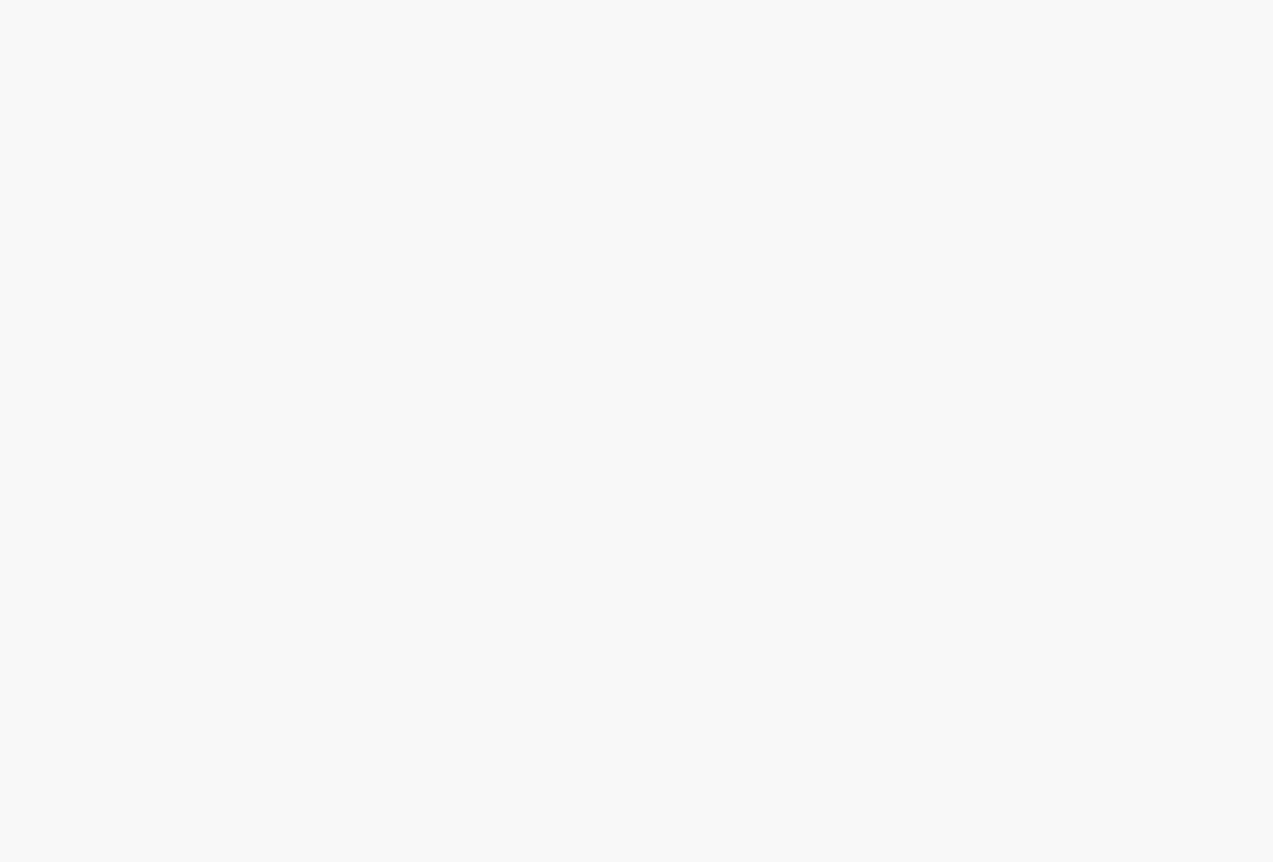 scroll, scrollTop: 0, scrollLeft: 0, axis: both 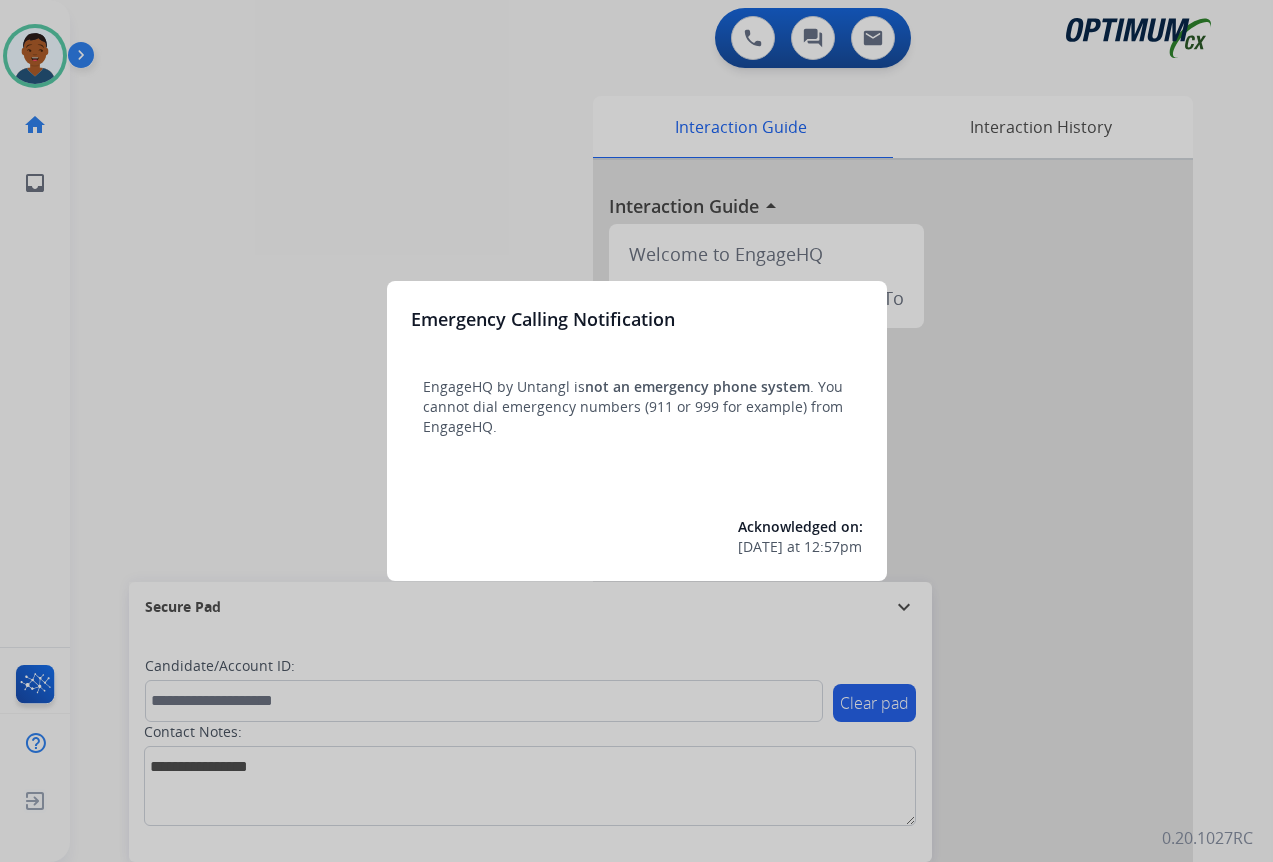 click at bounding box center [636, 431] 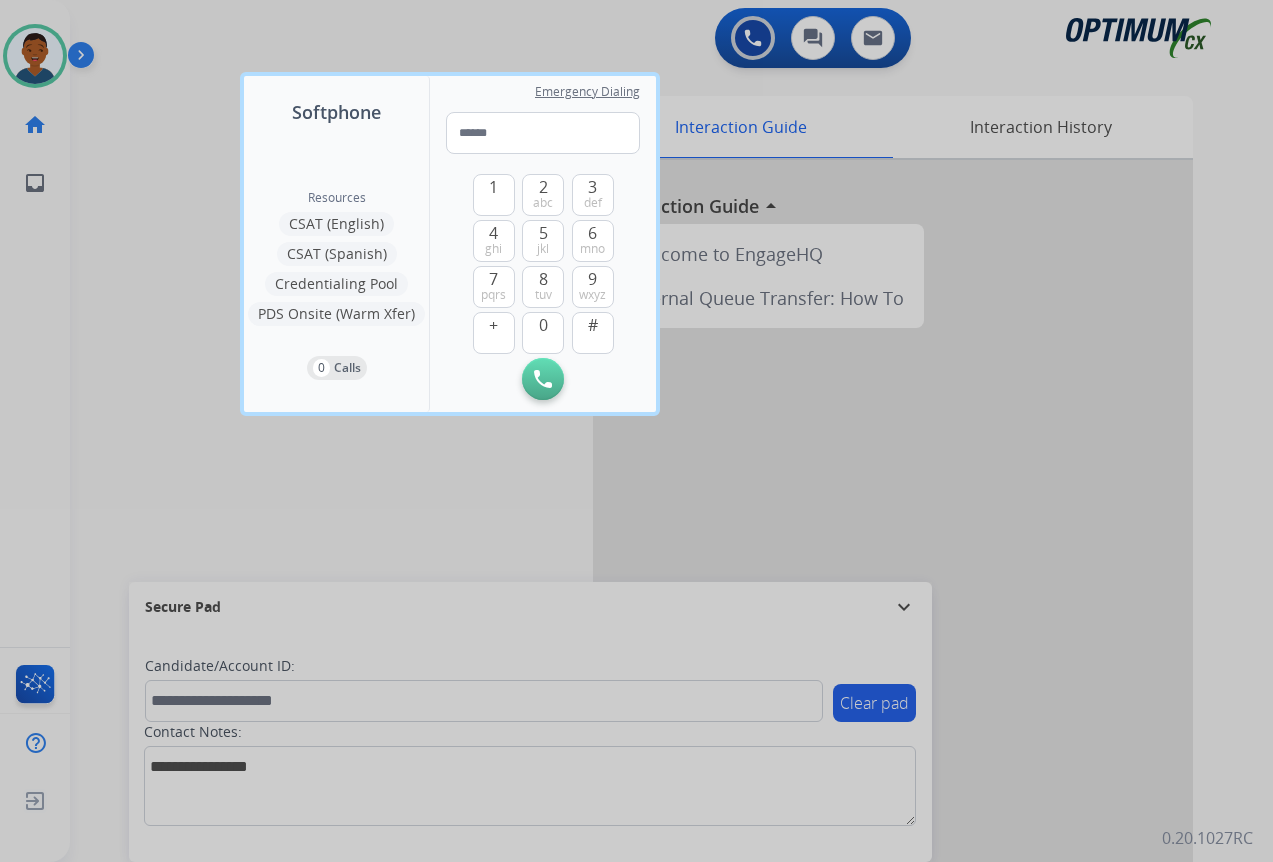 click at bounding box center (636, 431) 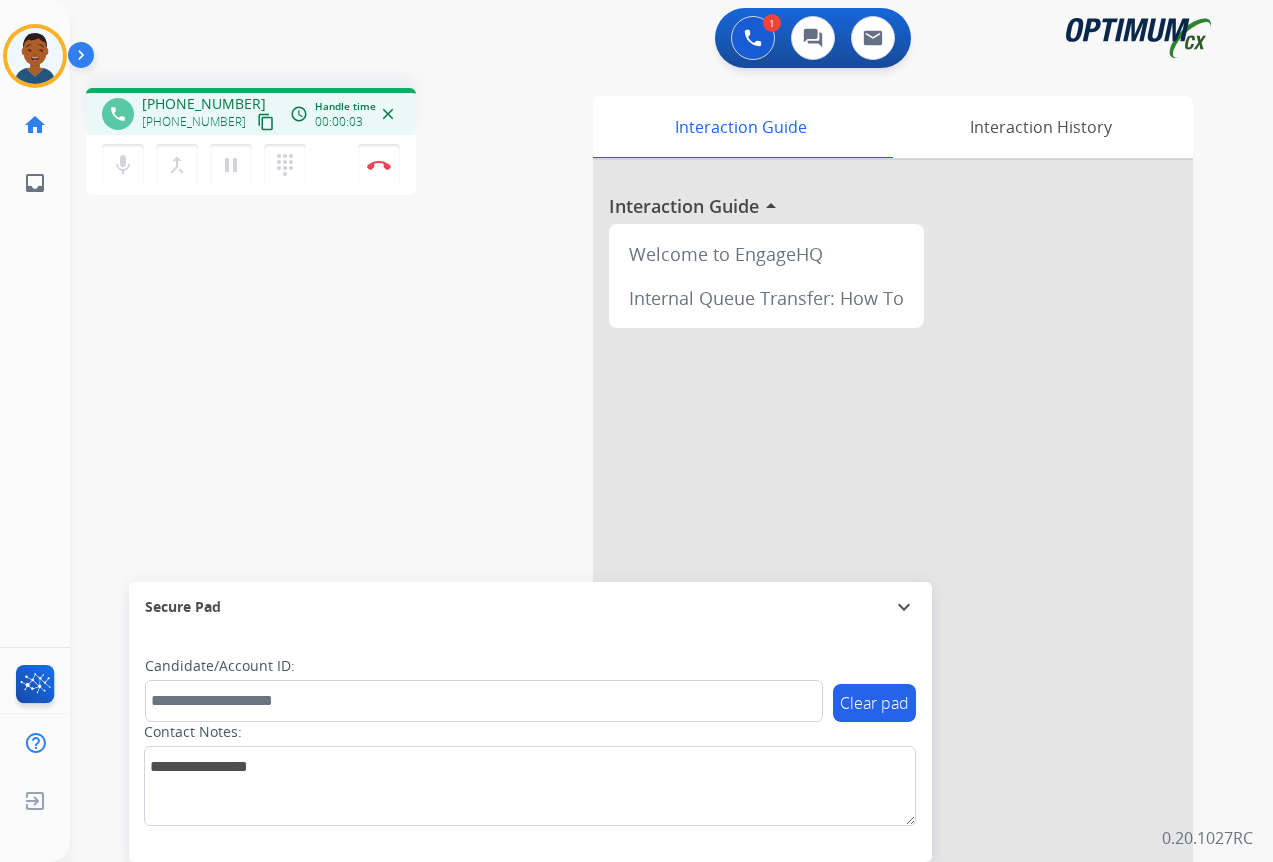 click on "content_copy" at bounding box center (266, 122) 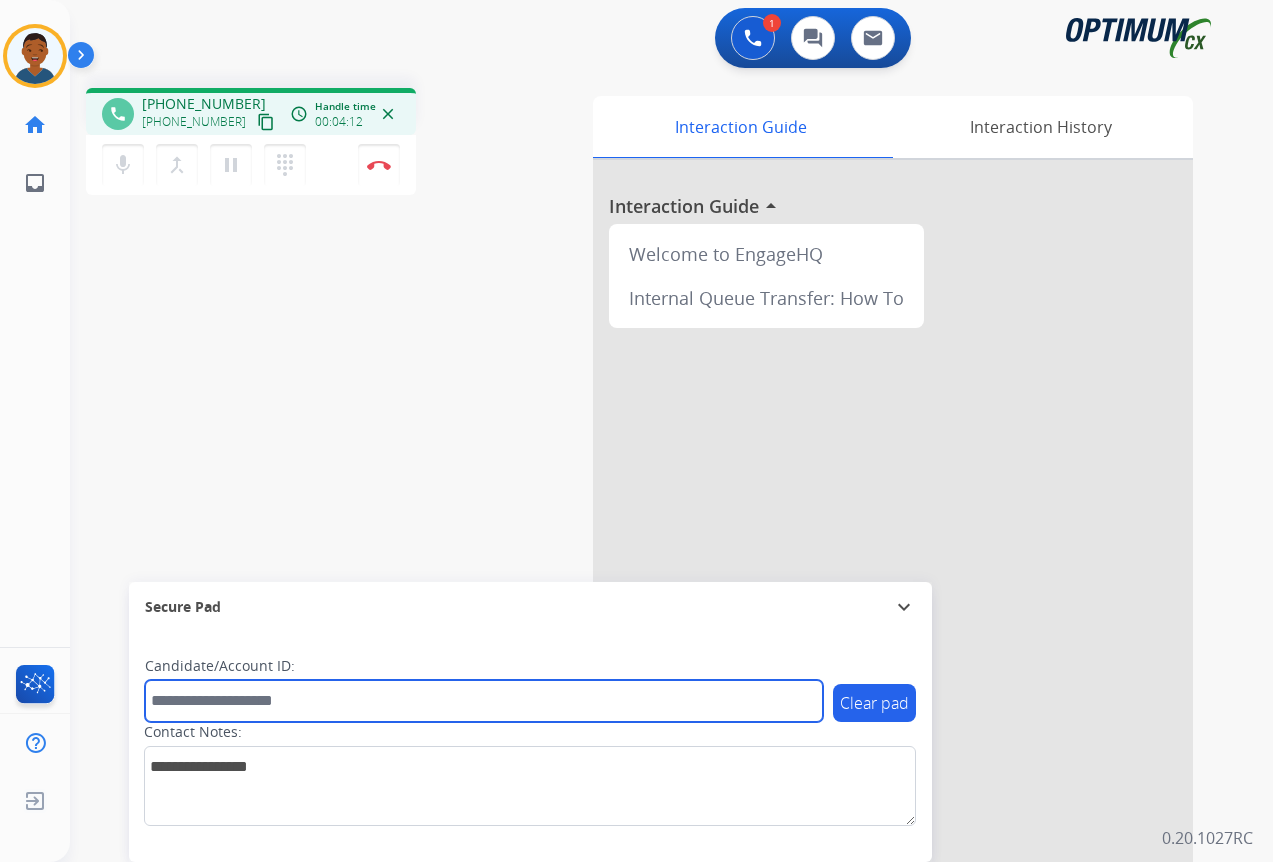 click at bounding box center [484, 701] 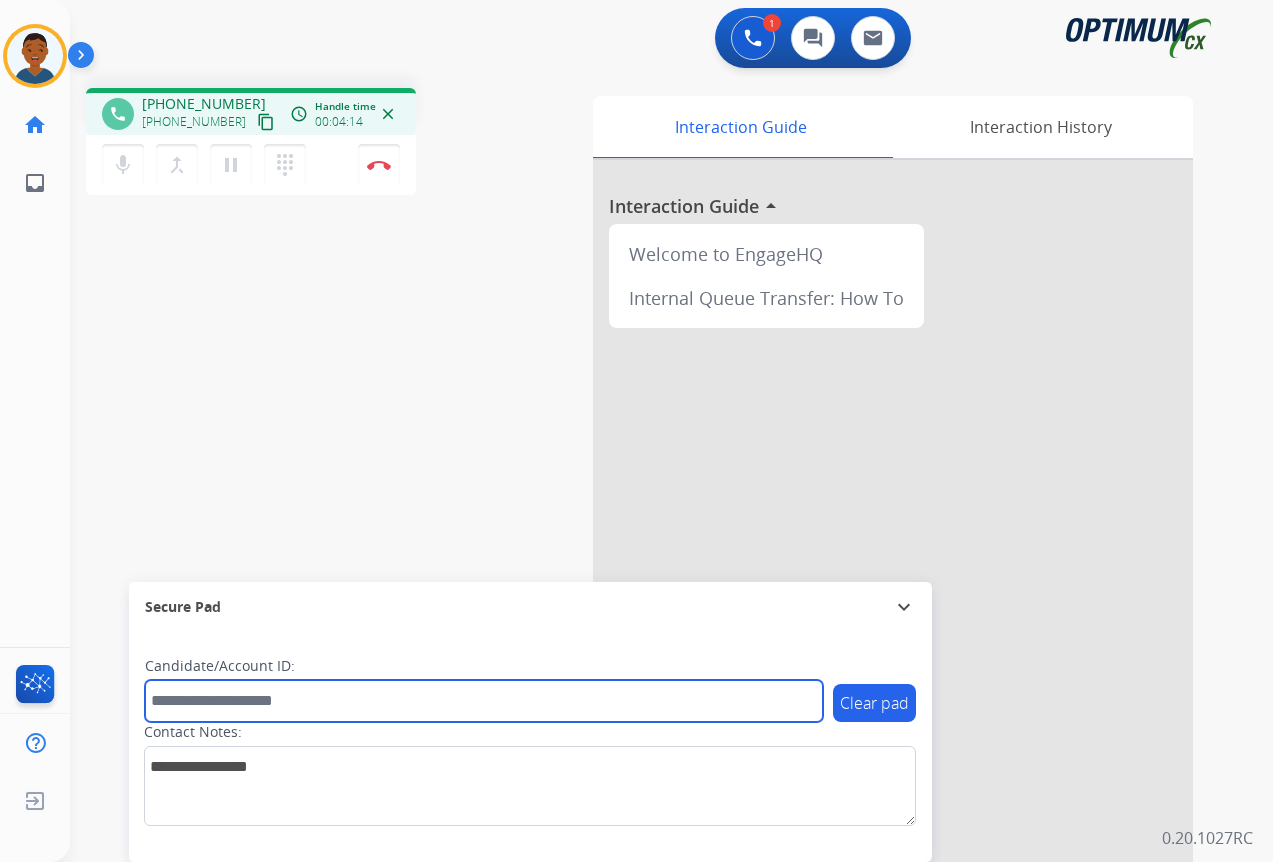 paste on "*******" 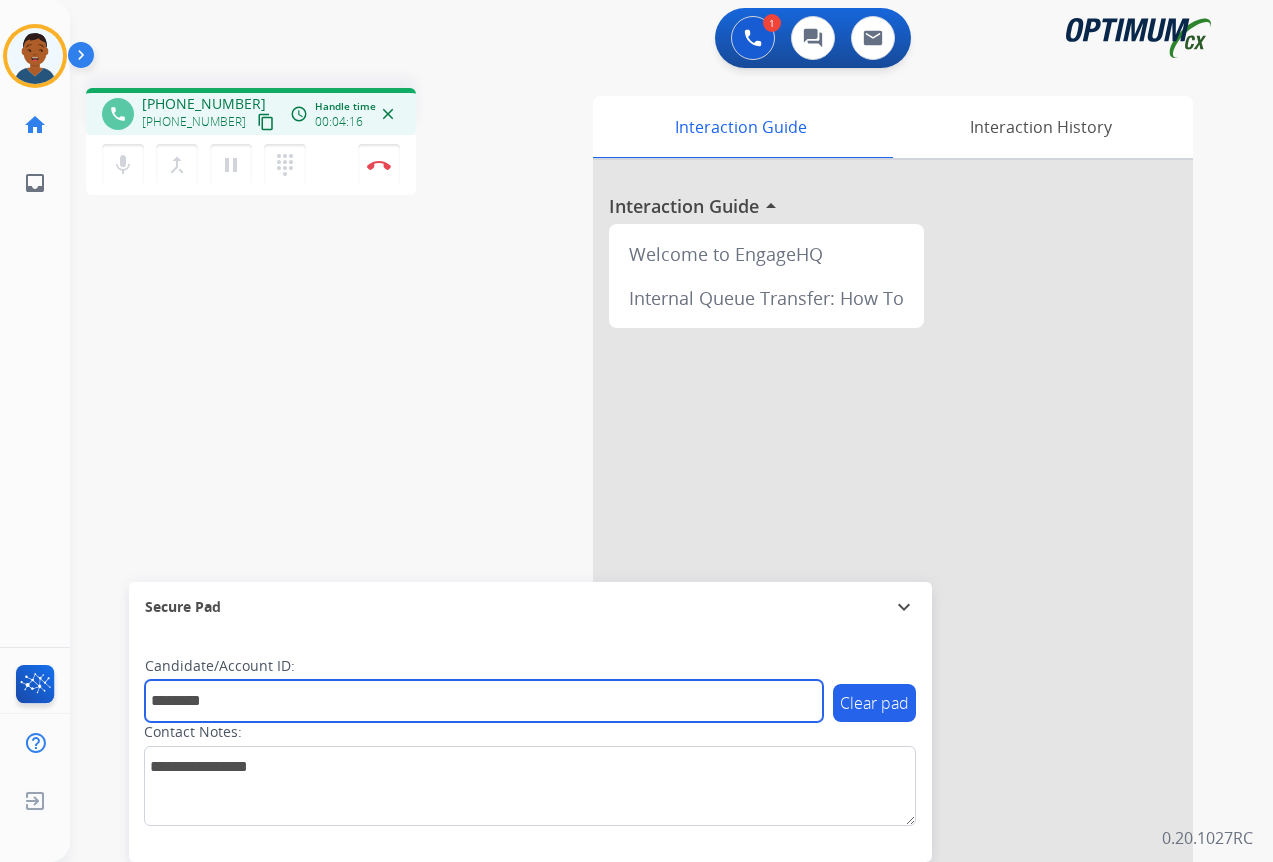 type on "*******" 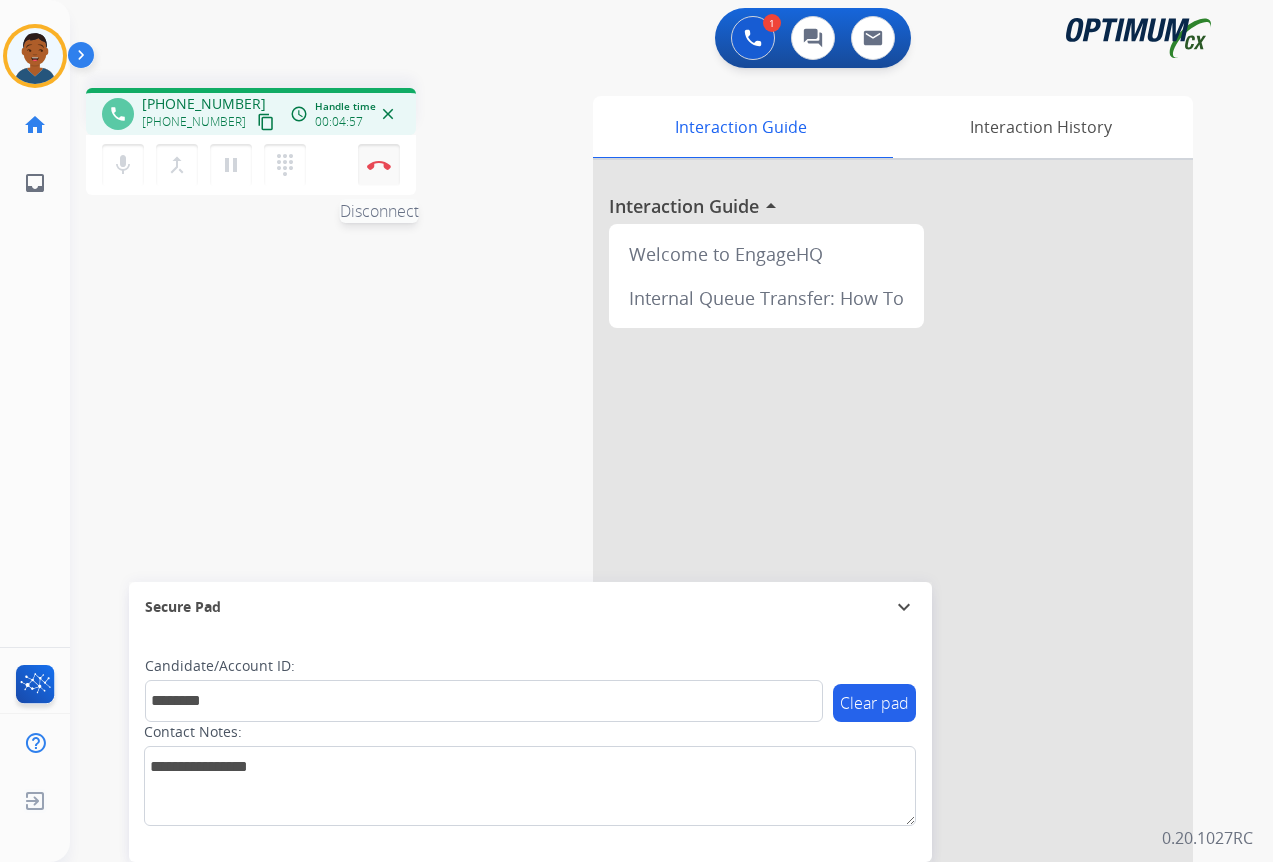 click at bounding box center (379, 165) 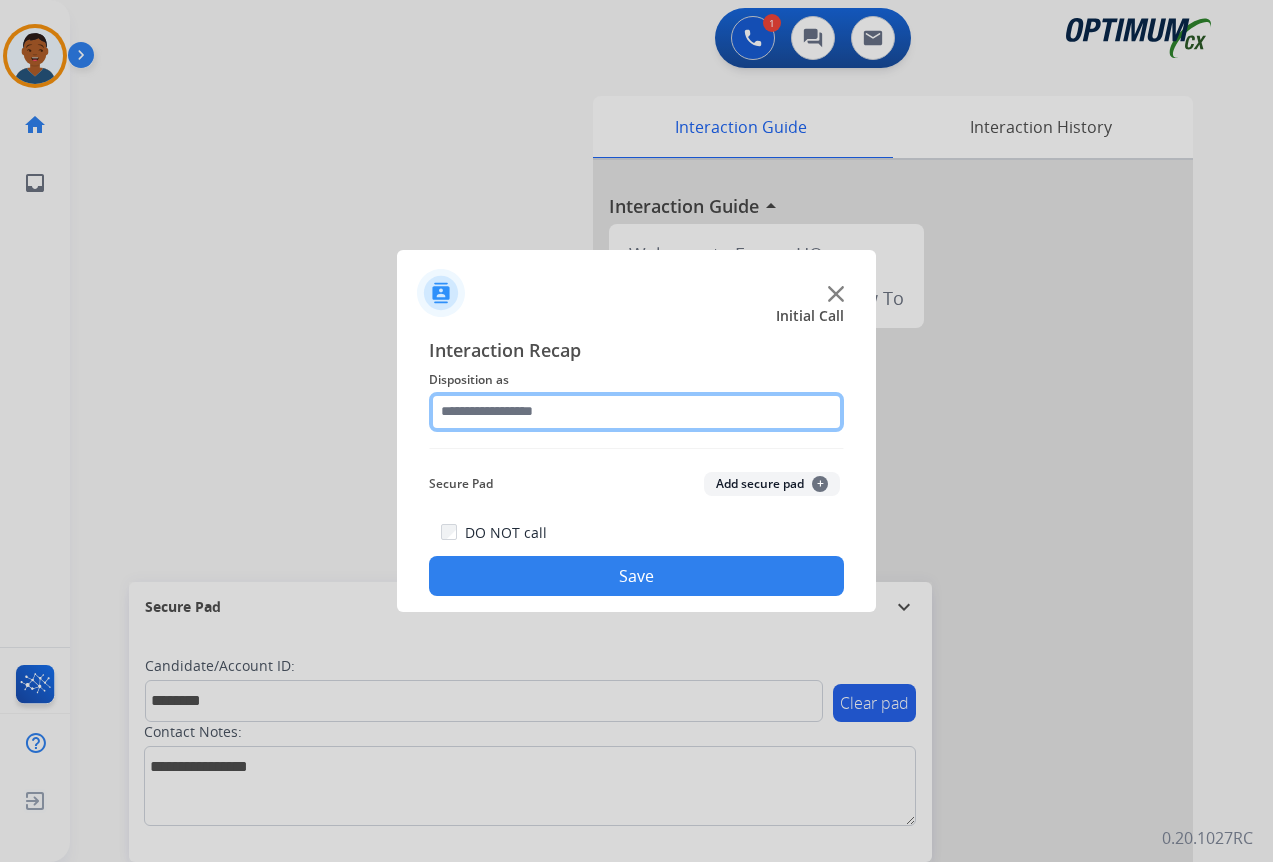 click 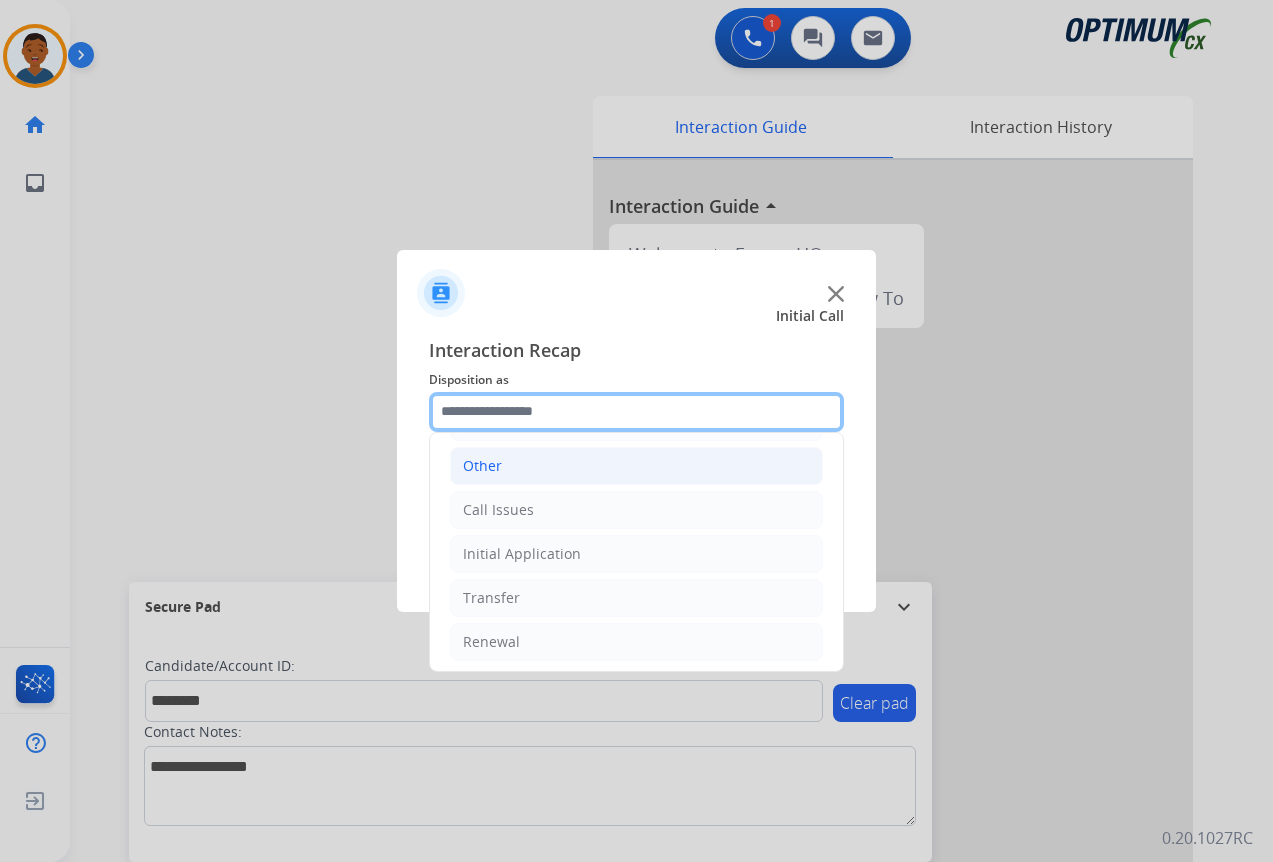 scroll, scrollTop: 136, scrollLeft: 0, axis: vertical 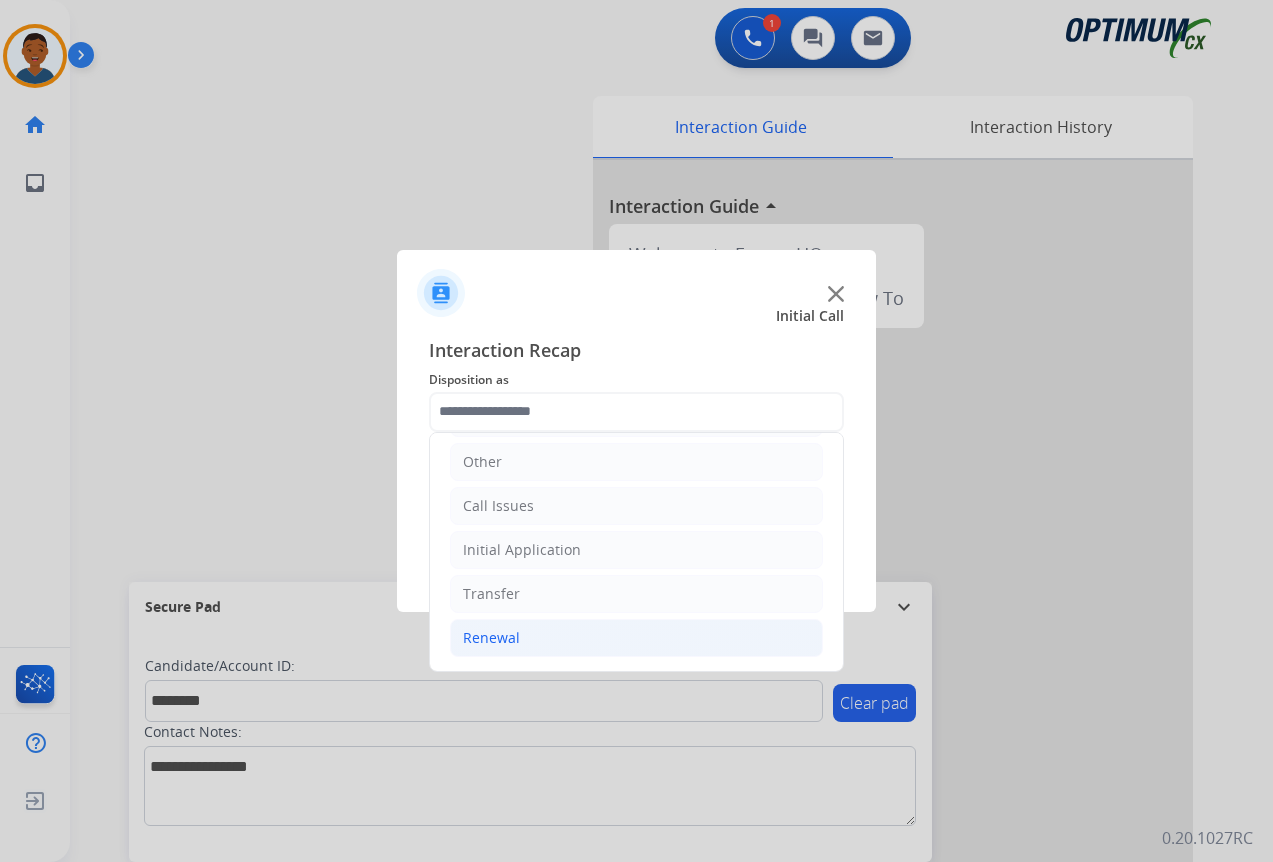 click on "Renewal" 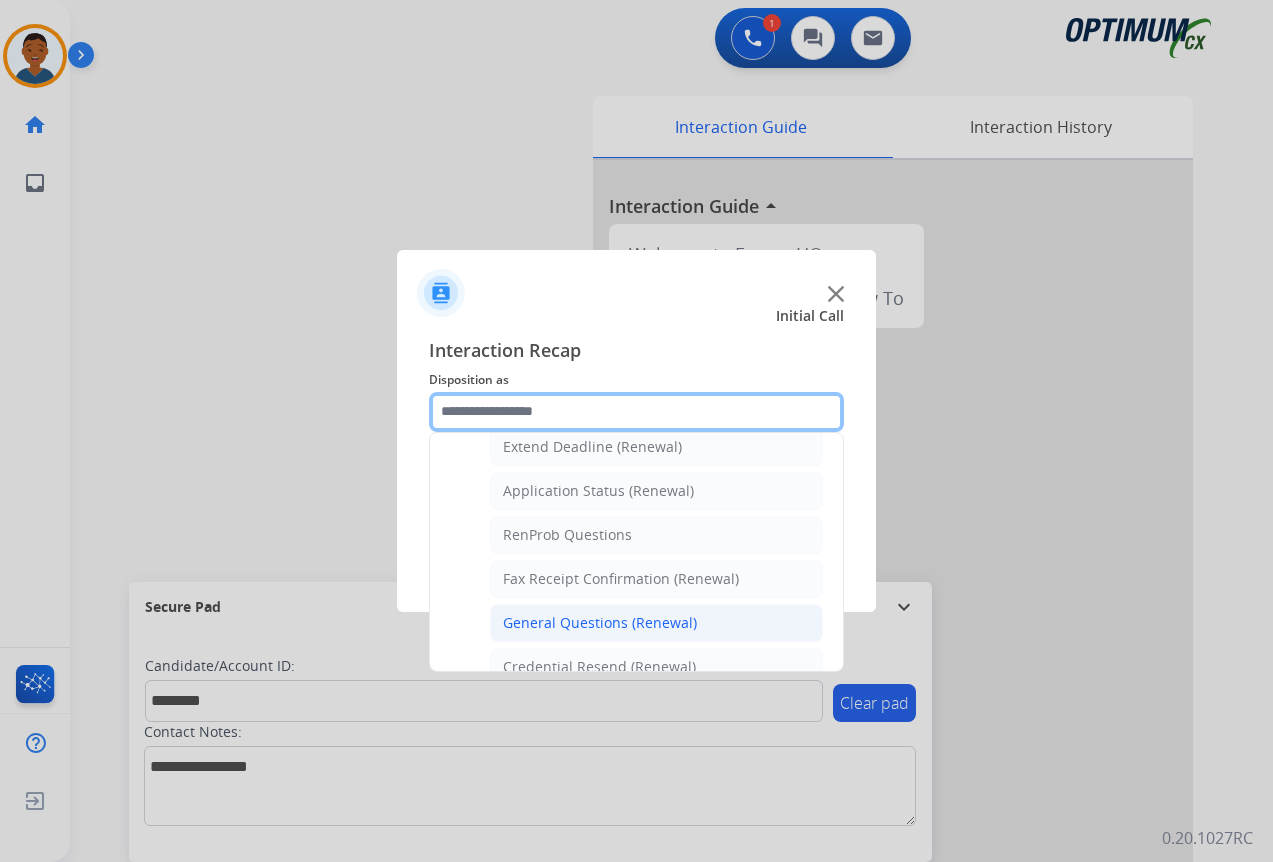 scroll, scrollTop: 436, scrollLeft: 0, axis: vertical 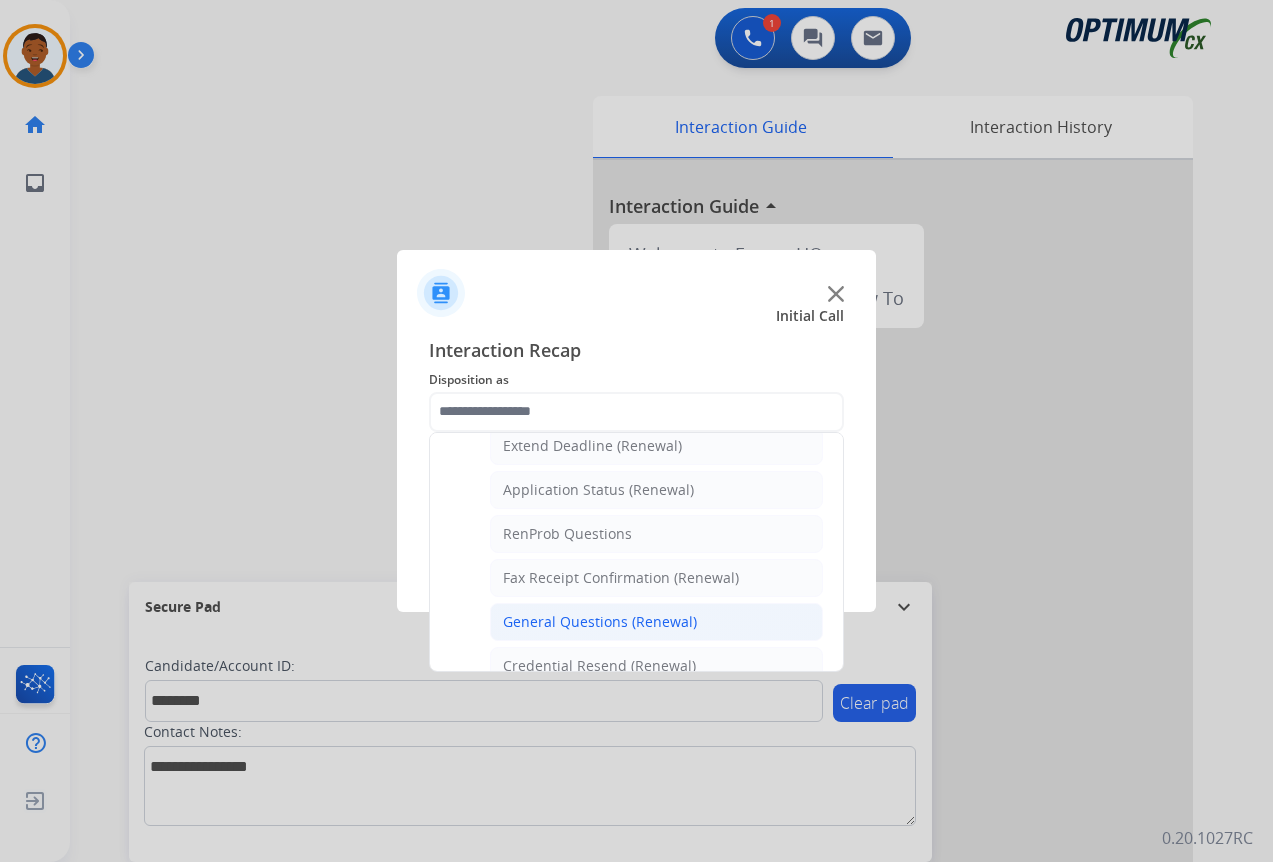 click on "General Questions (Renewal)" 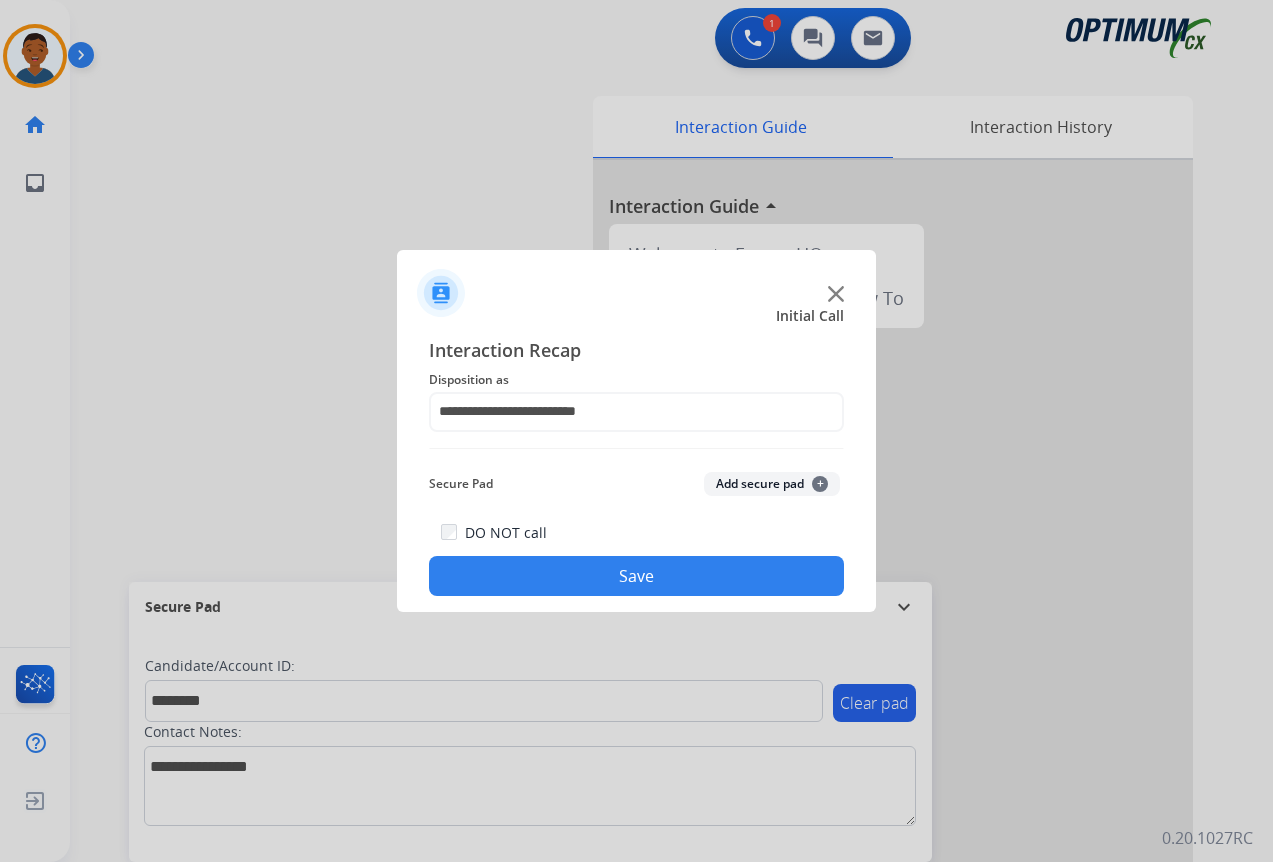 click on "Add secure pad  +" 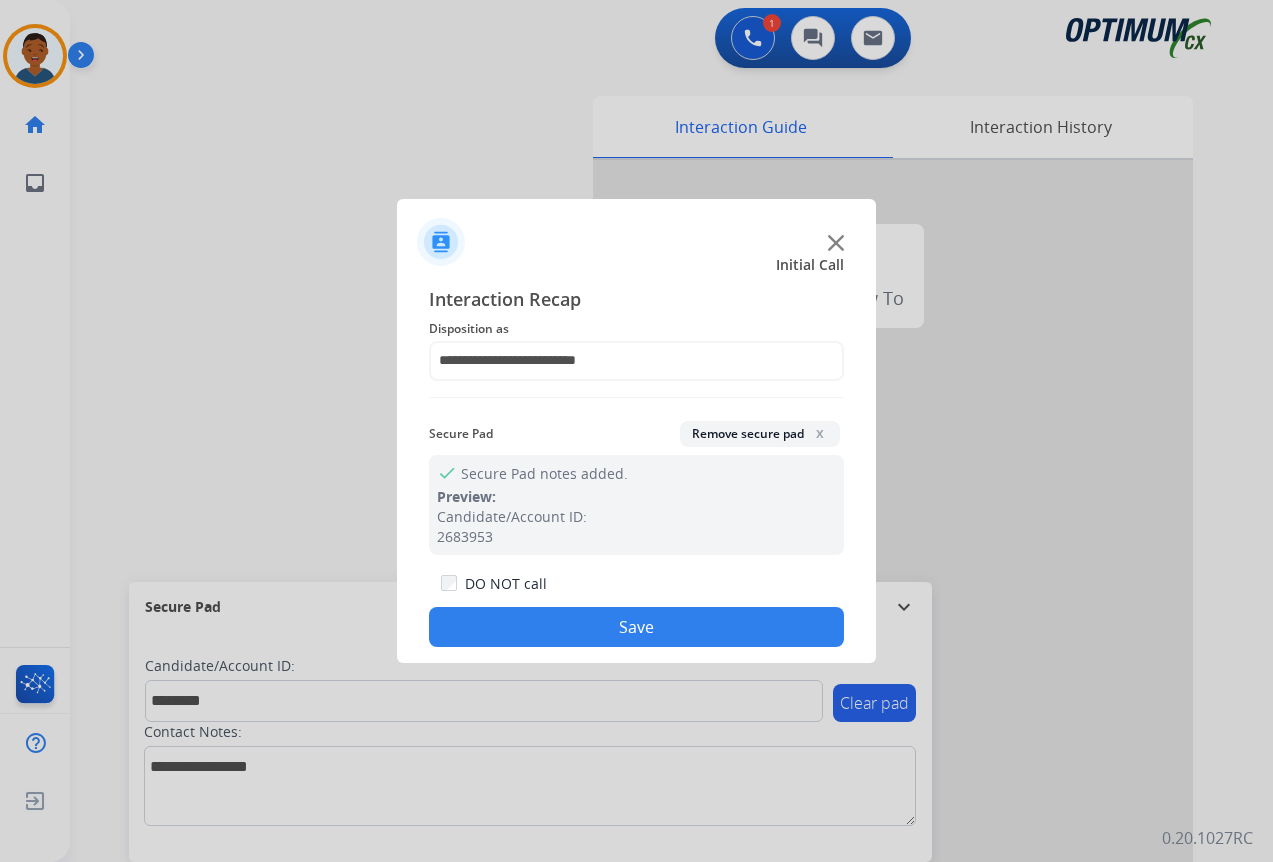 click on "Save" 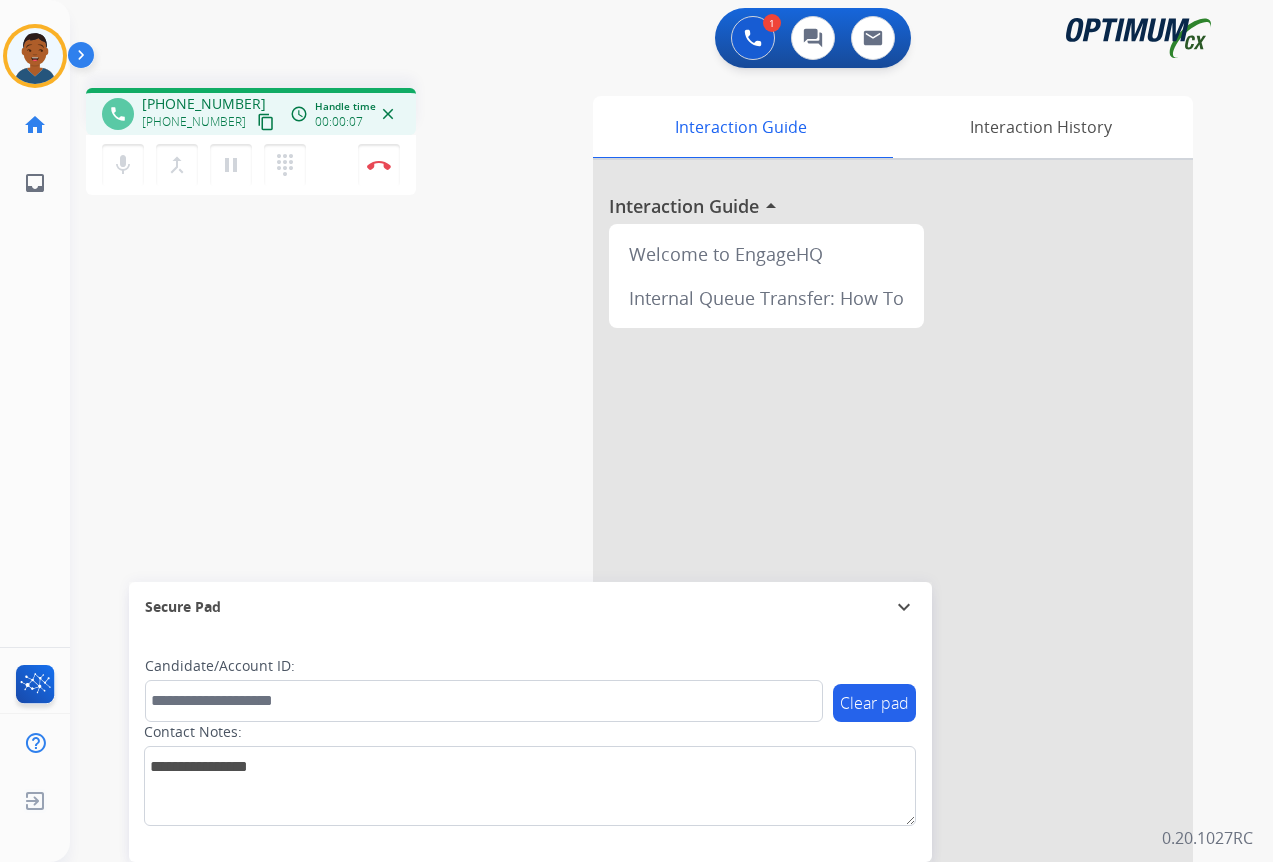 click on "content_copy" at bounding box center [266, 122] 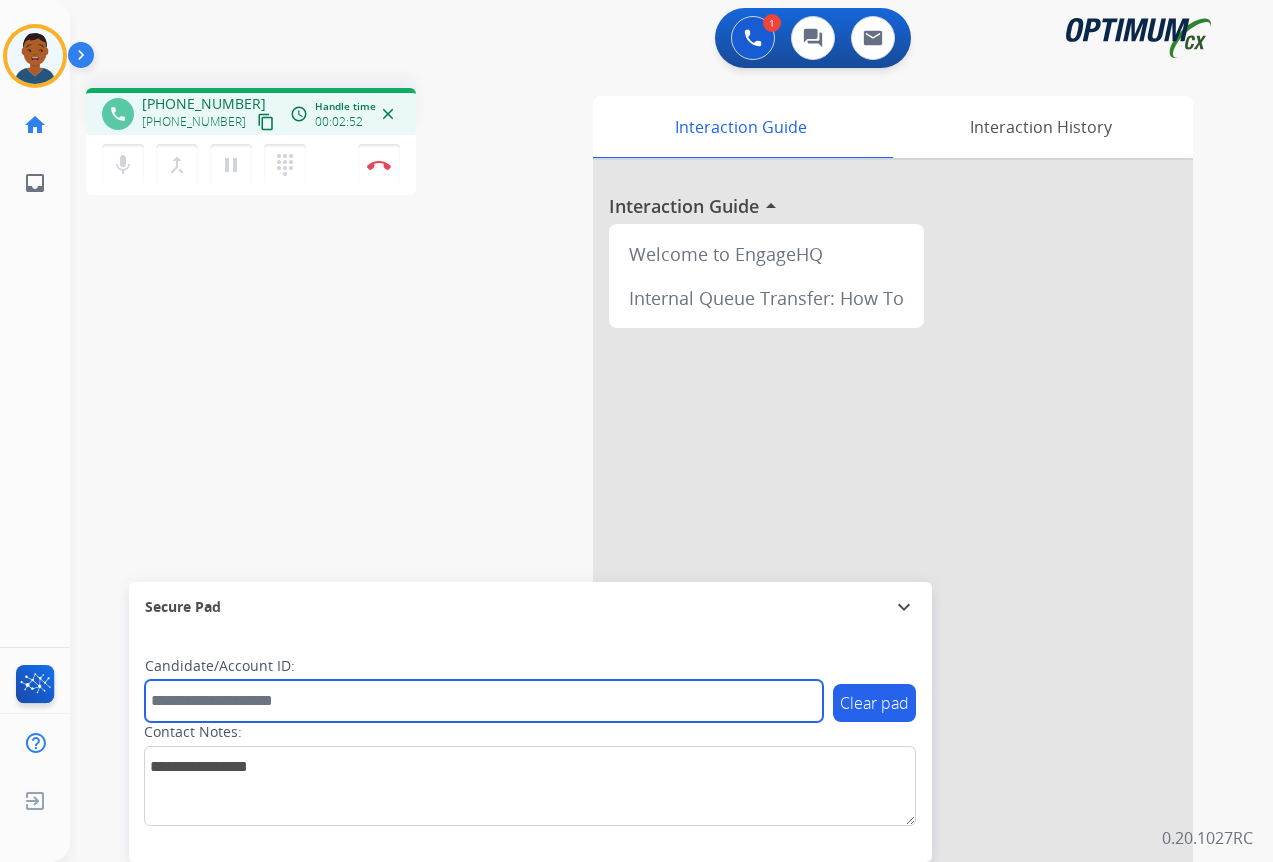click at bounding box center (484, 701) 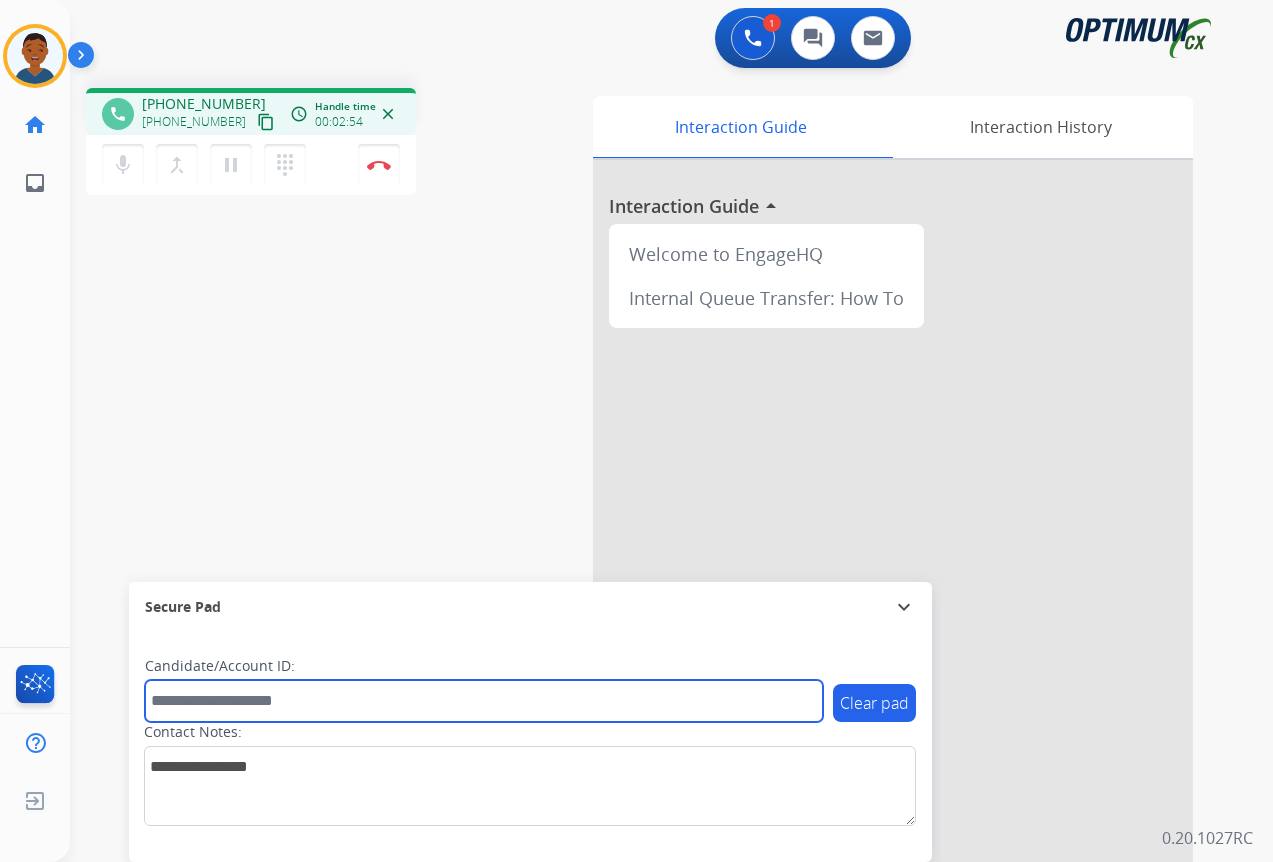 paste on "*******" 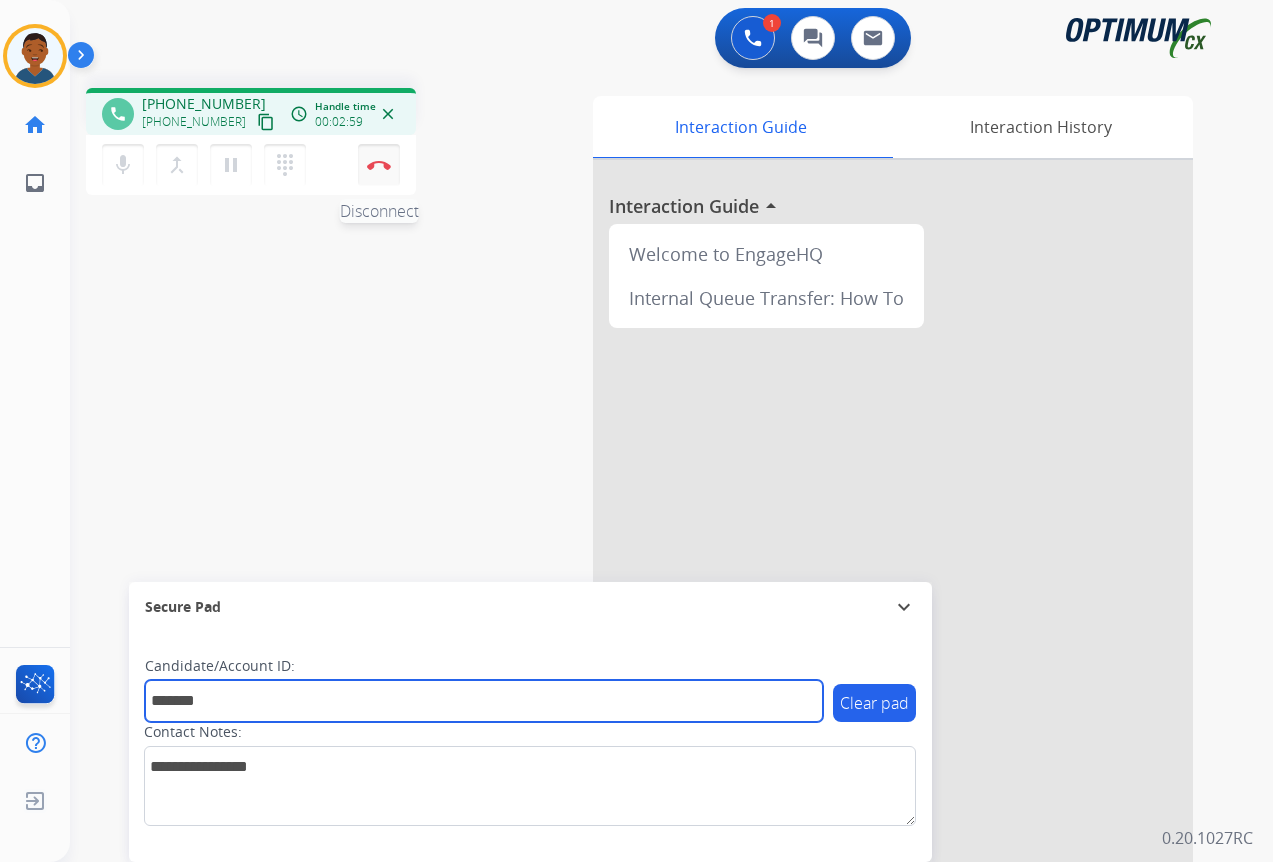 type on "*******" 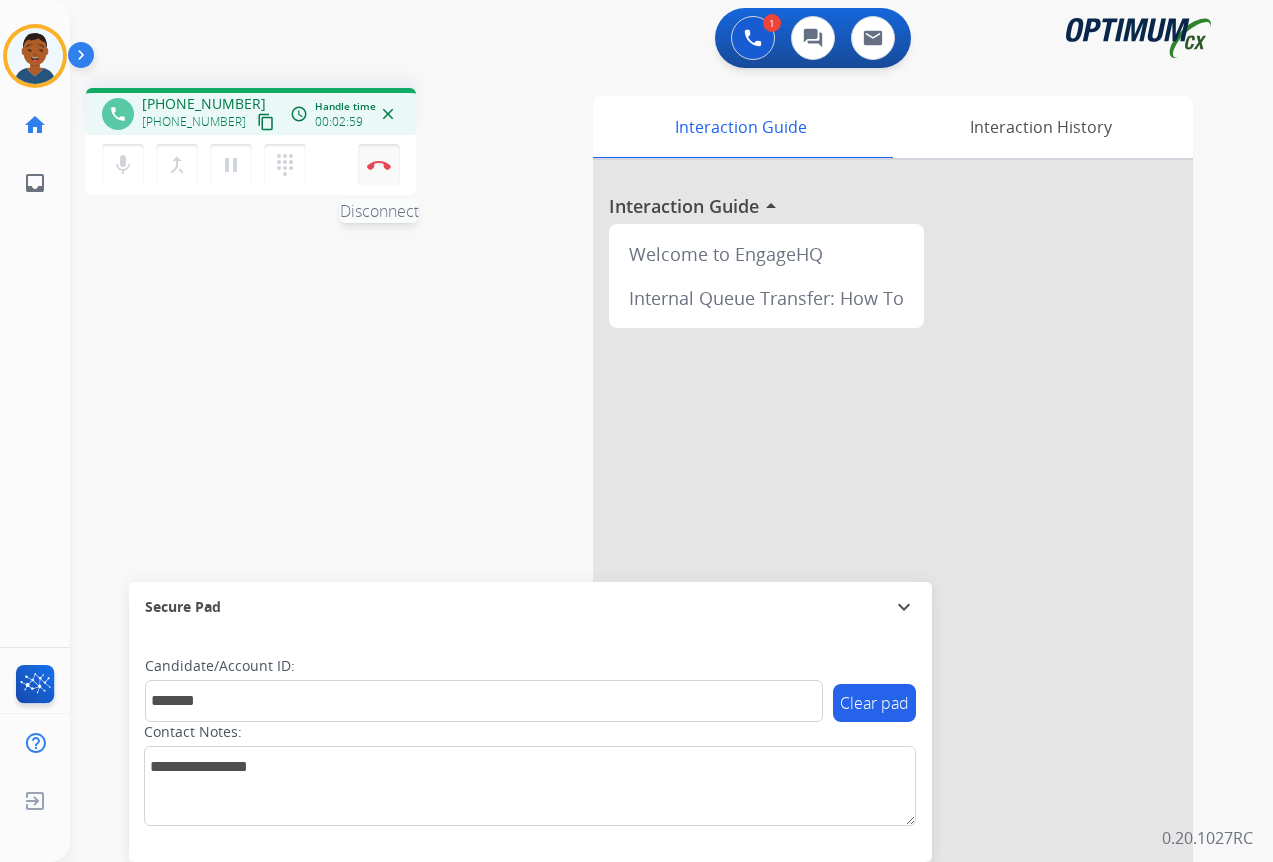 click on "Disconnect" at bounding box center (379, 165) 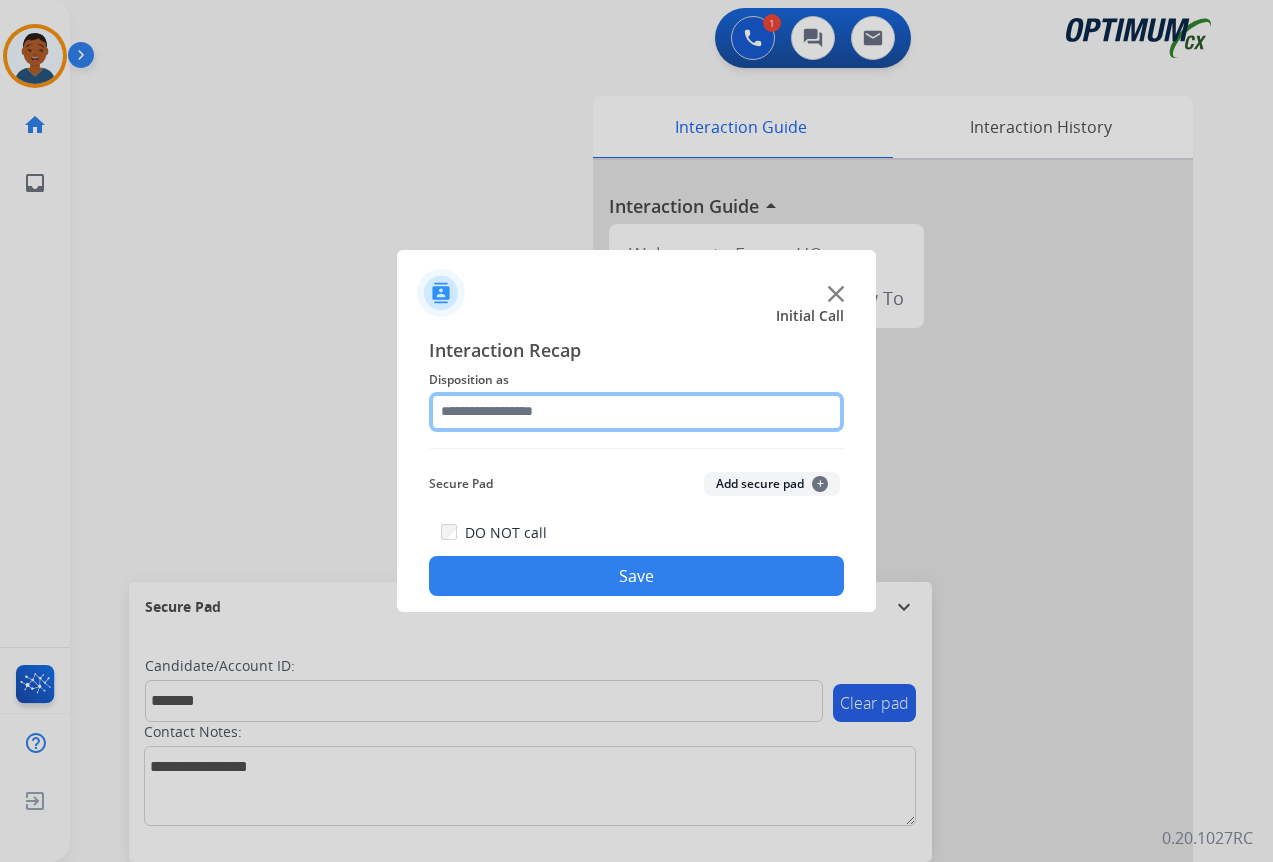 click 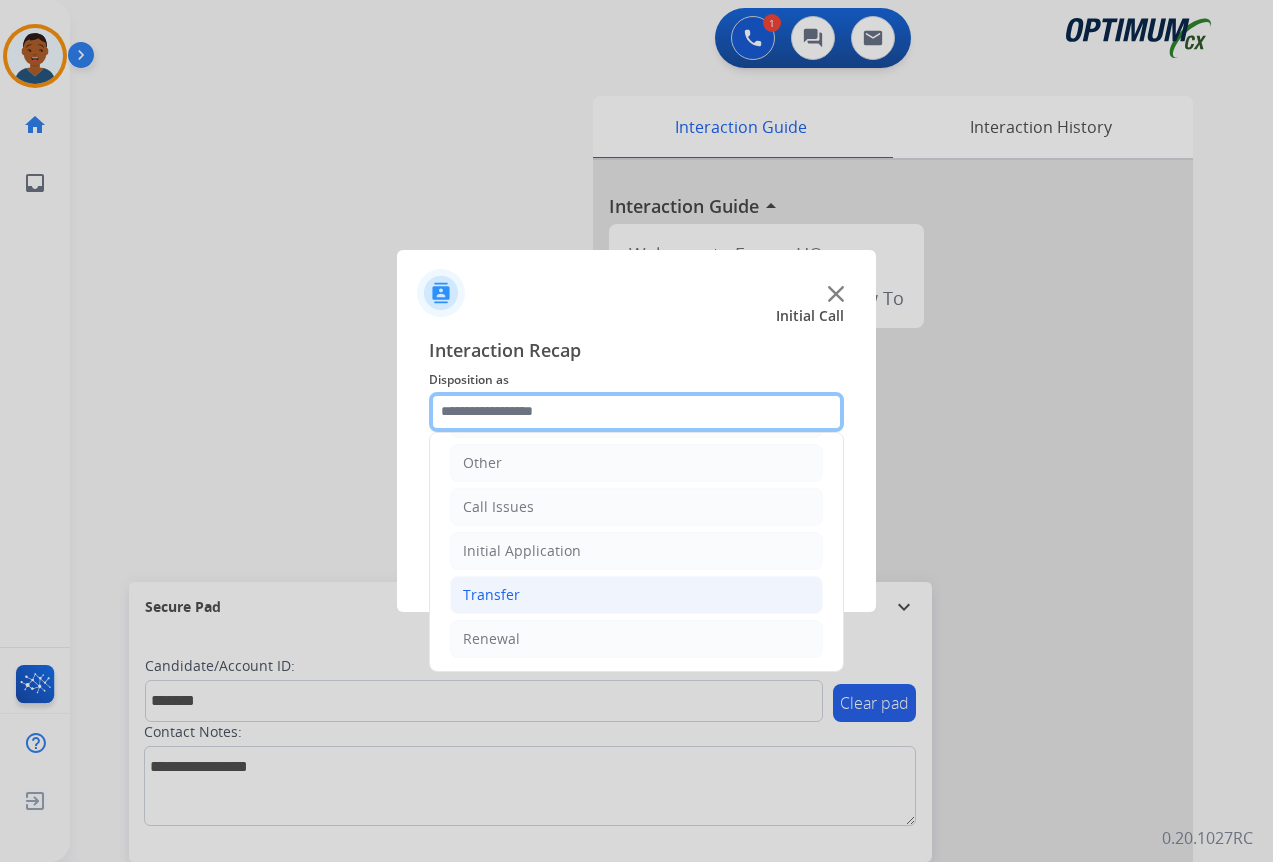 scroll, scrollTop: 136, scrollLeft: 0, axis: vertical 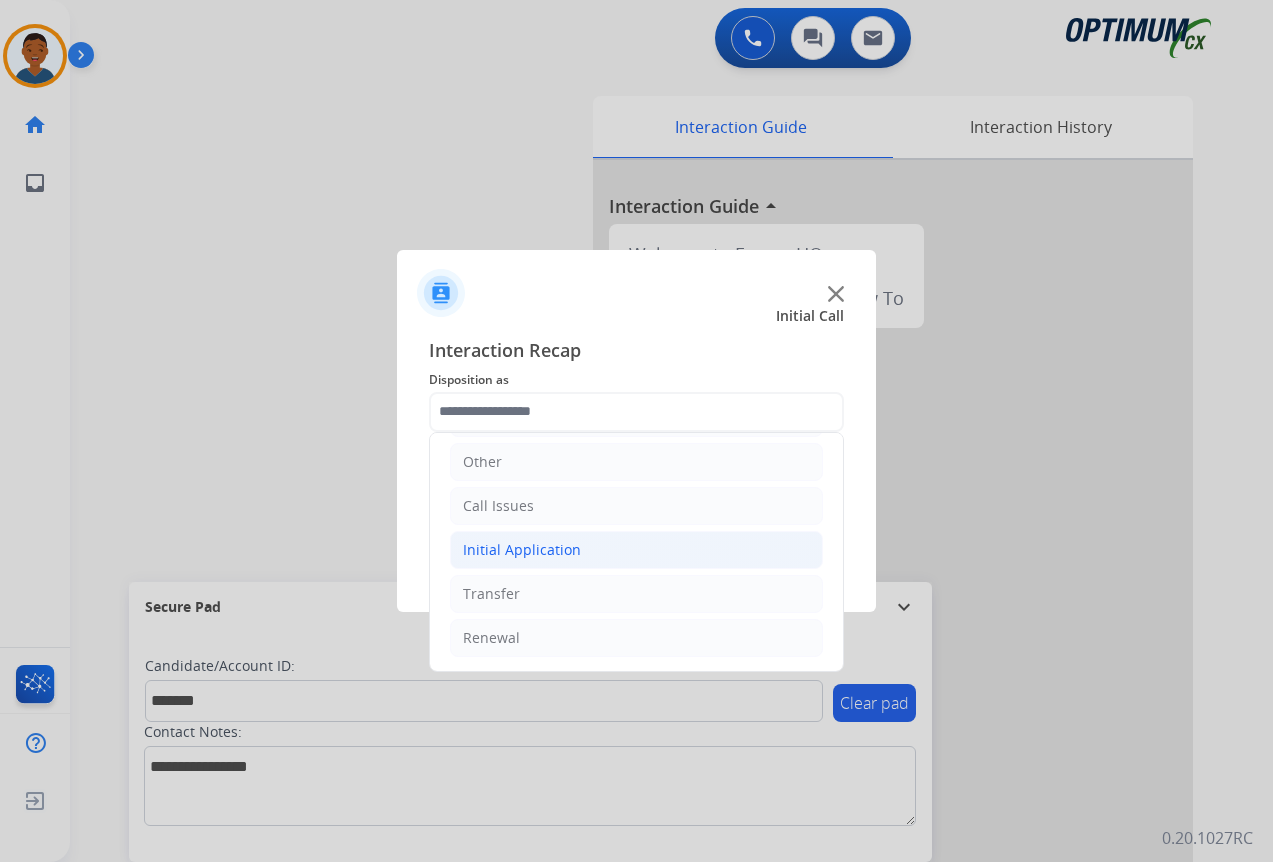 click on "Initial Application" 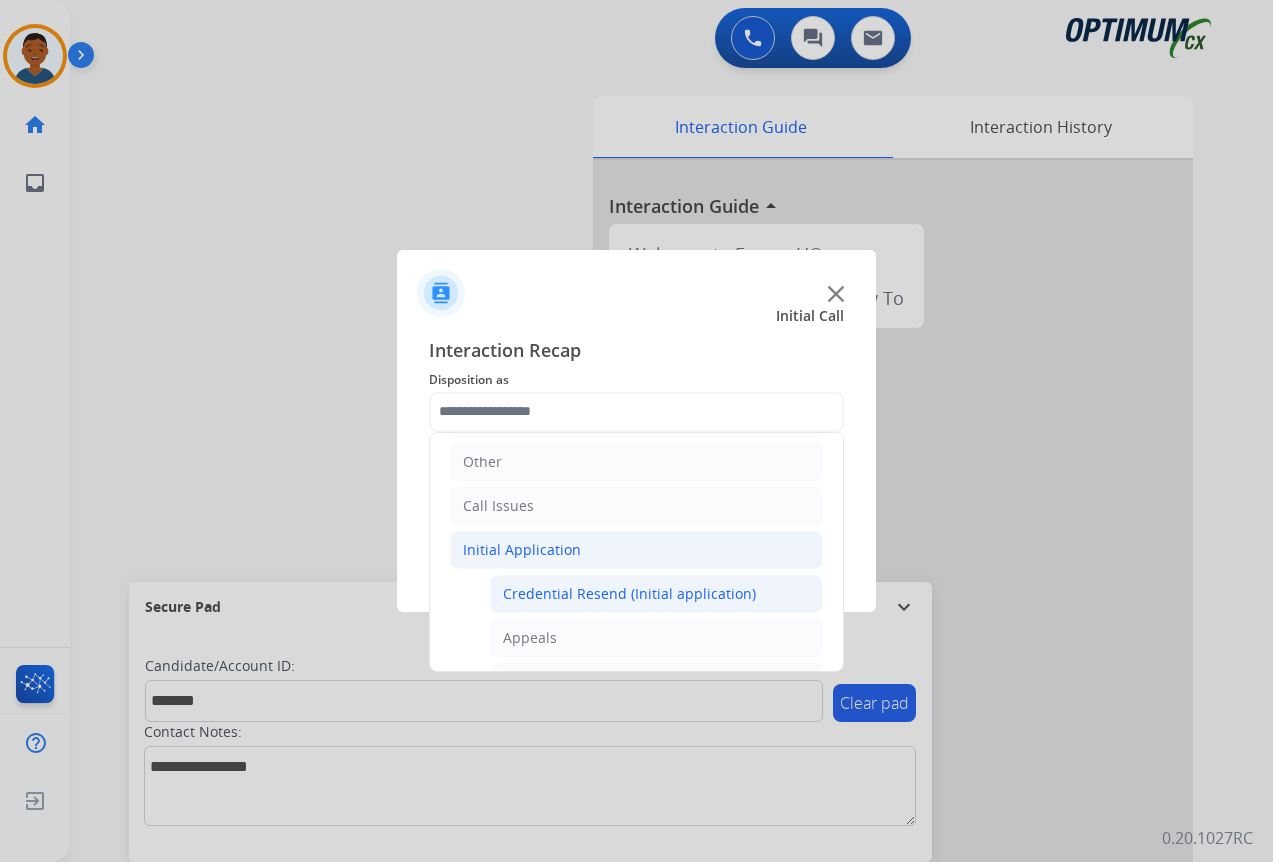 click on "Credential Resend (Initial application)" 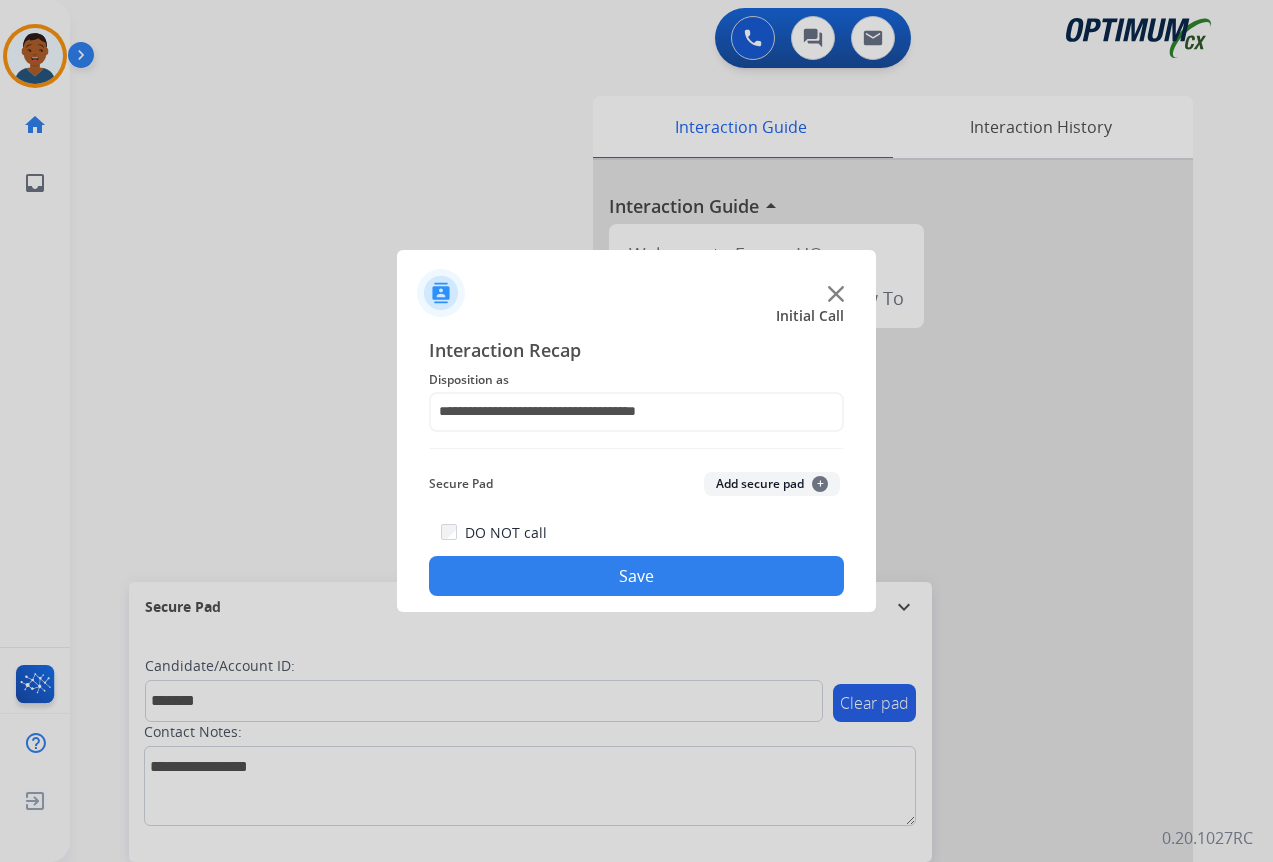 click on "Add secure pad  +" 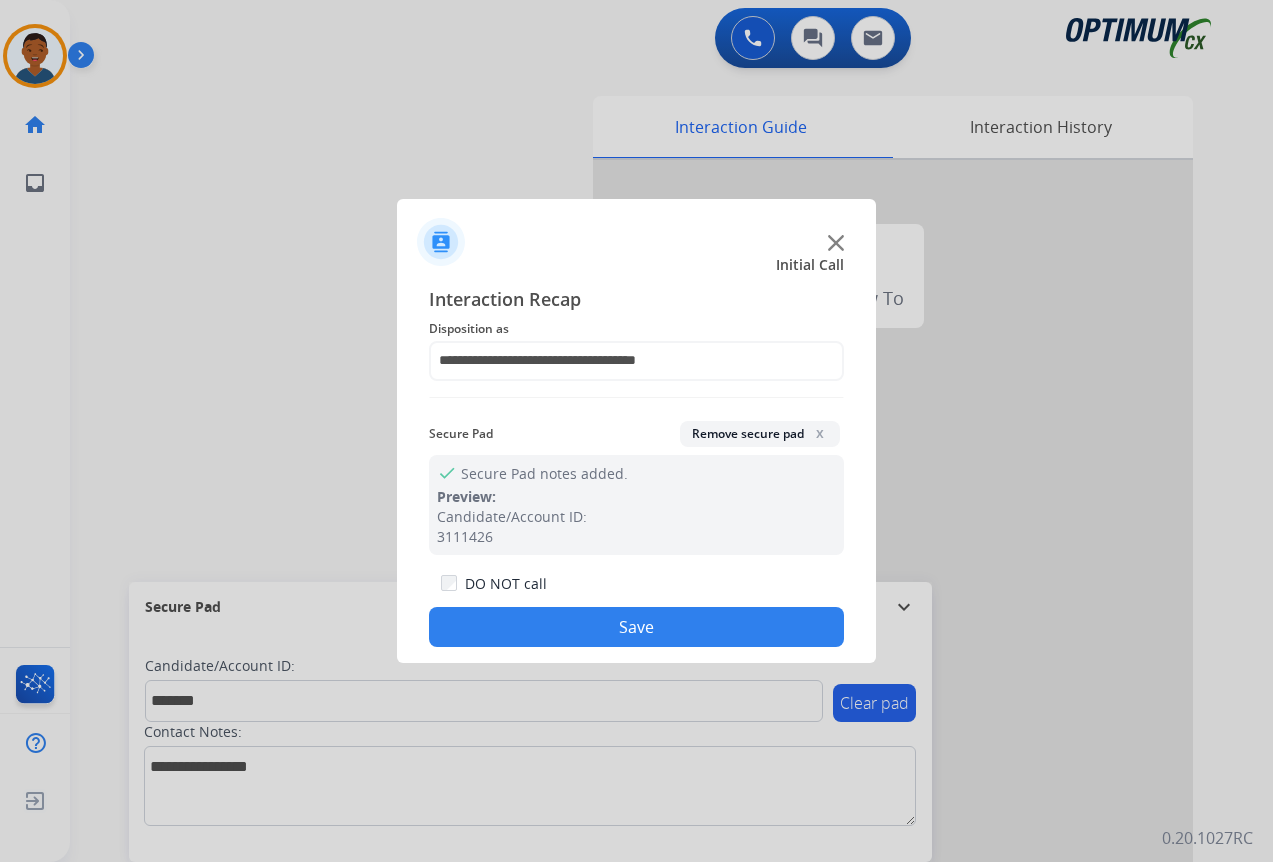 click on "Save" 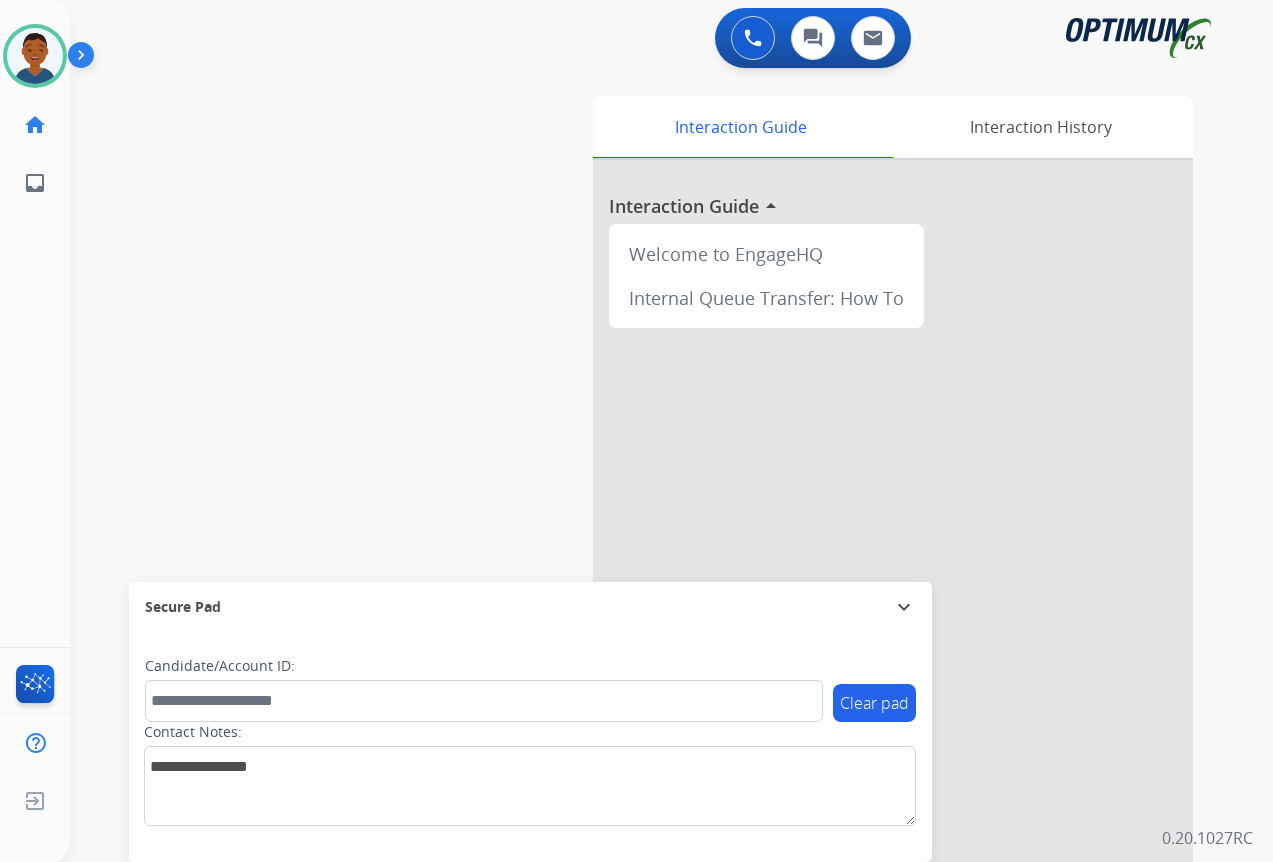 click at bounding box center [893, 533] 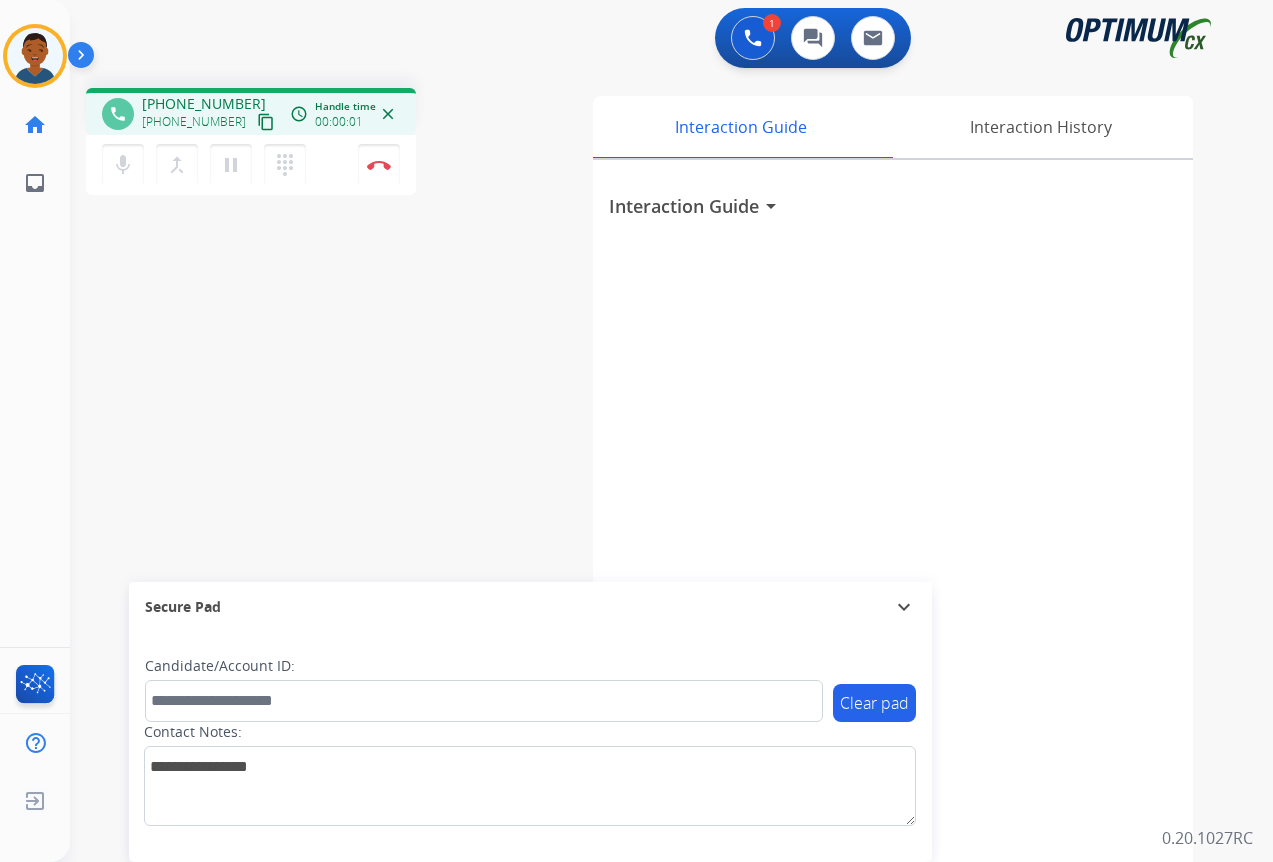 click on "content_copy" at bounding box center (266, 122) 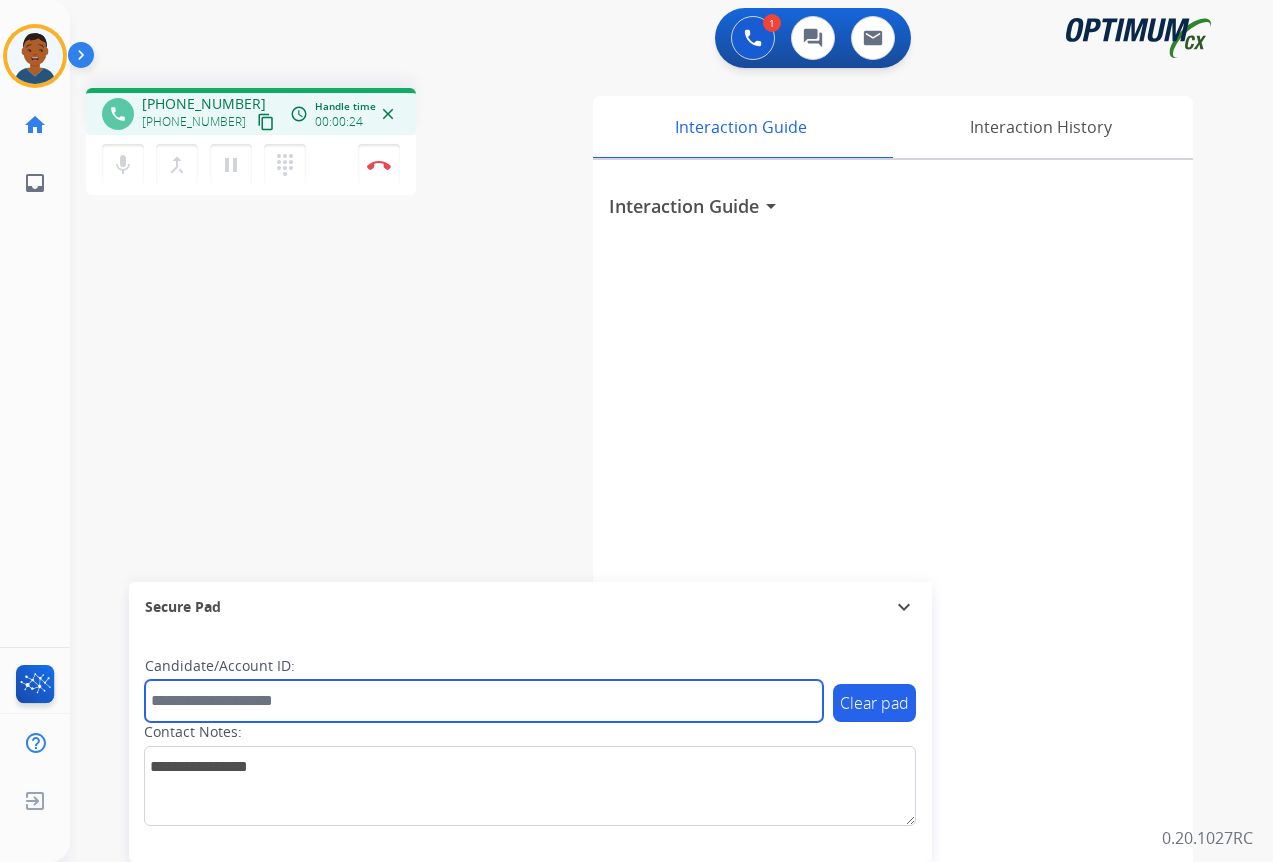click at bounding box center [484, 701] 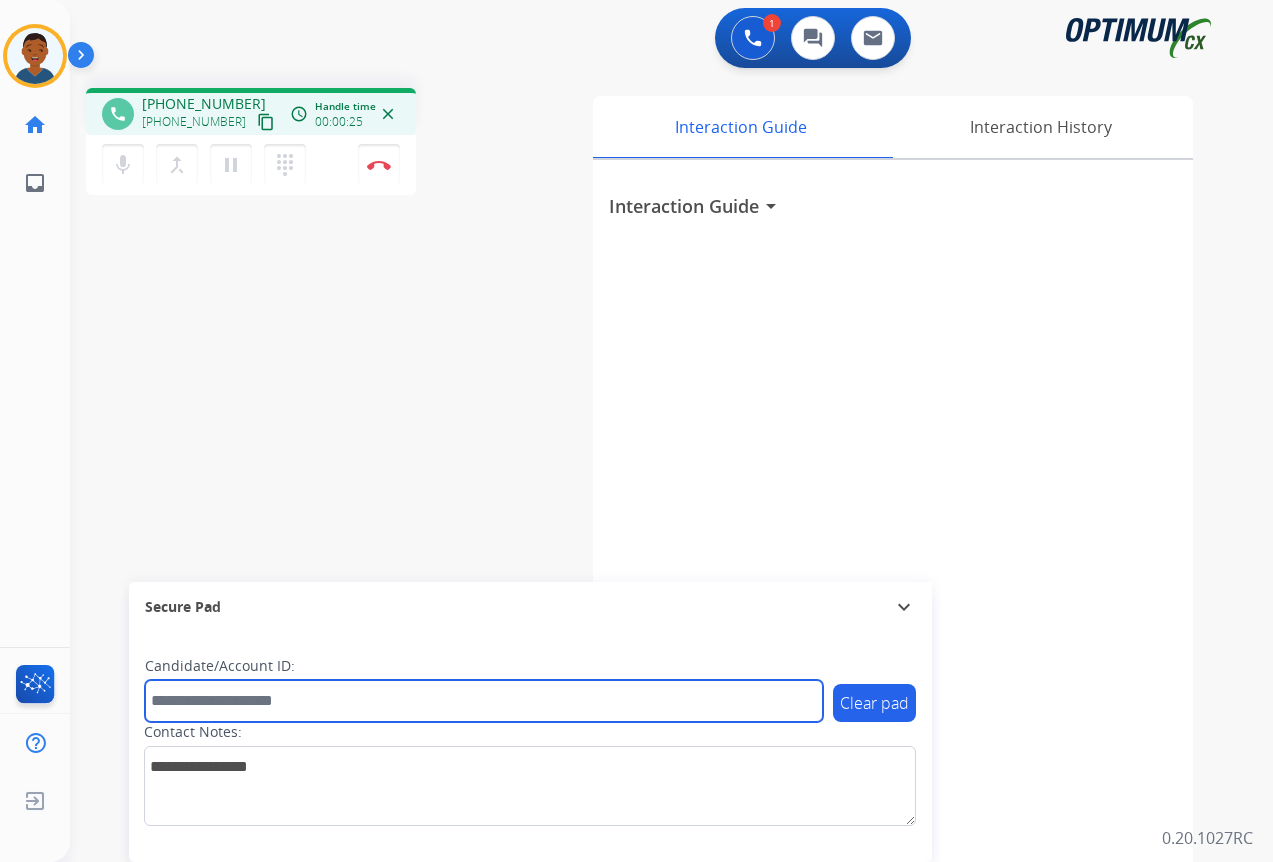 paste on "*******" 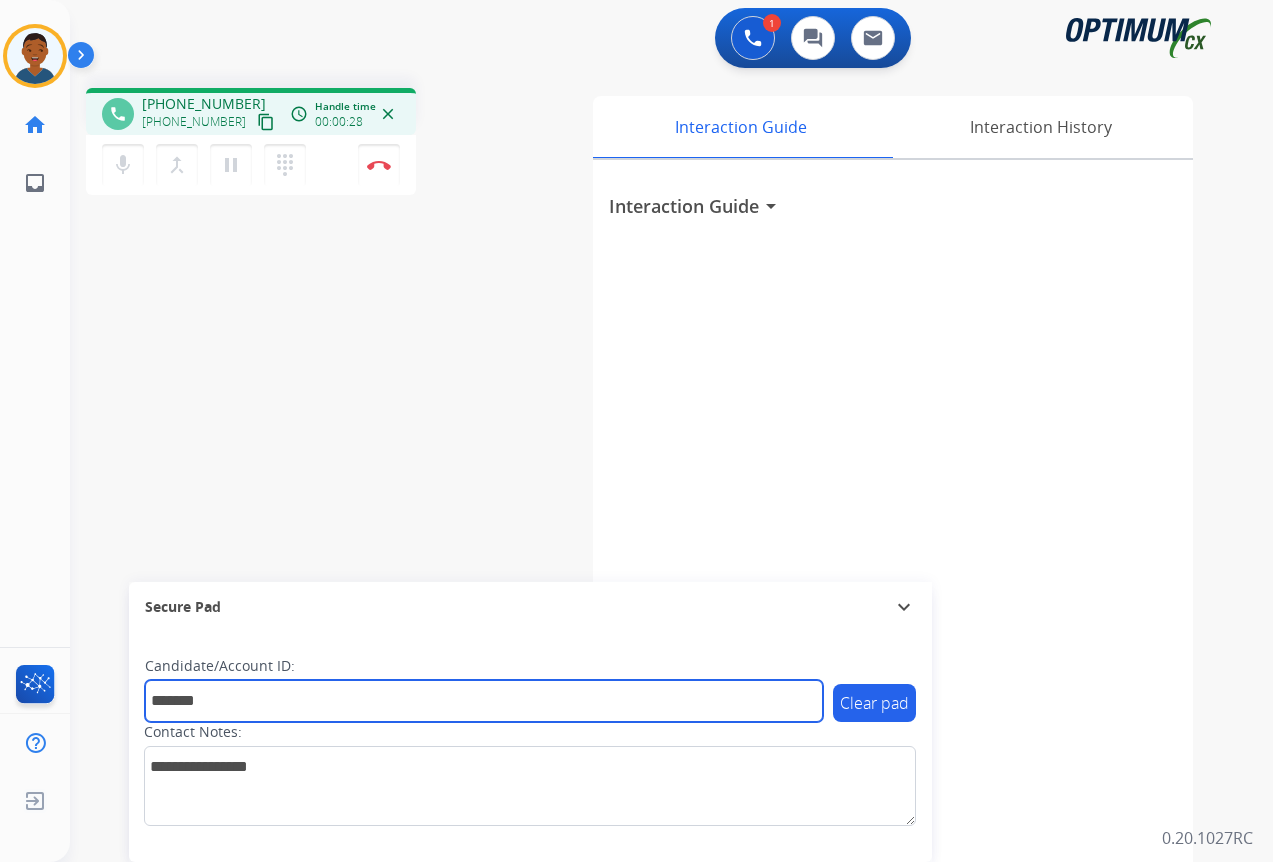 type on "*******" 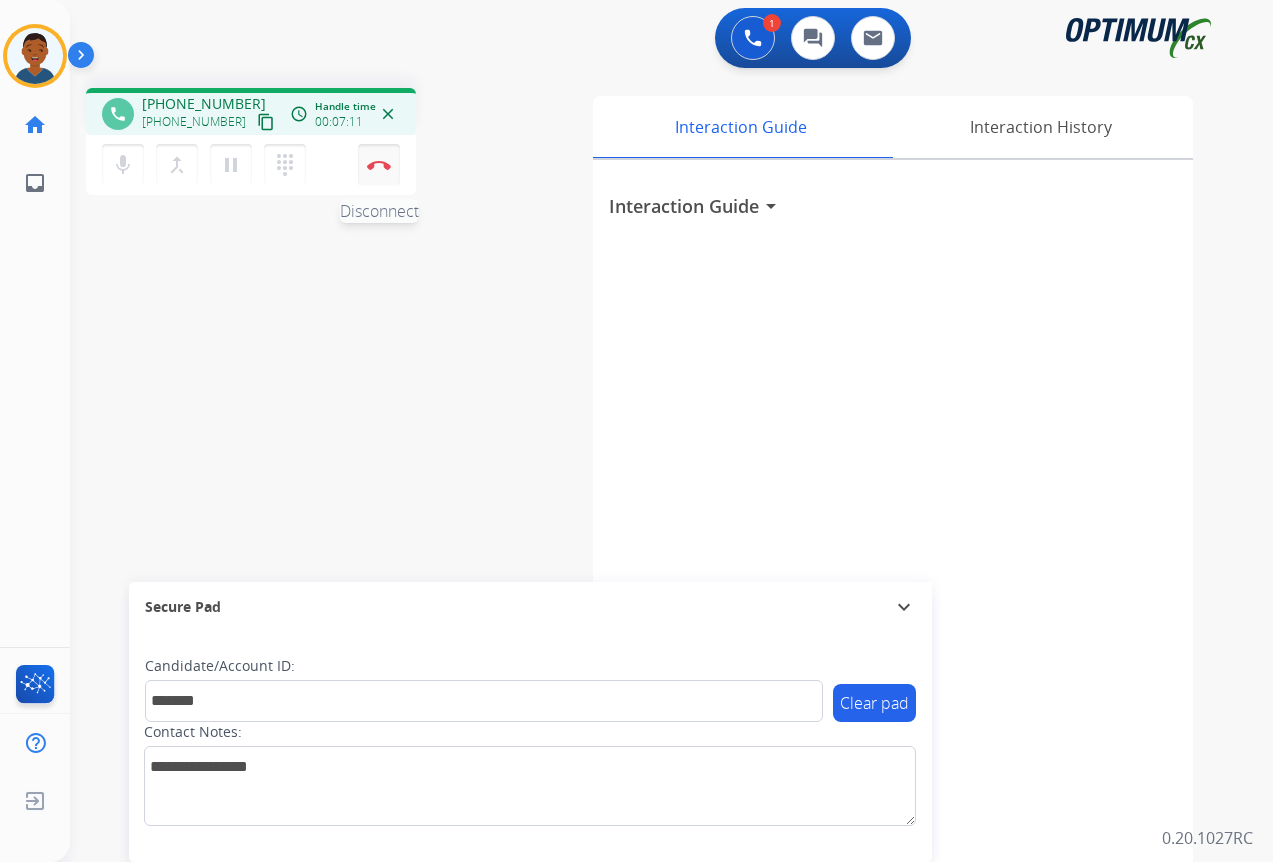 click on "Disconnect" at bounding box center [379, 165] 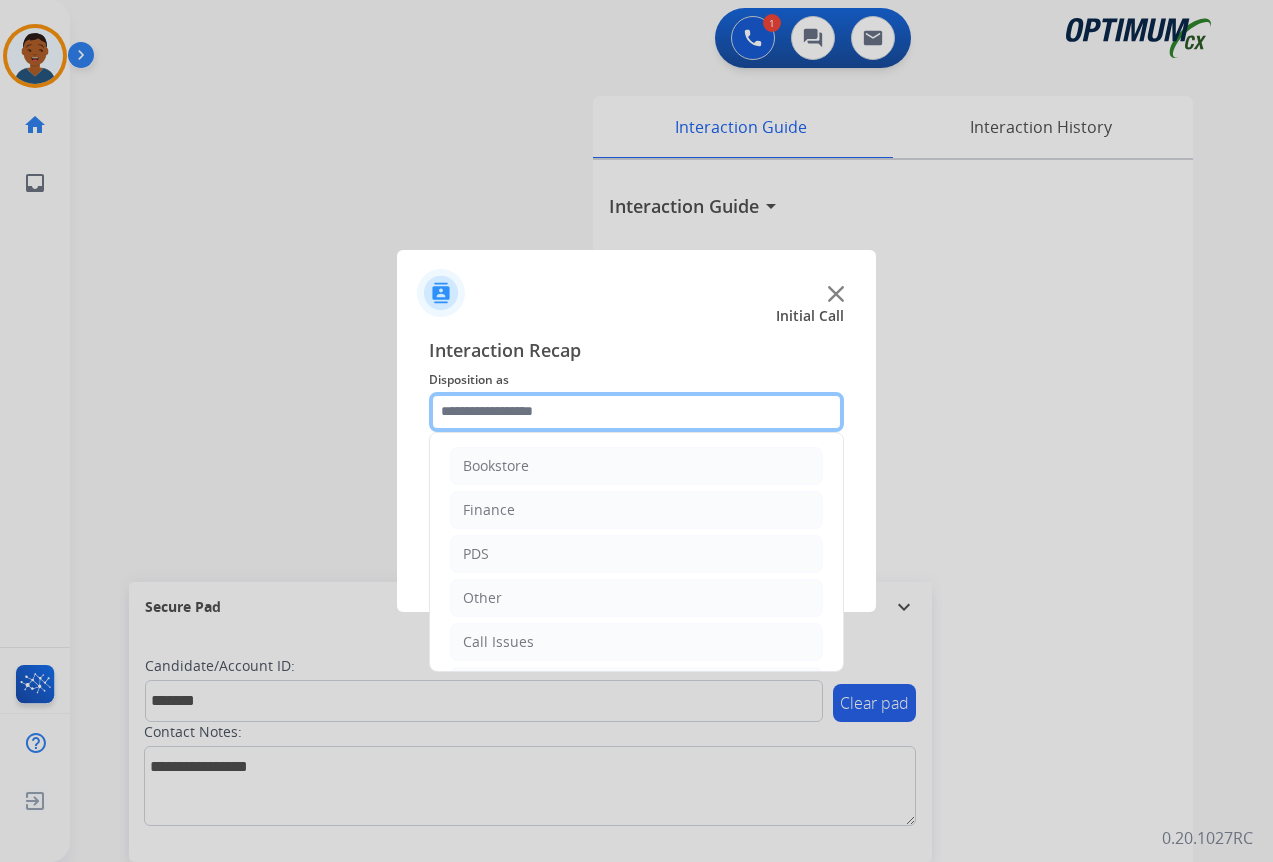 click 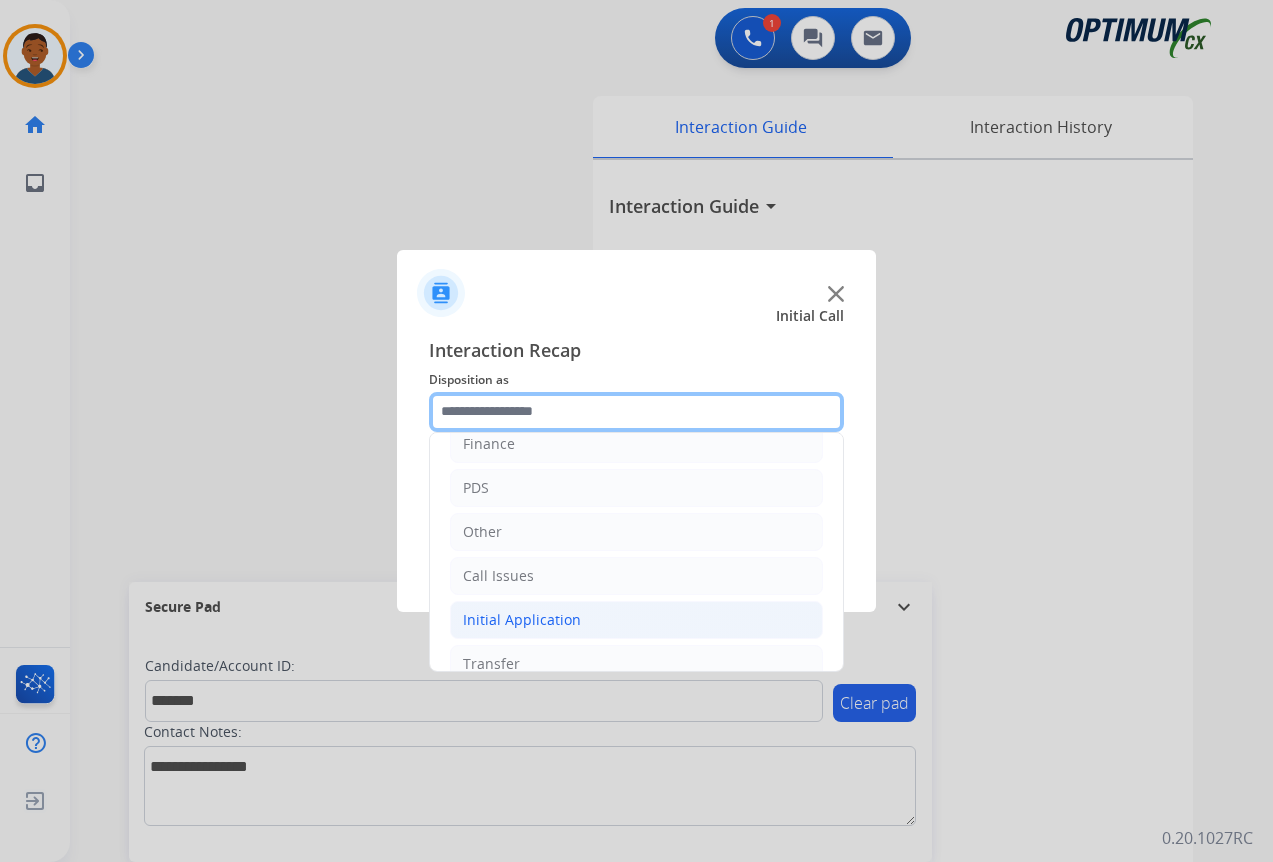scroll, scrollTop: 136, scrollLeft: 0, axis: vertical 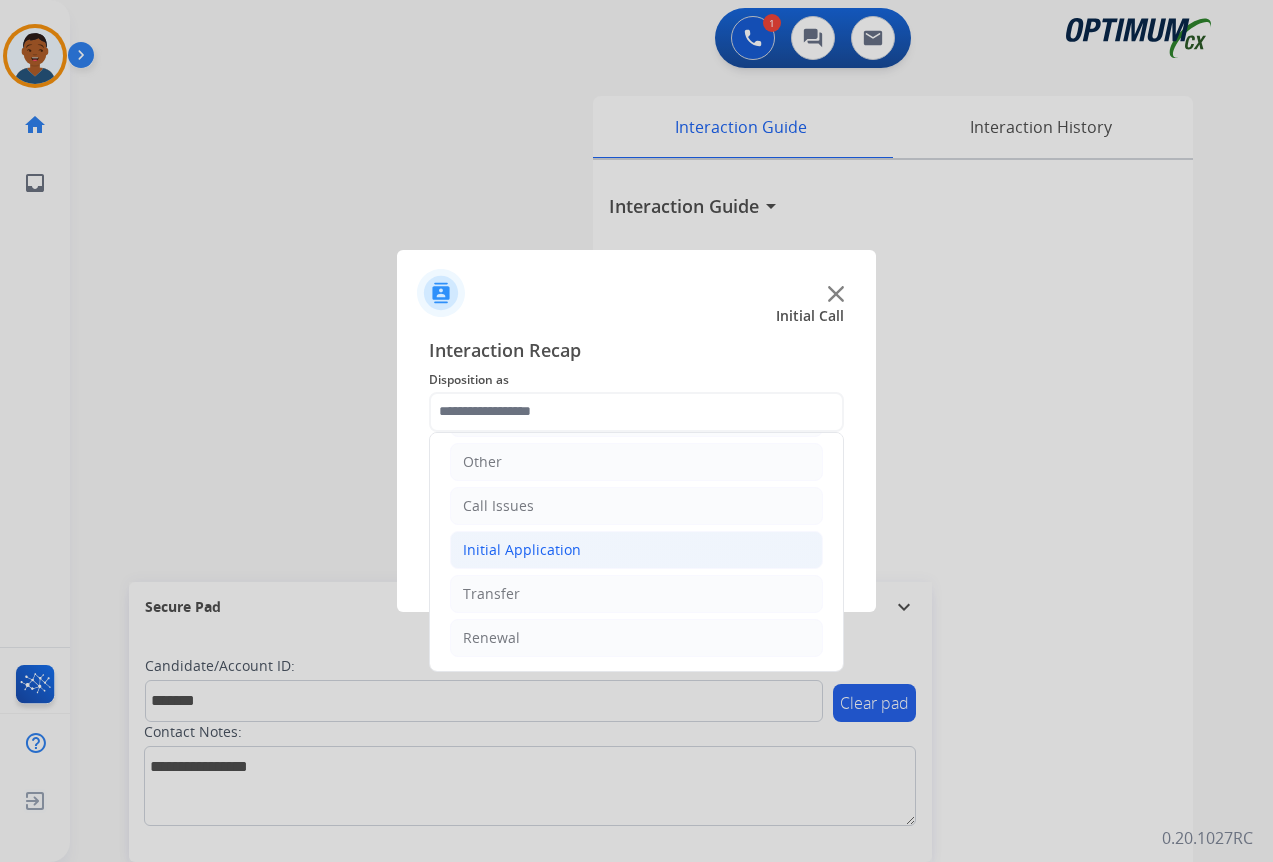 click on "Initial Application" 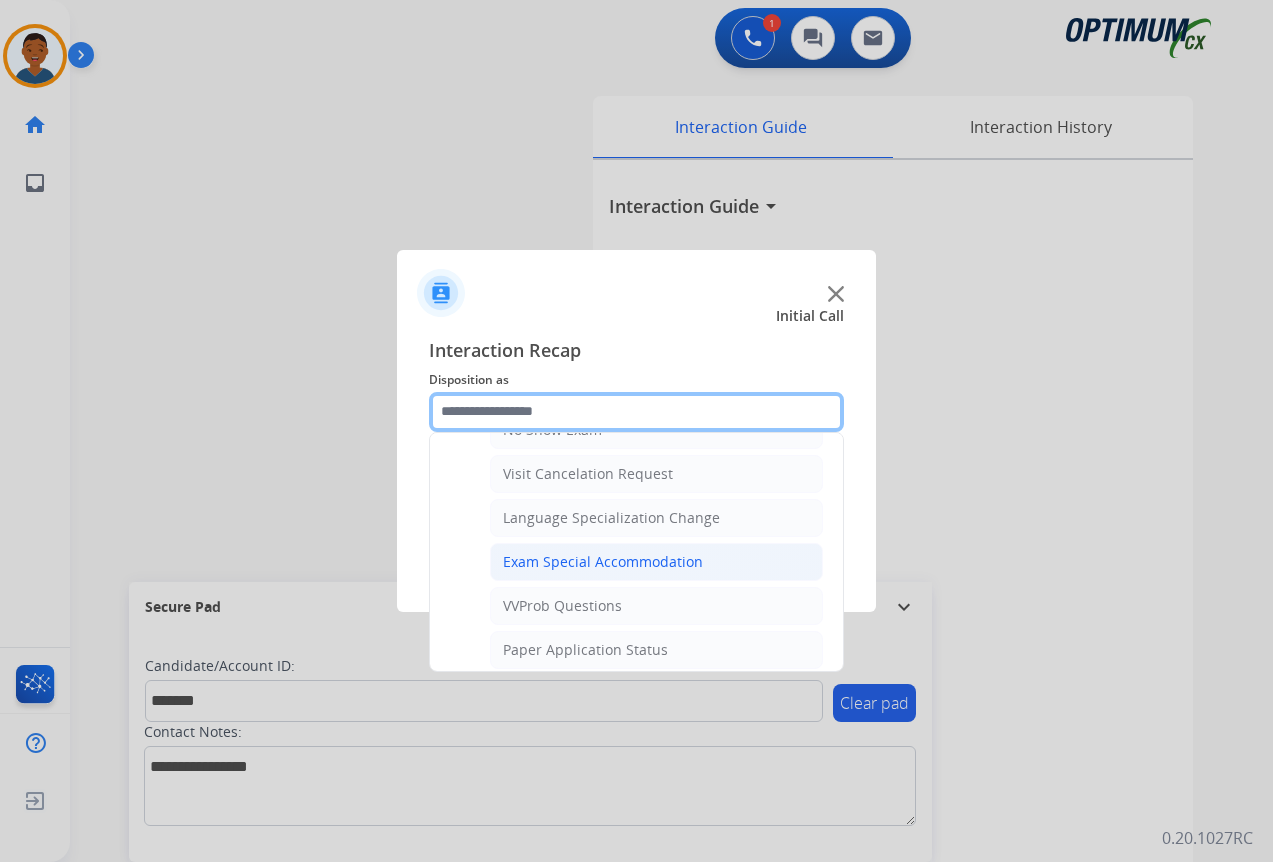 scroll, scrollTop: 1036, scrollLeft: 0, axis: vertical 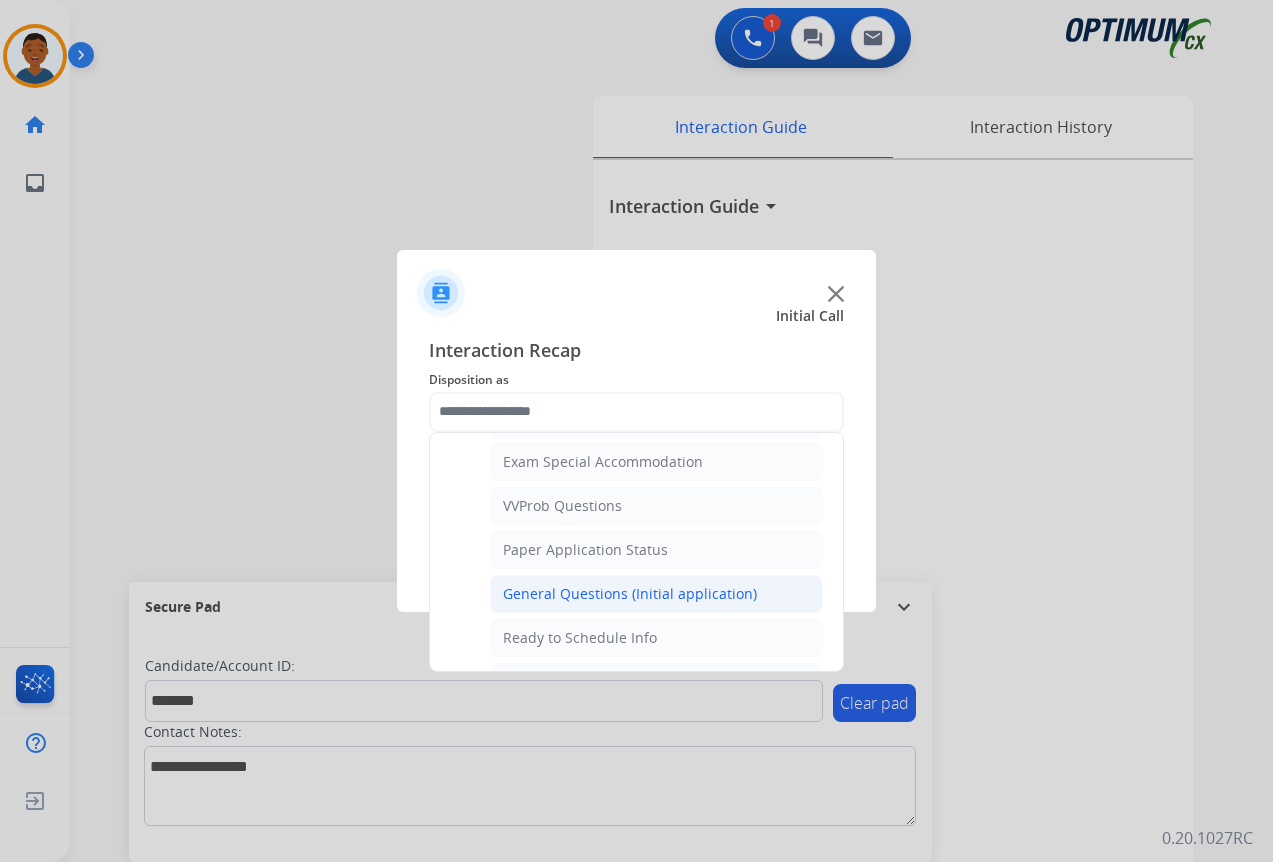 click on "General Questions (Initial application)" 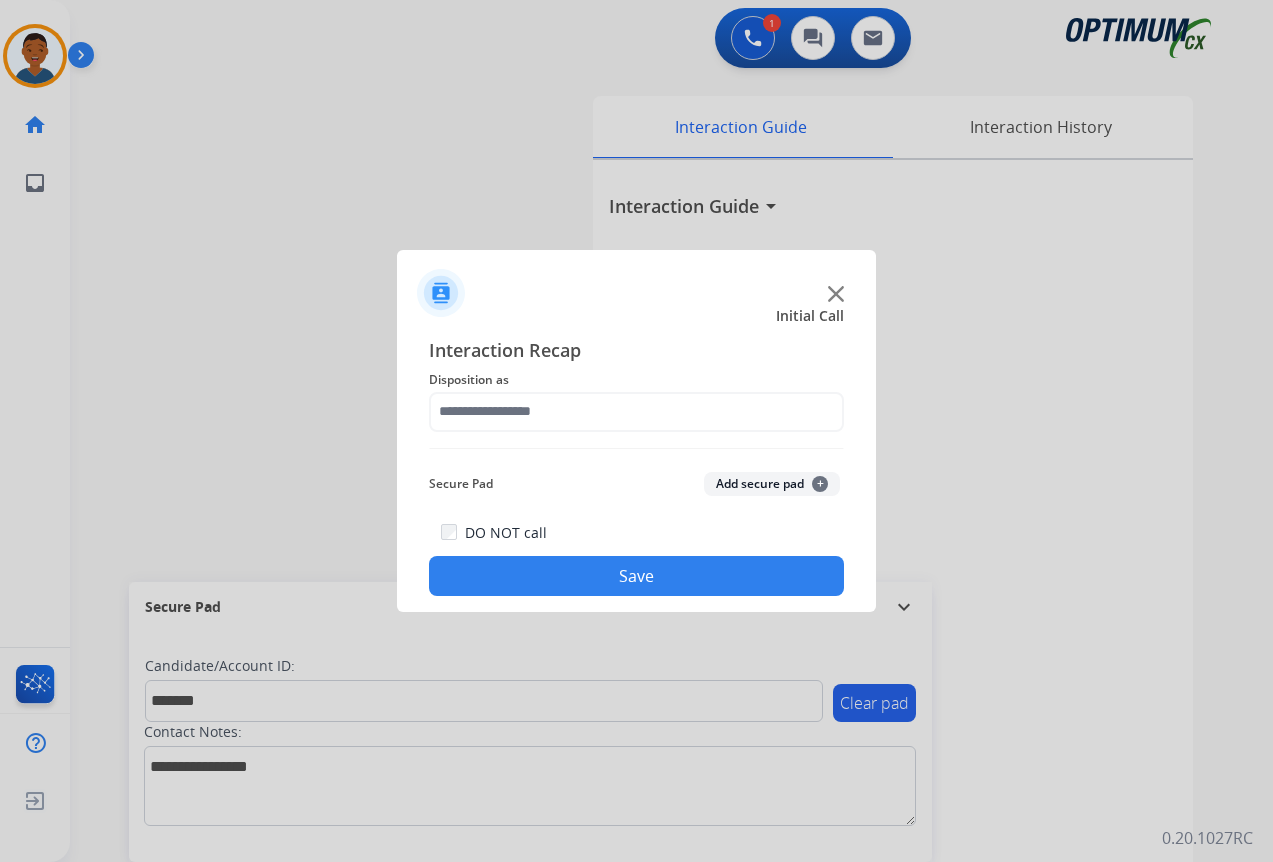 type on "**********" 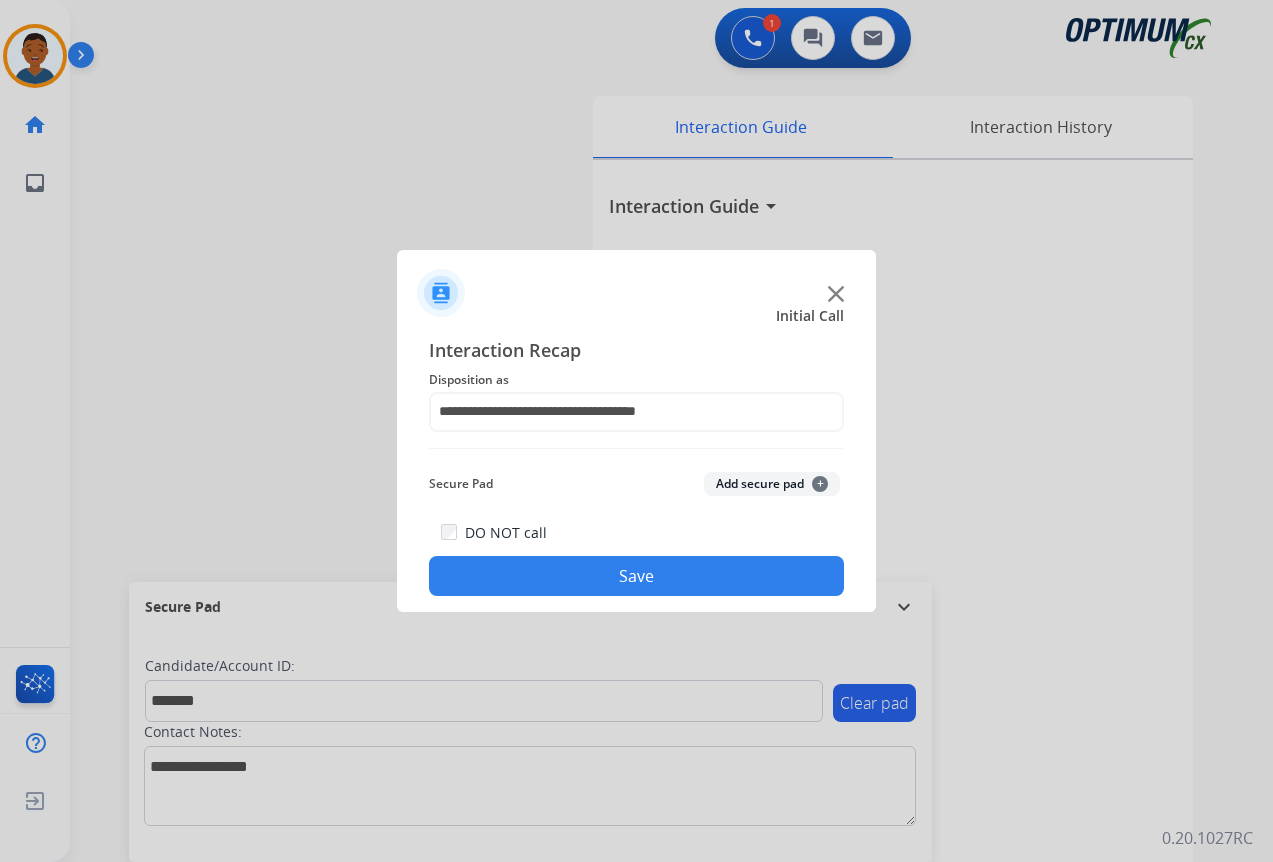 click on "Add secure pad  +" 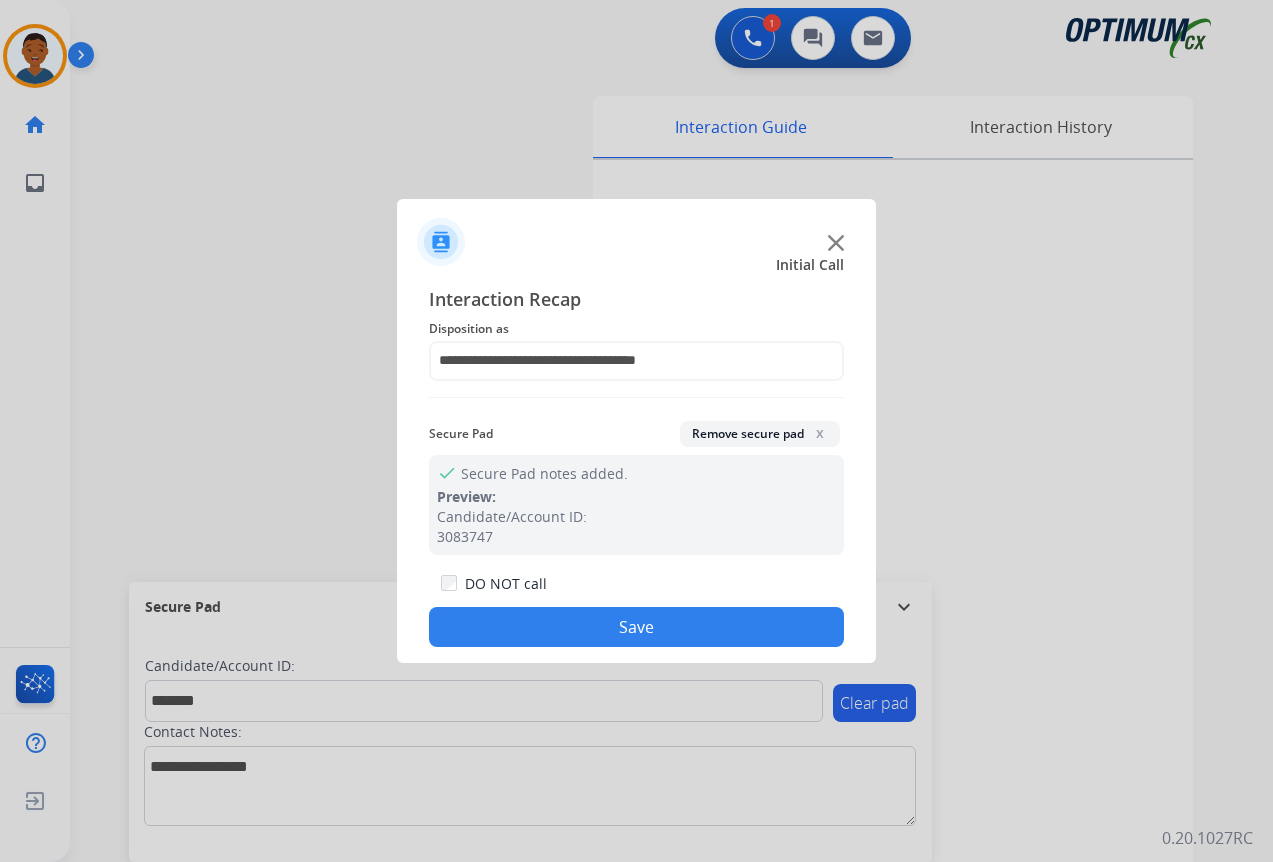 click on "Save" 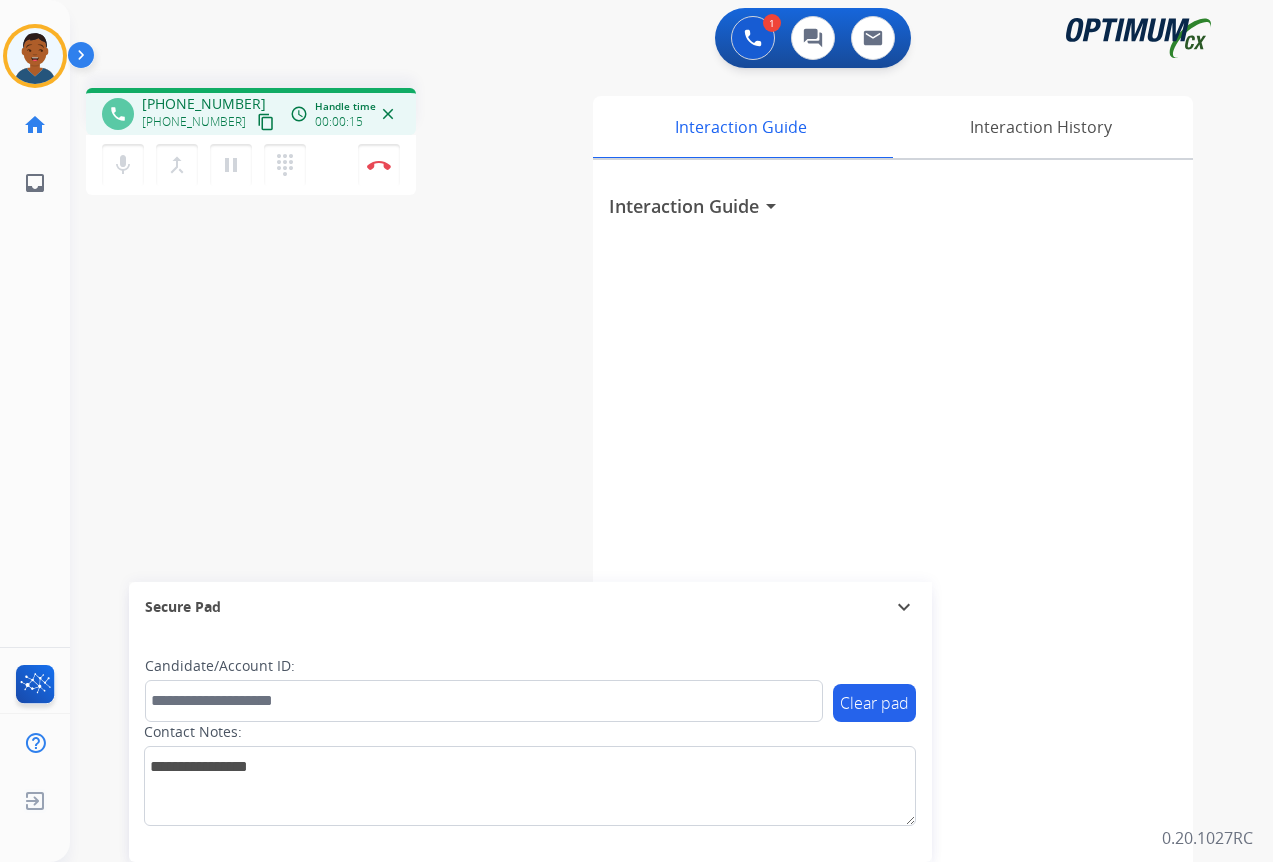 click on "content_copy" at bounding box center [266, 122] 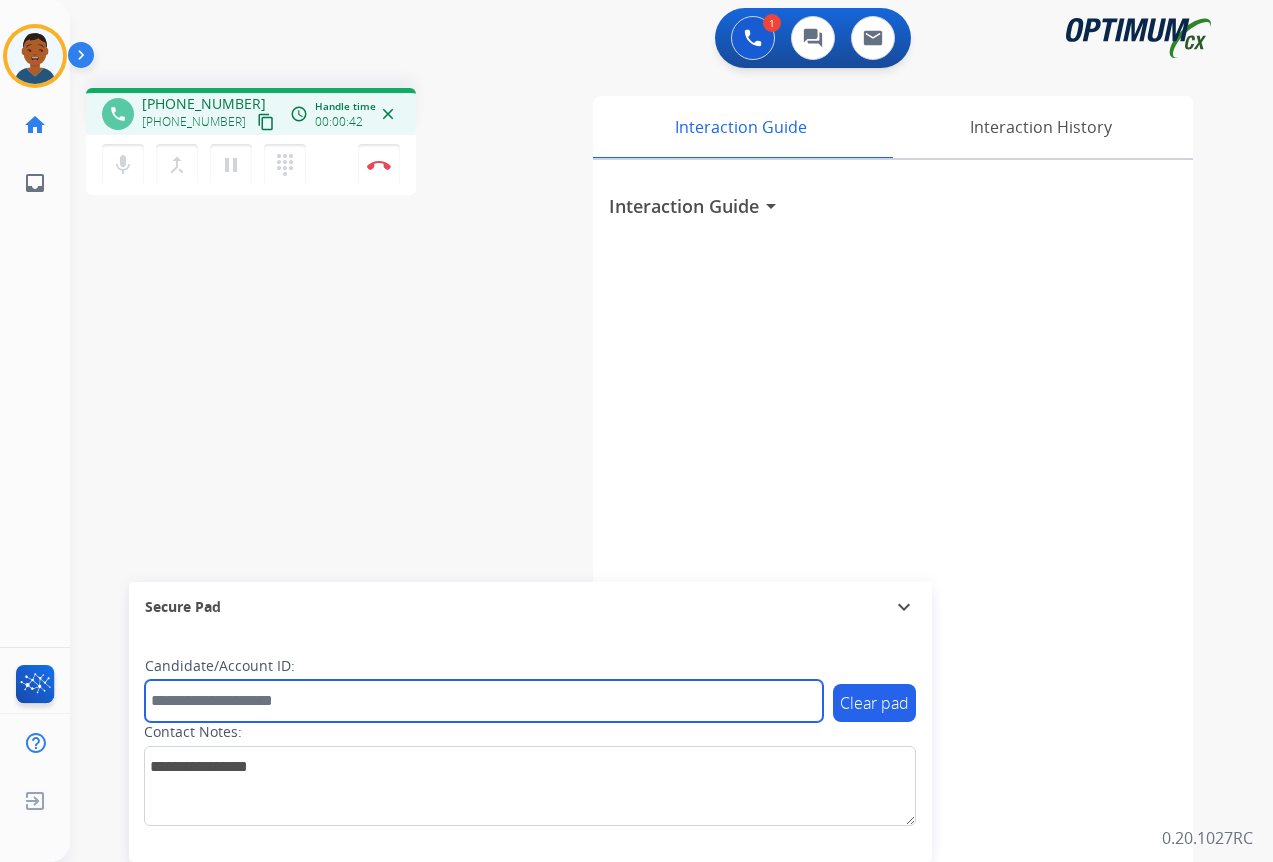 click at bounding box center (484, 701) 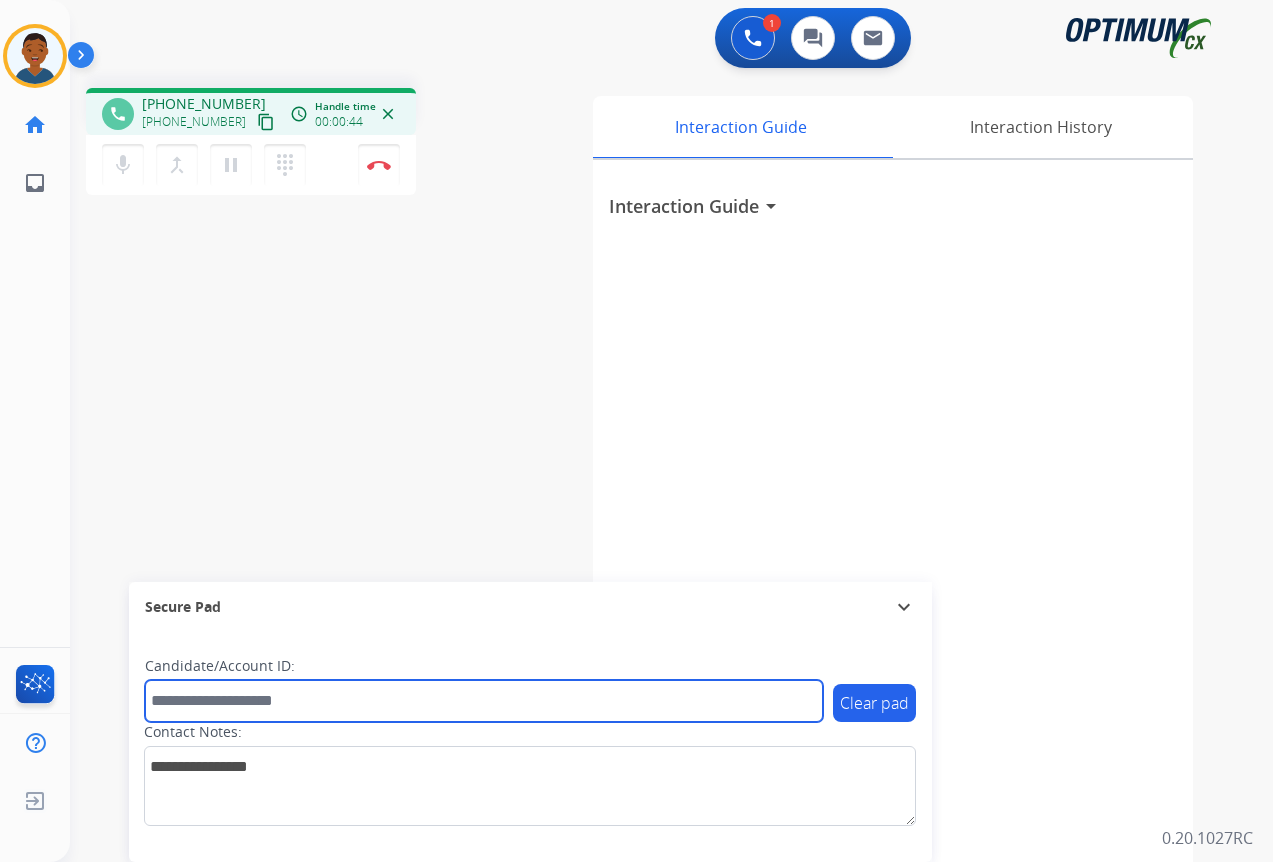 paste on "*******" 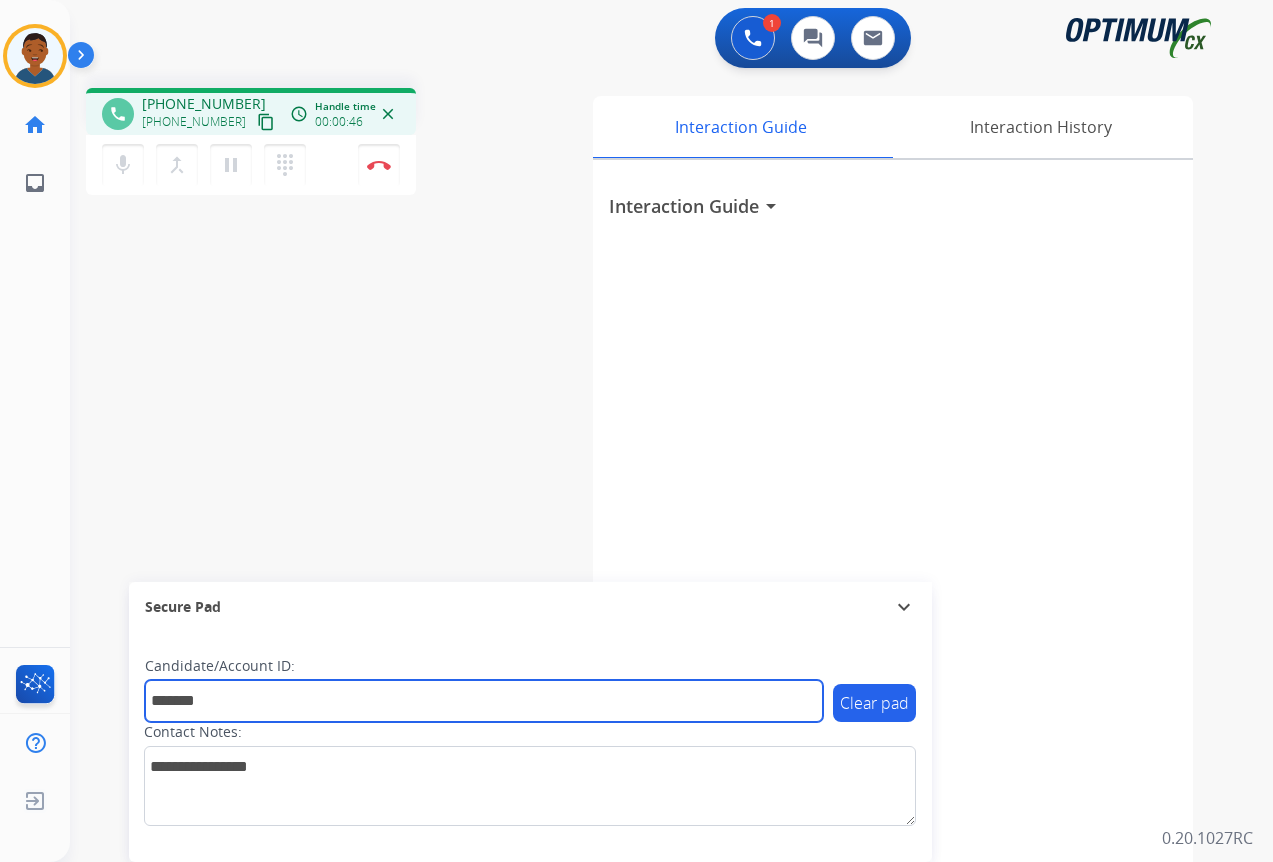 type on "*******" 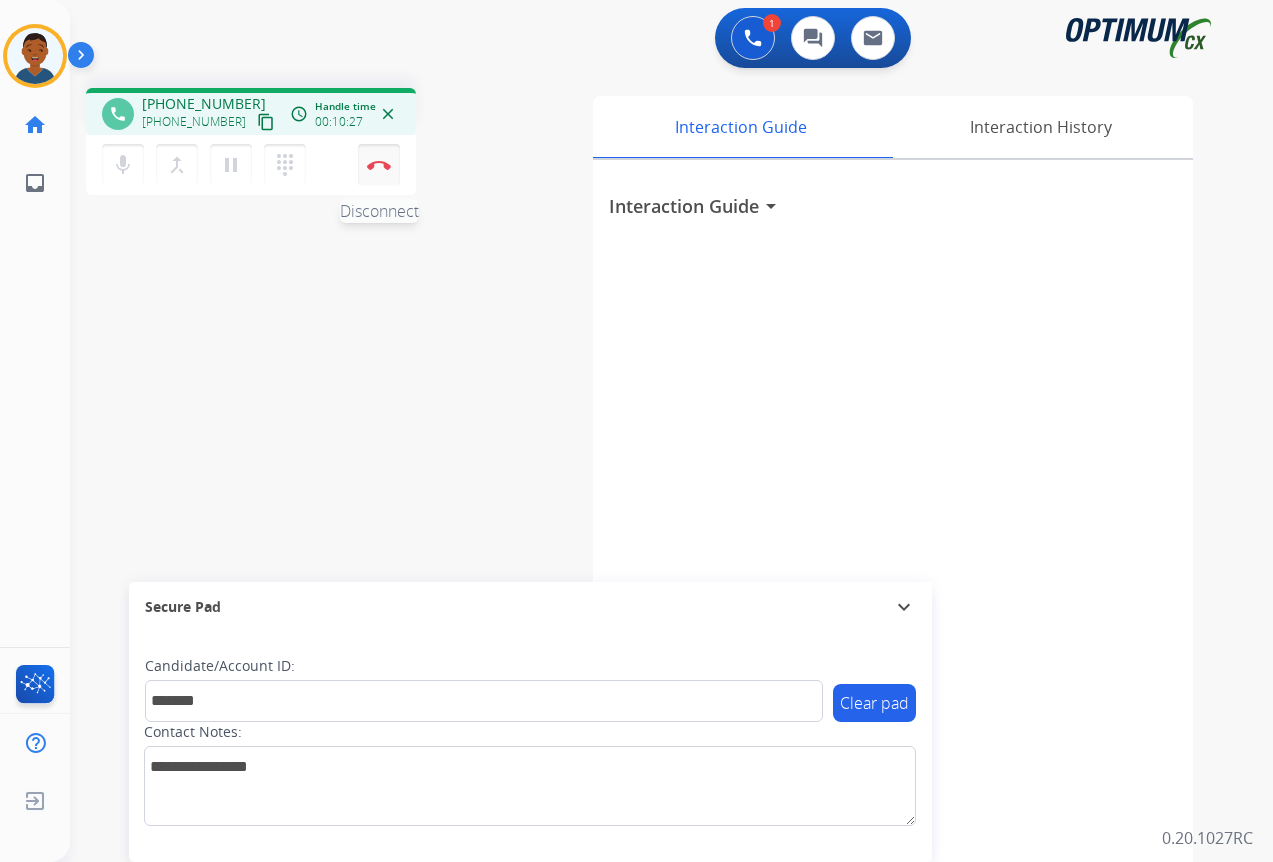 click at bounding box center [379, 165] 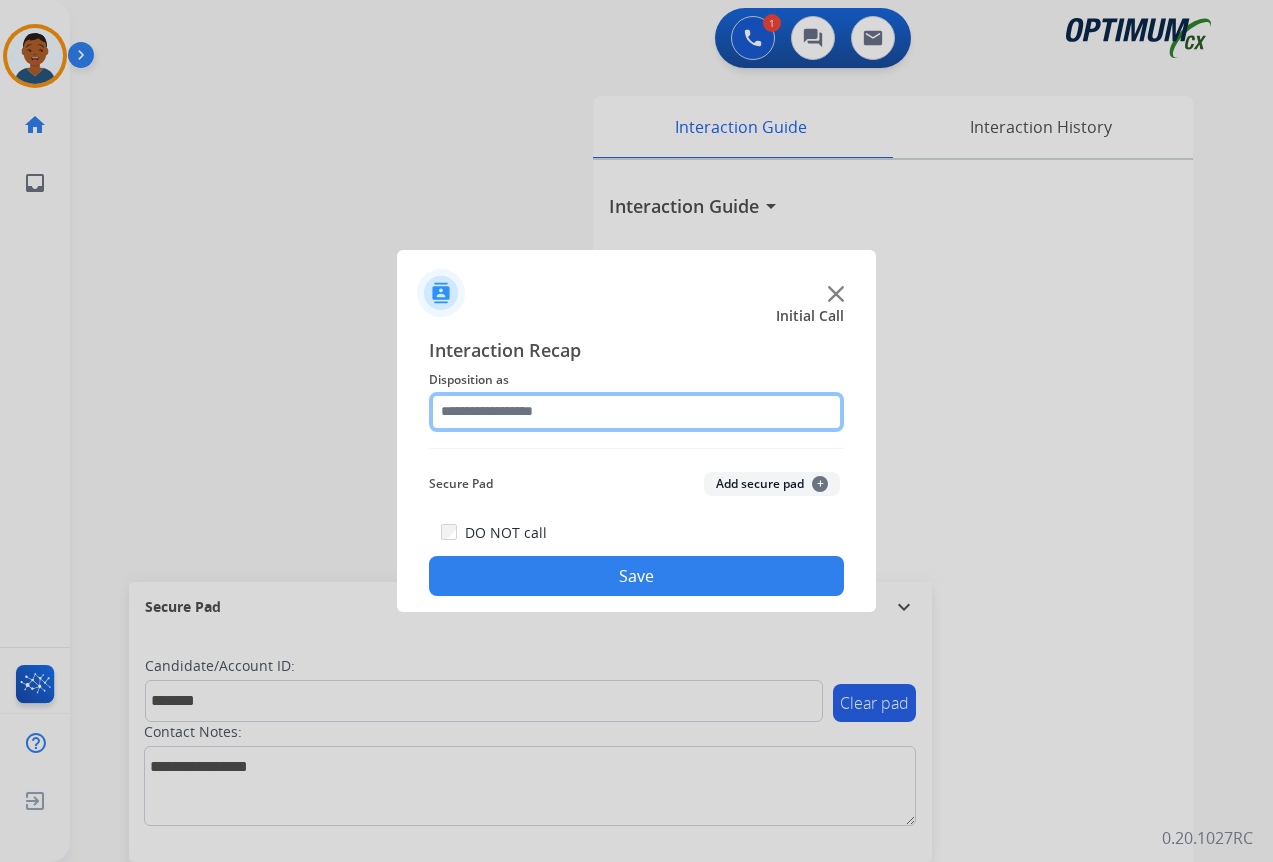 click 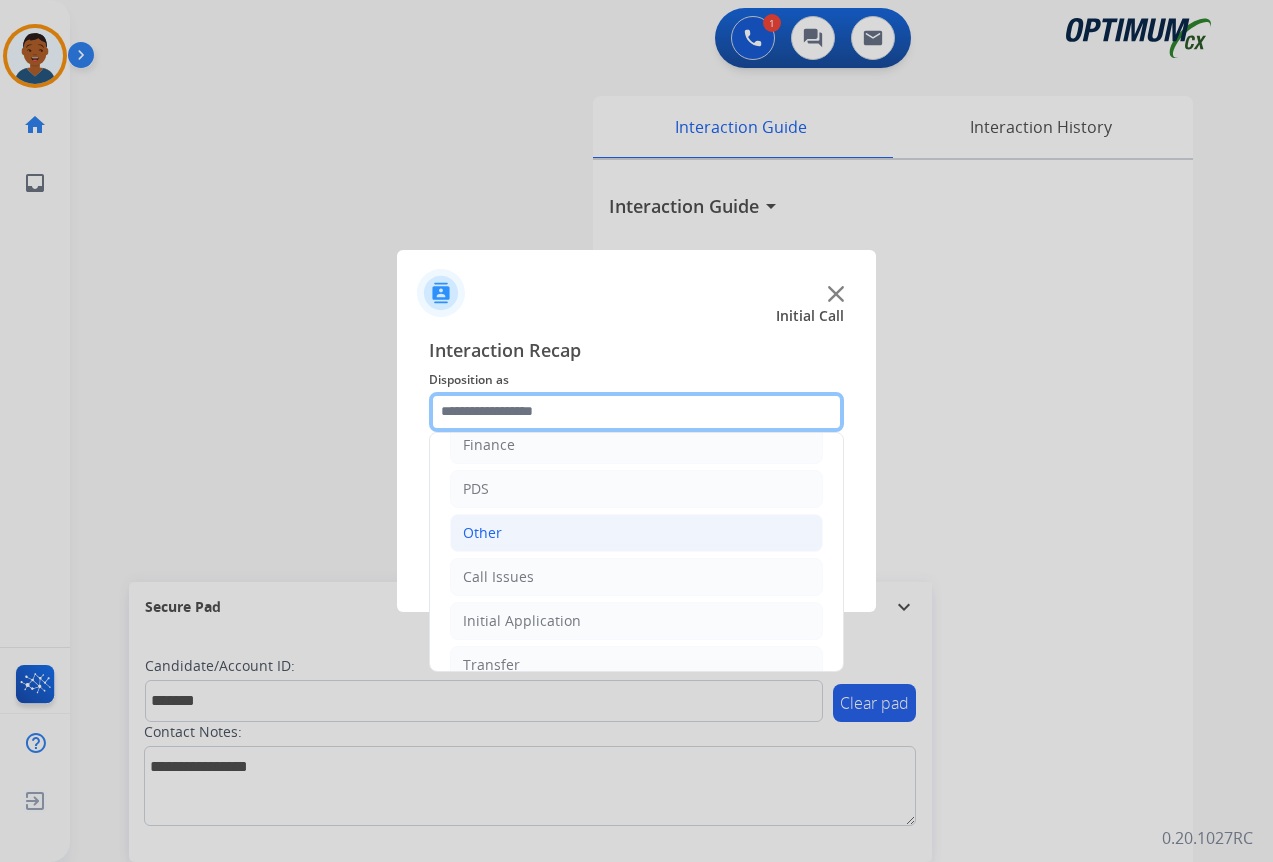 scroll, scrollTop: 136, scrollLeft: 0, axis: vertical 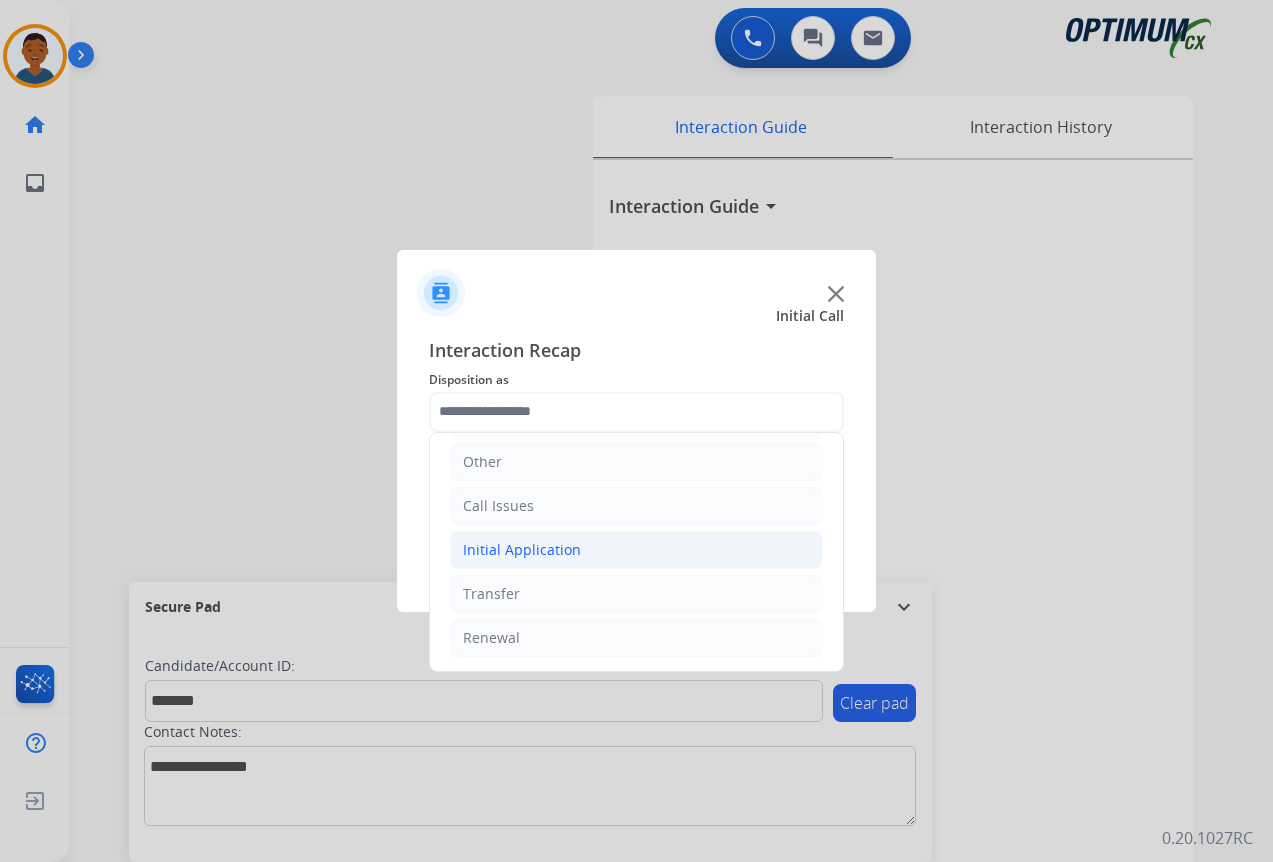 click on "Initial Application" 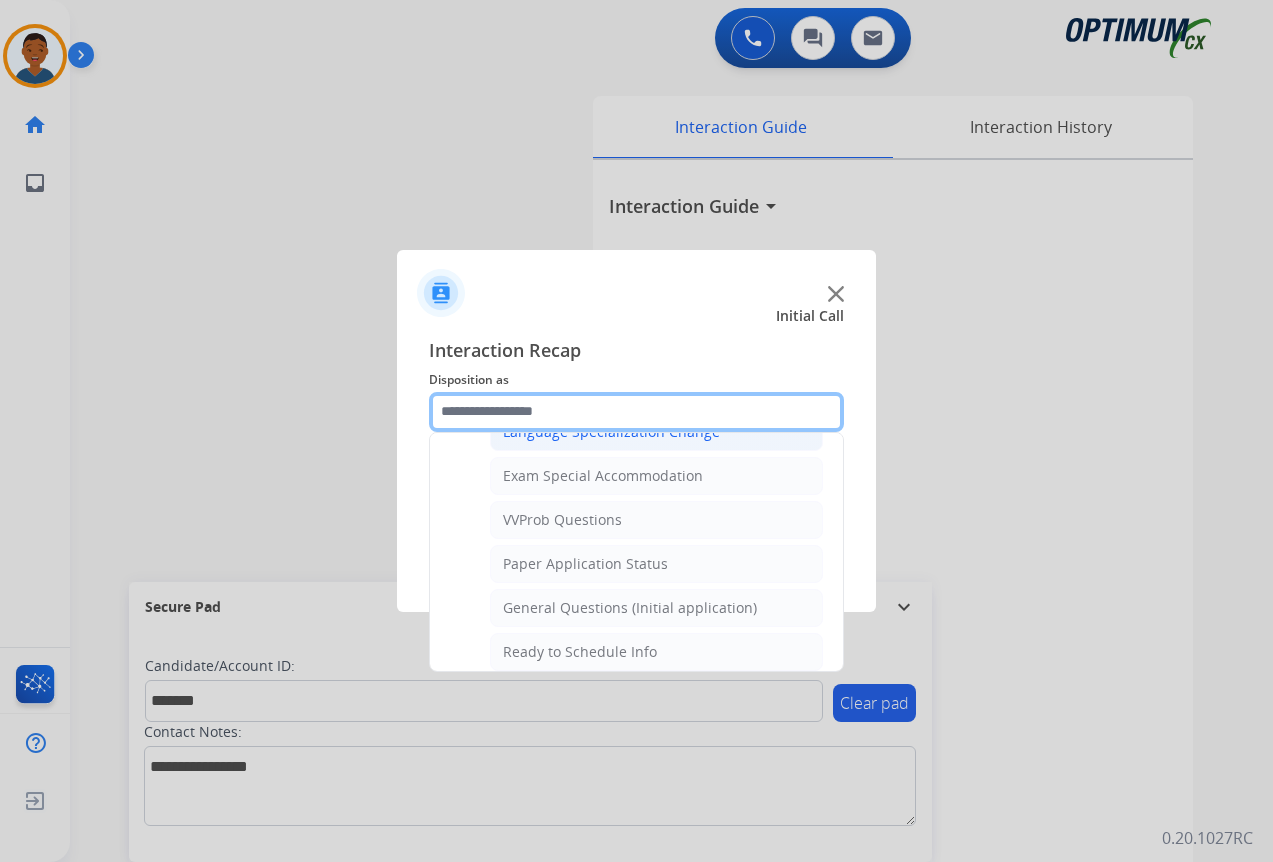 scroll, scrollTop: 1036, scrollLeft: 0, axis: vertical 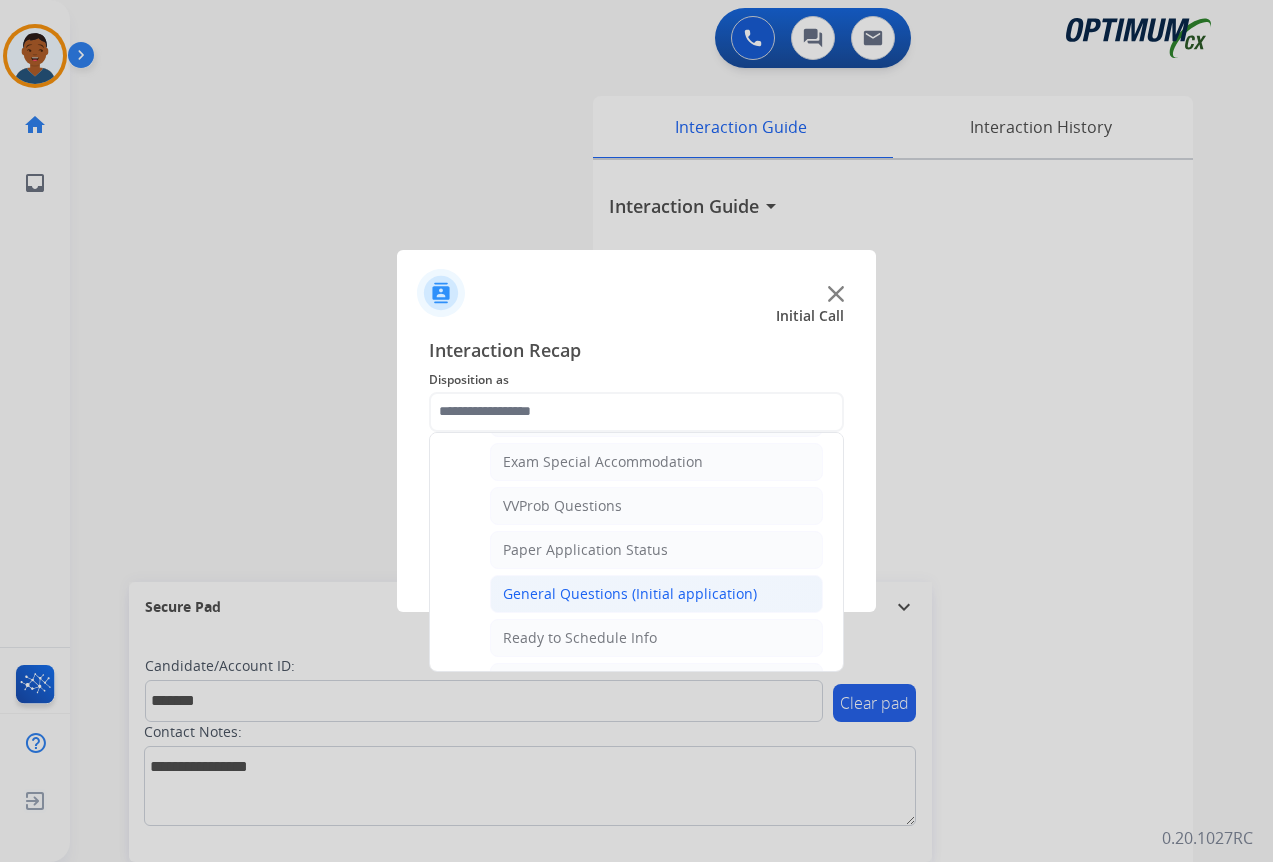 click on "General Questions (Initial application)" 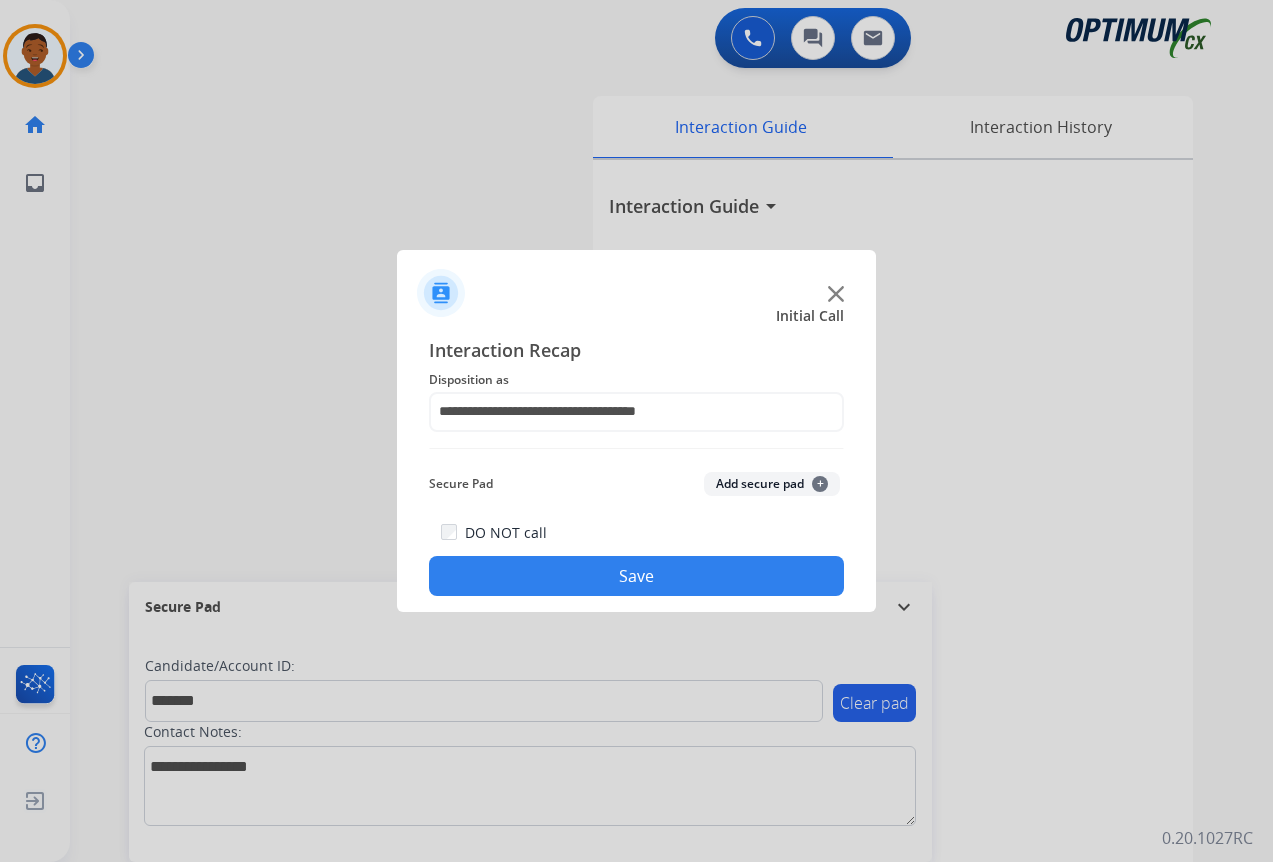 click on "Add secure pad  +" 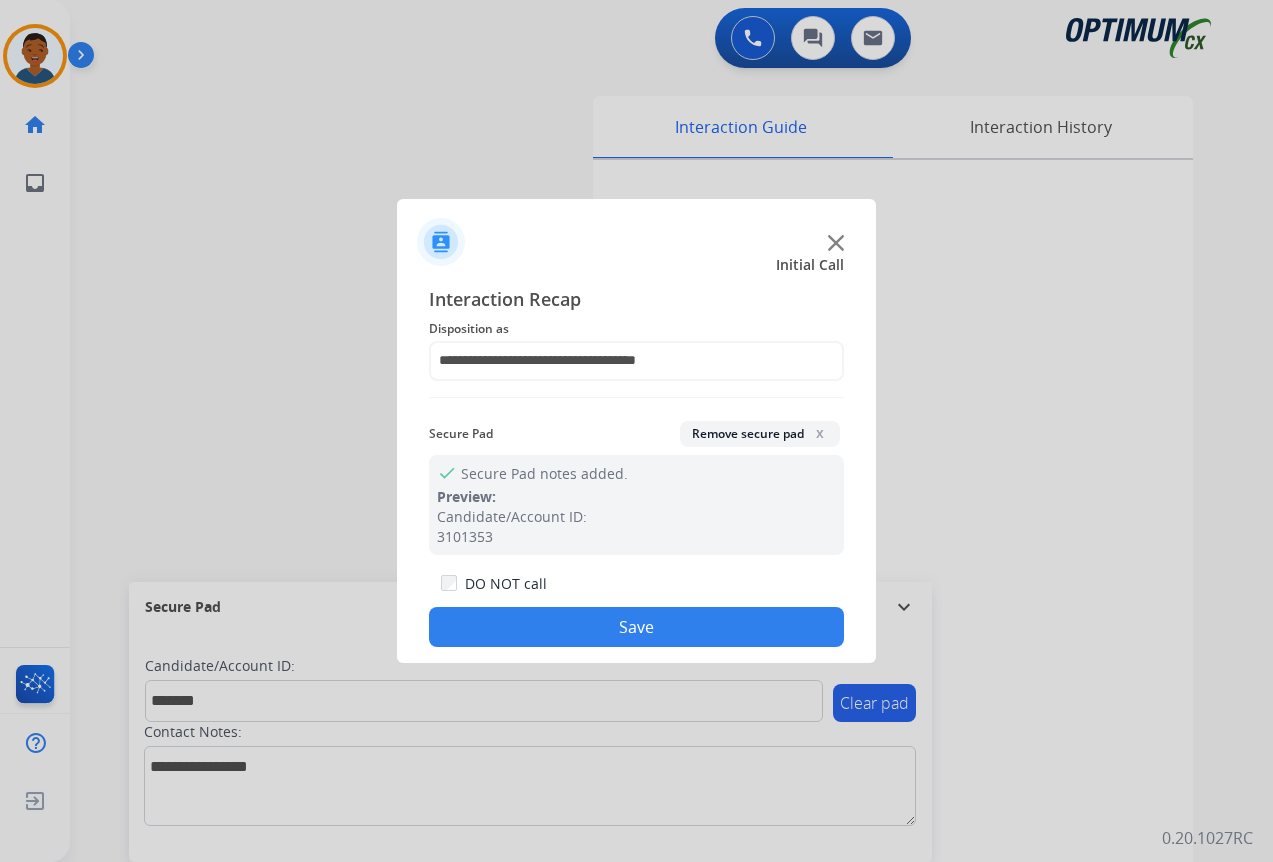 click on "Save" 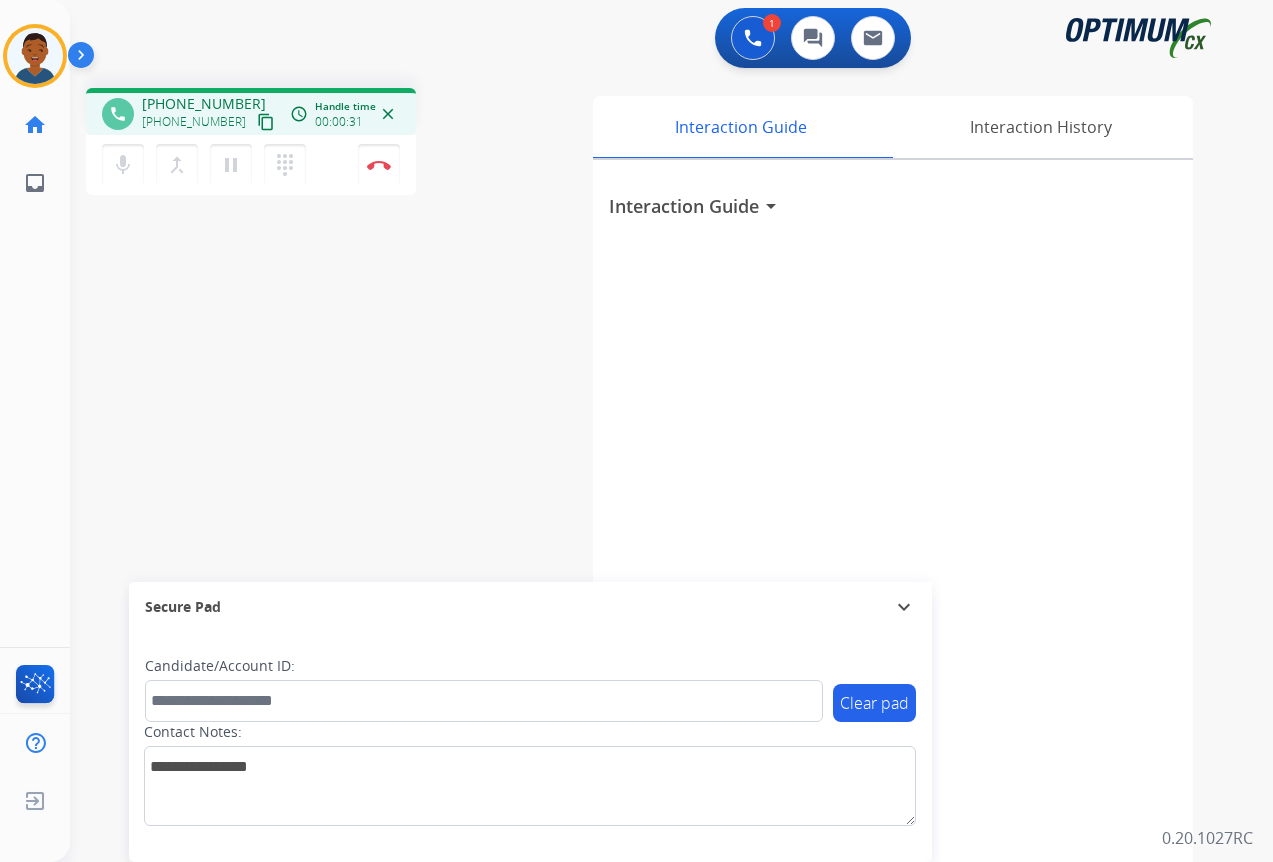 click on "content_copy" at bounding box center (266, 122) 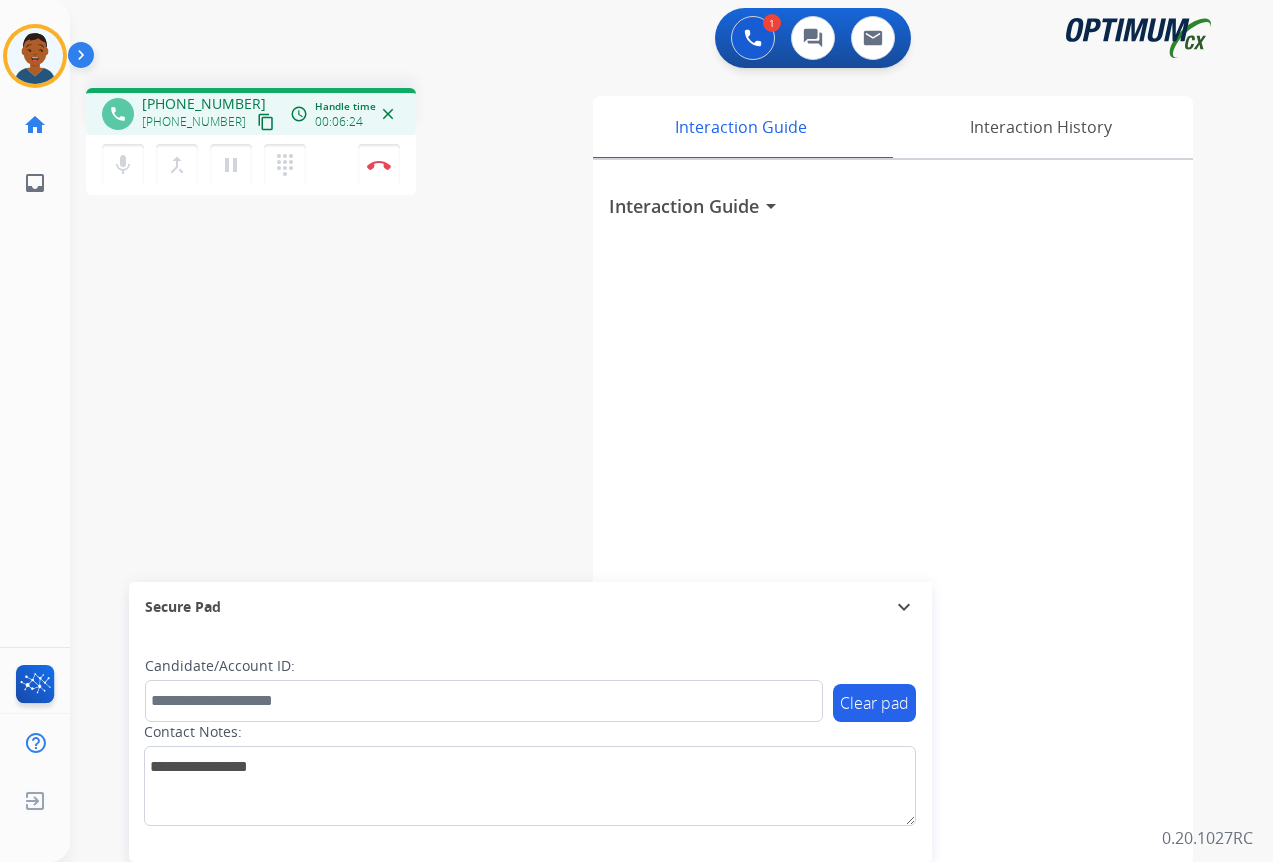 click on "content_copy" at bounding box center [266, 122] 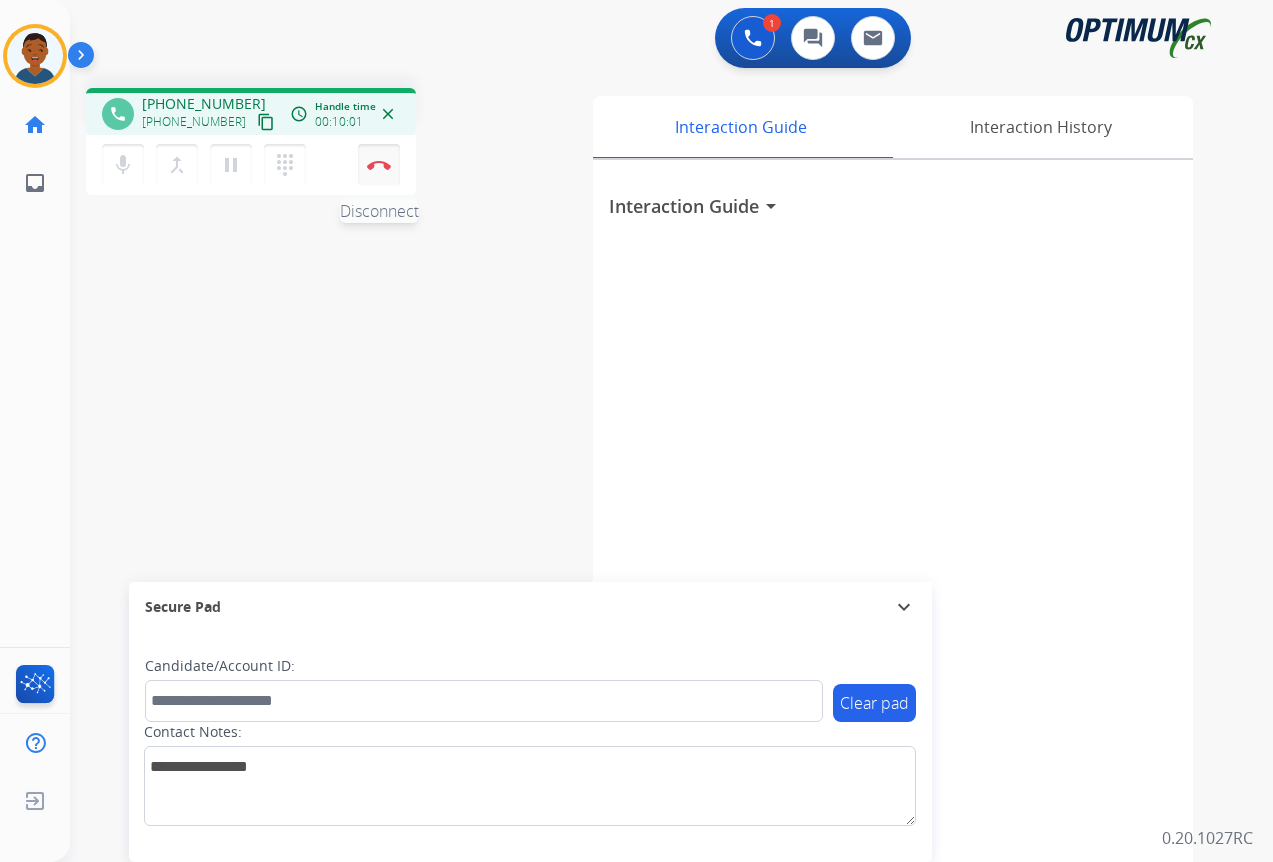 click on "Disconnect" at bounding box center (379, 165) 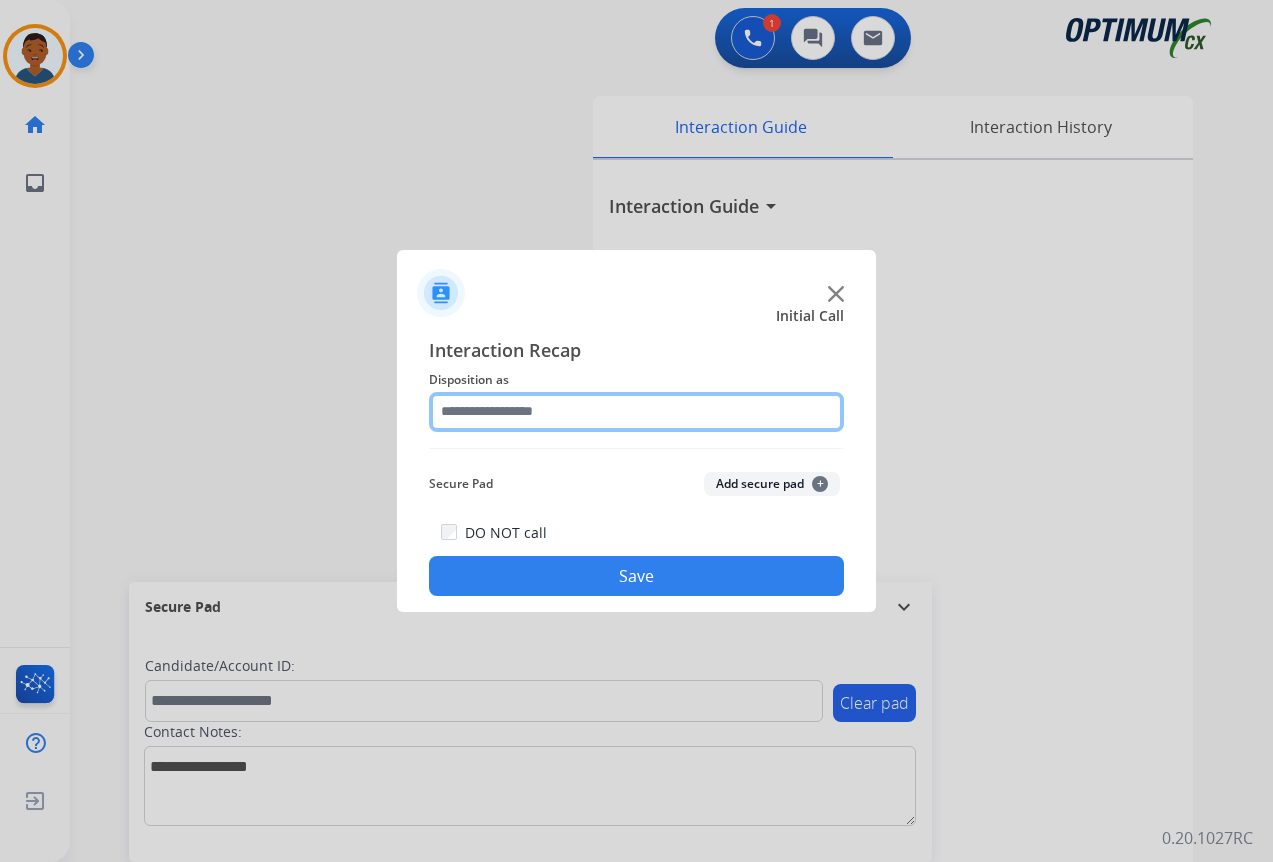 click 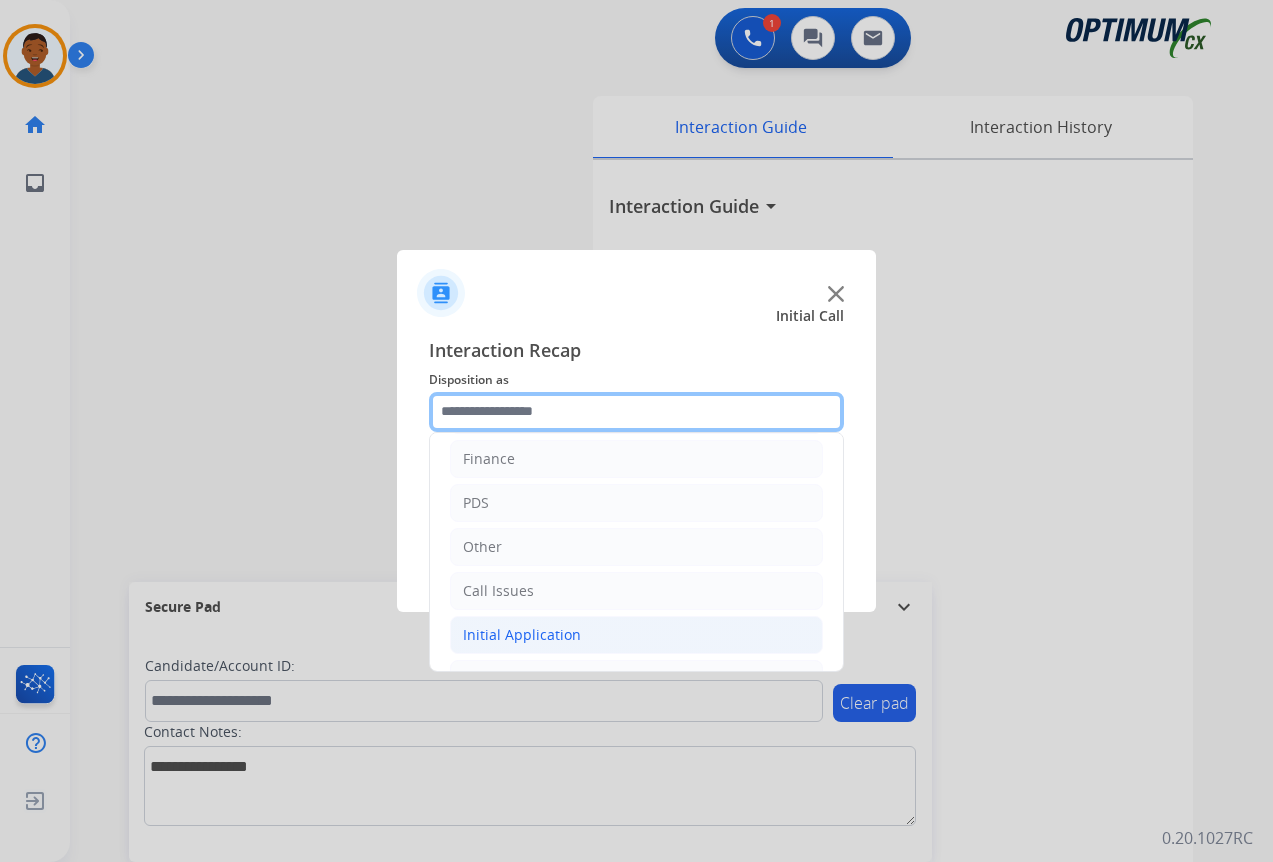 scroll, scrollTop: 136, scrollLeft: 0, axis: vertical 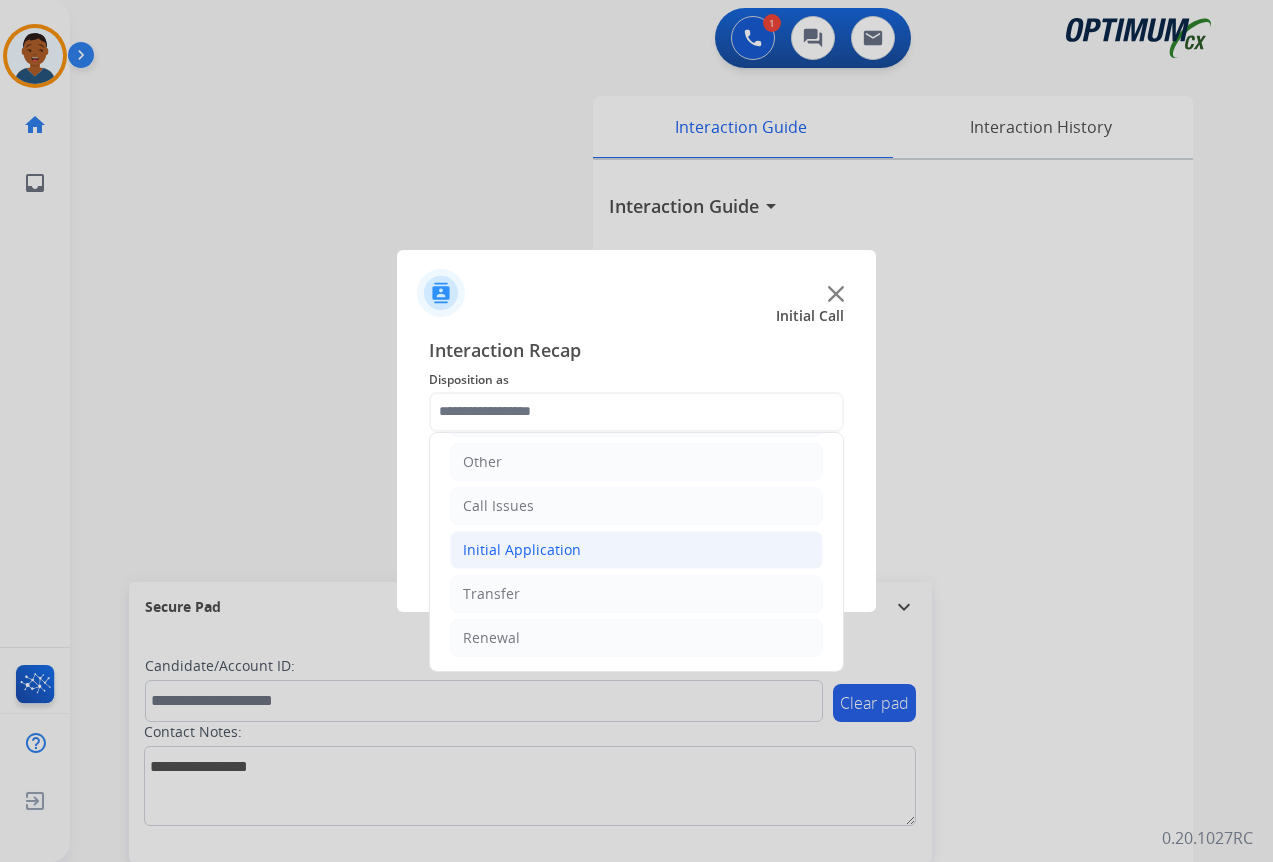 click on "Initial Application" 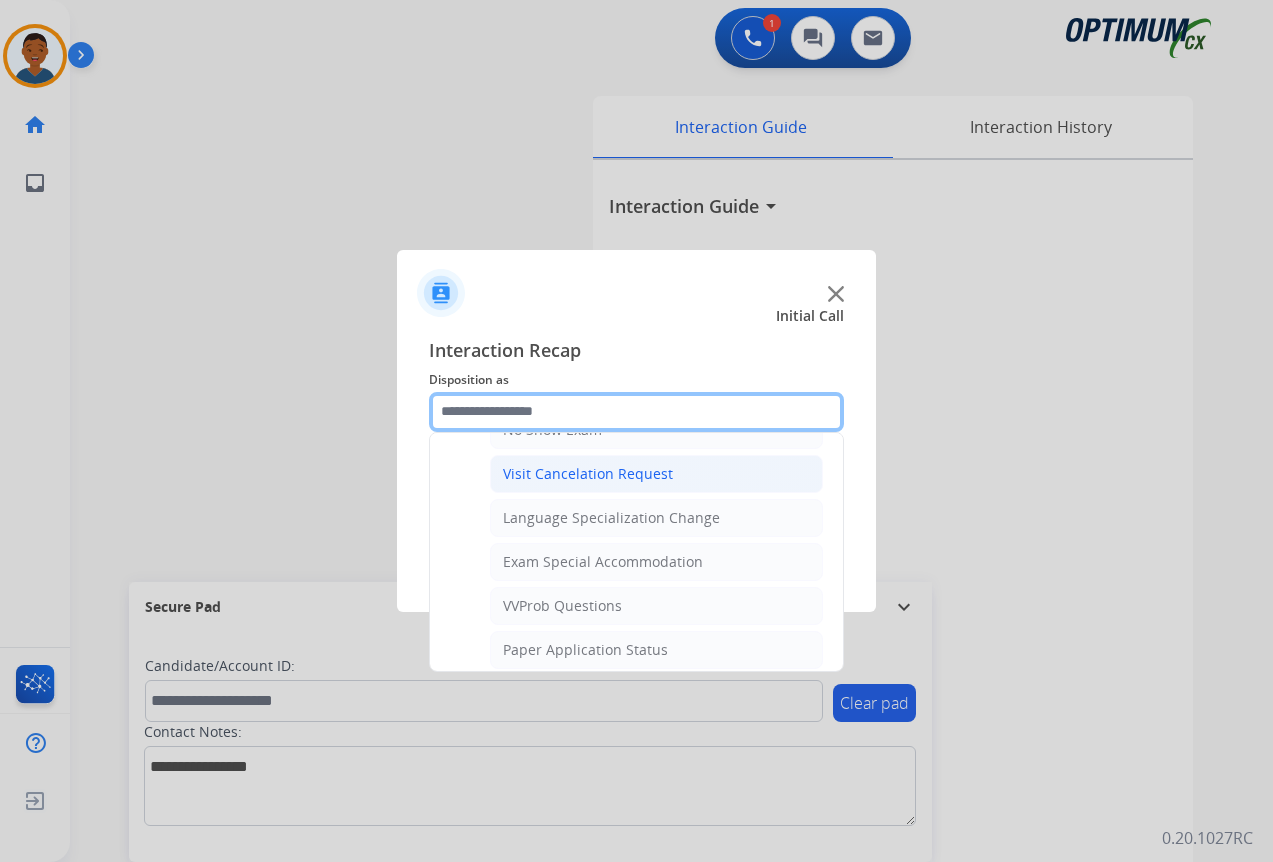 scroll, scrollTop: 1036, scrollLeft: 0, axis: vertical 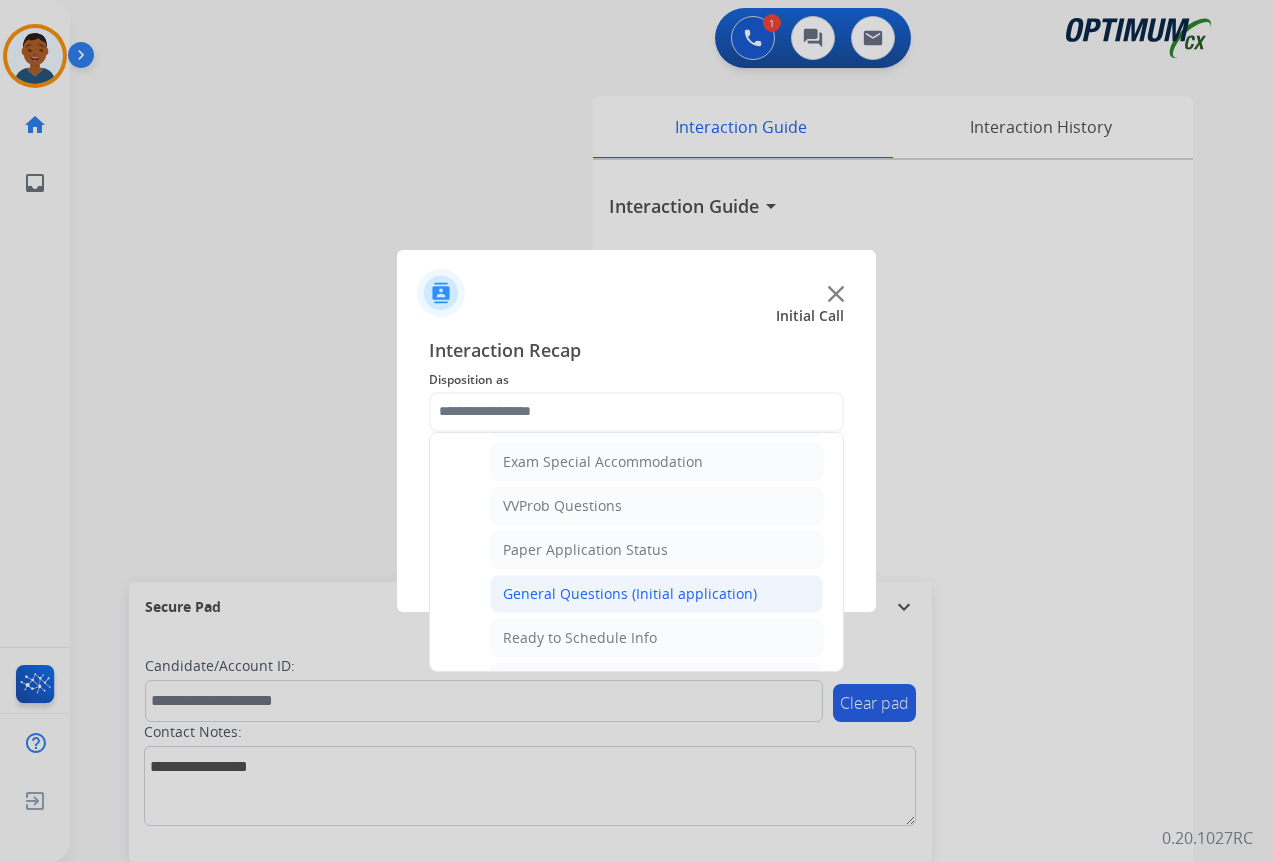 click on "General Questions (Initial application)" 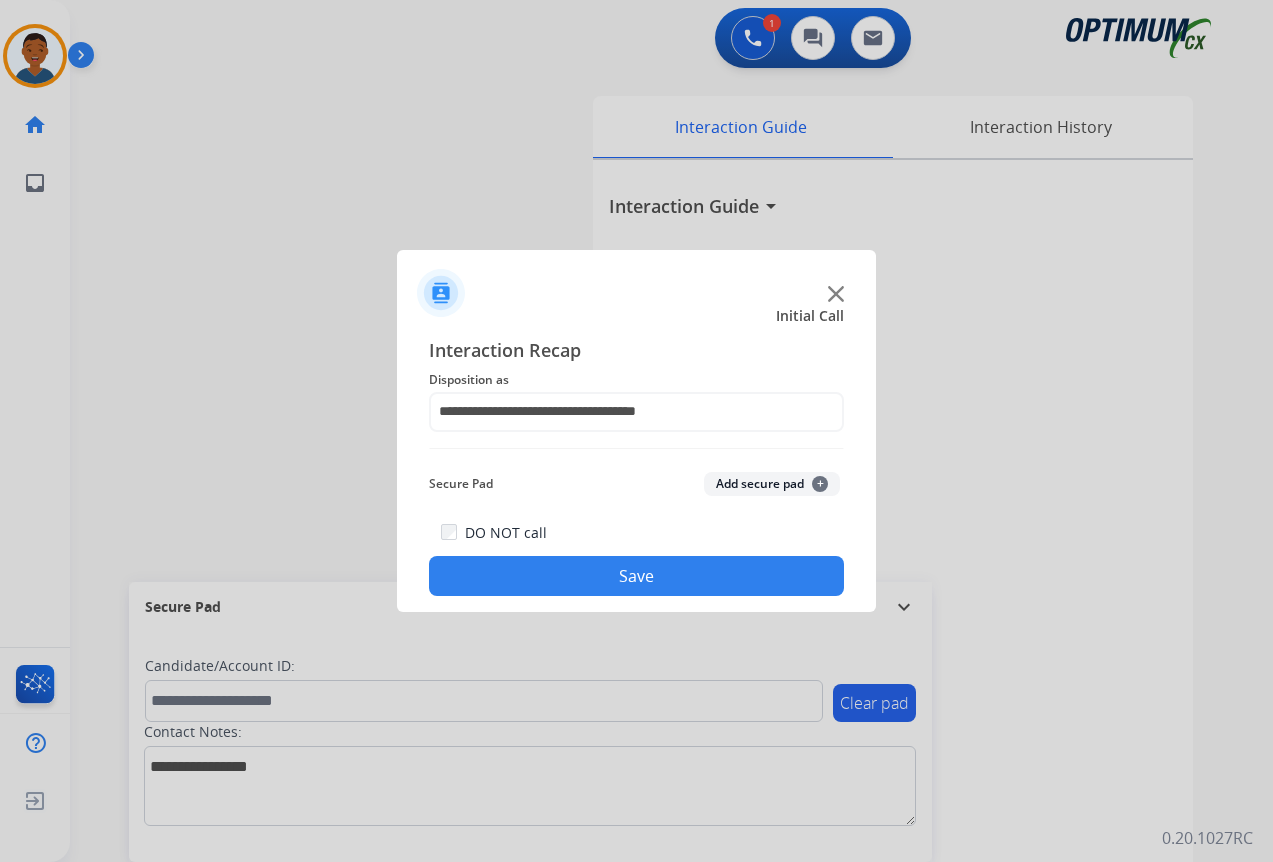 click on "Save" 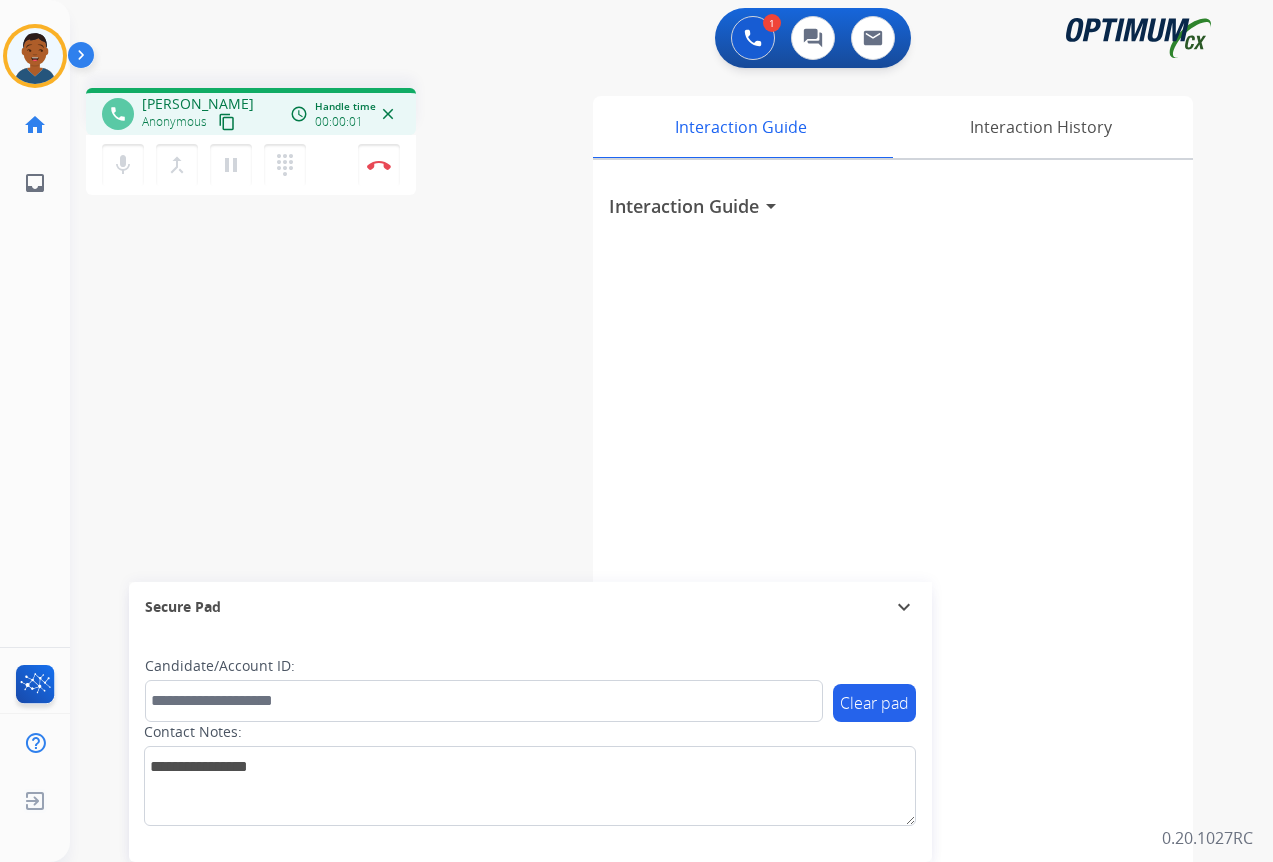 click on "content_copy" at bounding box center [227, 122] 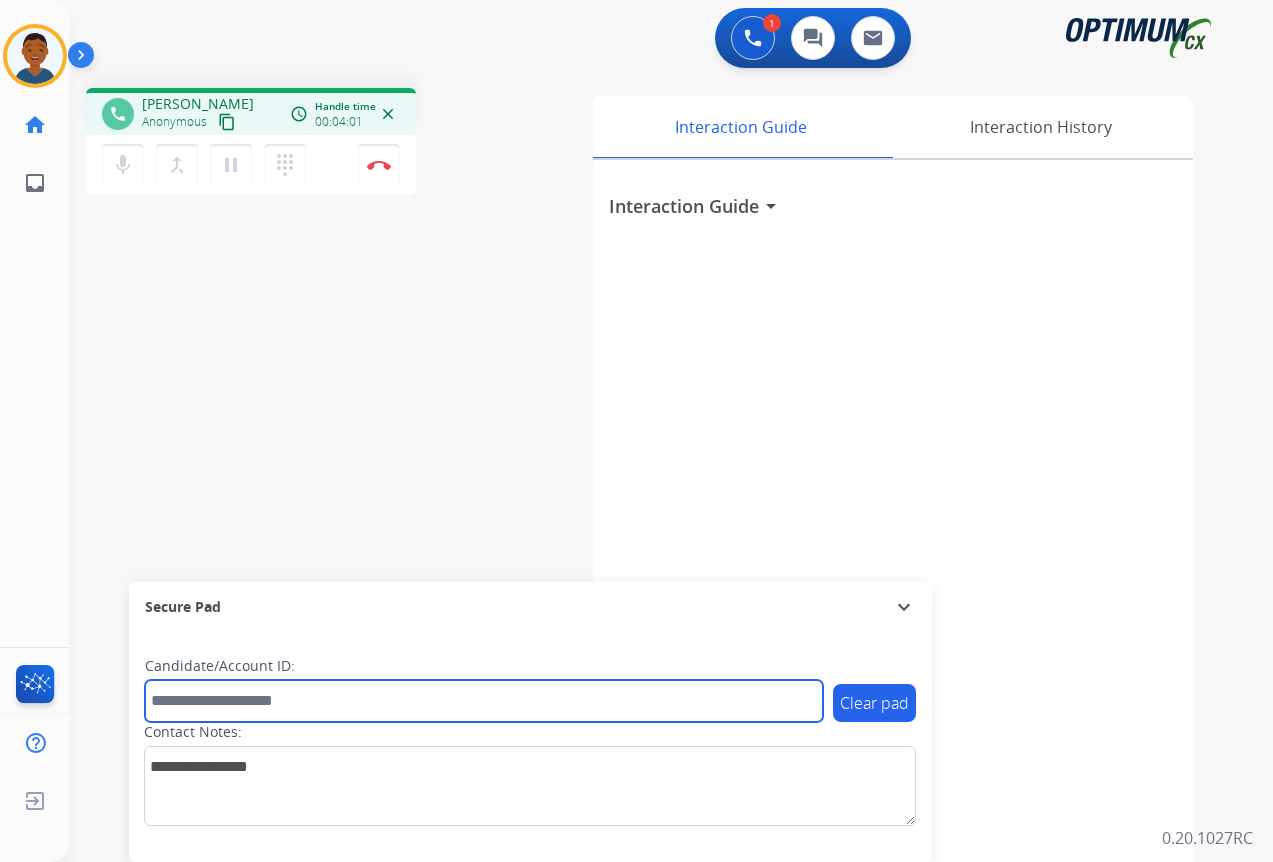 click at bounding box center [484, 701] 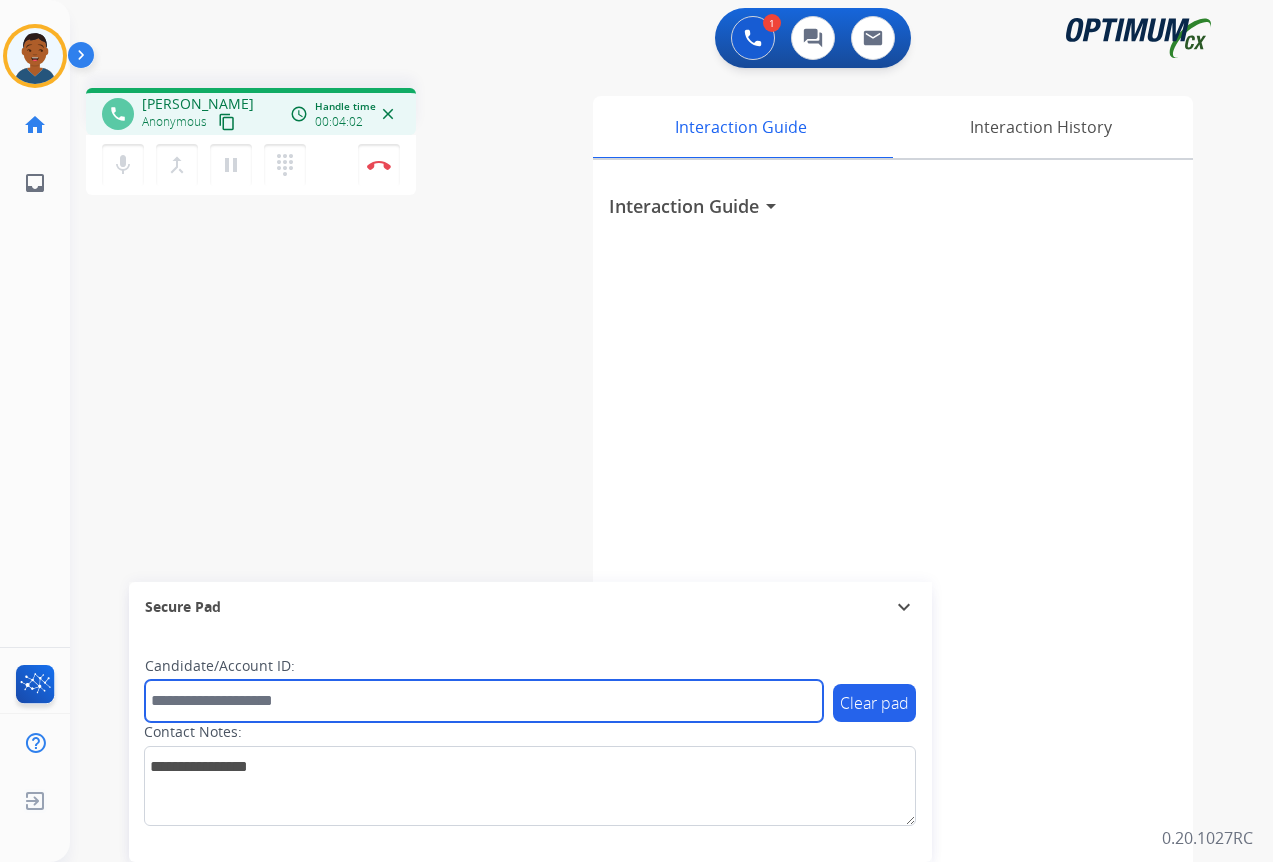 paste on "*******" 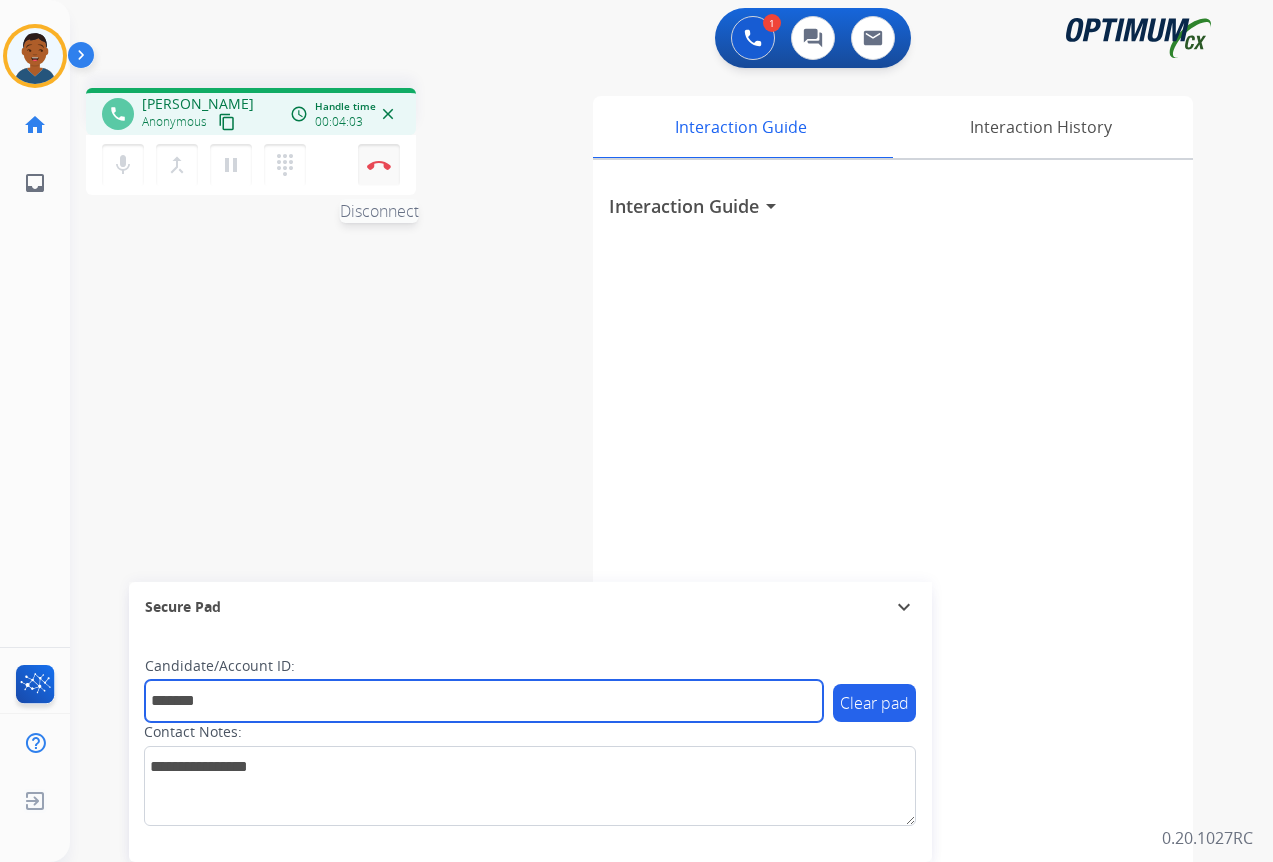 type on "*******" 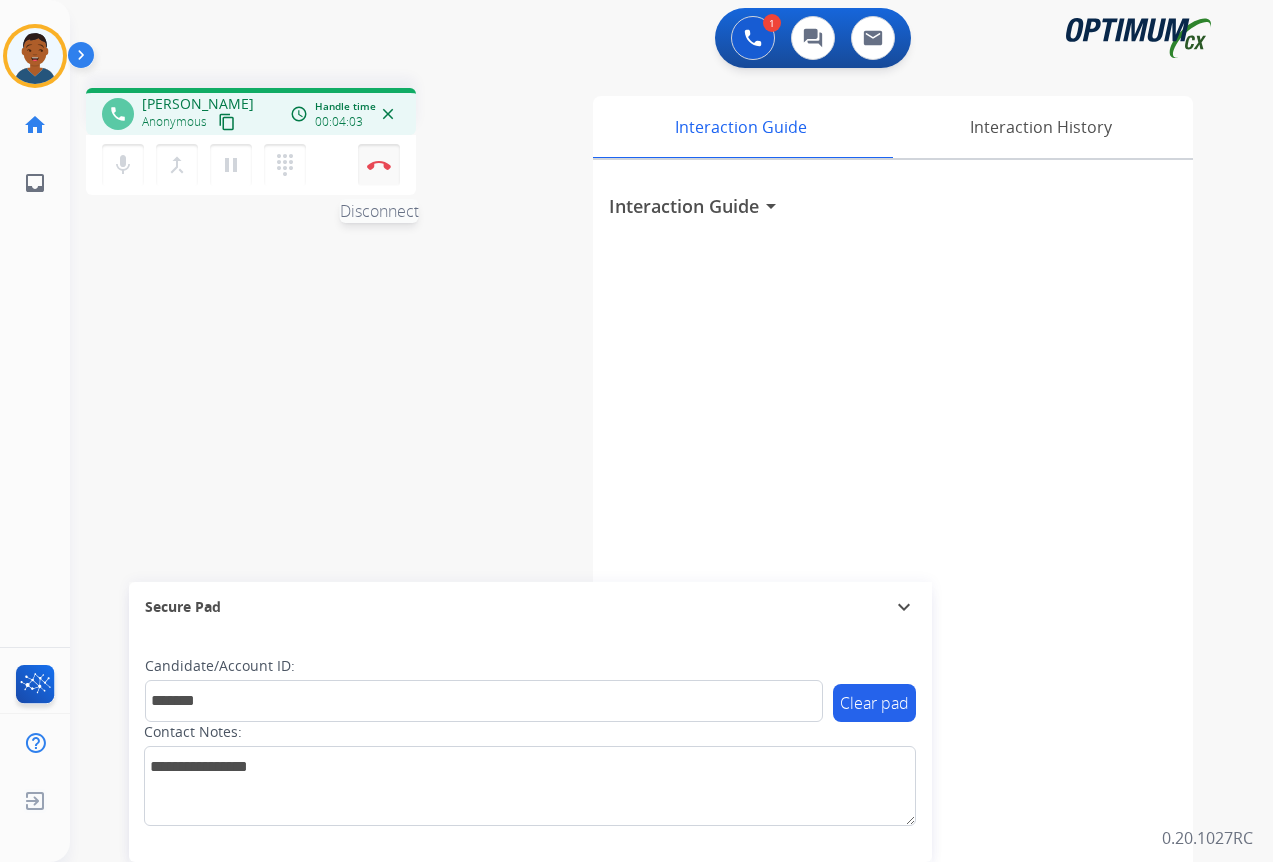 drag, startPoint x: 384, startPoint y: 169, endPoint x: 384, endPoint y: 185, distance: 16 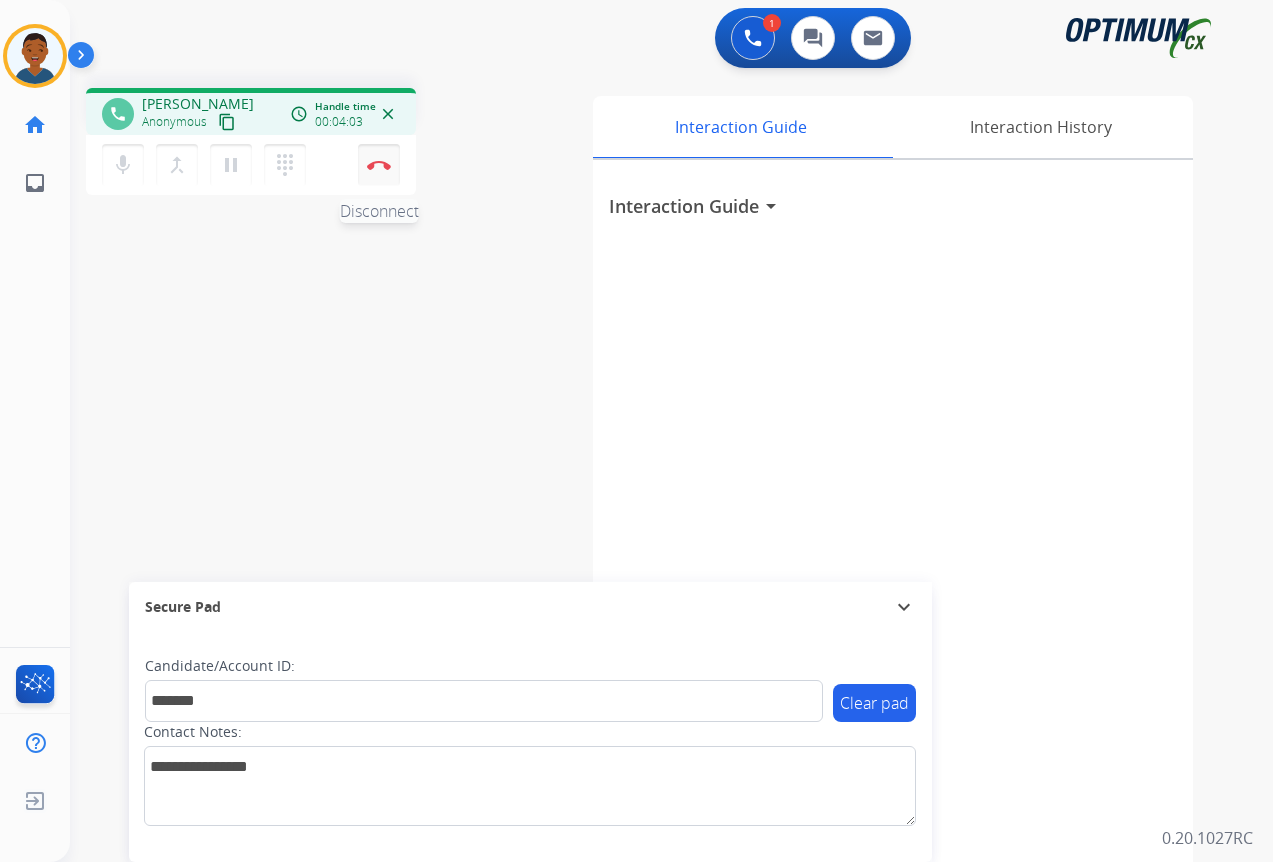 click on "Disconnect" at bounding box center (379, 165) 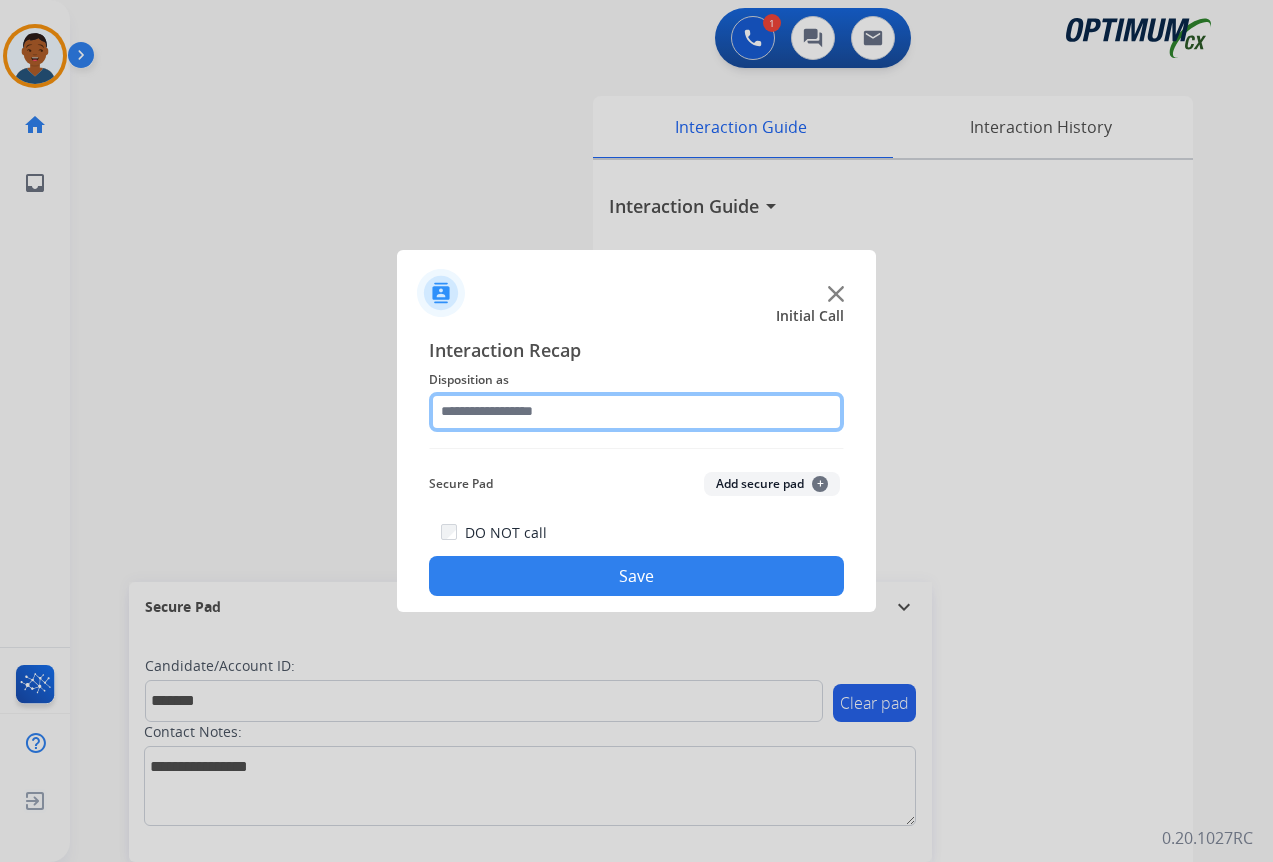 click 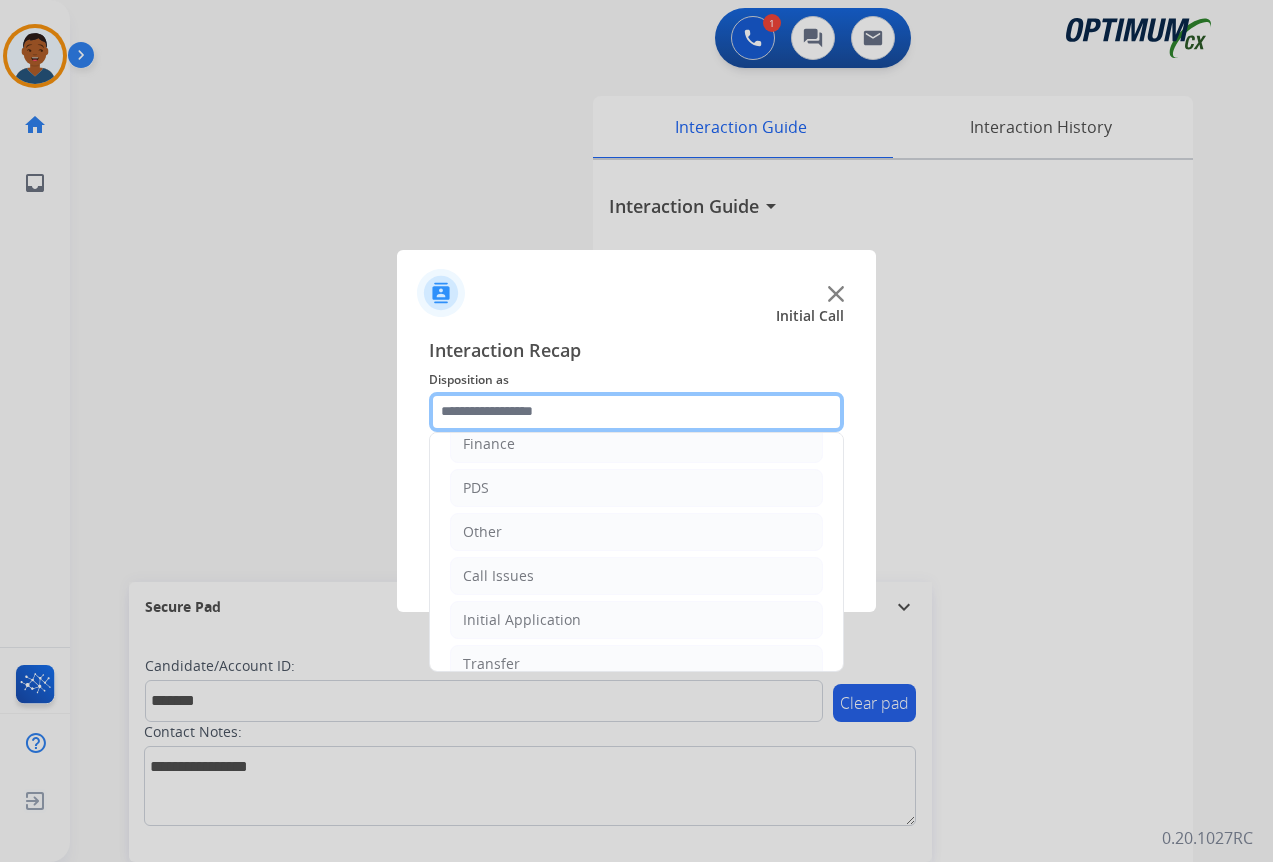 scroll, scrollTop: 136, scrollLeft: 0, axis: vertical 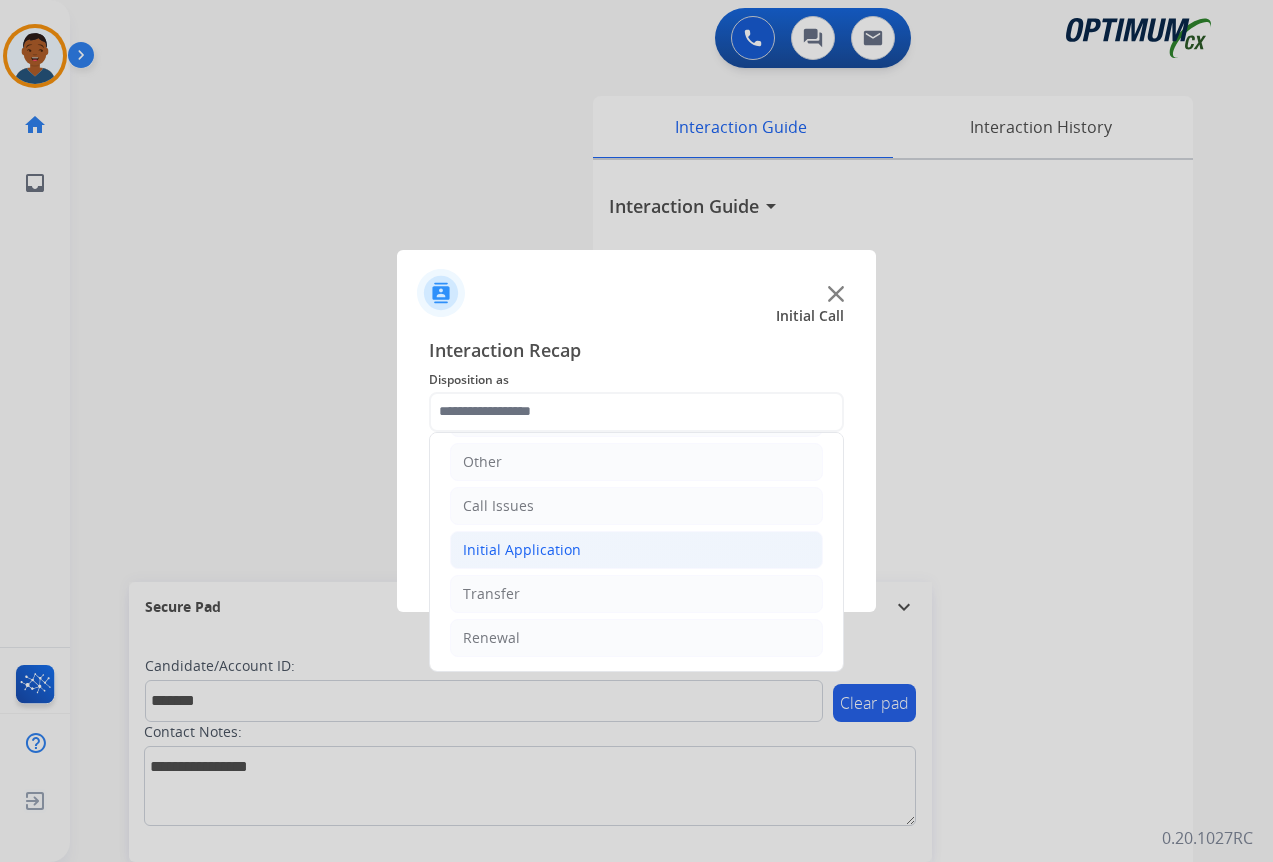 click on "Initial Application" 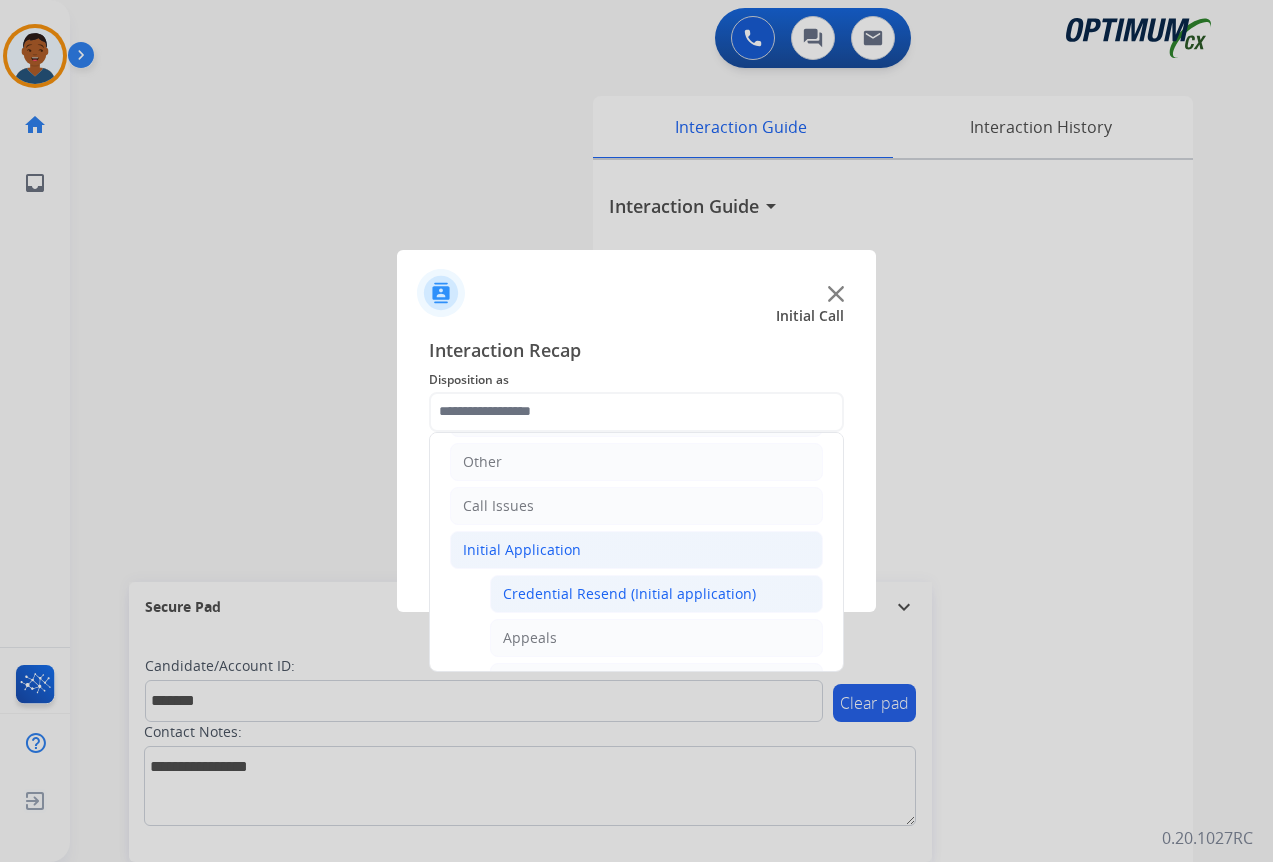 click on "Credential Resend (Initial application)" 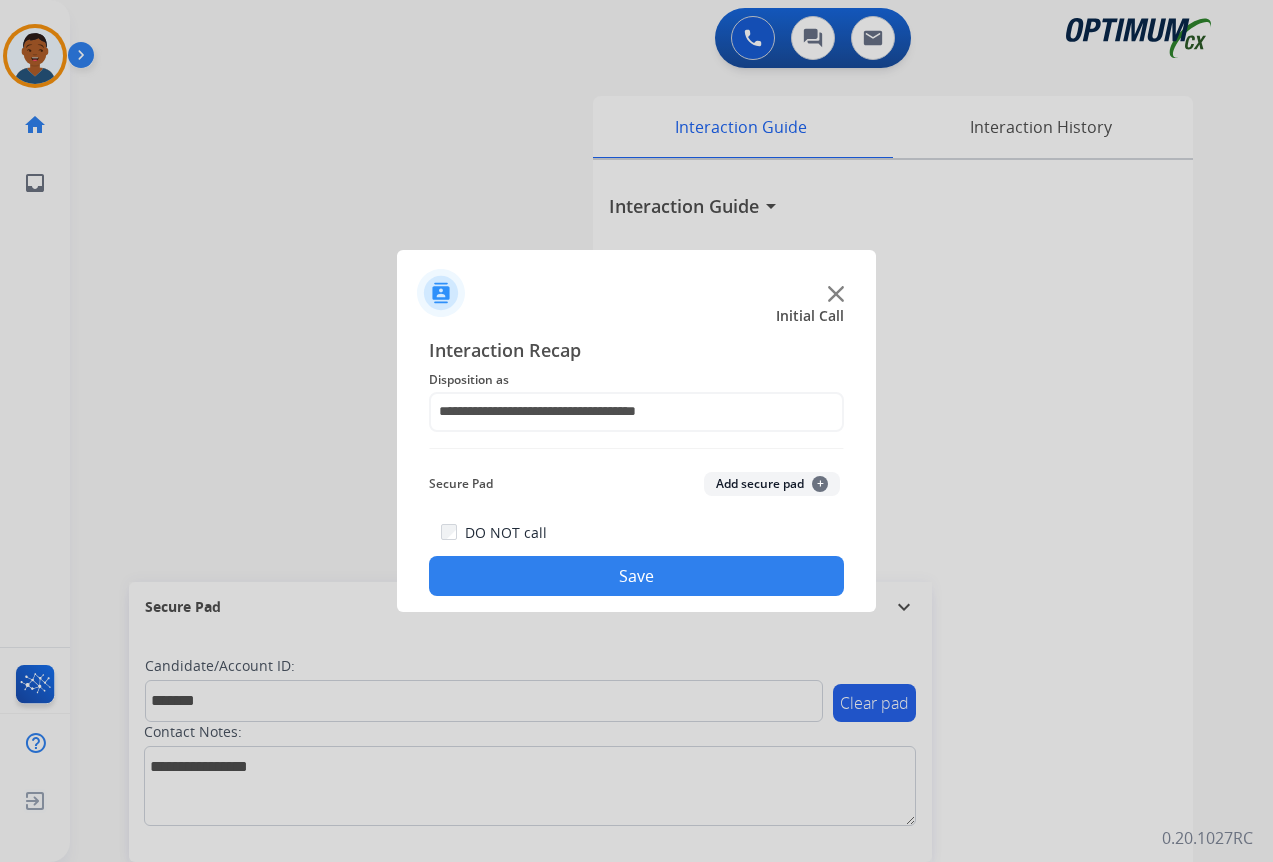 click on "Add secure pad  +" 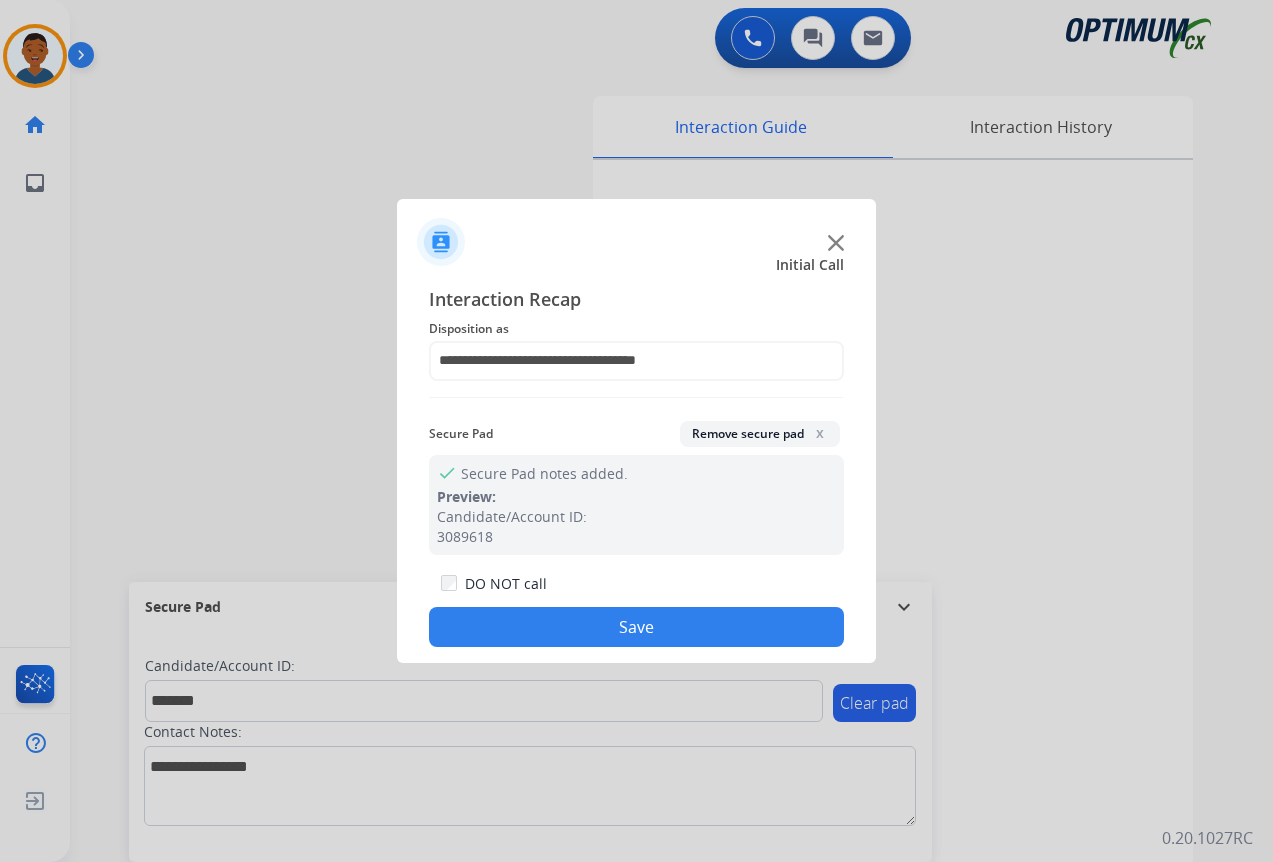drag, startPoint x: 709, startPoint y: 627, endPoint x: 722, endPoint y: 620, distance: 14.764823 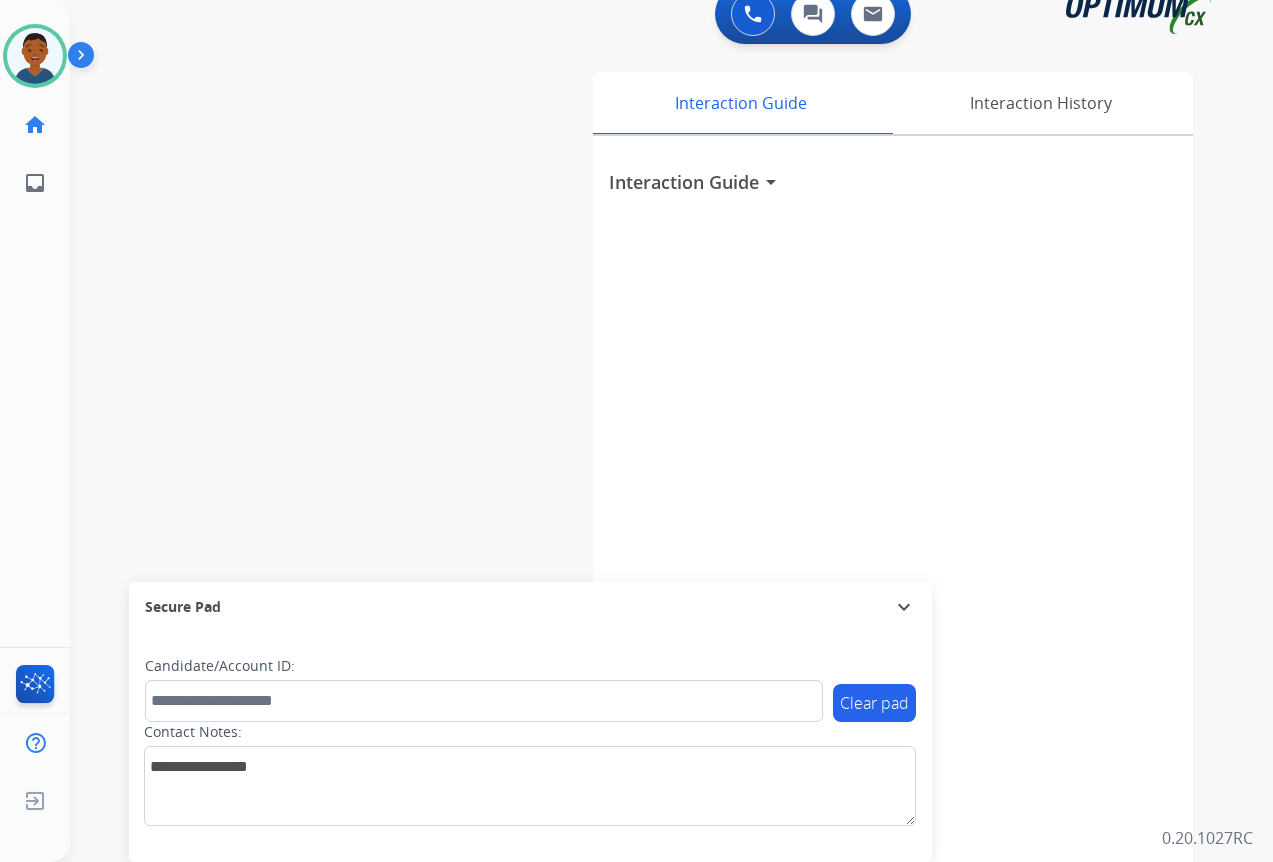 scroll, scrollTop: 44, scrollLeft: 0, axis: vertical 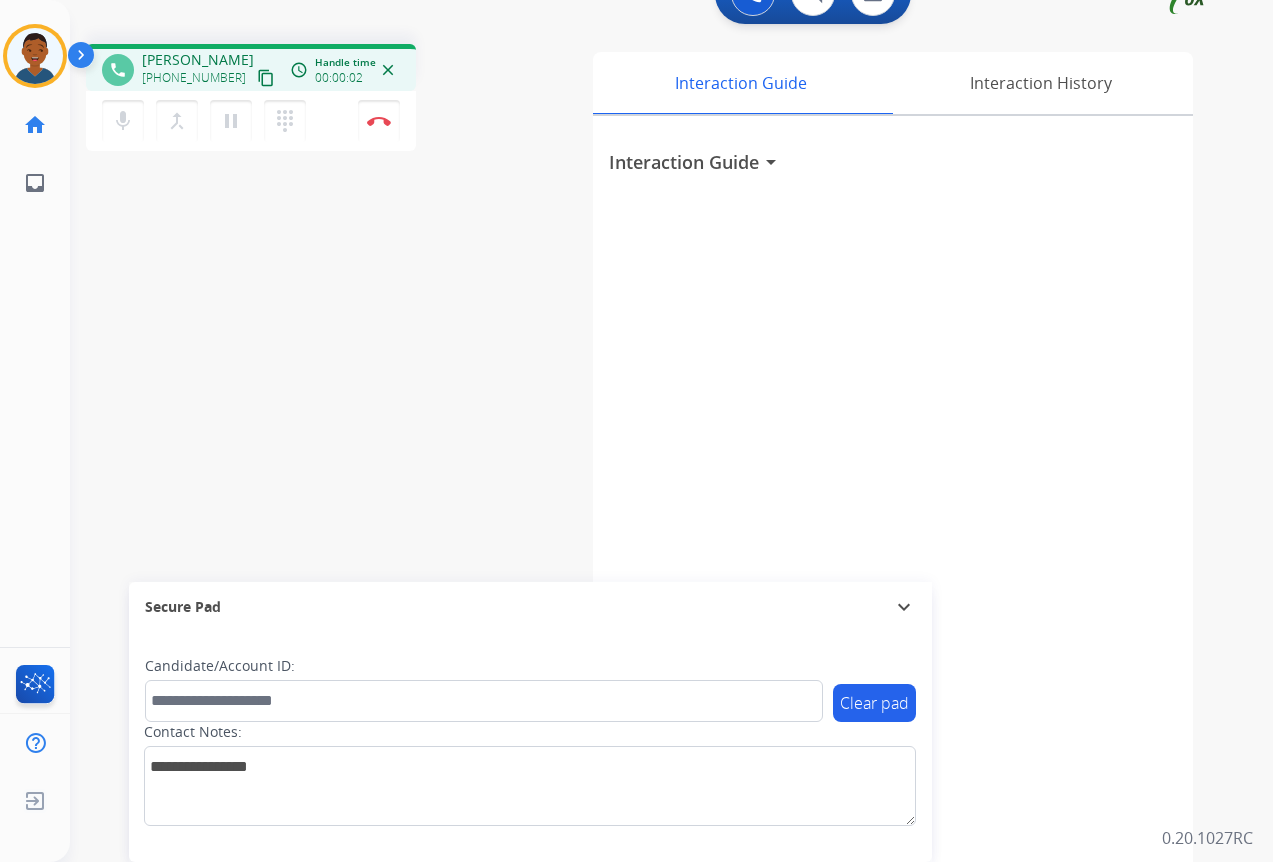 click on "content_copy" at bounding box center (266, 78) 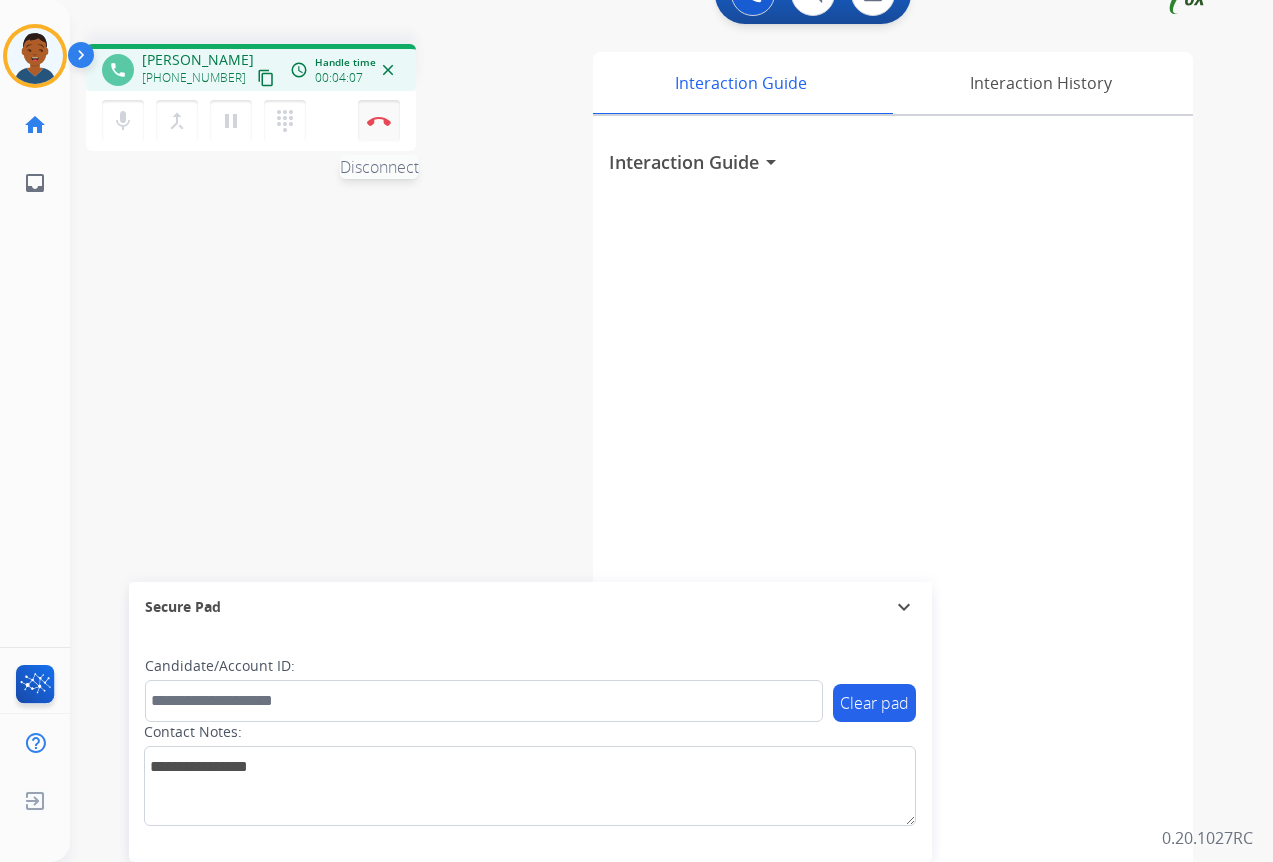 click at bounding box center [379, 121] 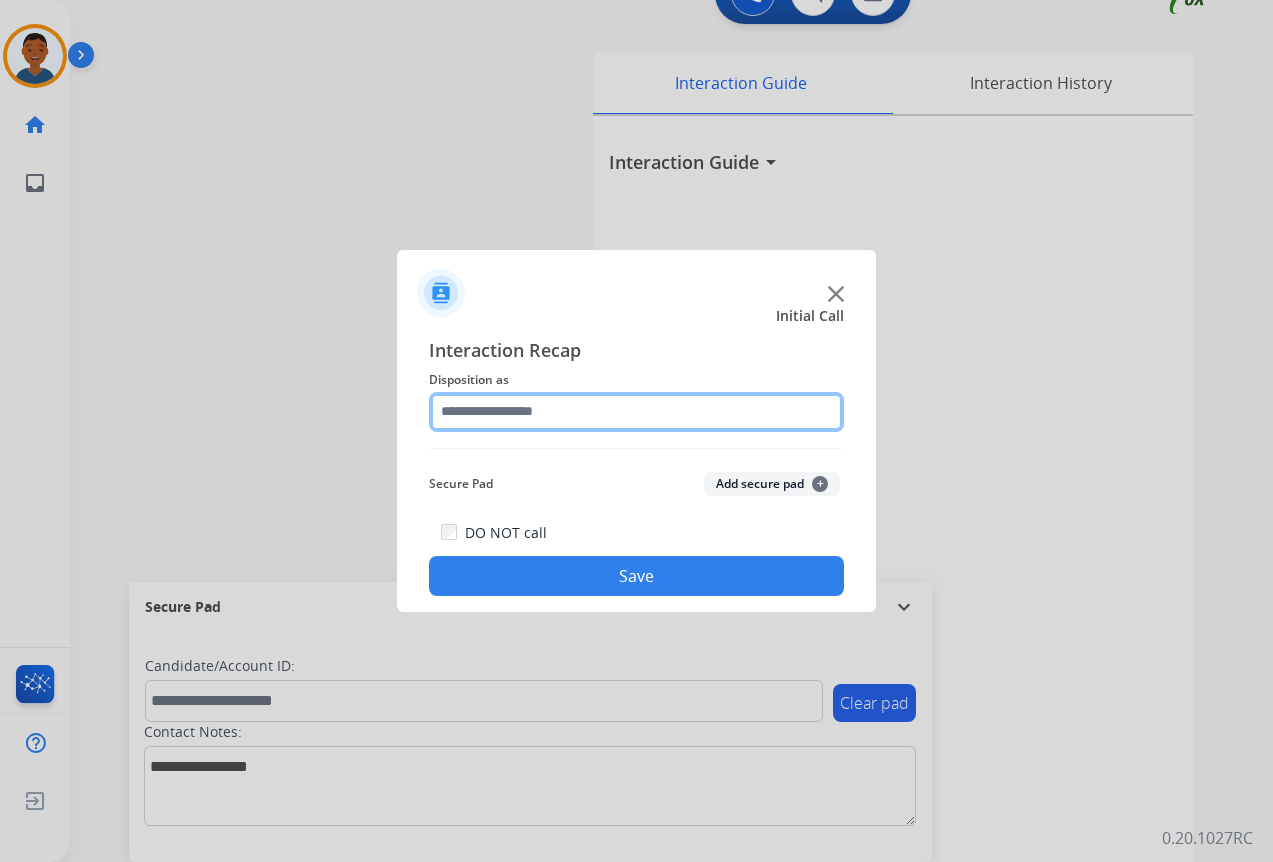 click 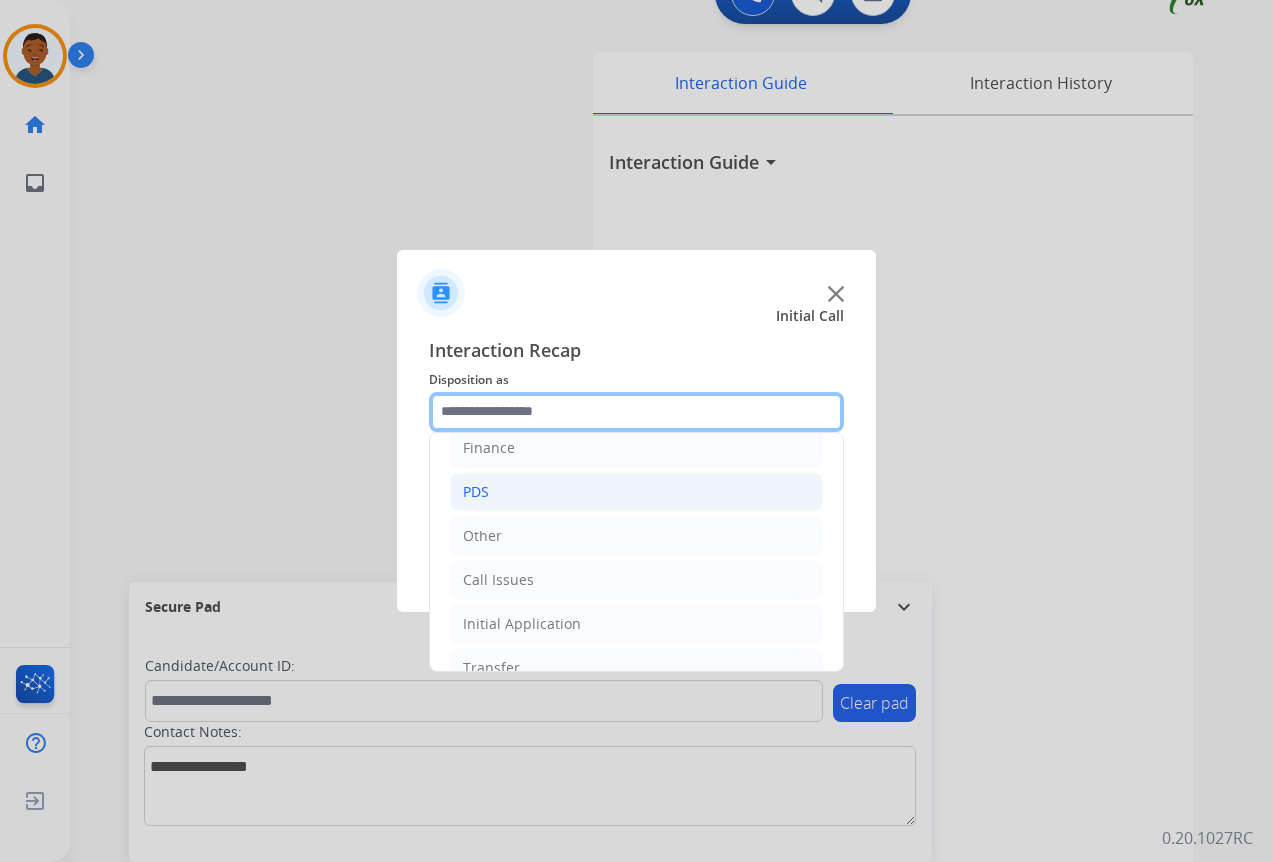 scroll, scrollTop: 136, scrollLeft: 0, axis: vertical 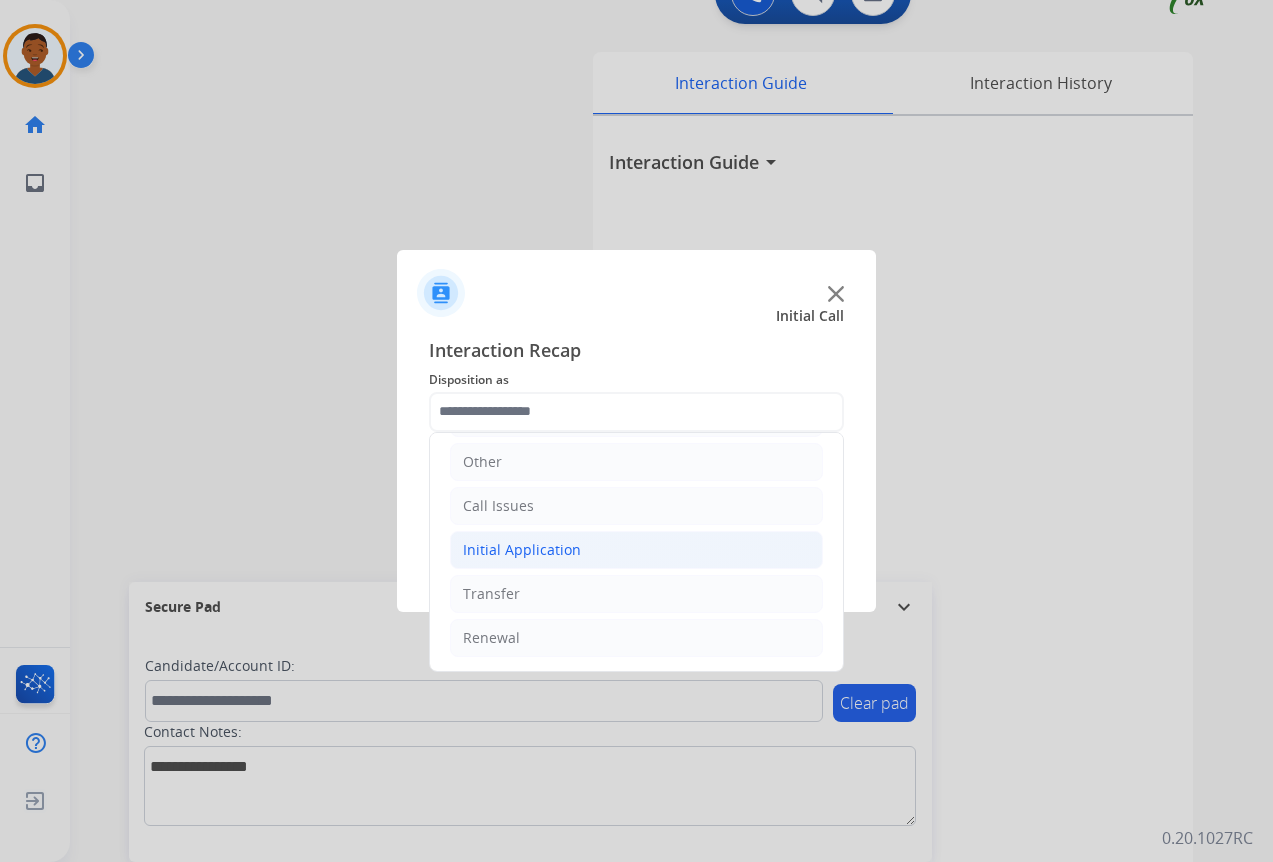 click on "Initial Application" 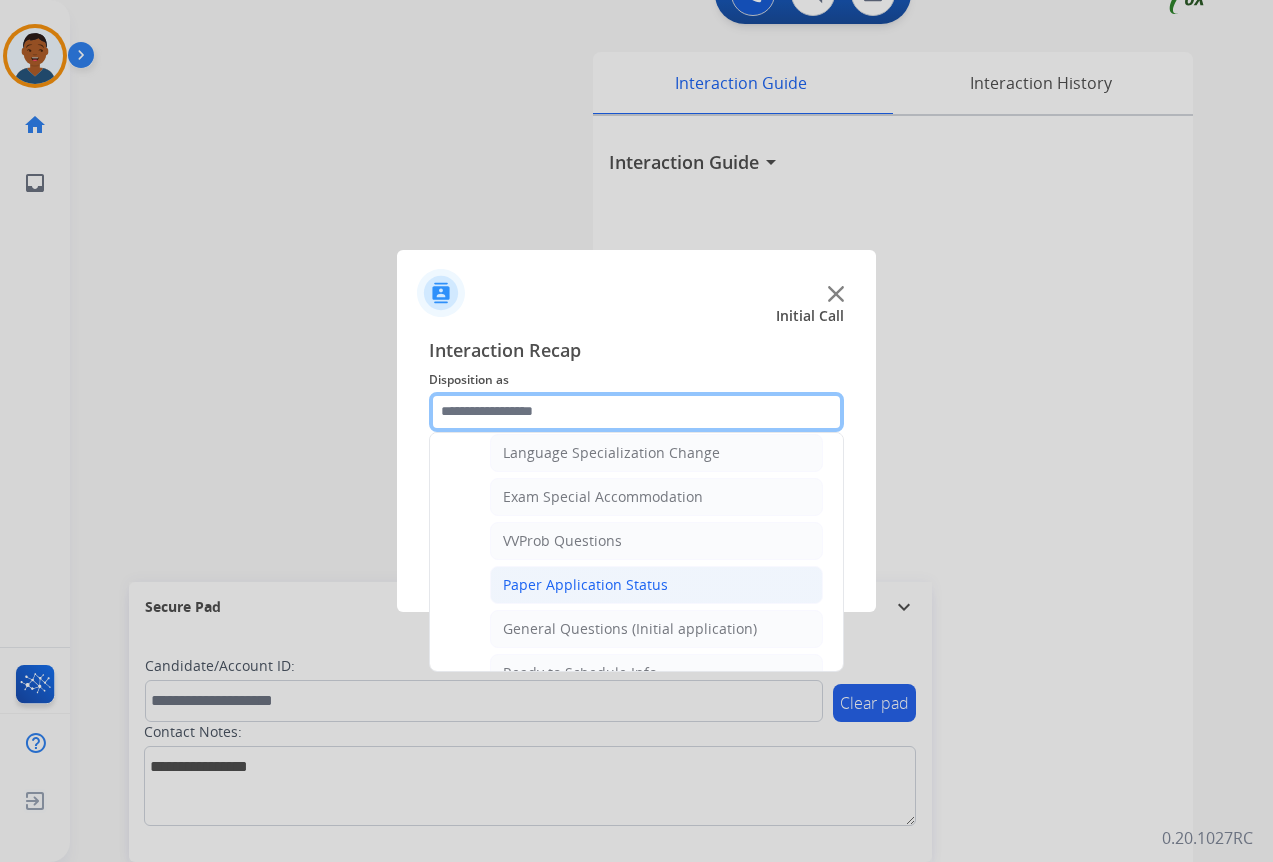 scroll, scrollTop: 1036, scrollLeft: 0, axis: vertical 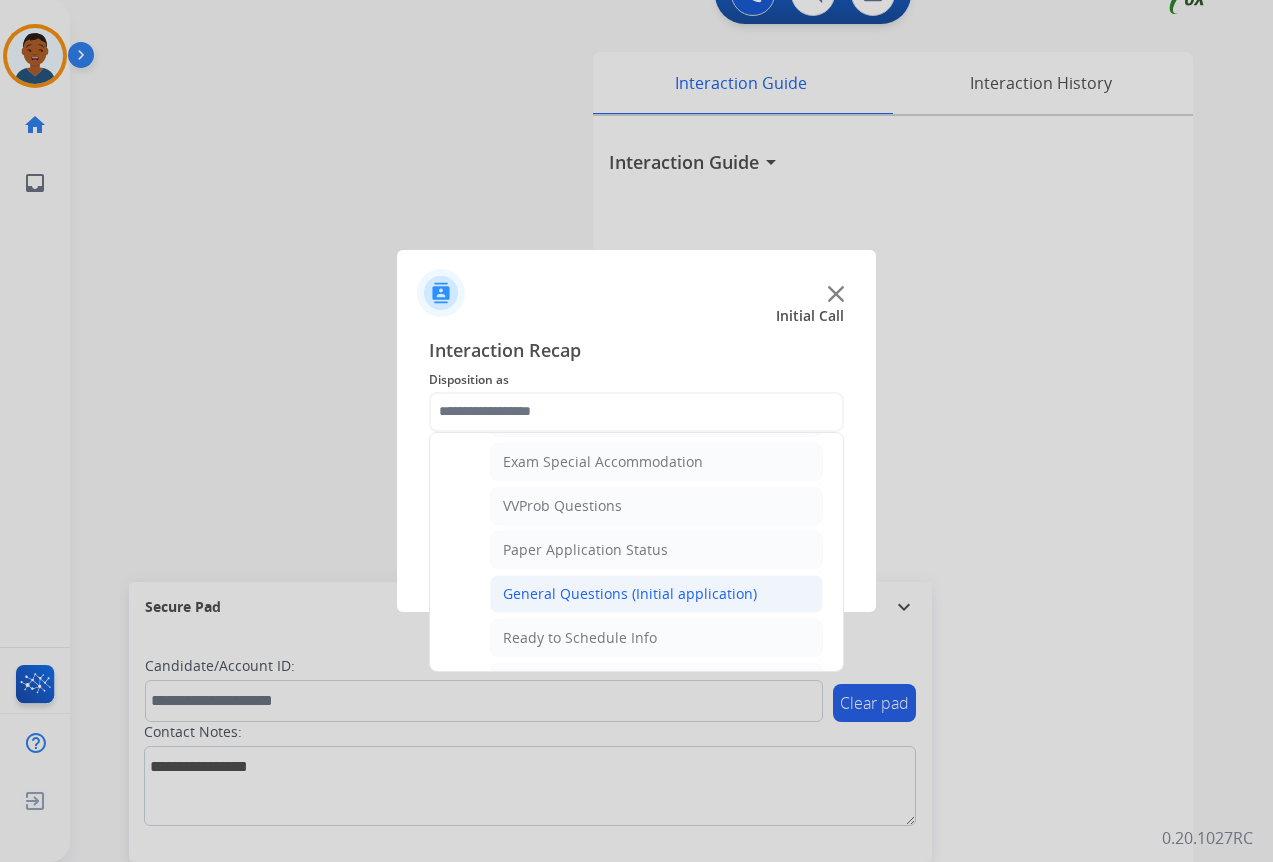 click on "General Questions (Initial application)" 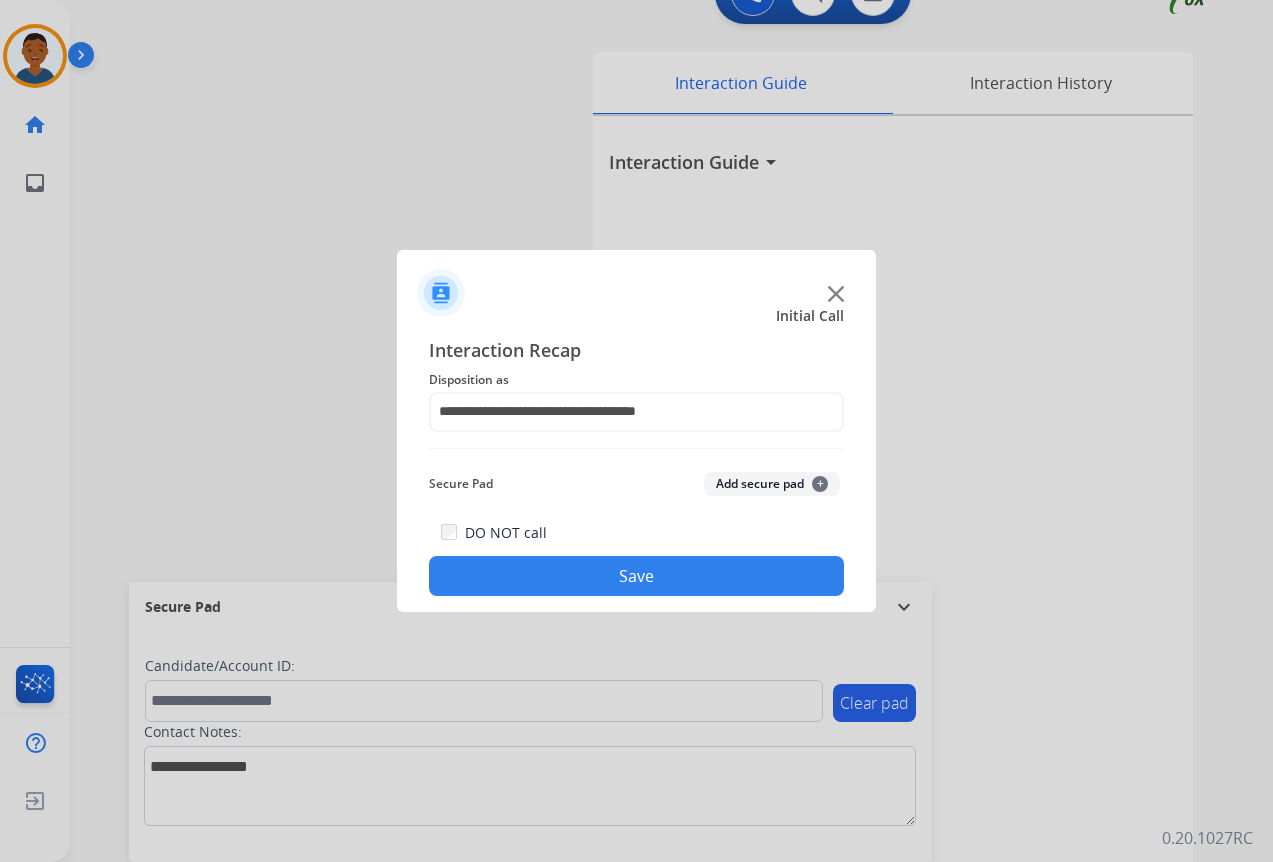 click on "Save" 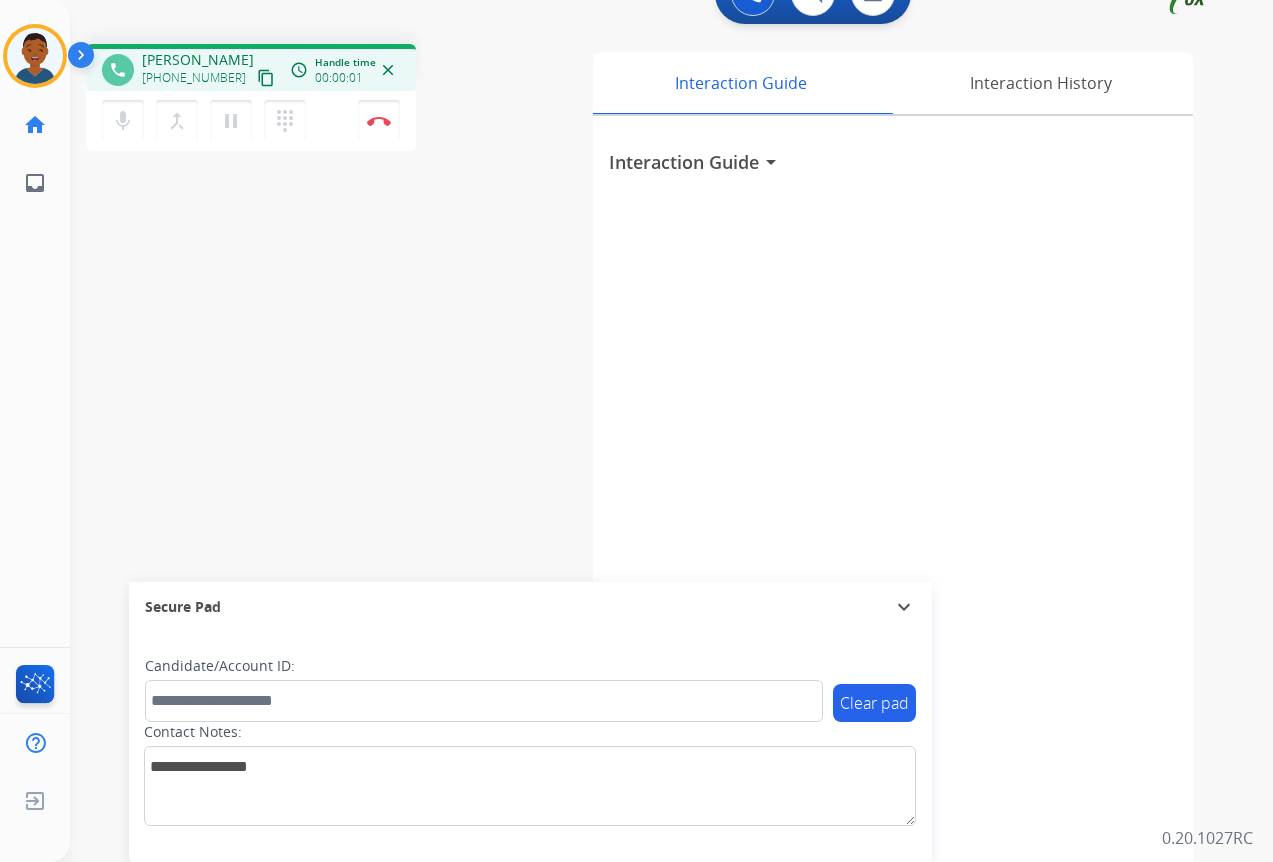 click on "content_copy" at bounding box center [266, 78] 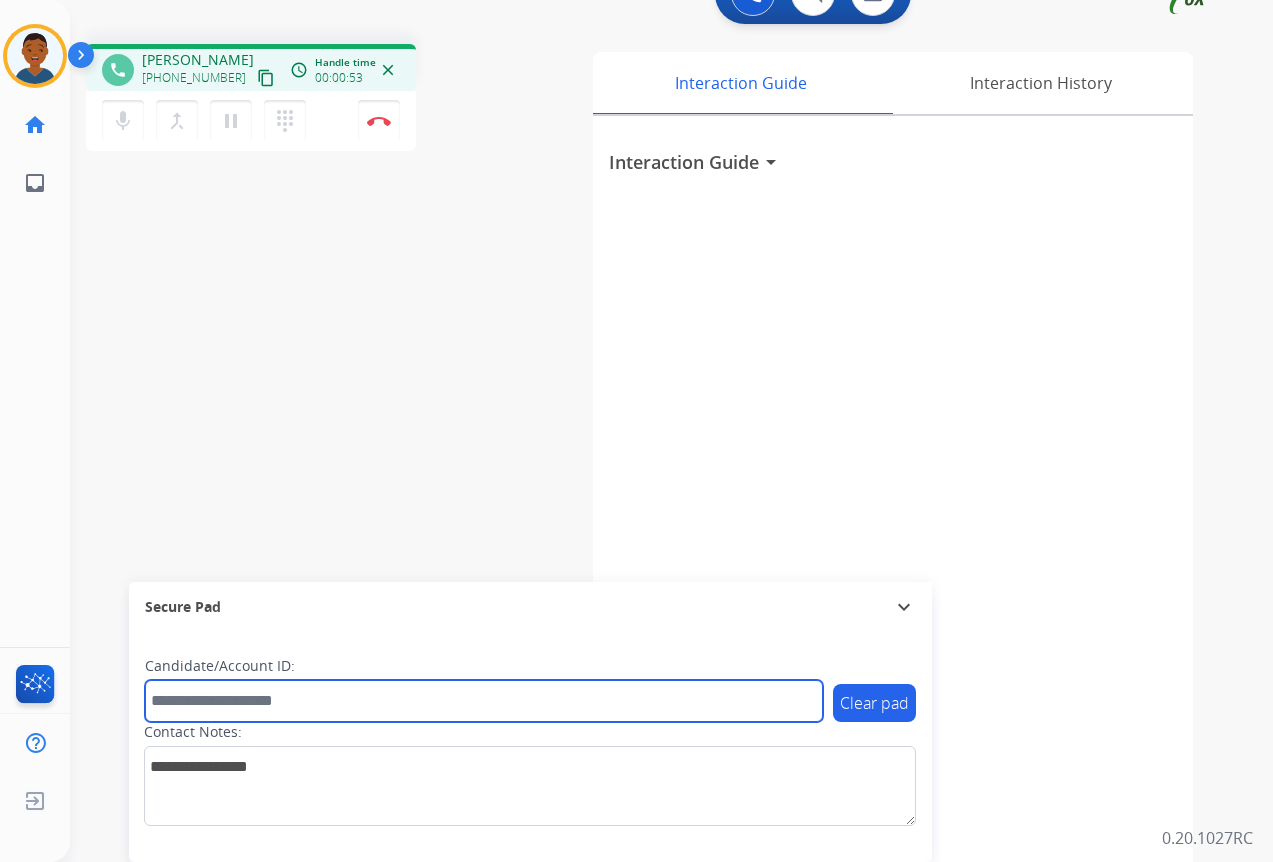 click at bounding box center [484, 701] 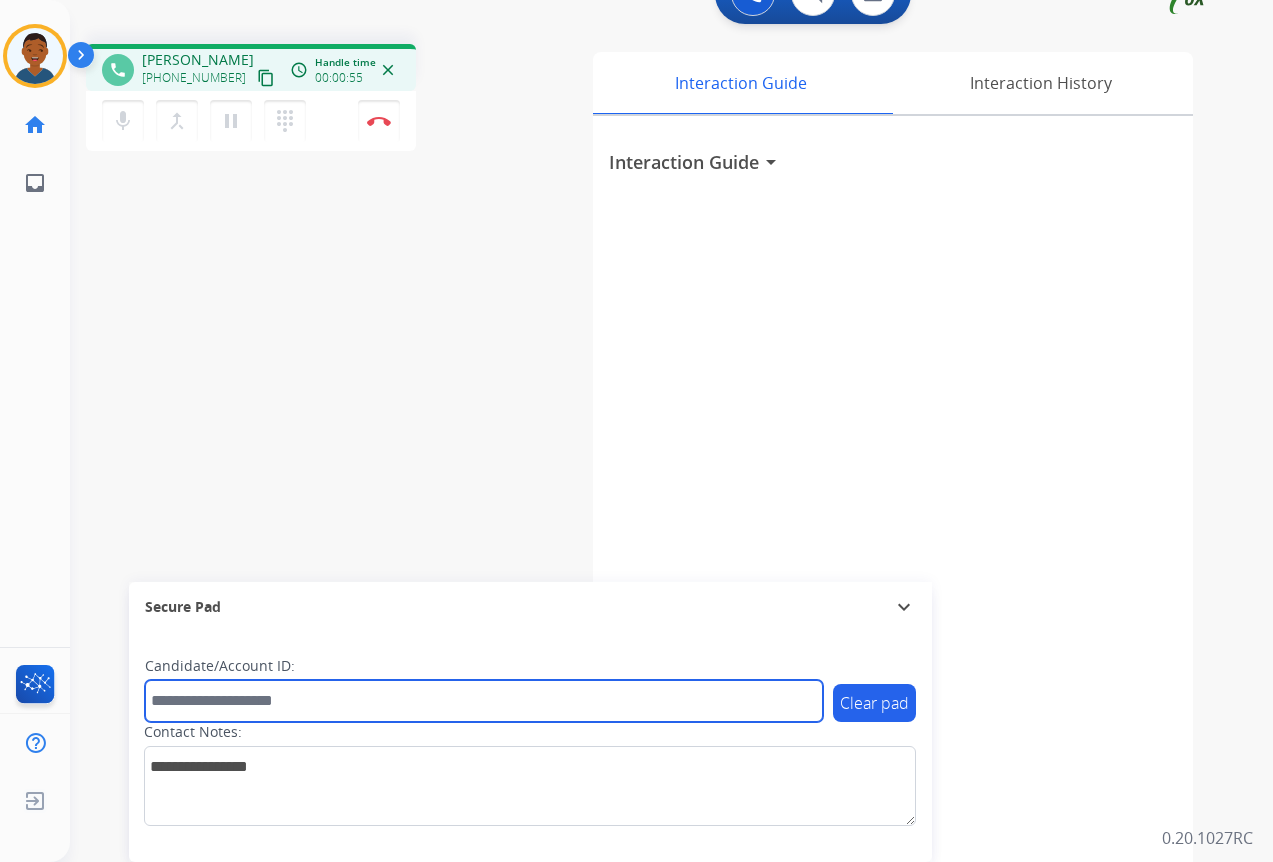 paste on "*******" 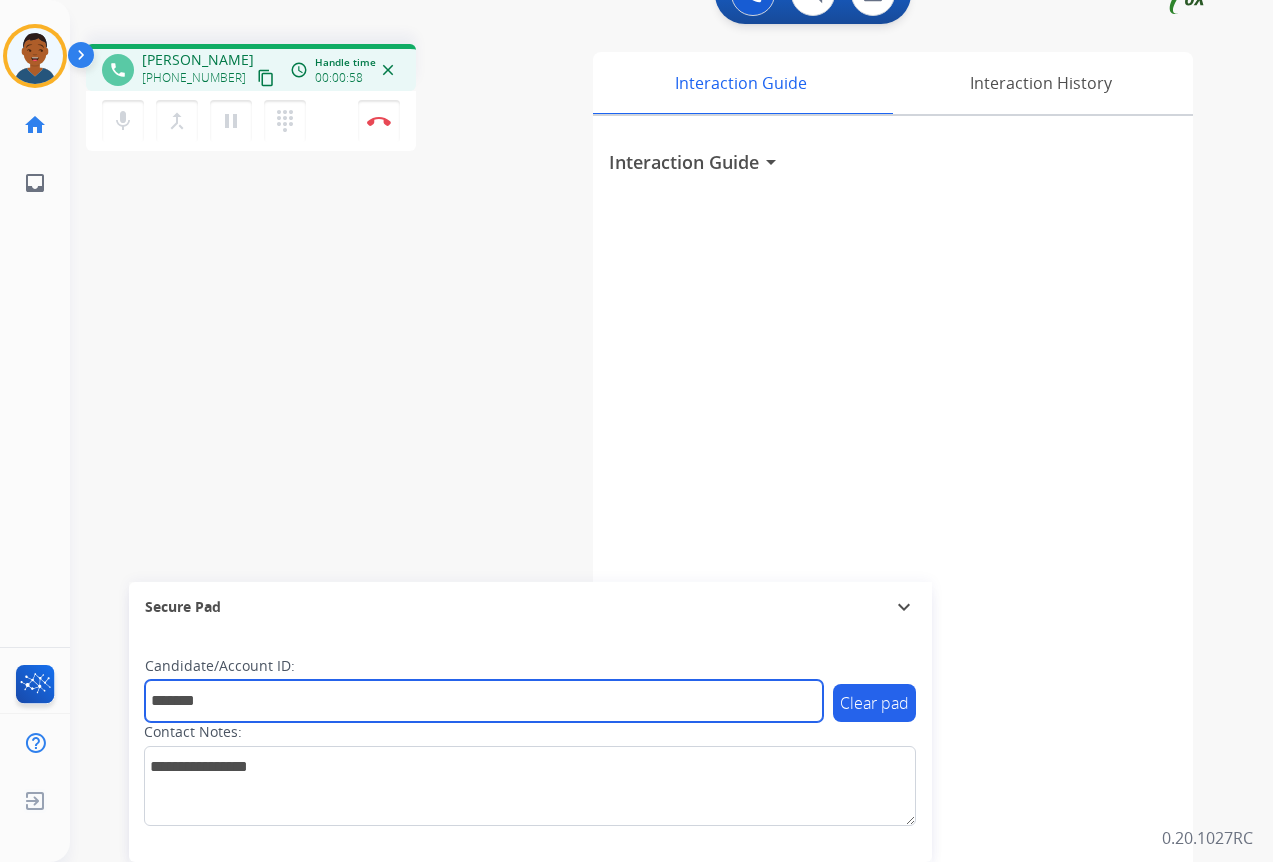 type on "*******" 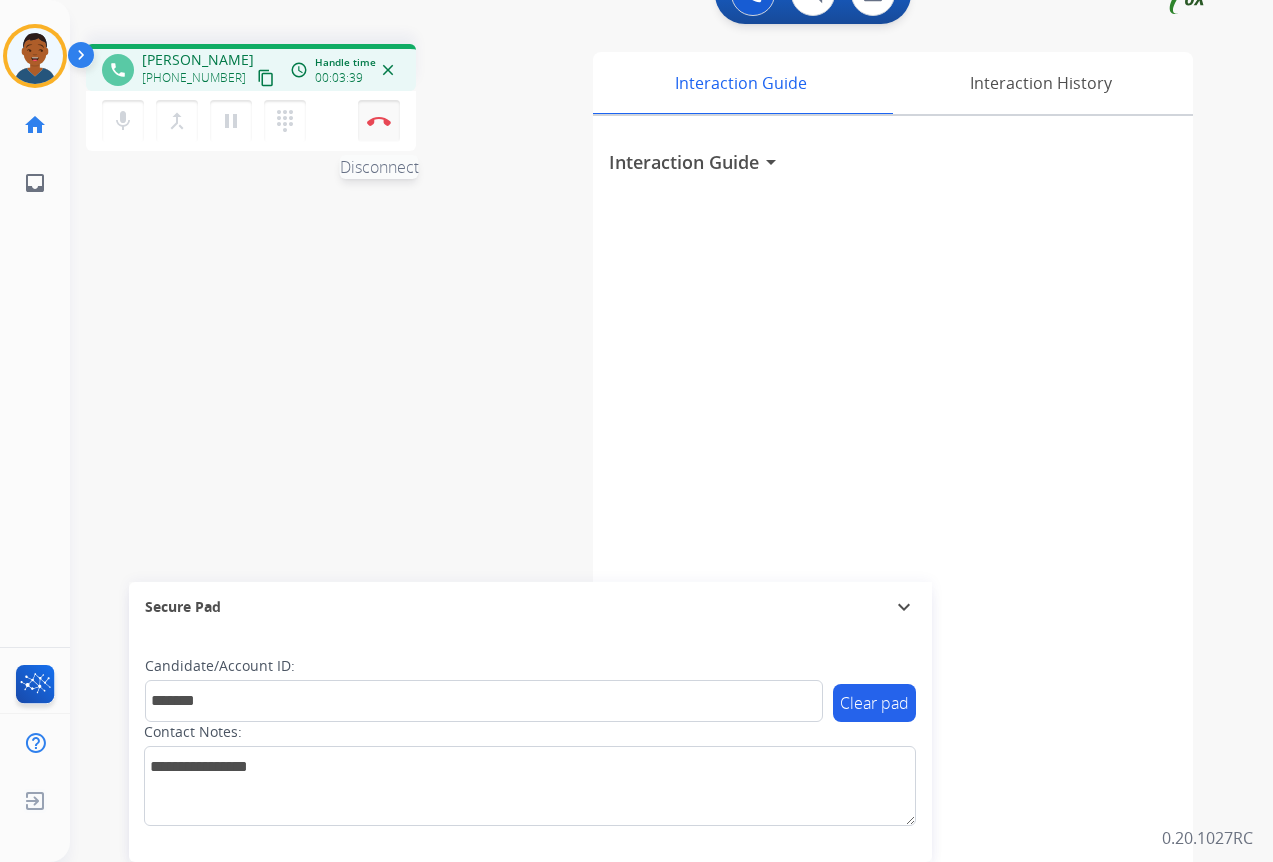 click at bounding box center (379, 121) 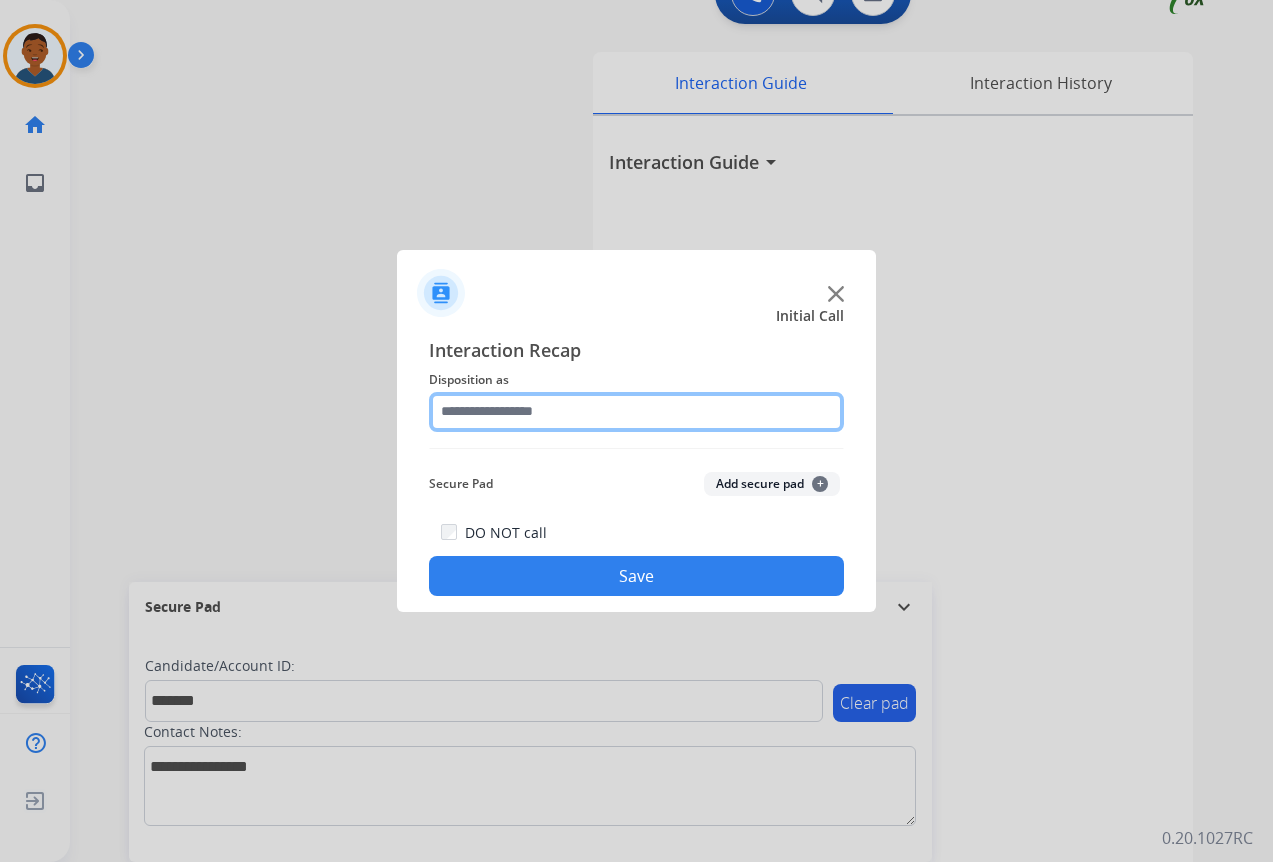 click 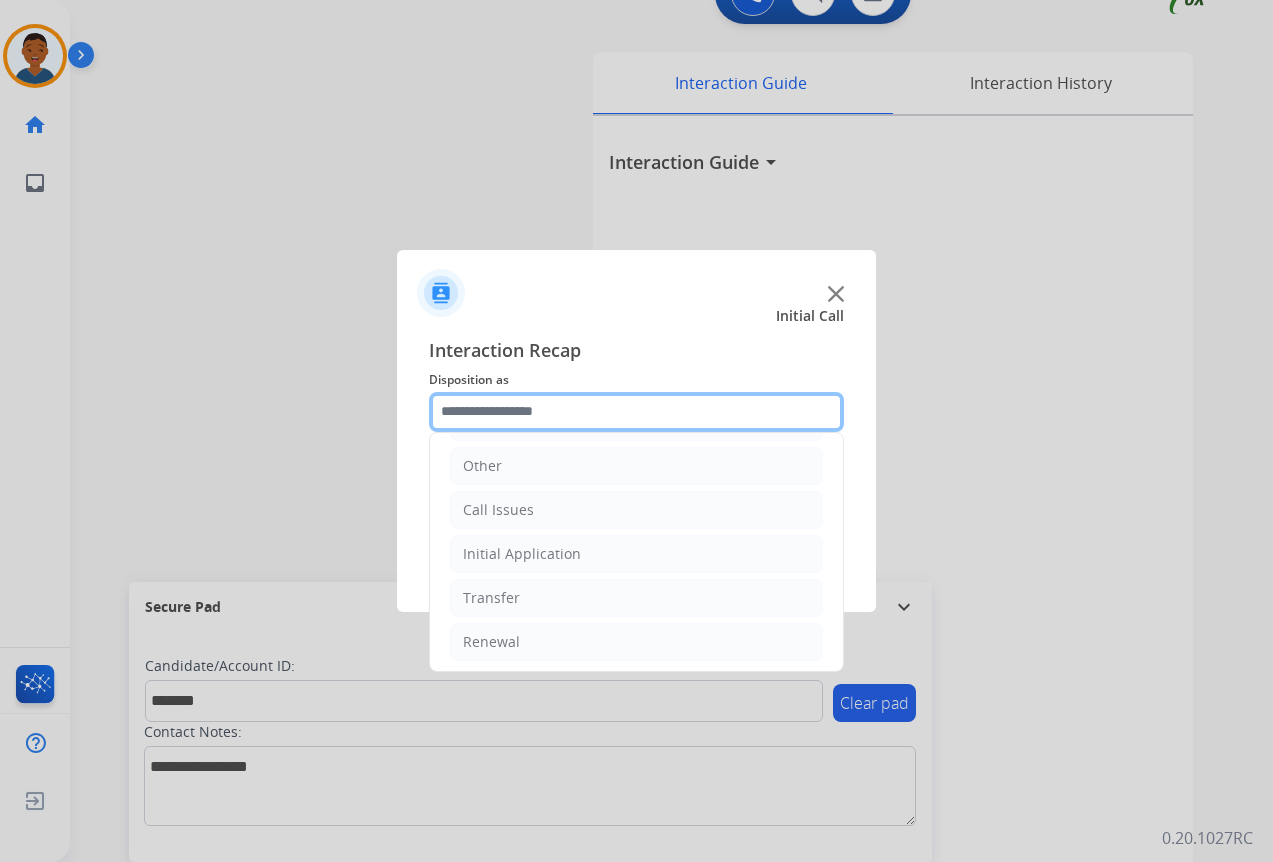 scroll, scrollTop: 136, scrollLeft: 0, axis: vertical 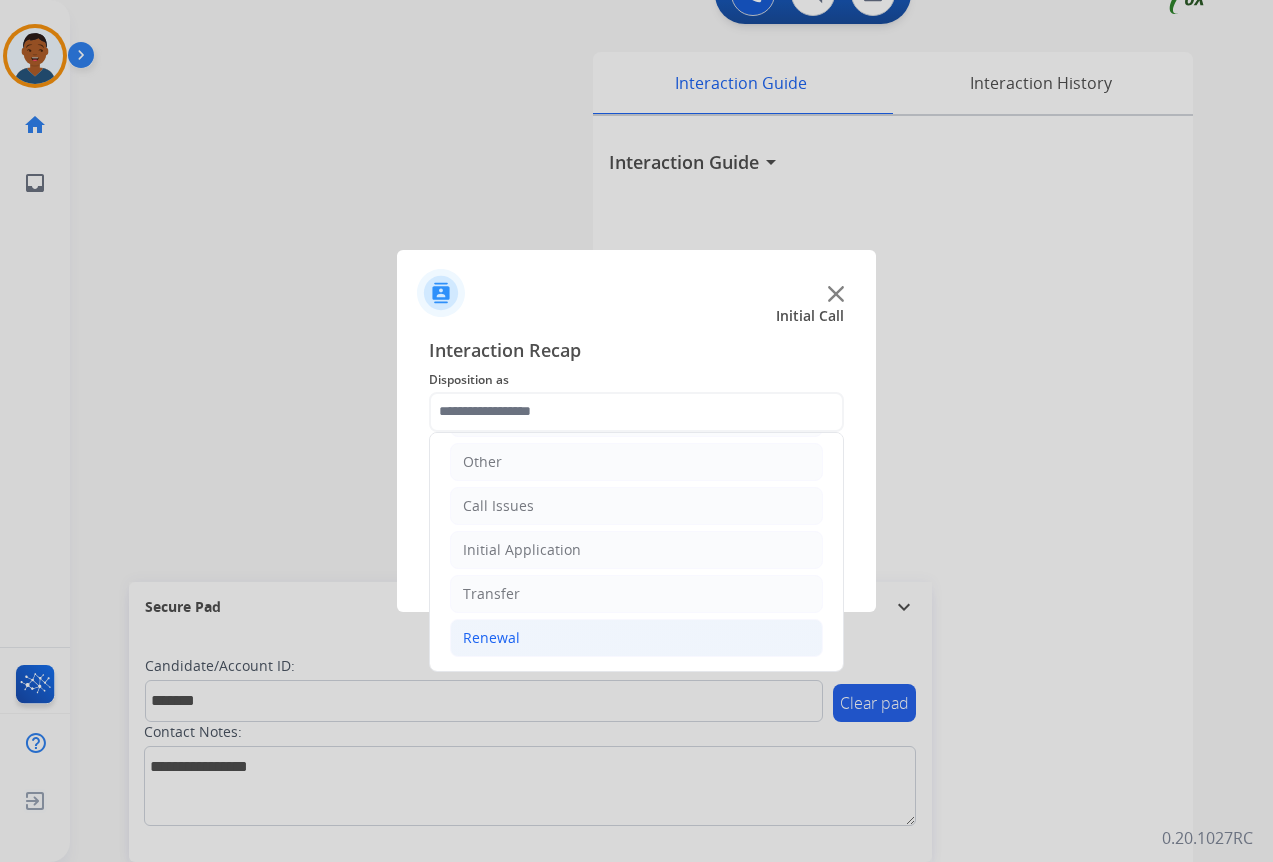 click on "Renewal" 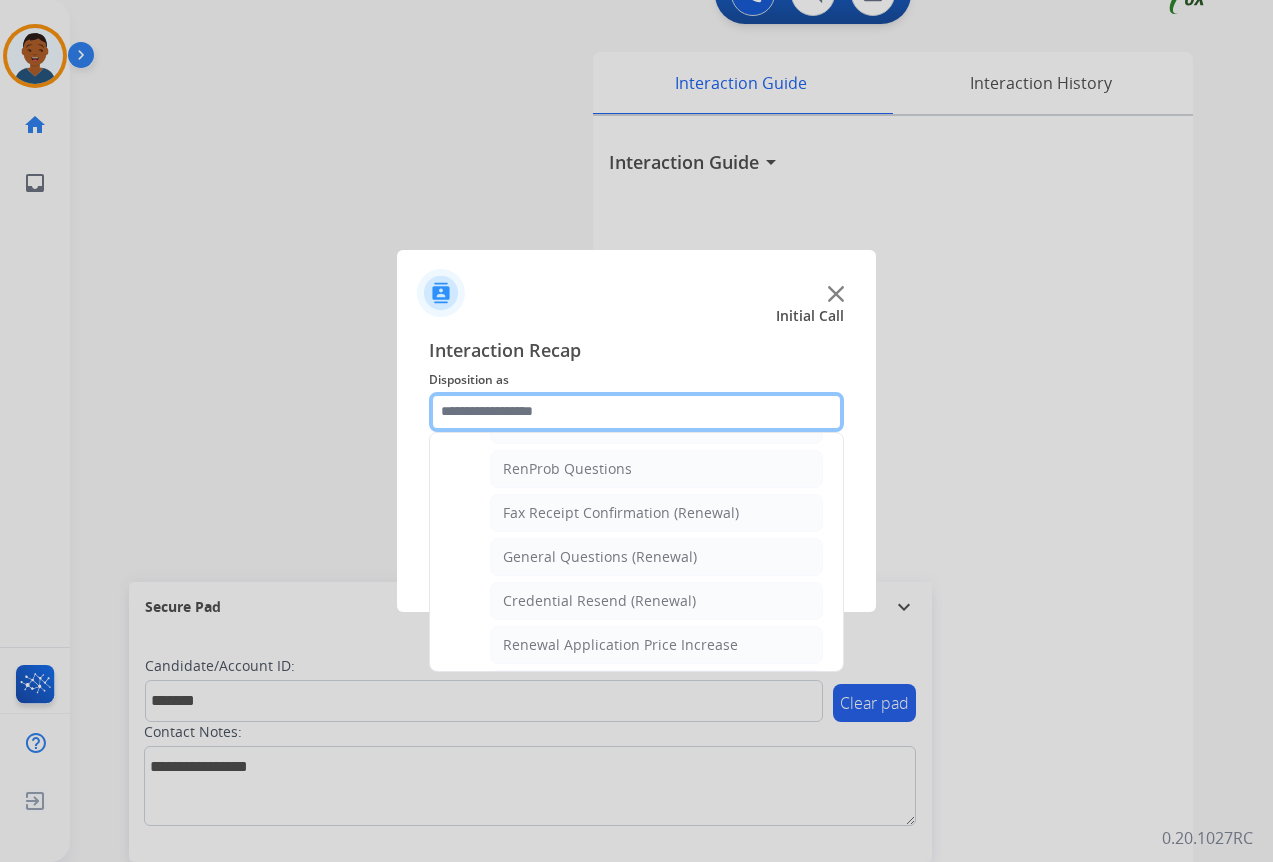 scroll, scrollTop: 536, scrollLeft: 0, axis: vertical 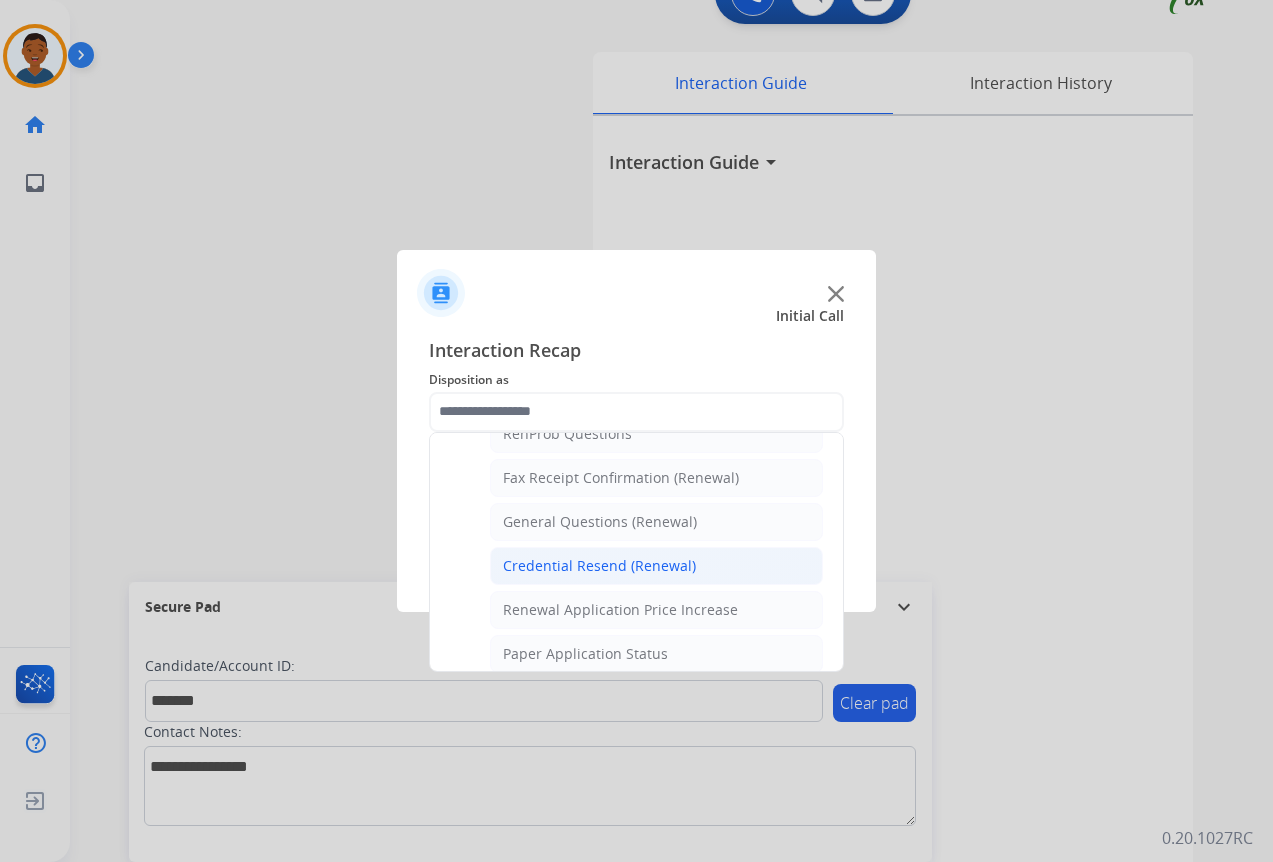 click on "Credential Resend (Renewal)" 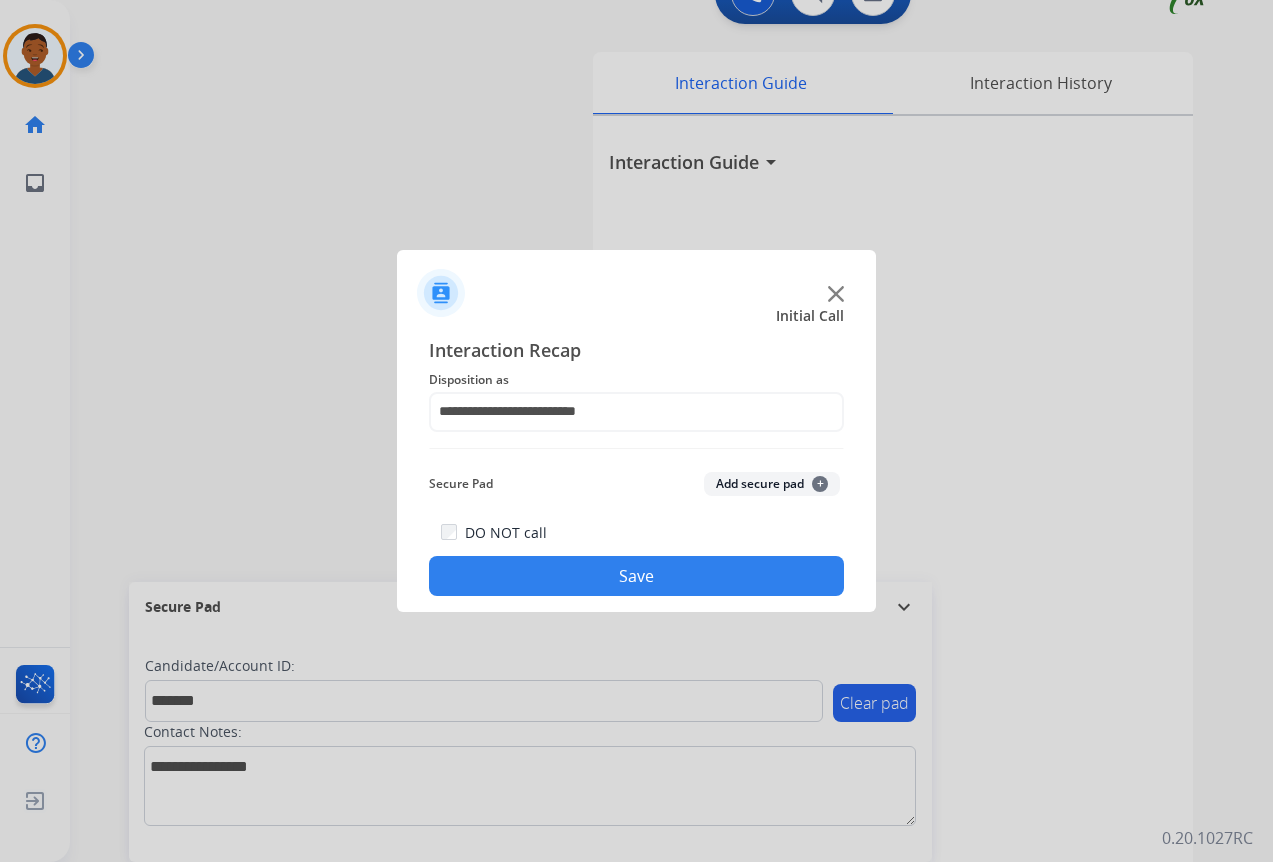 click on "Add secure pad  +" 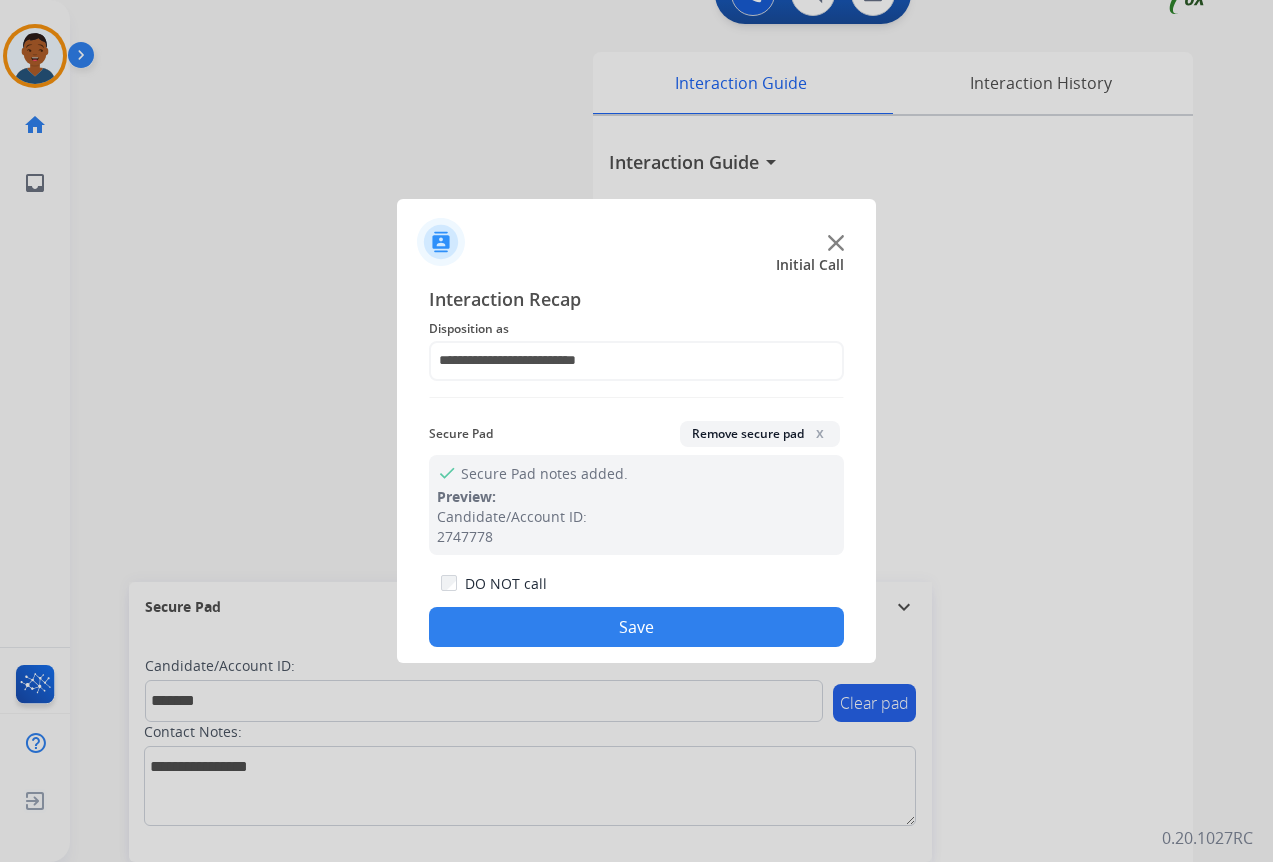click on "Save" 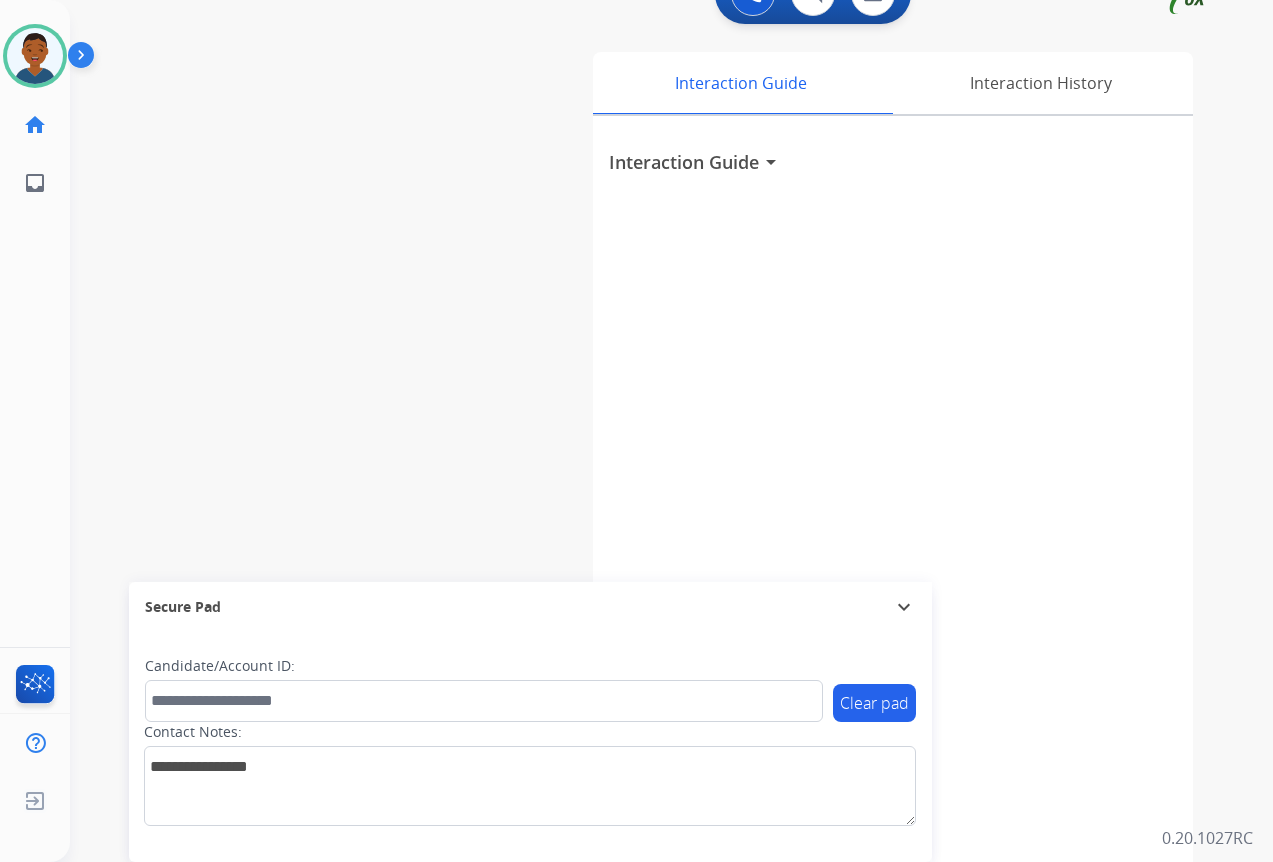 drag, startPoint x: 44, startPoint y: 59, endPoint x: 83, endPoint y: 79, distance: 43.829212 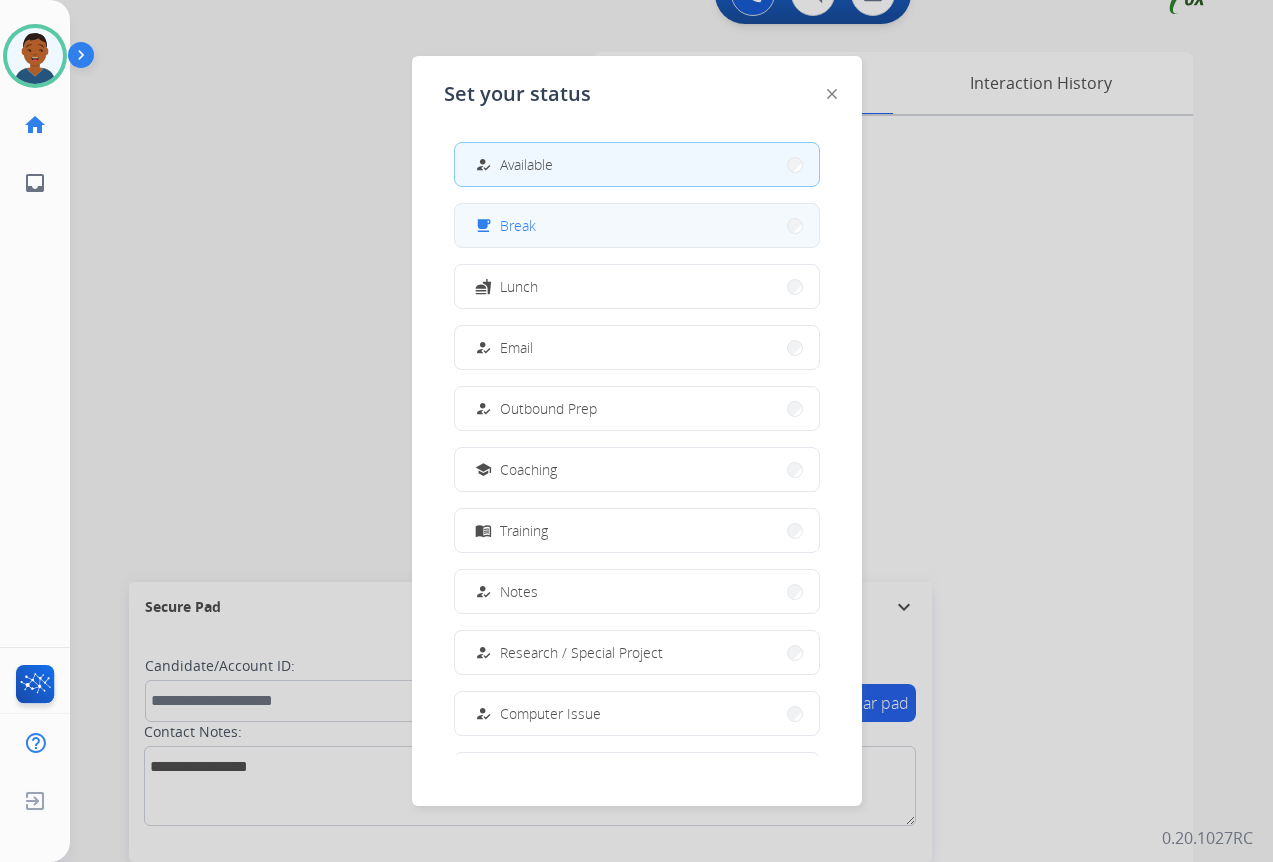 click on "Break" at bounding box center (518, 225) 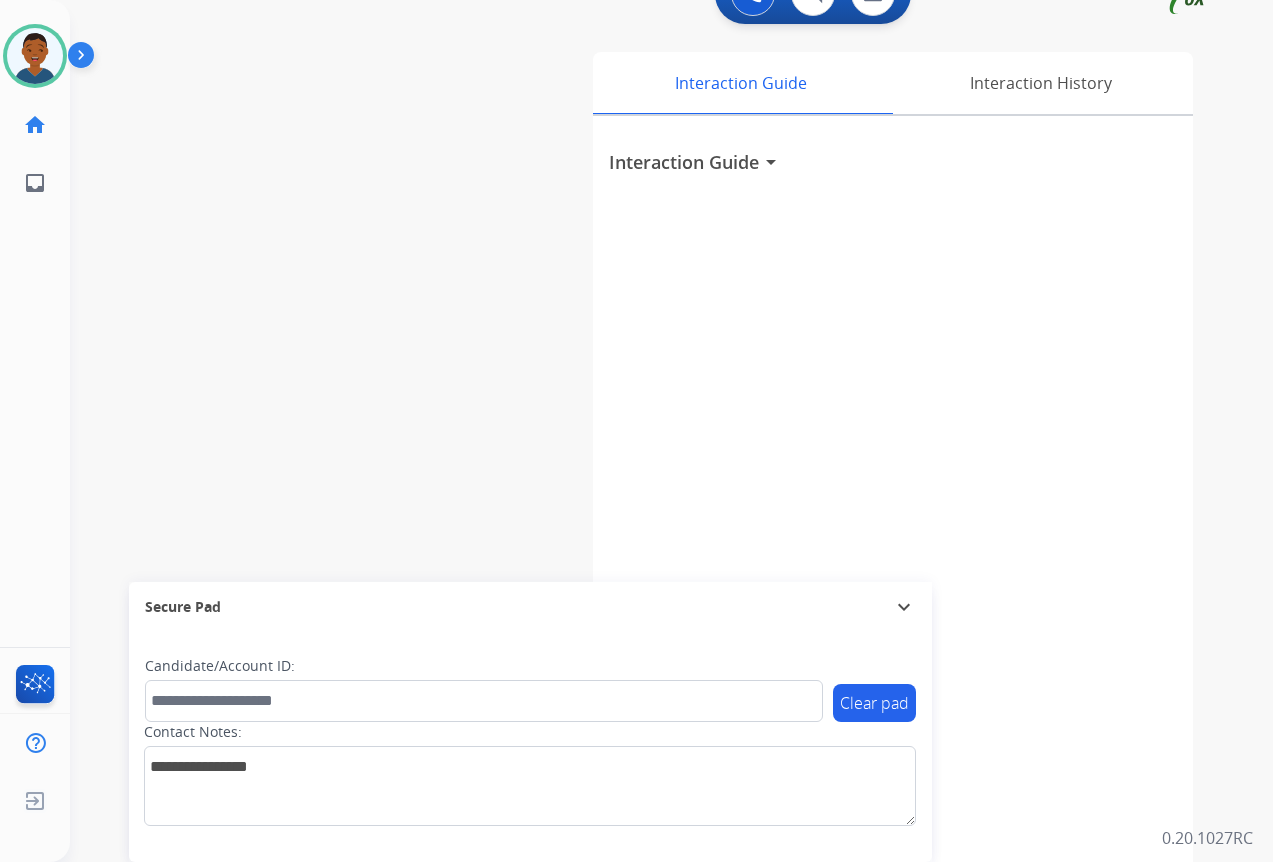 scroll, scrollTop: 0, scrollLeft: 0, axis: both 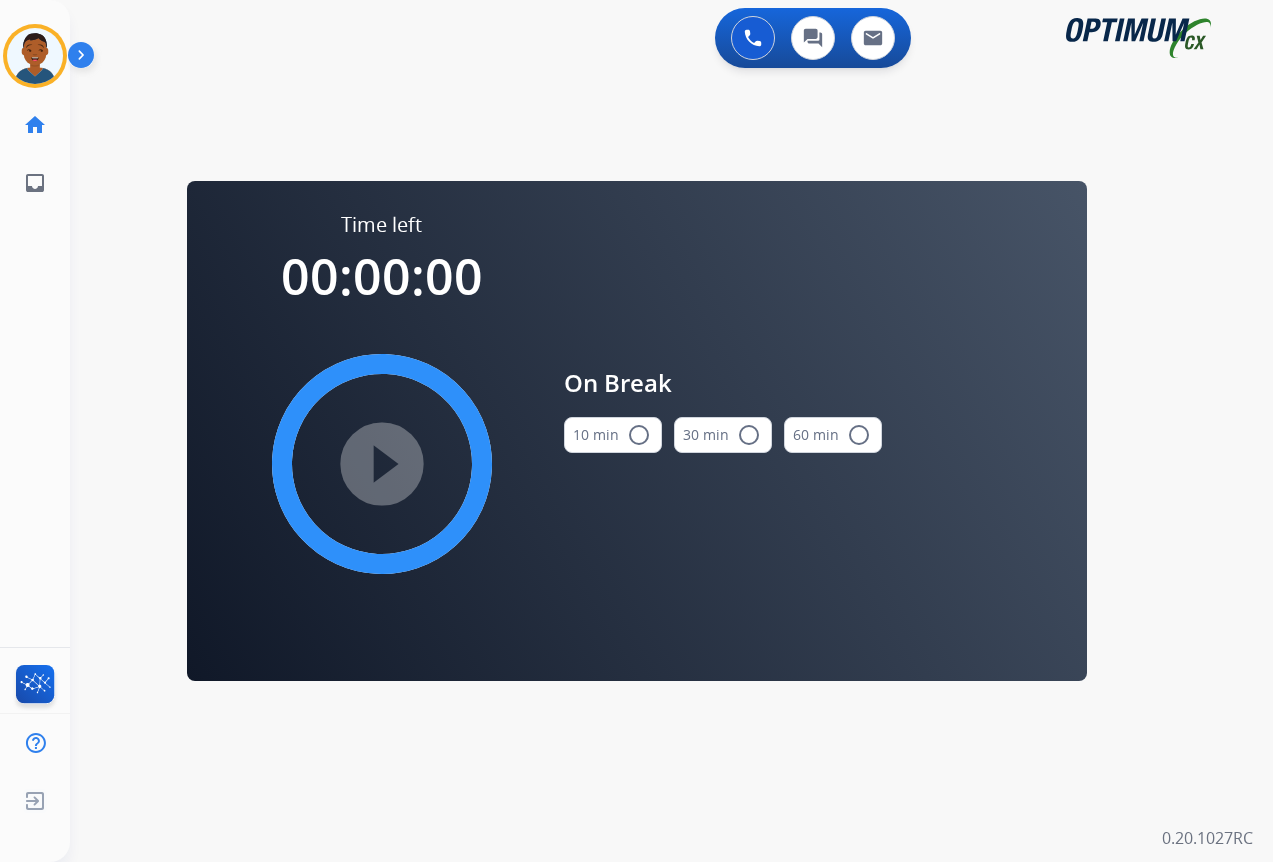 click on "radio_button_unchecked" at bounding box center [639, 435] 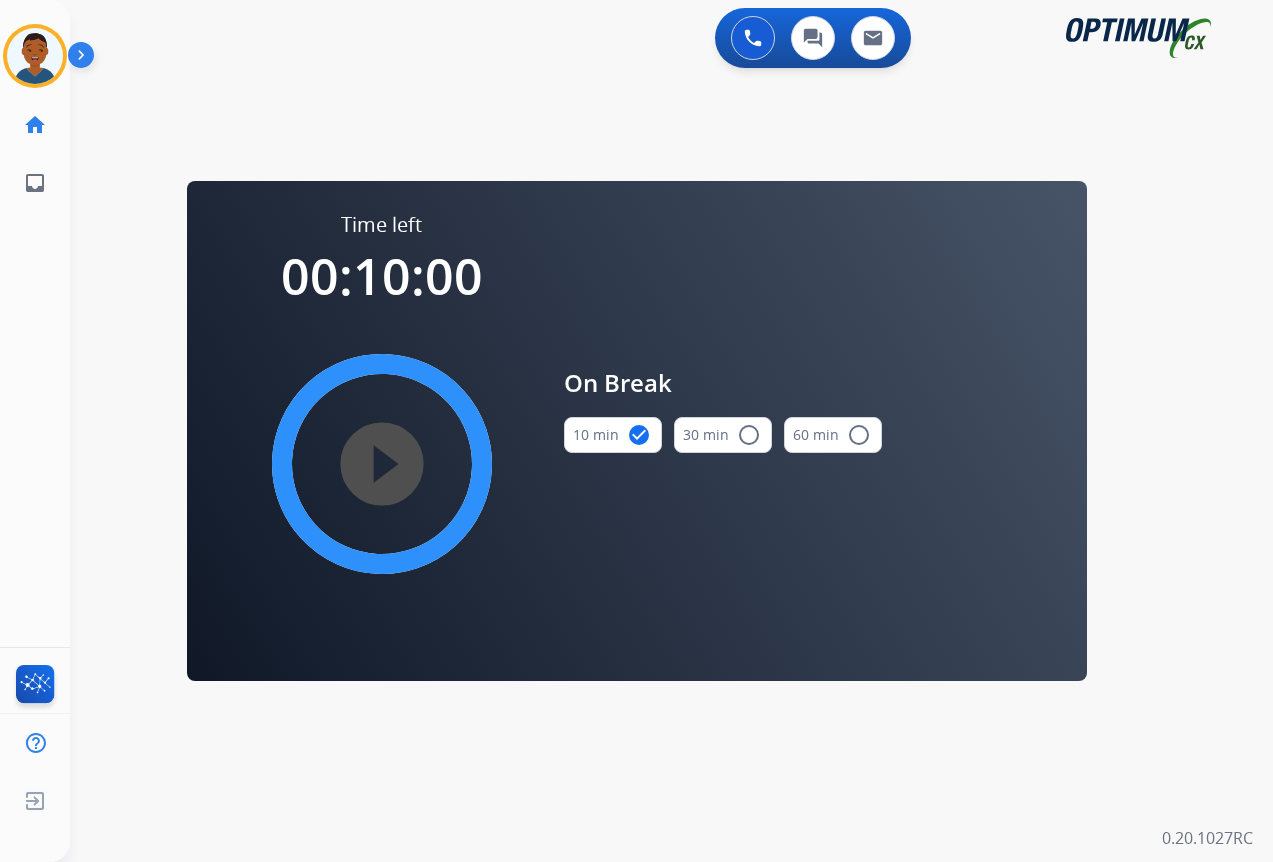 click on "play_circle_filled" at bounding box center [382, 464] 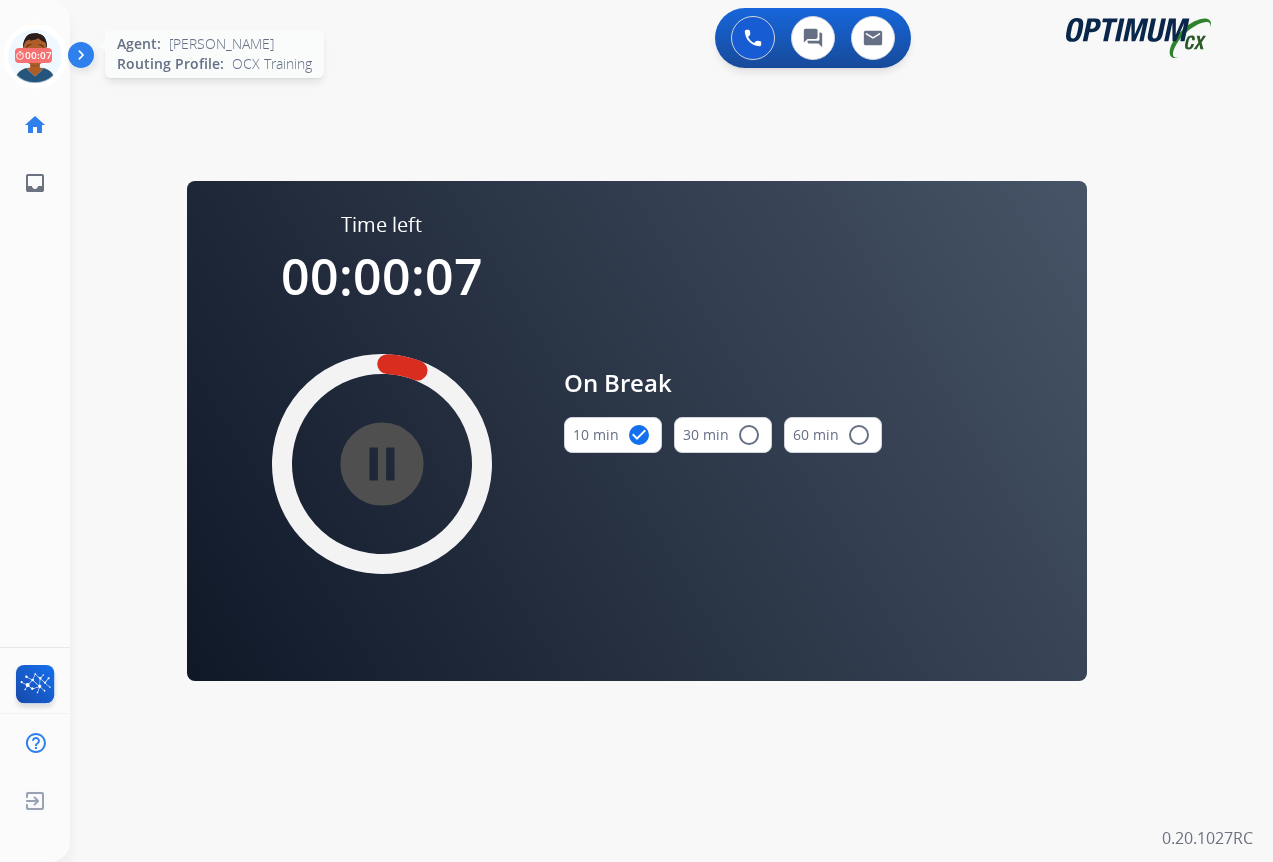 click 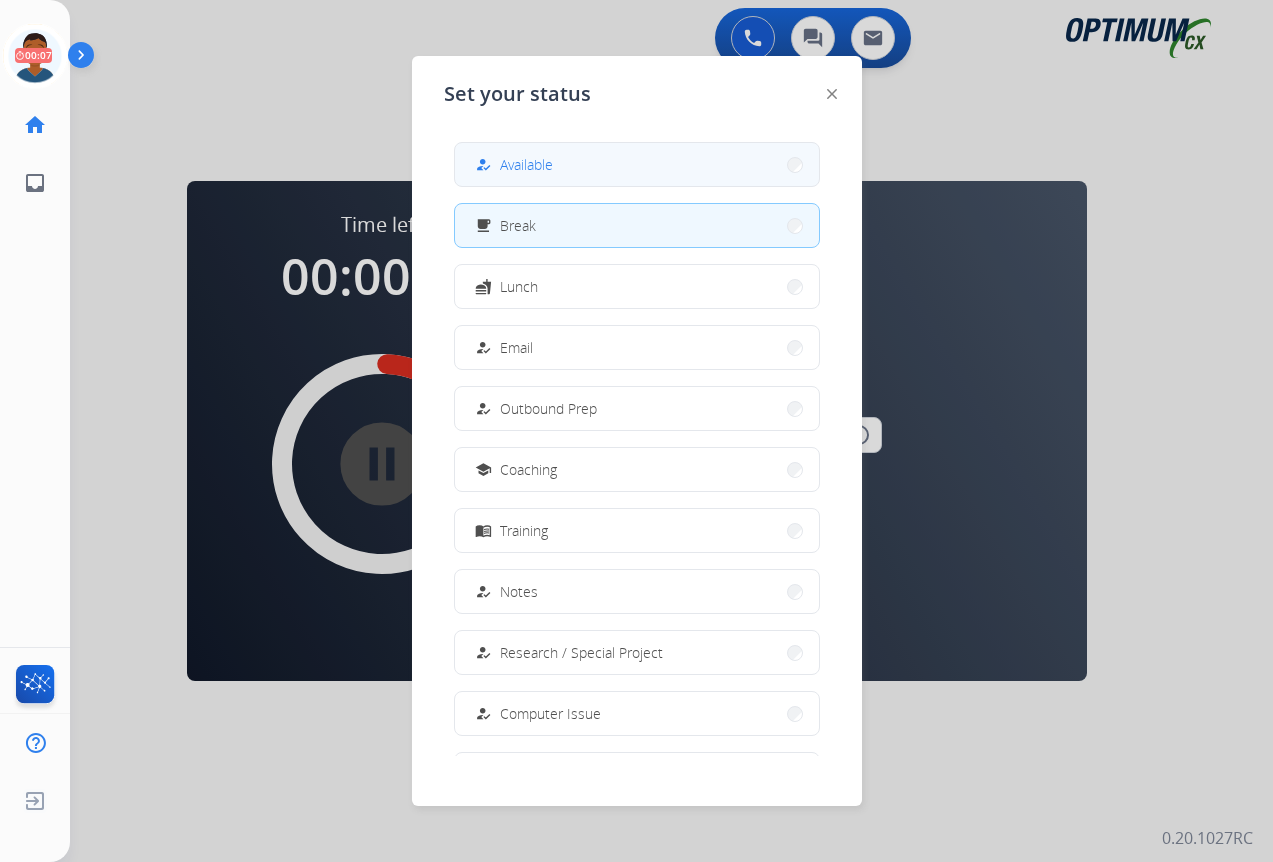 click on "how_to_reg Available" at bounding box center [637, 164] 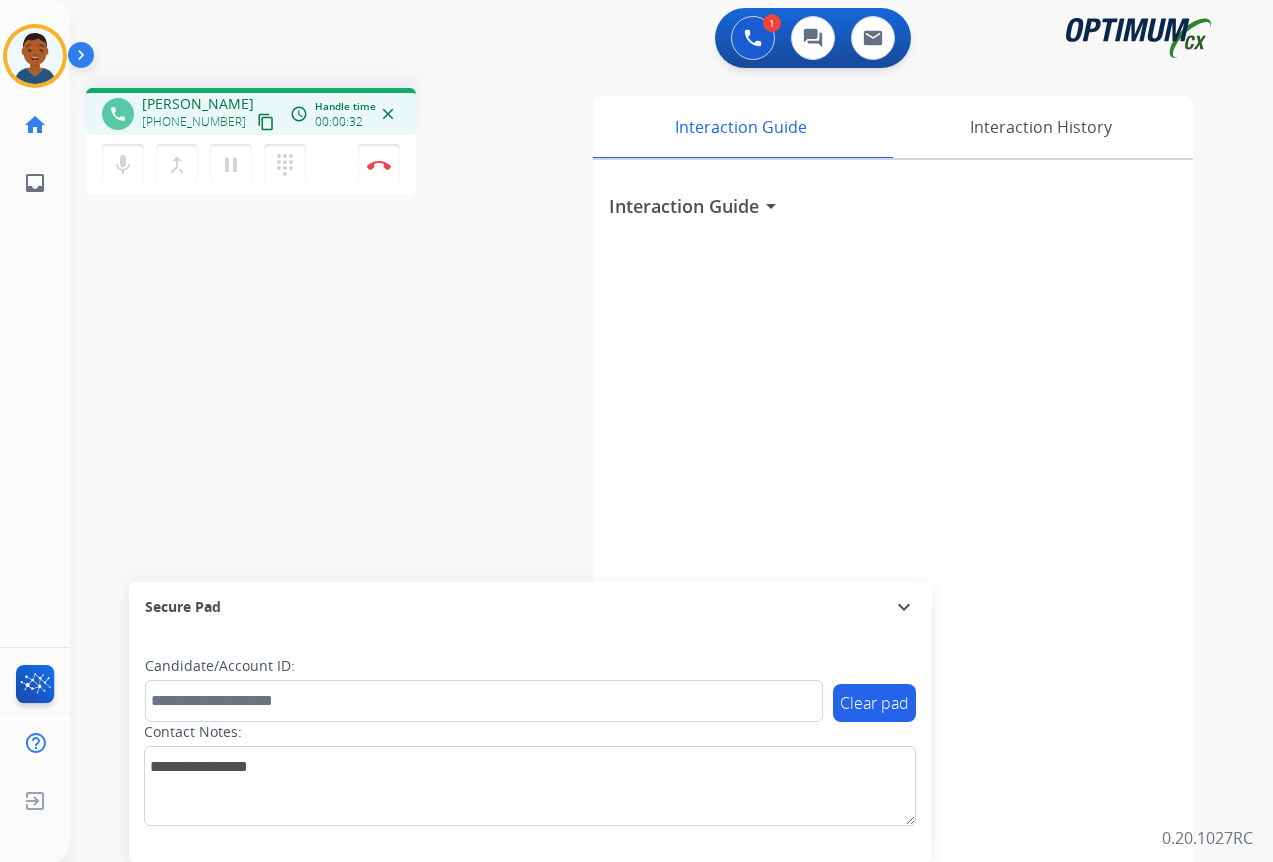 click on "content_copy" at bounding box center [266, 122] 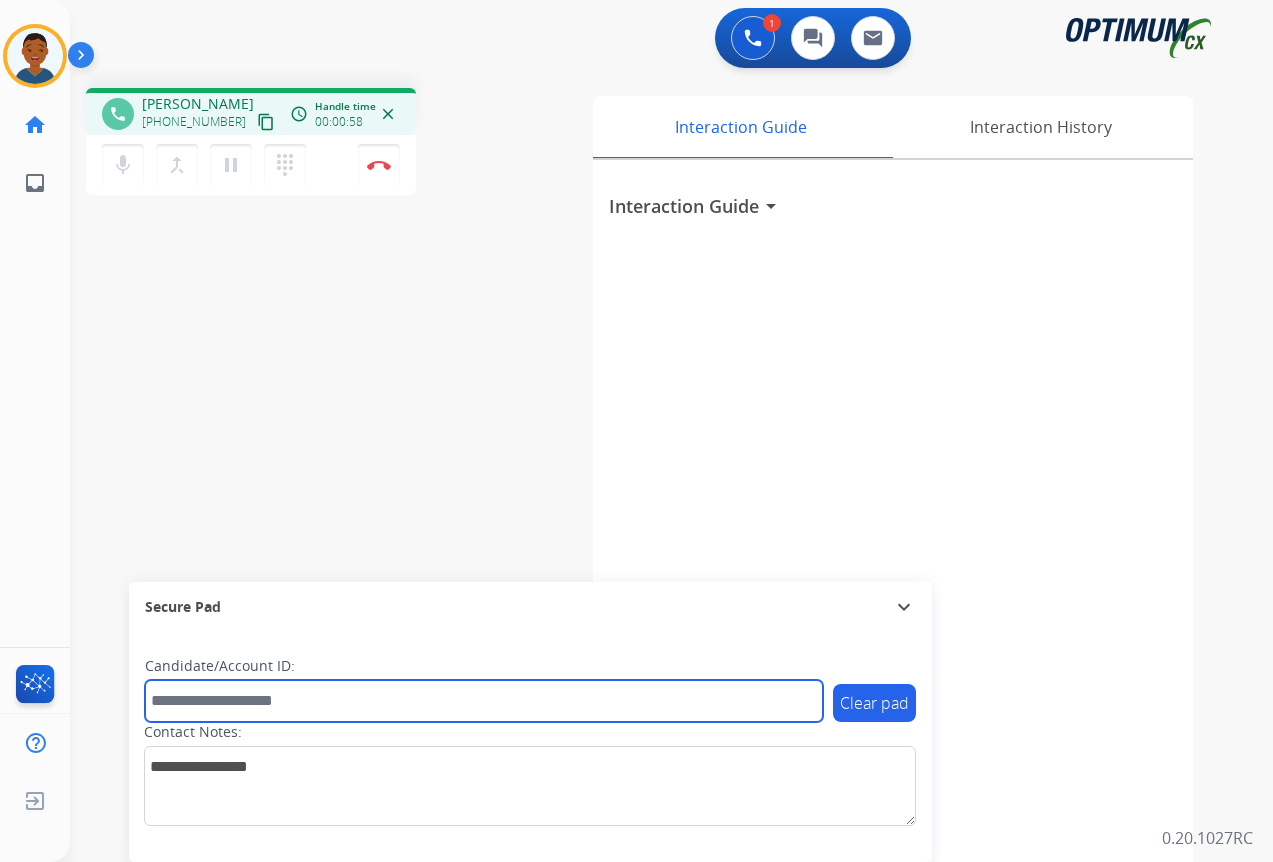 click at bounding box center [484, 701] 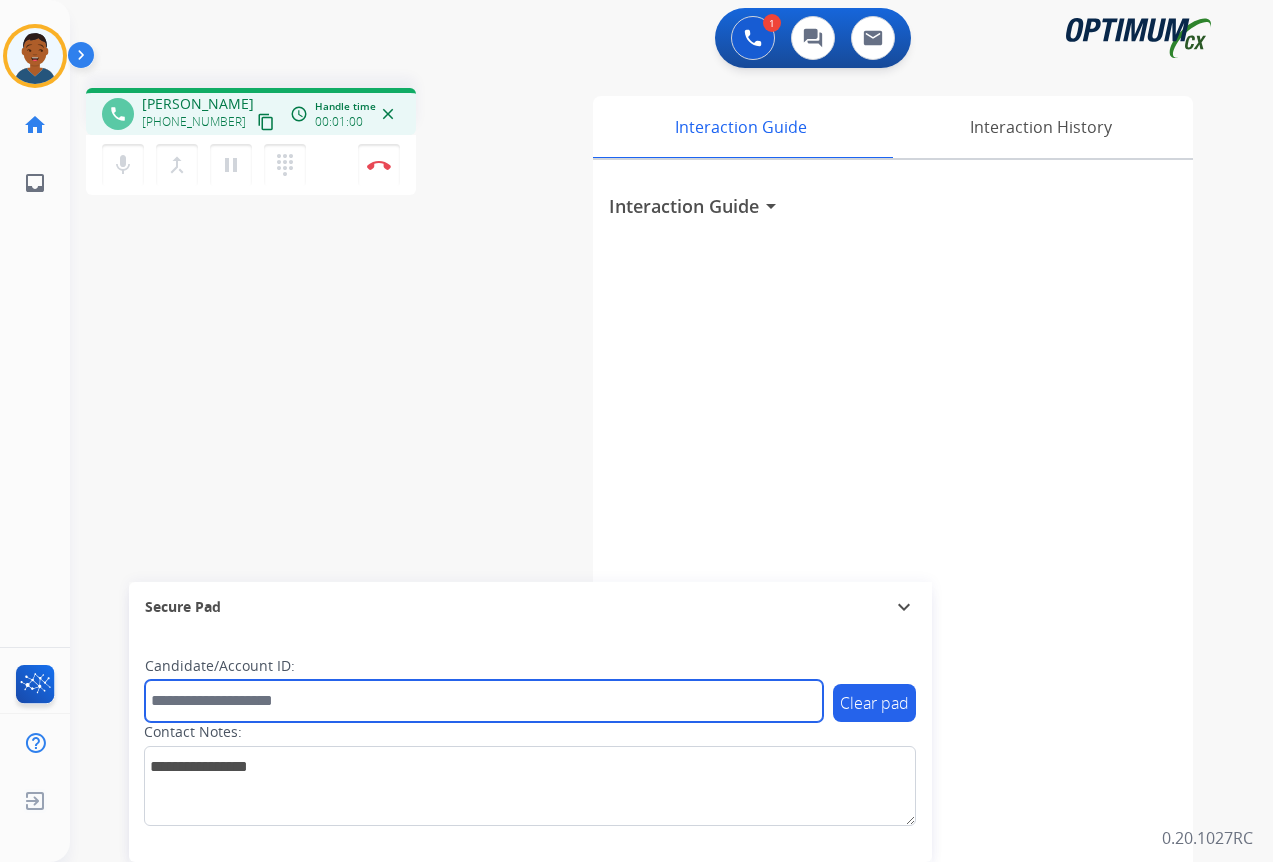 paste on "*******" 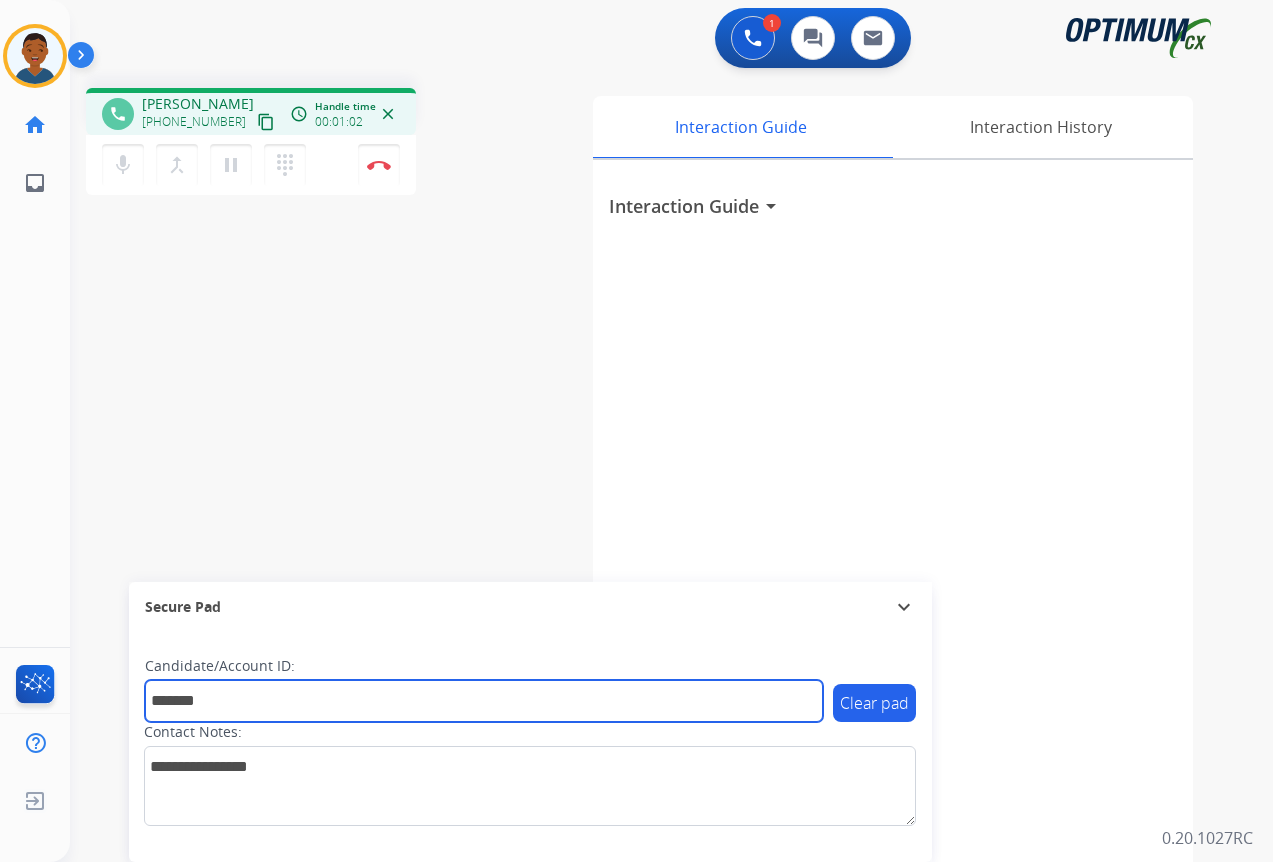 type on "*******" 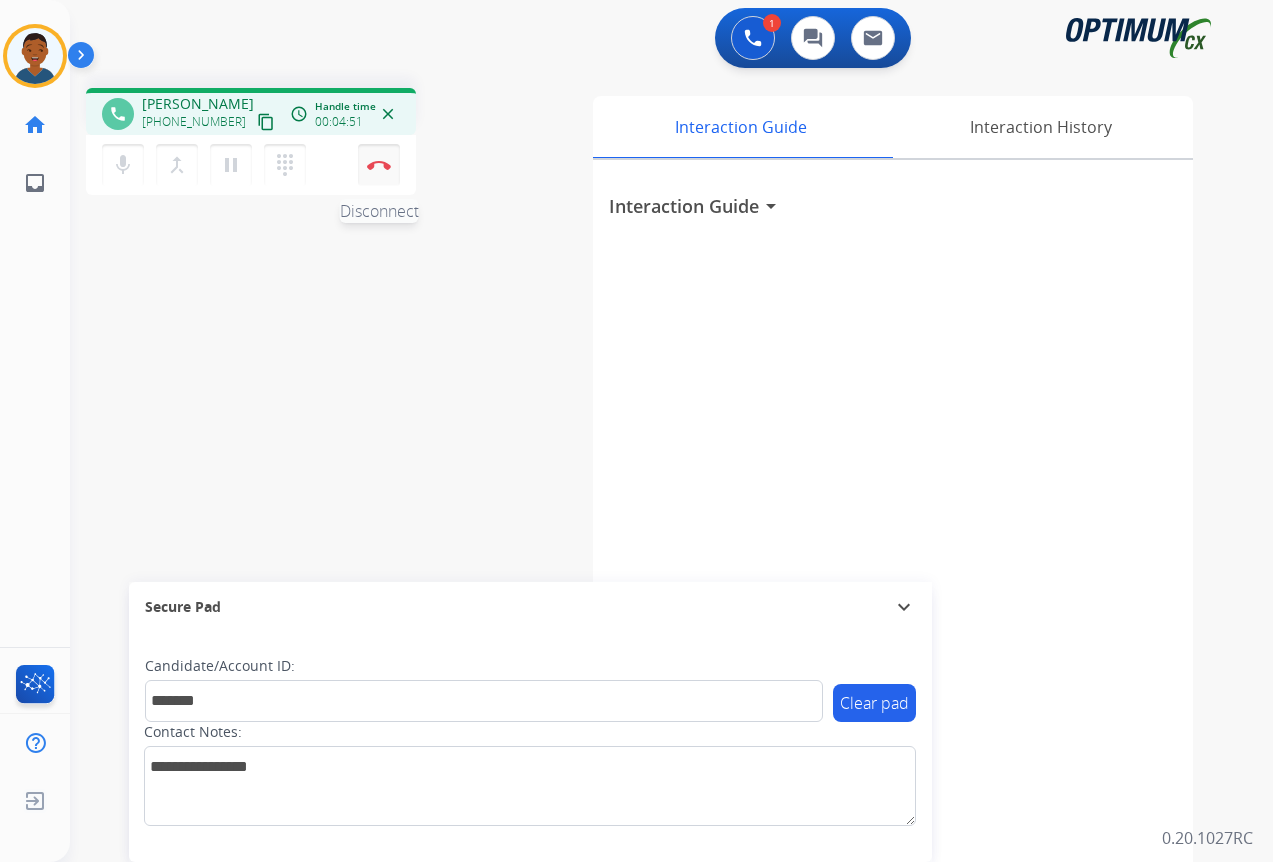 click on "Disconnect" at bounding box center (379, 165) 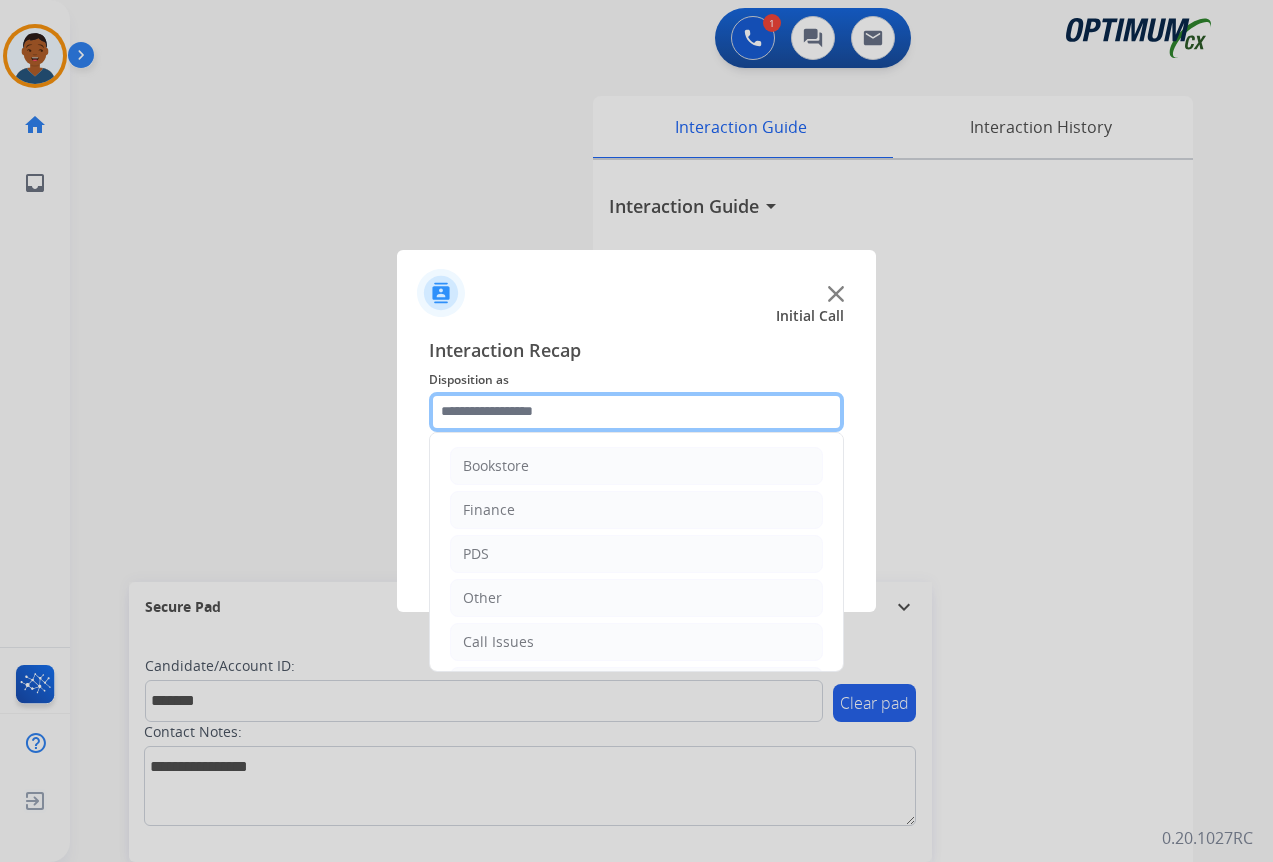 click 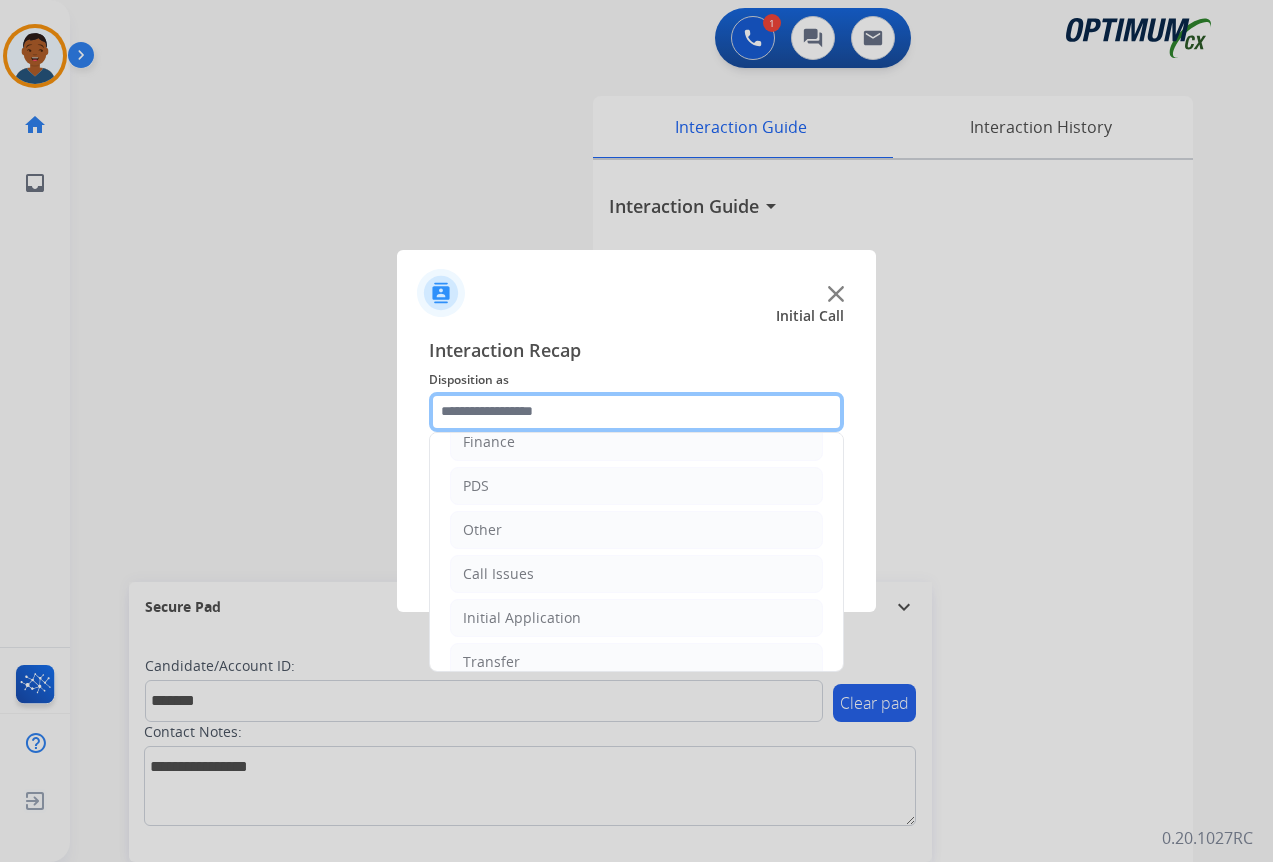 scroll, scrollTop: 136, scrollLeft: 0, axis: vertical 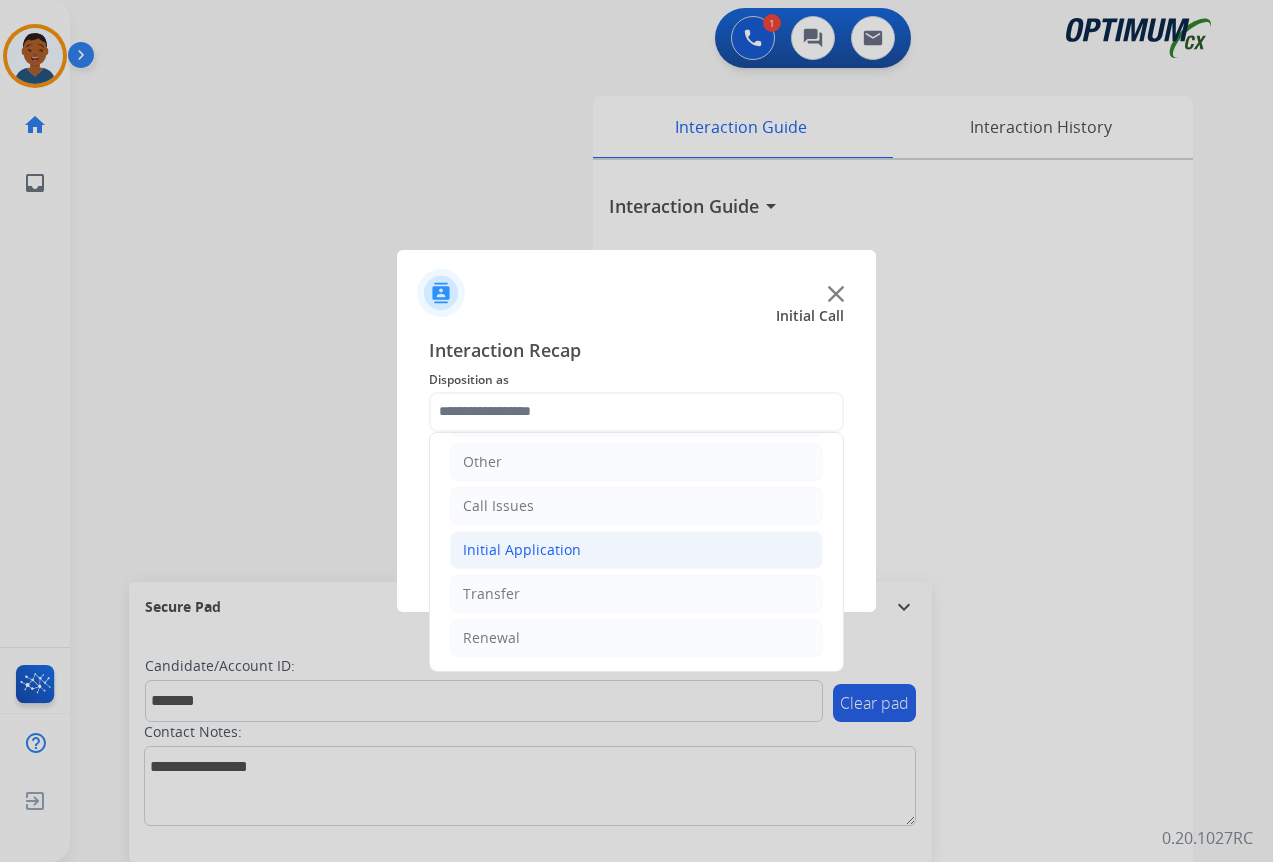 click on "Initial Application" 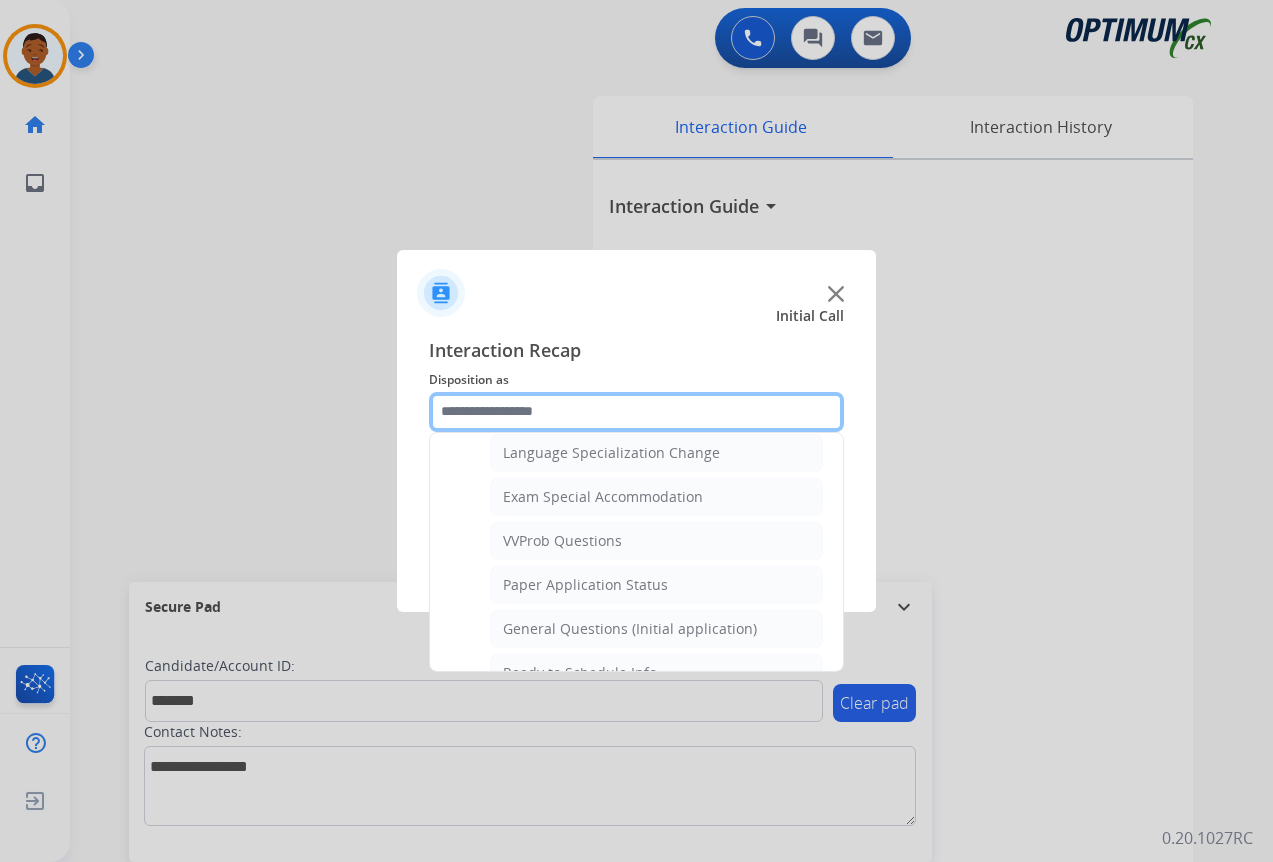 scroll, scrollTop: 1036, scrollLeft: 0, axis: vertical 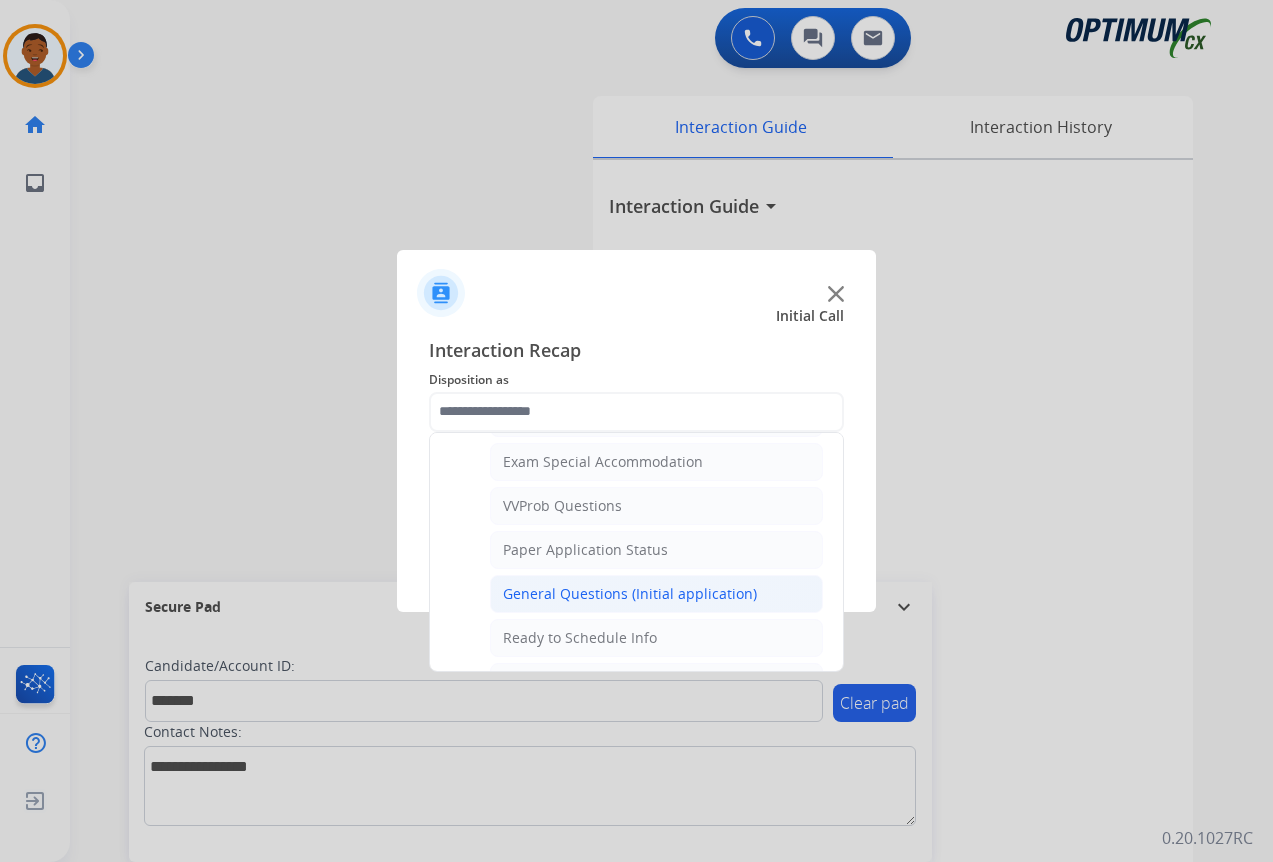 click on "General Questions (Initial application)" 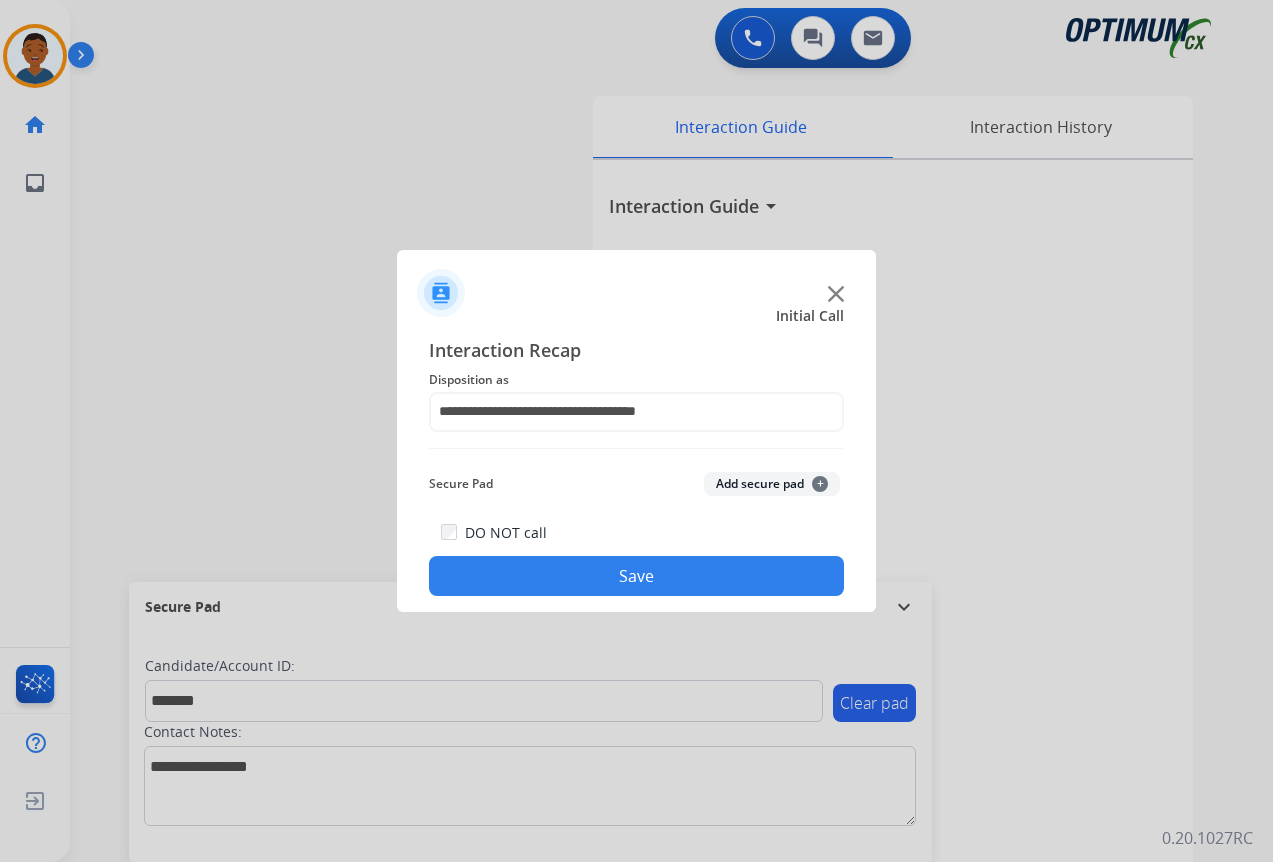 click on "Add secure pad  +" 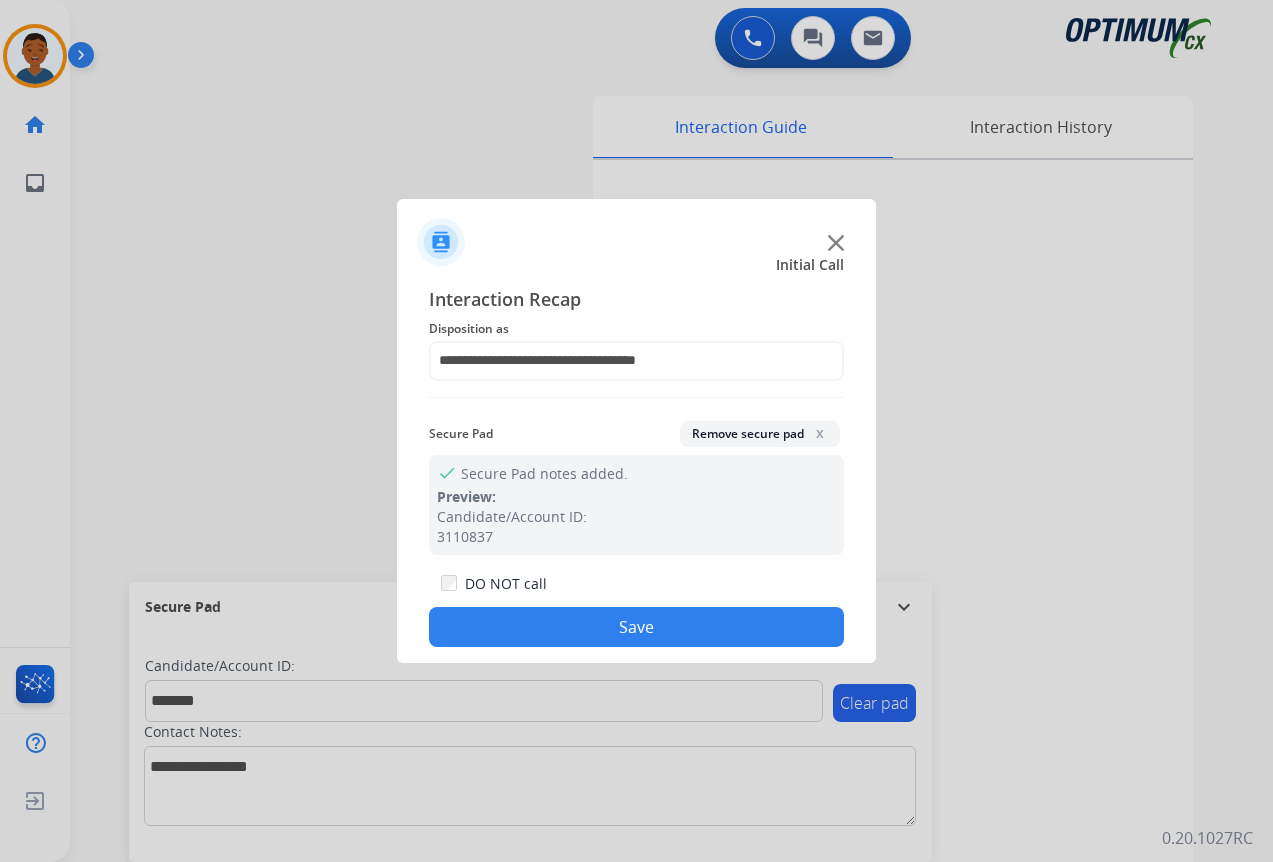 click on "Save" 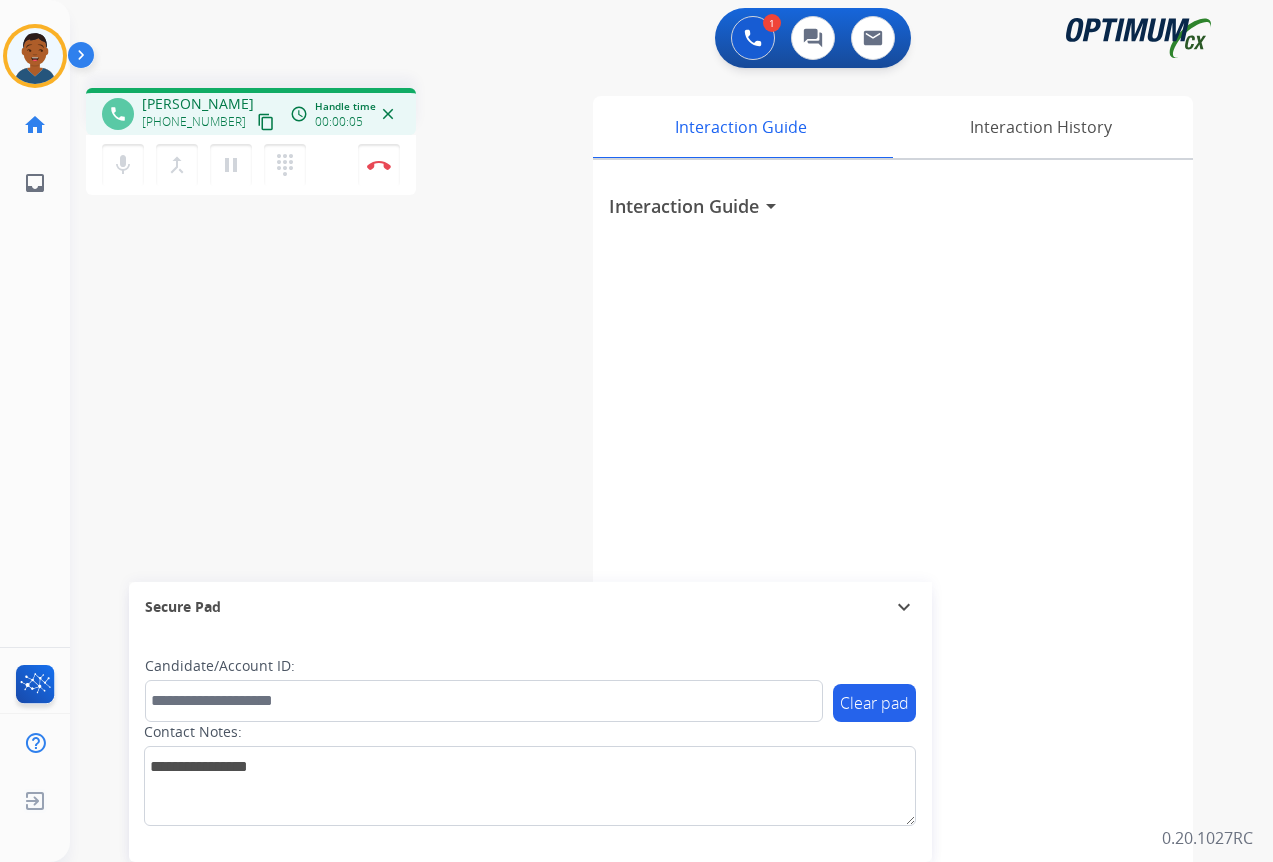 click on "content_copy" at bounding box center [266, 122] 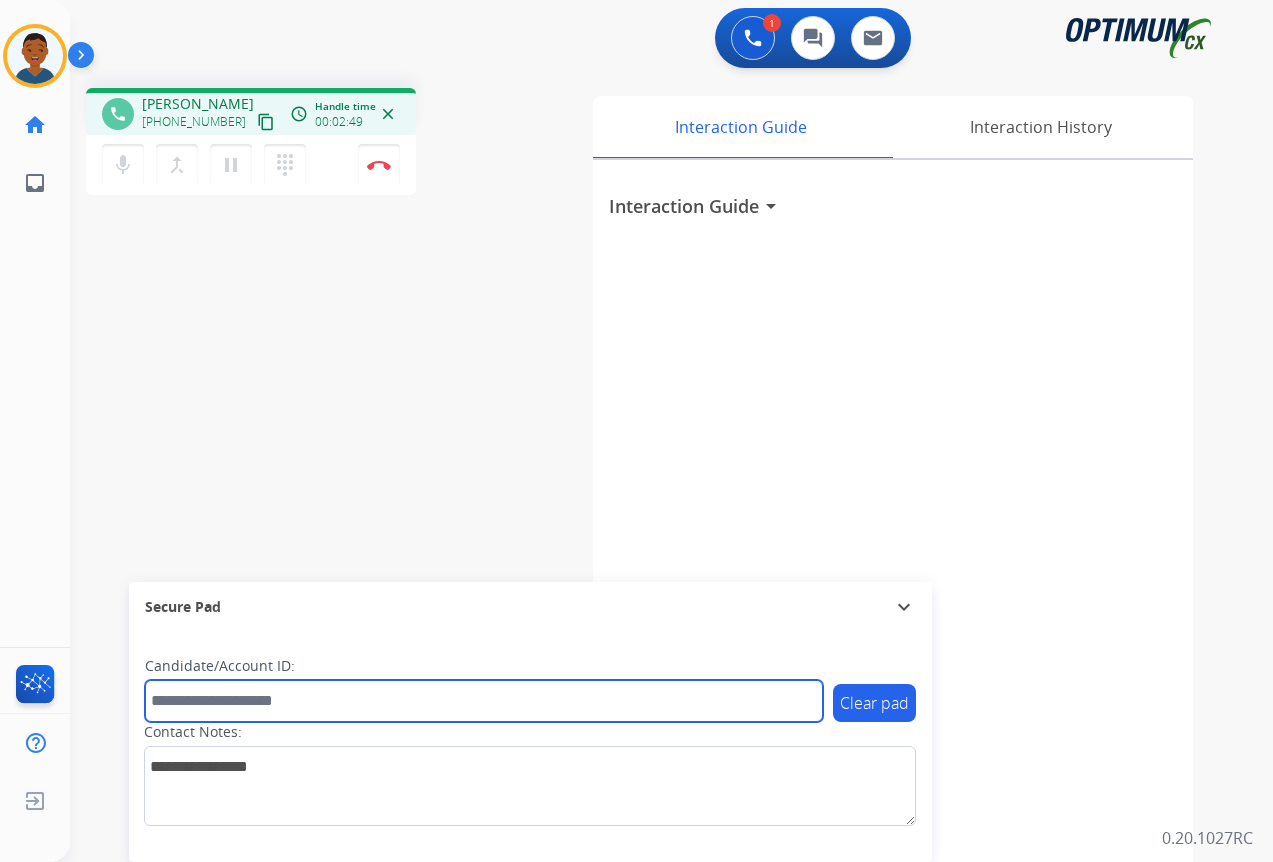 click at bounding box center [484, 701] 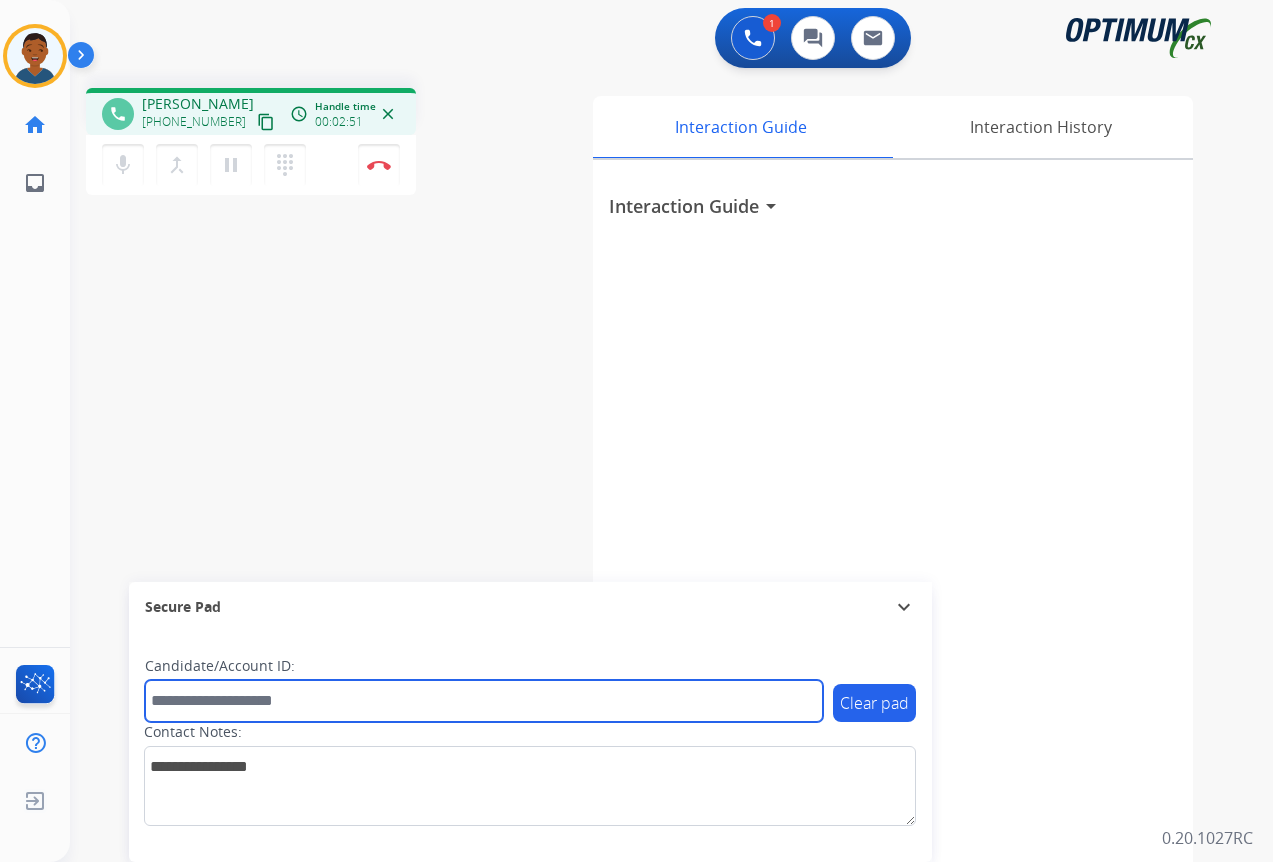 paste on "*******" 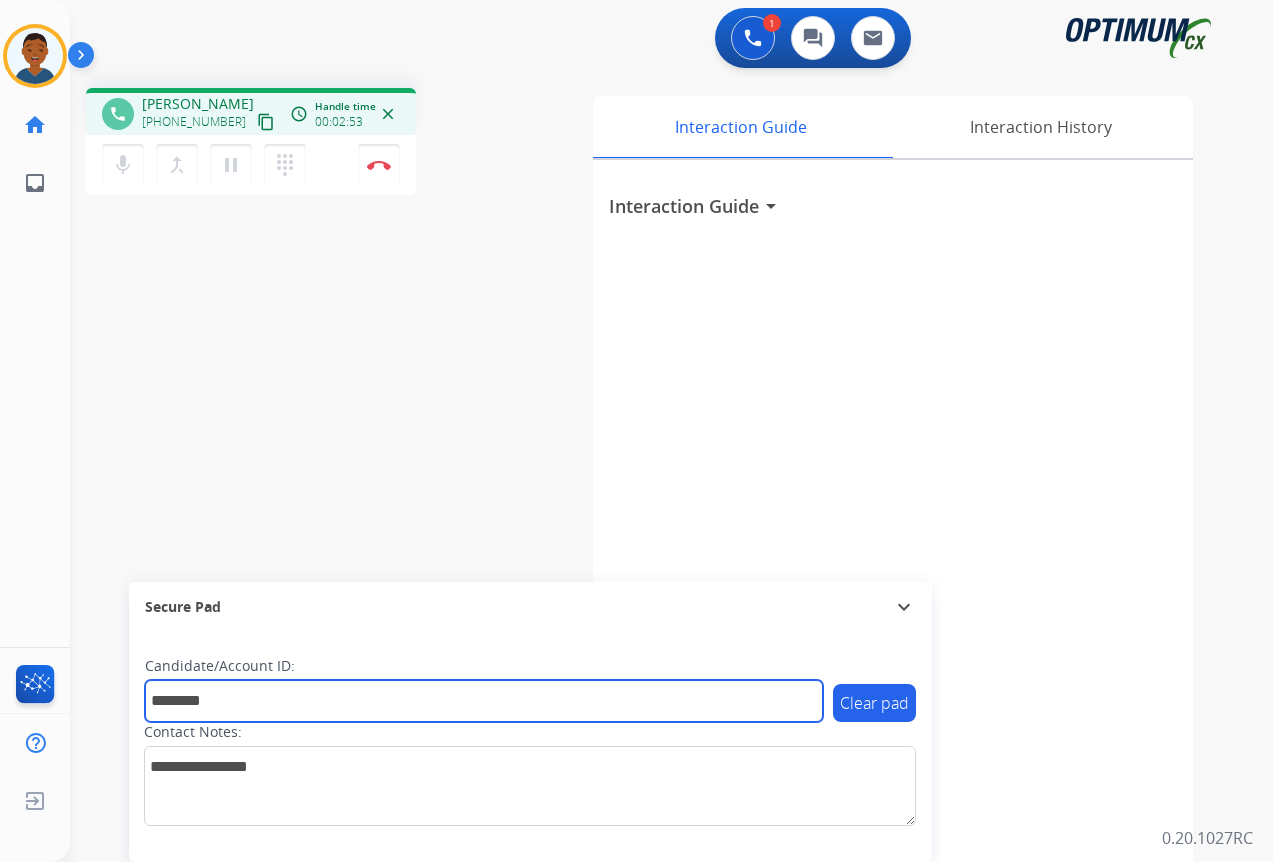 type on "*******" 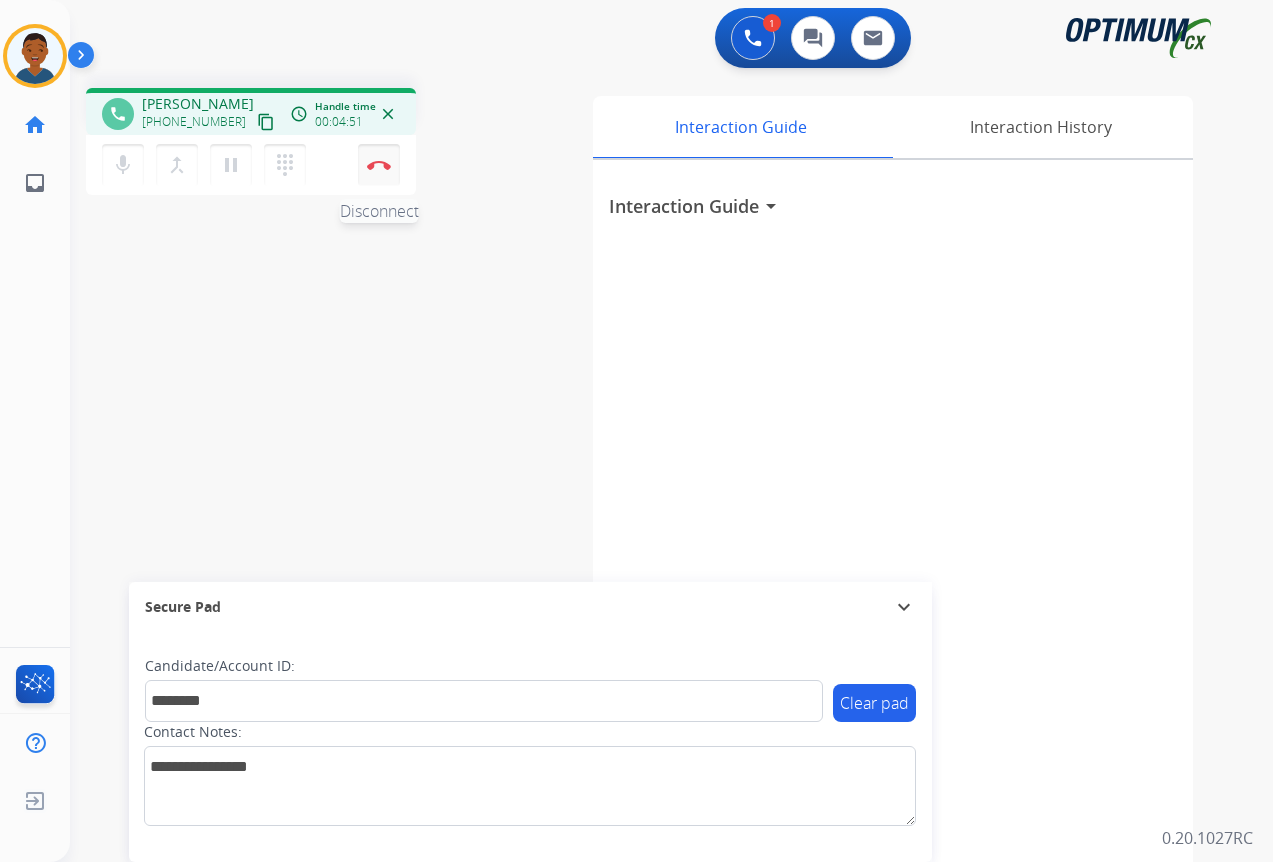 click at bounding box center [379, 165] 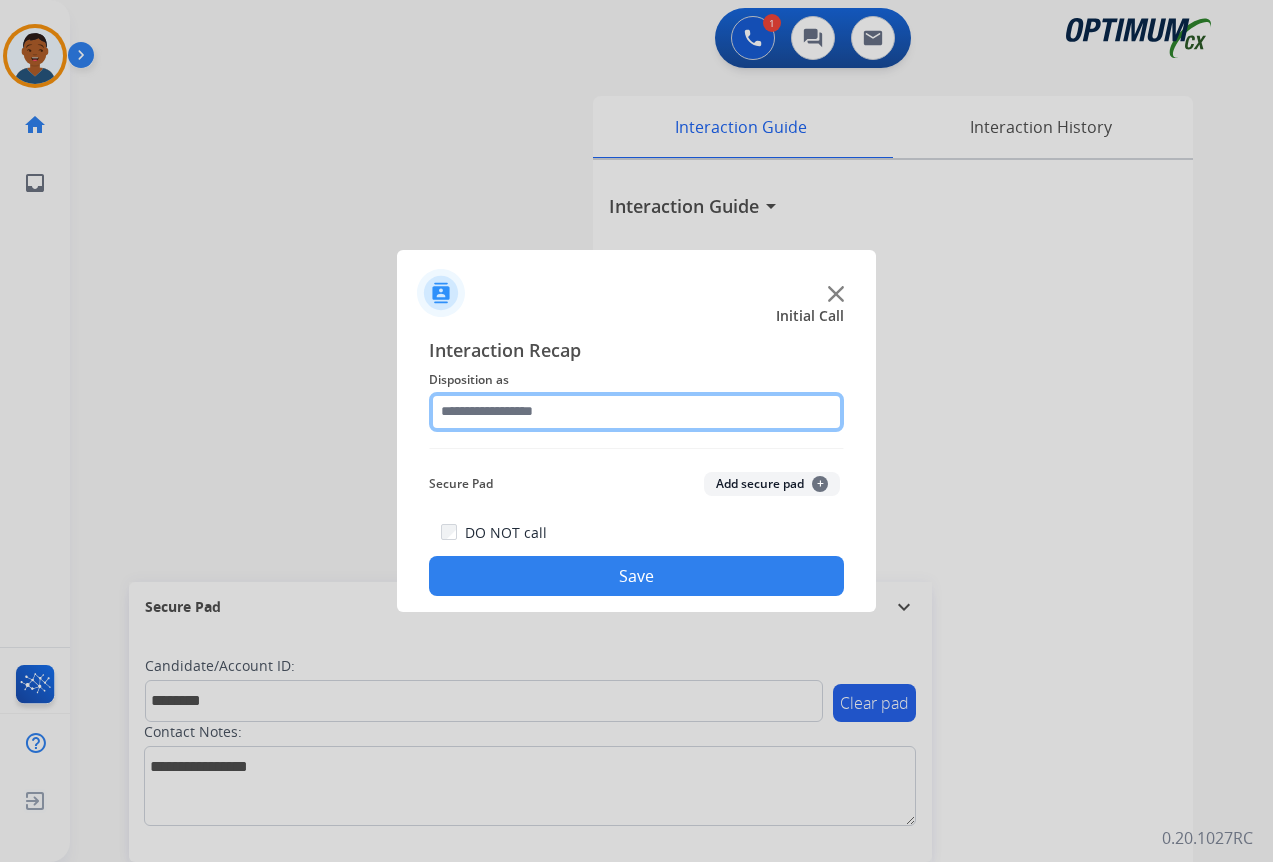 click 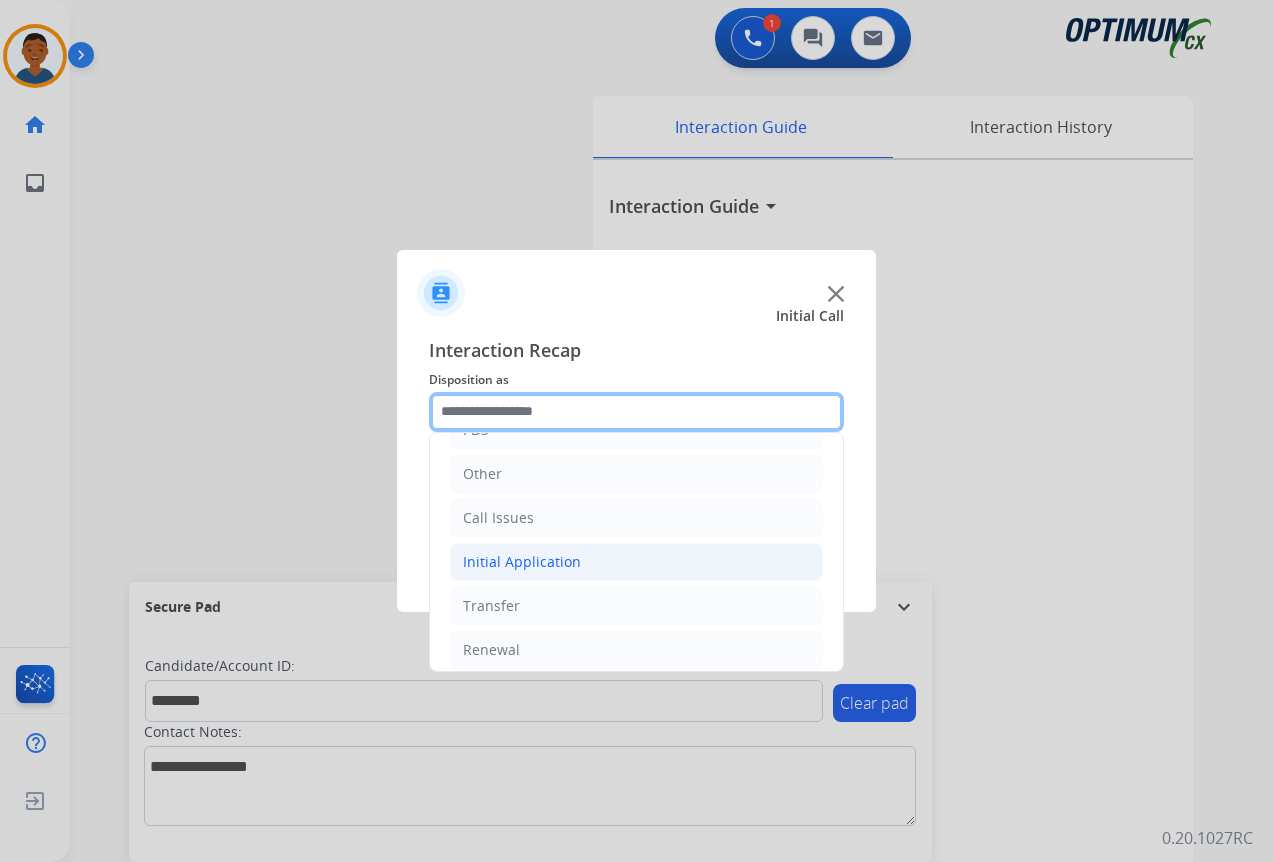 scroll, scrollTop: 136, scrollLeft: 0, axis: vertical 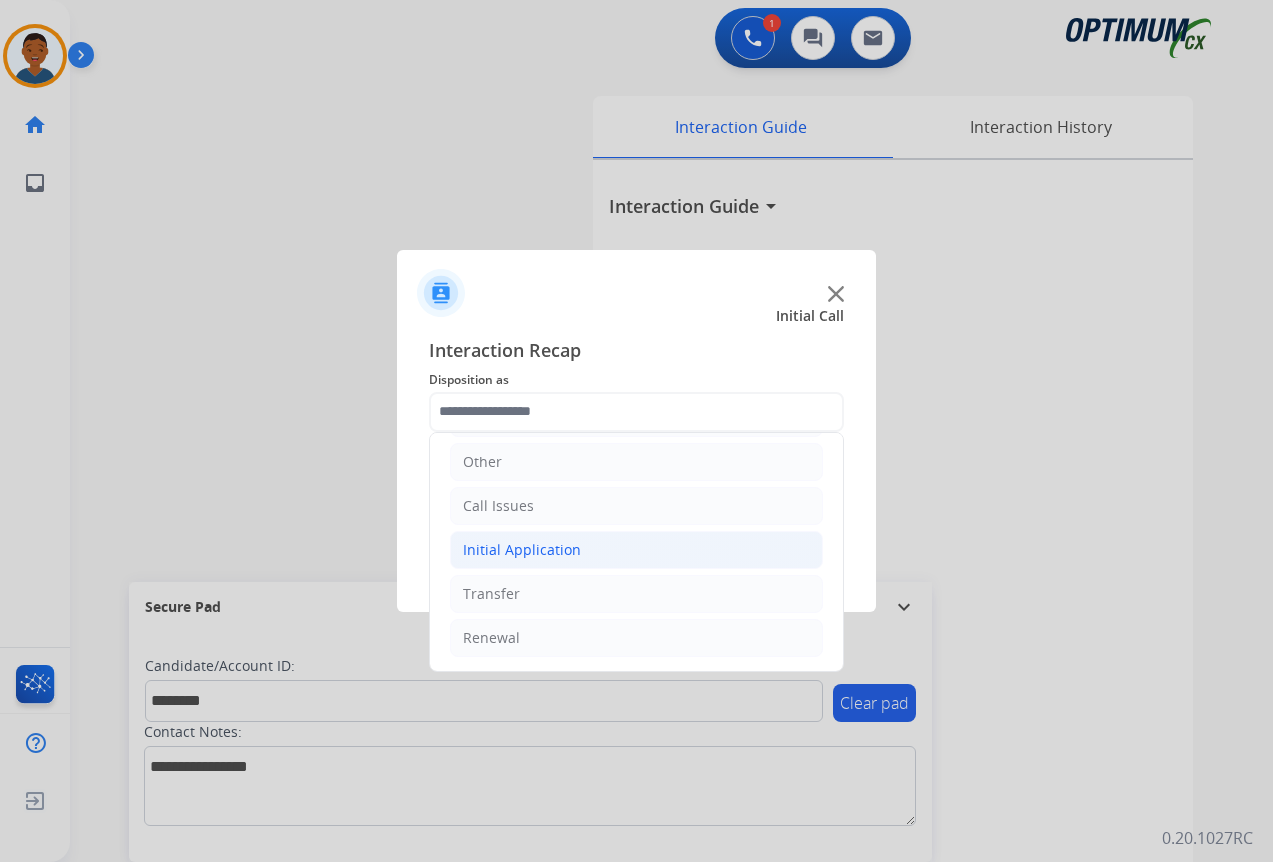 click on "Initial Application" 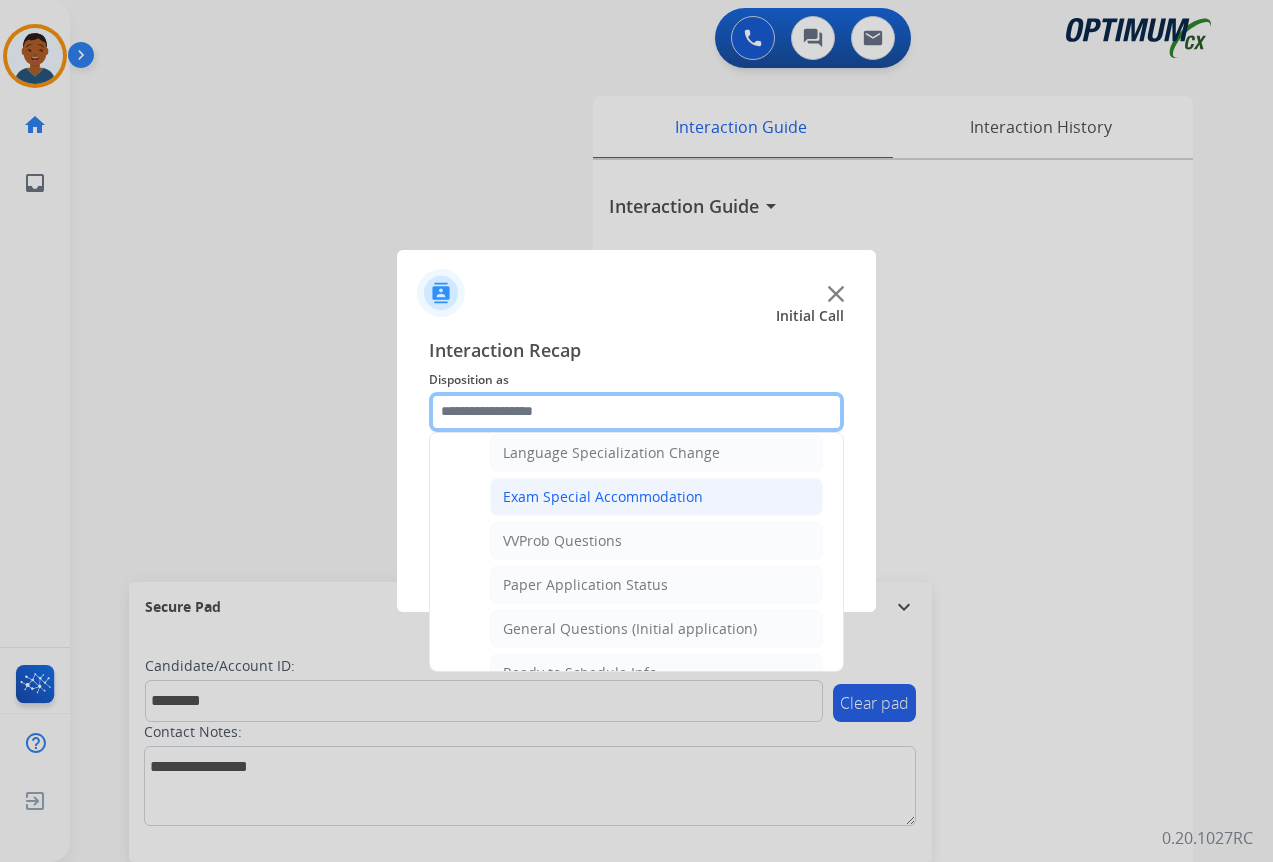 scroll, scrollTop: 1036, scrollLeft: 0, axis: vertical 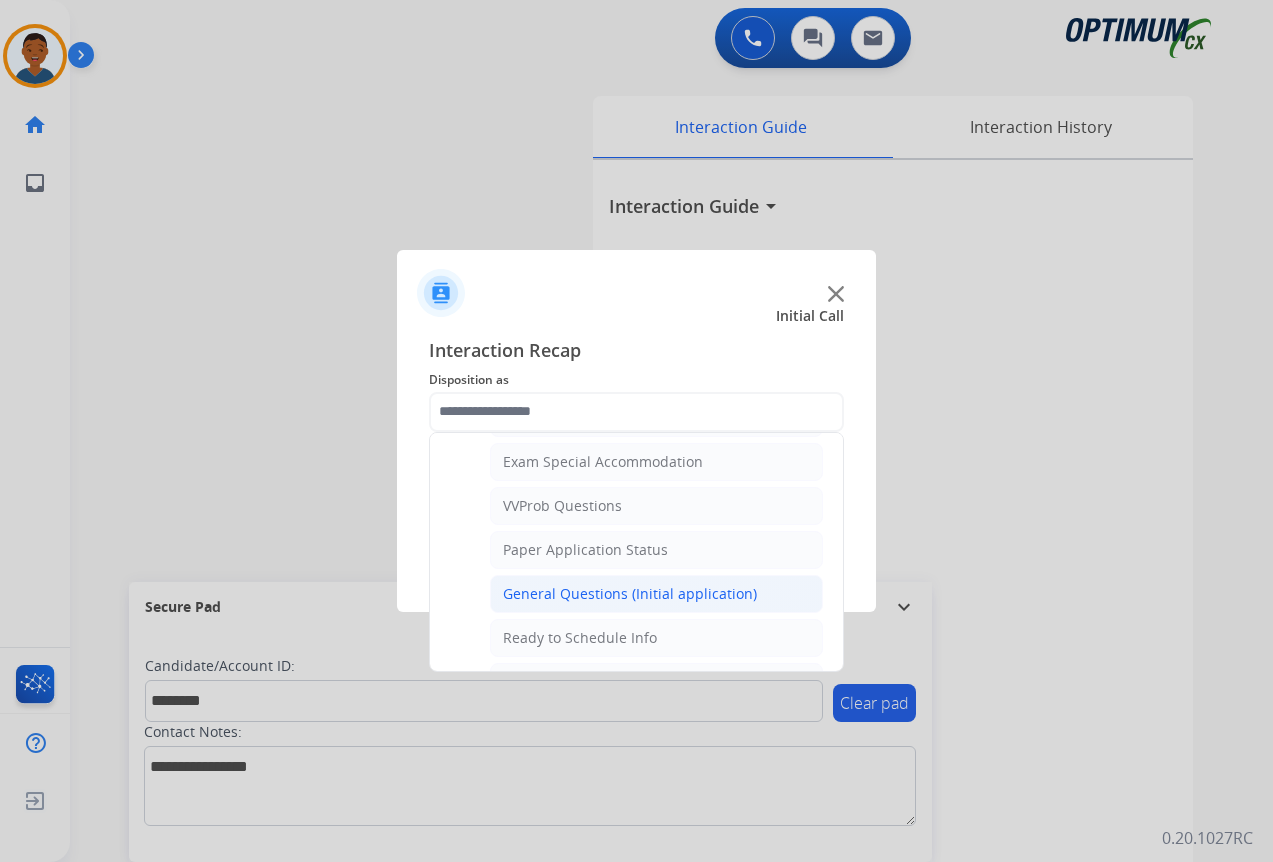 click on "General Questions (Initial application)" 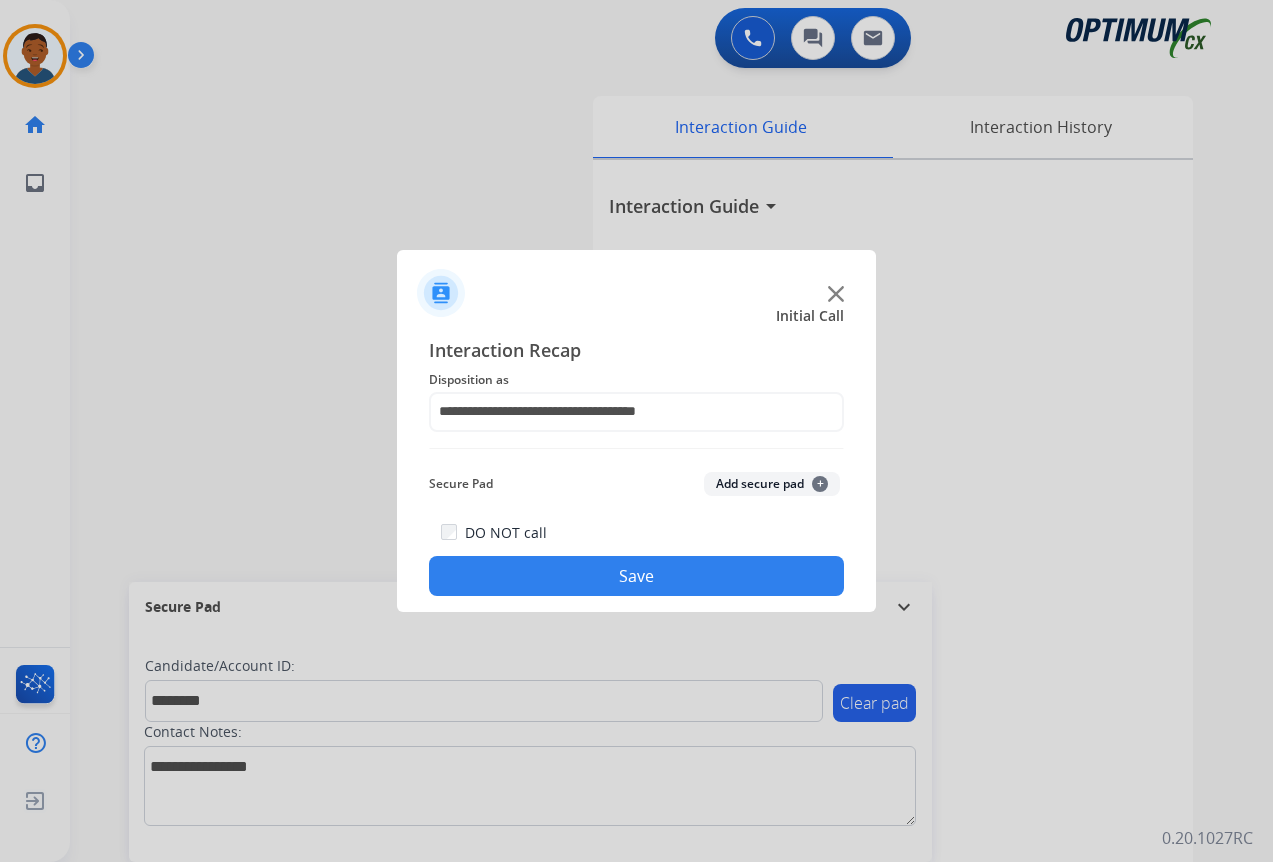 click on "Add secure pad  +" 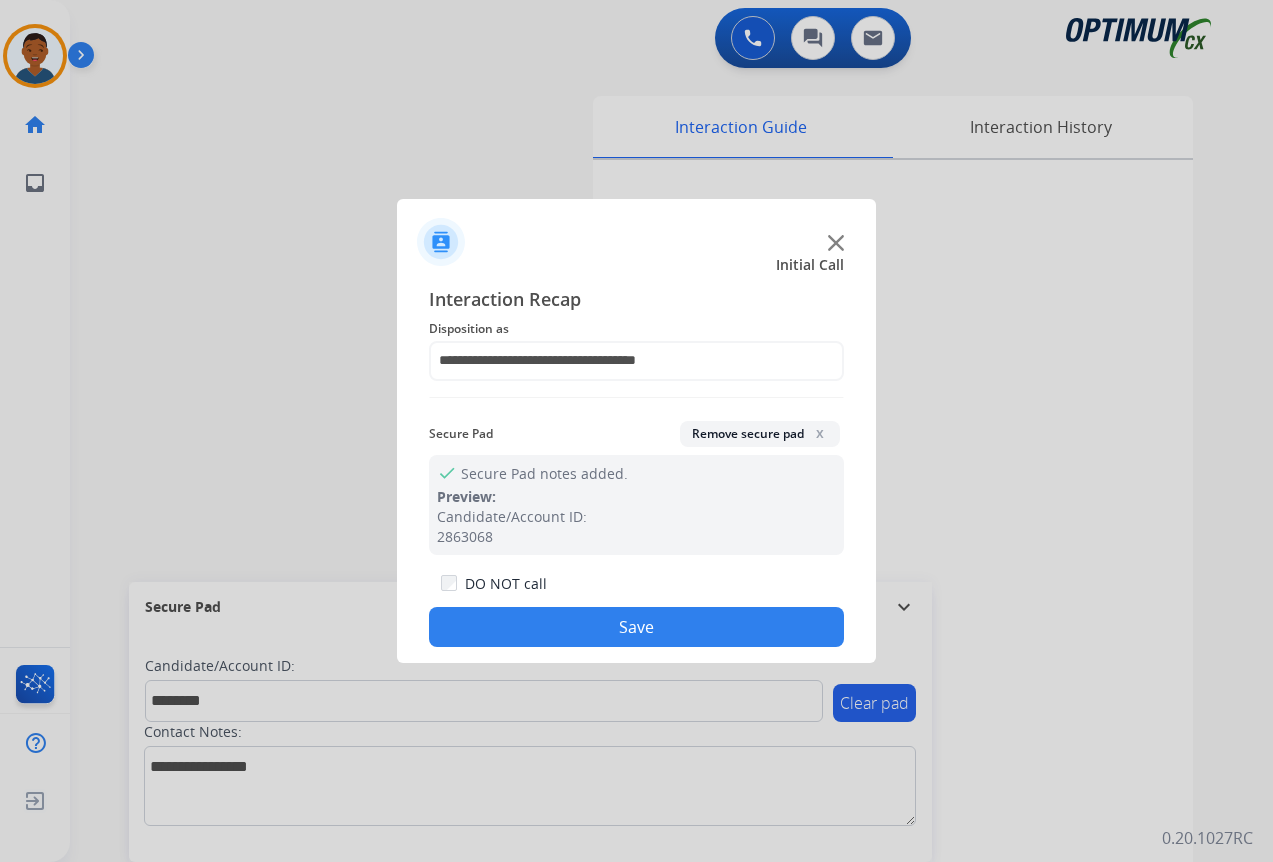 drag, startPoint x: 689, startPoint y: 614, endPoint x: 1179, endPoint y: 603, distance: 490.12344 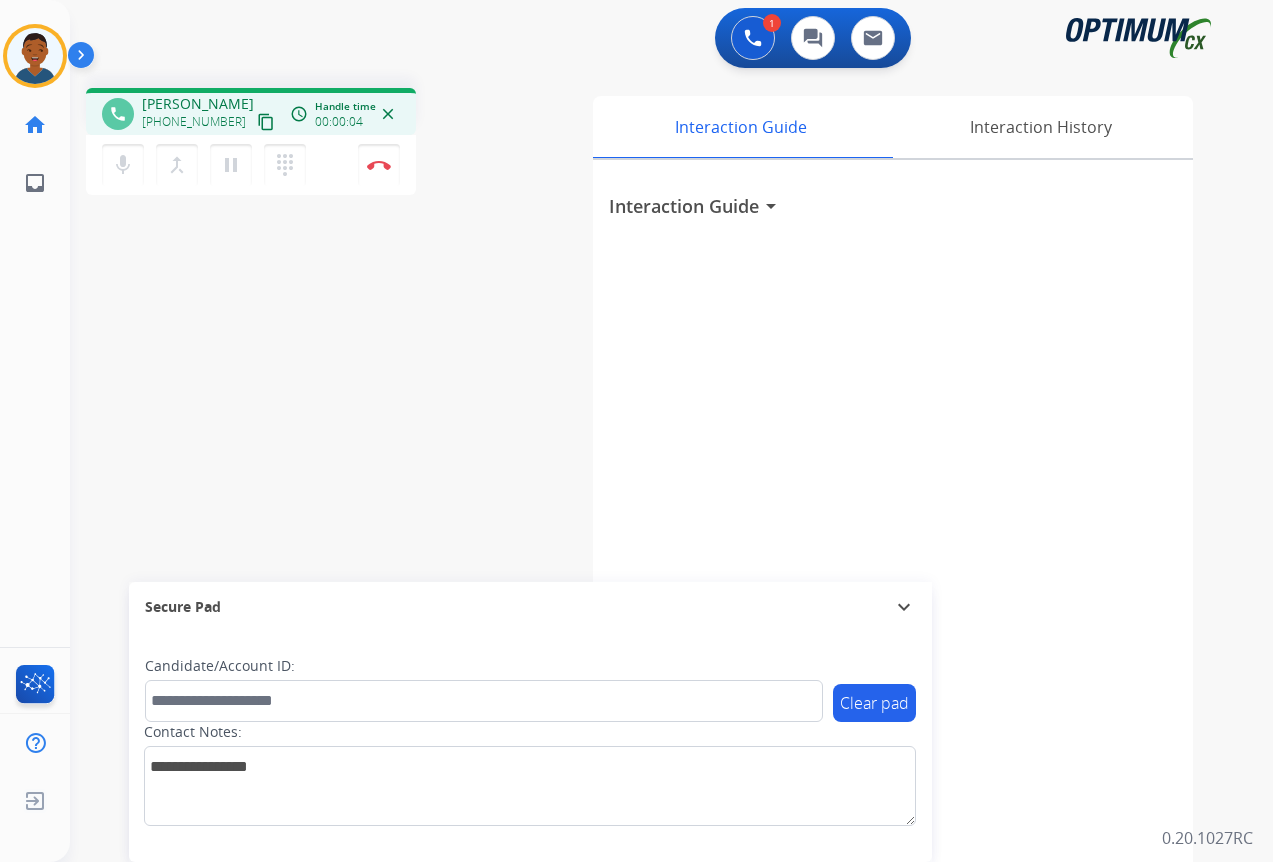 click on "content_copy" at bounding box center (266, 122) 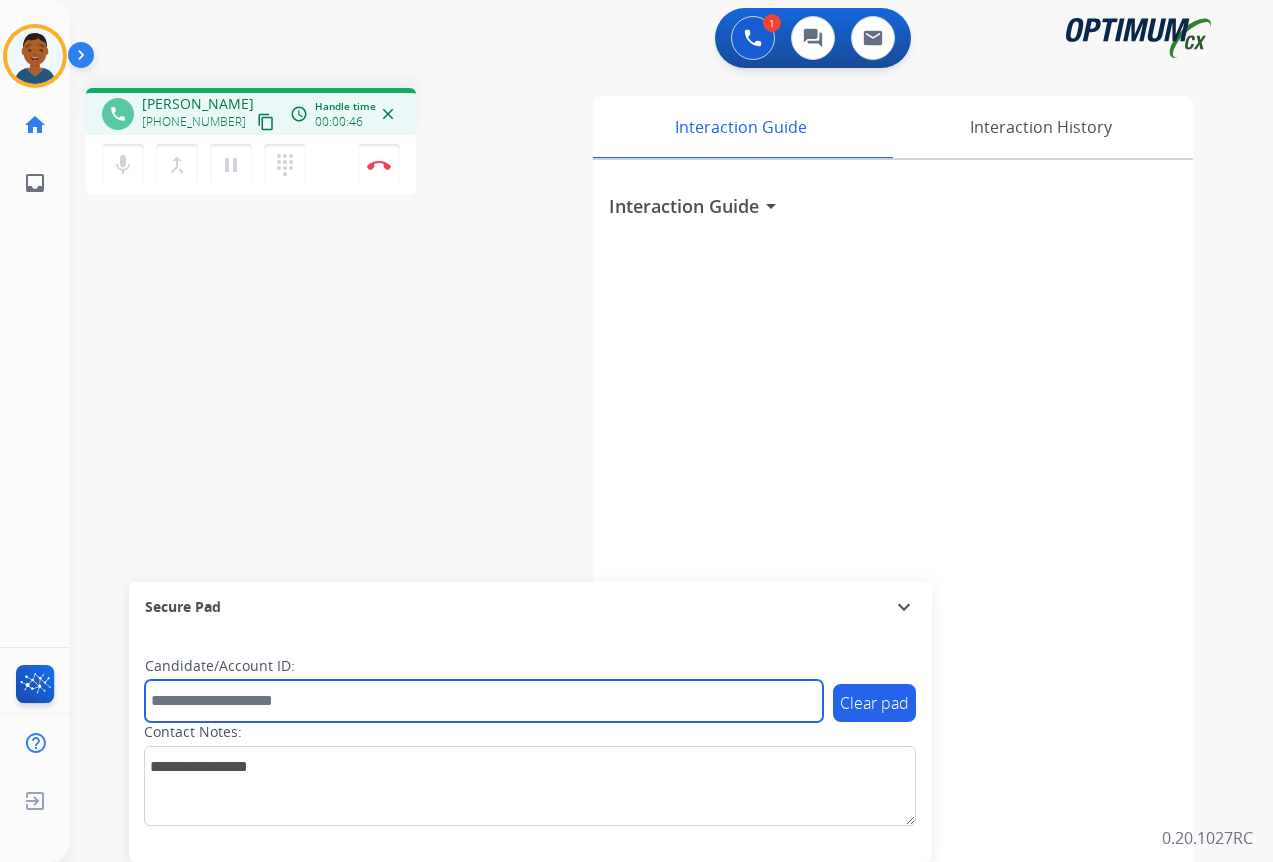 click at bounding box center (484, 701) 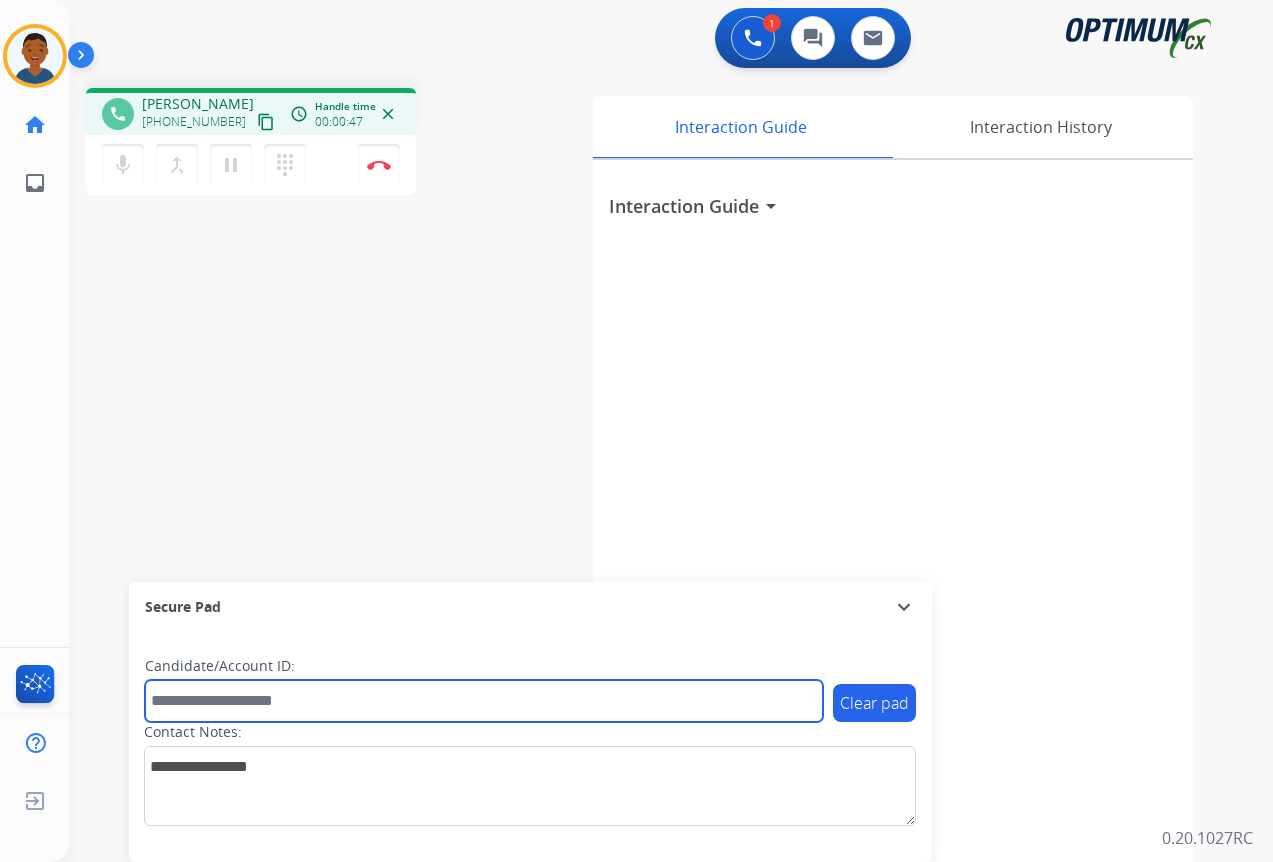 paste on "*******" 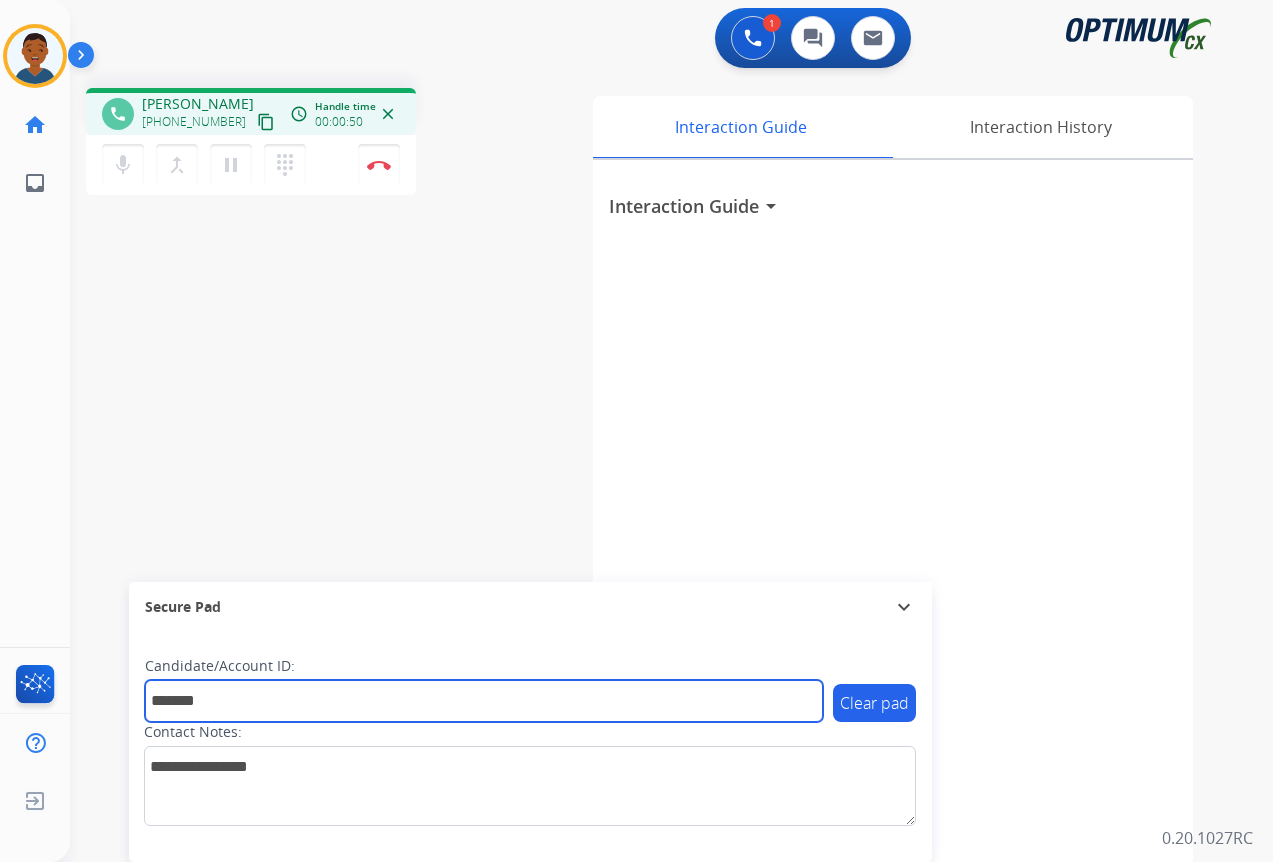 type on "*******" 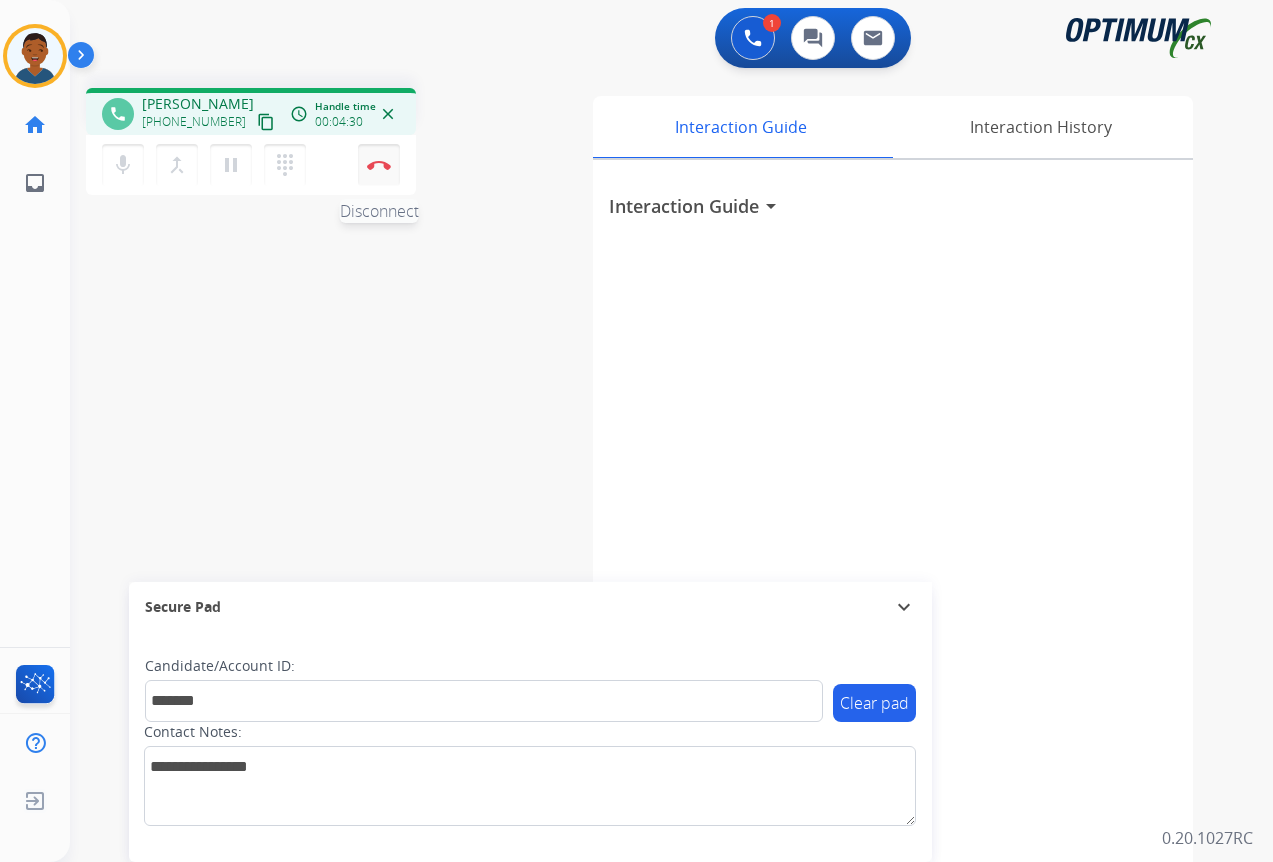 click at bounding box center (379, 165) 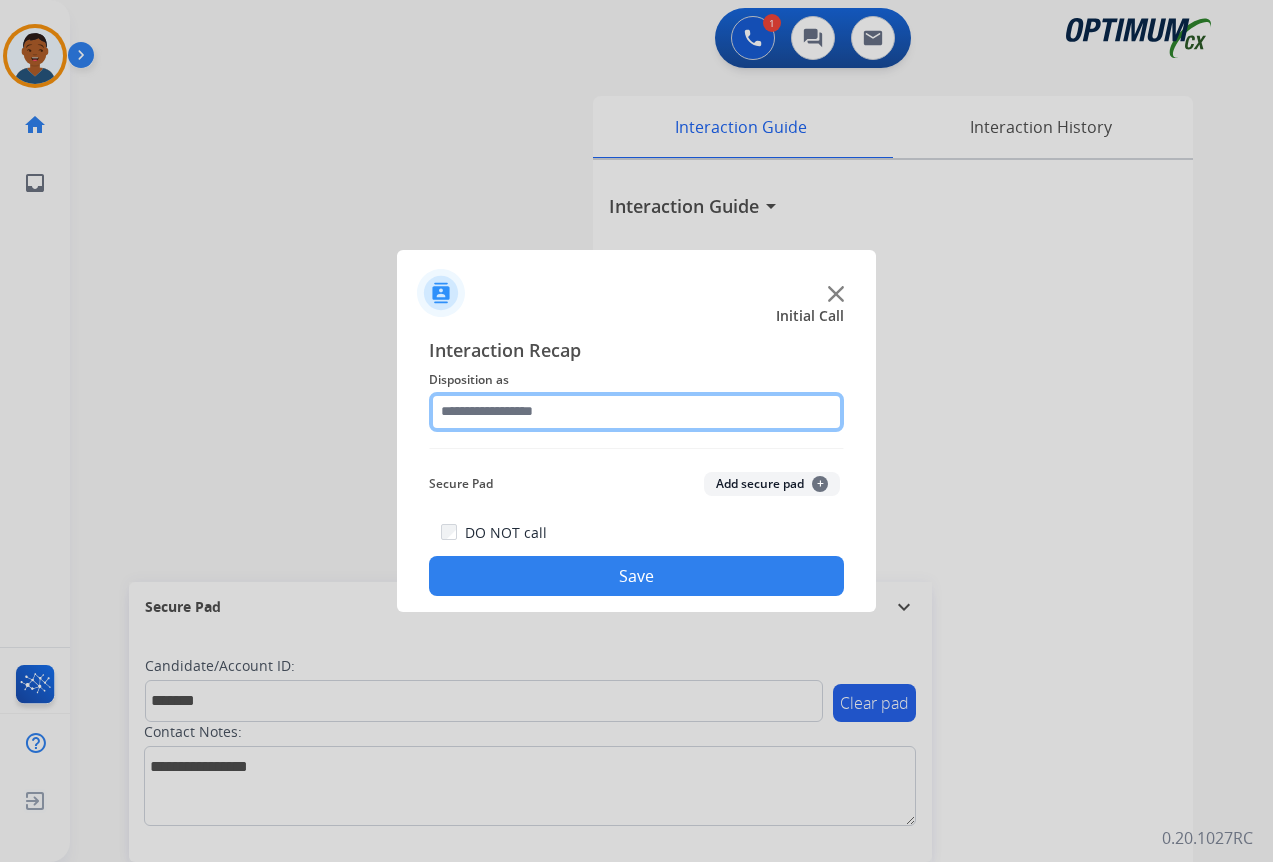 click 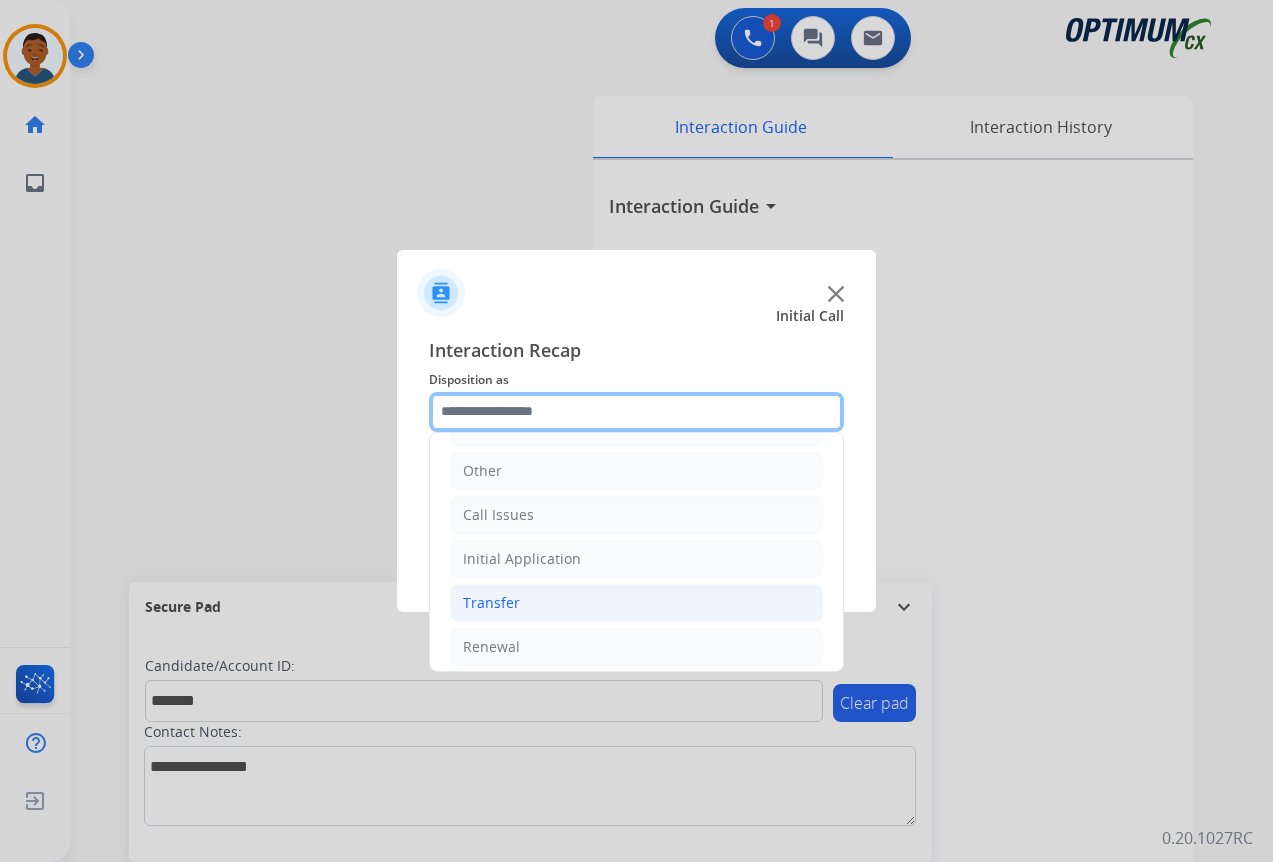 scroll, scrollTop: 136, scrollLeft: 0, axis: vertical 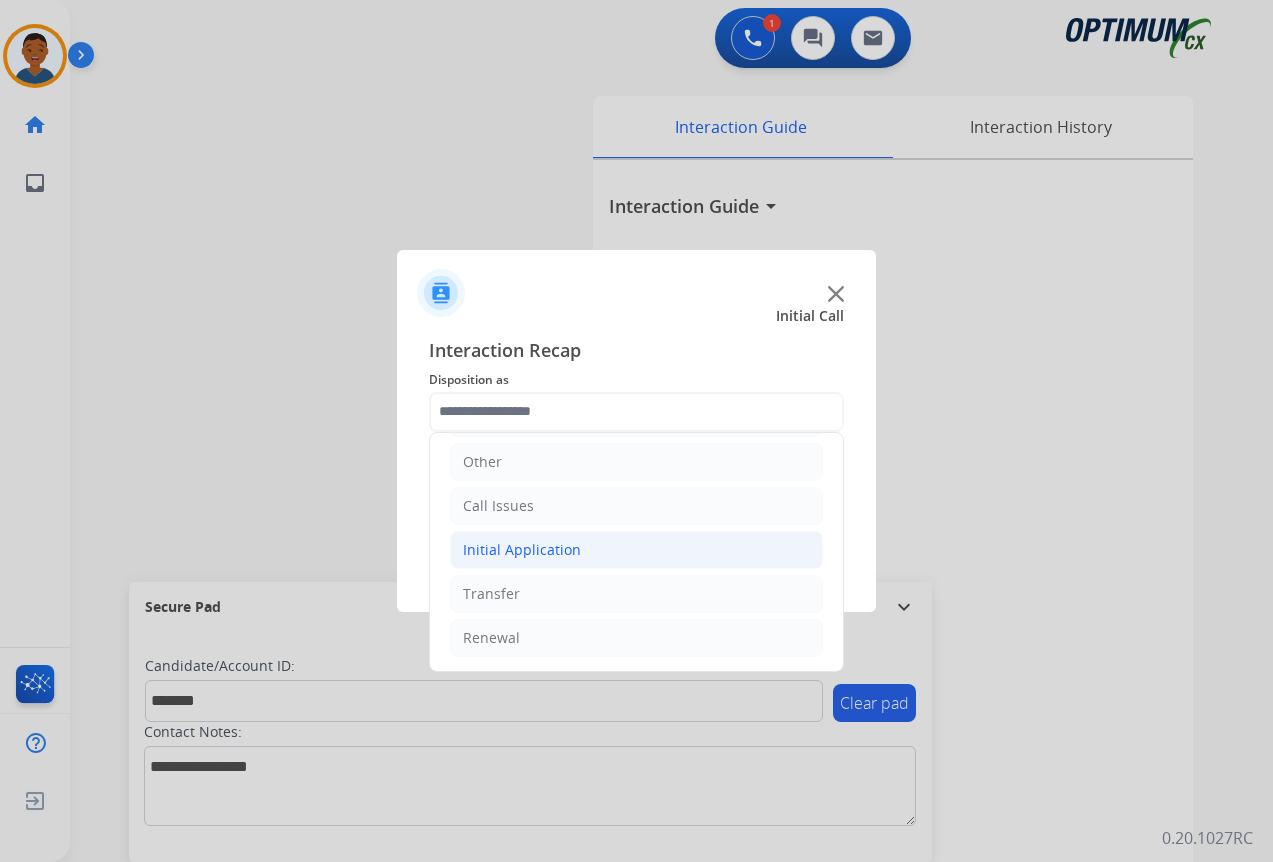 click on "Initial Application" 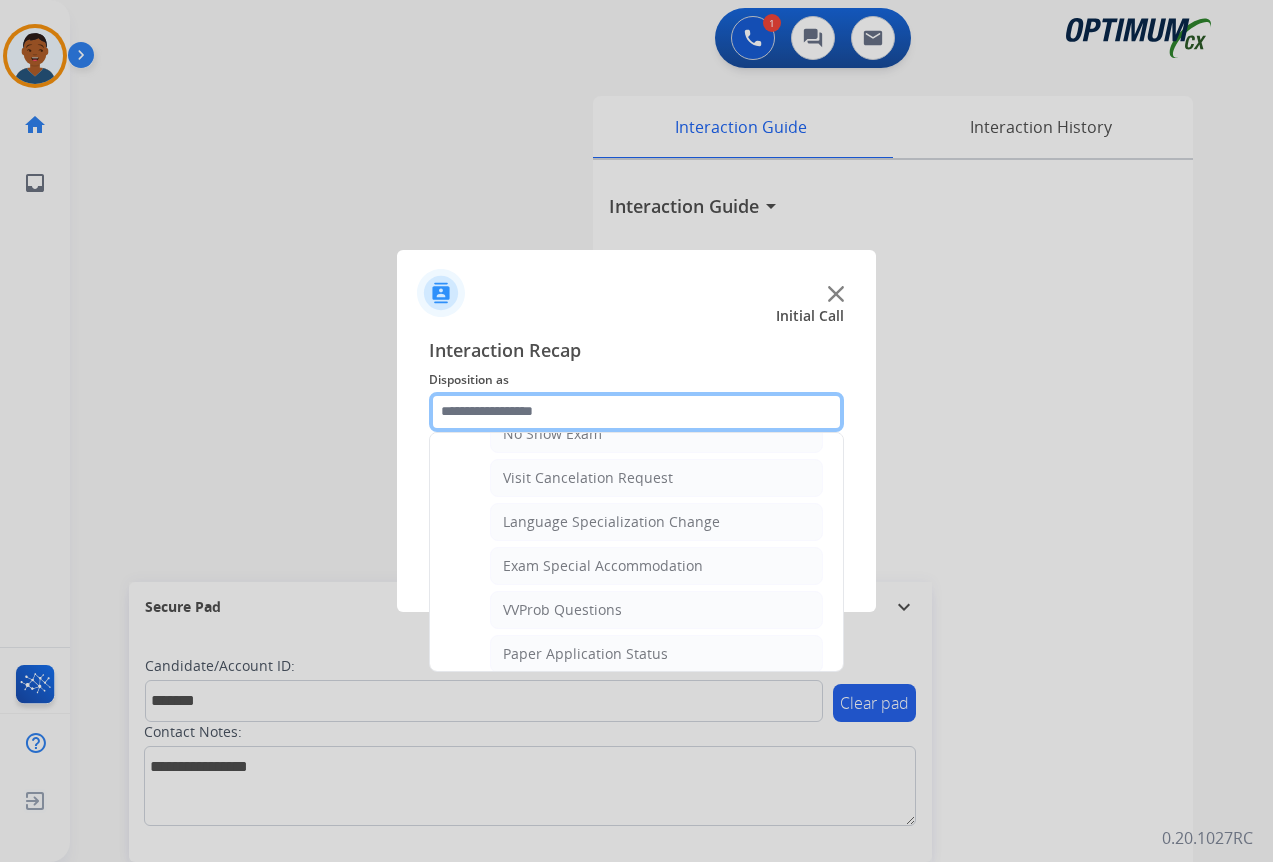 scroll, scrollTop: 1036, scrollLeft: 0, axis: vertical 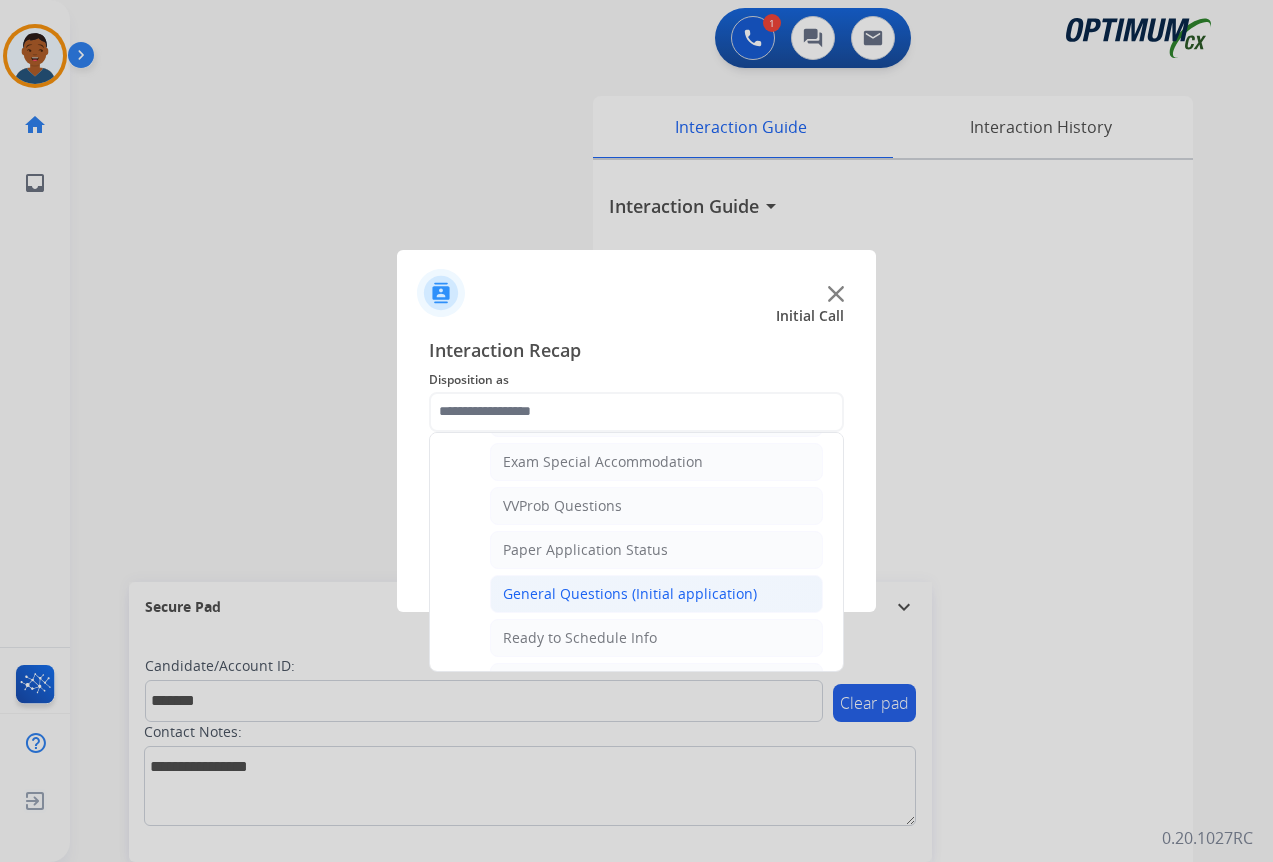 click on "General Questions (Initial application)" 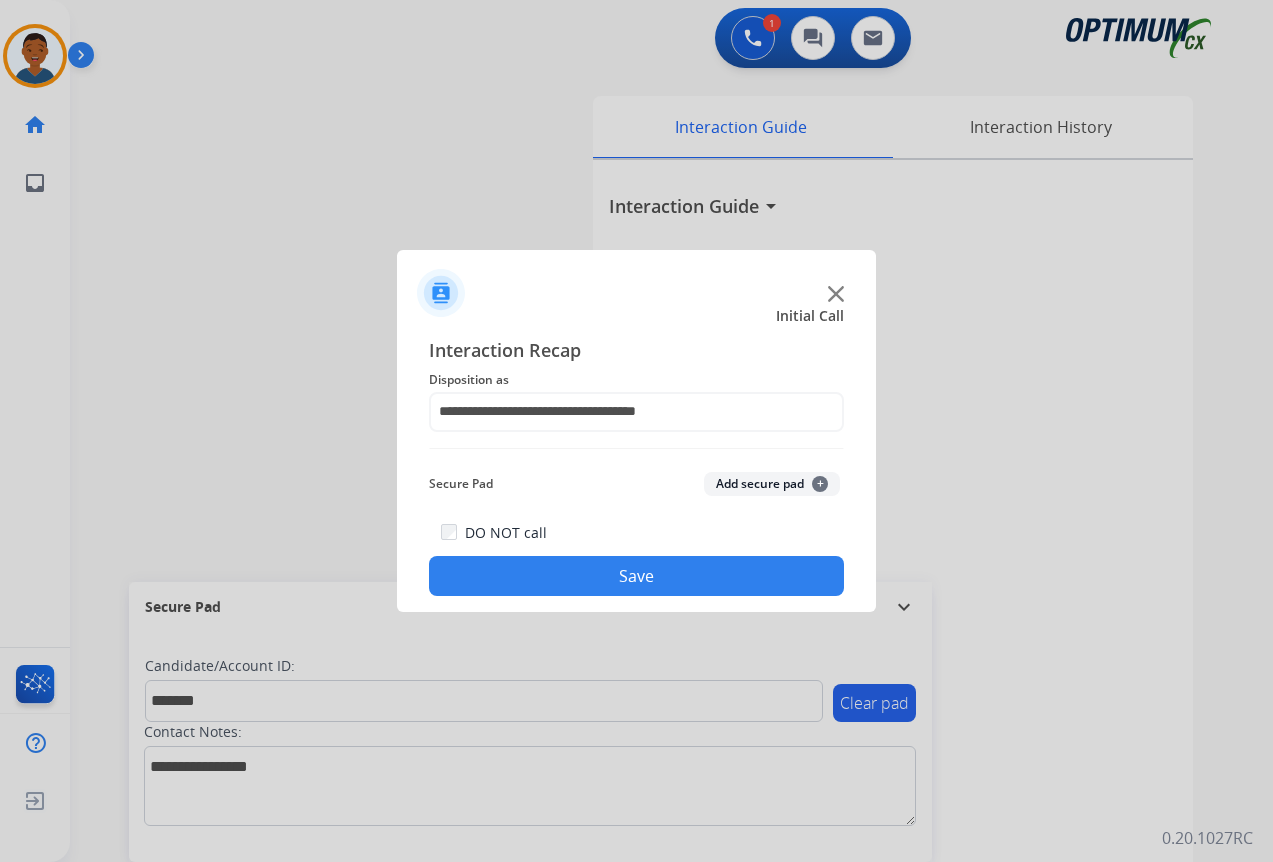 click on "Add secure pad  +" 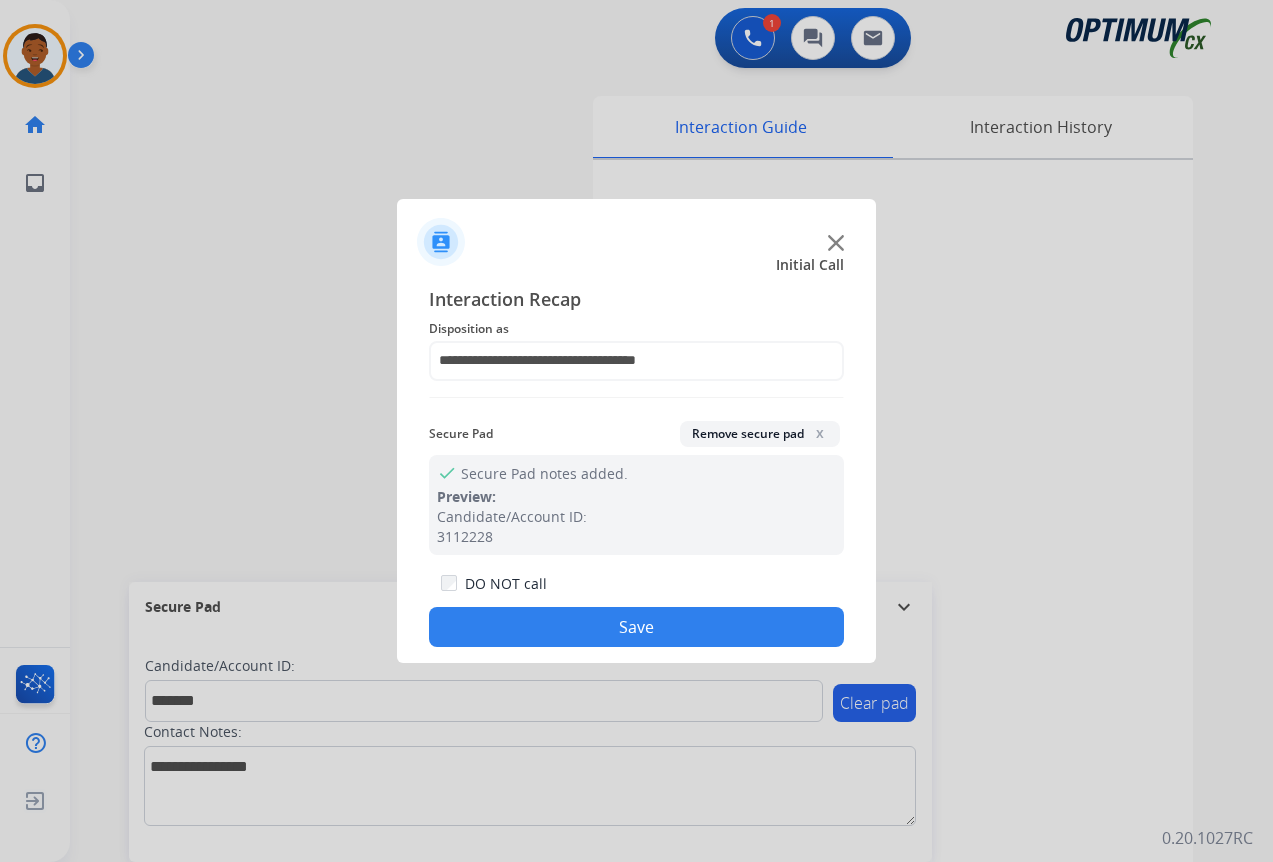 click on "Save" 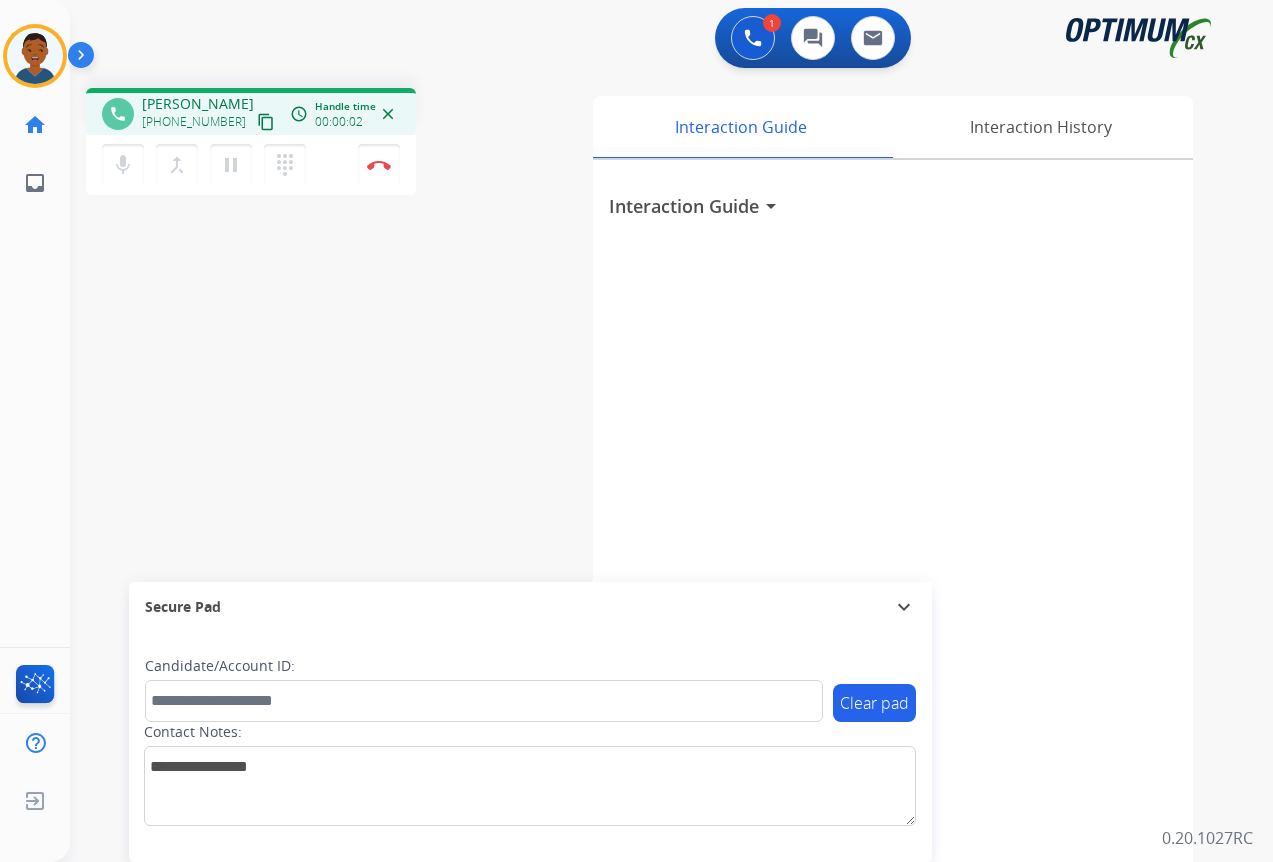 click on "content_copy" at bounding box center [266, 122] 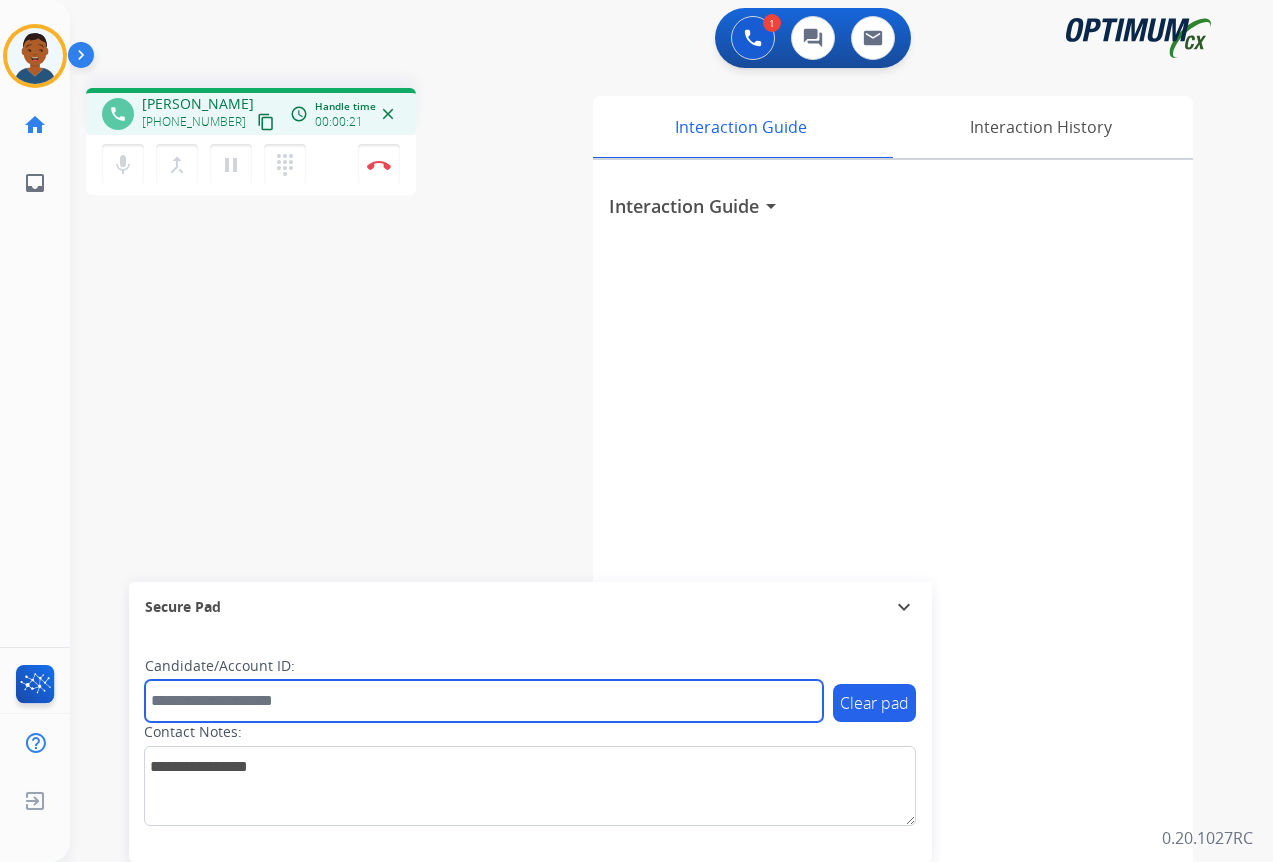click at bounding box center [484, 701] 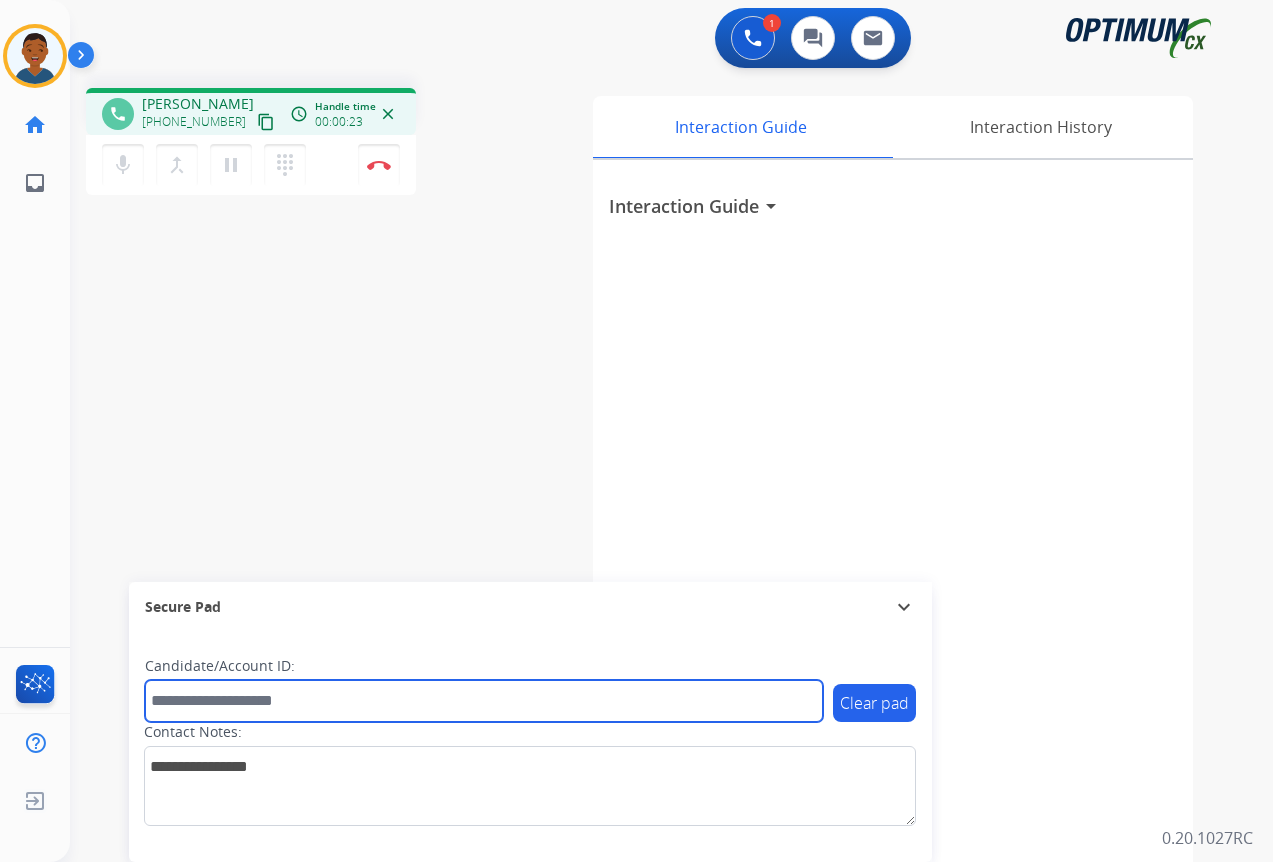 paste on "*******" 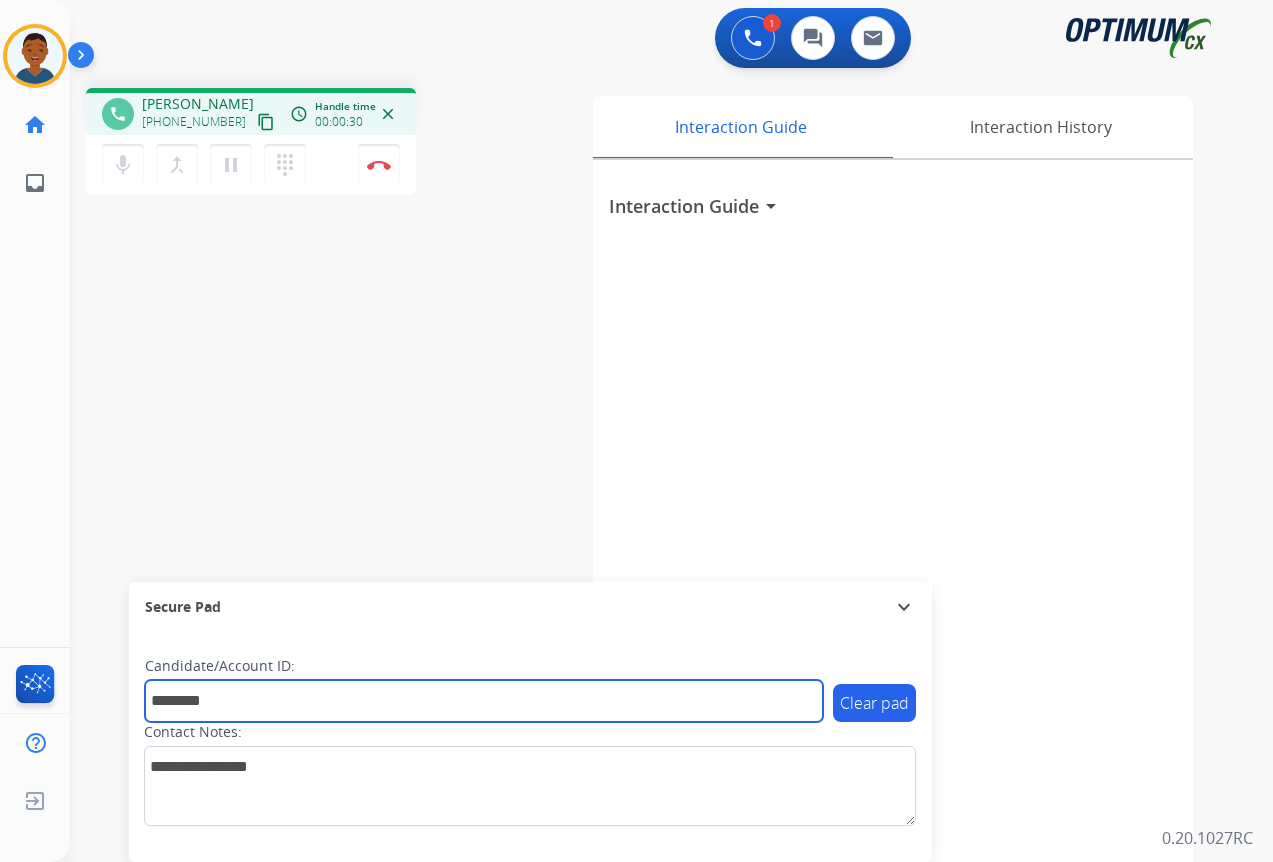 type on "*******" 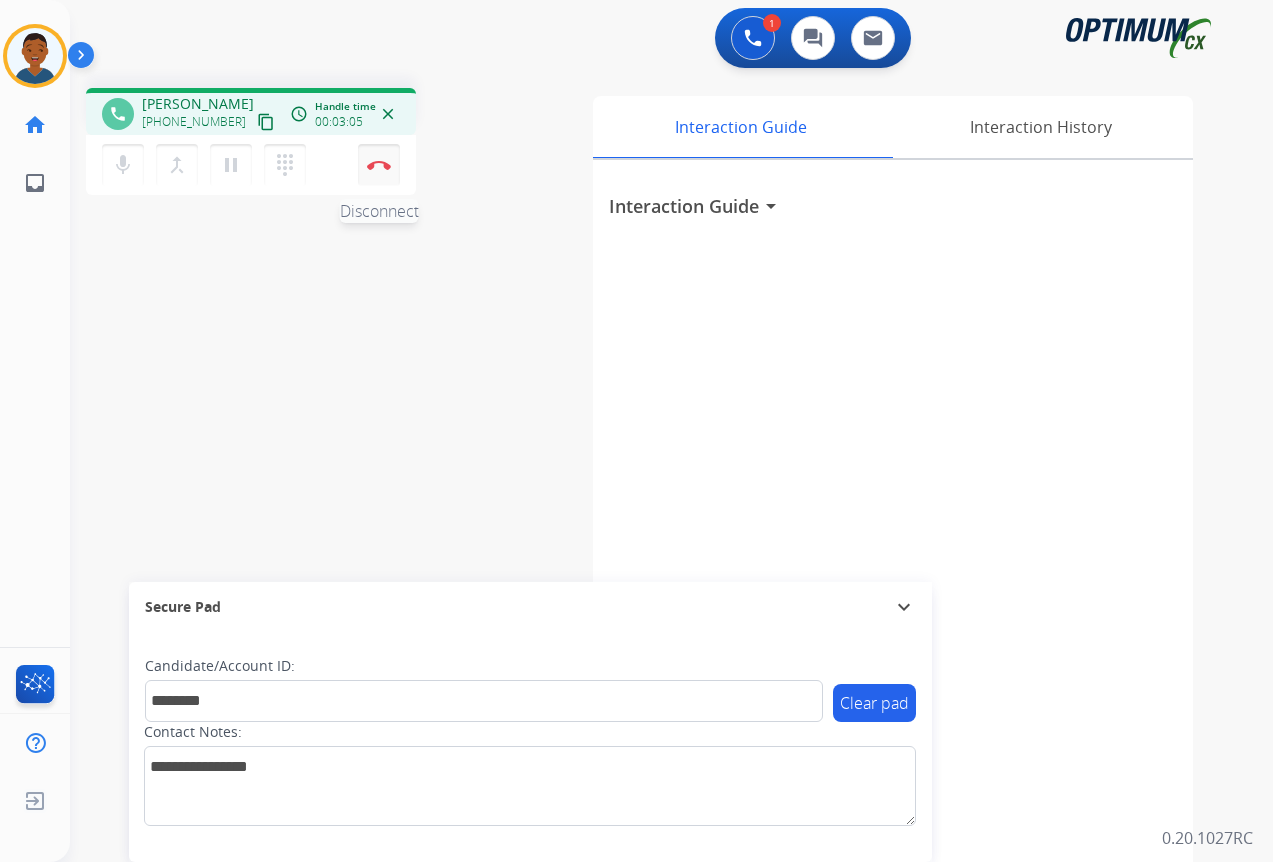 click at bounding box center (379, 165) 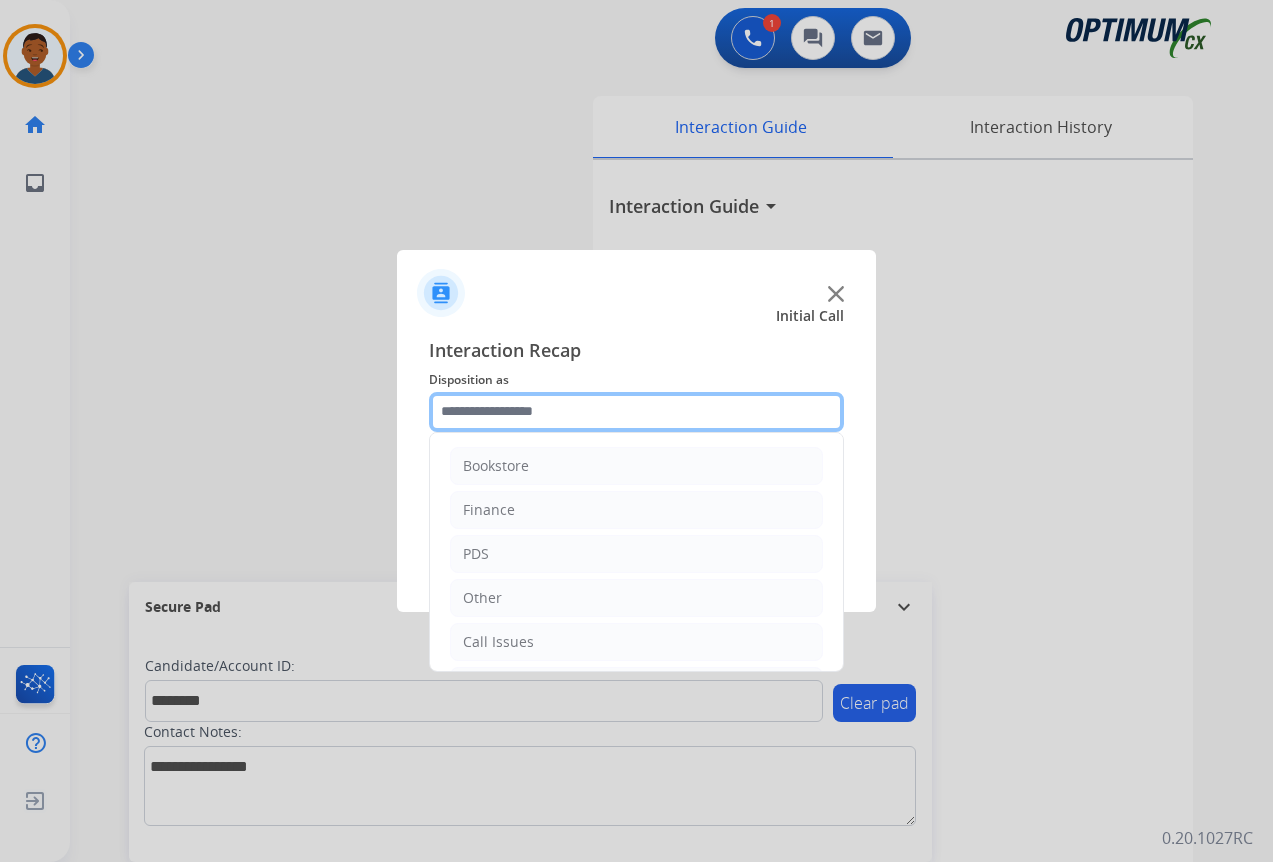 click 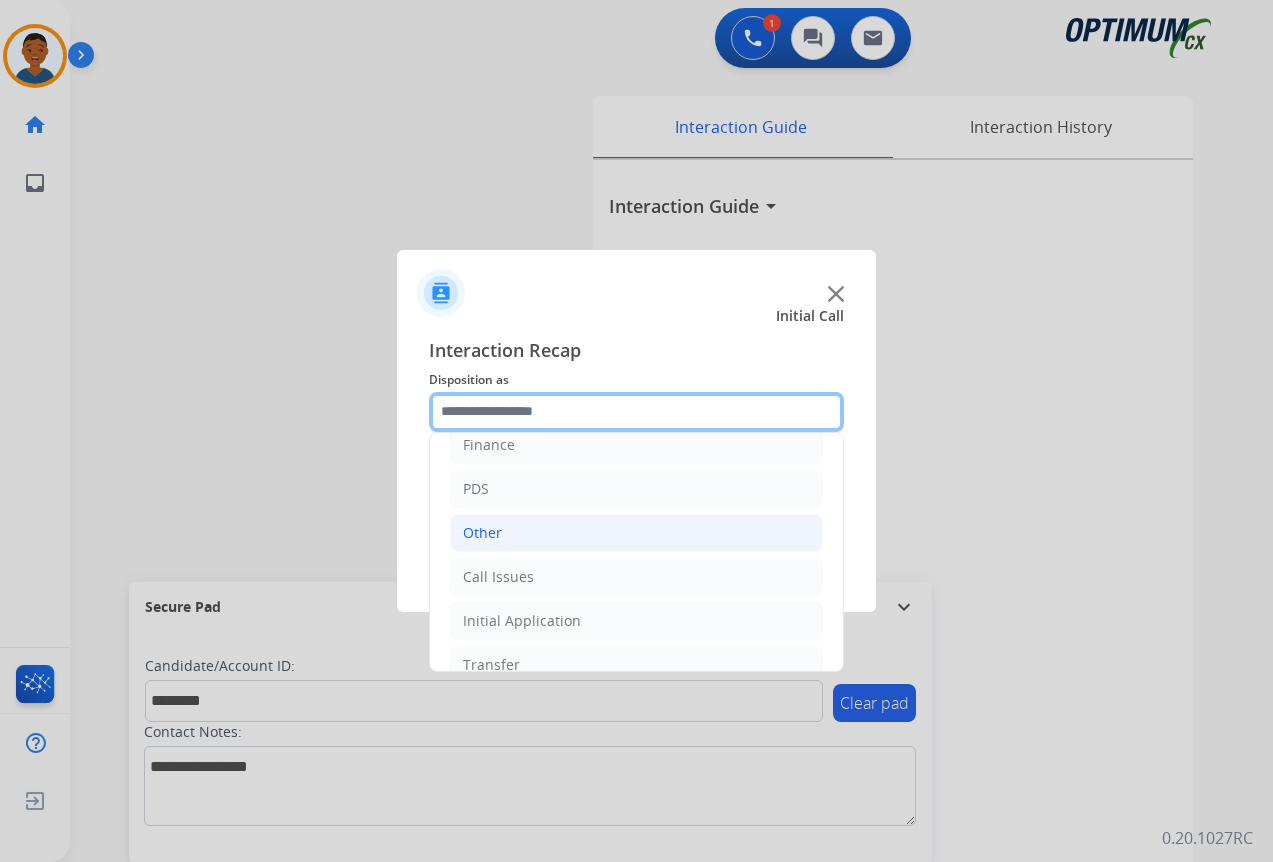 scroll, scrollTop: 136, scrollLeft: 0, axis: vertical 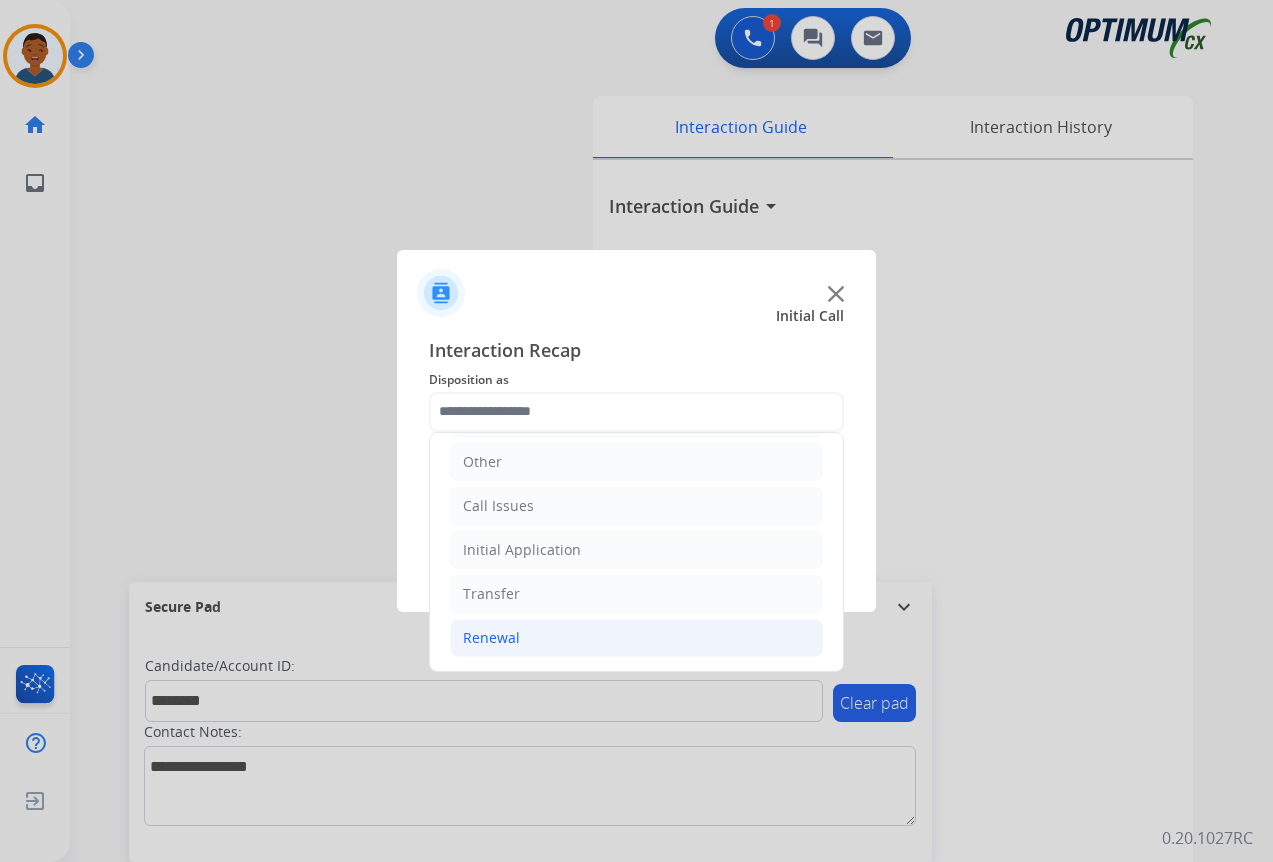 click on "Renewal" 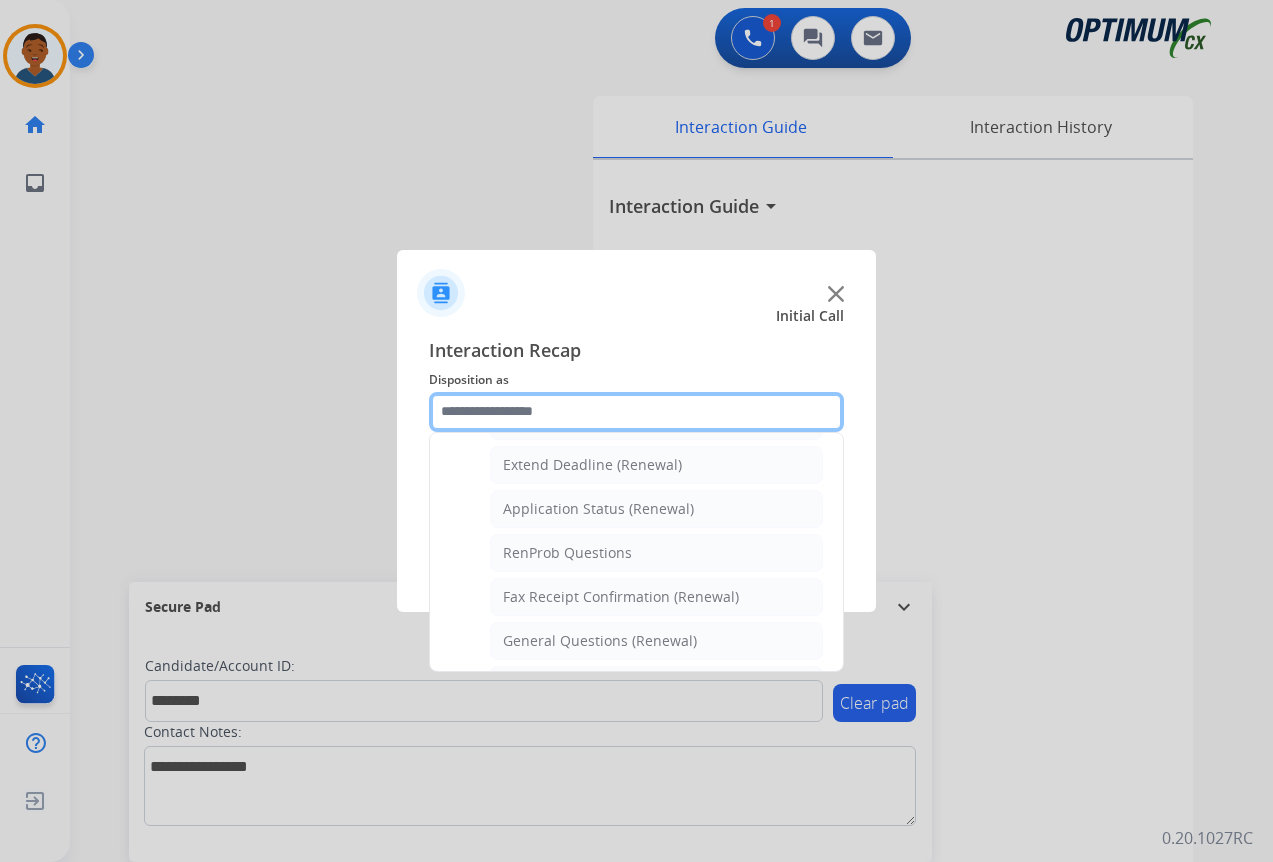 scroll, scrollTop: 436, scrollLeft: 0, axis: vertical 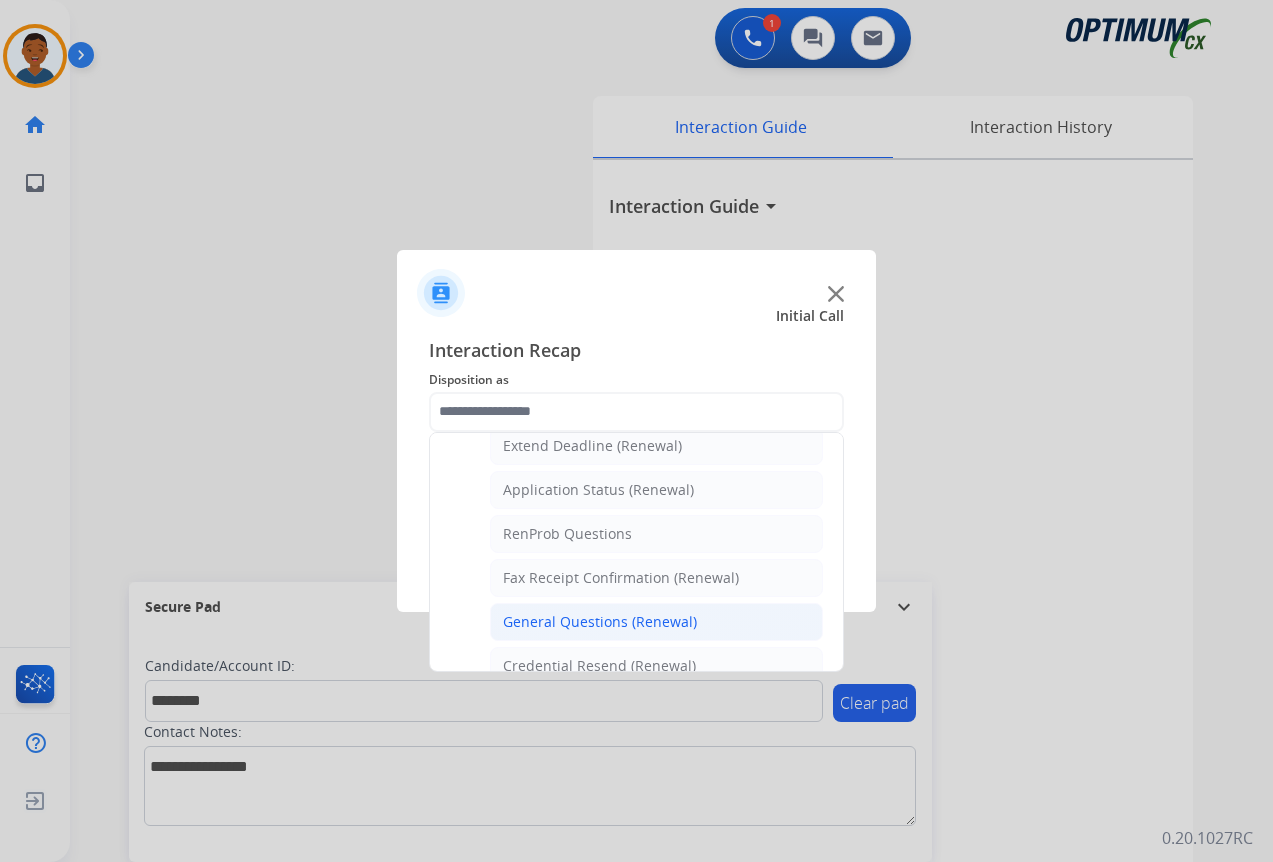 click on "General Questions (Renewal)" 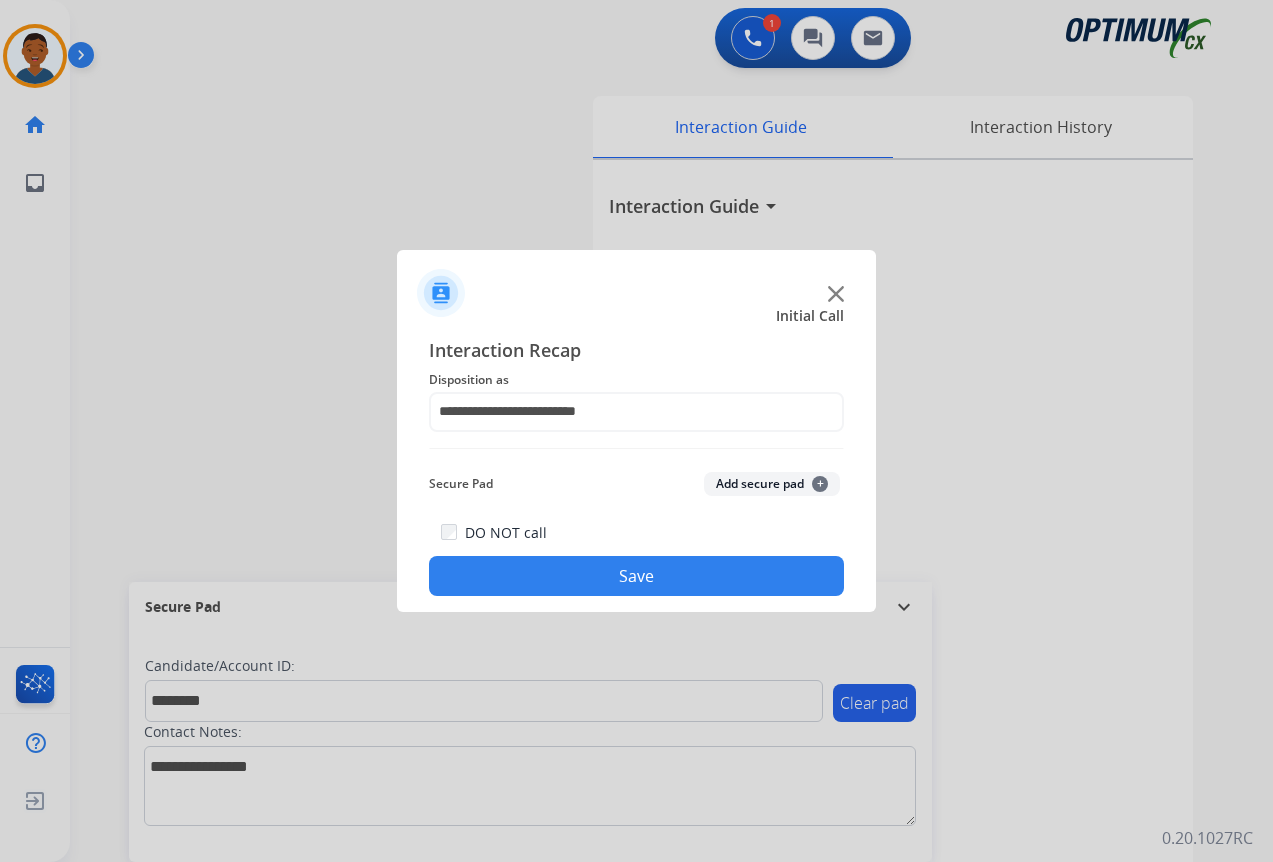 click on "Add secure pad  +" 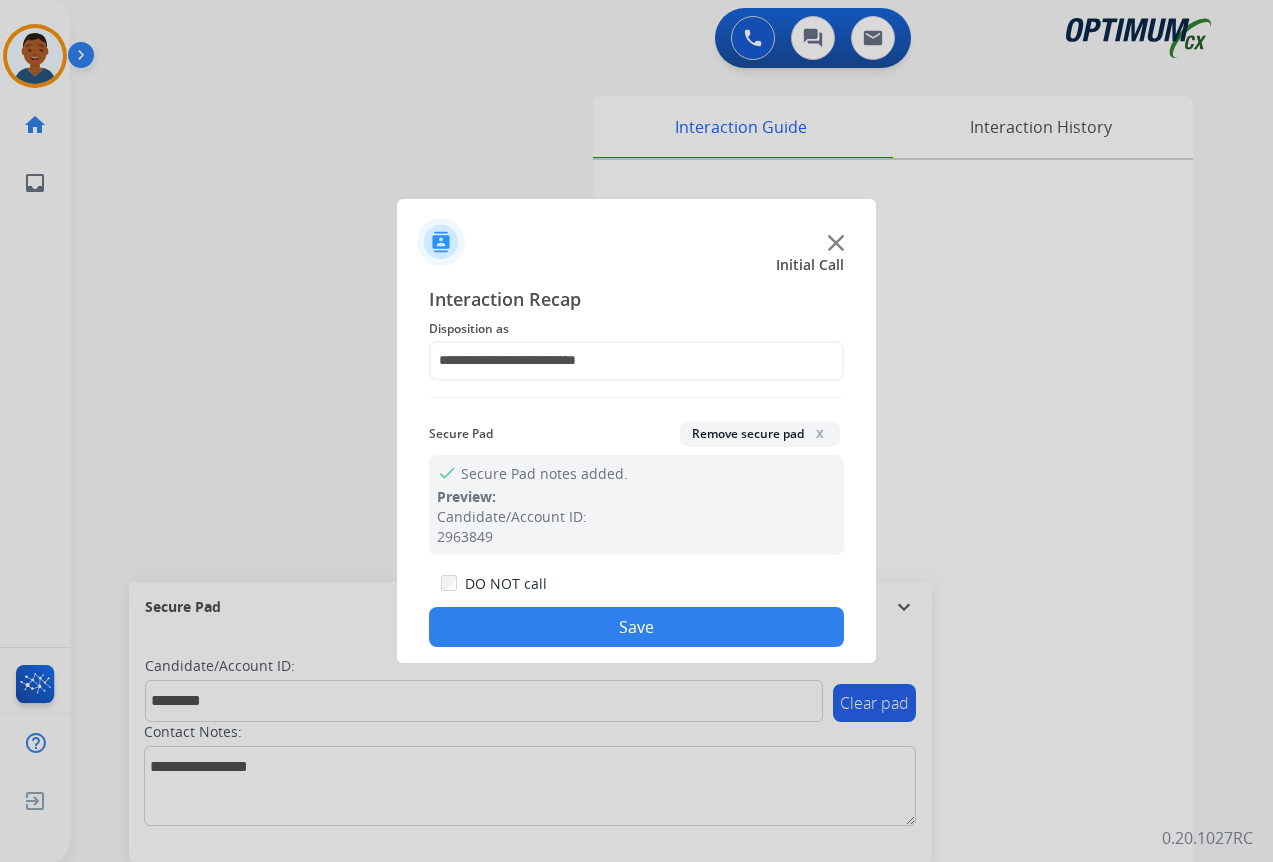 click on "Save" 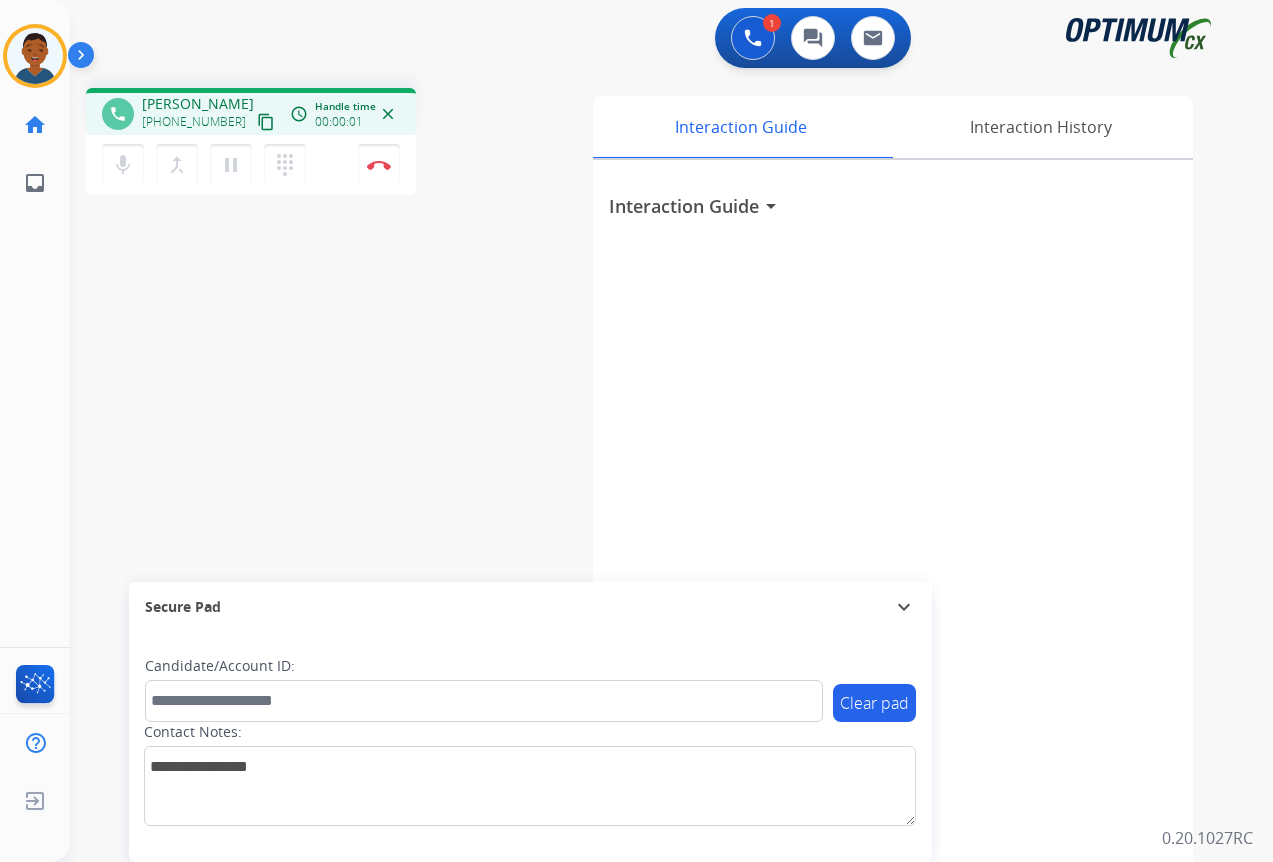 click on "content_copy" at bounding box center [266, 122] 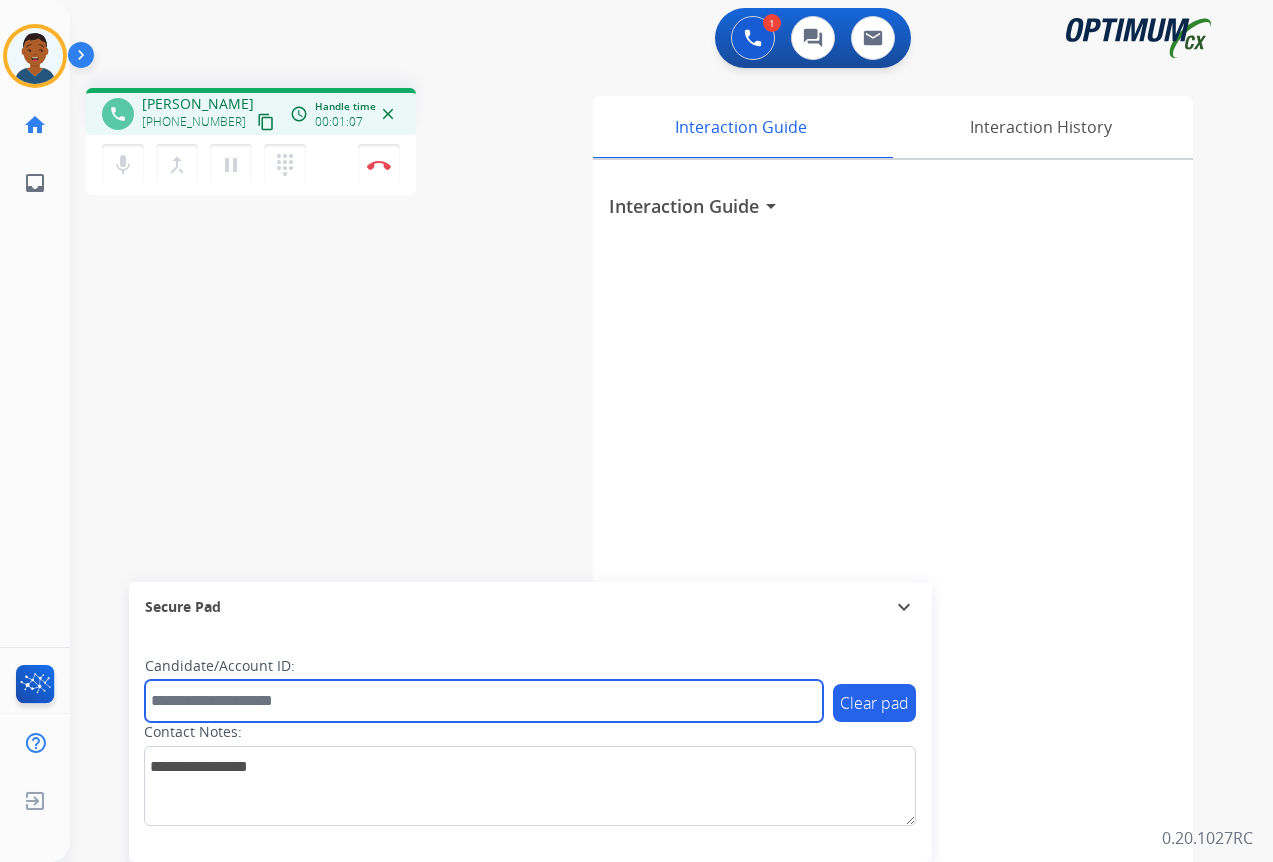 click at bounding box center [484, 701] 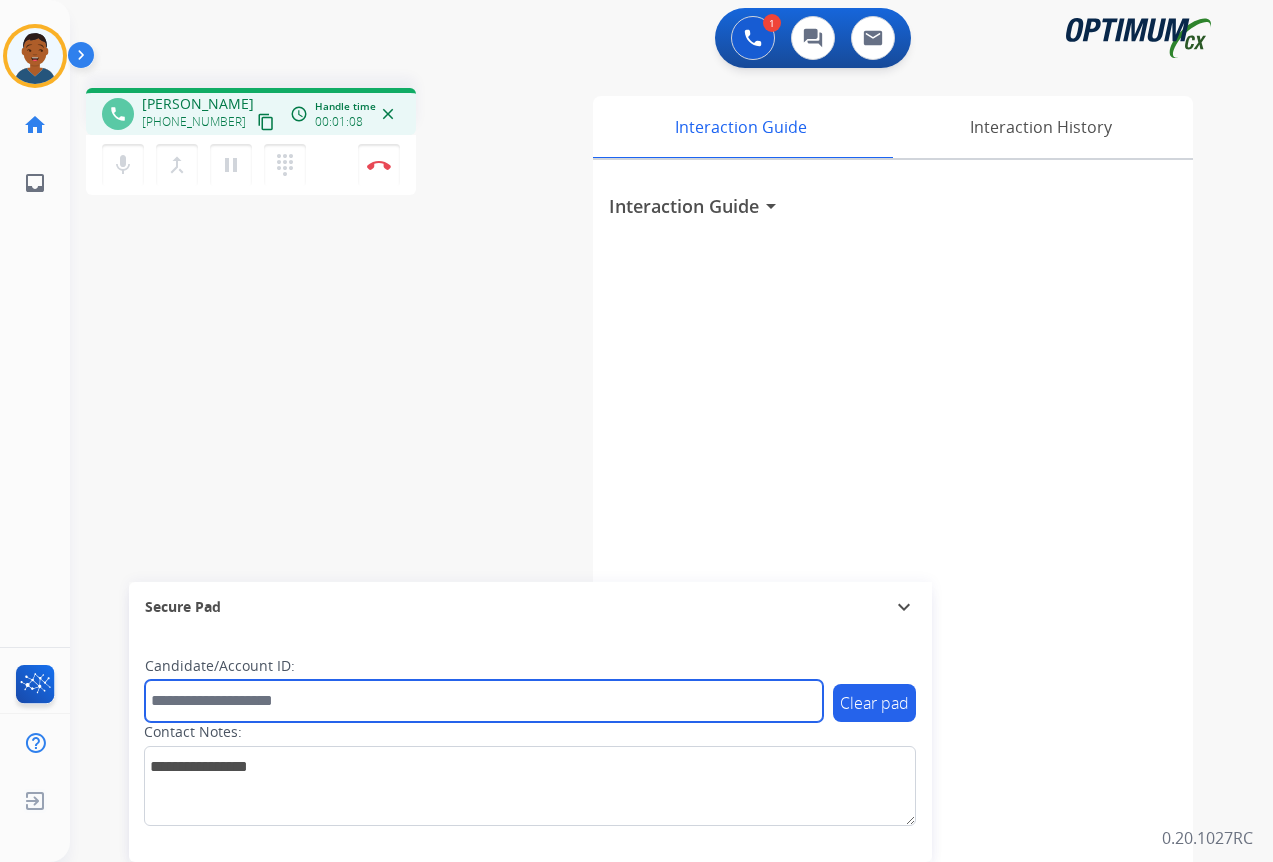 paste on "*******" 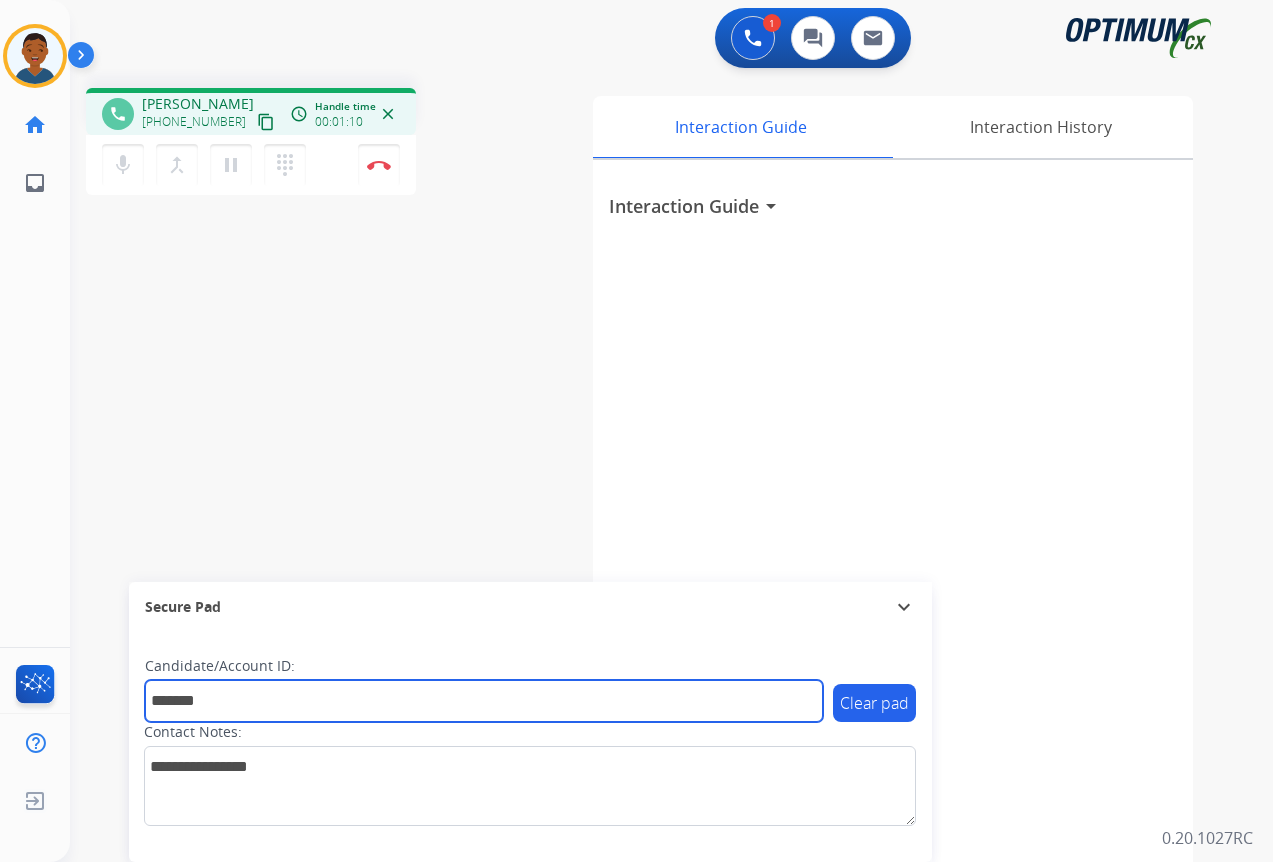 type on "*******" 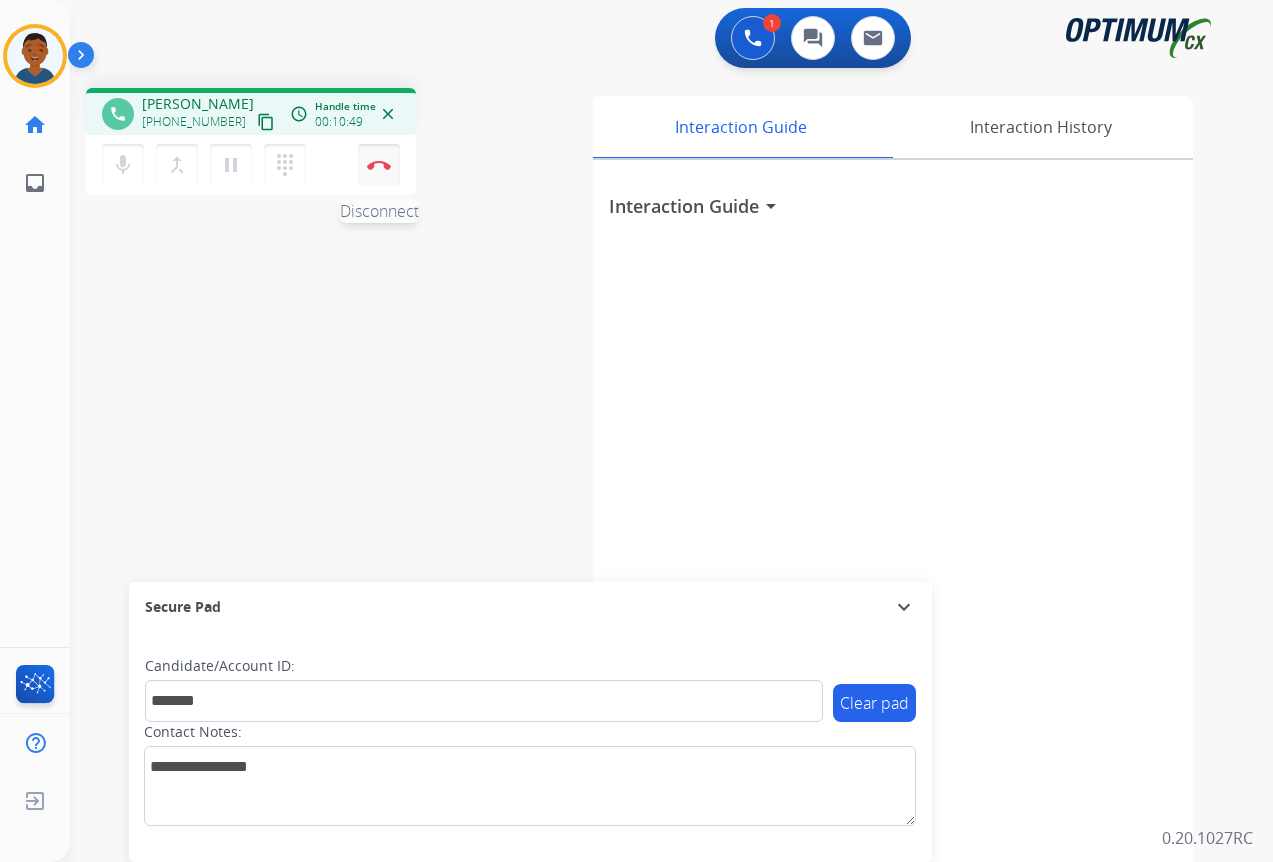 click on "Disconnect" at bounding box center (379, 165) 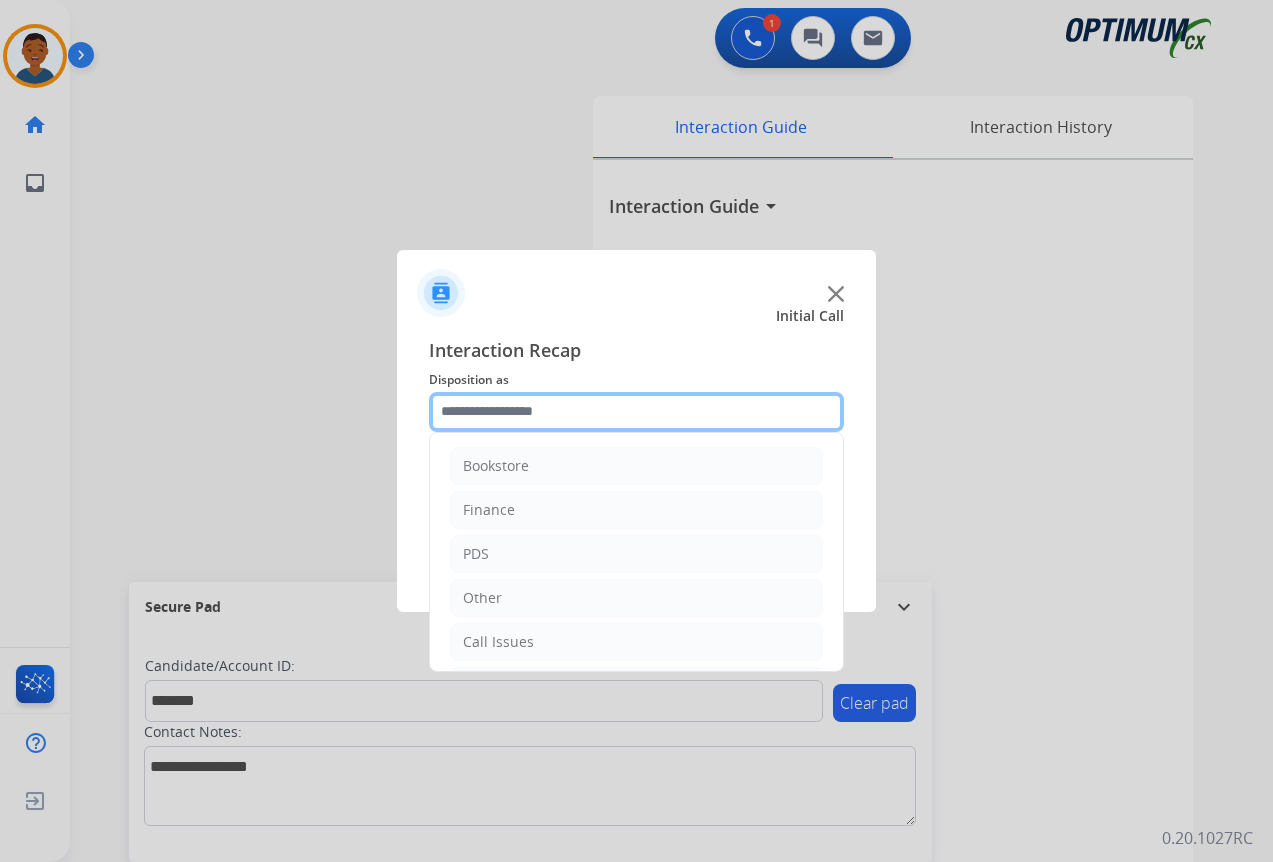 click 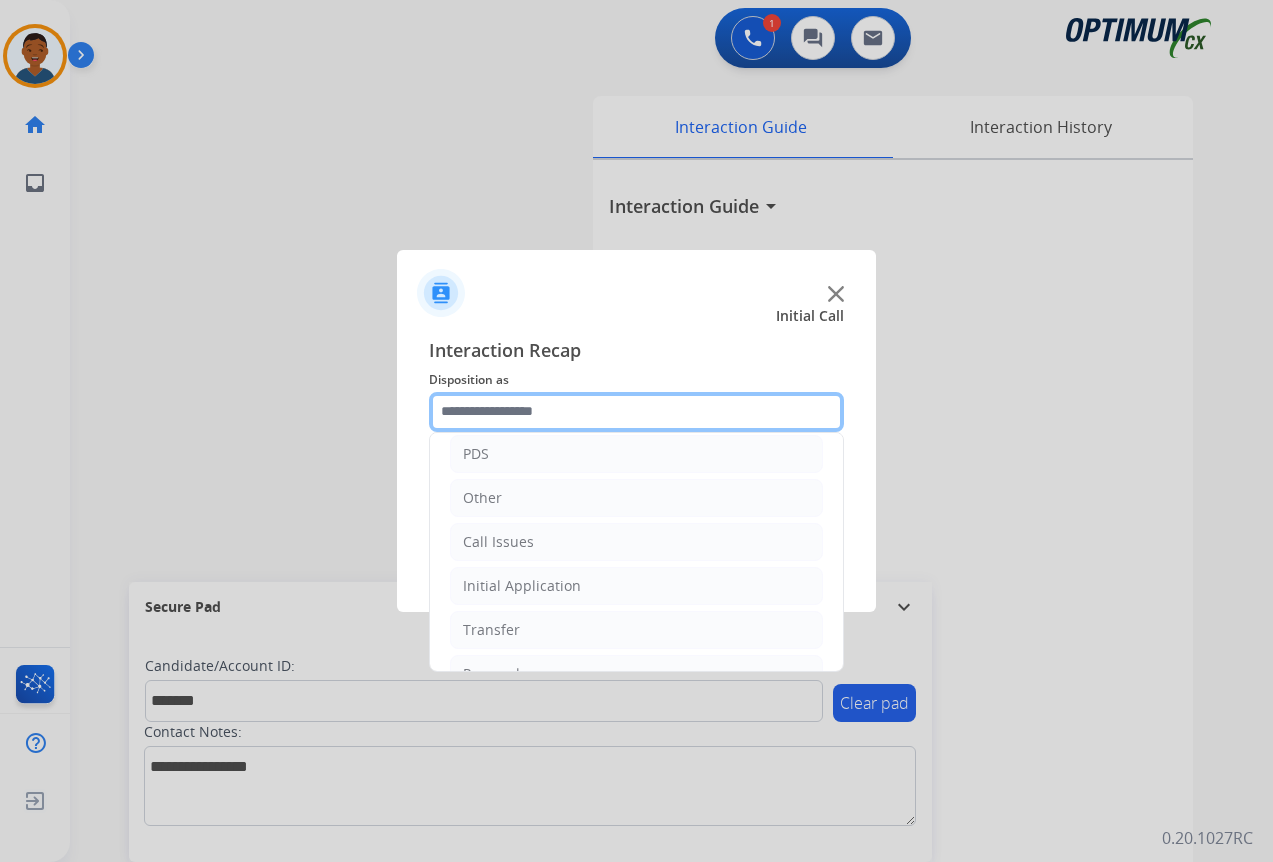 scroll, scrollTop: 136, scrollLeft: 0, axis: vertical 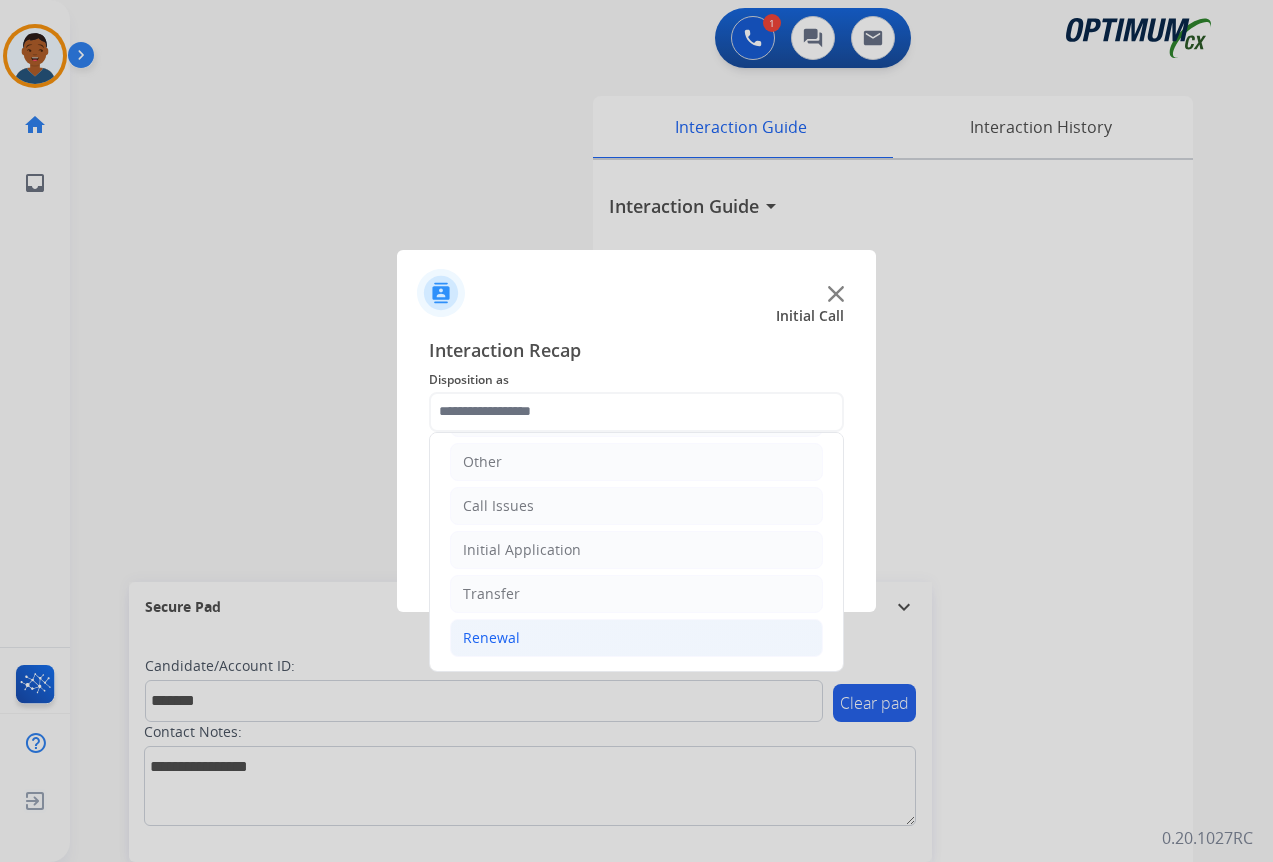 click on "Renewal" 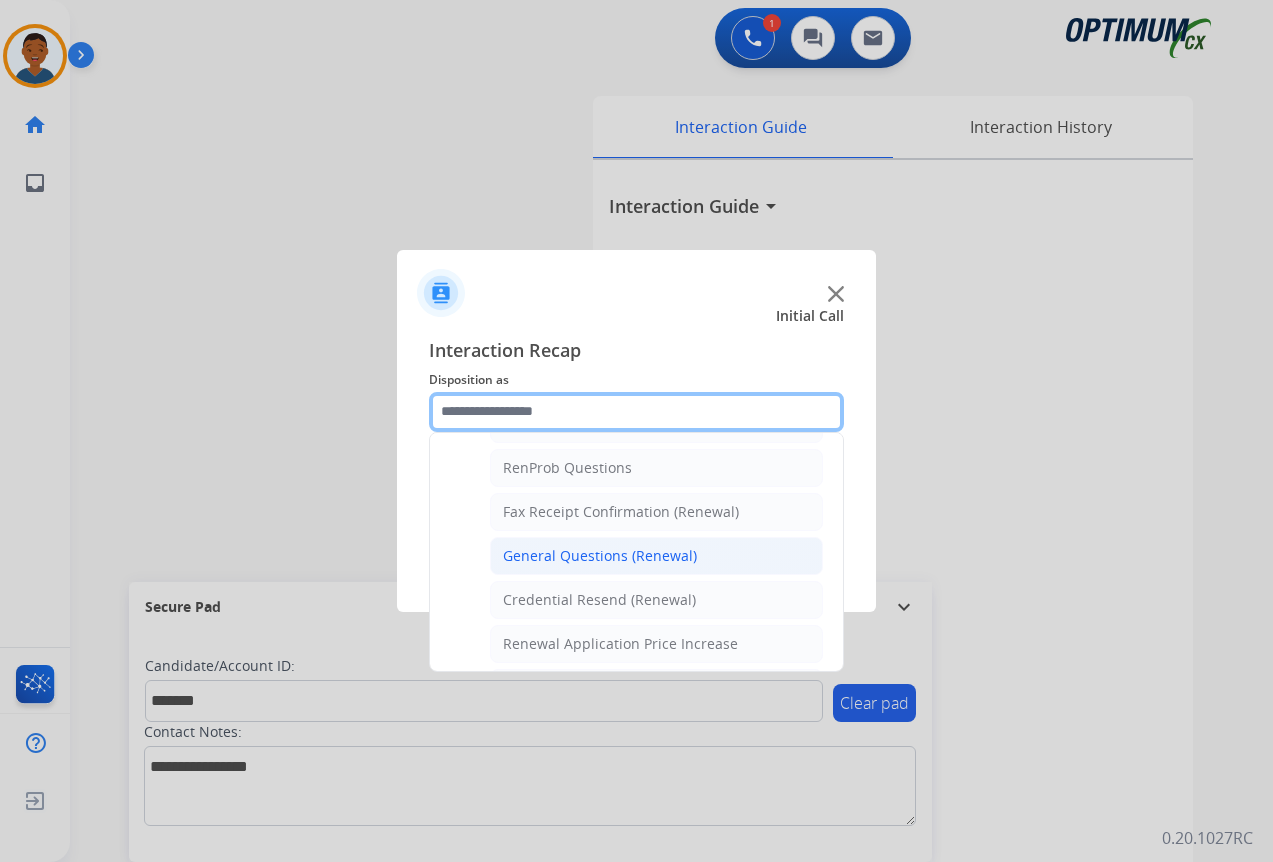 scroll, scrollTop: 536, scrollLeft: 0, axis: vertical 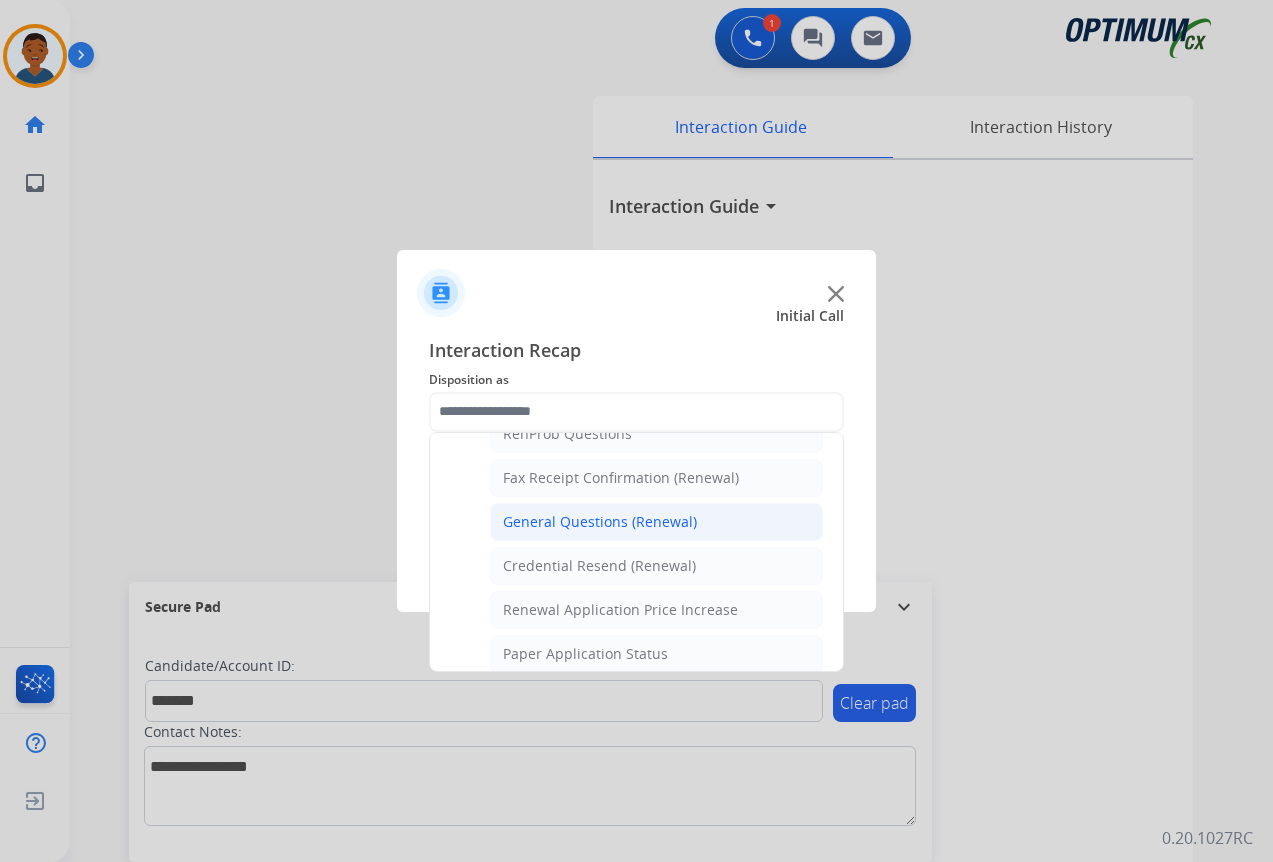 click on "General Questions (Renewal)" 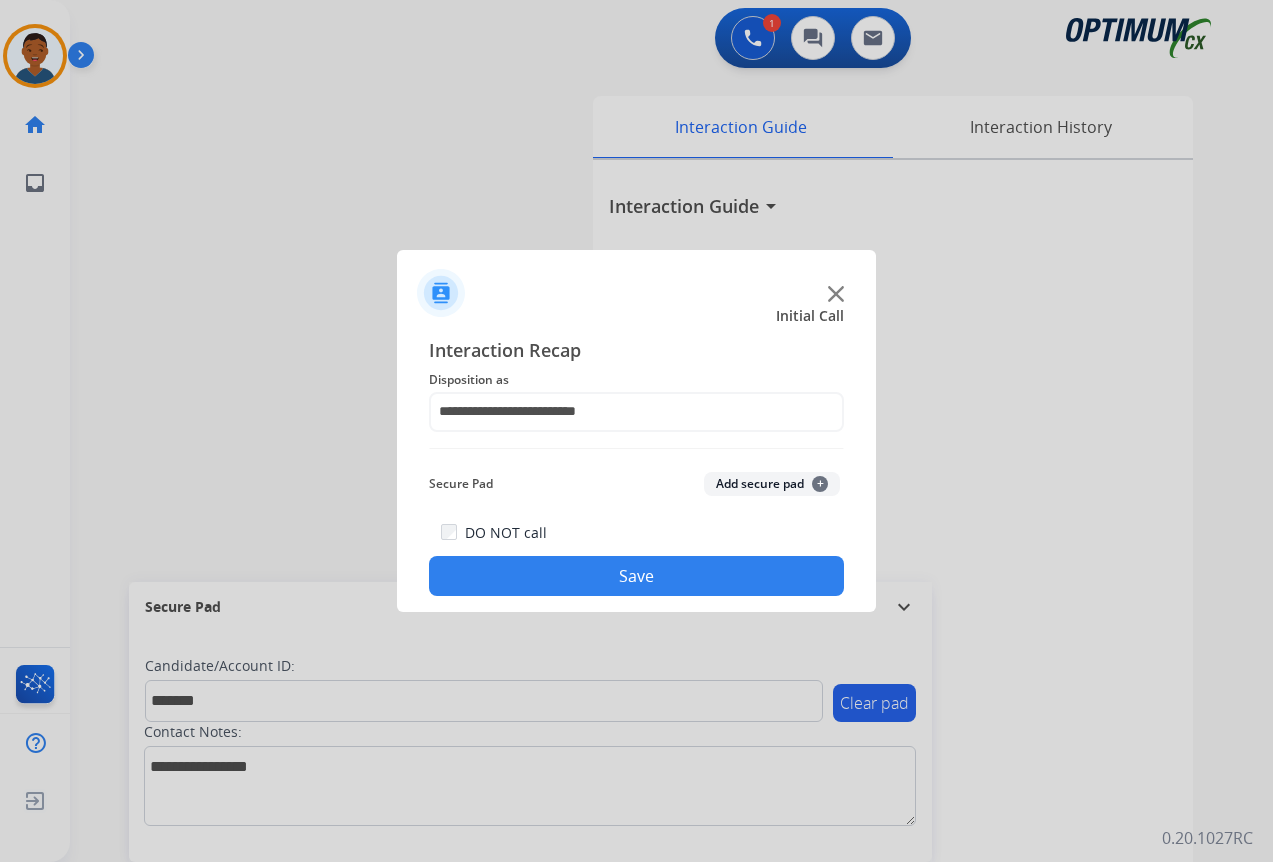 click on "Add secure pad  +" 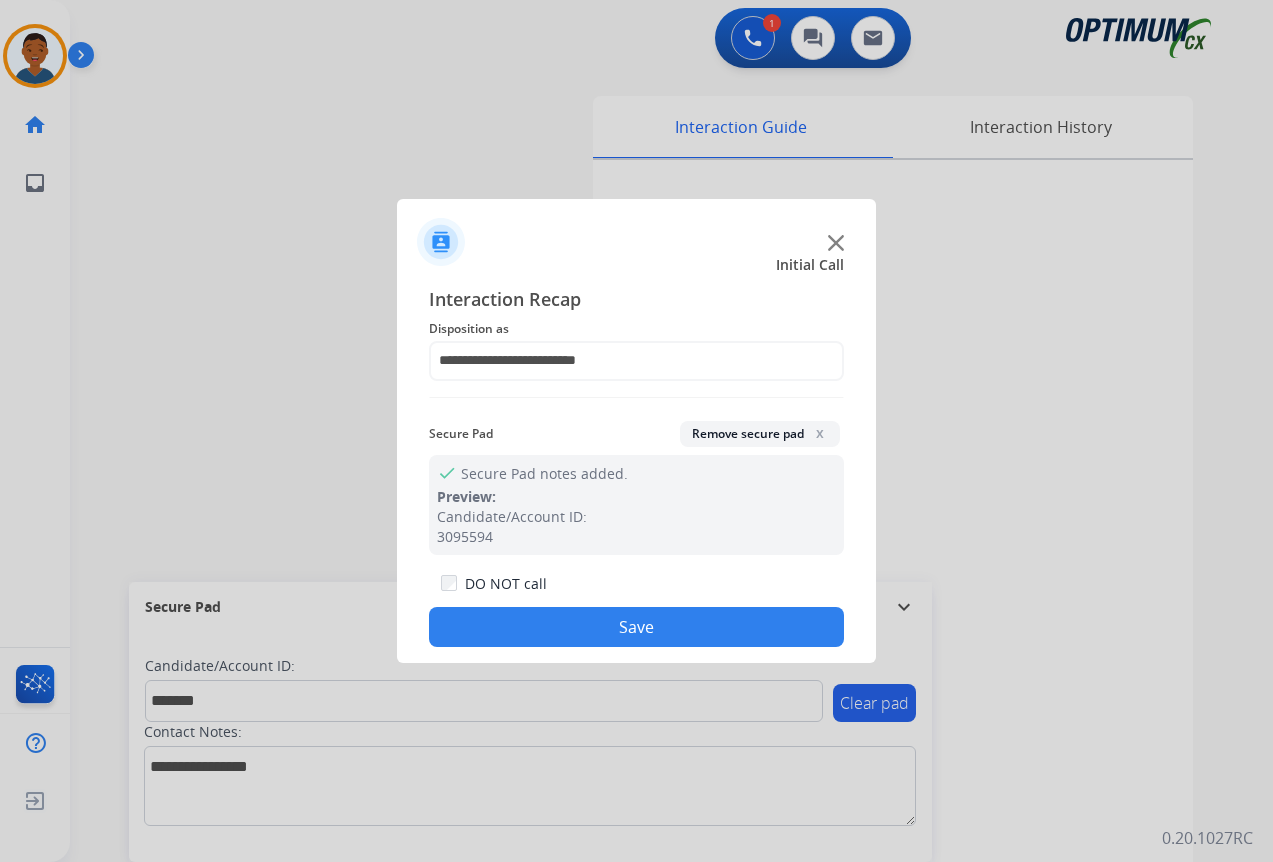 drag, startPoint x: 675, startPoint y: 619, endPoint x: 700, endPoint y: 614, distance: 25.495098 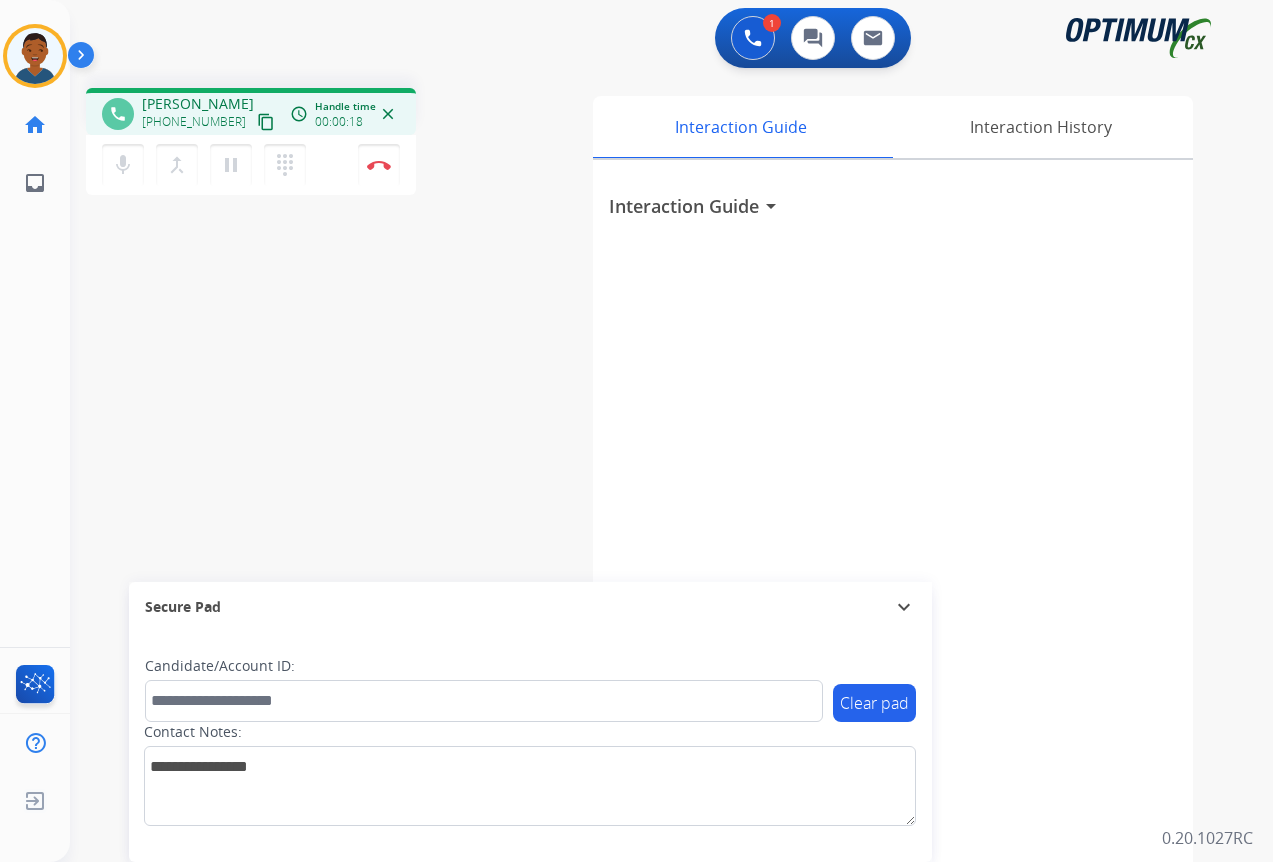 click on "content_copy" at bounding box center (266, 122) 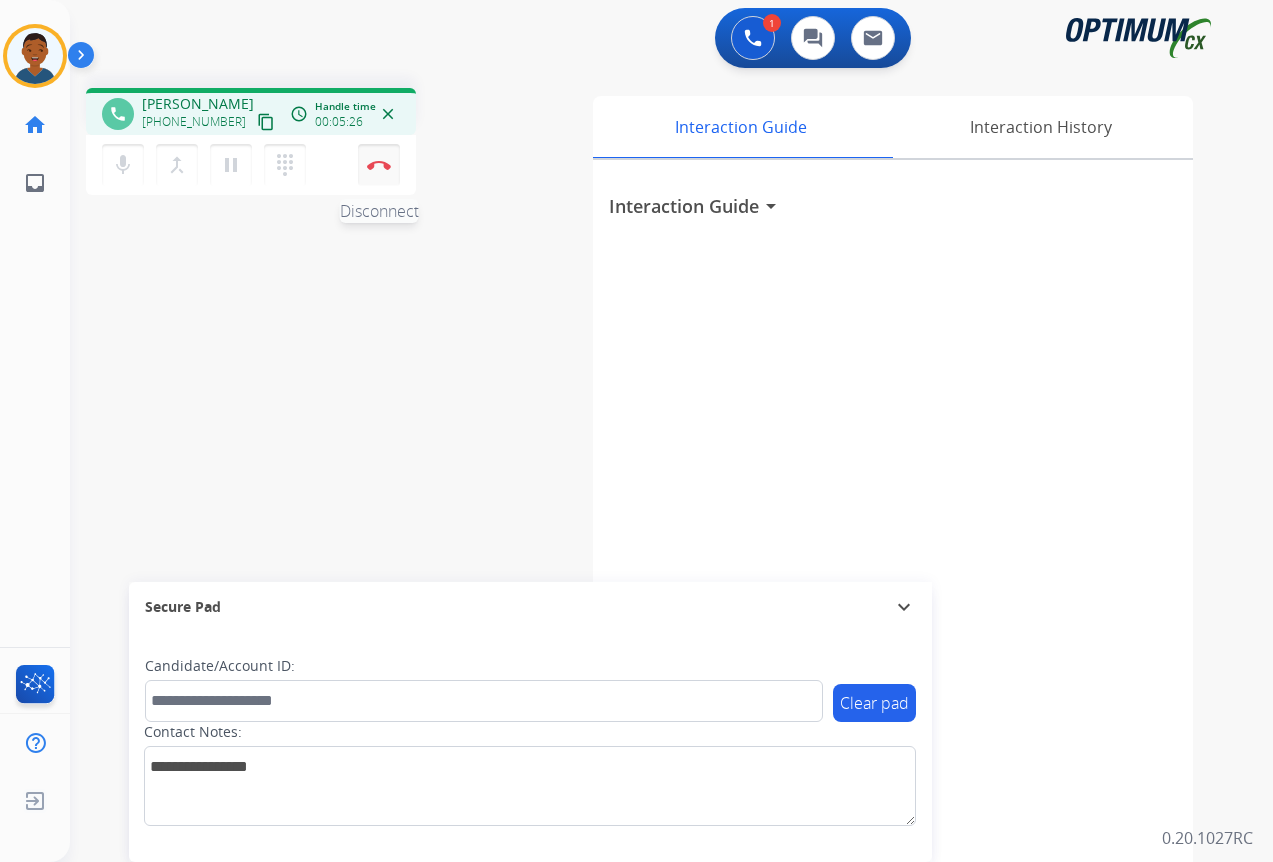 click at bounding box center (379, 165) 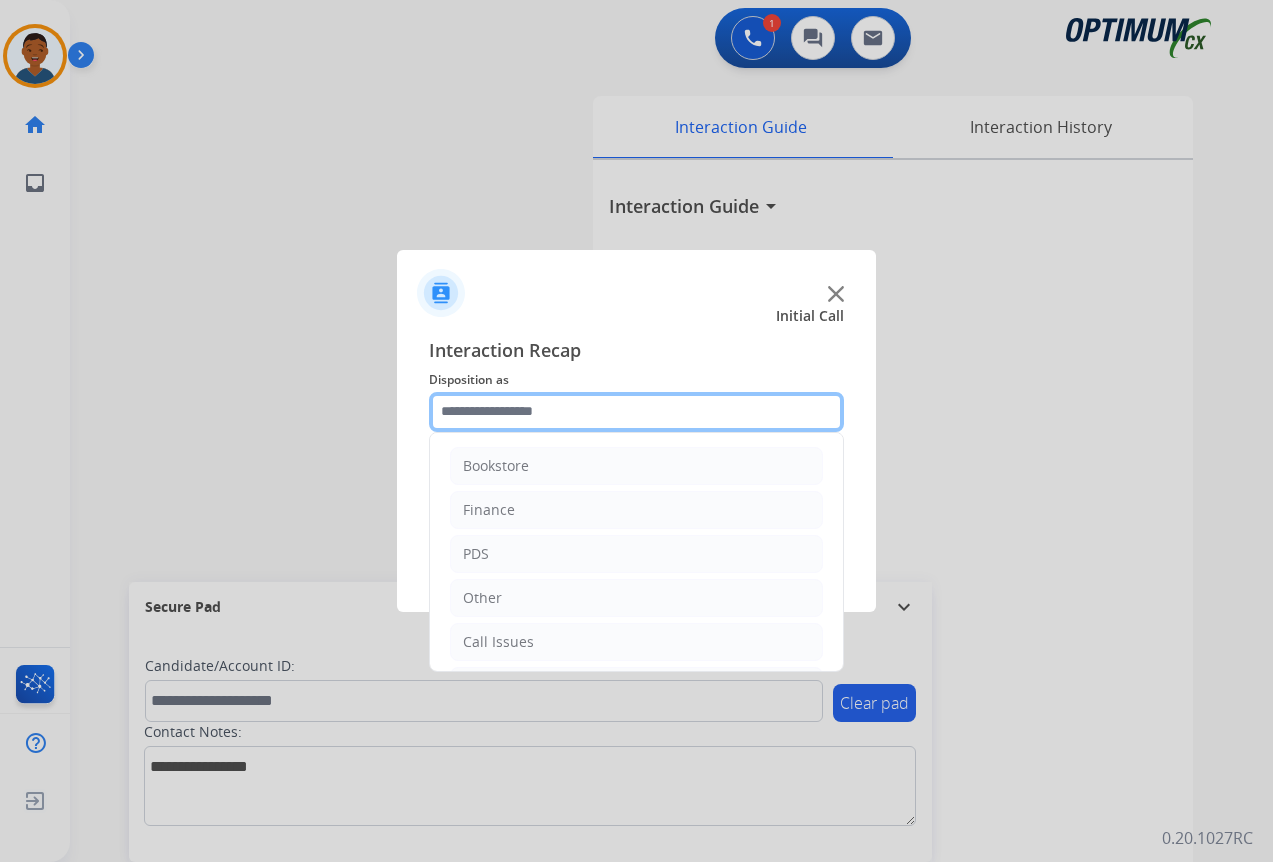 click 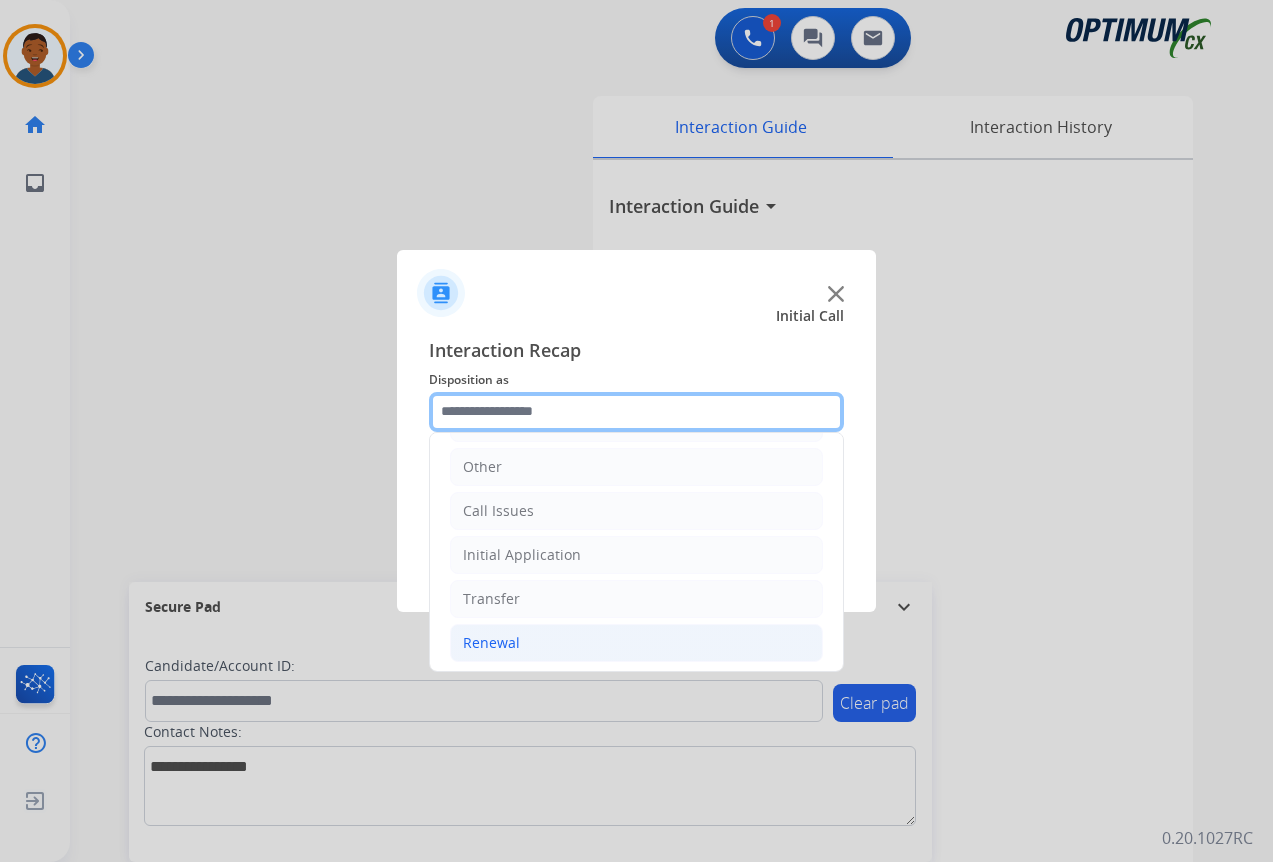 scroll, scrollTop: 136, scrollLeft: 0, axis: vertical 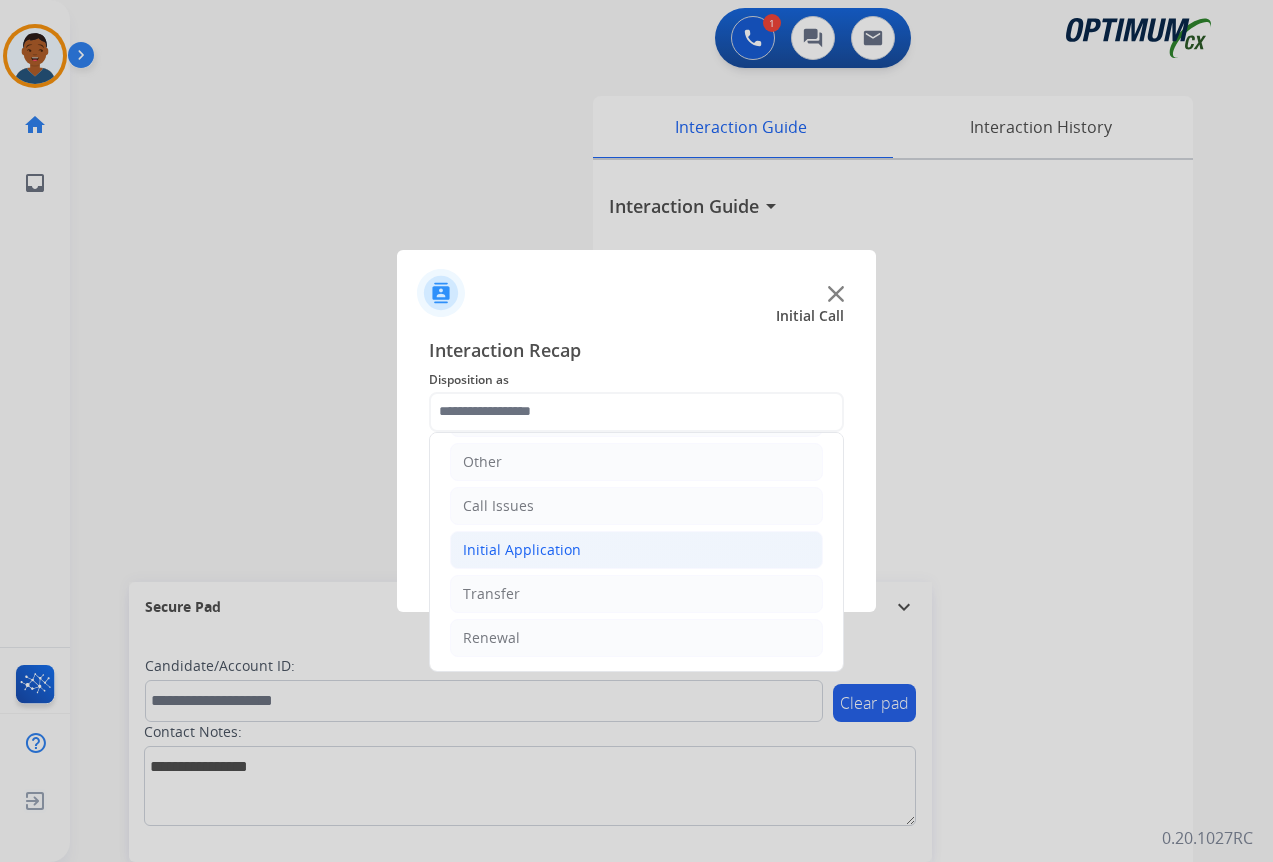 click on "Initial Application" 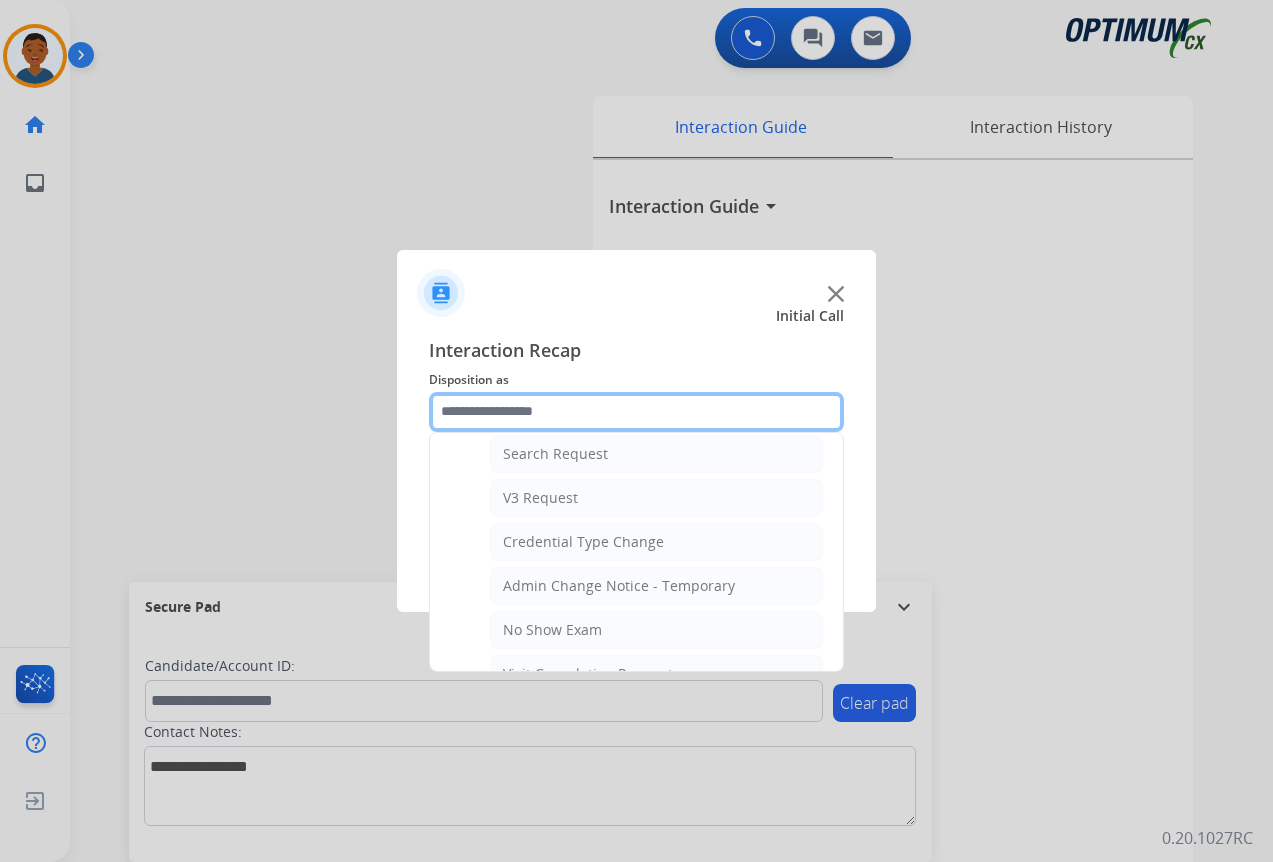 scroll, scrollTop: 836, scrollLeft: 0, axis: vertical 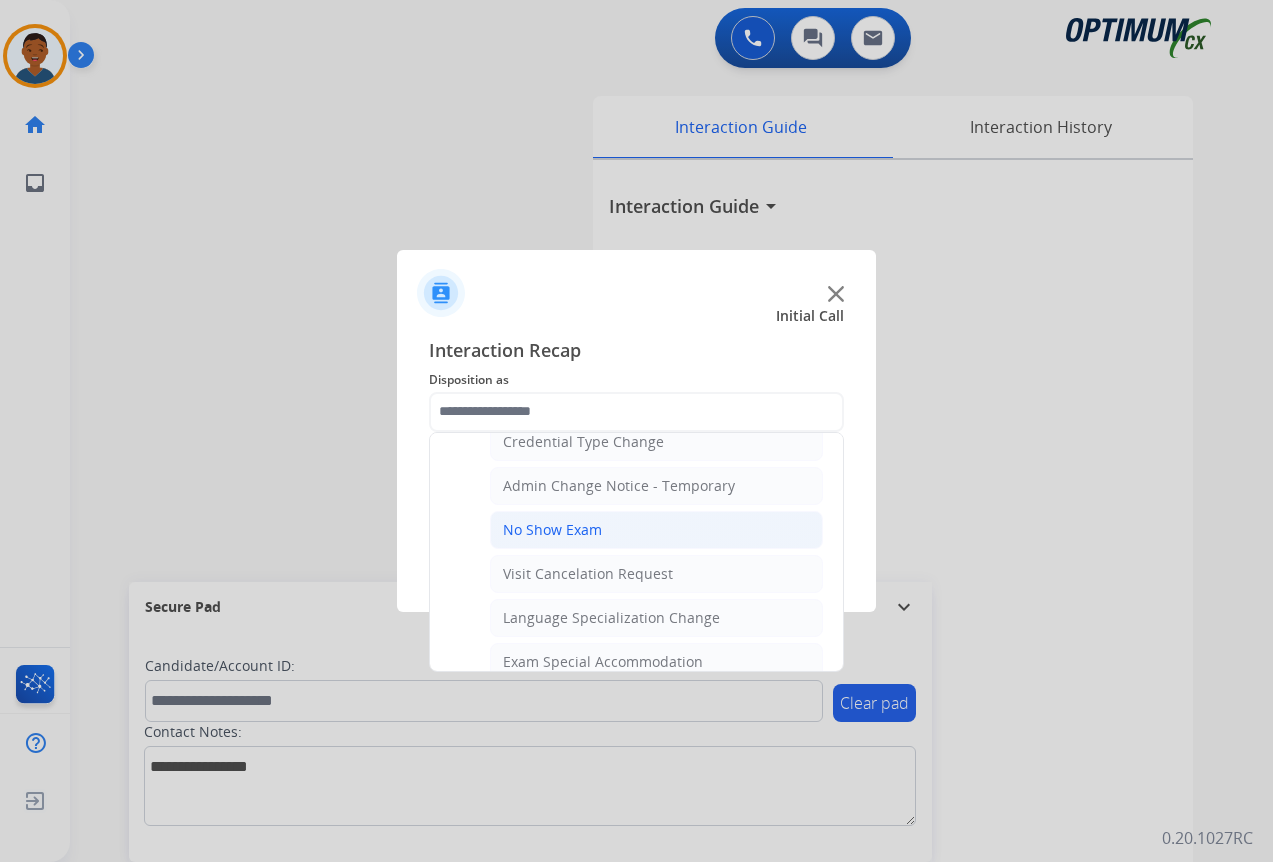click on "No Show Exam" 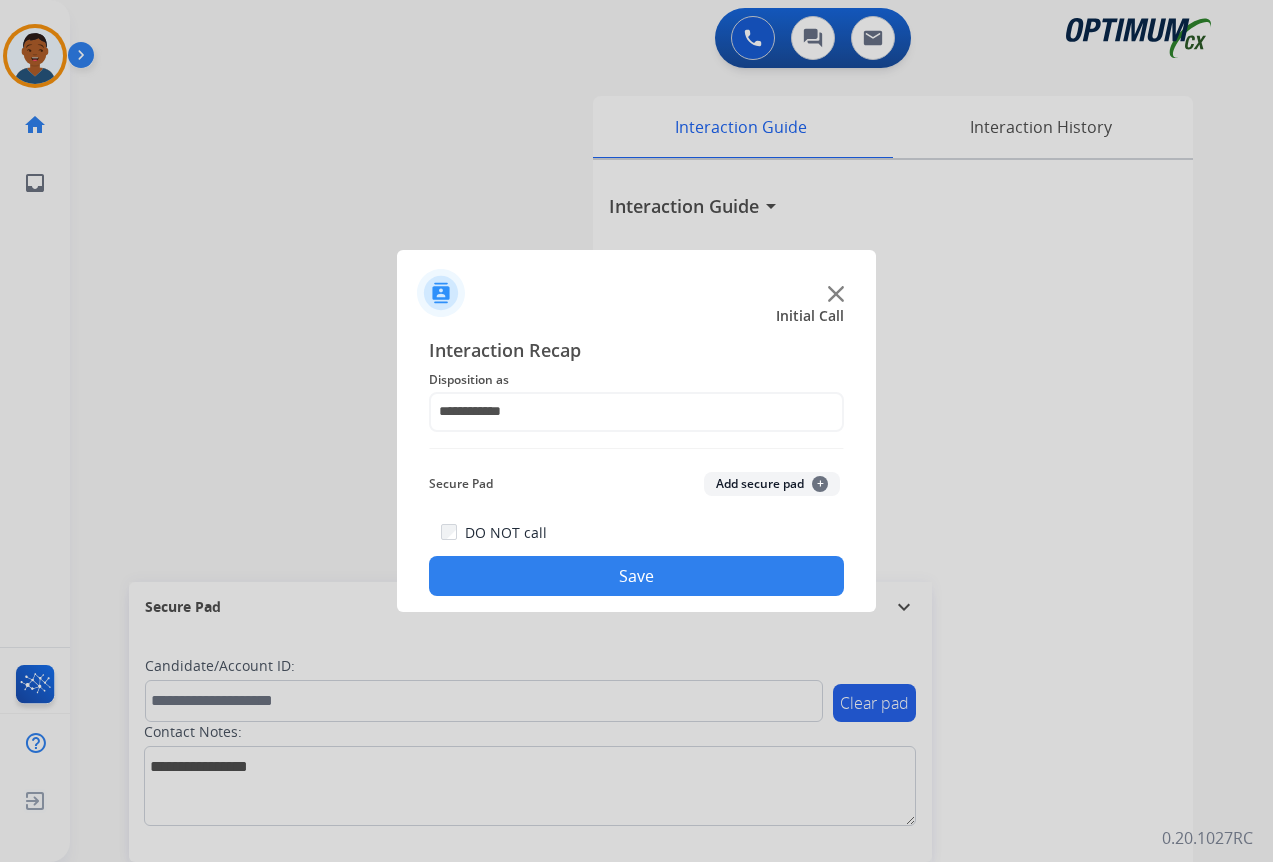 click on "Save" 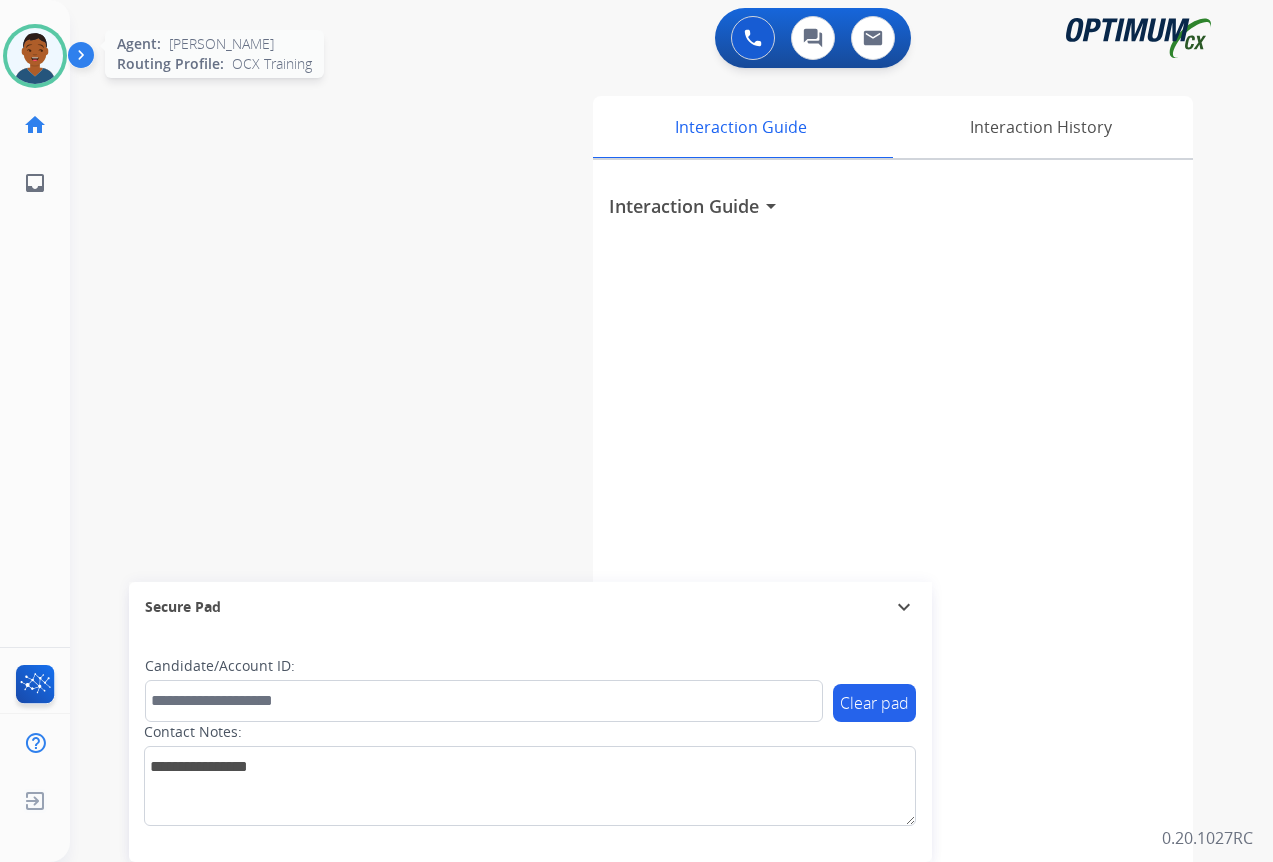 drag, startPoint x: 29, startPoint y: 51, endPoint x: 47, endPoint y: 62, distance: 21.095022 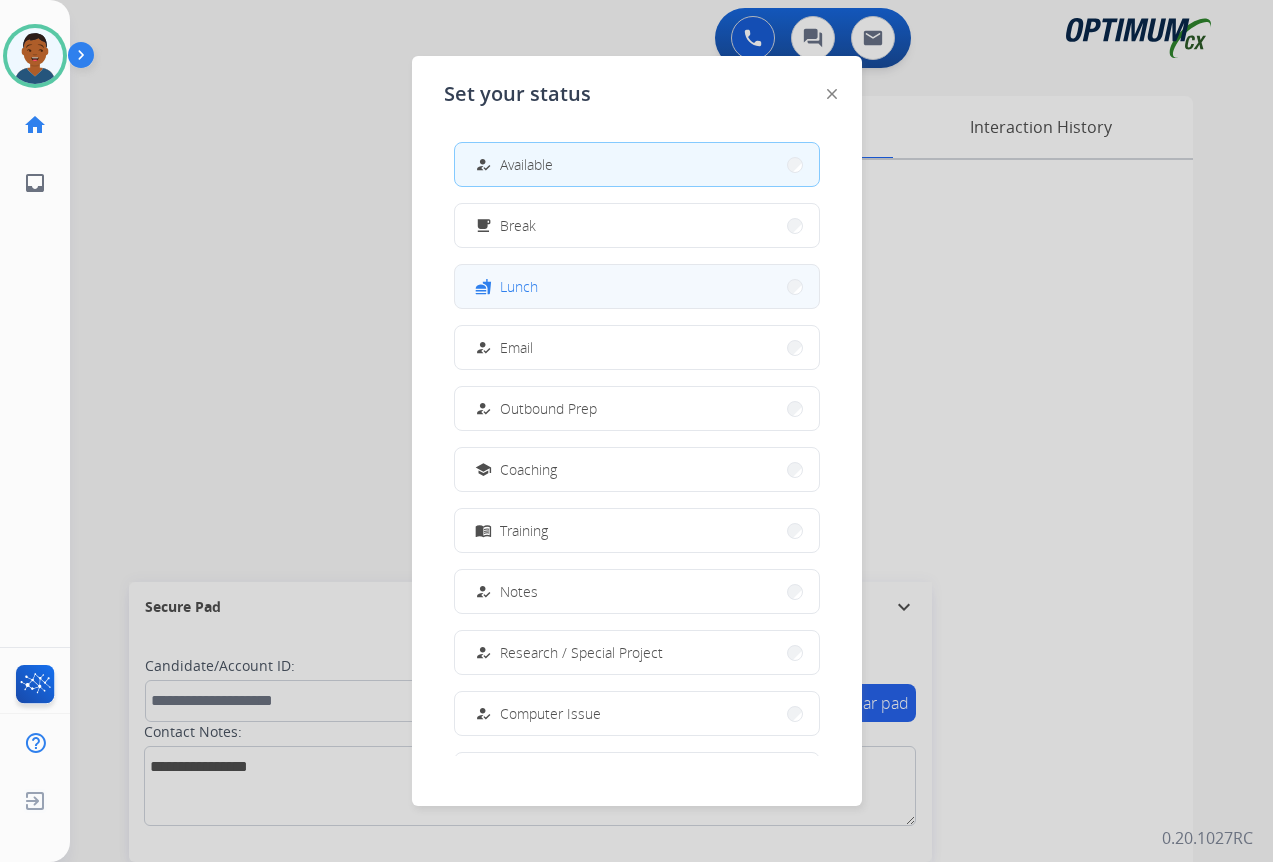 click on "fastfood Lunch" at bounding box center (637, 286) 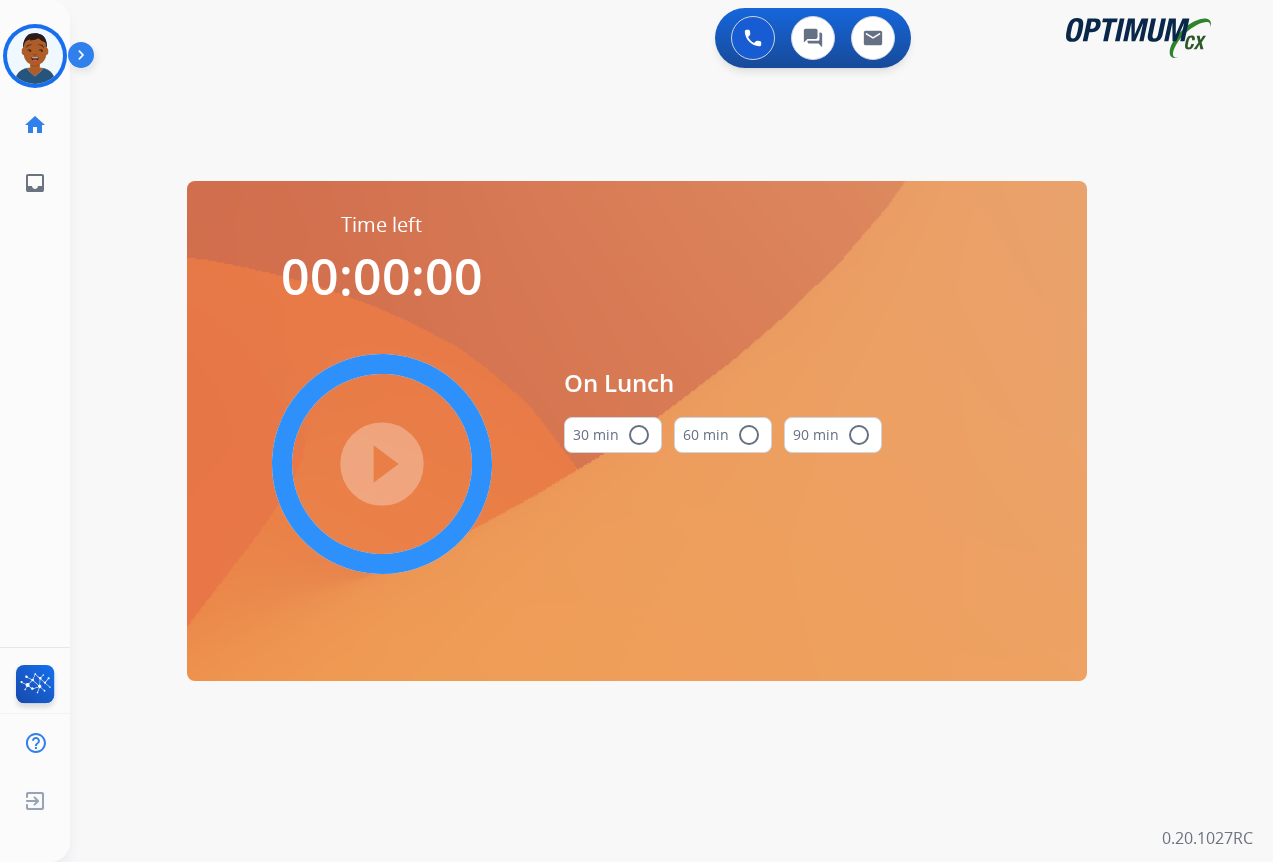 click on "radio_button_unchecked" at bounding box center [639, 435] 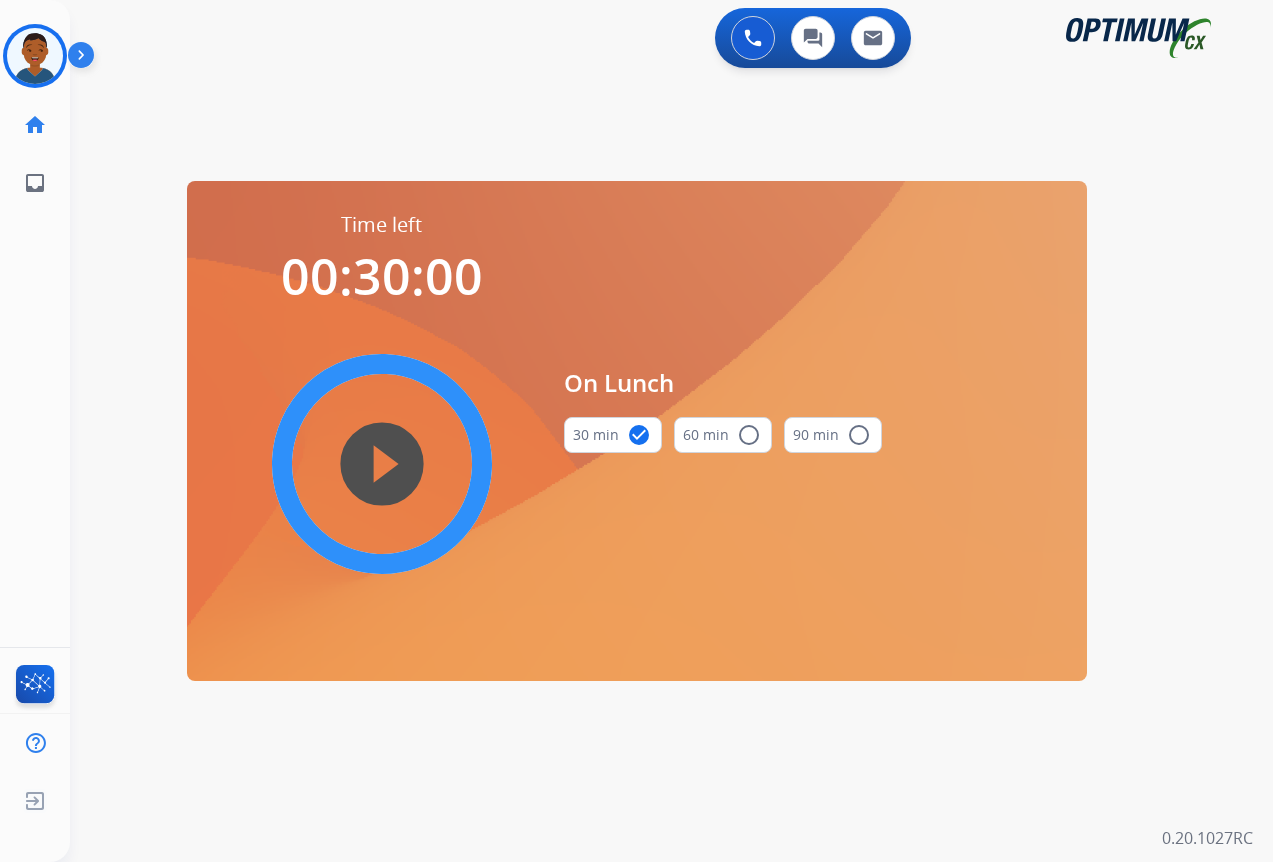 click on "play_circle_filled" at bounding box center [382, 464] 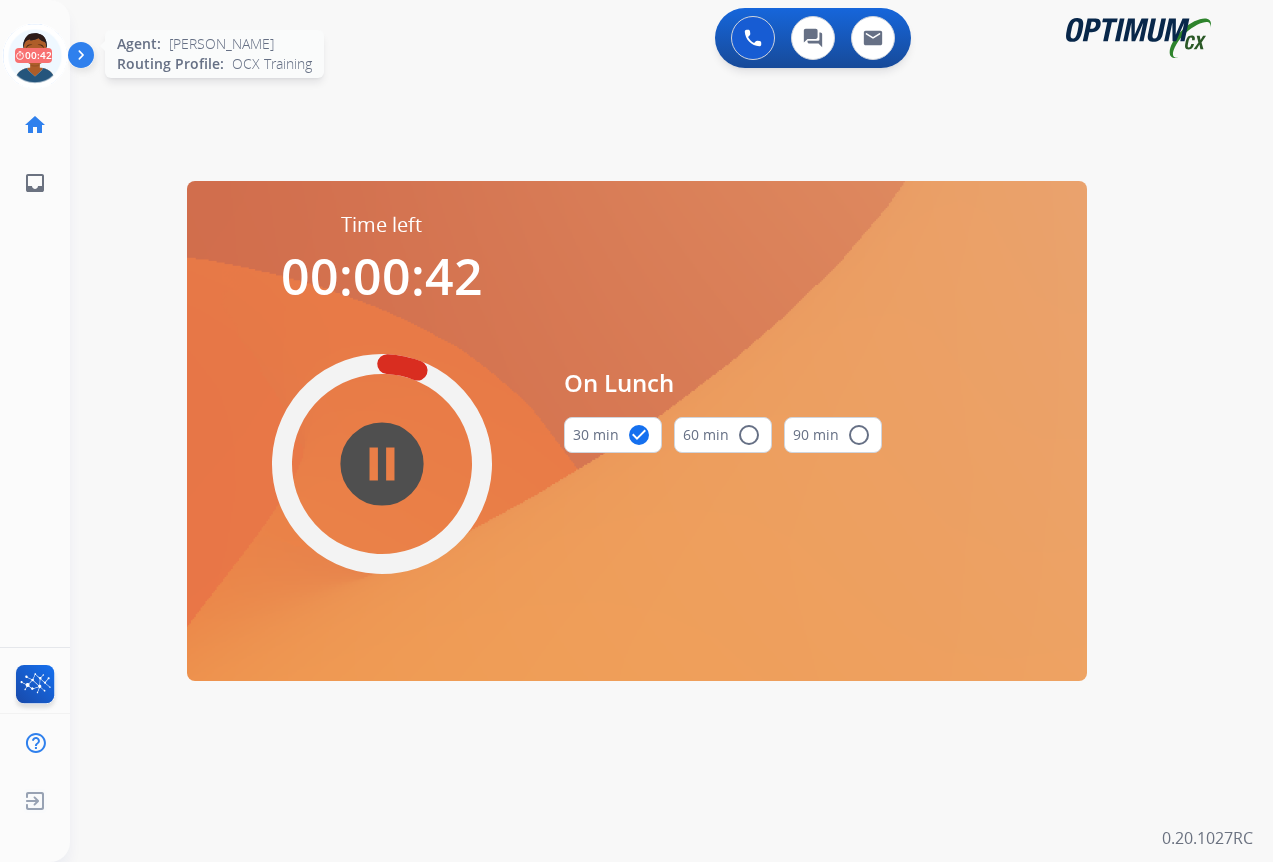 click 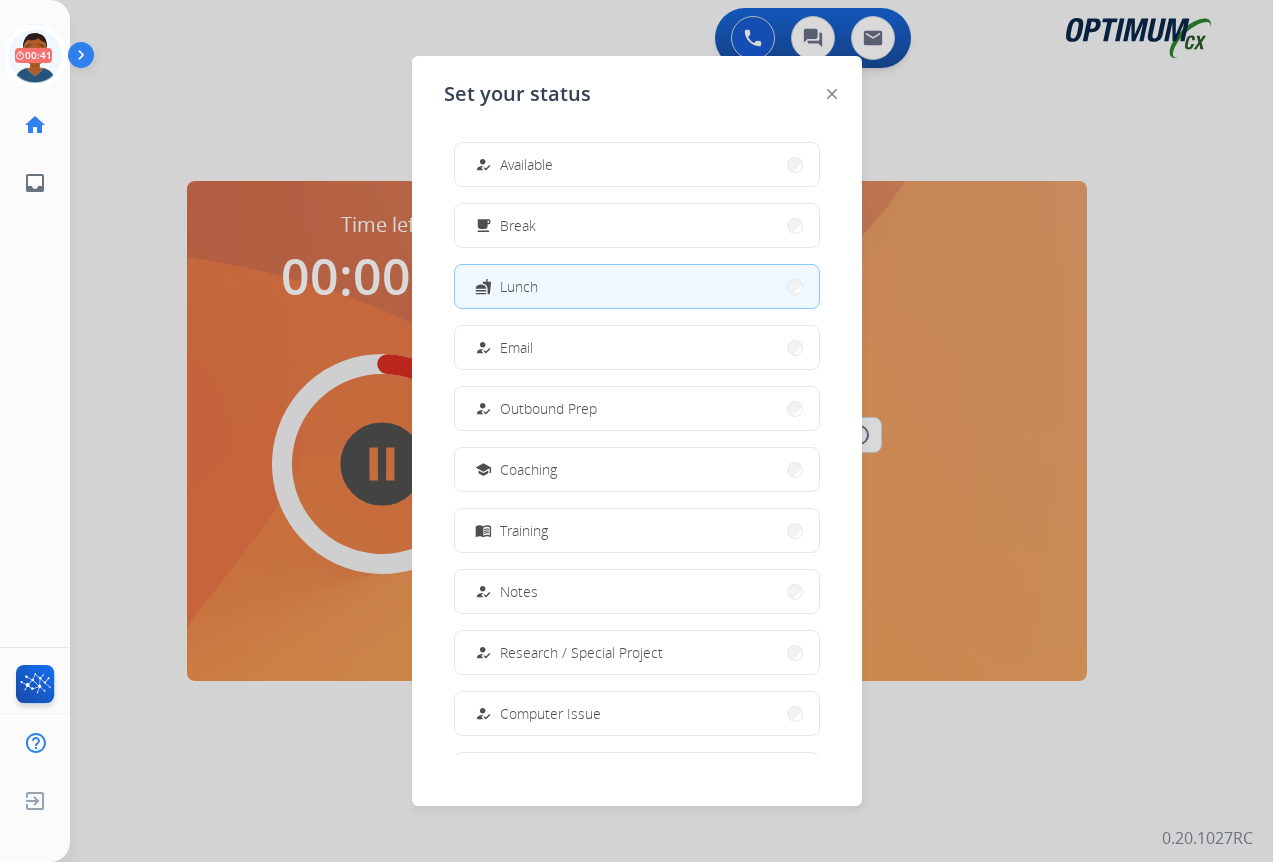 click on "Available" at bounding box center (526, 164) 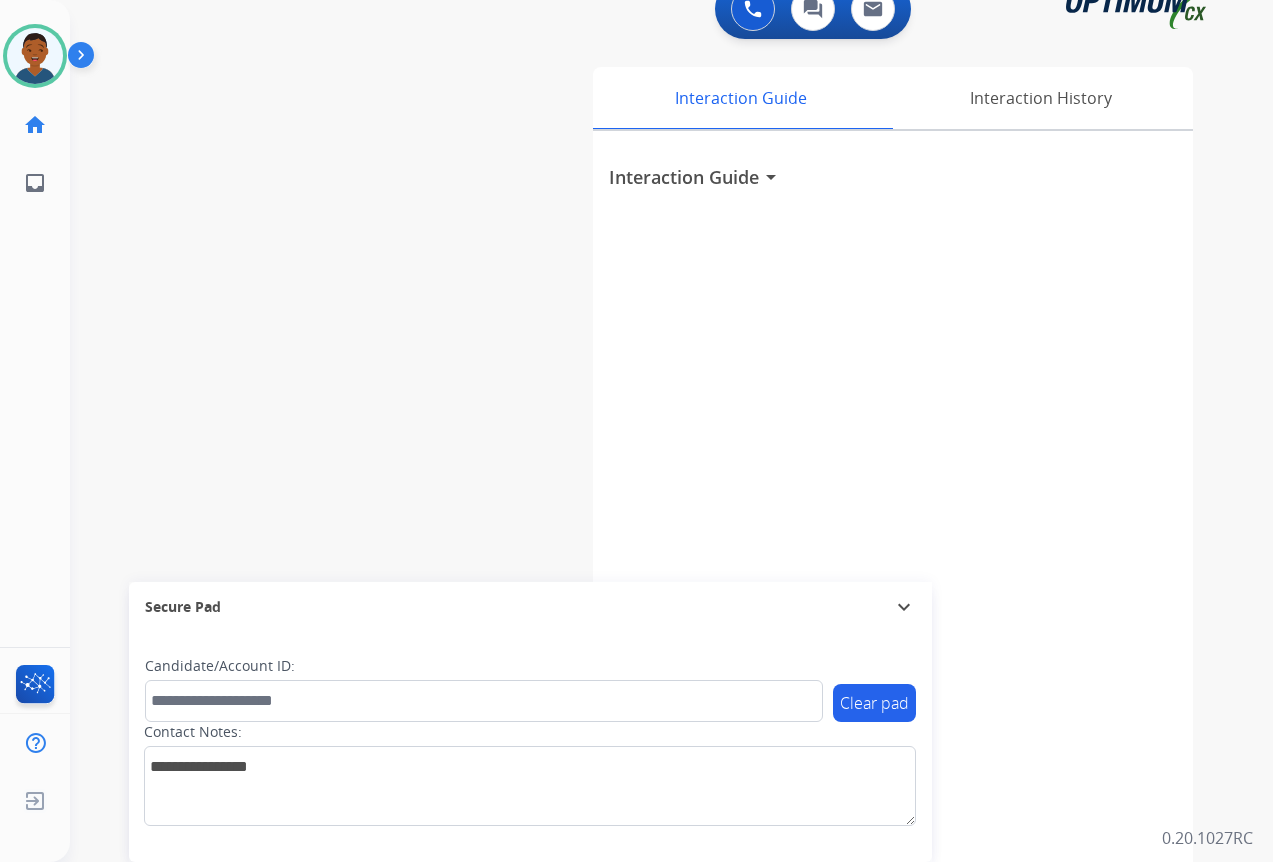 scroll, scrollTop: 44, scrollLeft: 0, axis: vertical 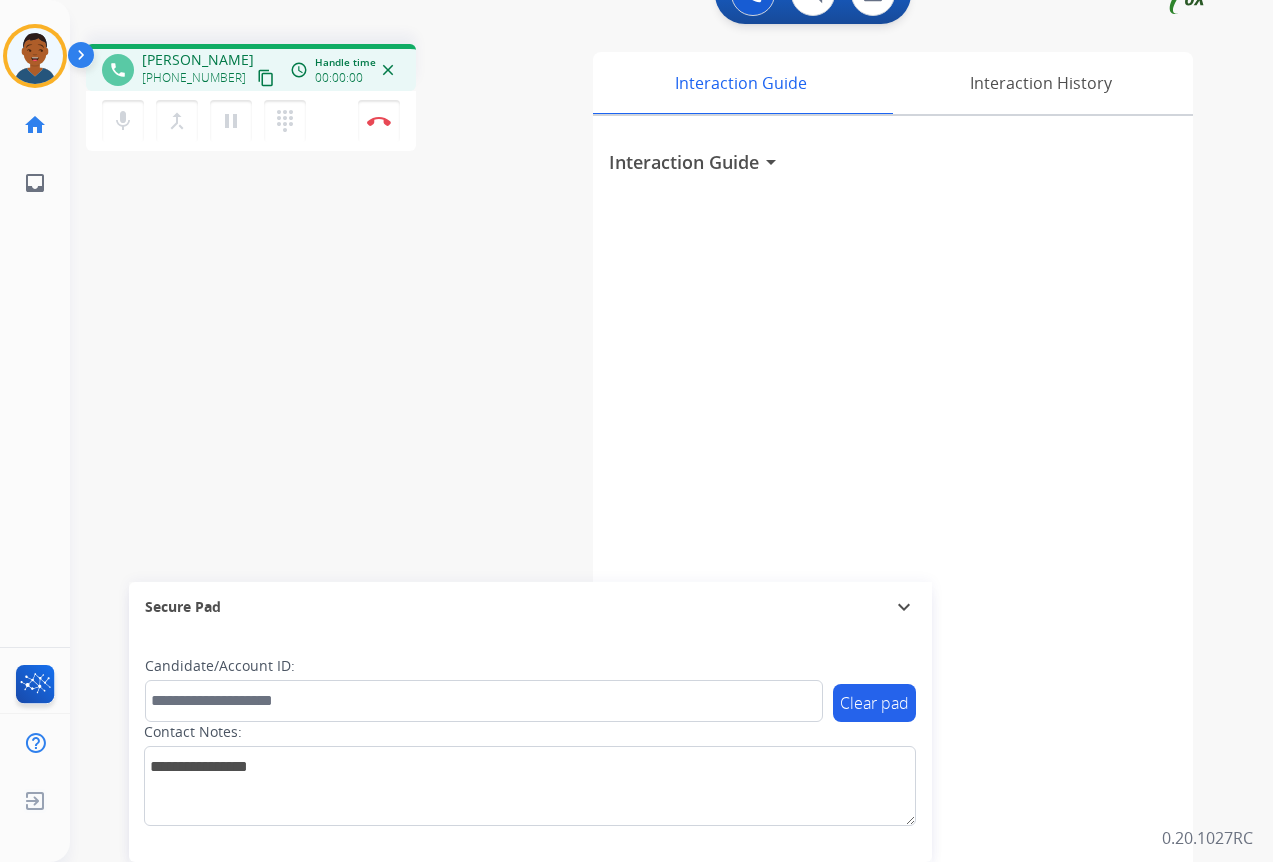 click on "content_copy" at bounding box center (266, 78) 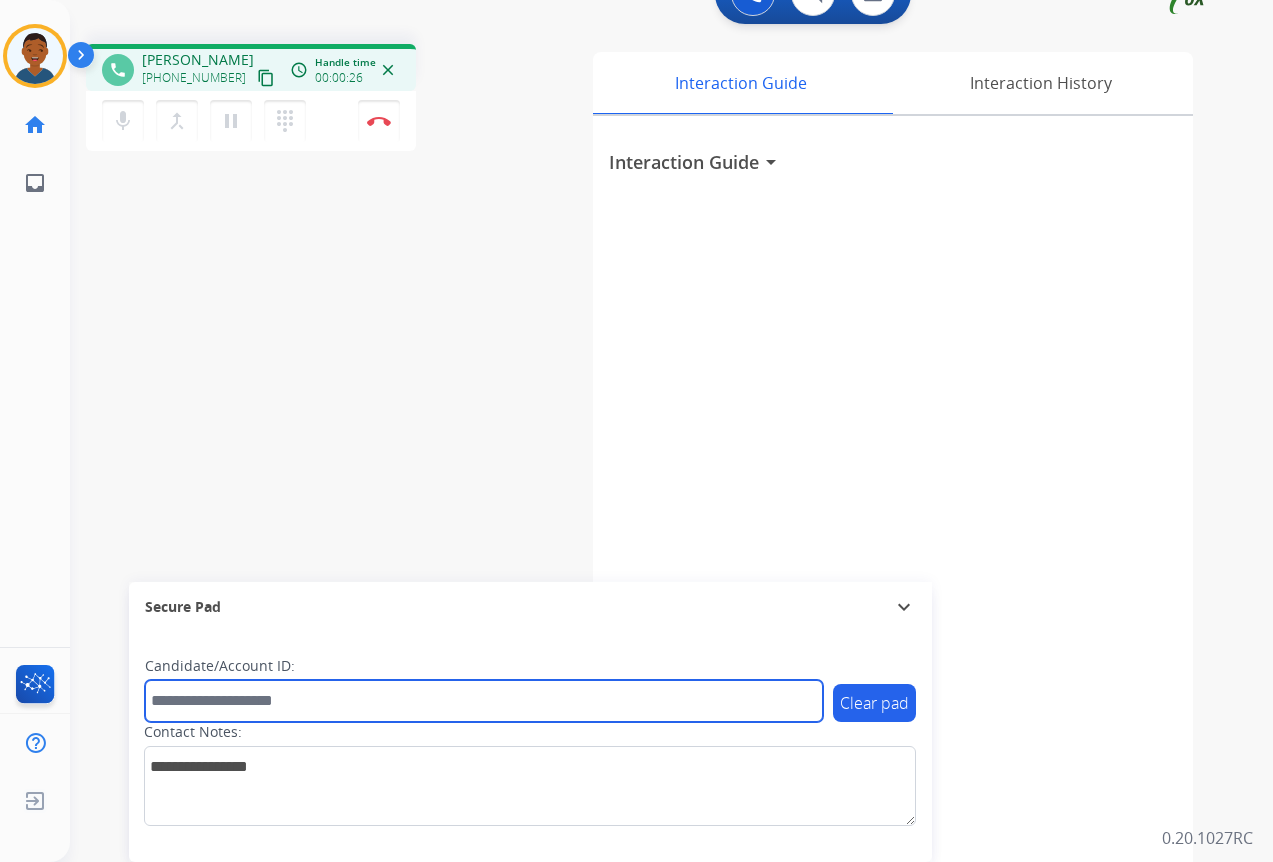 click at bounding box center (484, 701) 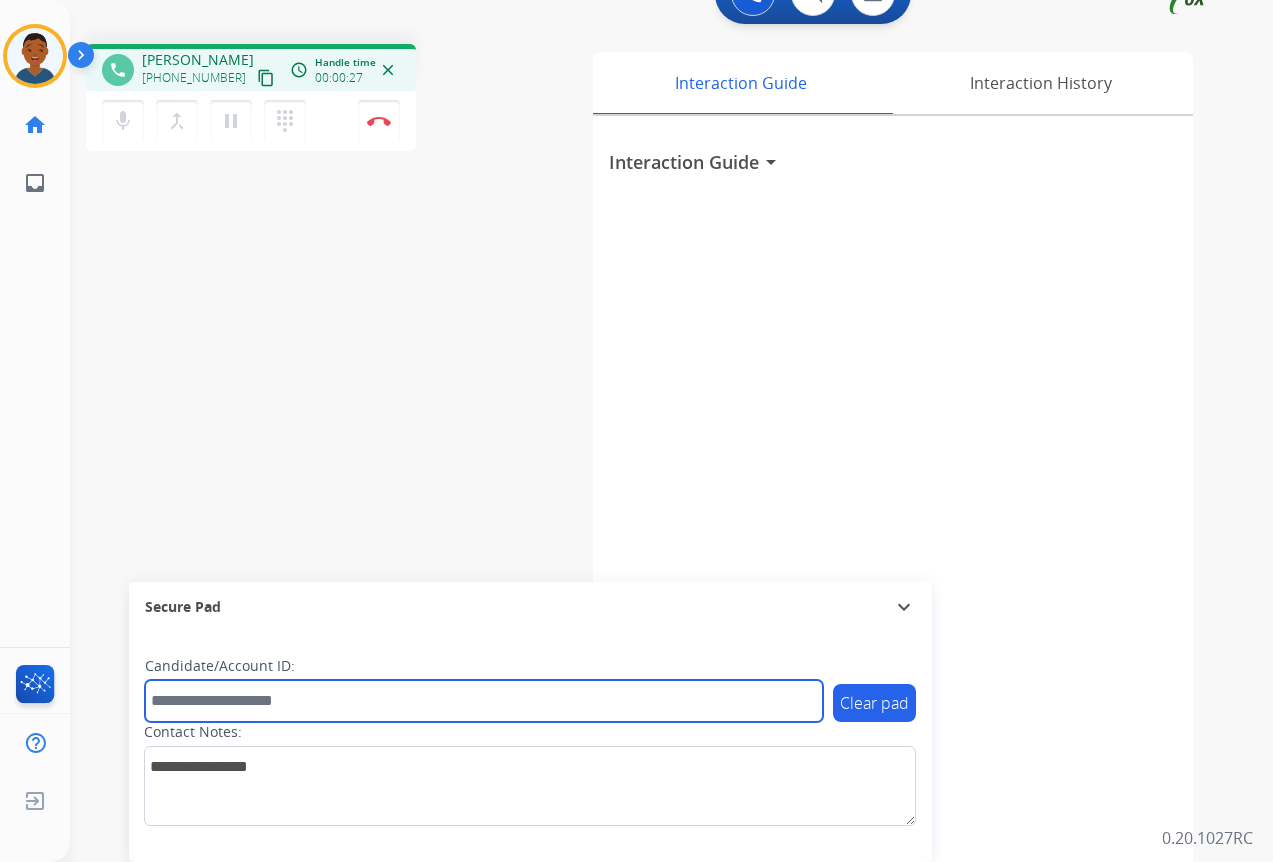 paste on "*******" 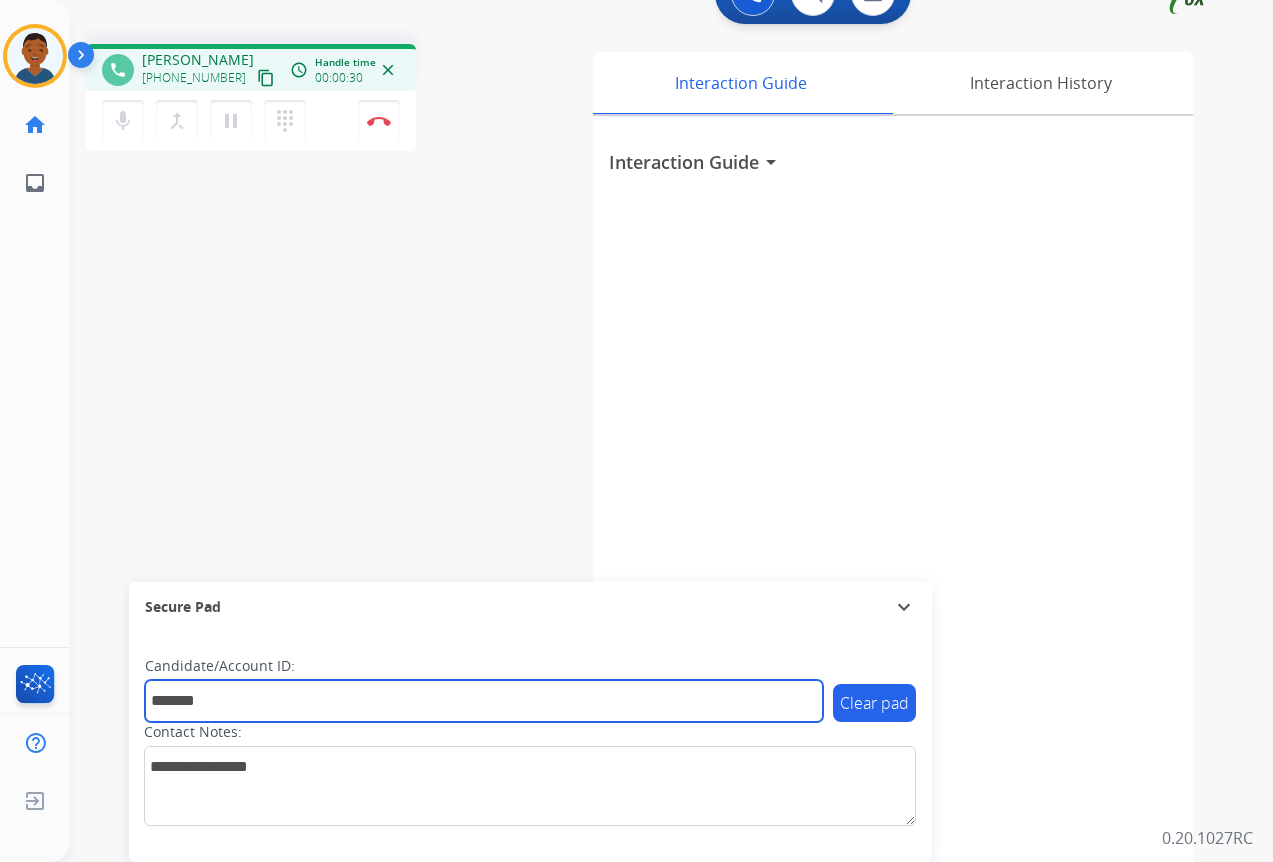 type on "*******" 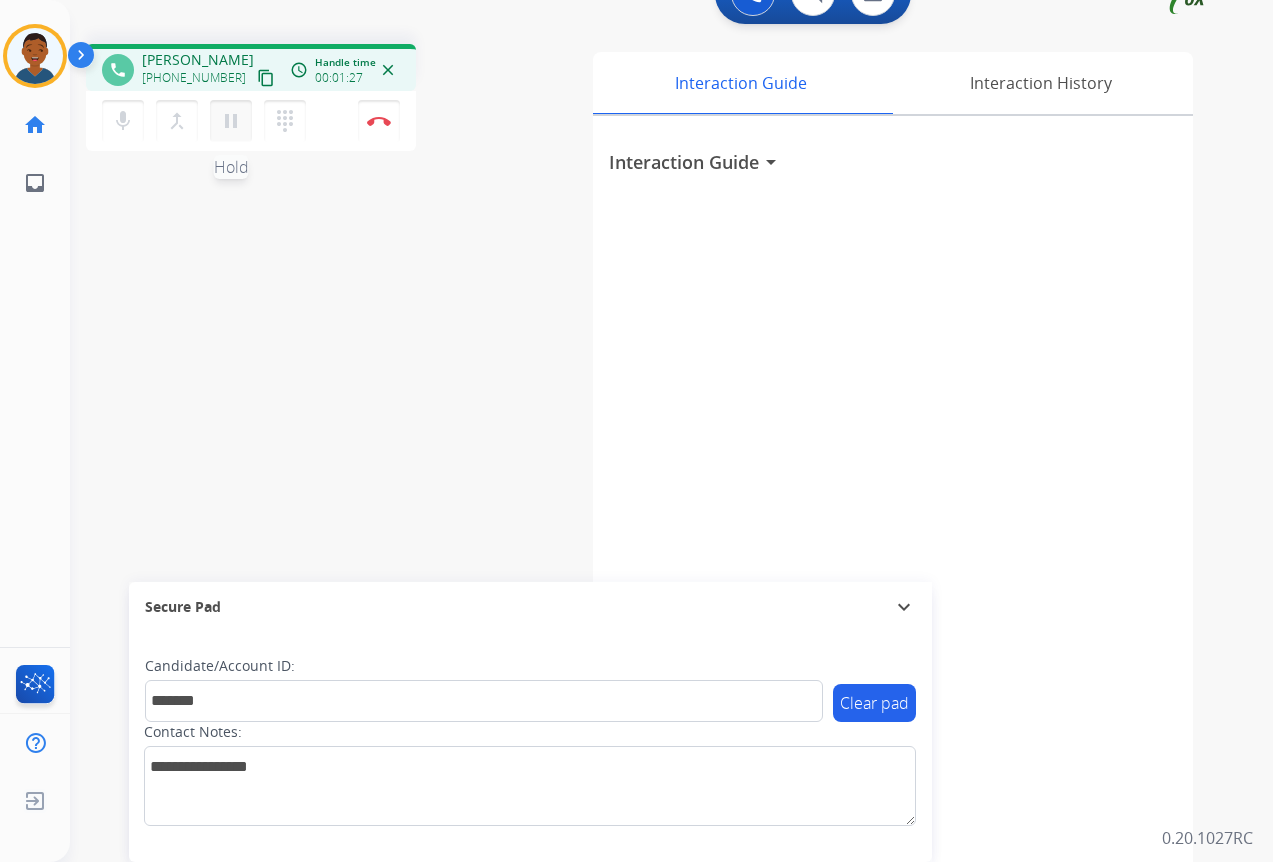 click on "pause" at bounding box center [231, 121] 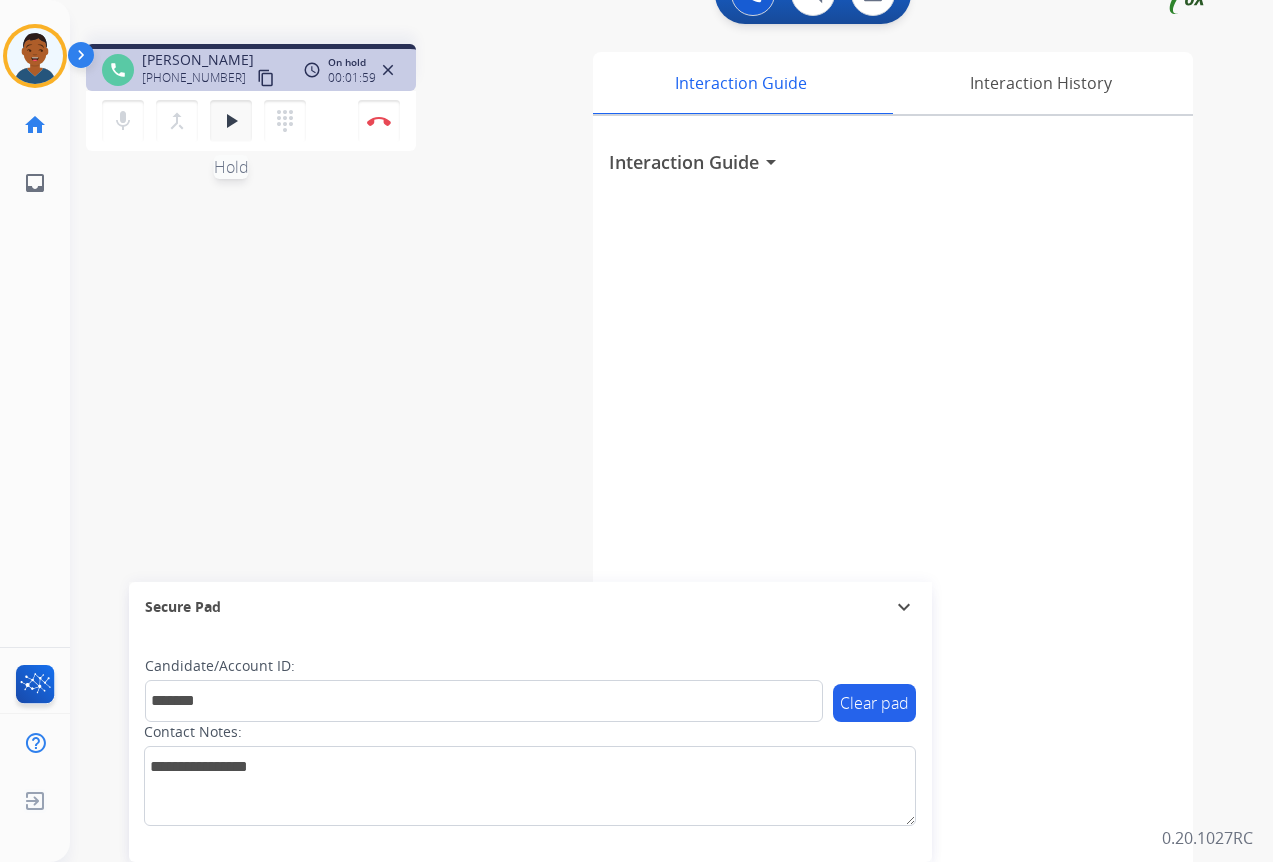 click on "play_arrow" at bounding box center [231, 121] 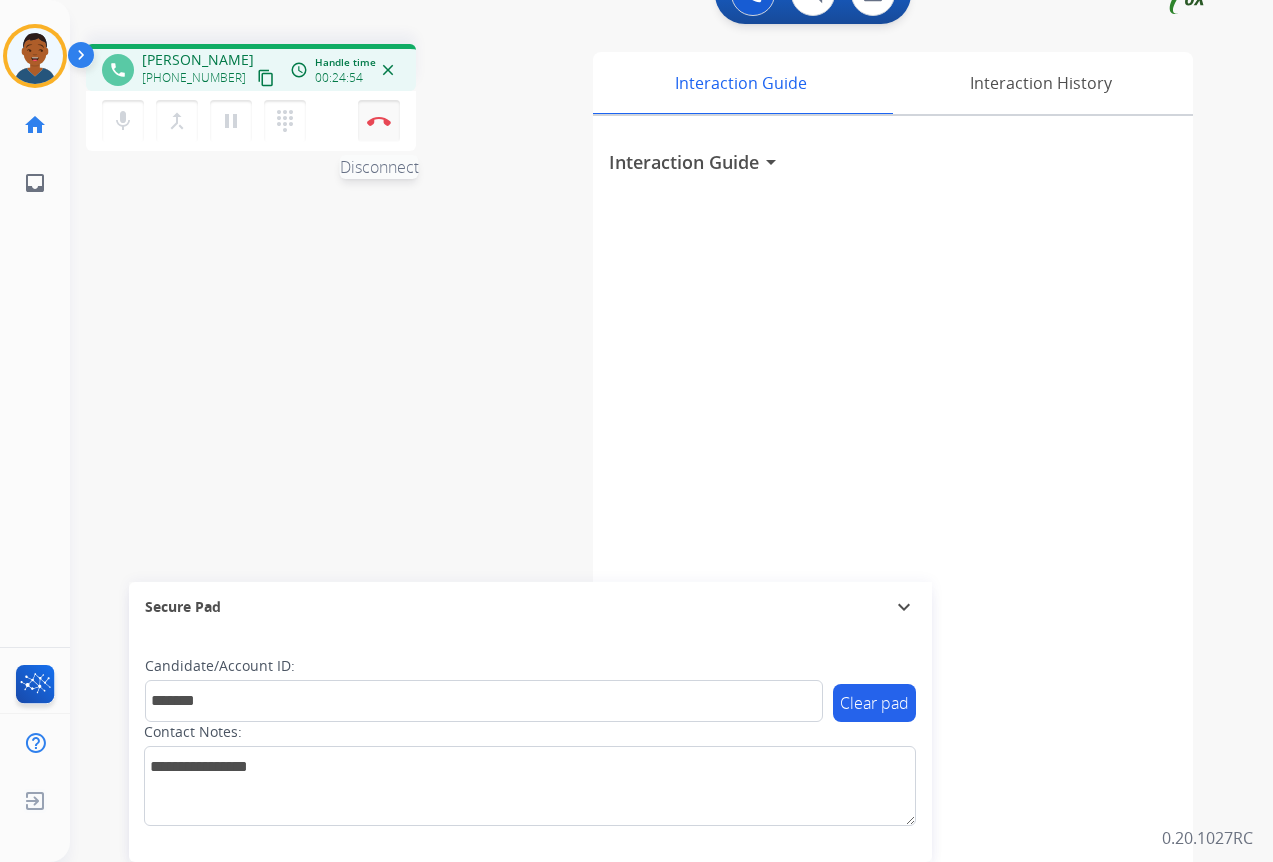 click on "Disconnect" at bounding box center [379, 121] 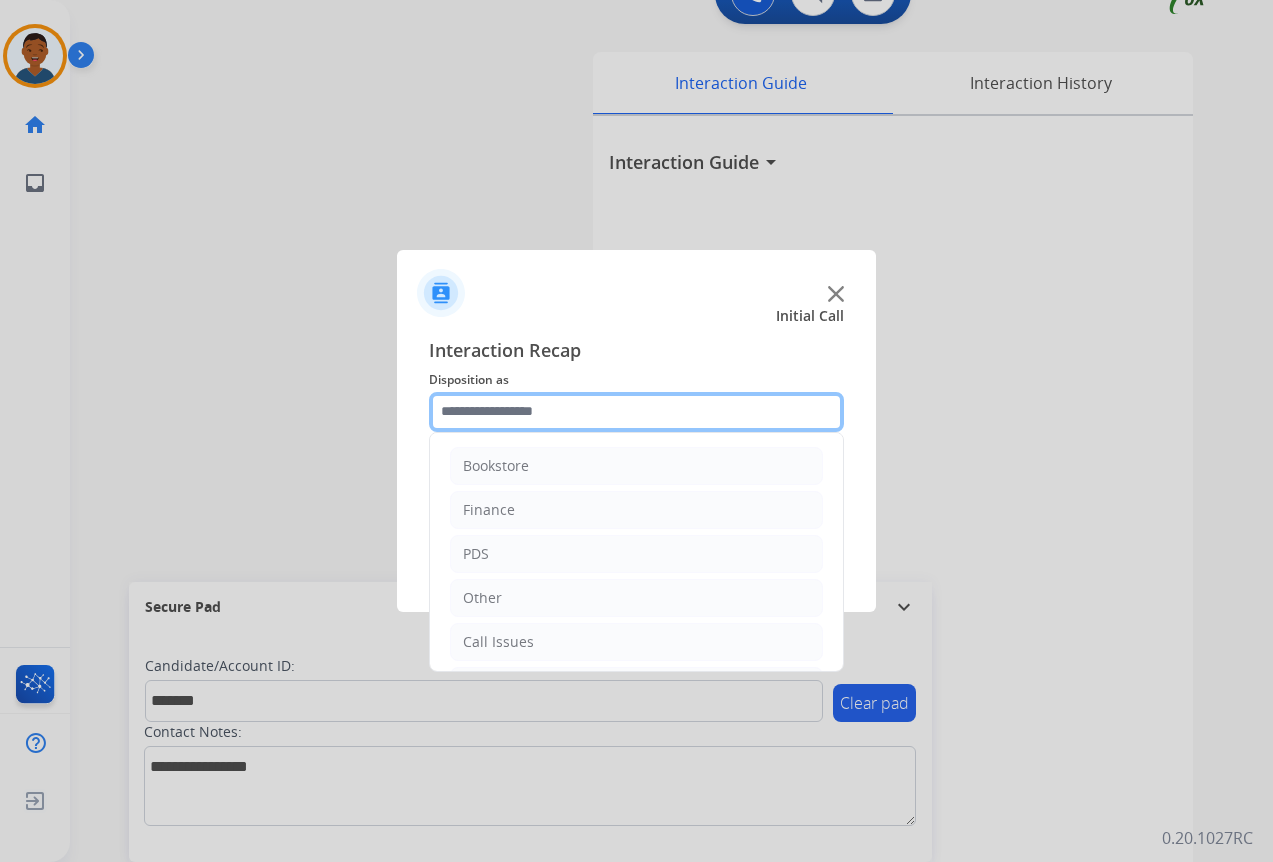 click 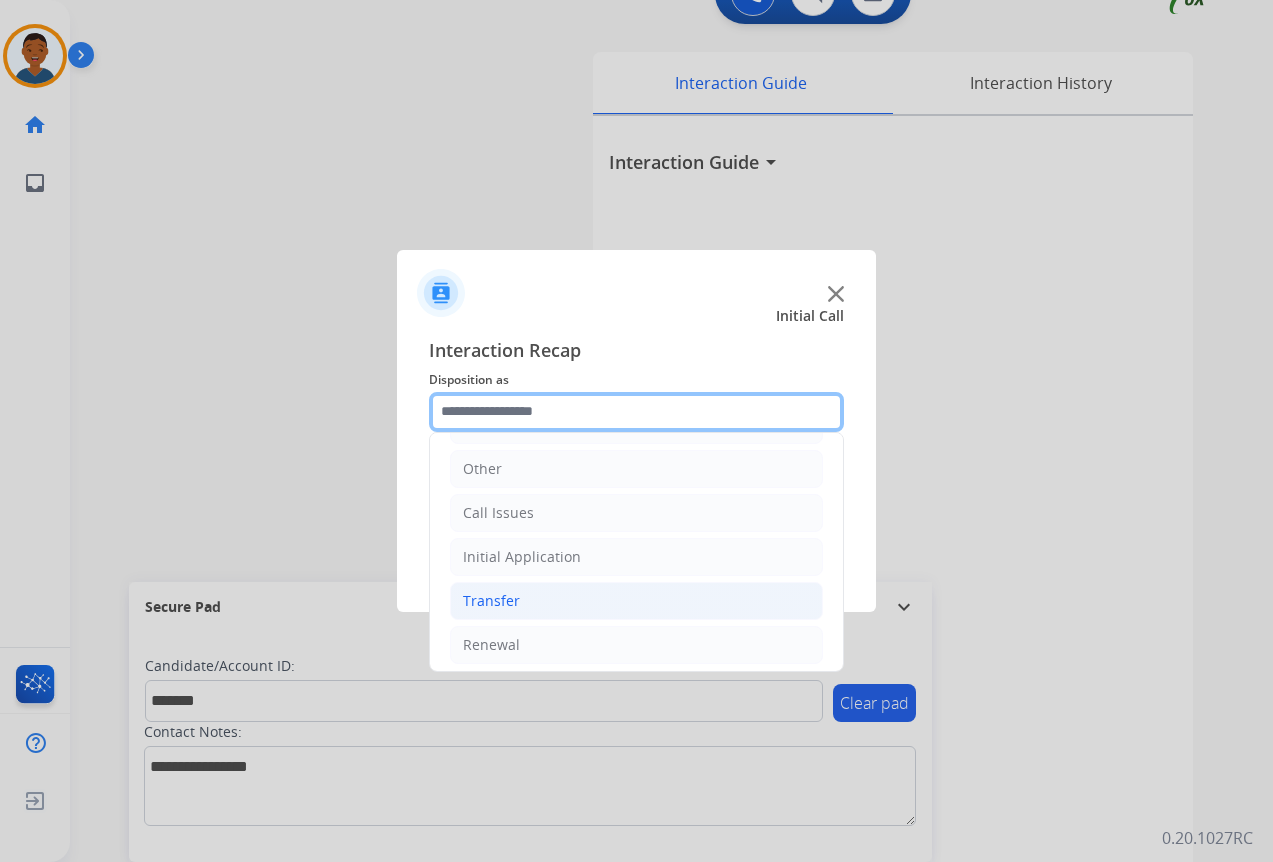 scroll, scrollTop: 136, scrollLeft: 0, axis: vertical 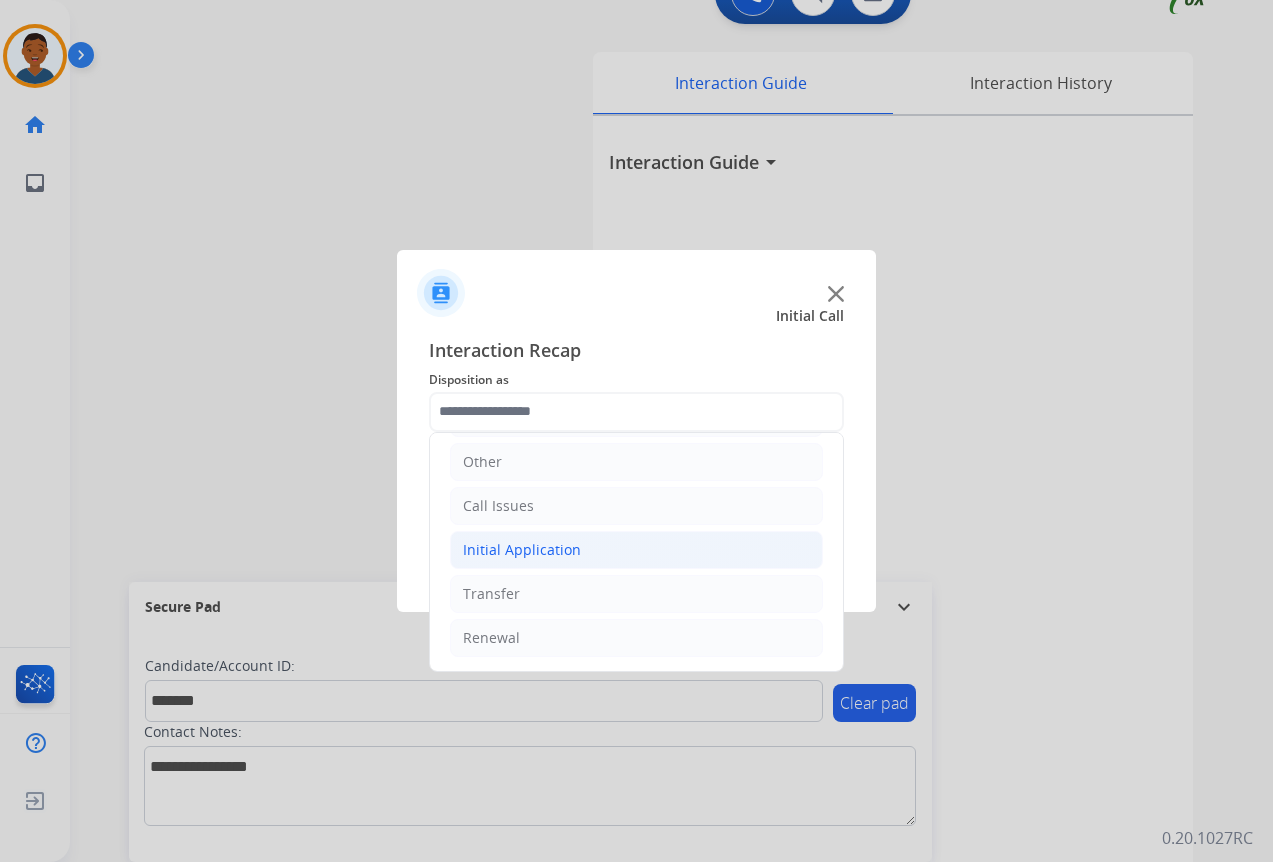 click on "Initial Application" 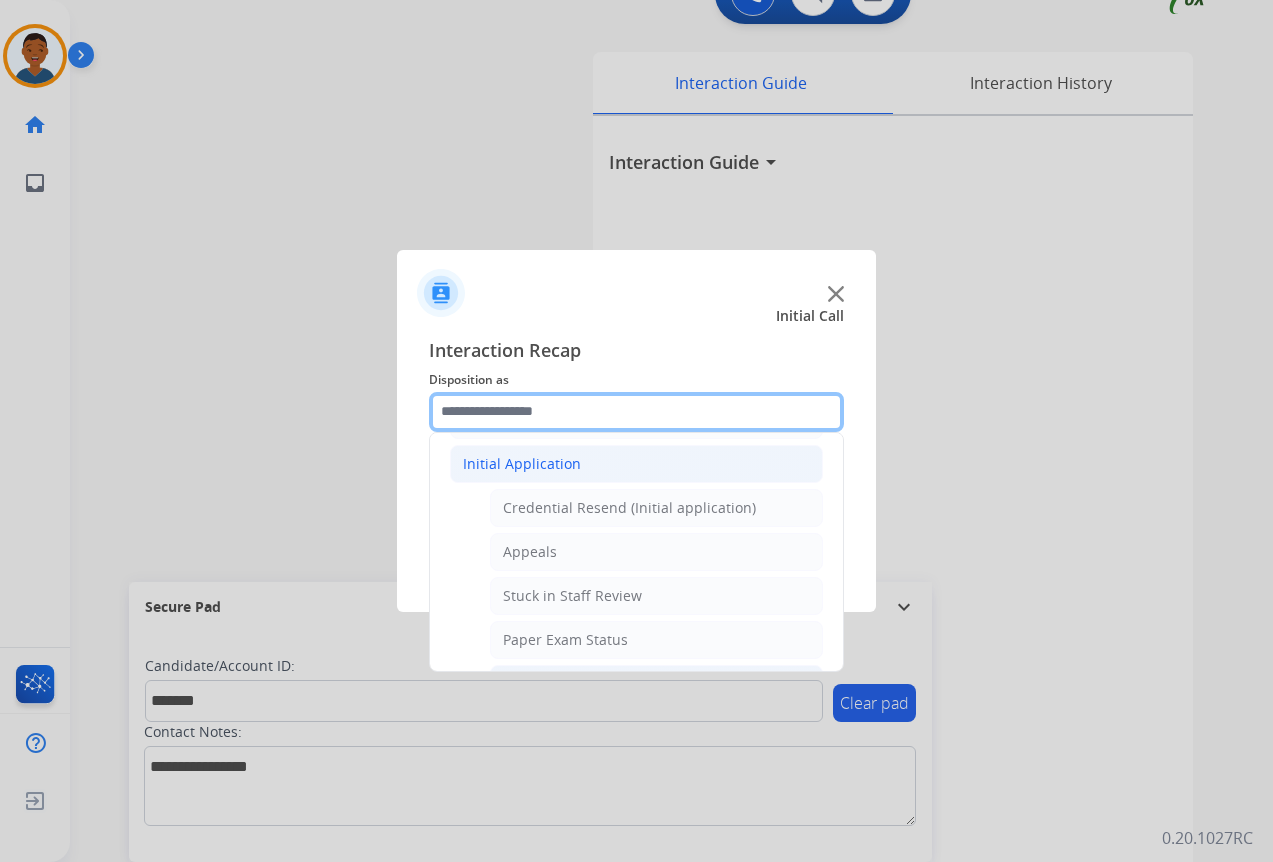 scroll, scrollTop: 336, scrollLeft: 0, axis: vertical 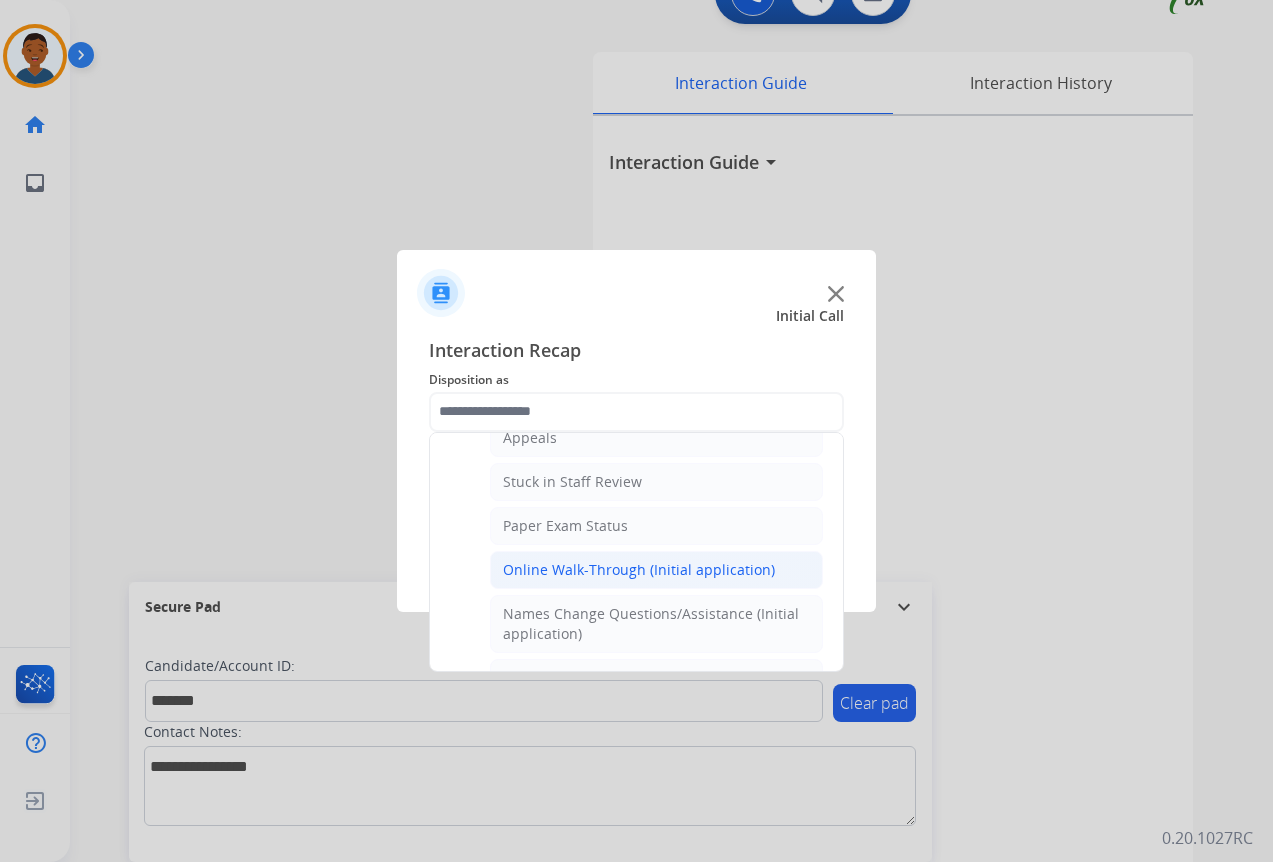 click on "Online Walk-Through (Initial application)" 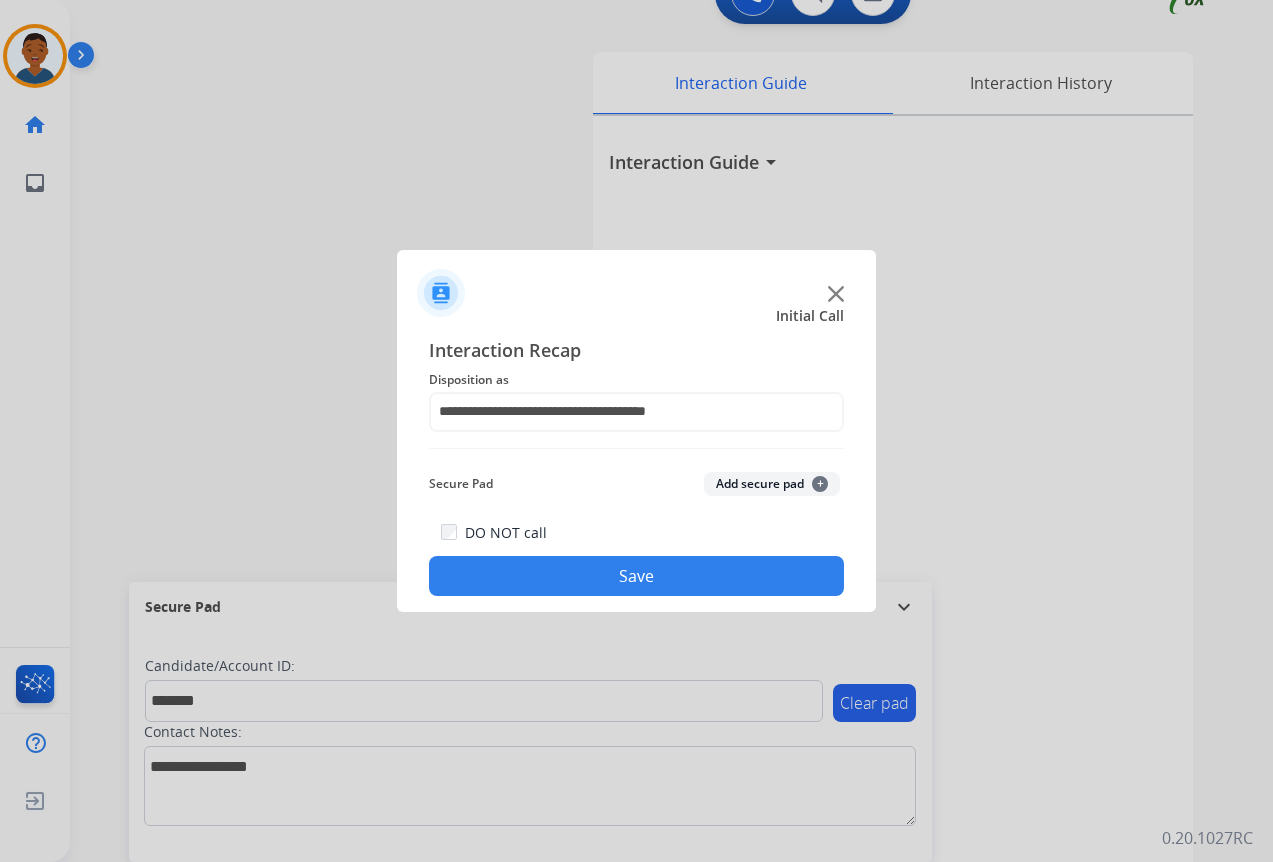 click on "Add secure pad  +" 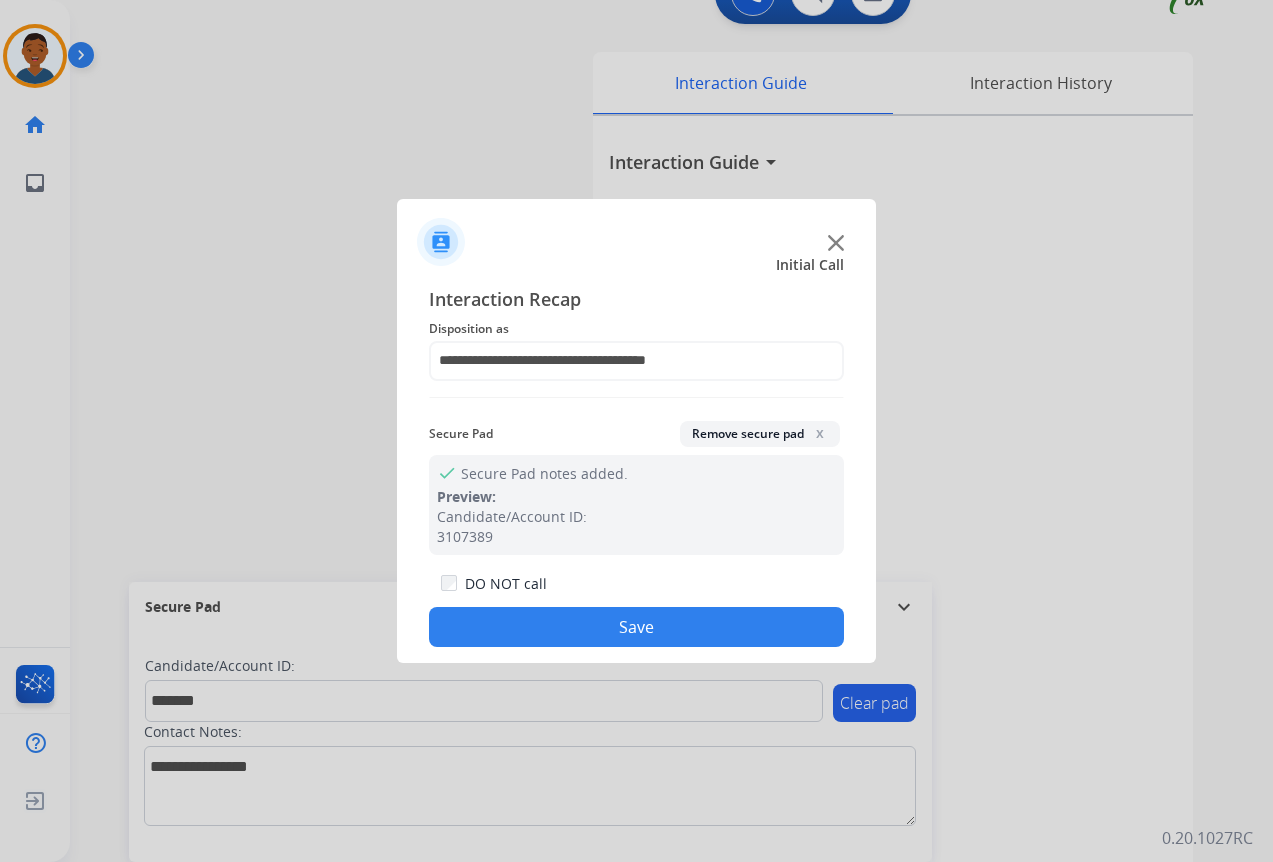 drag, startPoint x: 726, startPoint y: 619, endPoint x: 1048, endPoint y: 639, distance: 322.6205 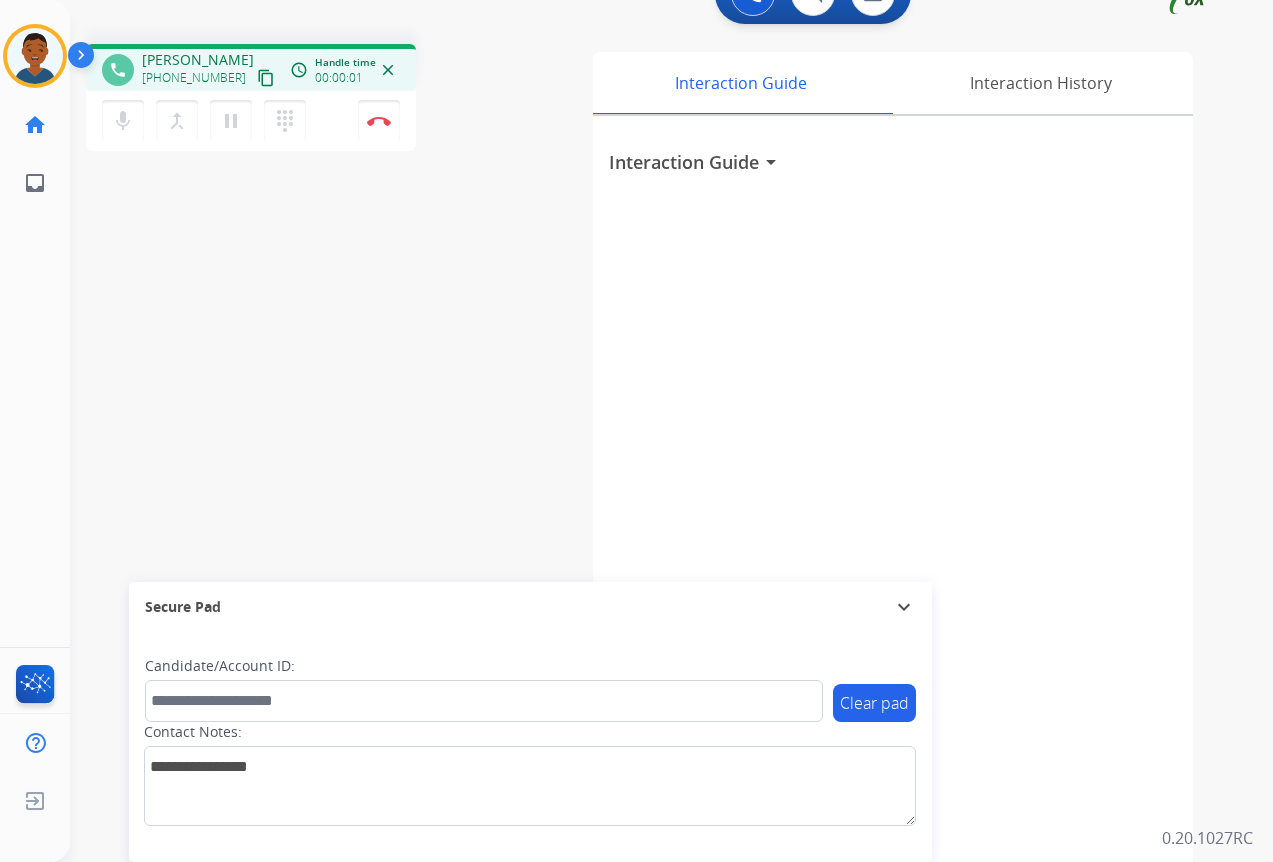 click on "content_copy" at bounding box center (266, 78) 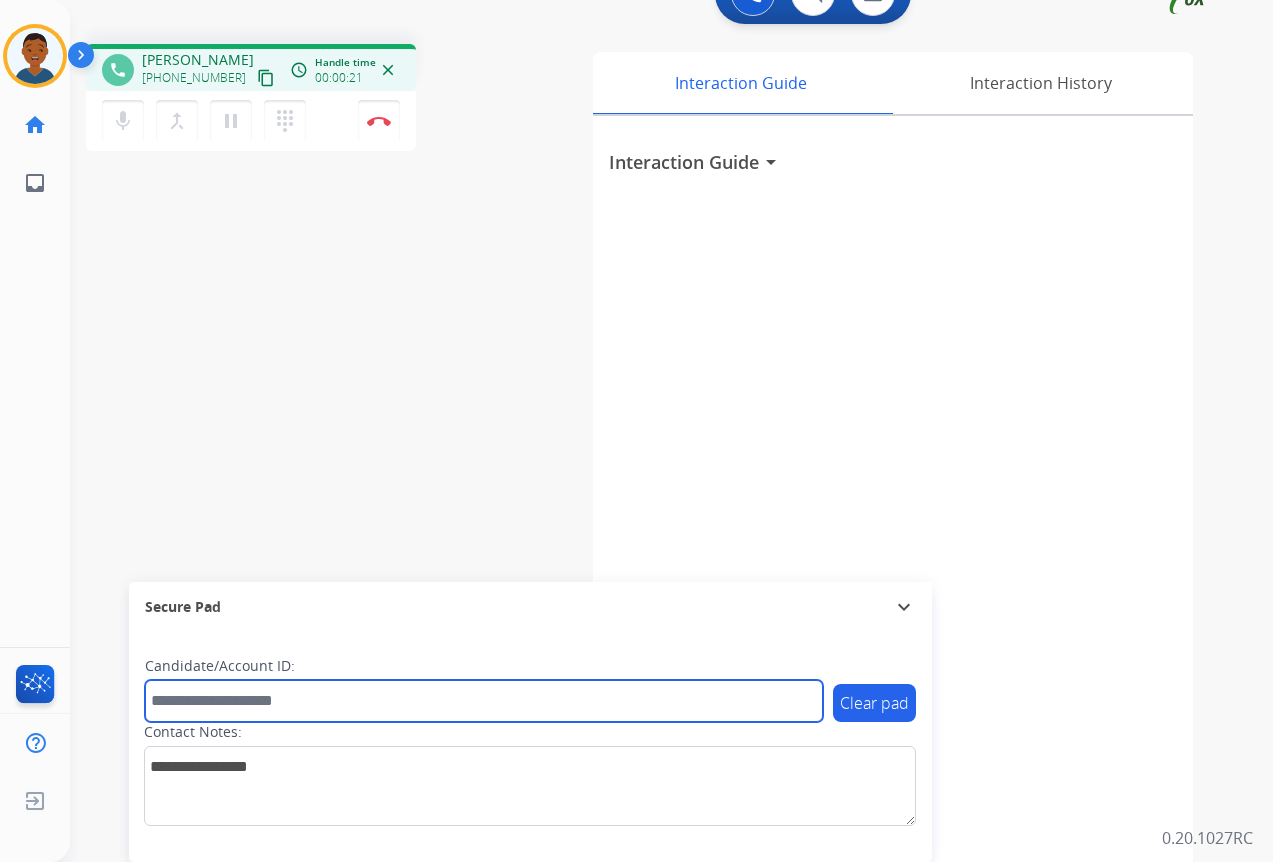 click at bounding box center (484, 701) 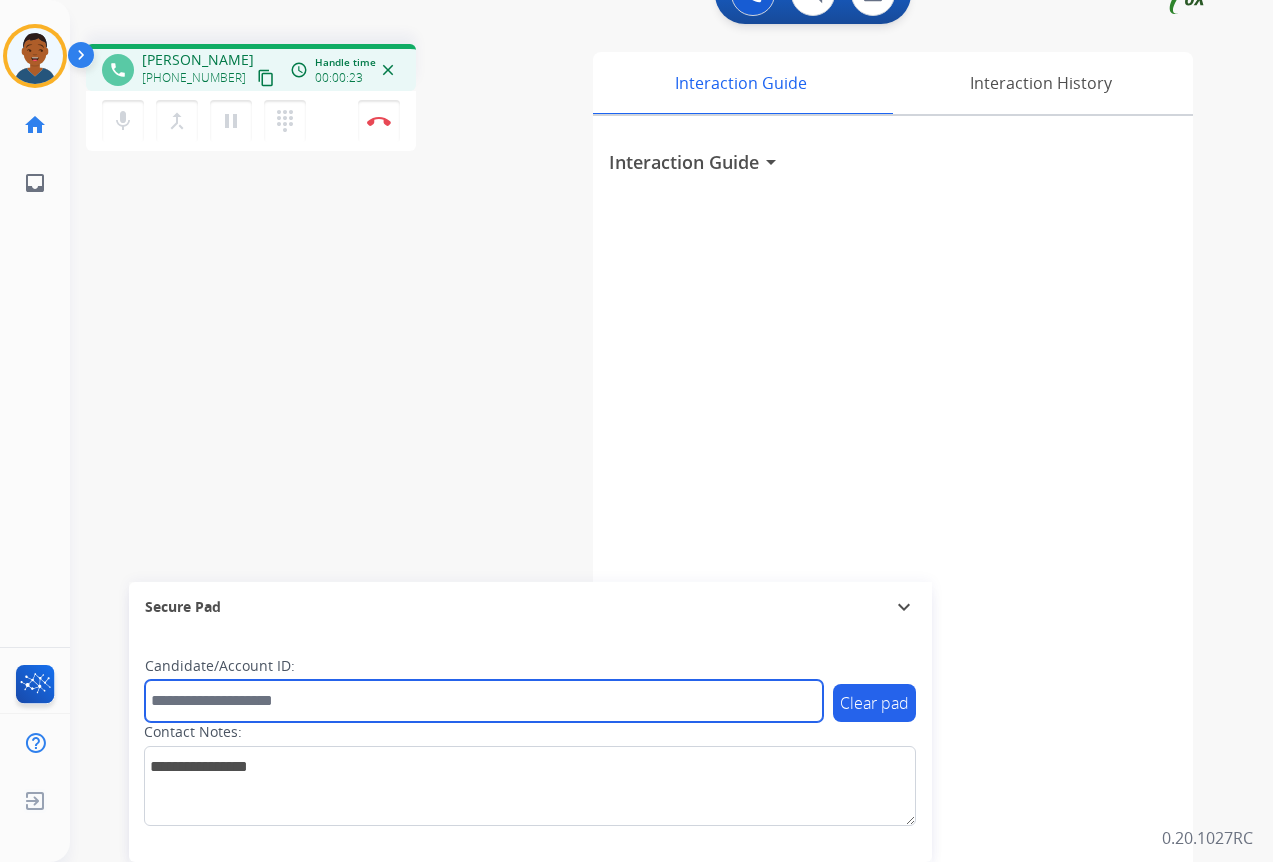 paste on "*******" 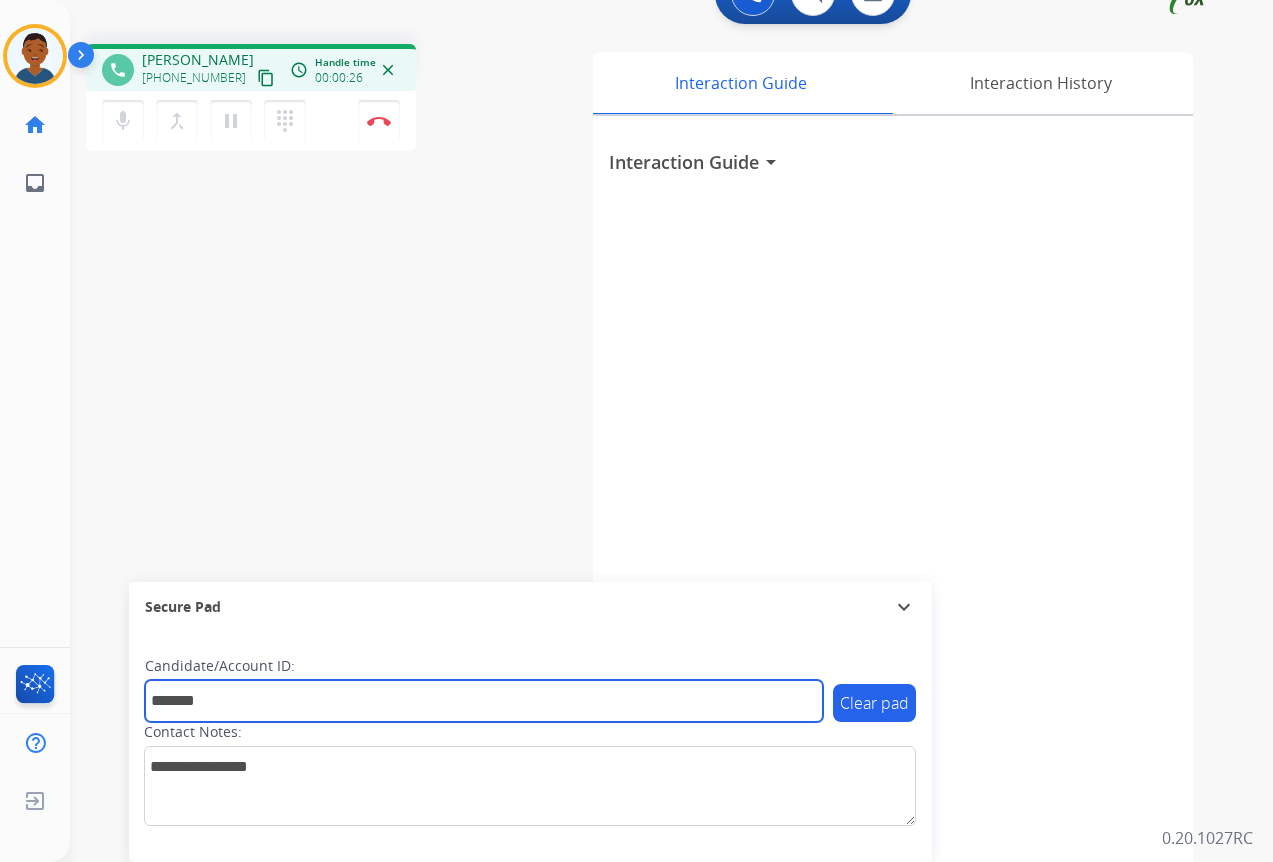 type on "*******" 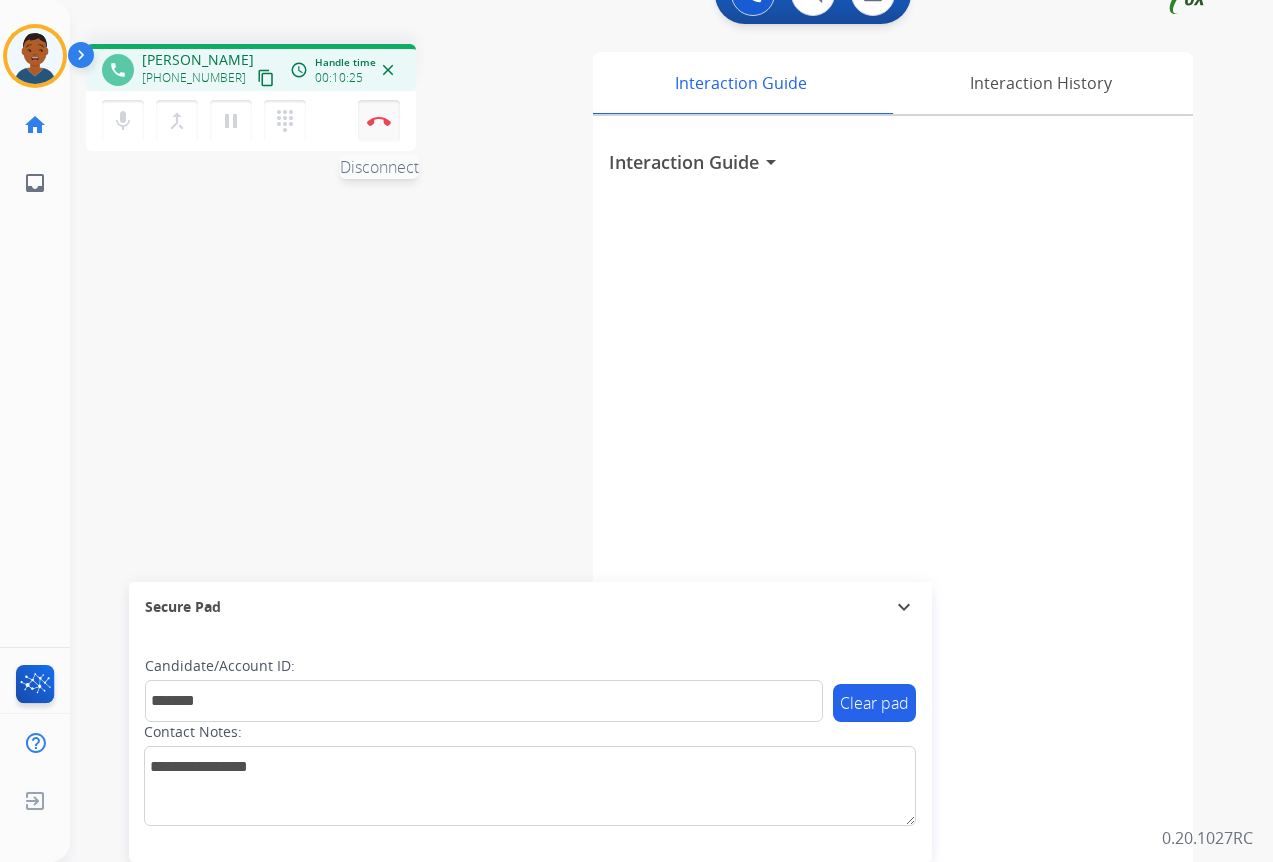 click at bounding box center [379, 121] 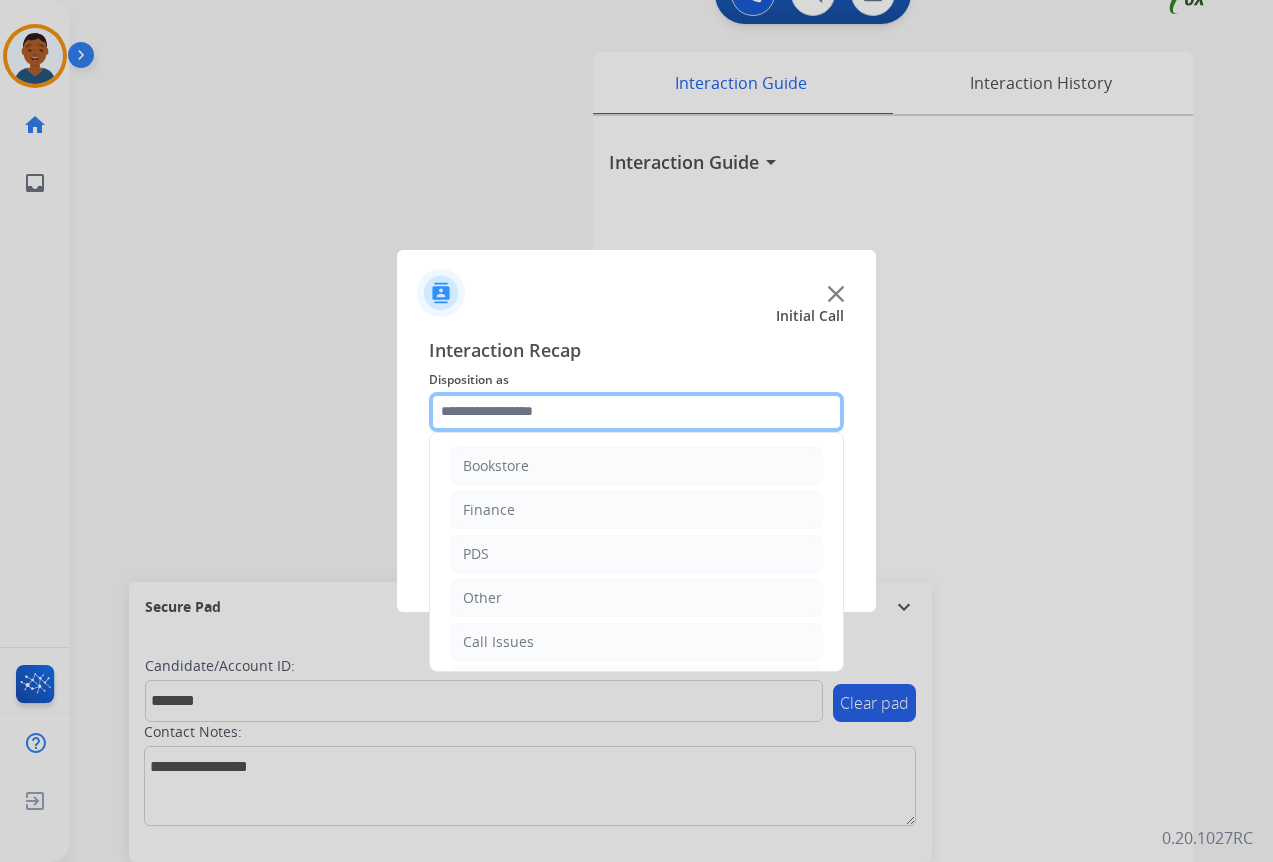 click 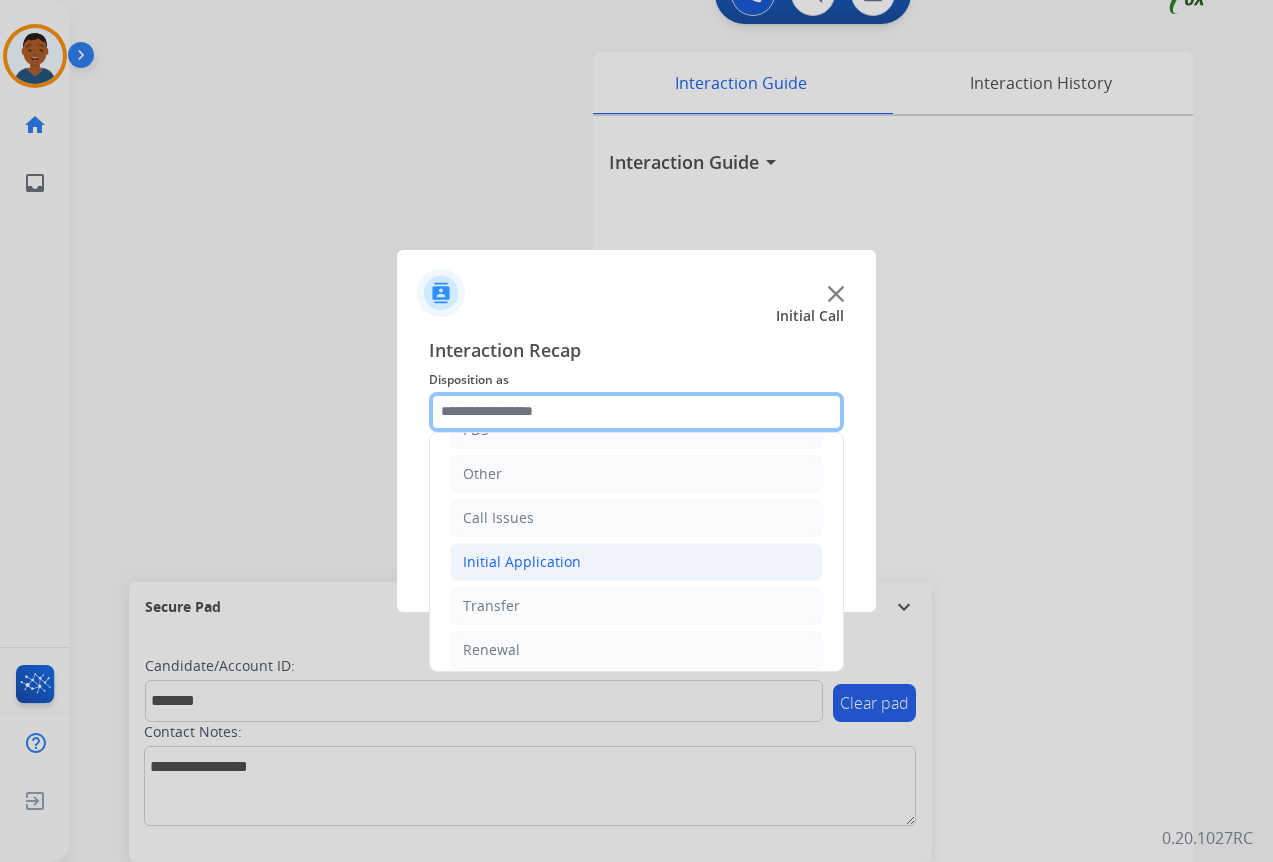 scroll, scrollTop: 136, scrollLeft: 0, axis: vertical 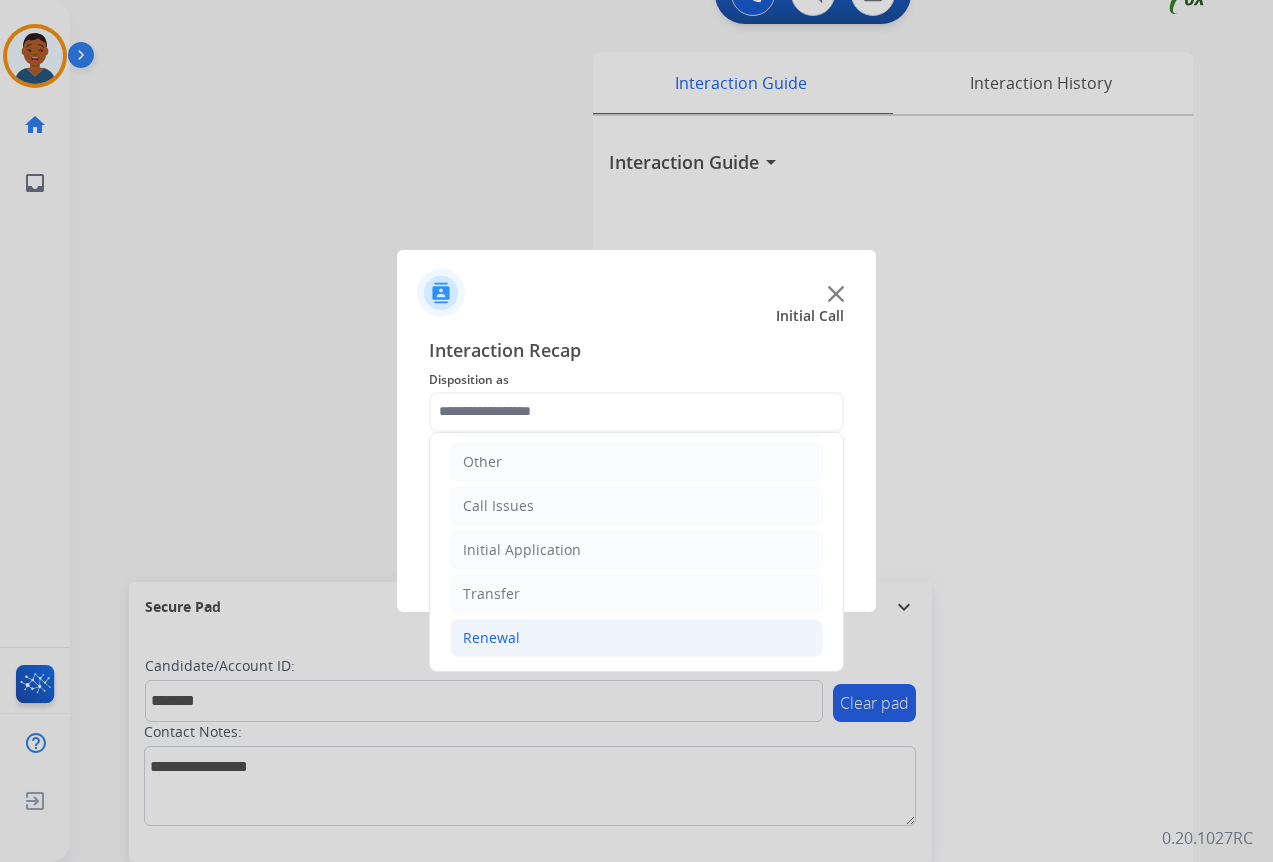click on "Renewal" 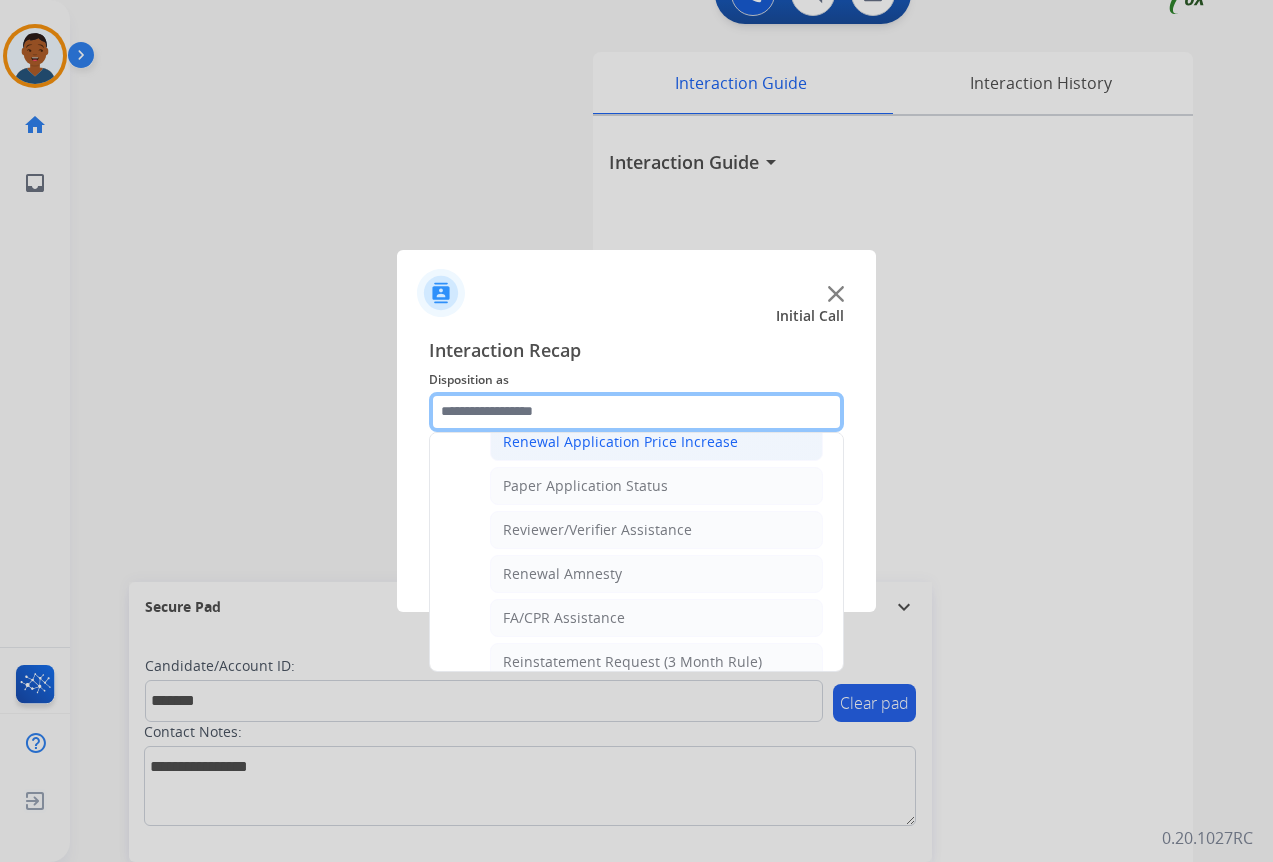 scroll, scrollTop: 736, scrollLeft: 0, axis: vertical 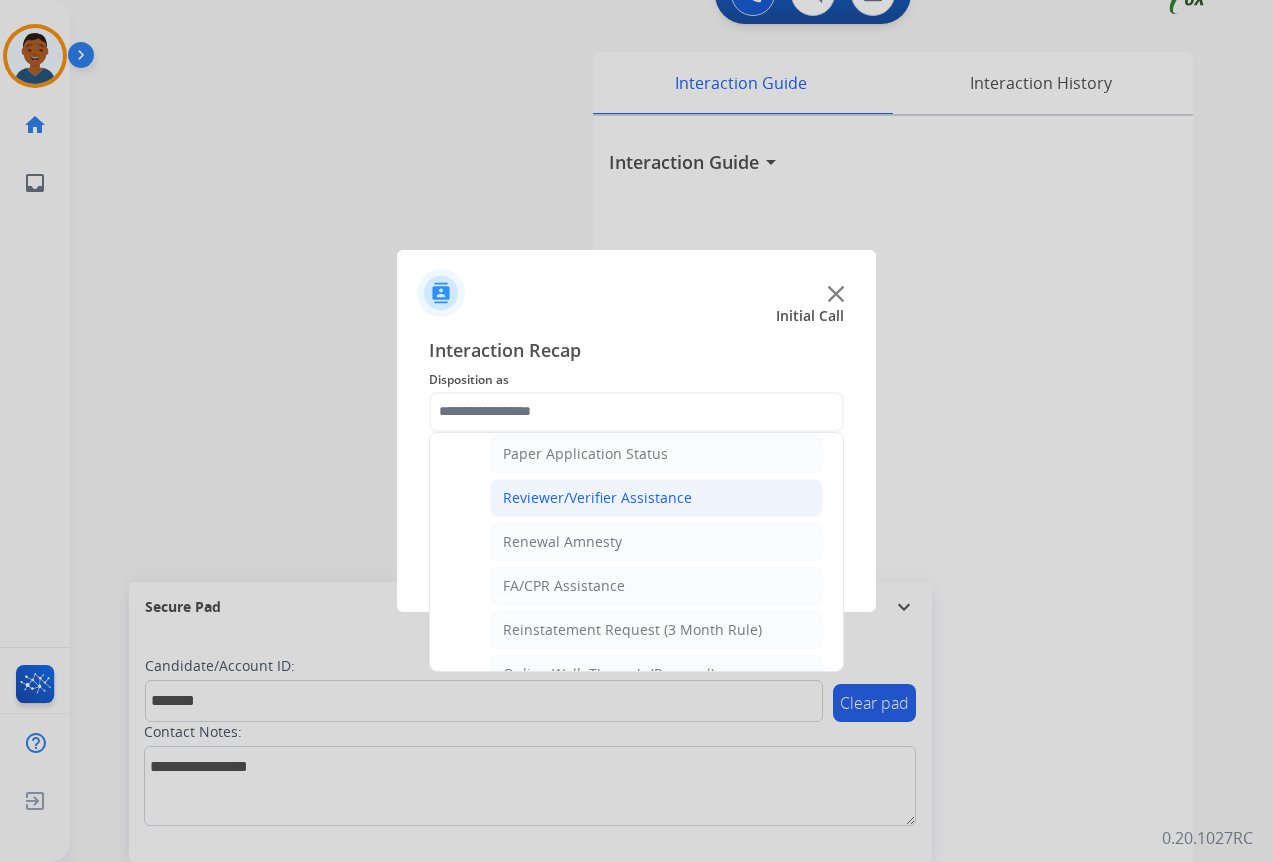 click on "Reviewer/Verifier Assistance" 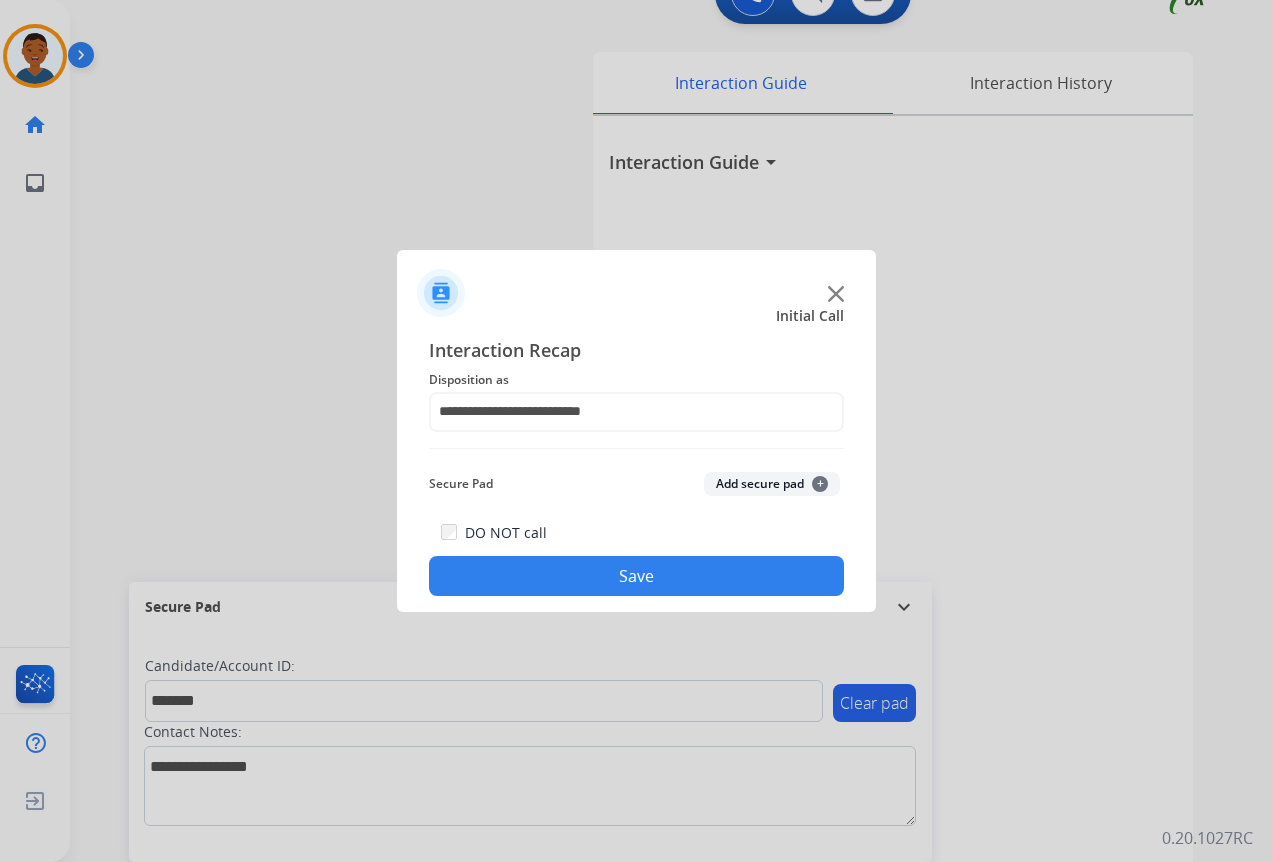 click on "Add secure pad  +" 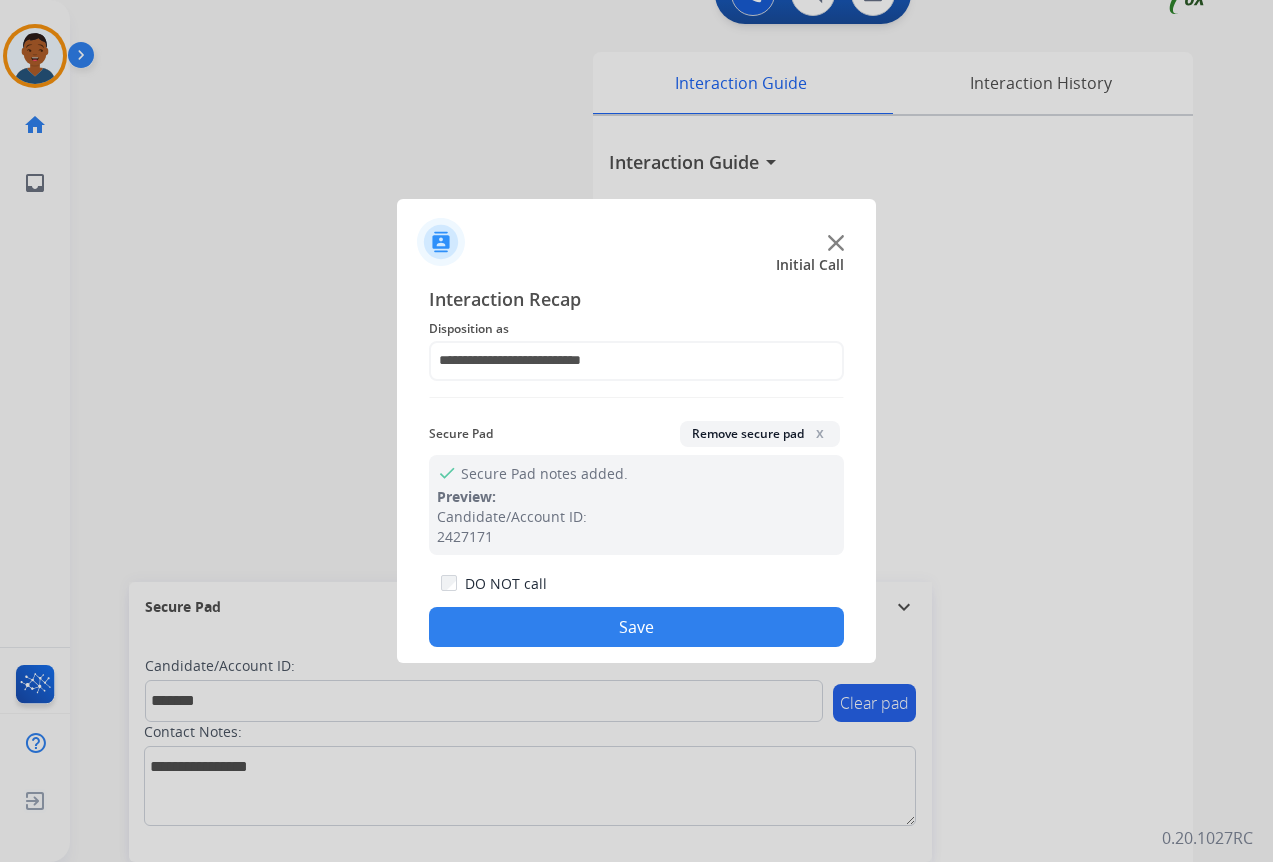 click on "Save" 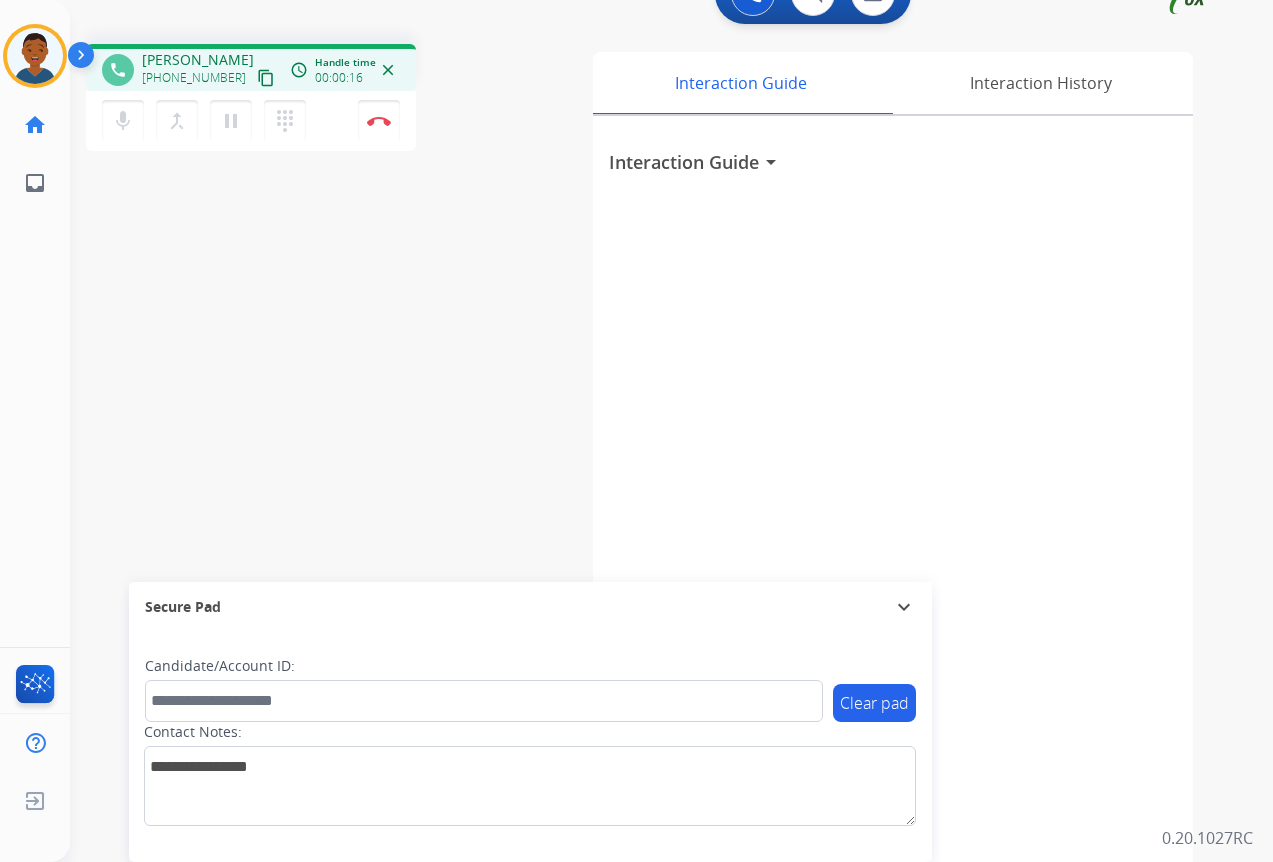 click on "content_copy" at bounding box center [266, 78] 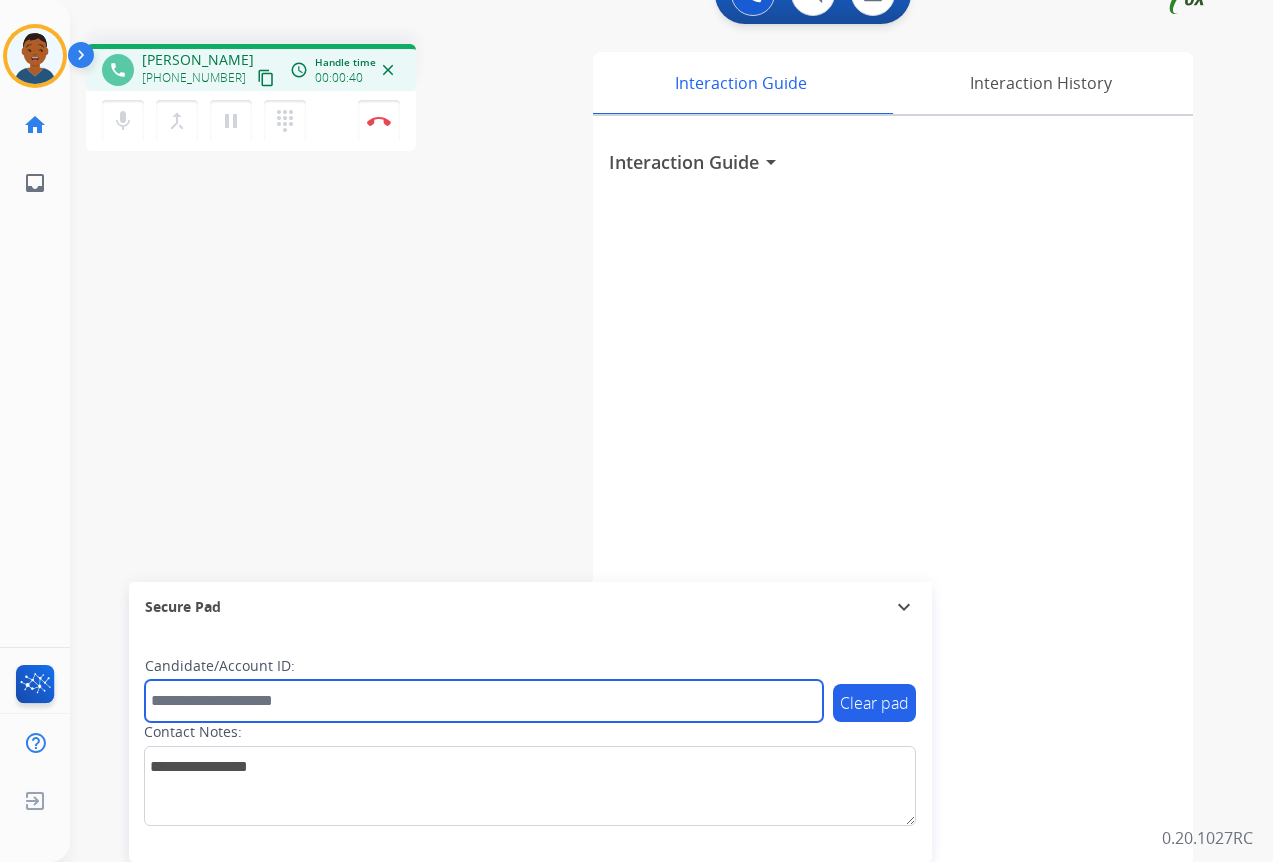 click at bounding box center [484, 701] 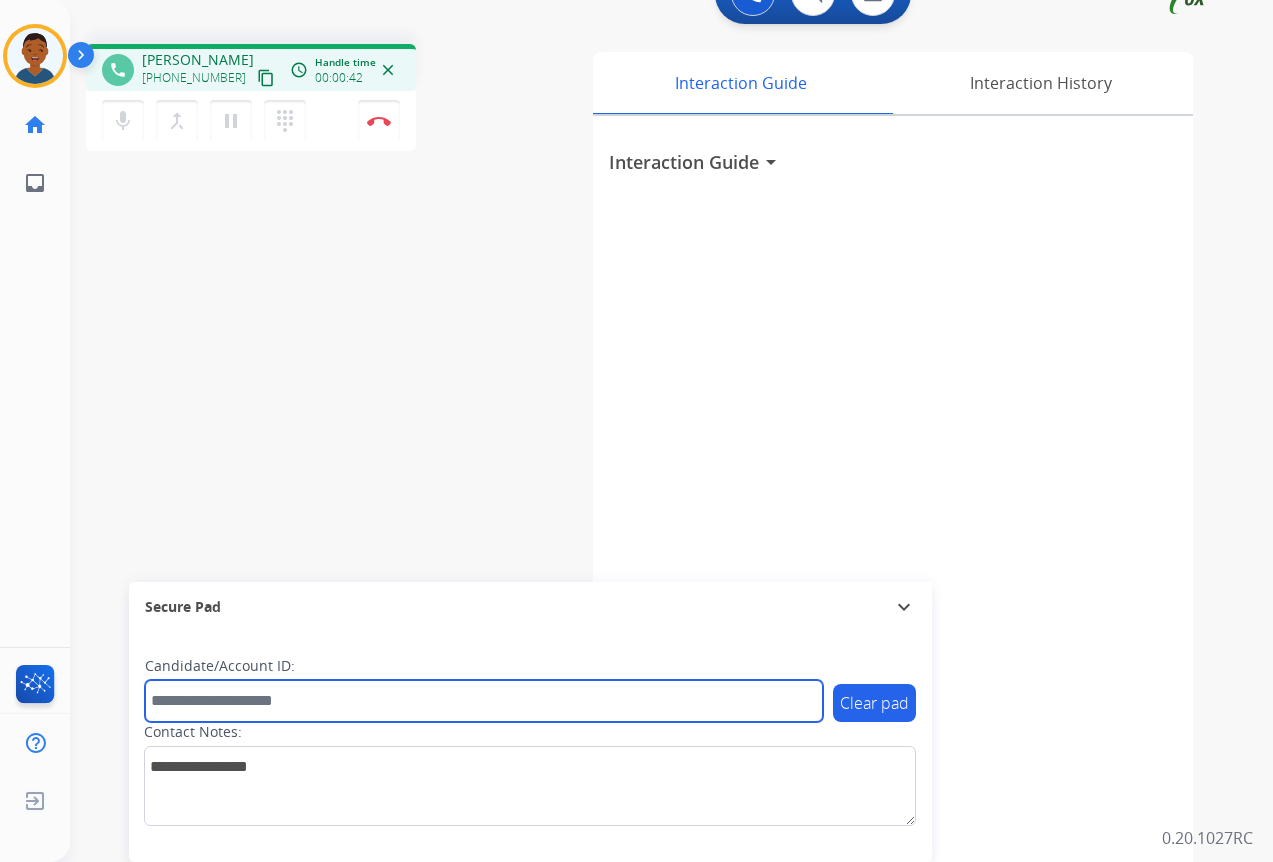 paste on "*******" 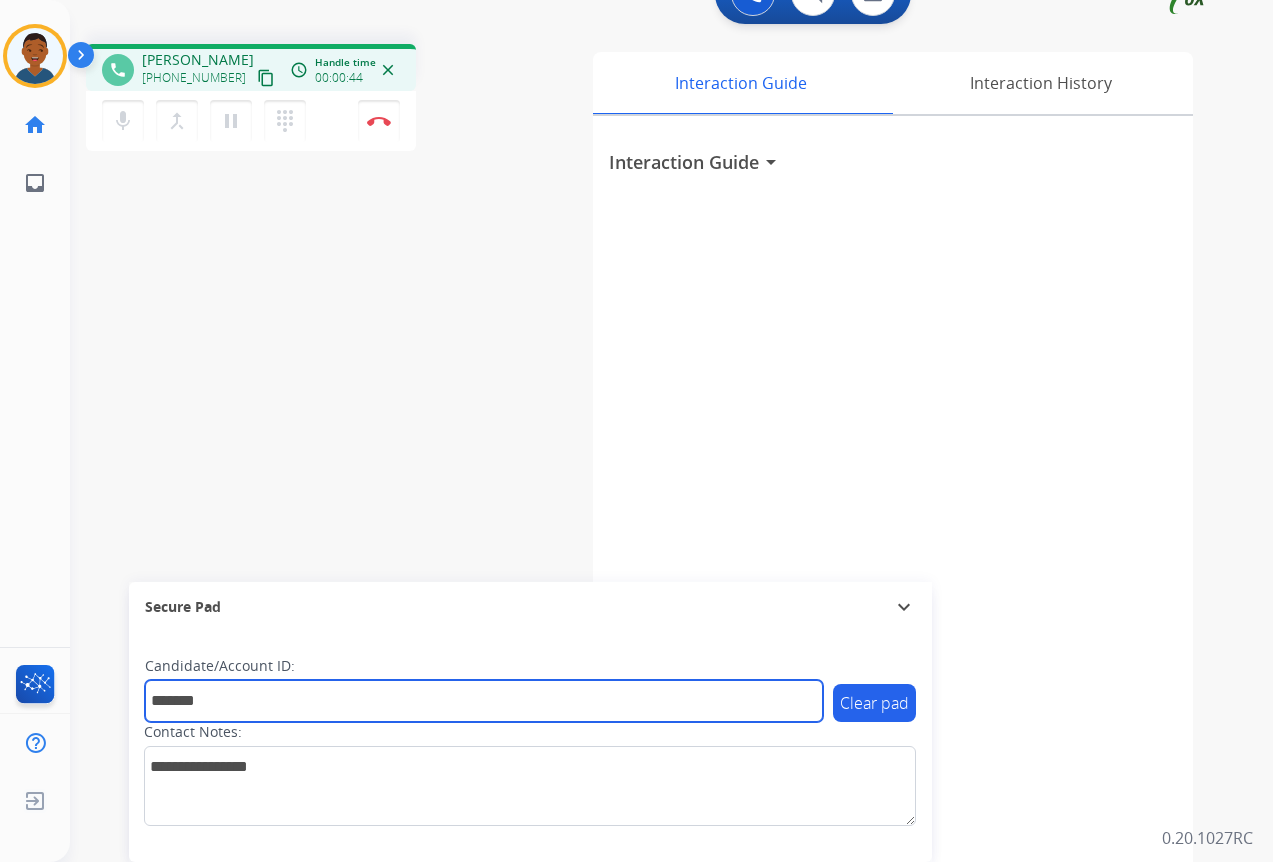 type on "*******" 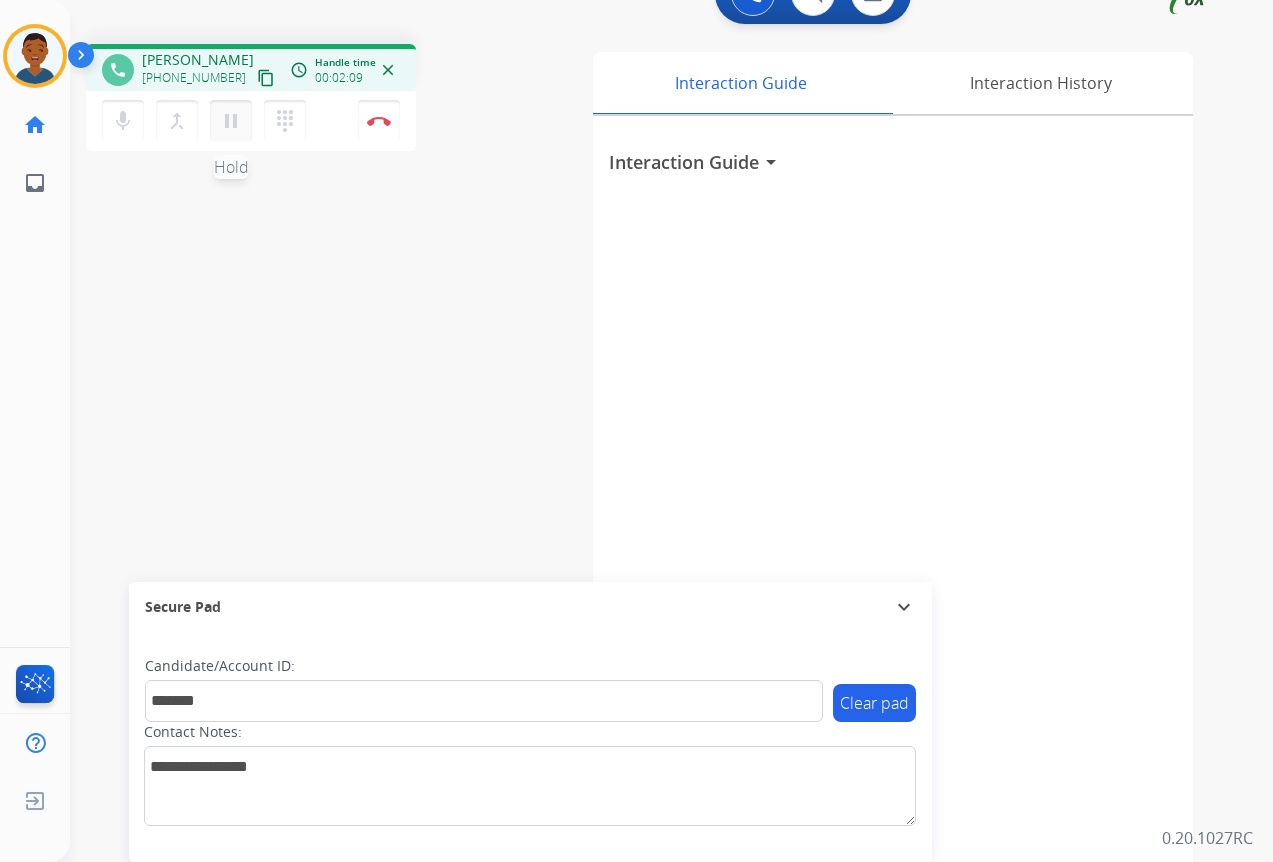click on "pause" at bounding box center [231, 121] 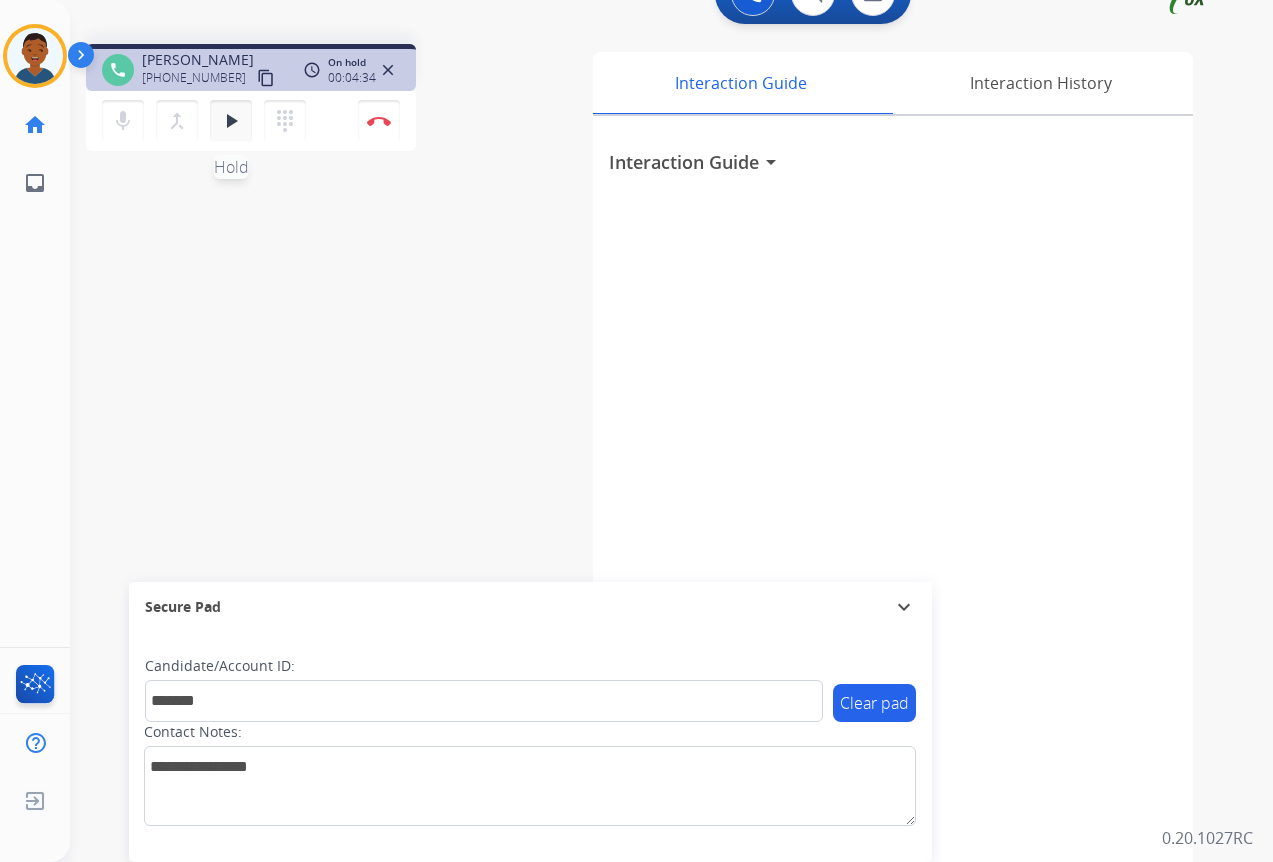 click on "play_arrow" at bounding box center [231, 121] 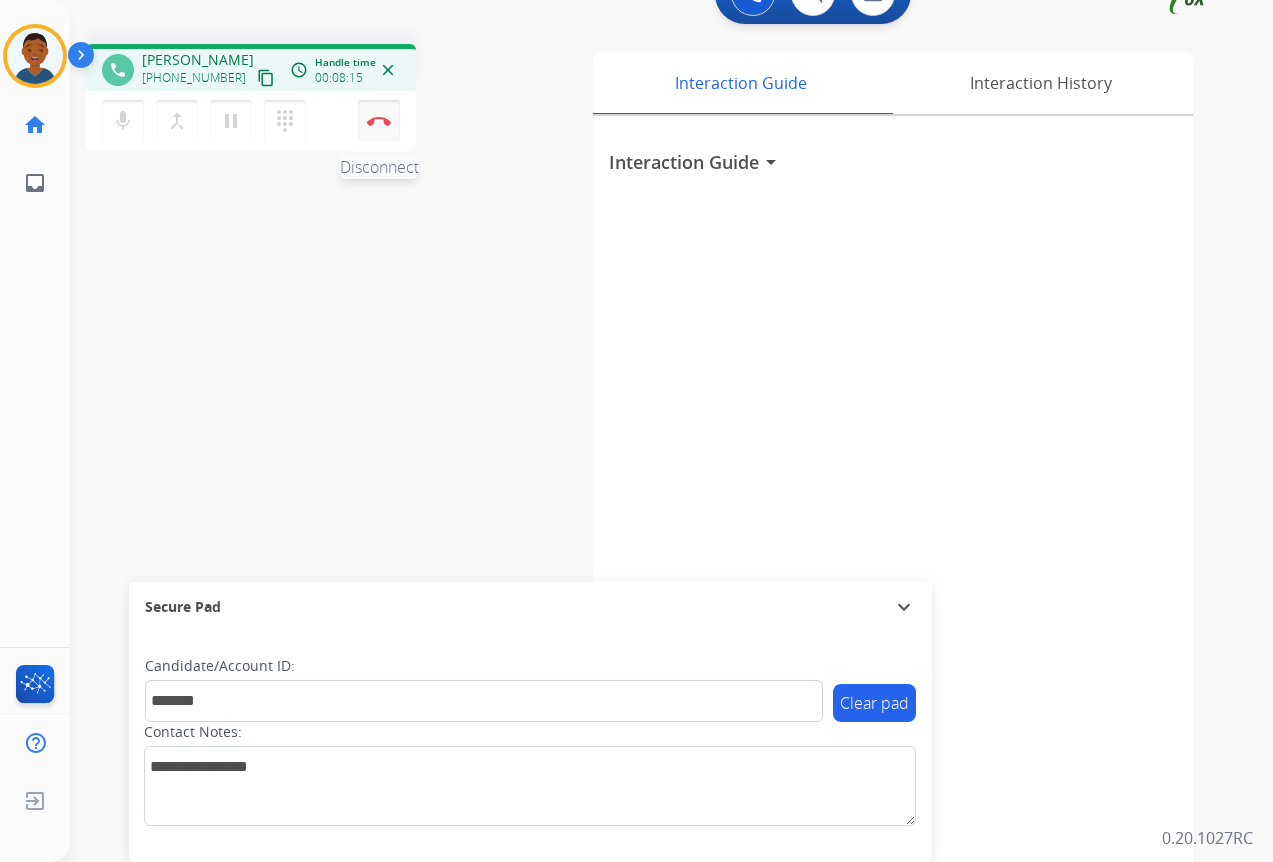 click at bounding box center (379, 121) 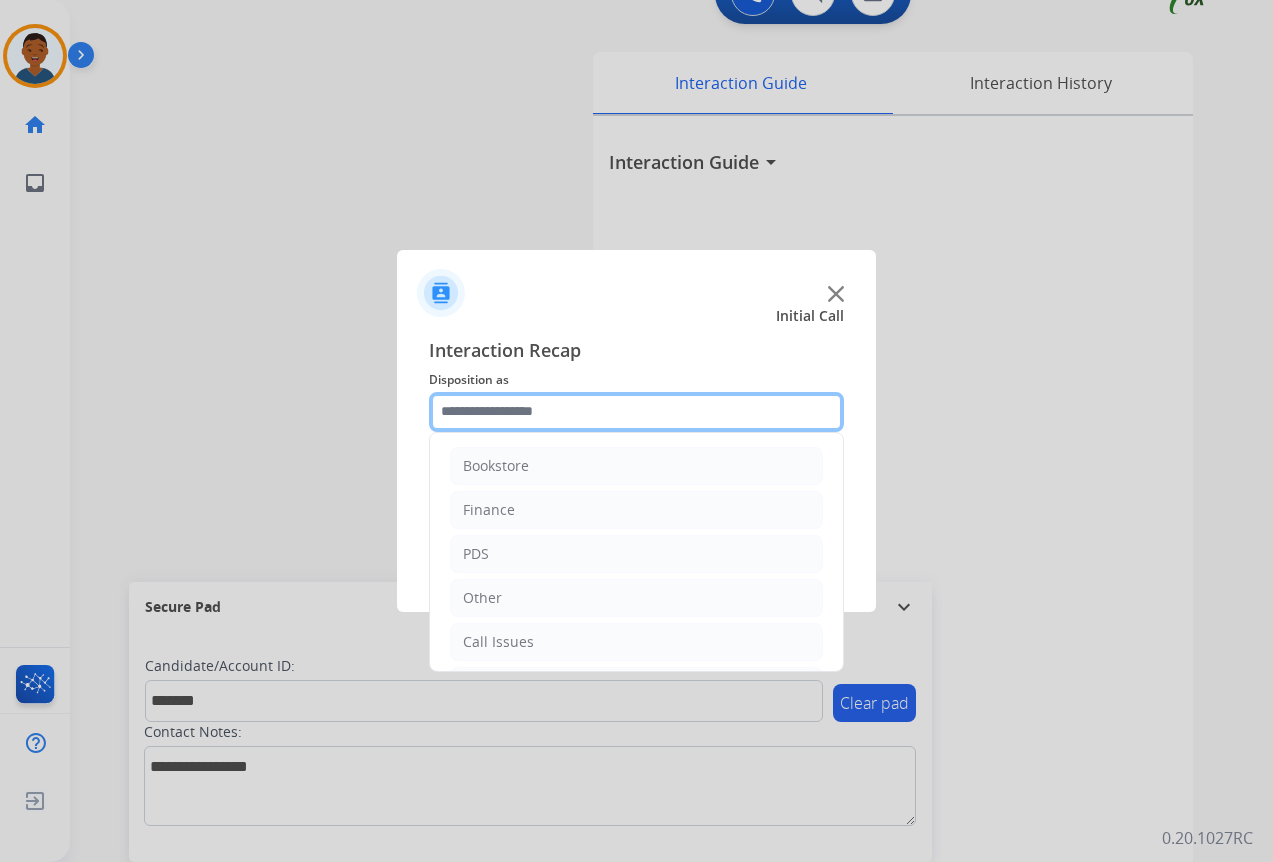 drag, startPoint x: 488, startPoint y: 417, endPoint x: 504, endPoint y: 435, distance: 24.083189 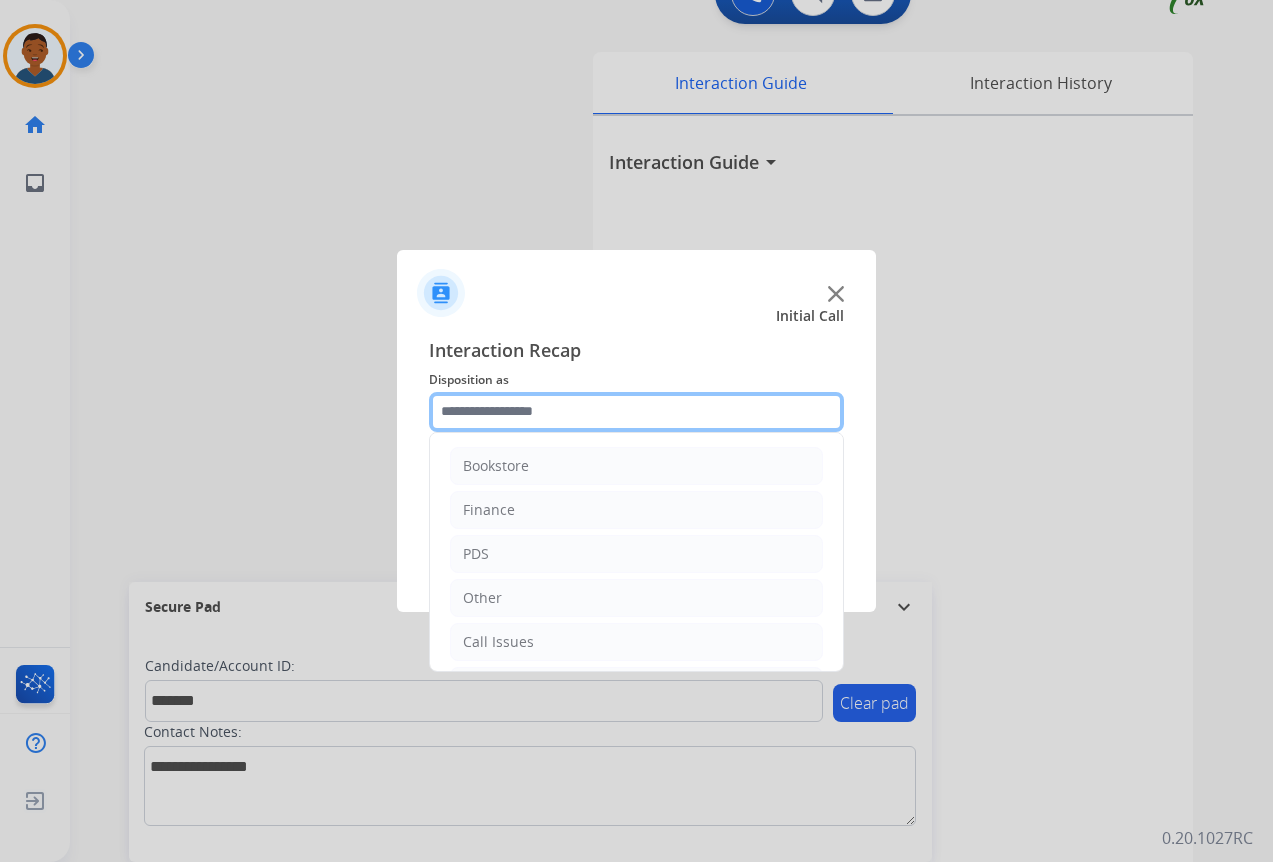 click 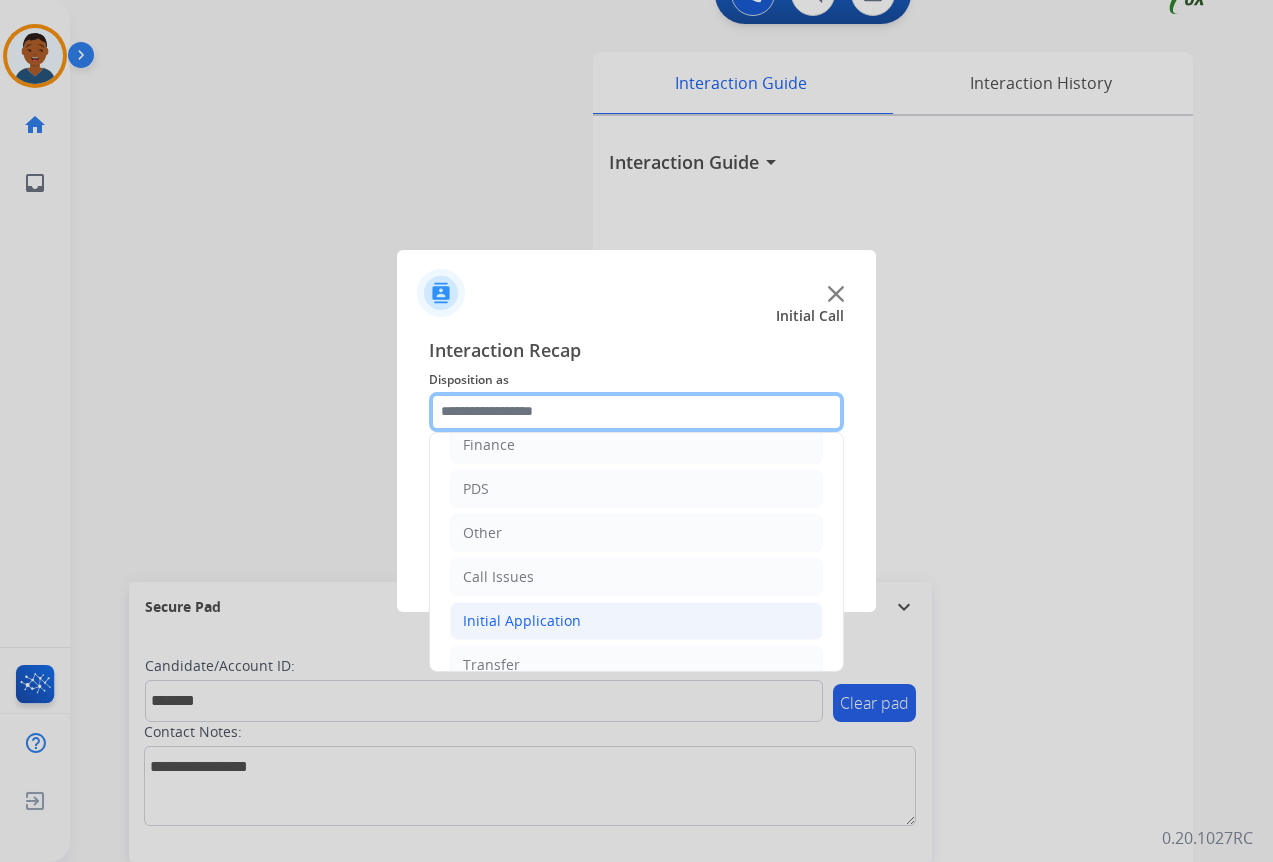 scroll, scrollTop: 136, scrollLeft: 0, axis: vertical 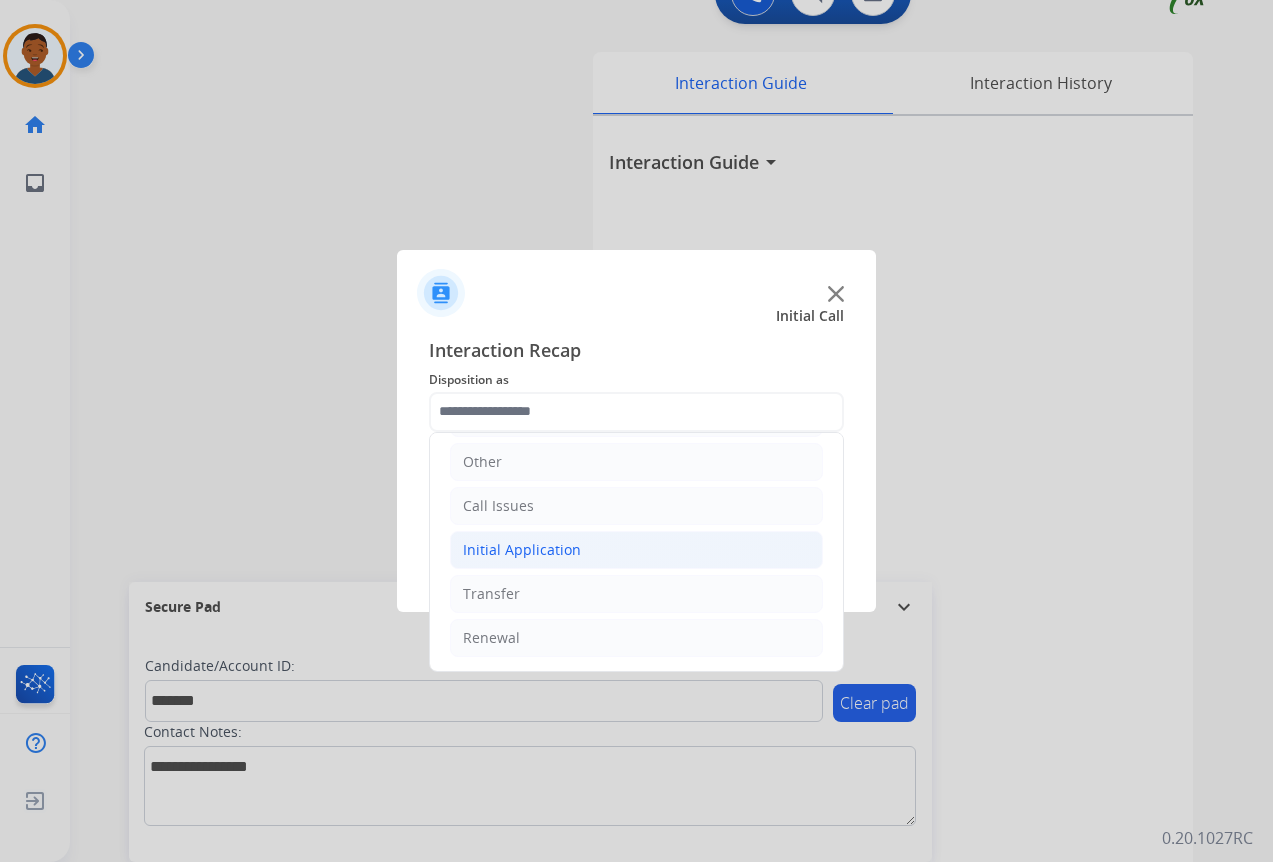 click on "Initial Application" 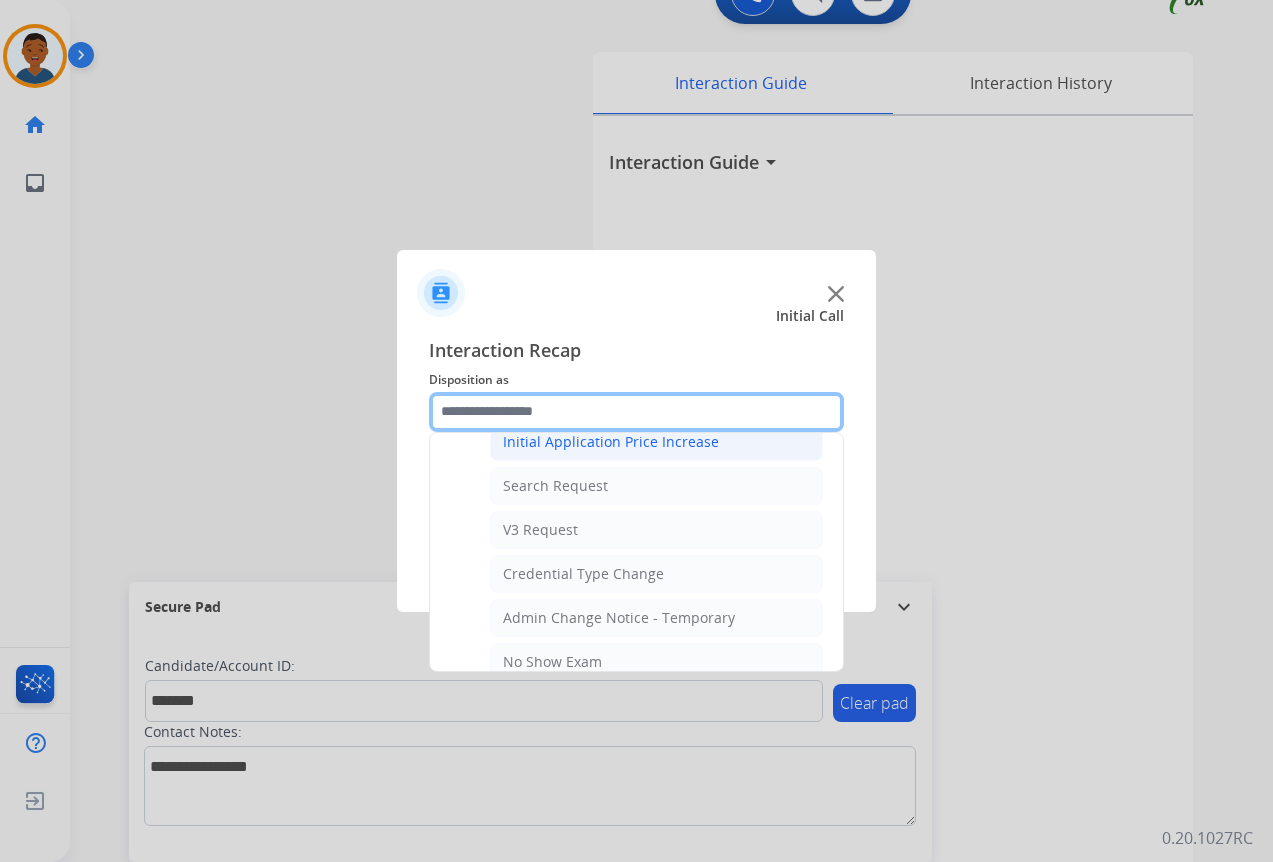 scroll, scrollTop: 736, scrollLeft: 0, axis: vertical 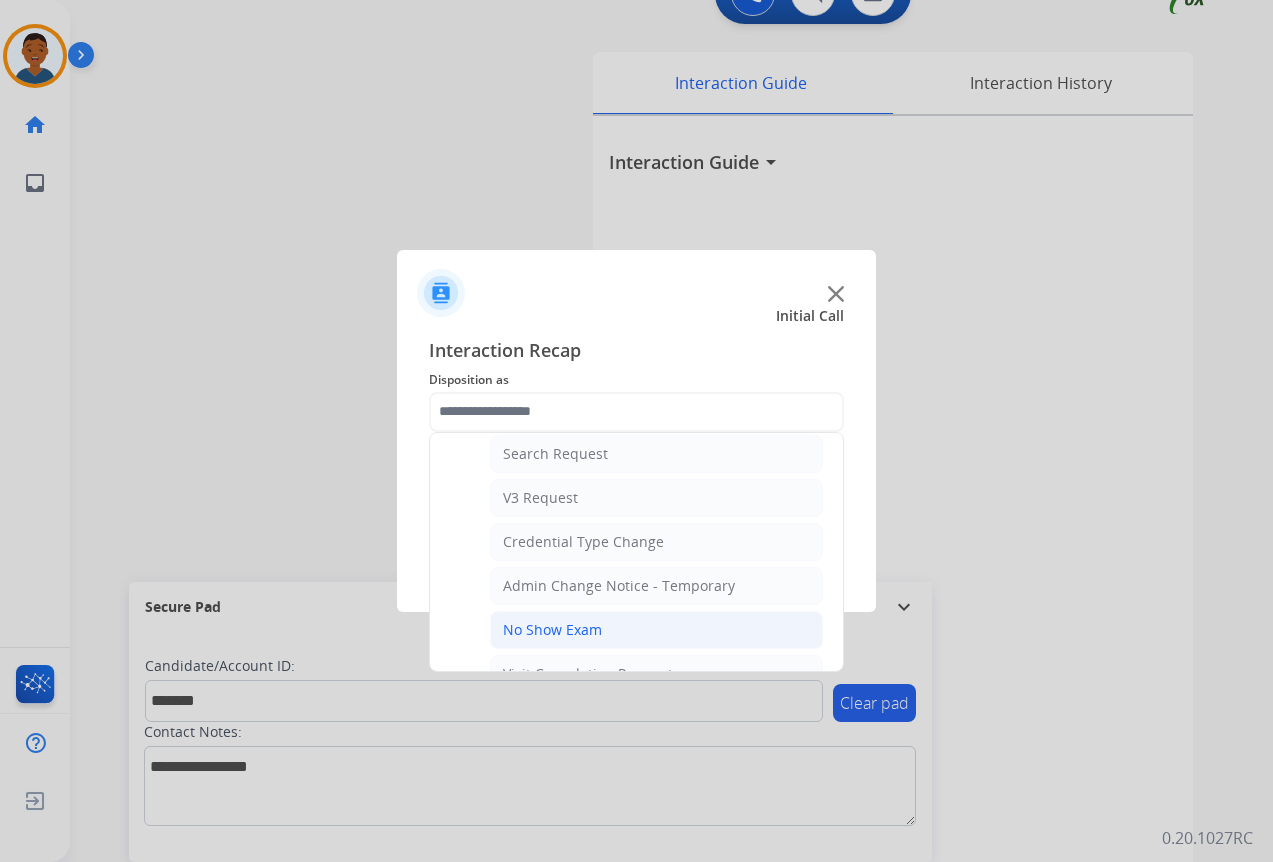 click on "No Show Exam" 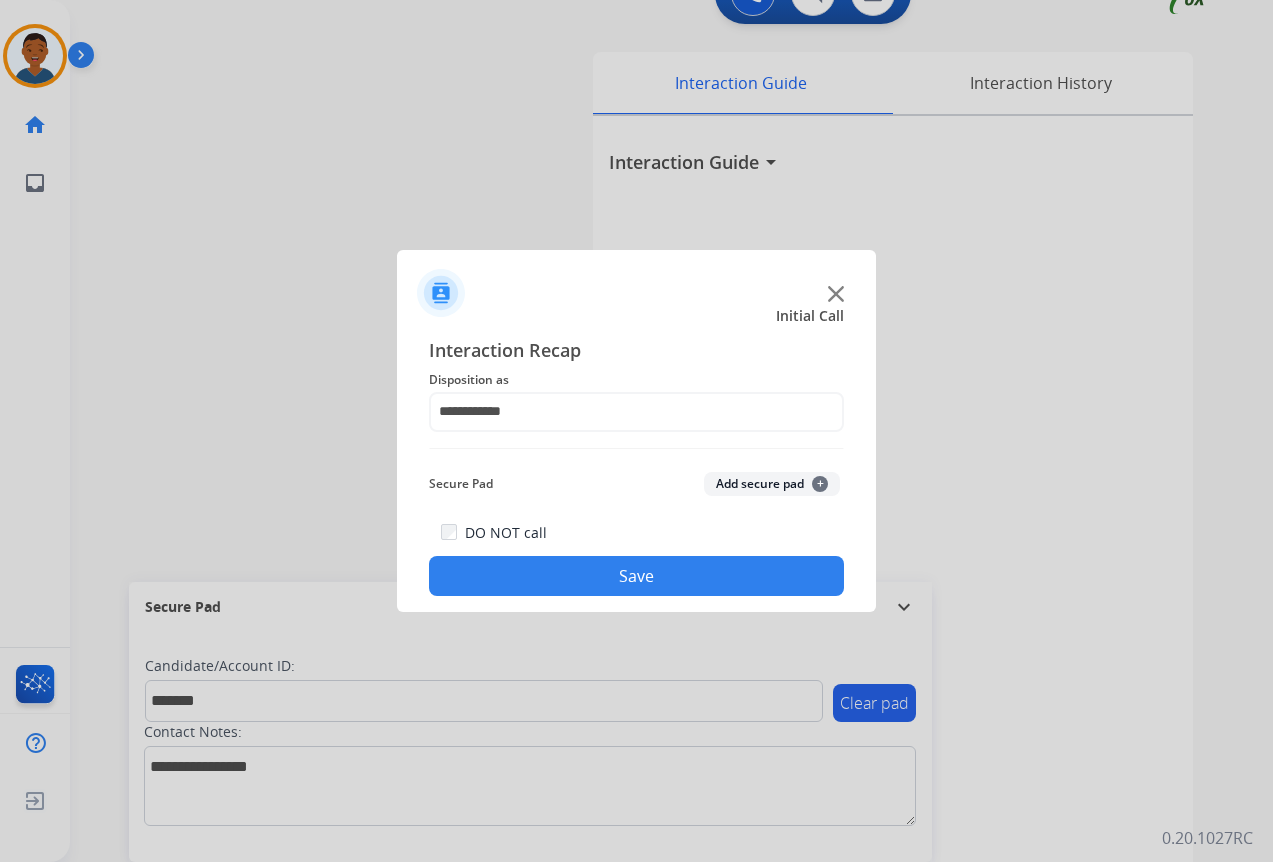 click on "Add secure pad  +" 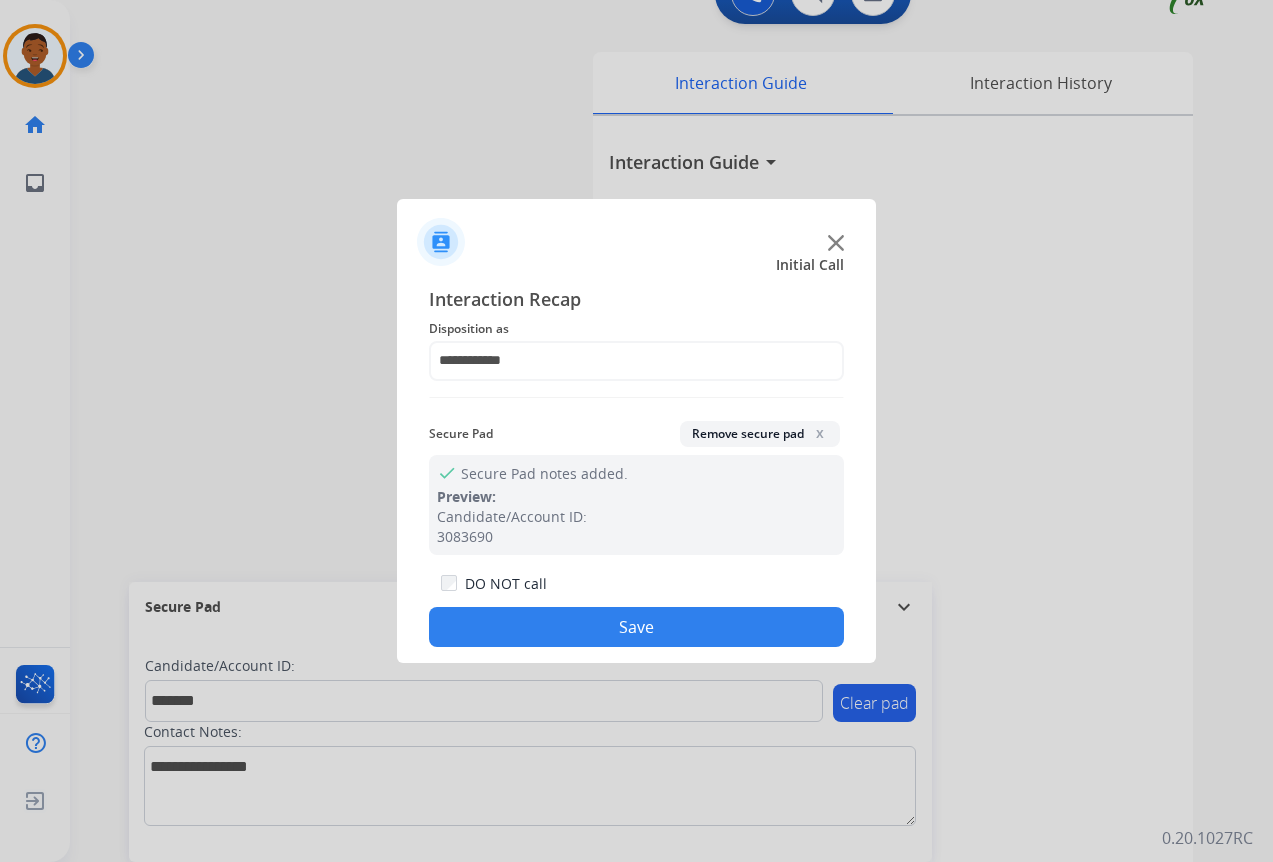 click on "Save" 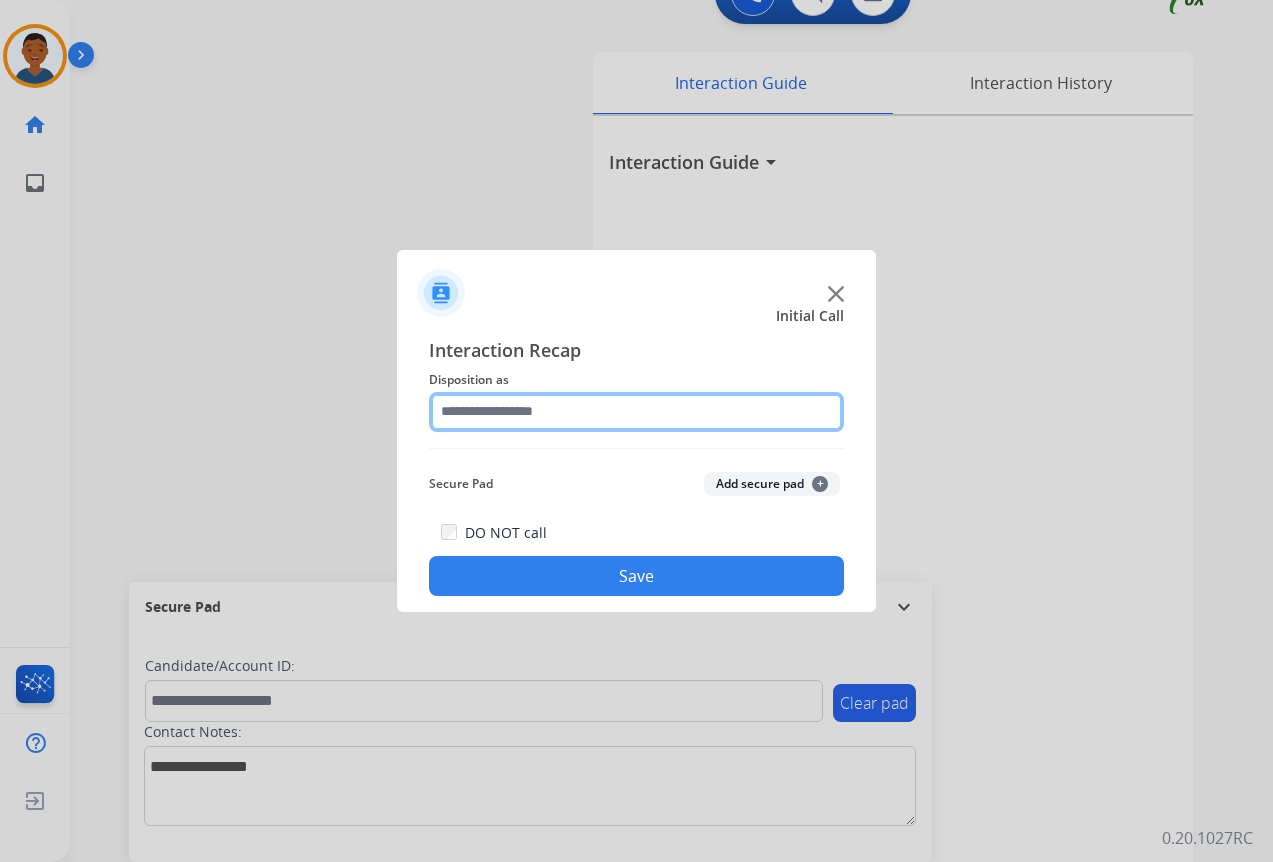 click 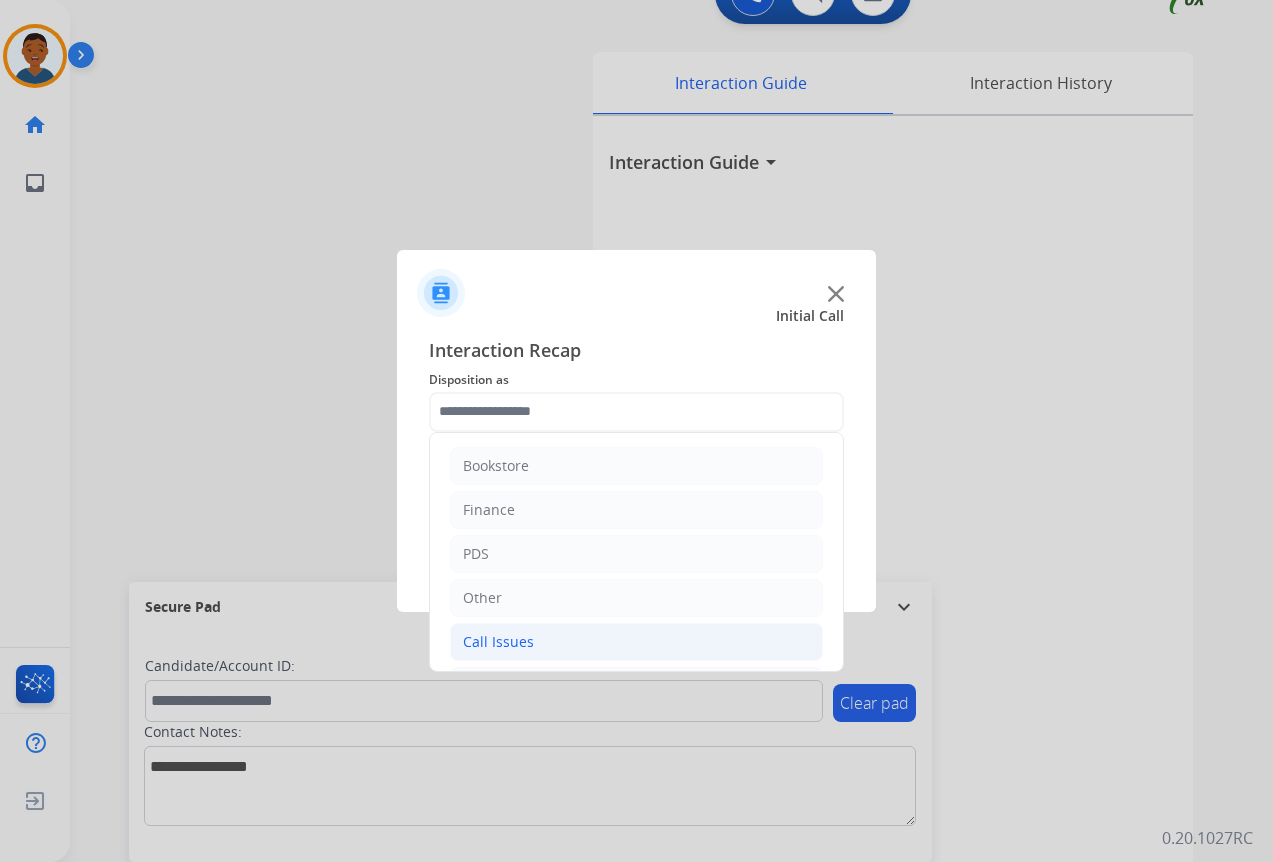click on "Call Issues" 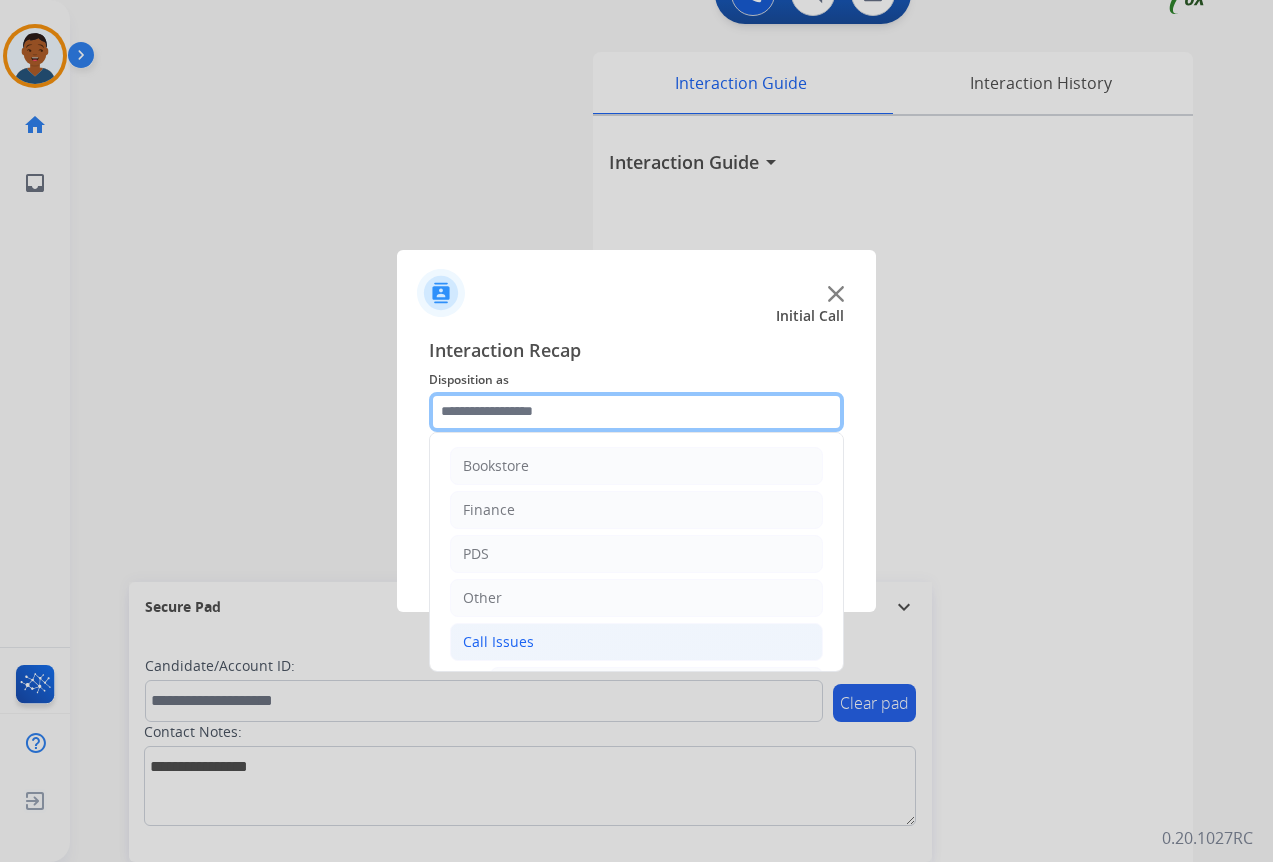 scroll, scrollTop: 200, scrollLeft: 0, axis: vertical 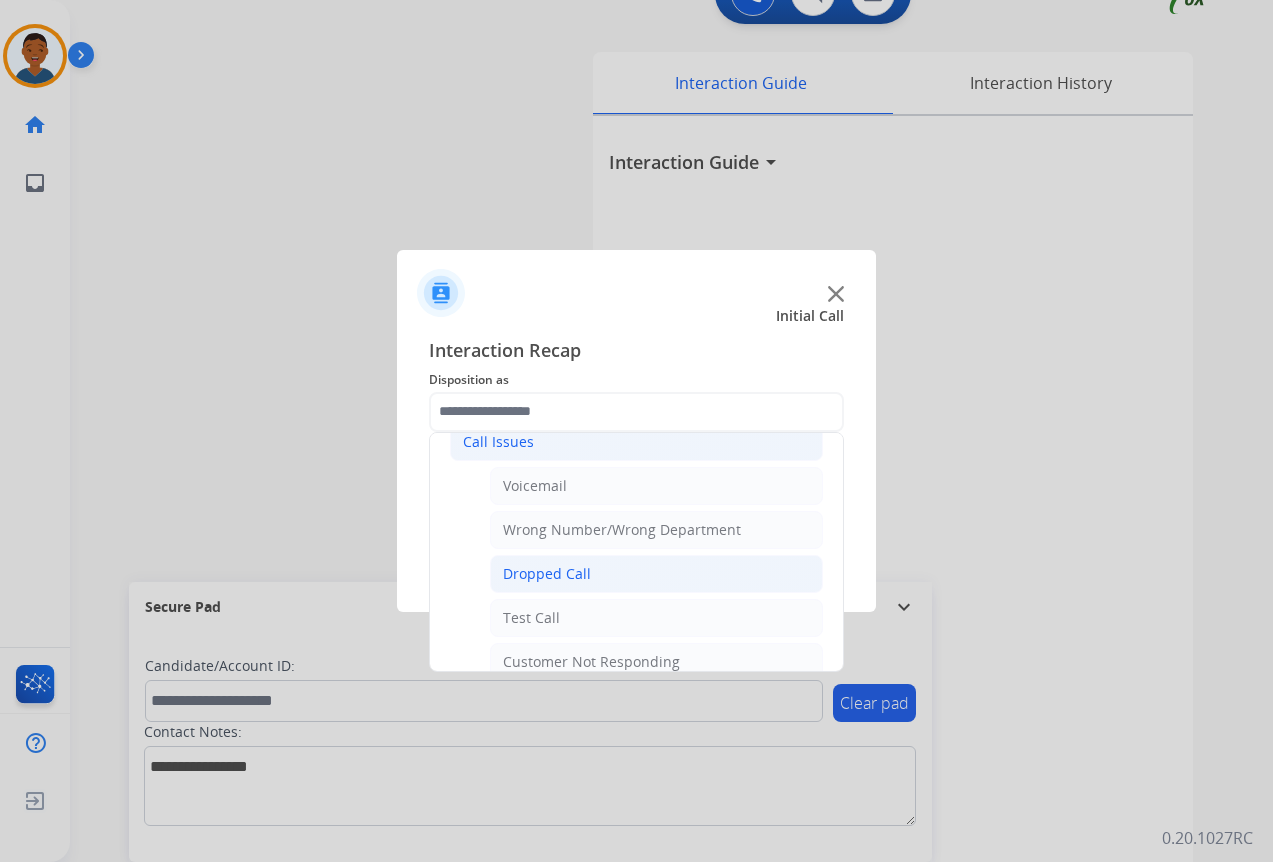click on "Dropped Call" 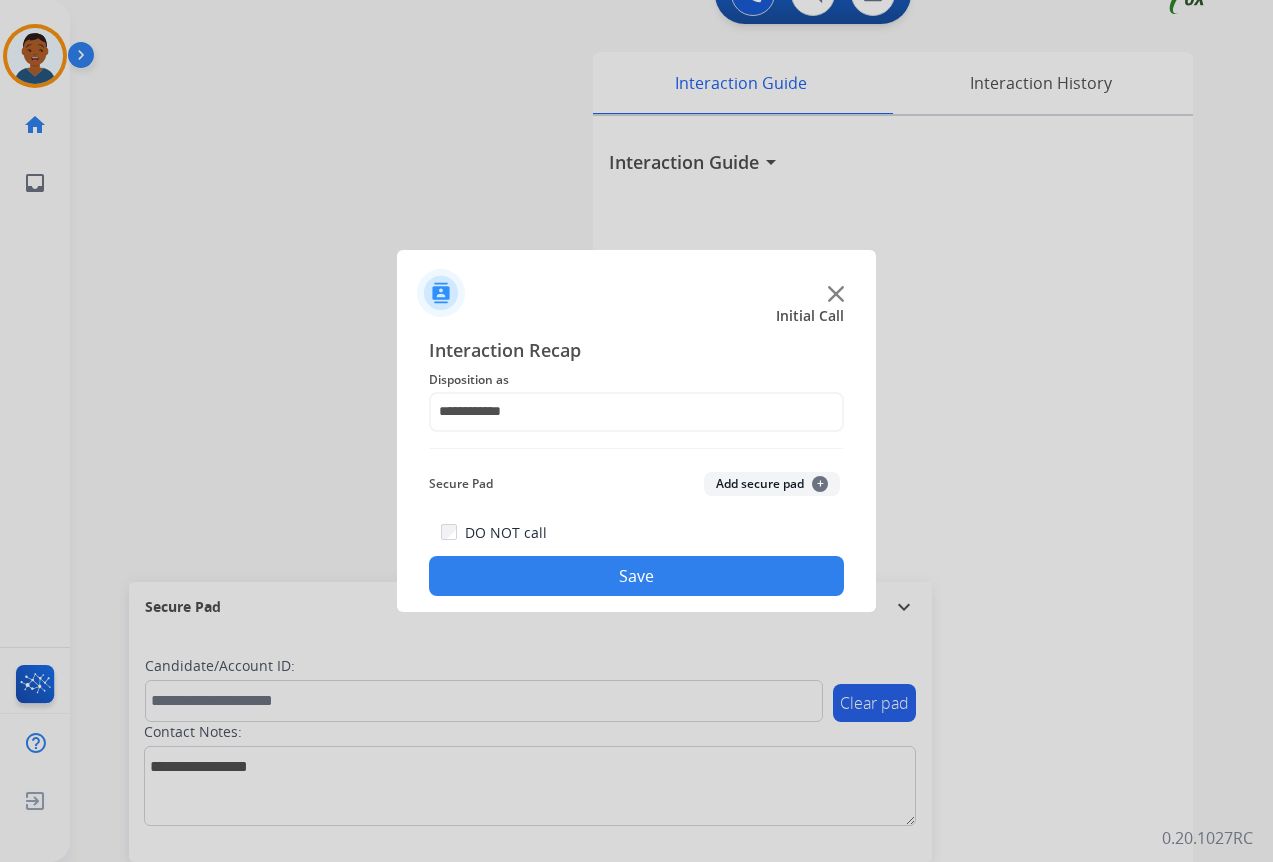 click on "Save" 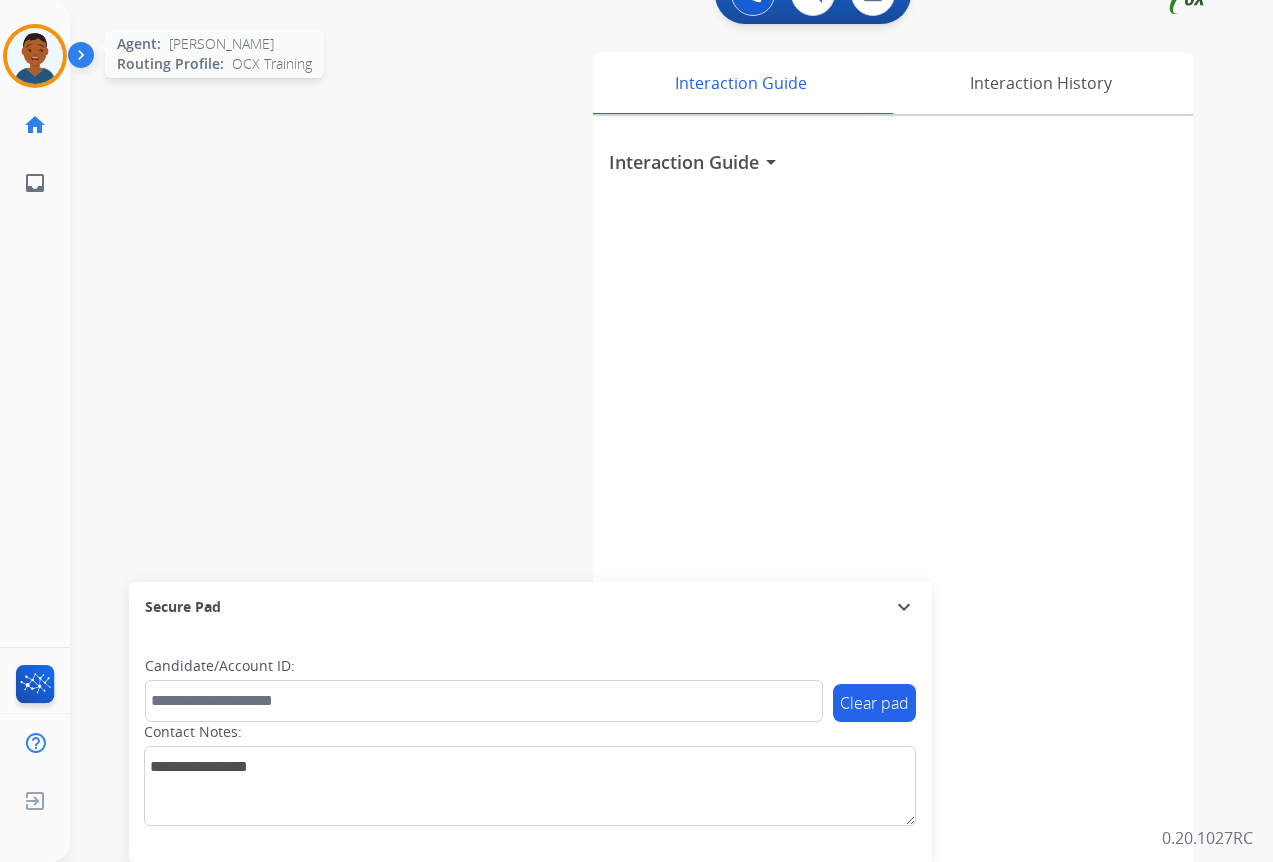 click at bounding box center [35, 56] 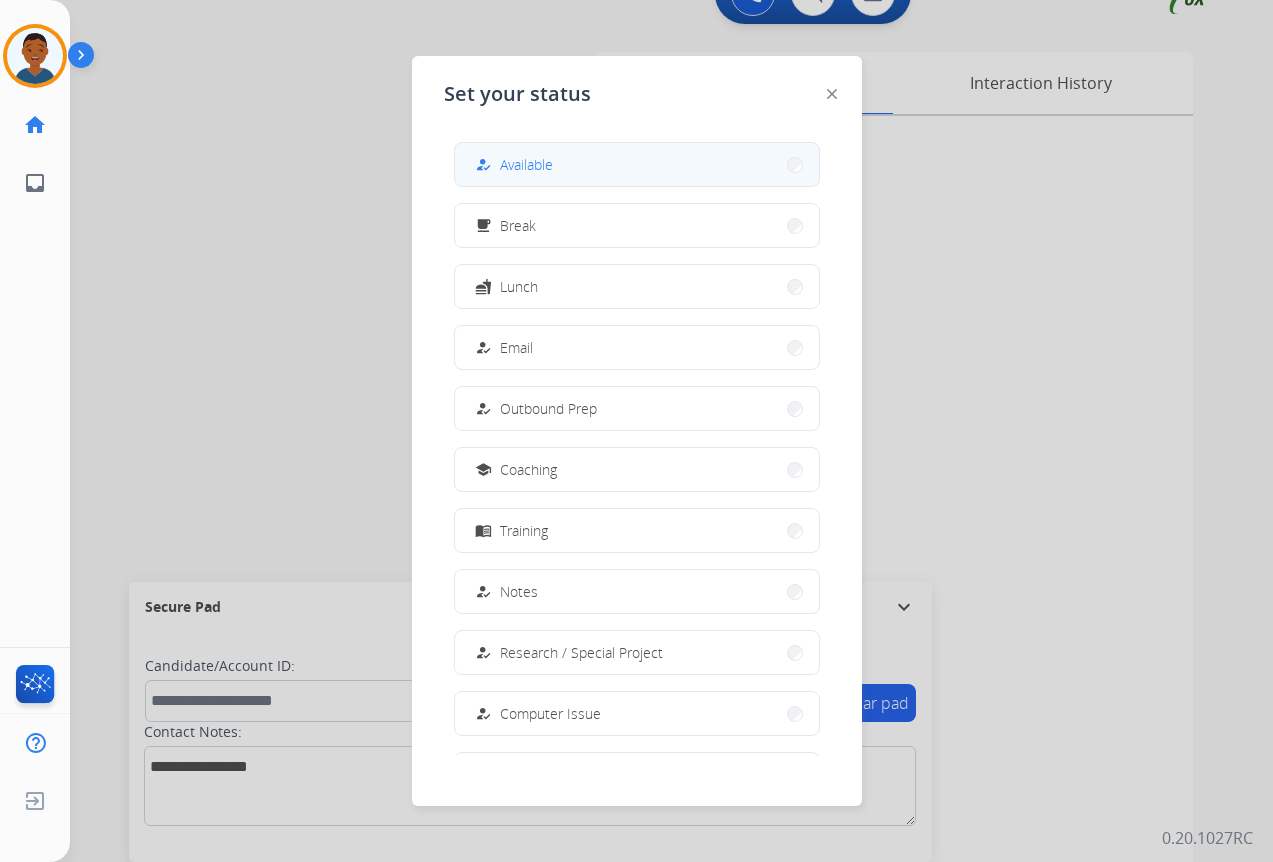 click on "Available" at bounding box center (526, 164) 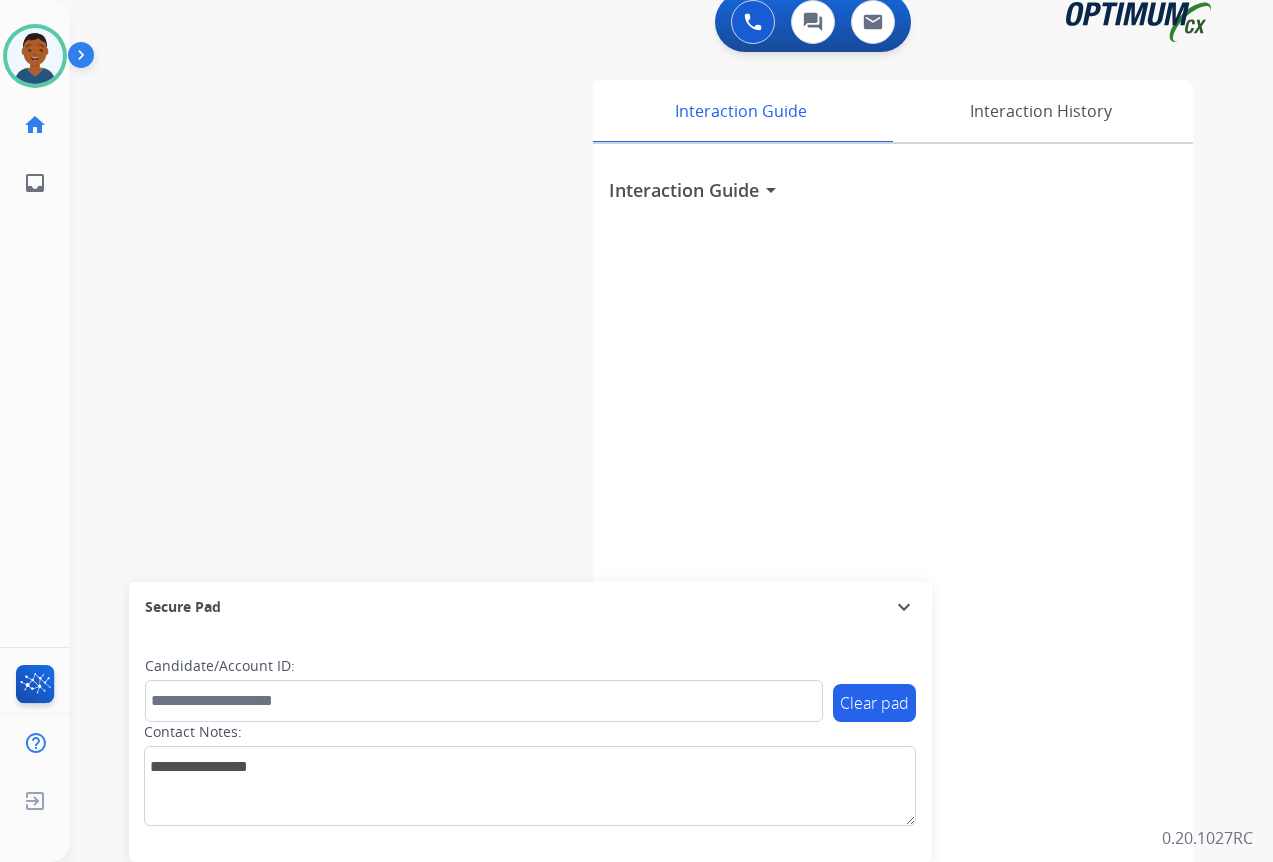 scroll, scrollTop: 0, scrollLeft: 0, axis: both 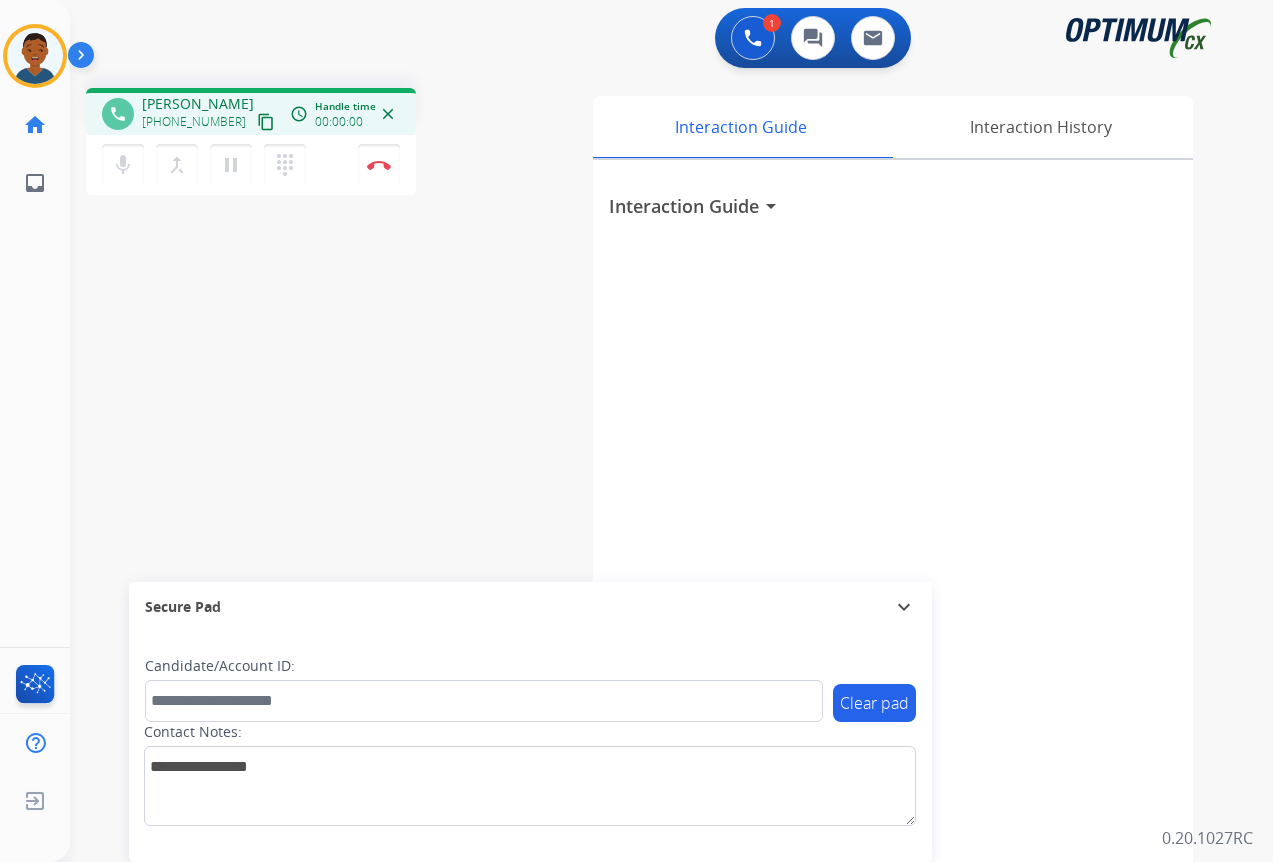 click on "content_copy" at bounding box center [266, 122] 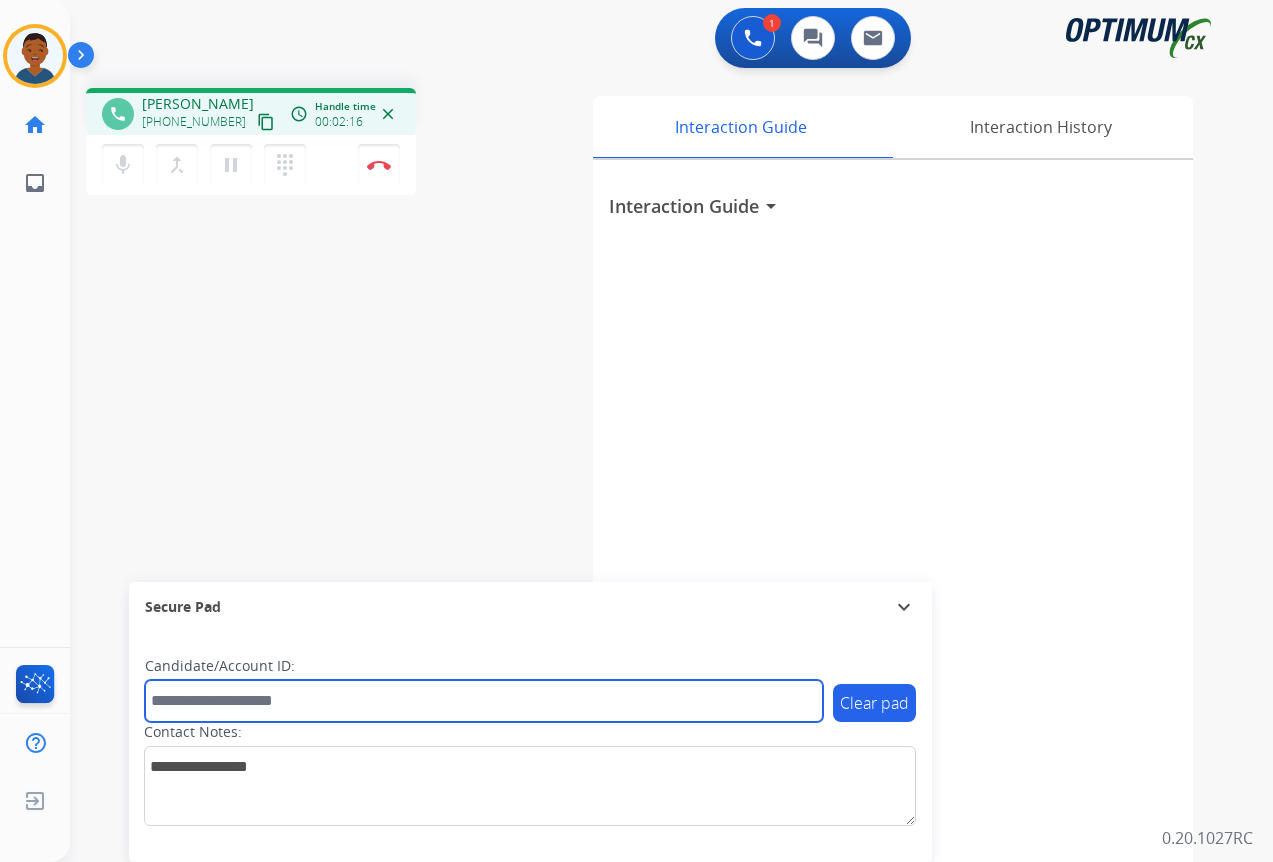 click at bounding box center (484, 701) 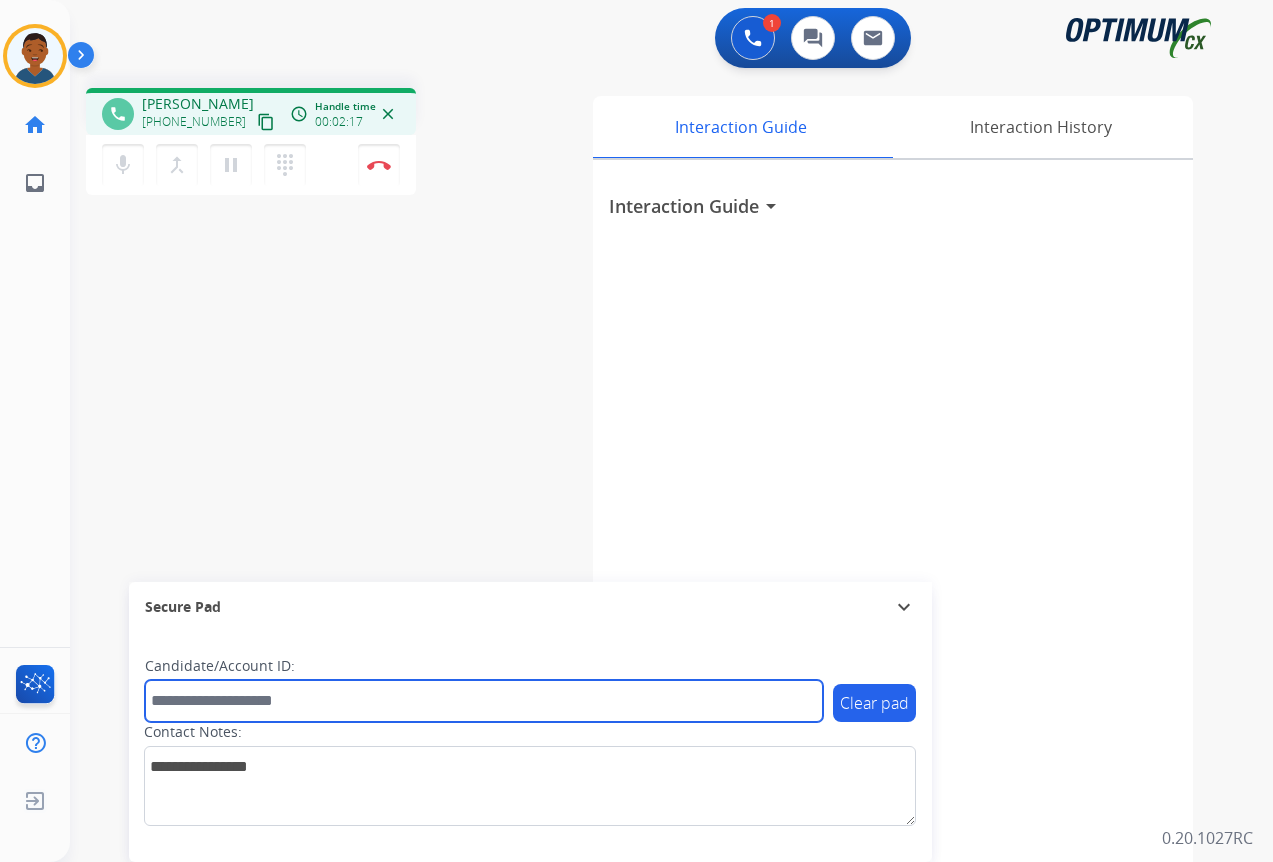 paste on "*******" 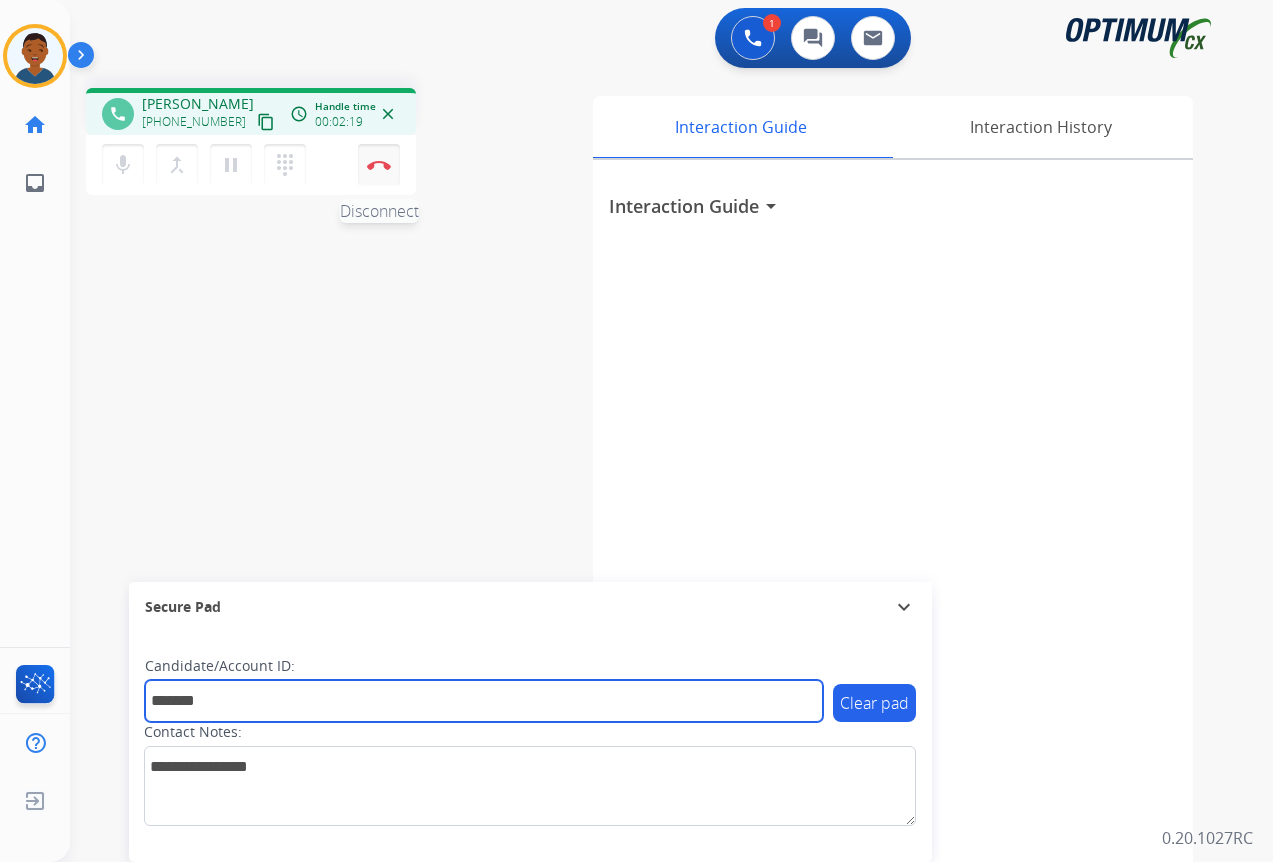 type on "*******" 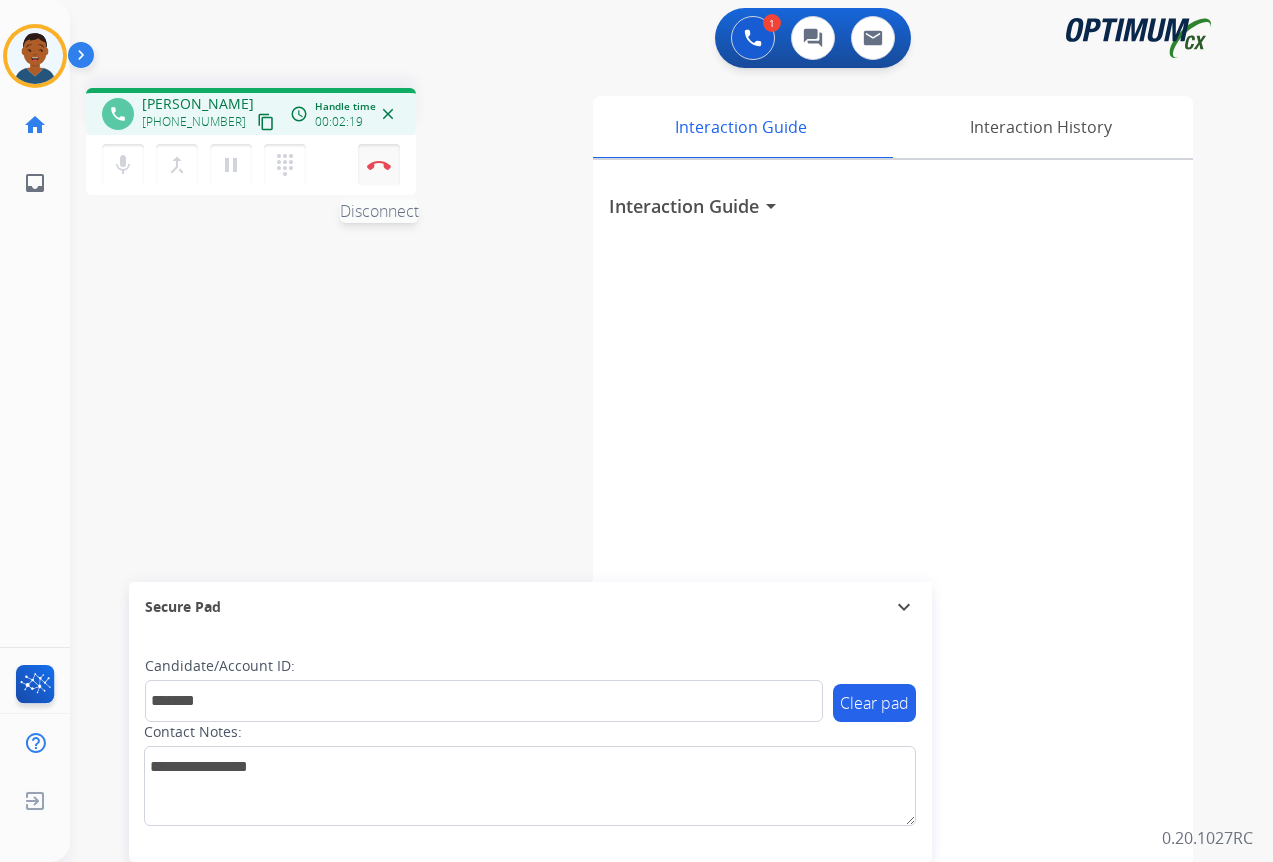 click on "Disconnect" at bounding box center [379, 165] 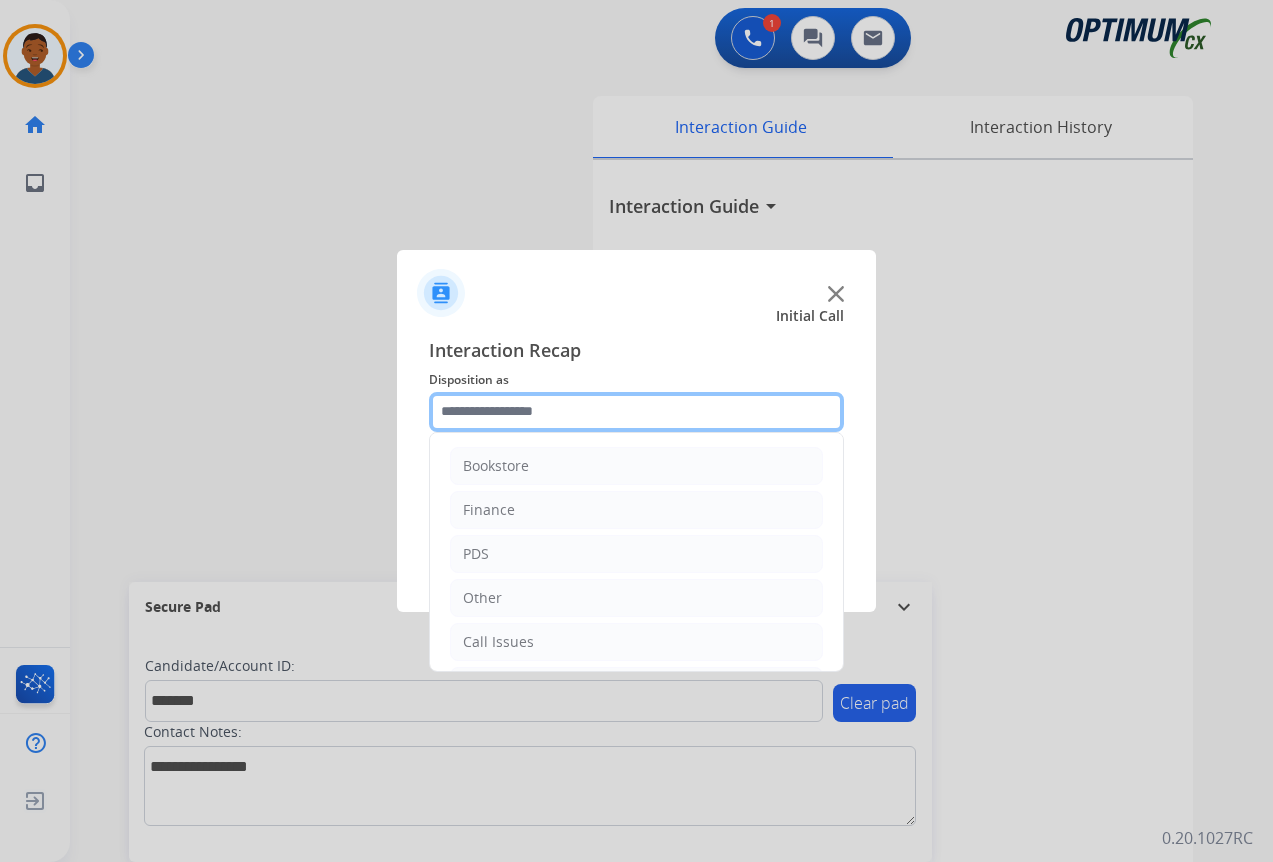 click 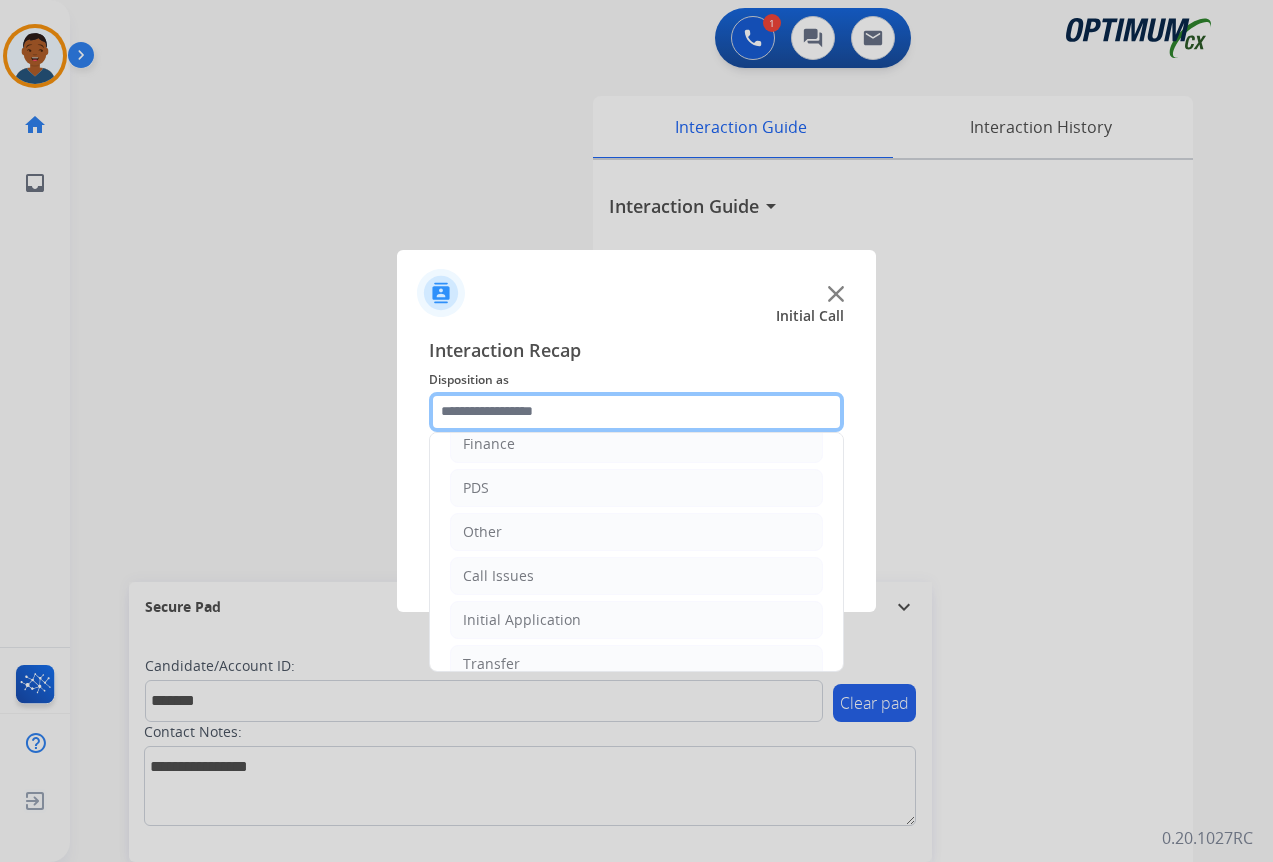scroll, scrollTop: 136, scrollLeft: 0, axis: vertical 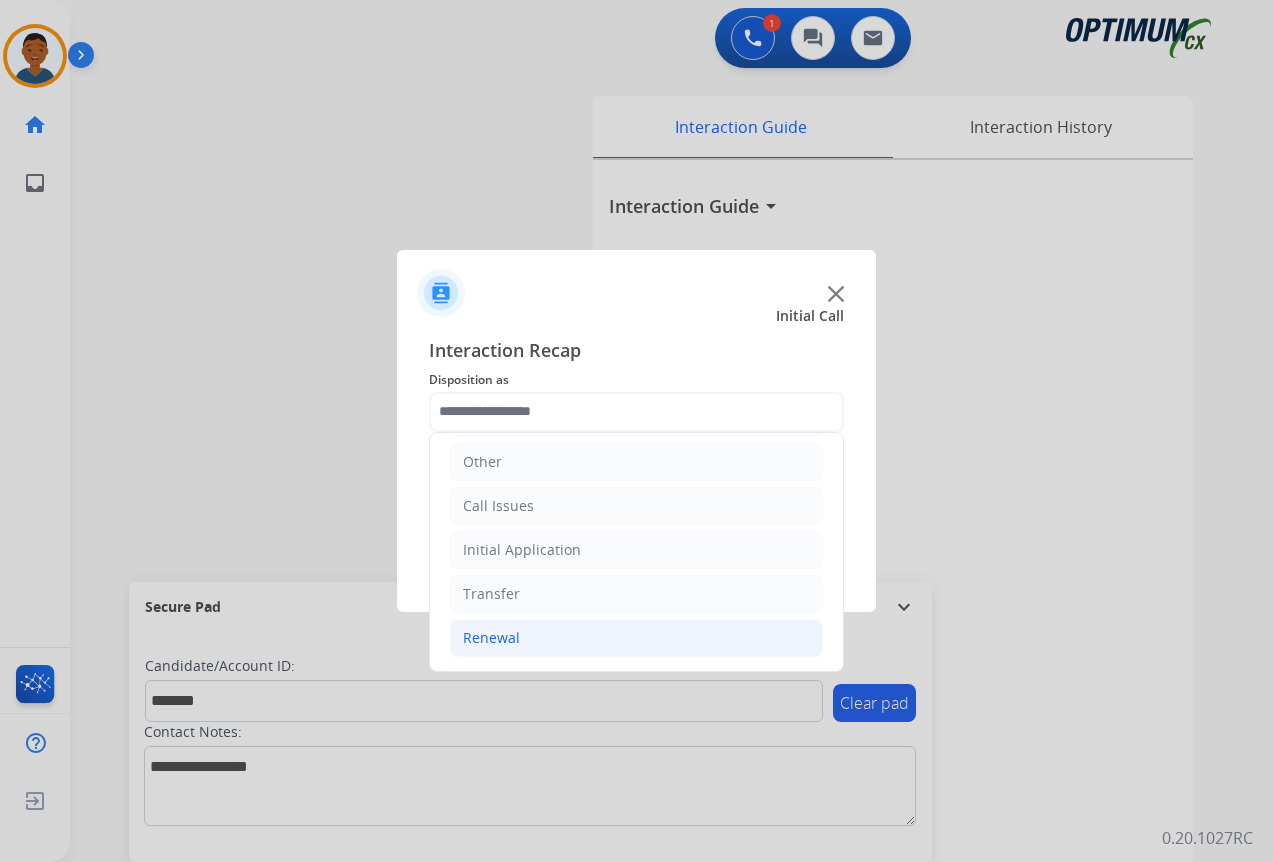 click on "Renewal" 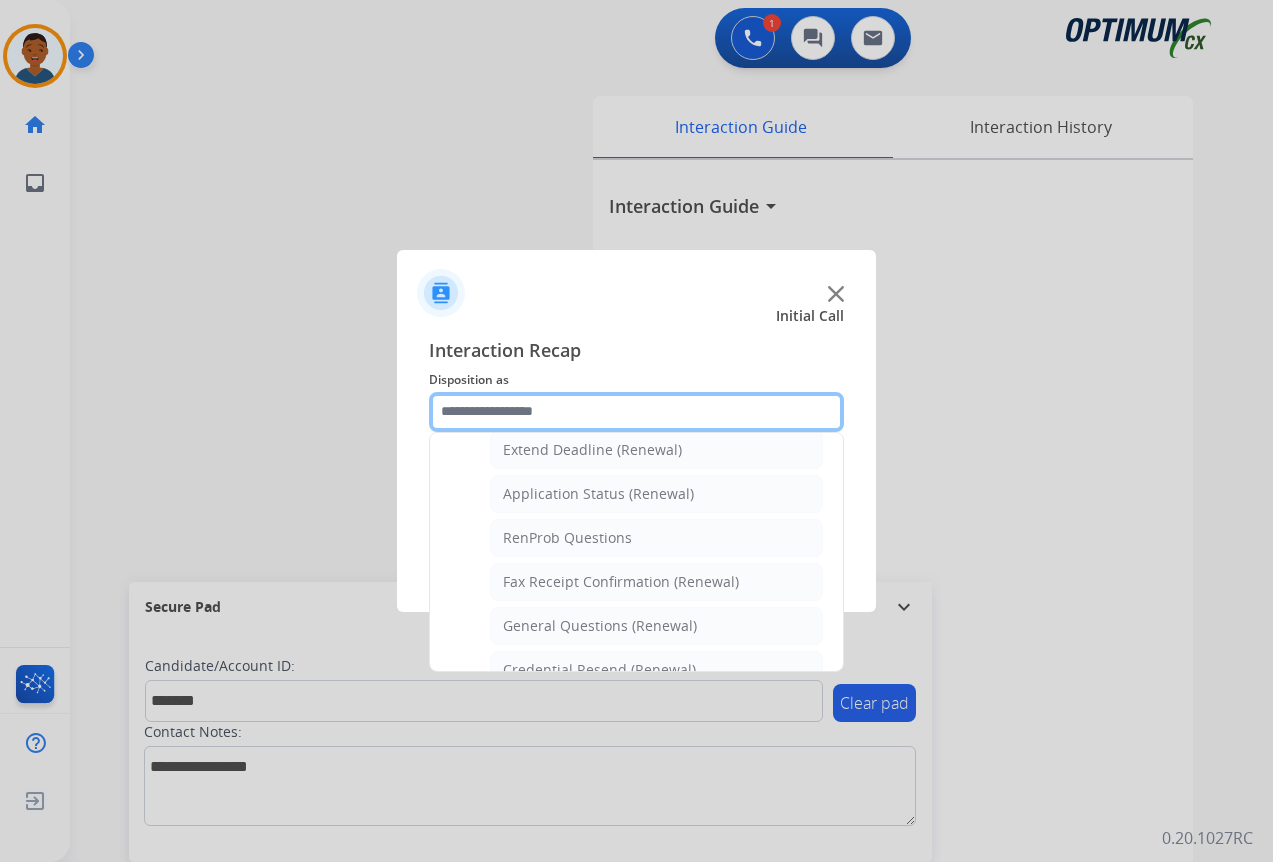 scroll, scrollTop: 536, scrollLeft: 0, axis: vertical 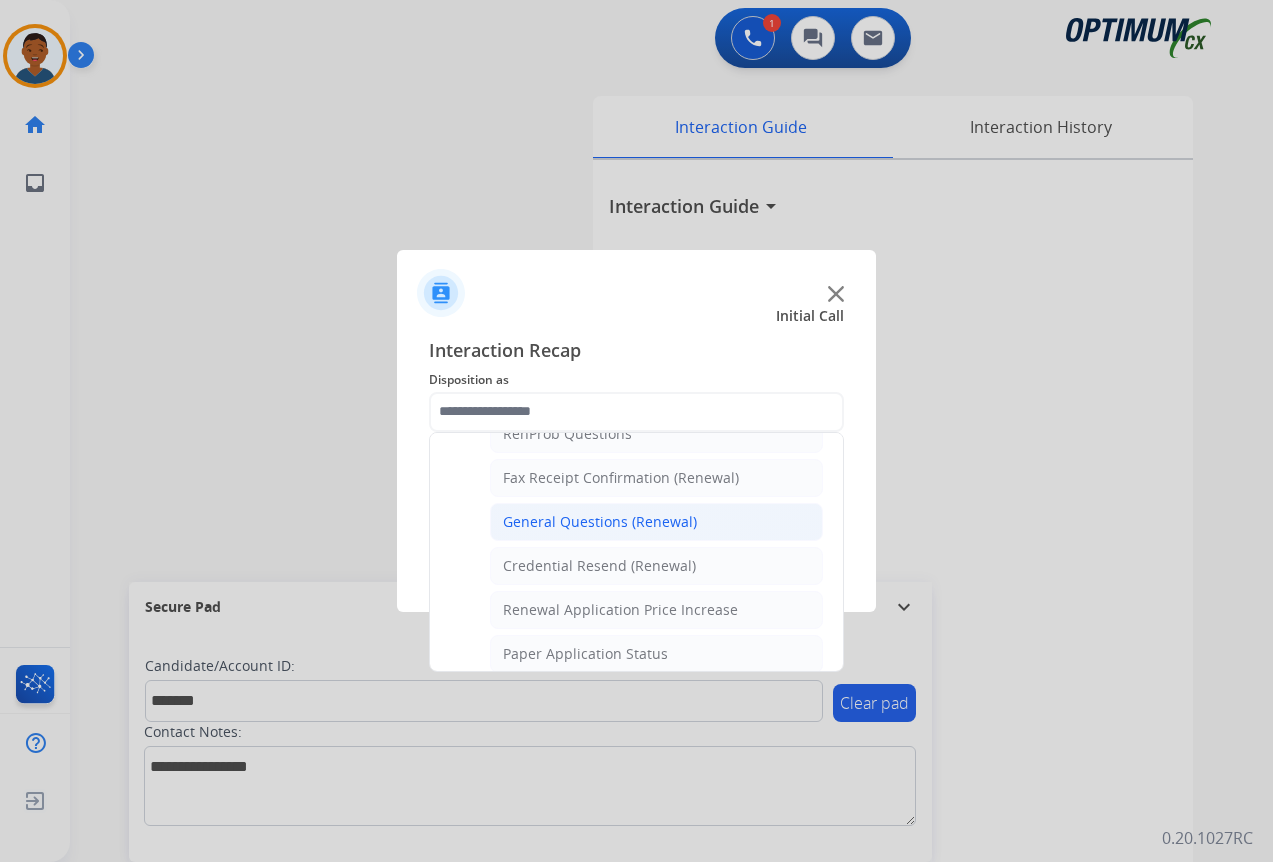 click on "General Questions (Renewal)" 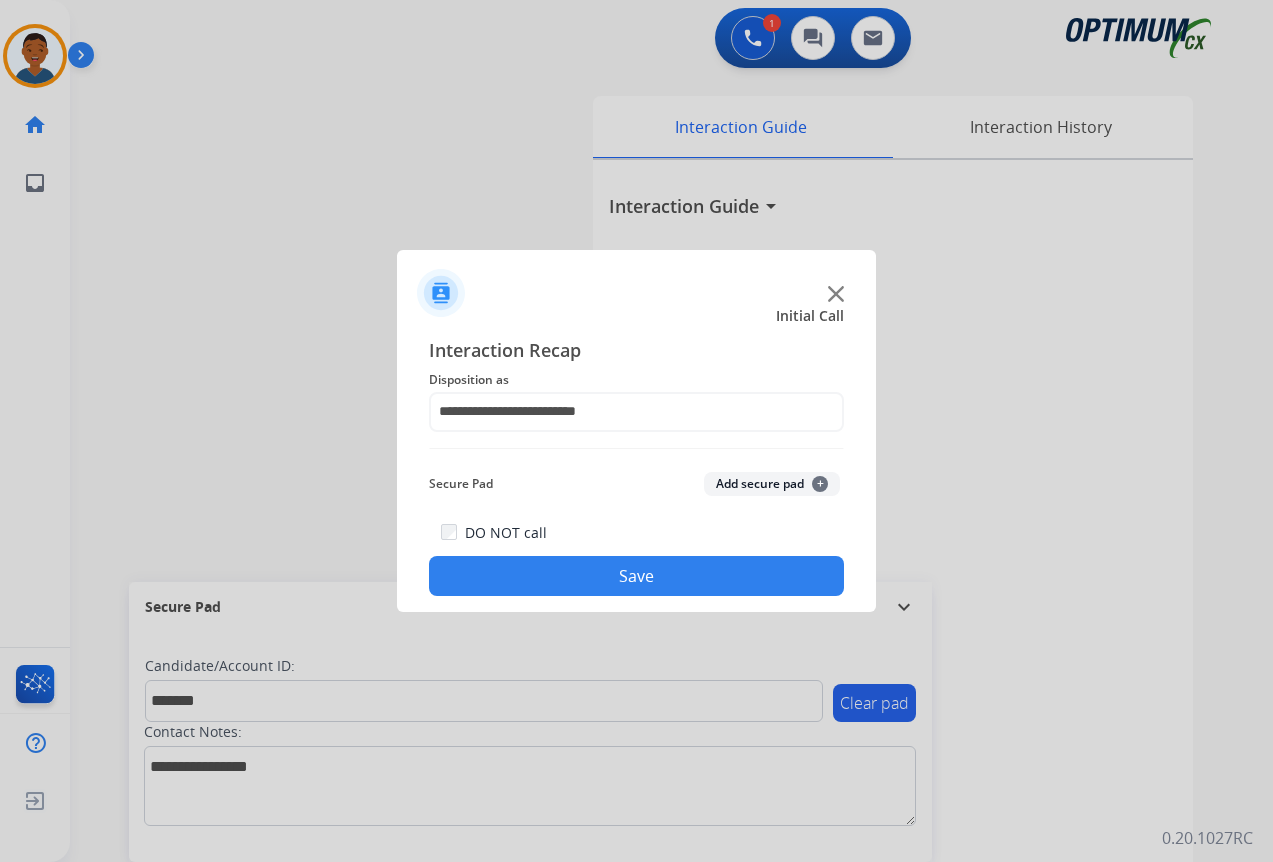click on "Add secure pad  +" 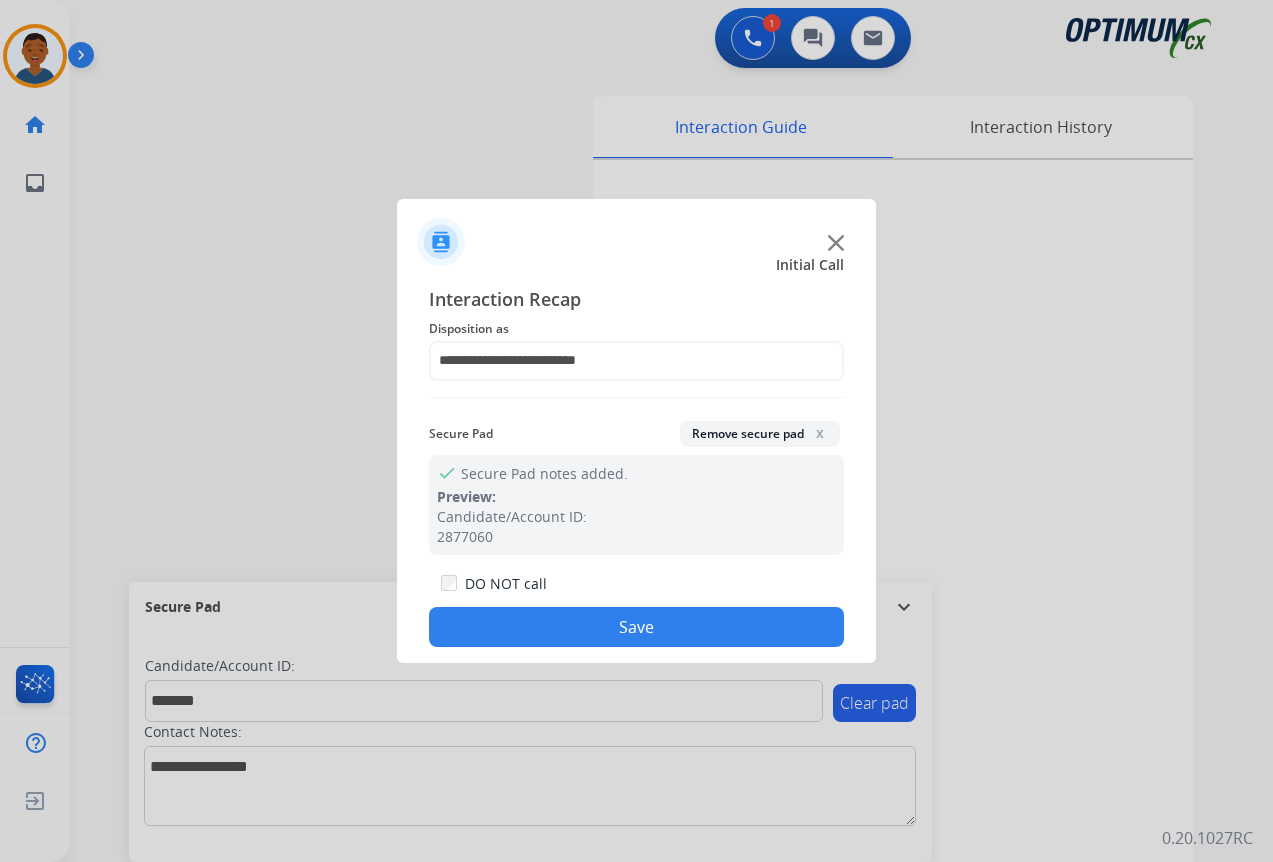 click on "Save" 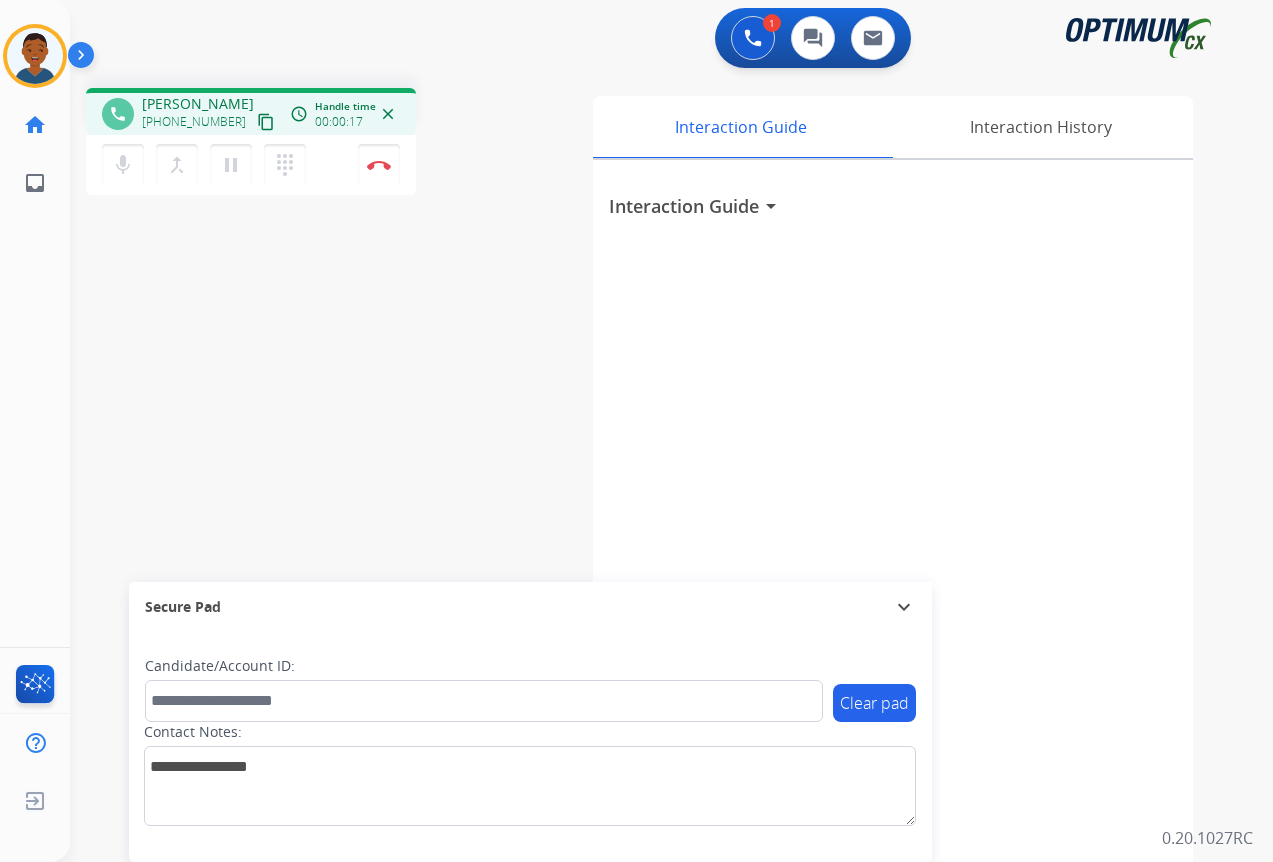 click on "content_copy" at bounding box center [266, 122] 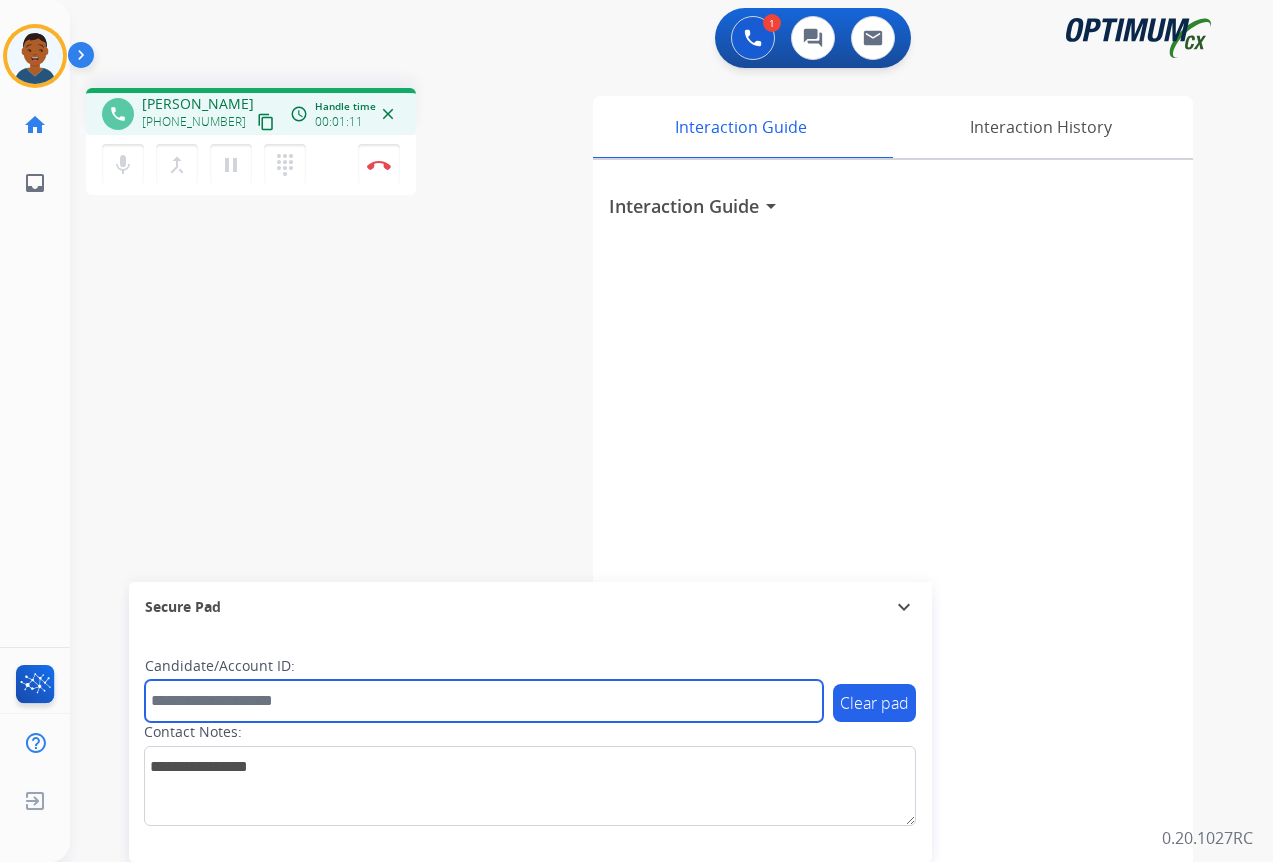 click at bounding box center (484, 701) 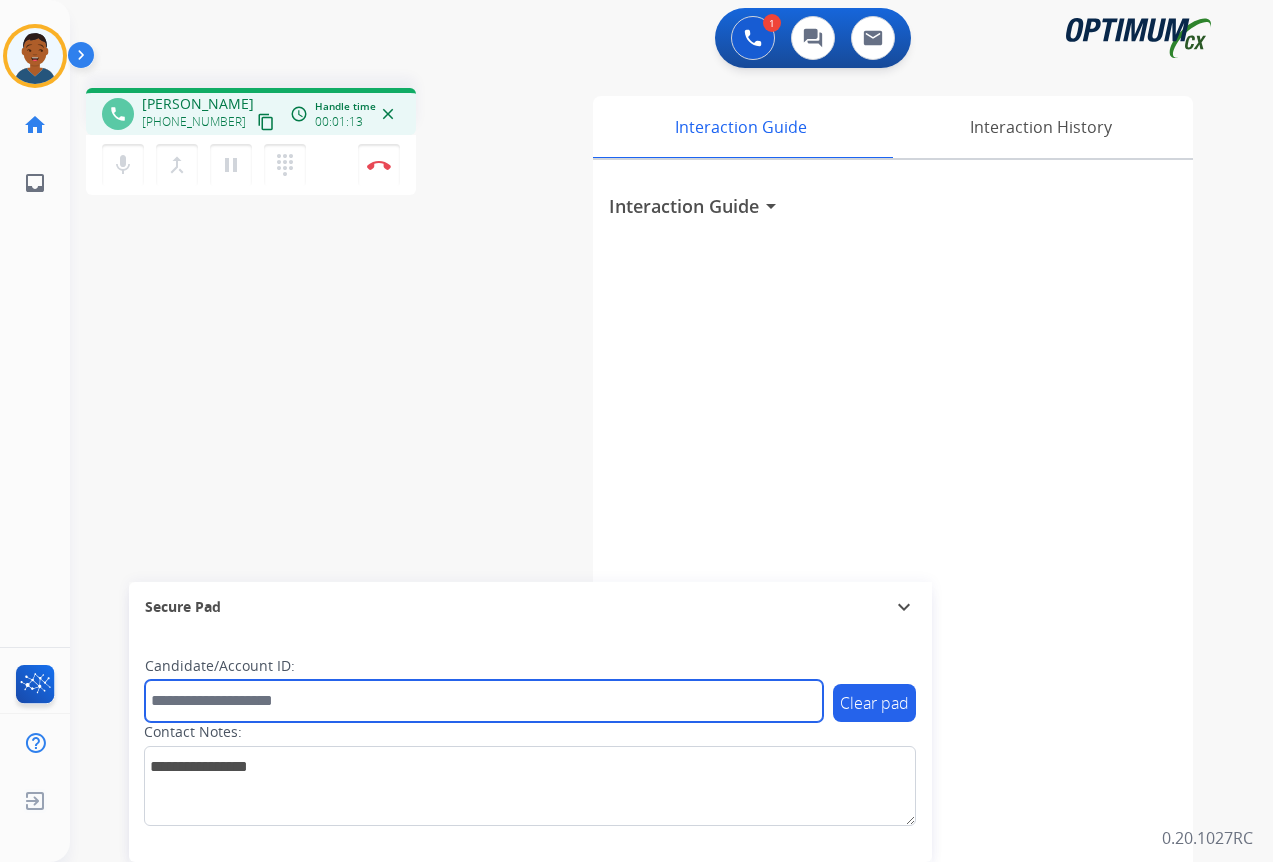 paste on "*******" 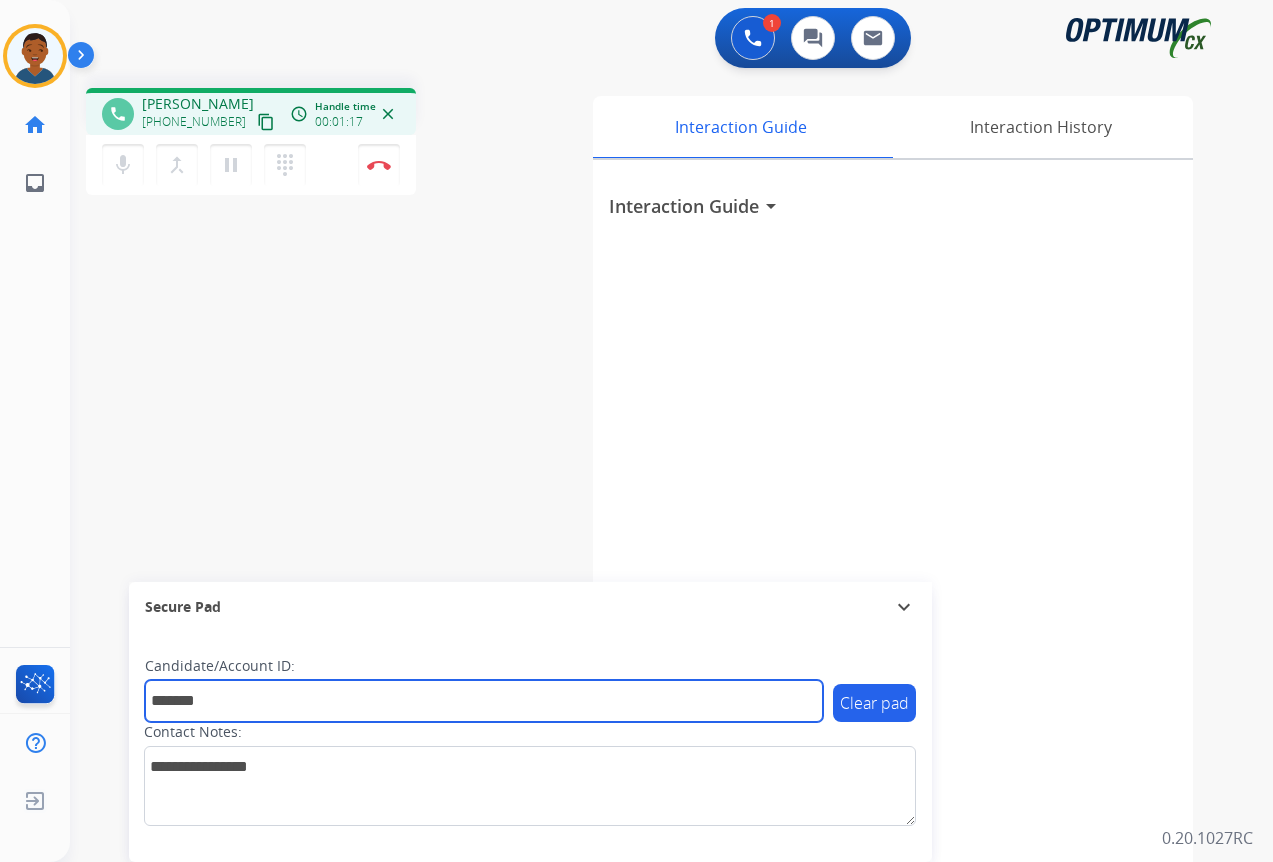 type on "*******" 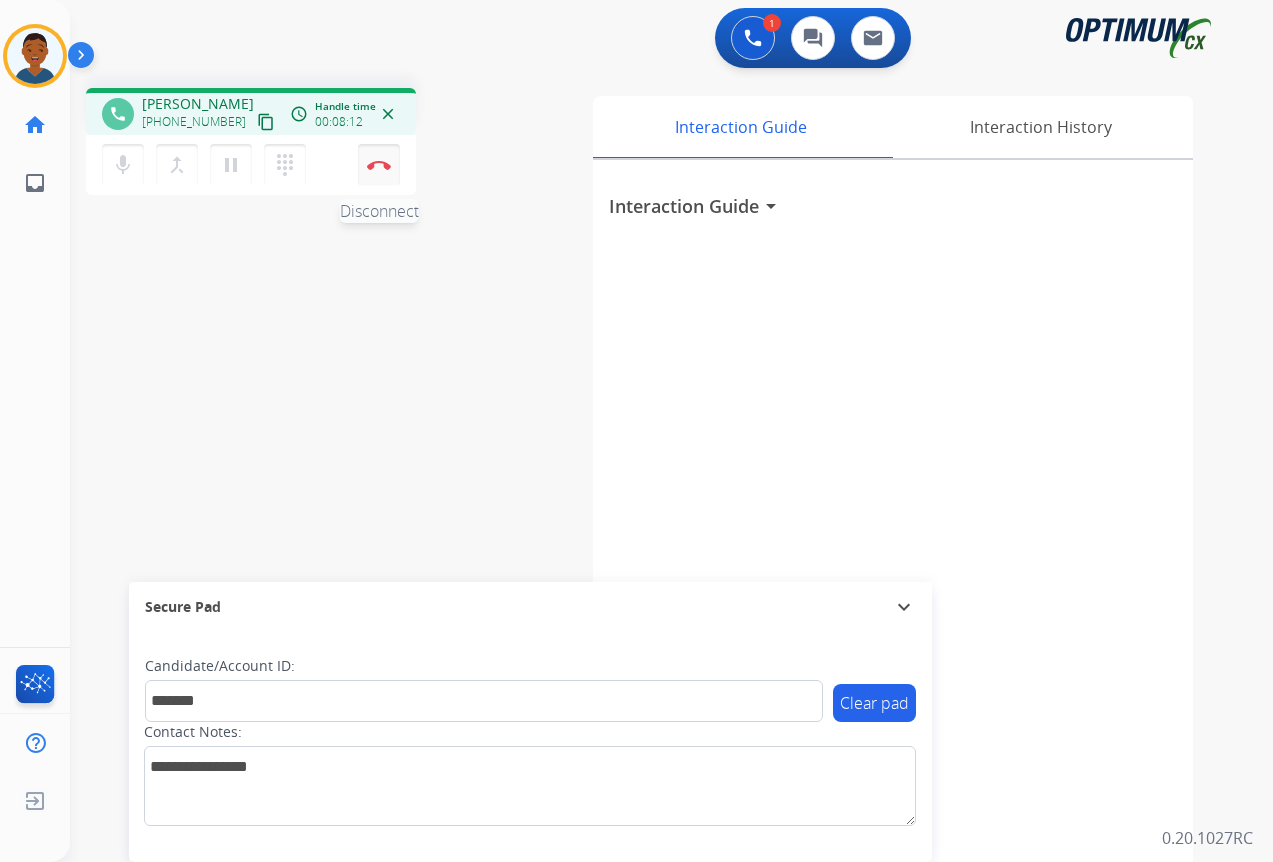 click at bounding box center (379, 165) 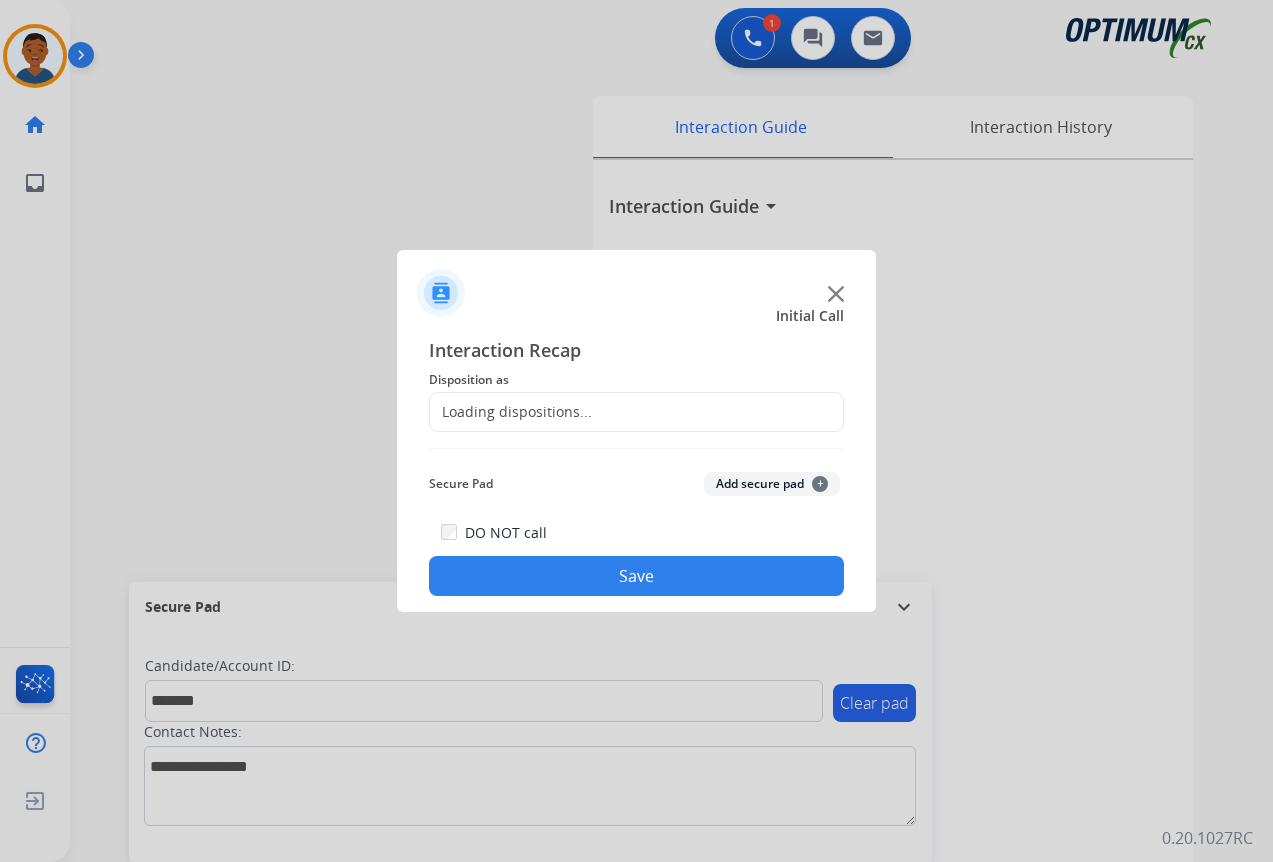 click on "Loading dispositions..." 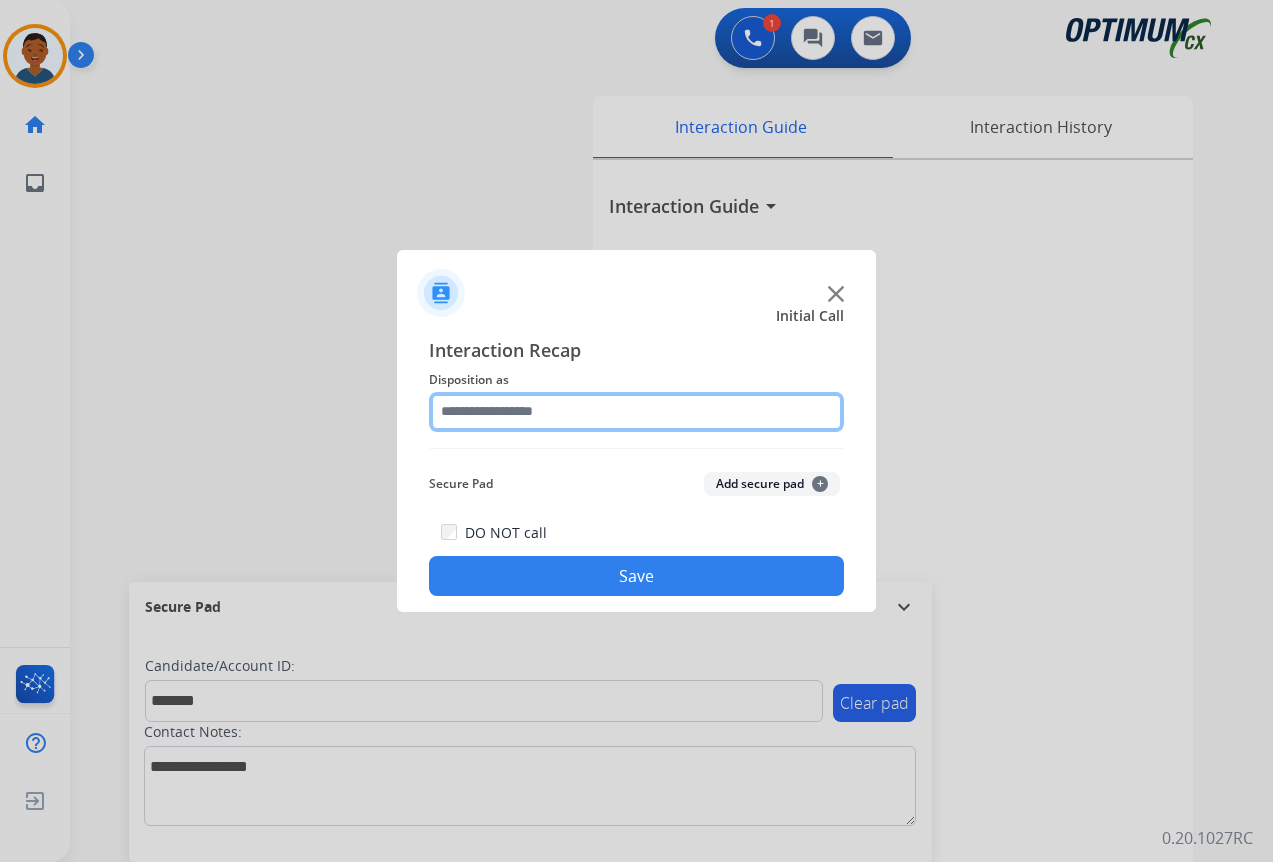 click 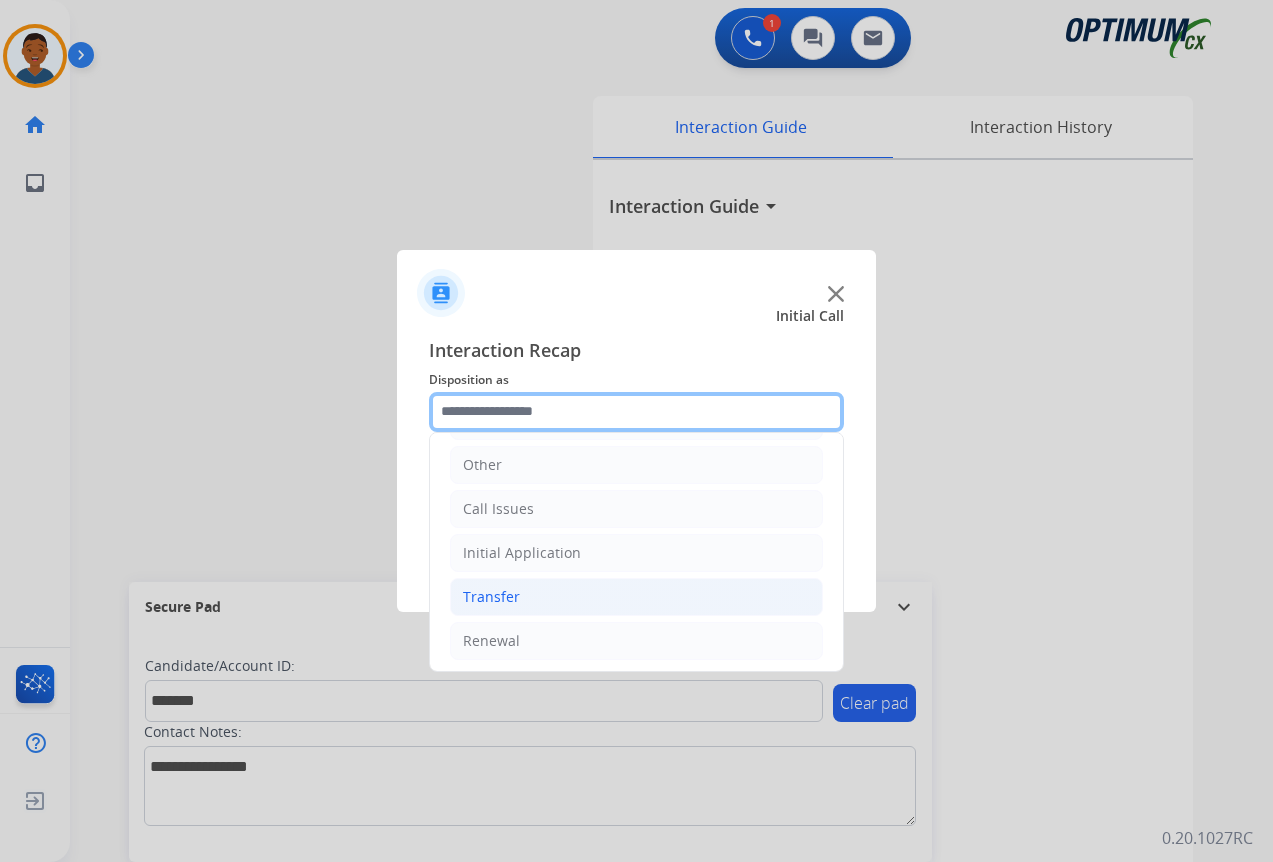 scroll, scrollTop: 136, scrollLeft: 0, axis: vertical 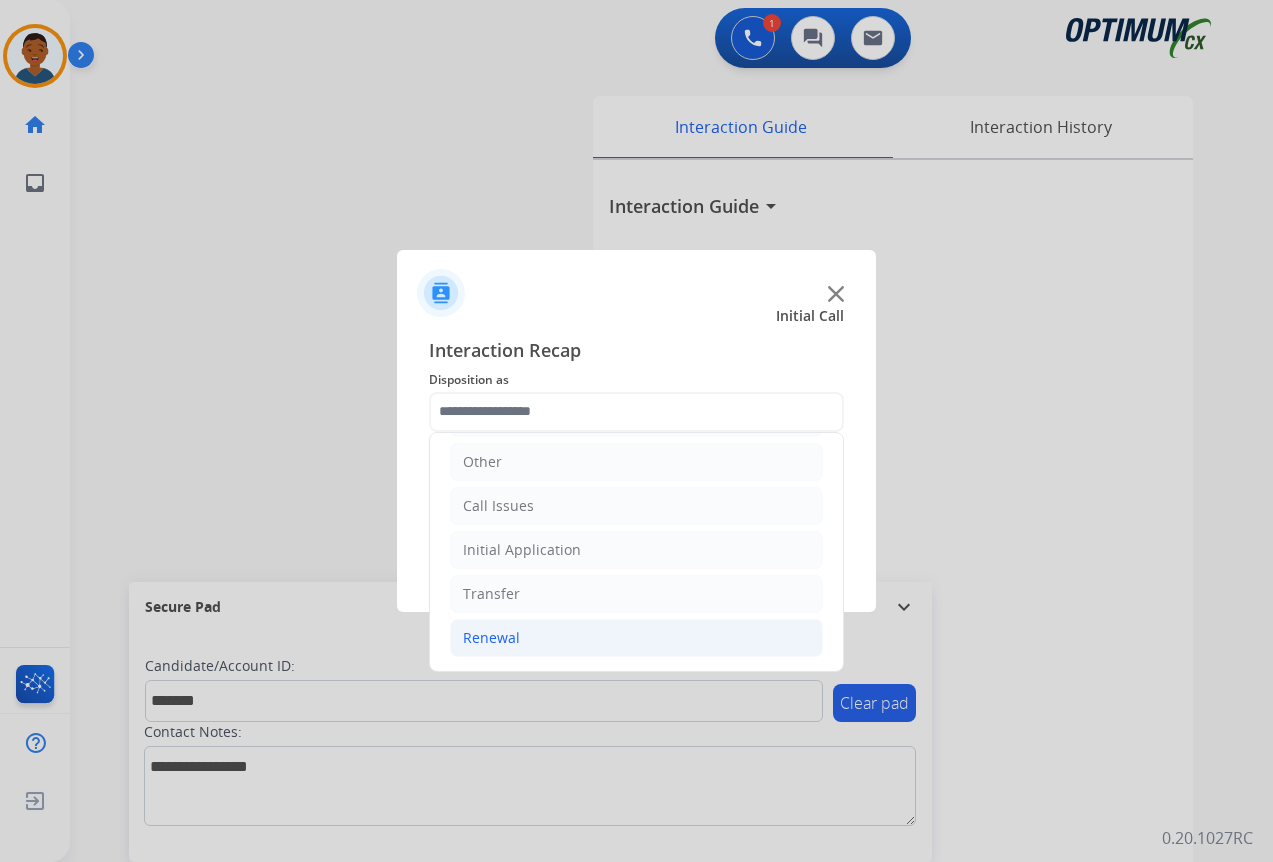 click on "Renewal" 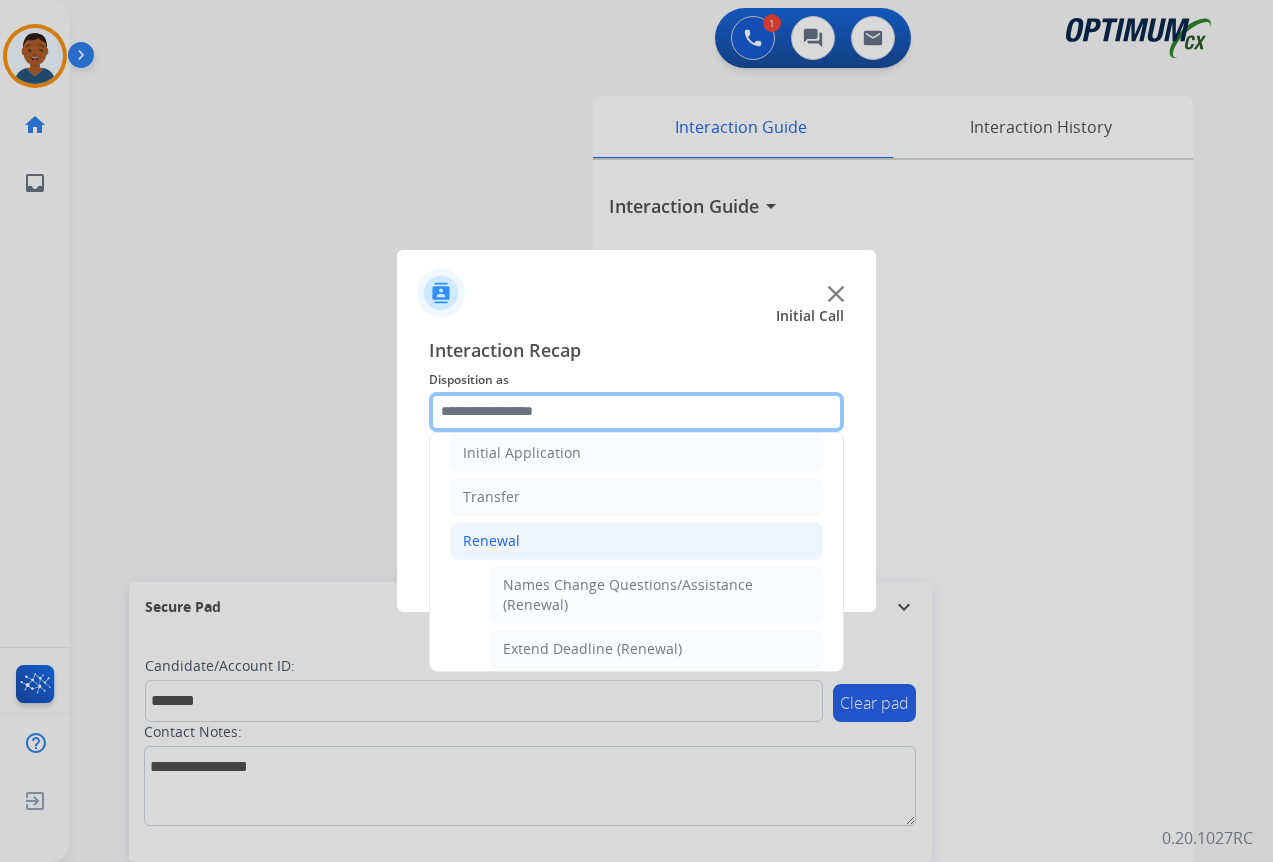 scroll, scrollTop: 436, scrollLeft: 0, axis: vertical 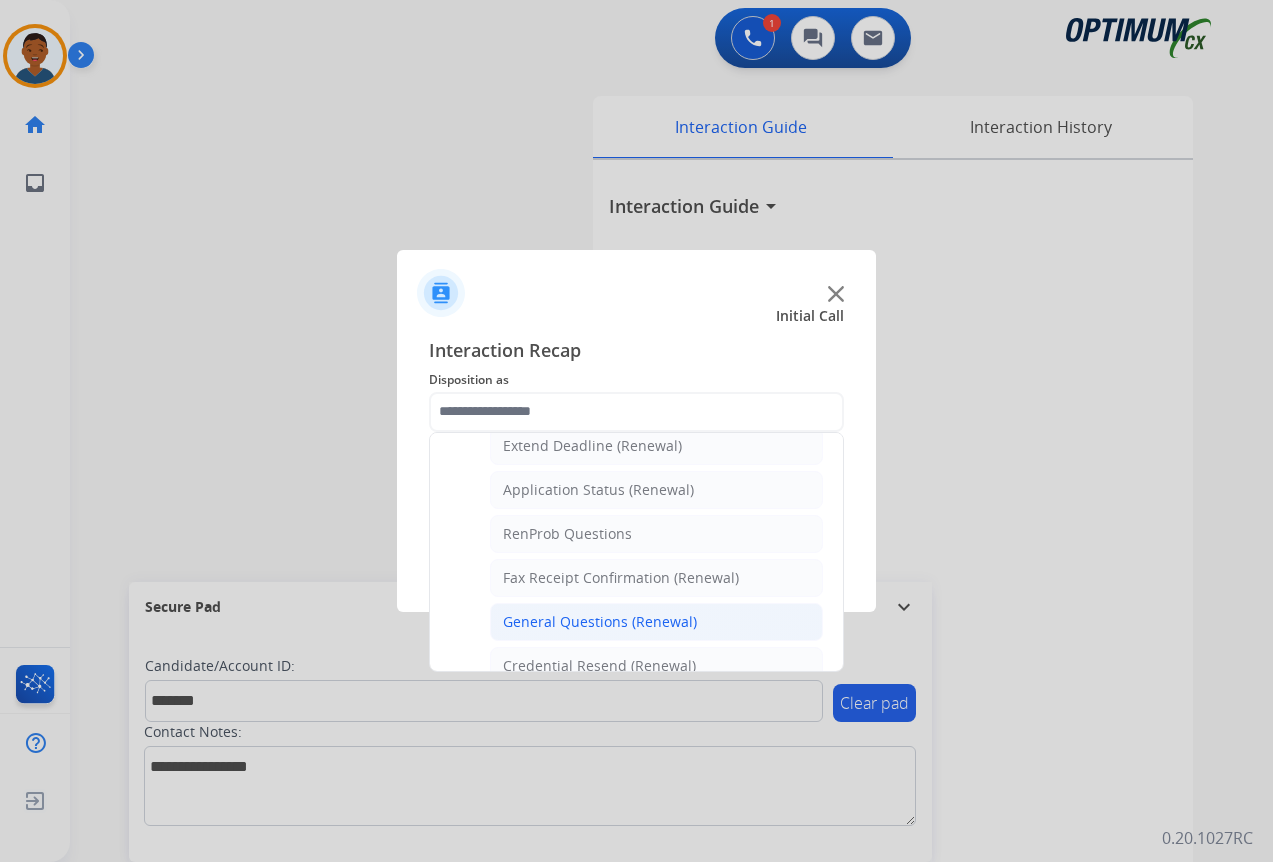 click on "General Questions (Renewal)" 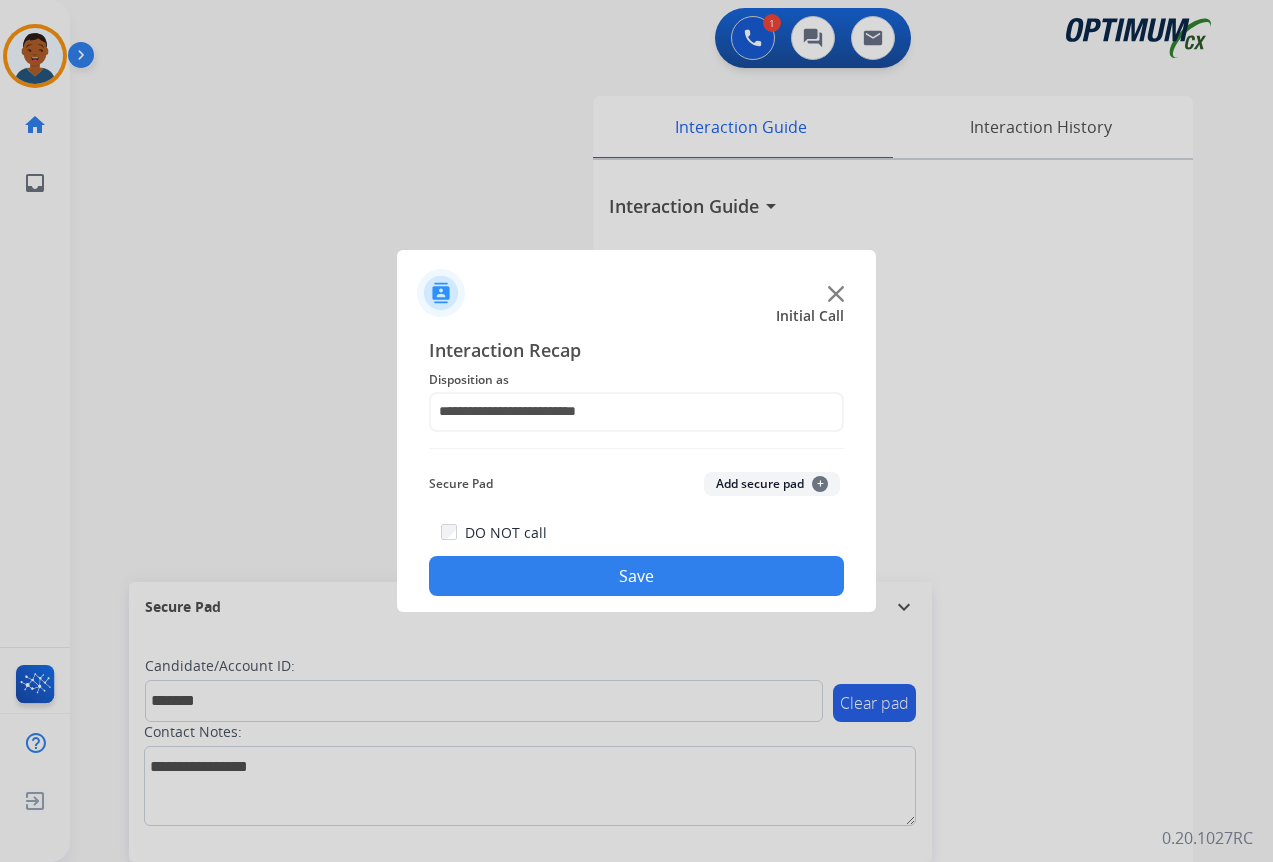 click on "Add secure pad  +" 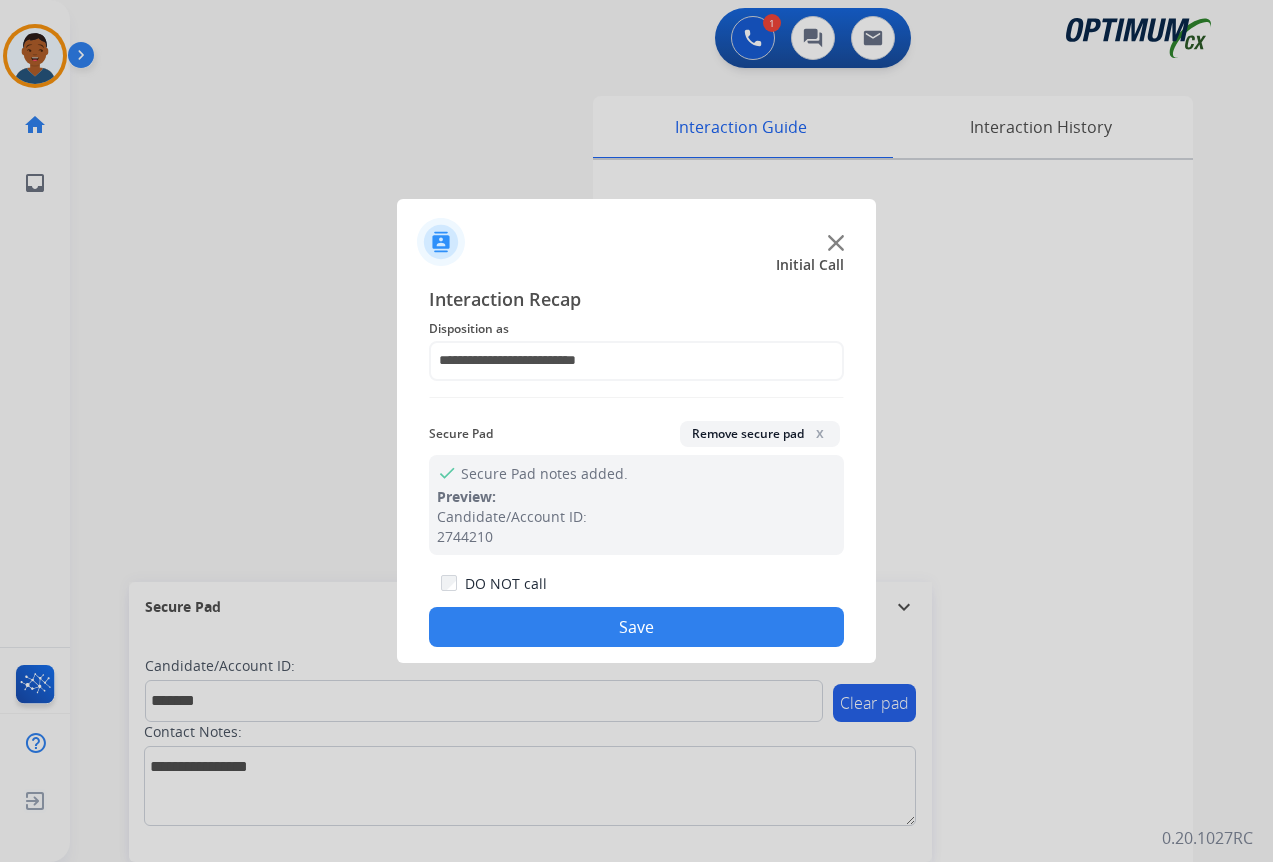 click on "Save" 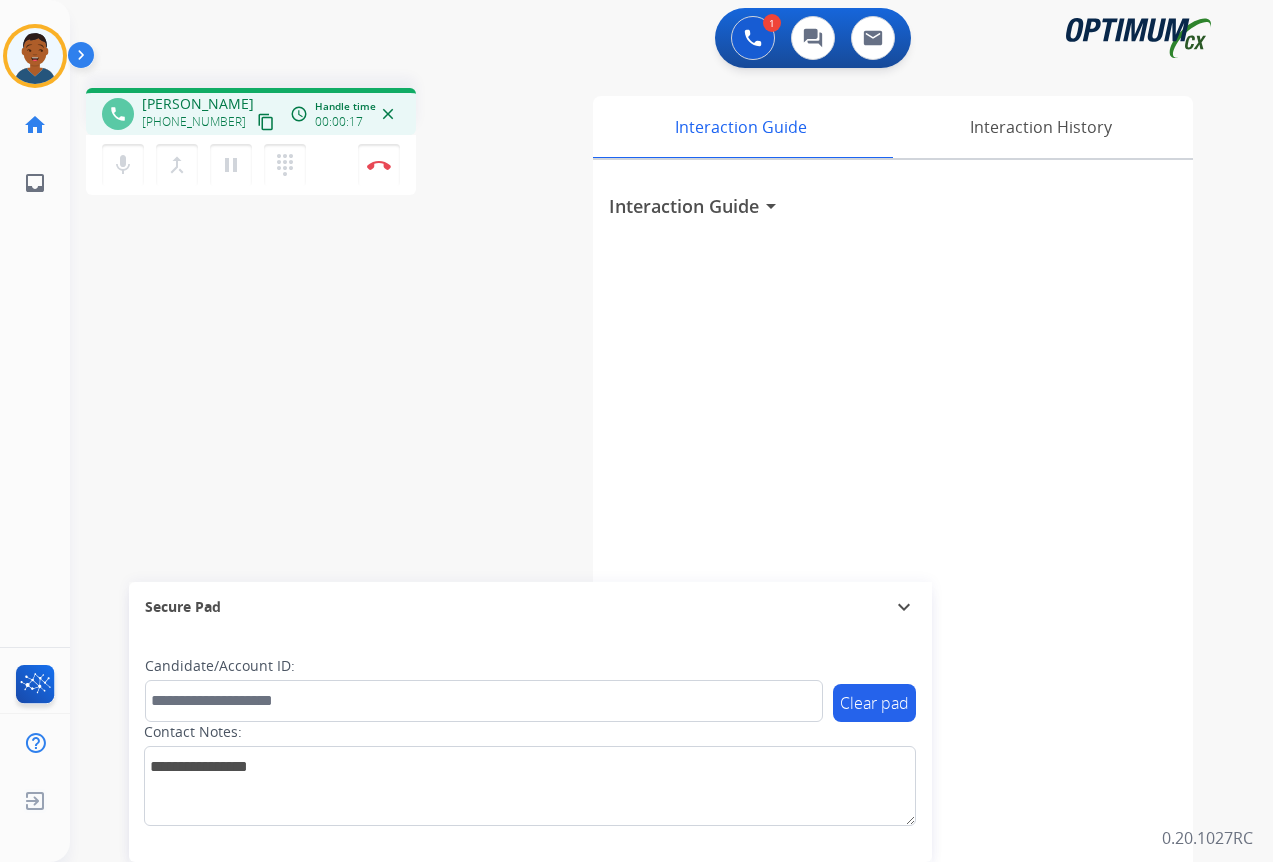 click on "content_copy" at bounding box center (266, 122) 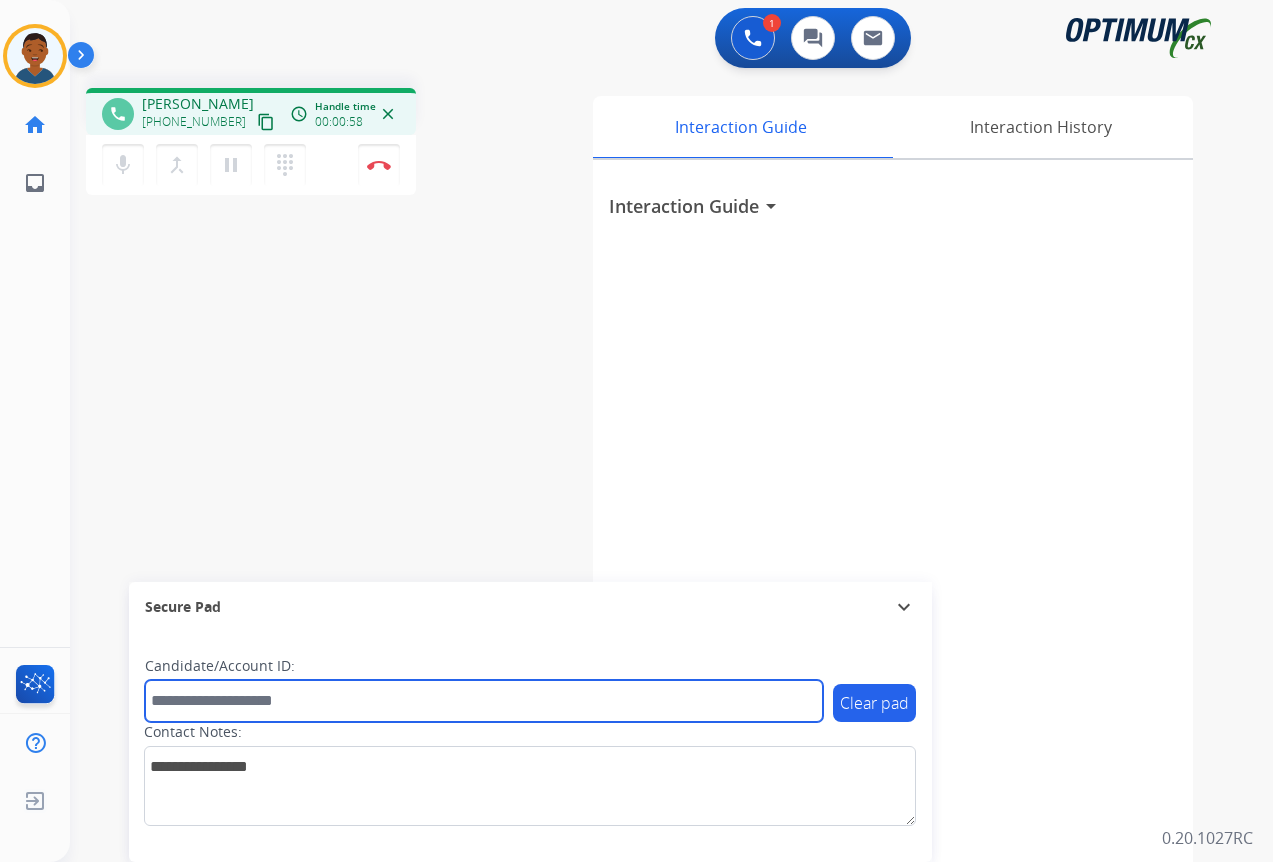 click at bounding box center [484, 701] 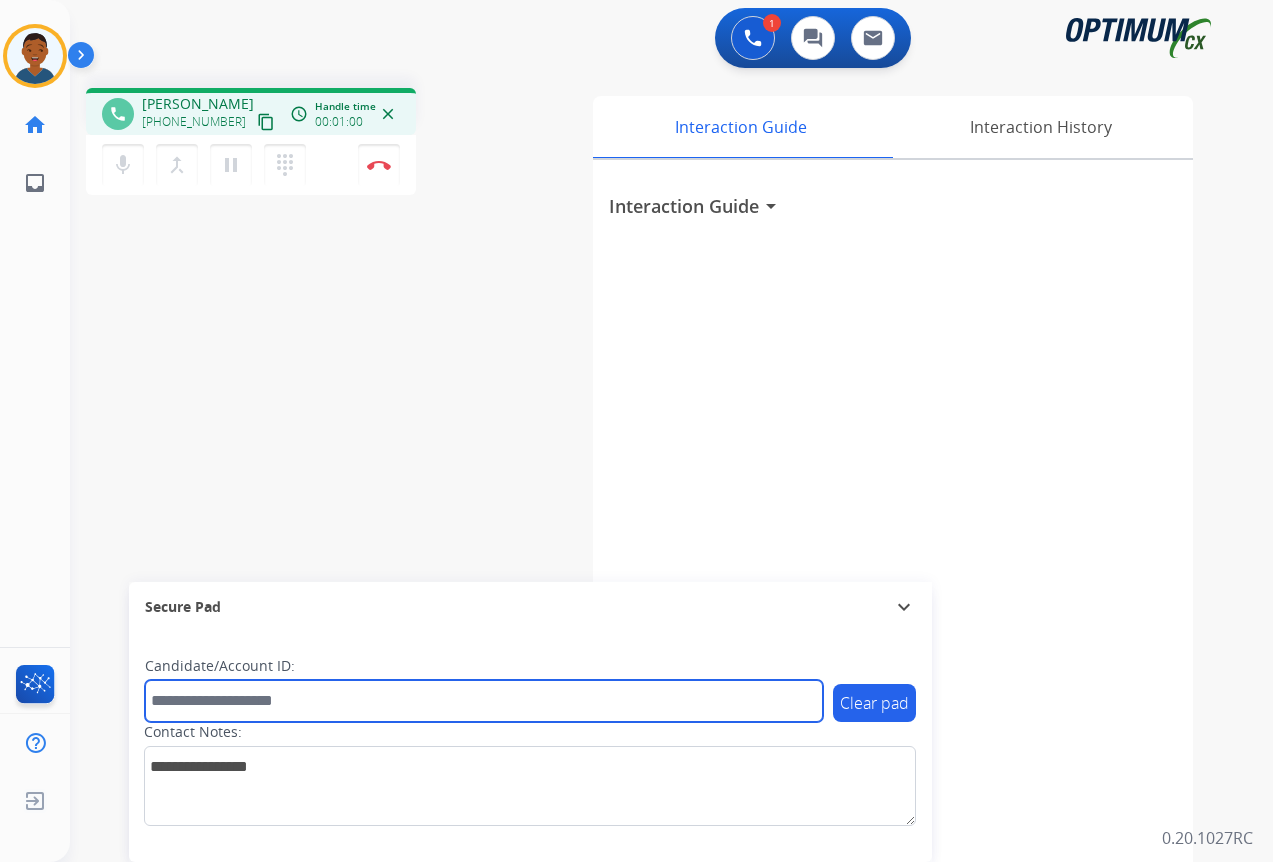 paste on "*******" 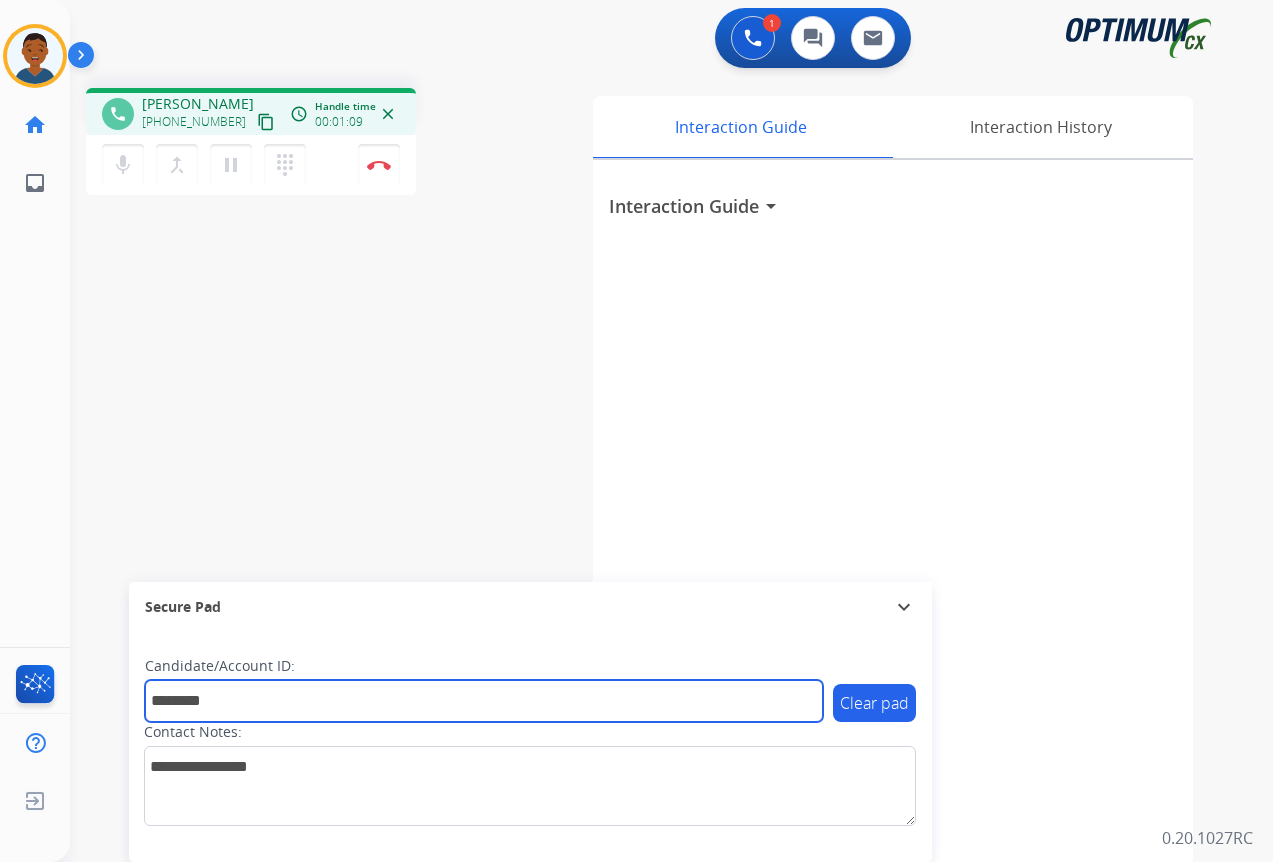 type on "*******" 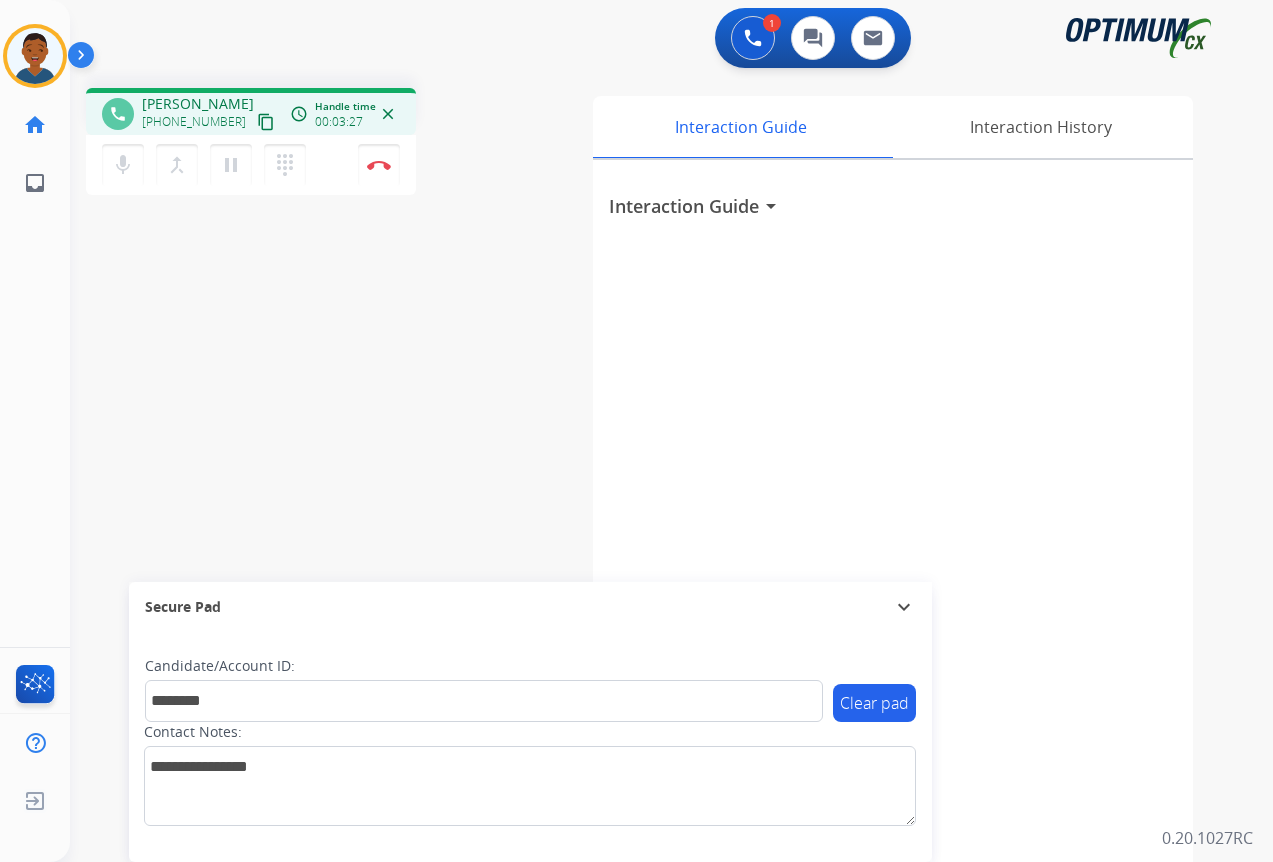 click on "phone [PERSON_NAME] [PHONE_NUMBER] content_copy access_time Call metrics Queue   02:29 Hold   00:00 Talk   03:28 Total   05:56 Handle time 00:03:27 close mic Mute merge_type Bridge pause Hold dialpad Dialpad Disconnect swap_horiz Break voice bridge close_fullscreen Connect 3-Way Call merge_type Separate 3-Way Call  Interaction Guide   Interaction History  Interaction Guide arrow_drop_down Secure Pad expand_more Clear pad Candidate/Account ID: ******* Contact Notes:" at bounding box center (647, 489) 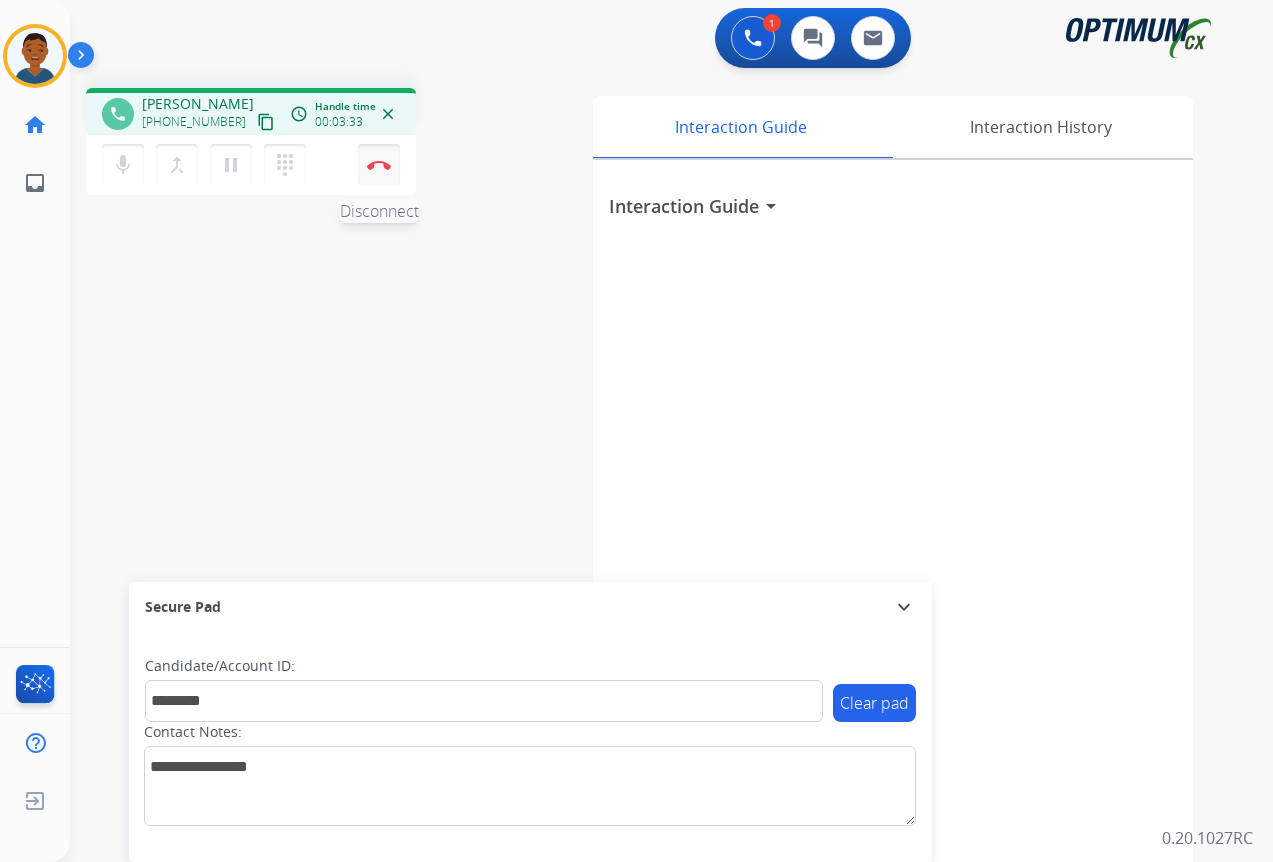 click at bounding box center [379, 165] 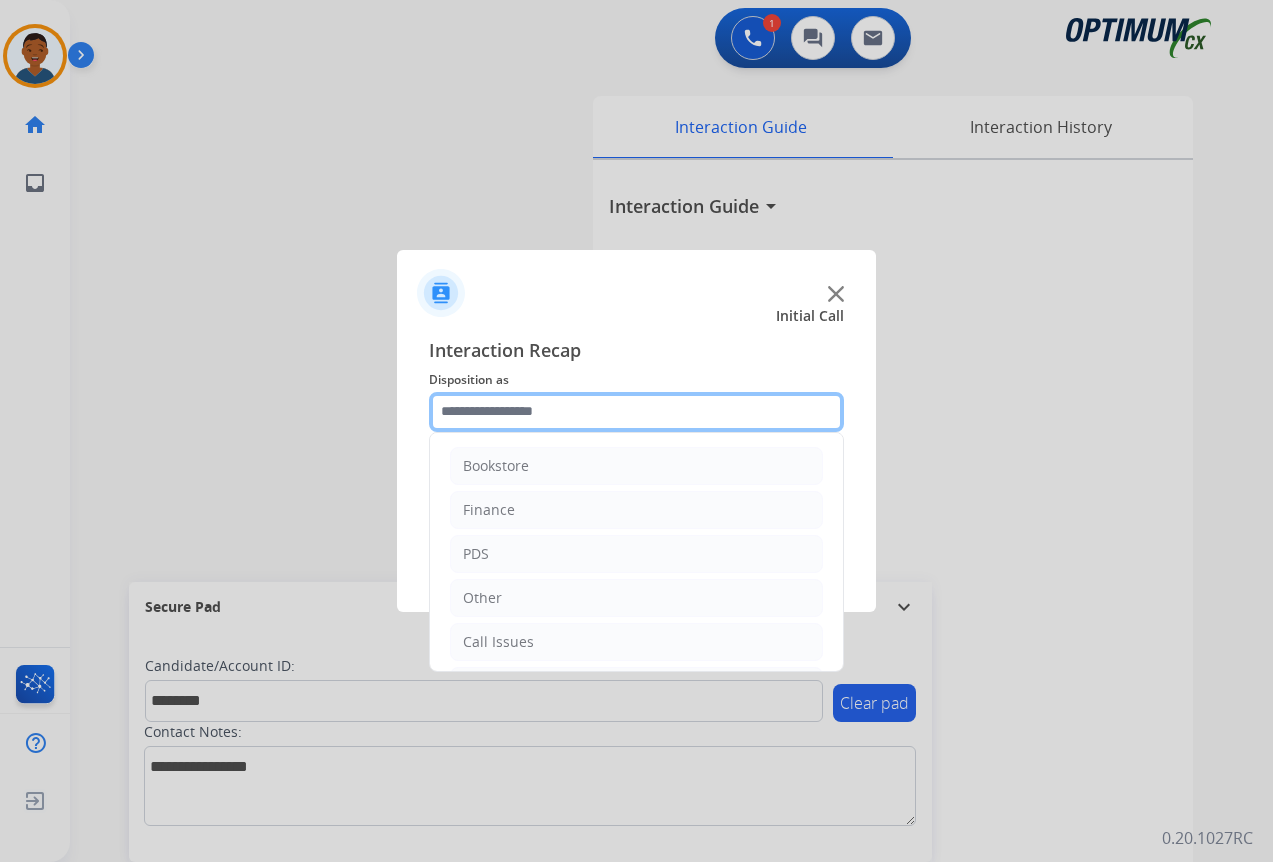 click 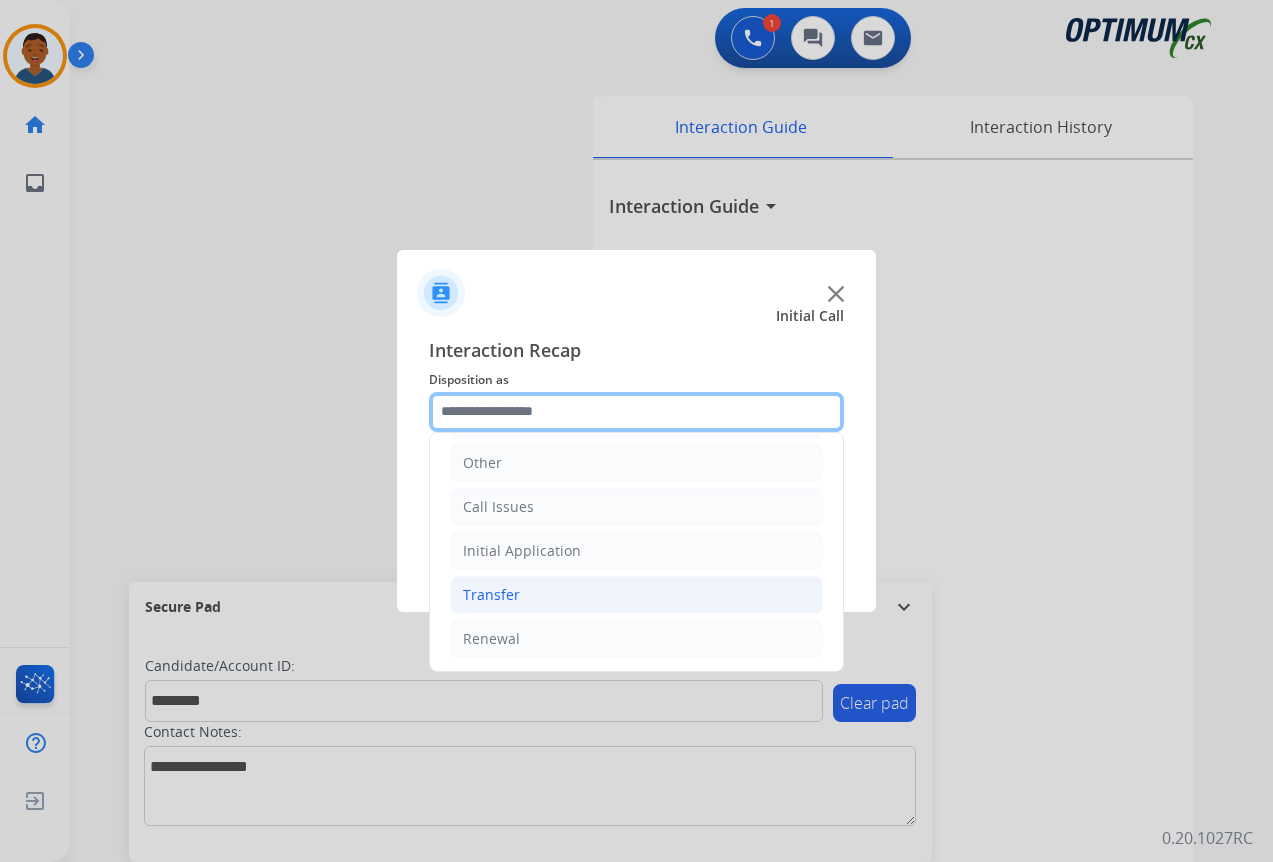 scroll, scrollTop: 136, scrollLeft: 0, axis: vertical 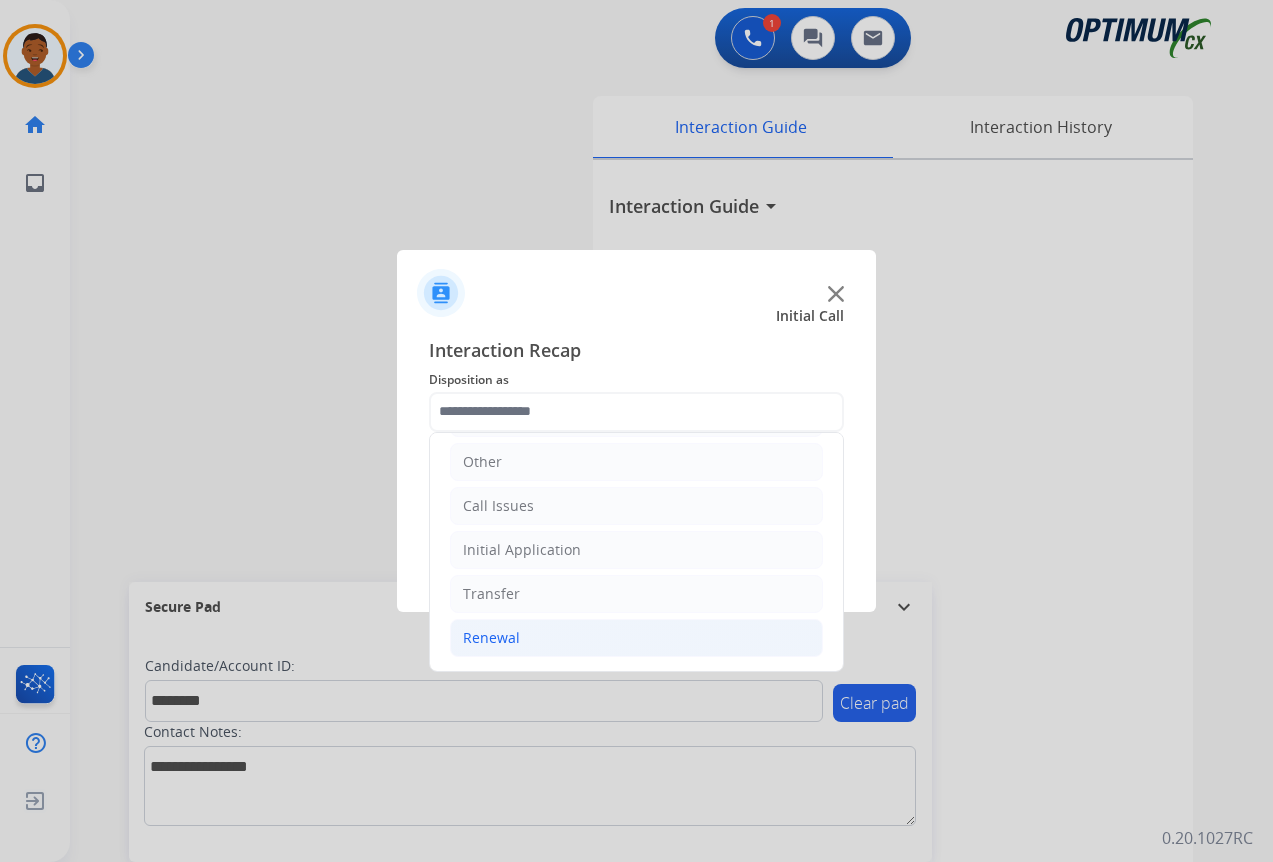 click on "Renewal" 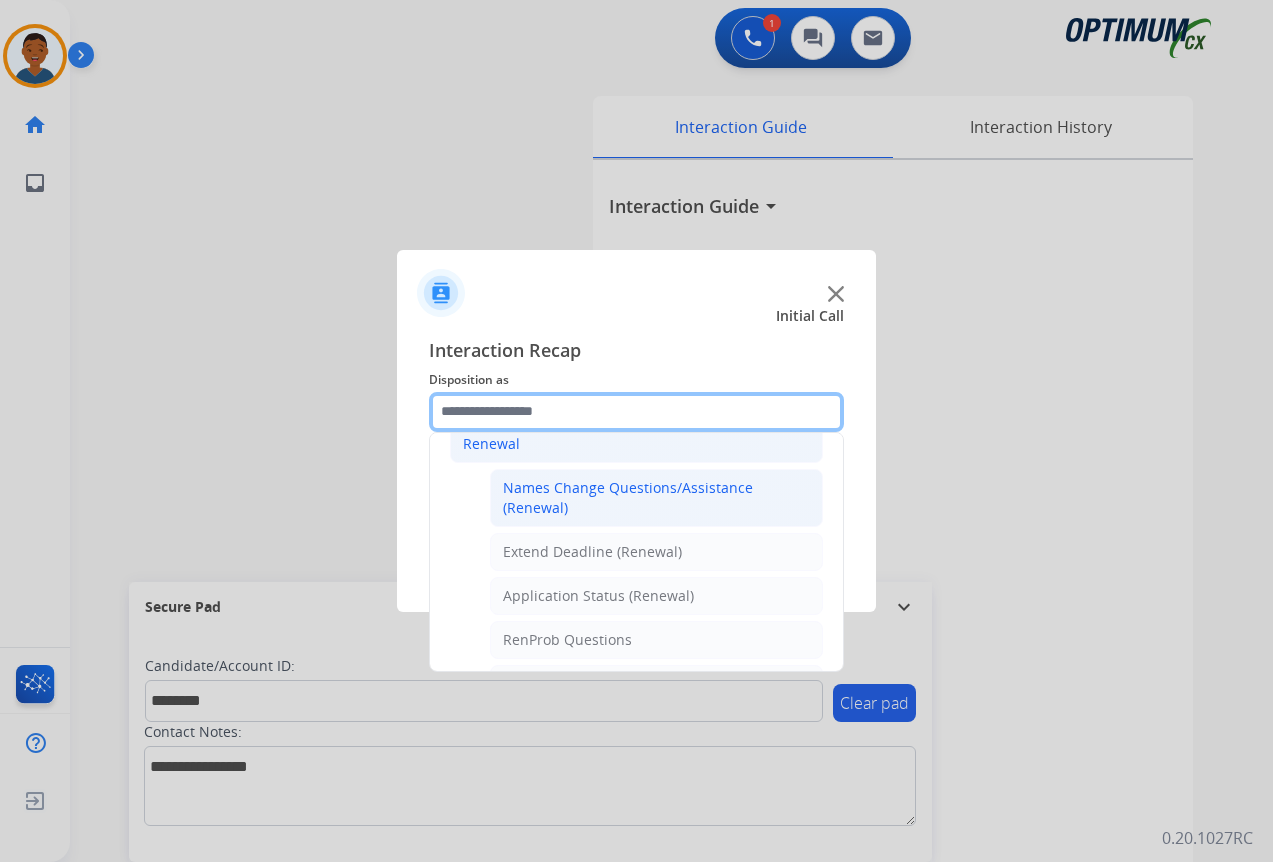 scroll, scrollTop: 336, scrollLeft: 0, axis: vertical 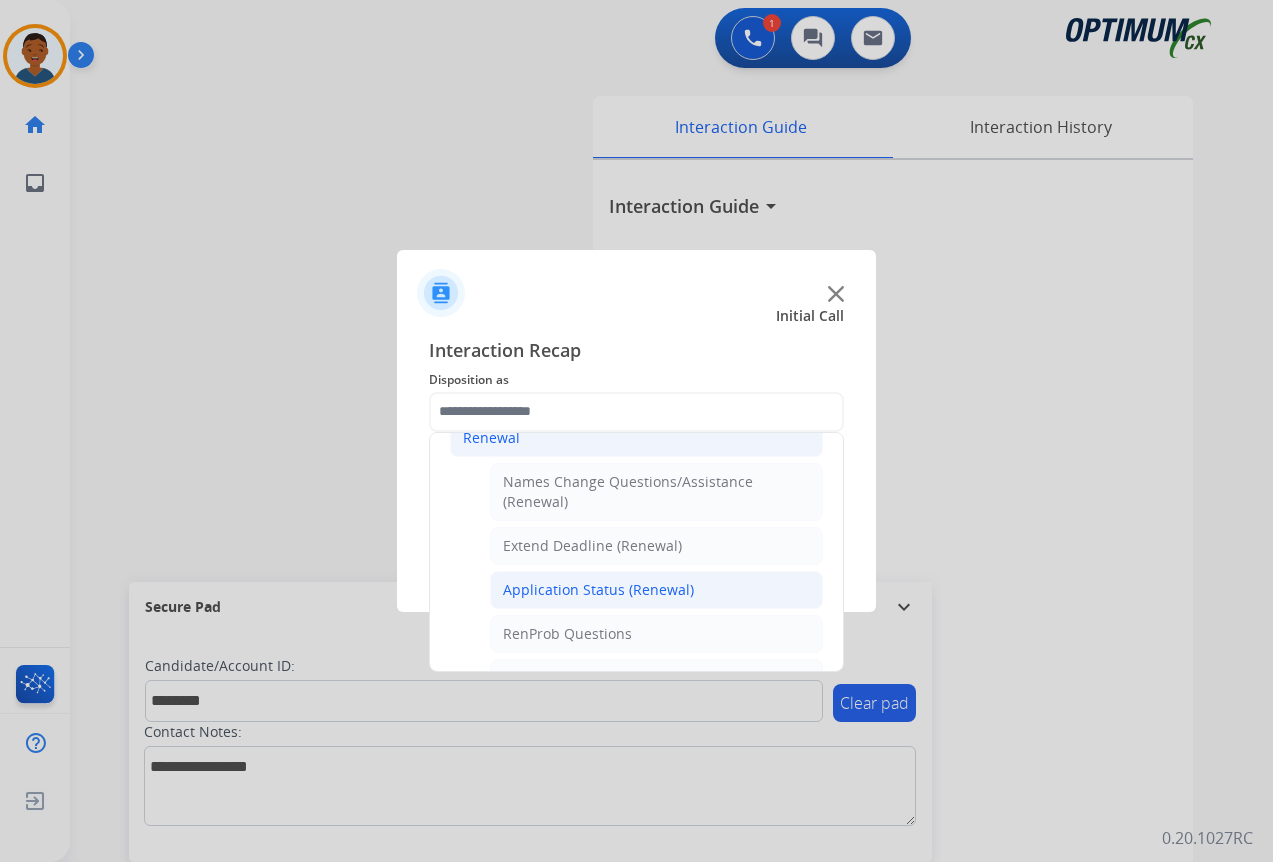 click on "Application Status (Renewal)" 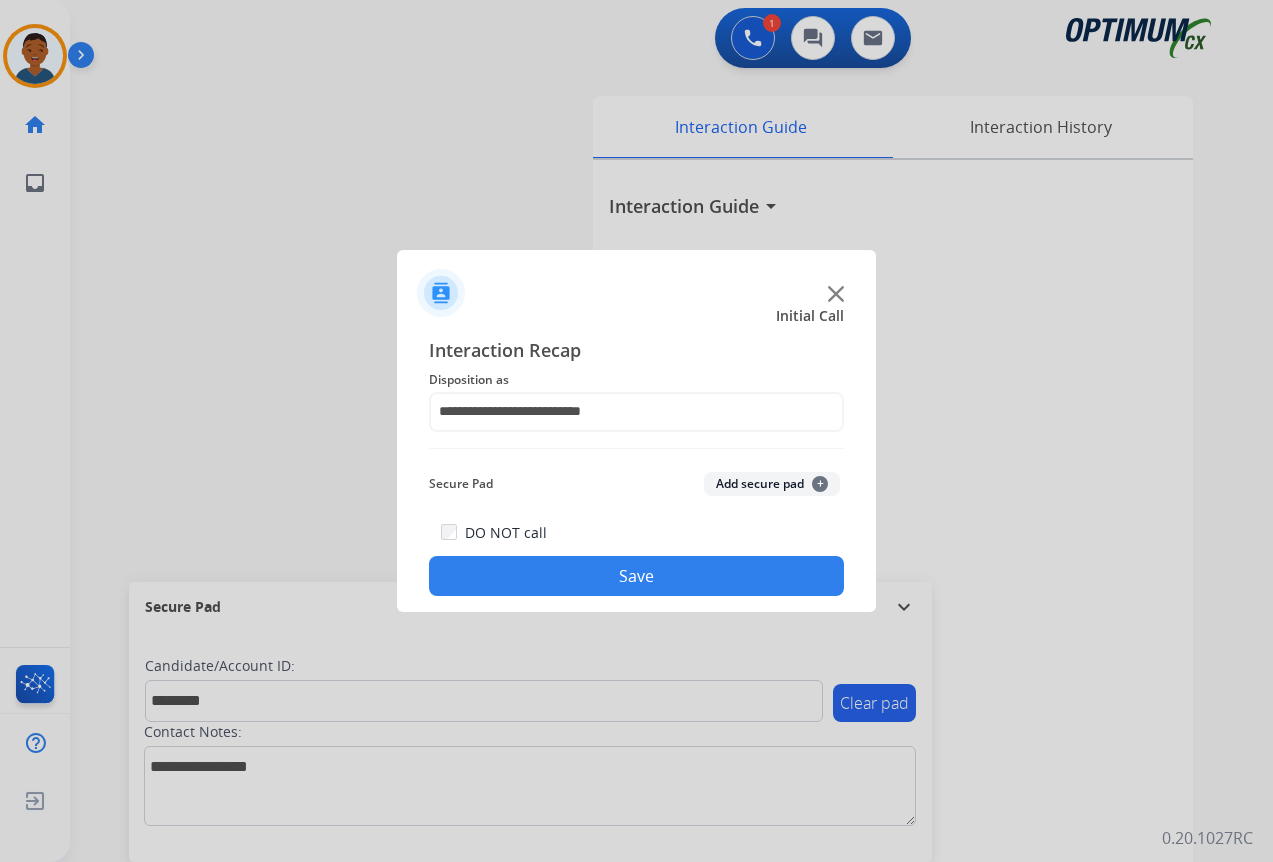 click on "Add secure pad  +" 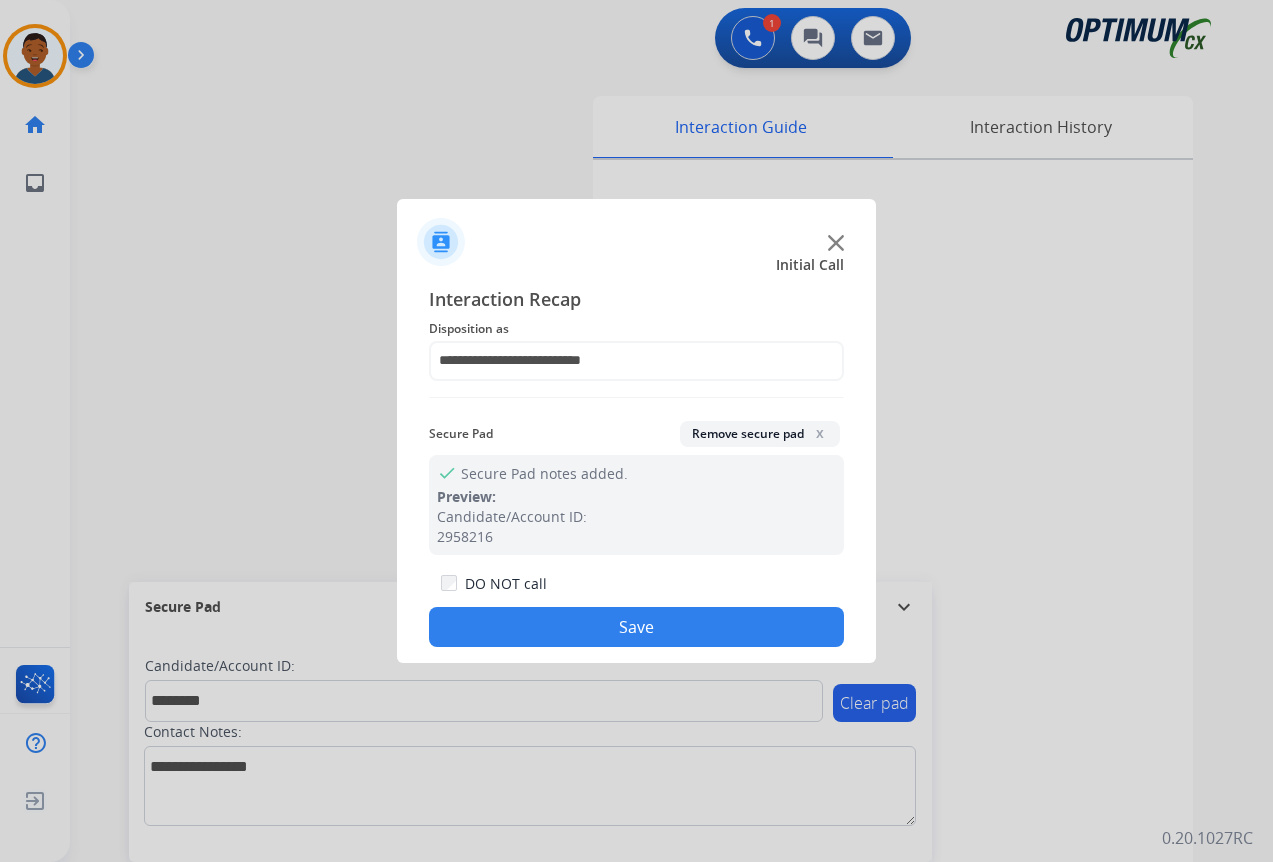 click on "Save" 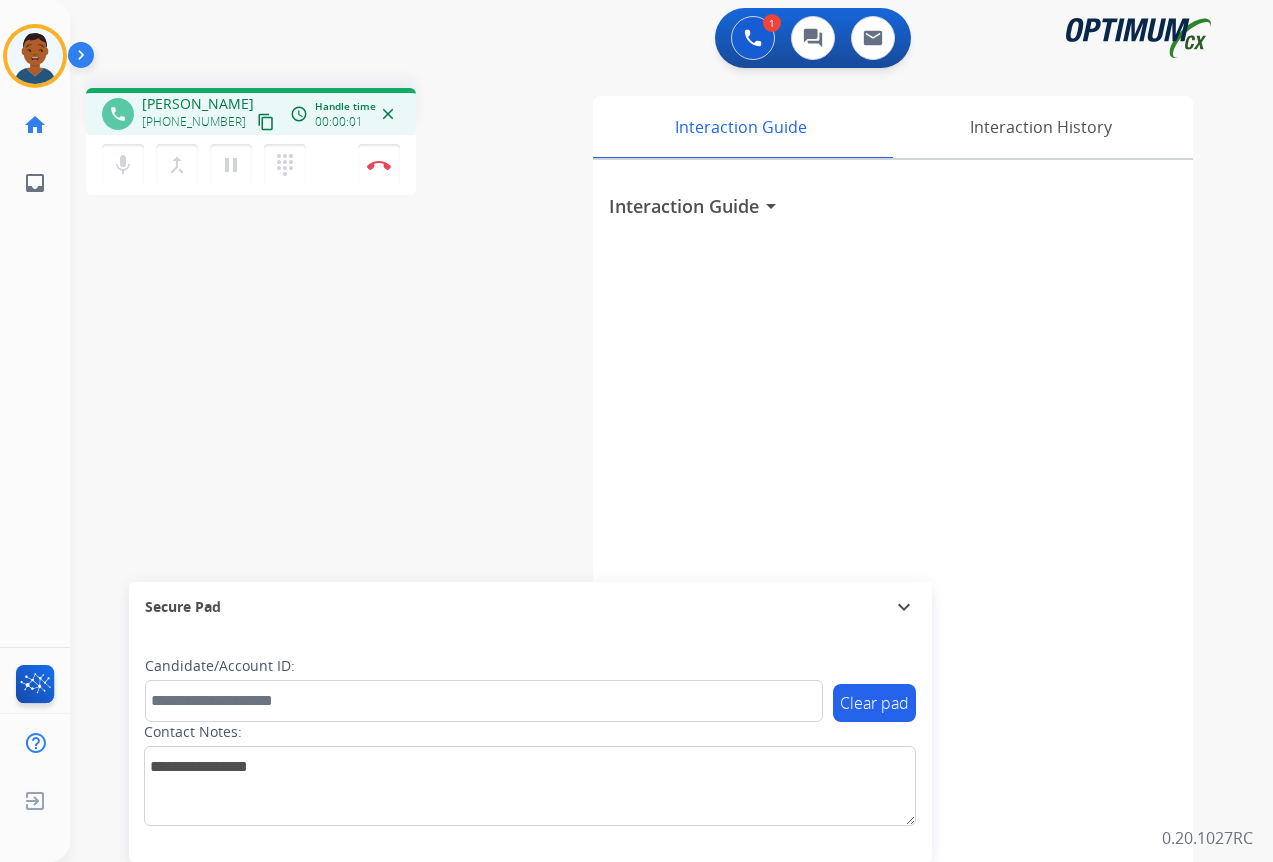 click on "content_copy" at bounding box center (266, 122) 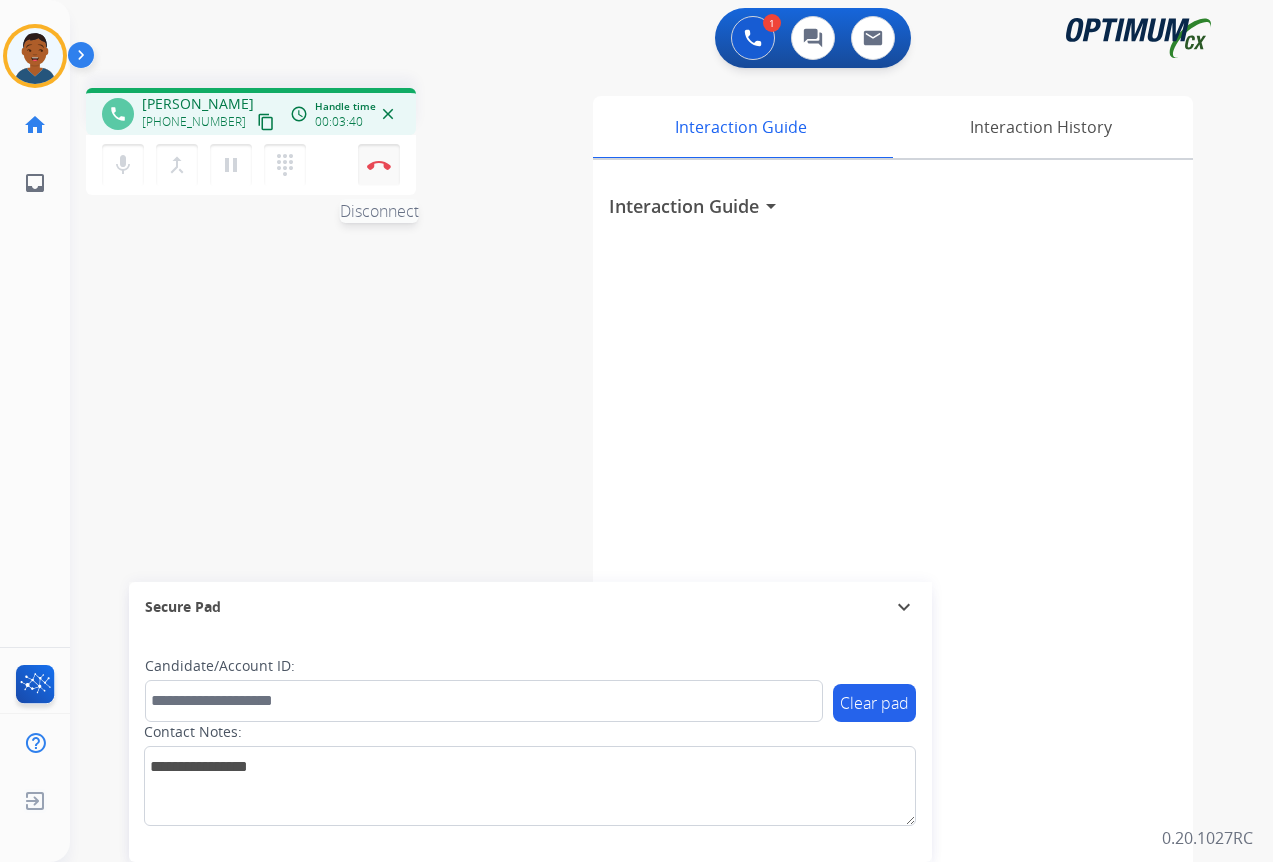 click on "Disconnect" at bounding box center [379, 165] 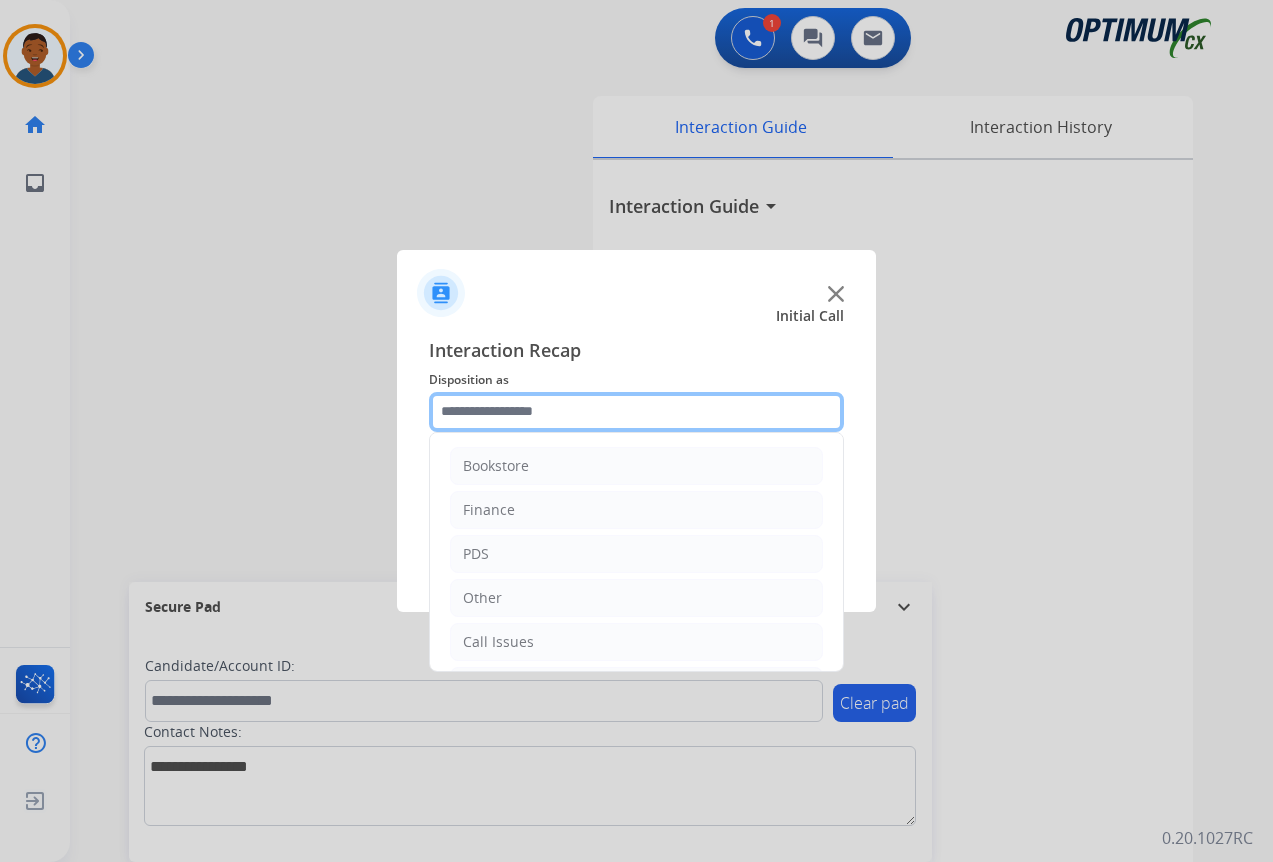 click 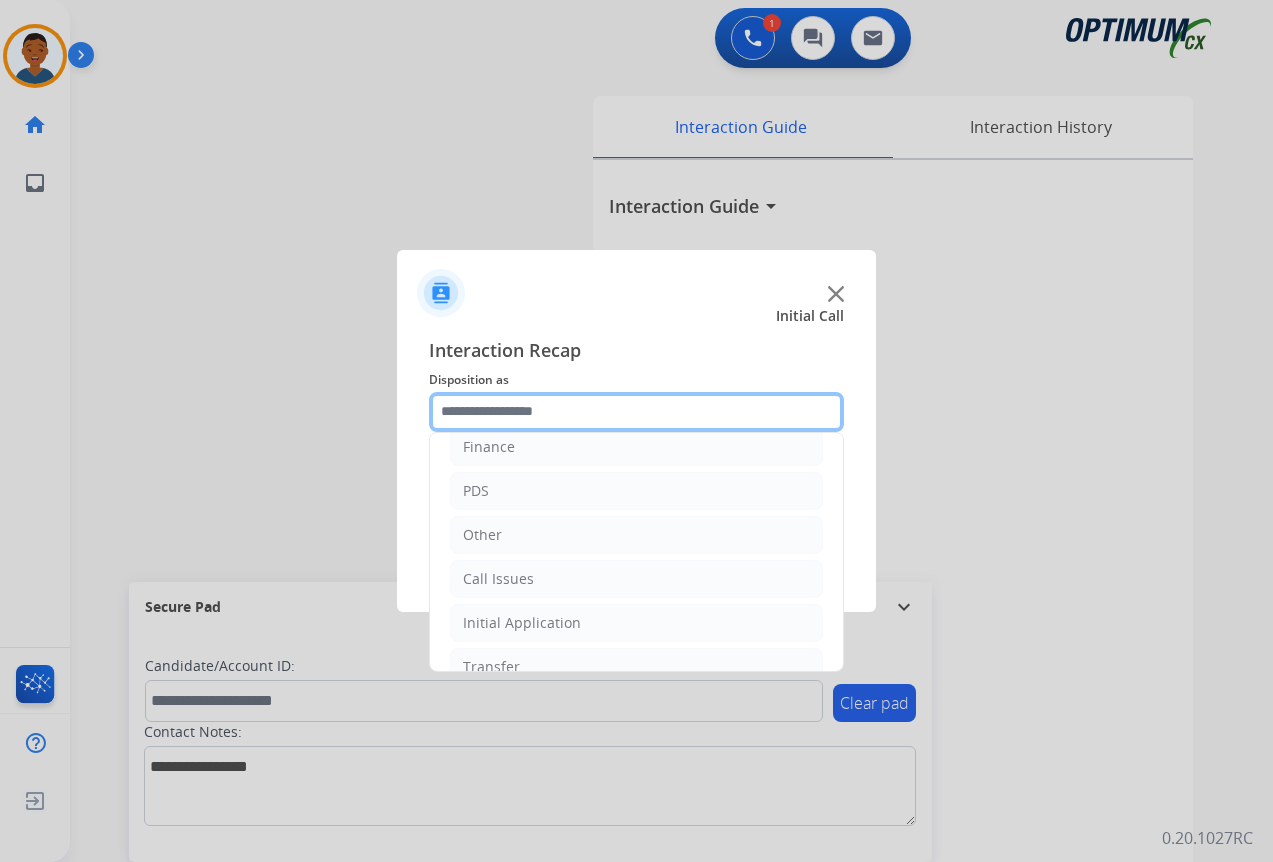 scroll, scrollTop: 136, scrollLeft: 0, axis: vertical 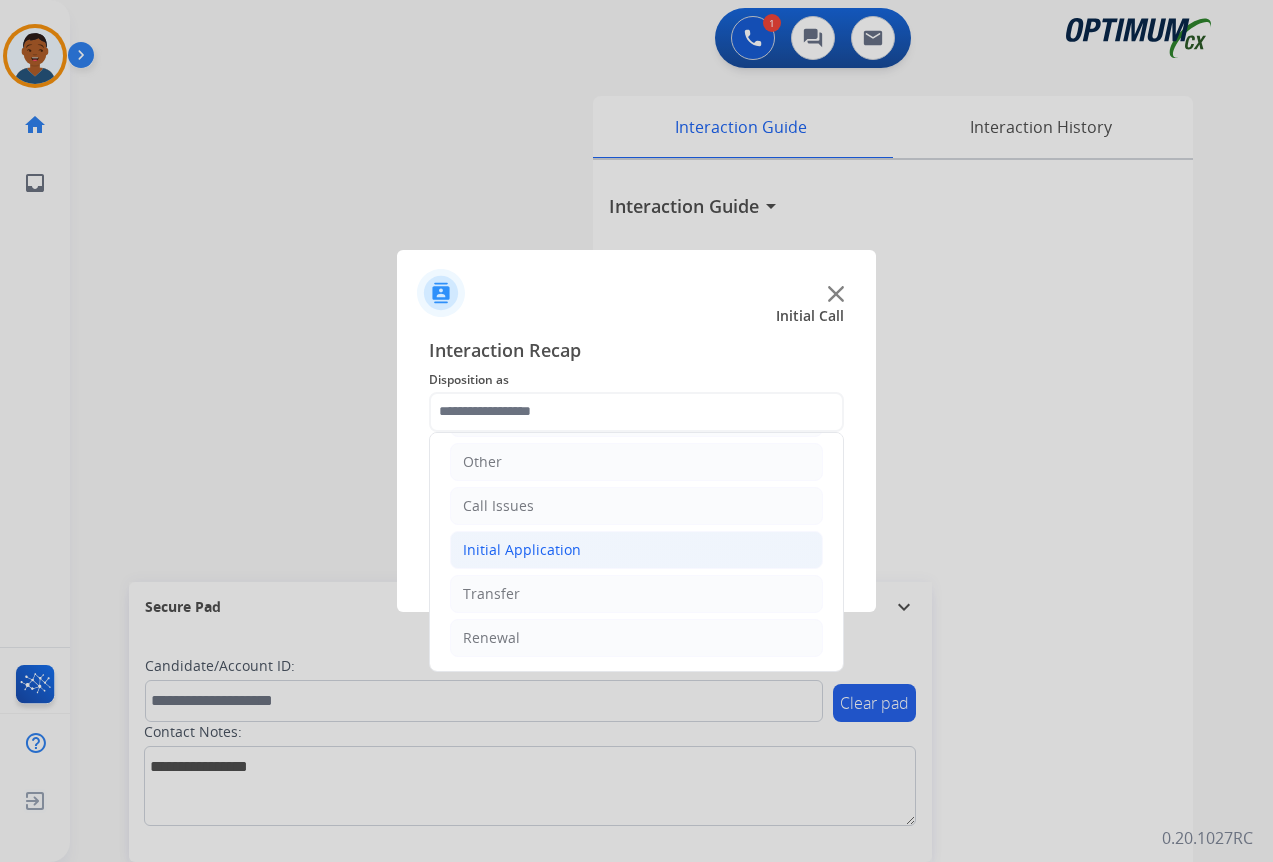 click on "Initial Application" 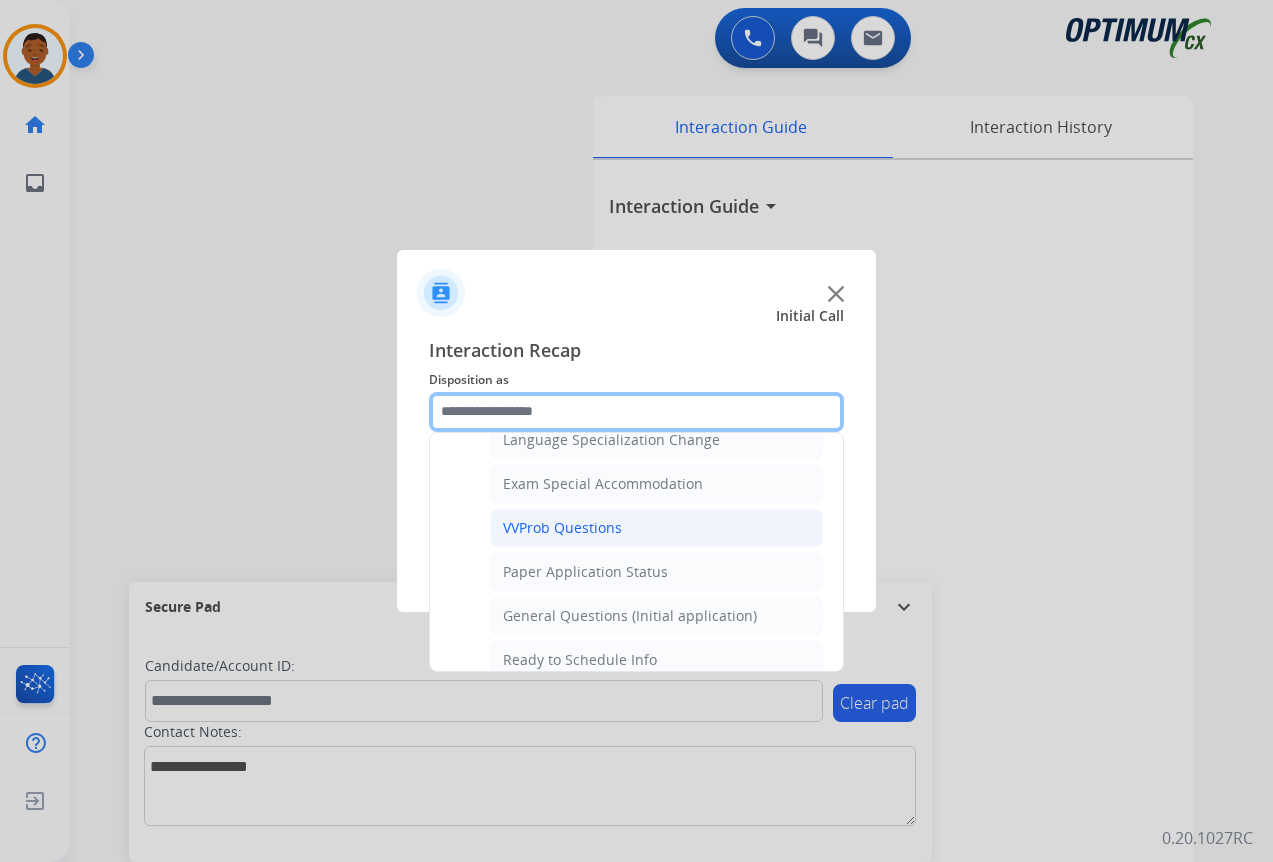 scroll, scrollTop: 1136, scrollLeft: 0, axis: vertical 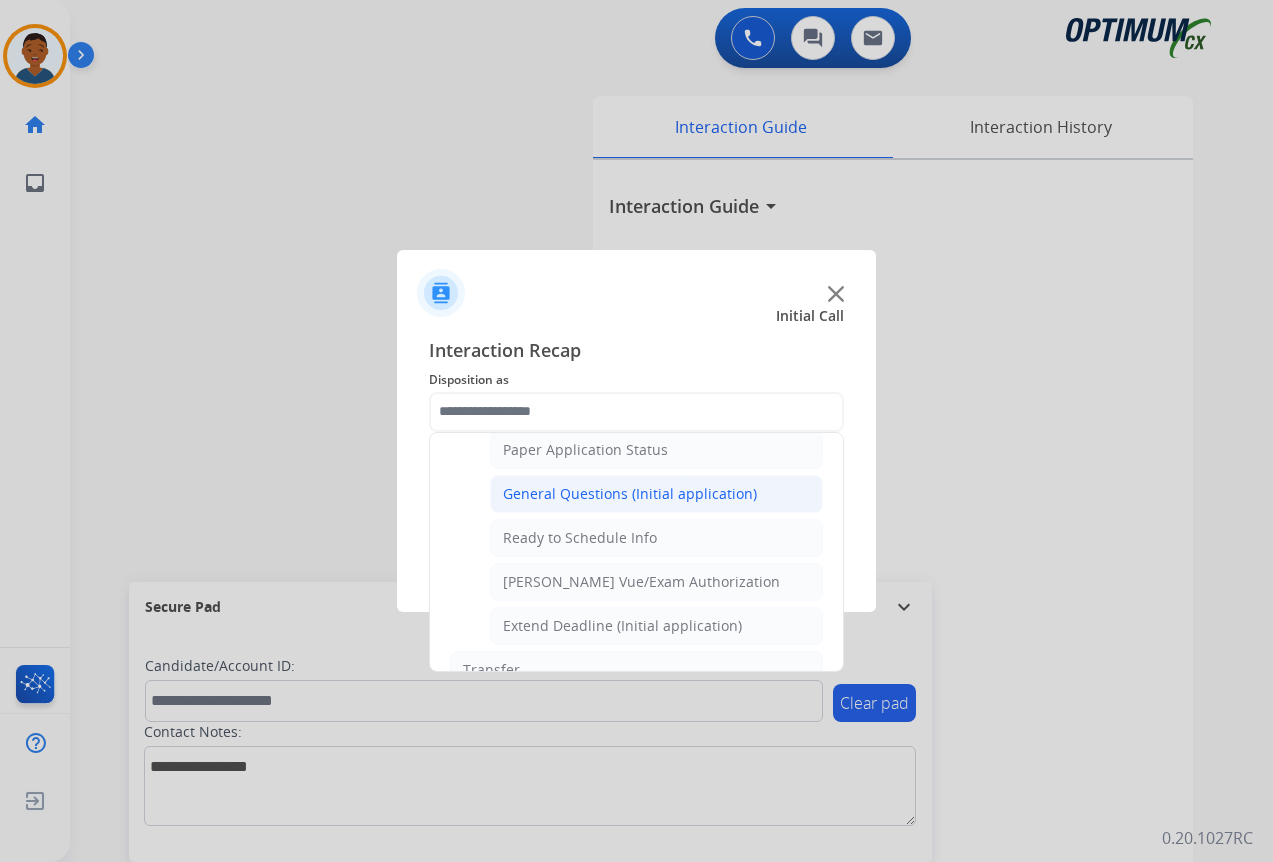click on "General Questions (Initial application)" 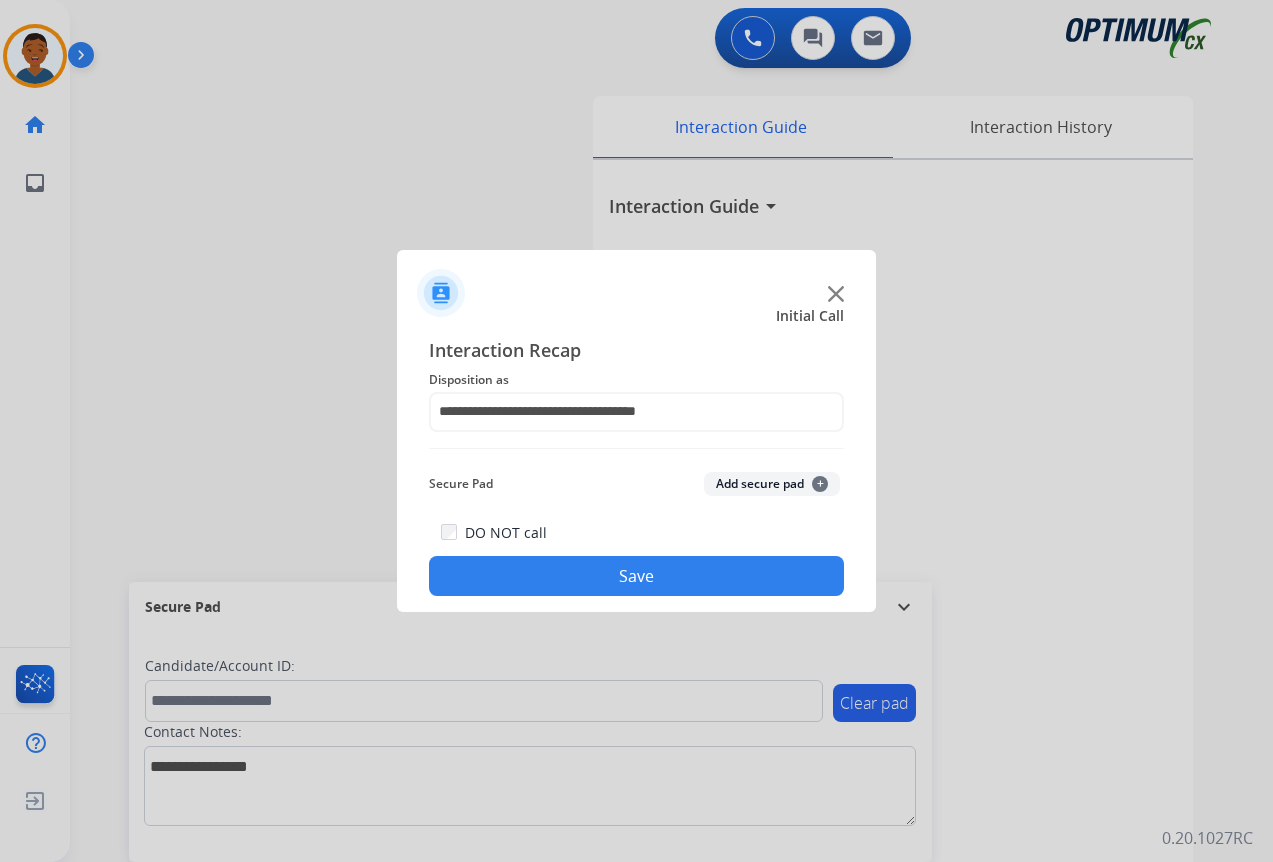 click on "Save" 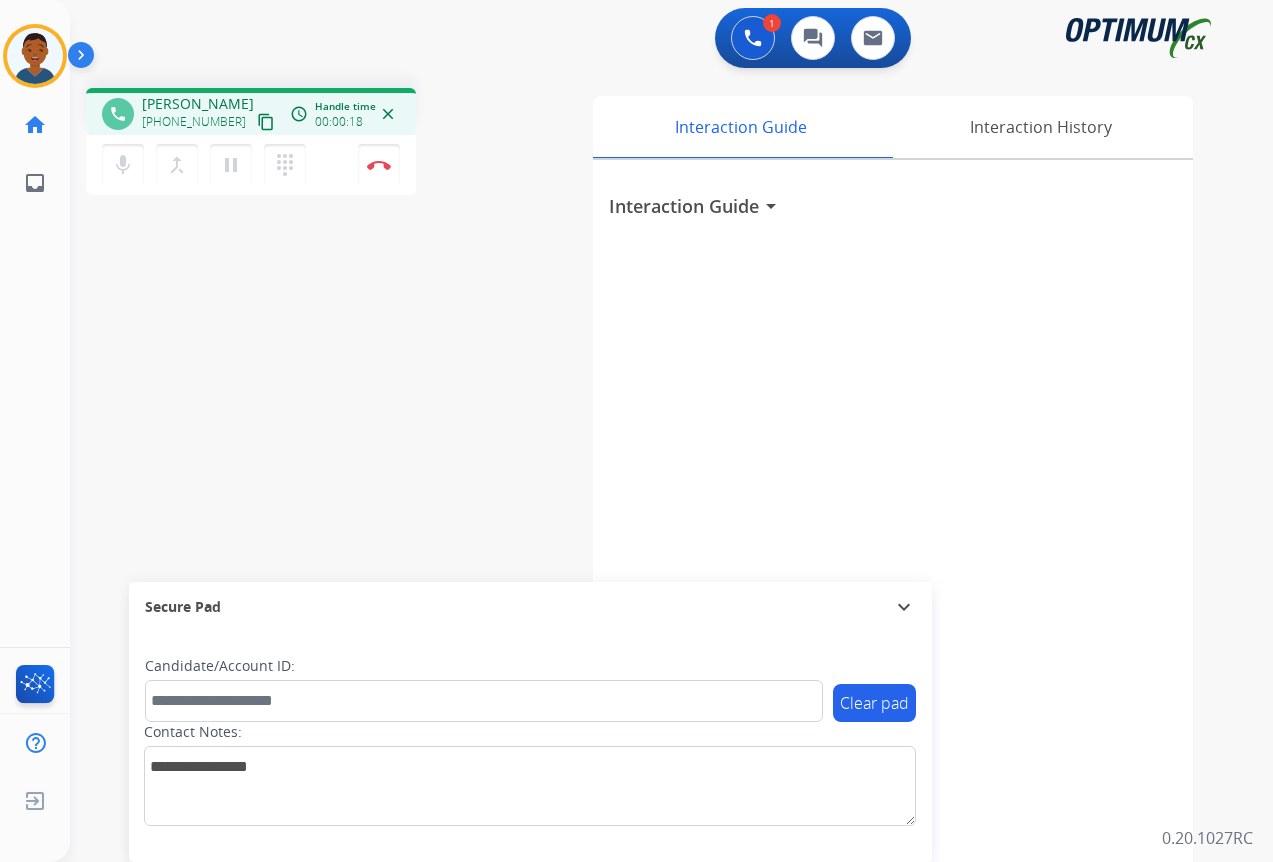click on "content_copy" at bounding box center [266, 122] 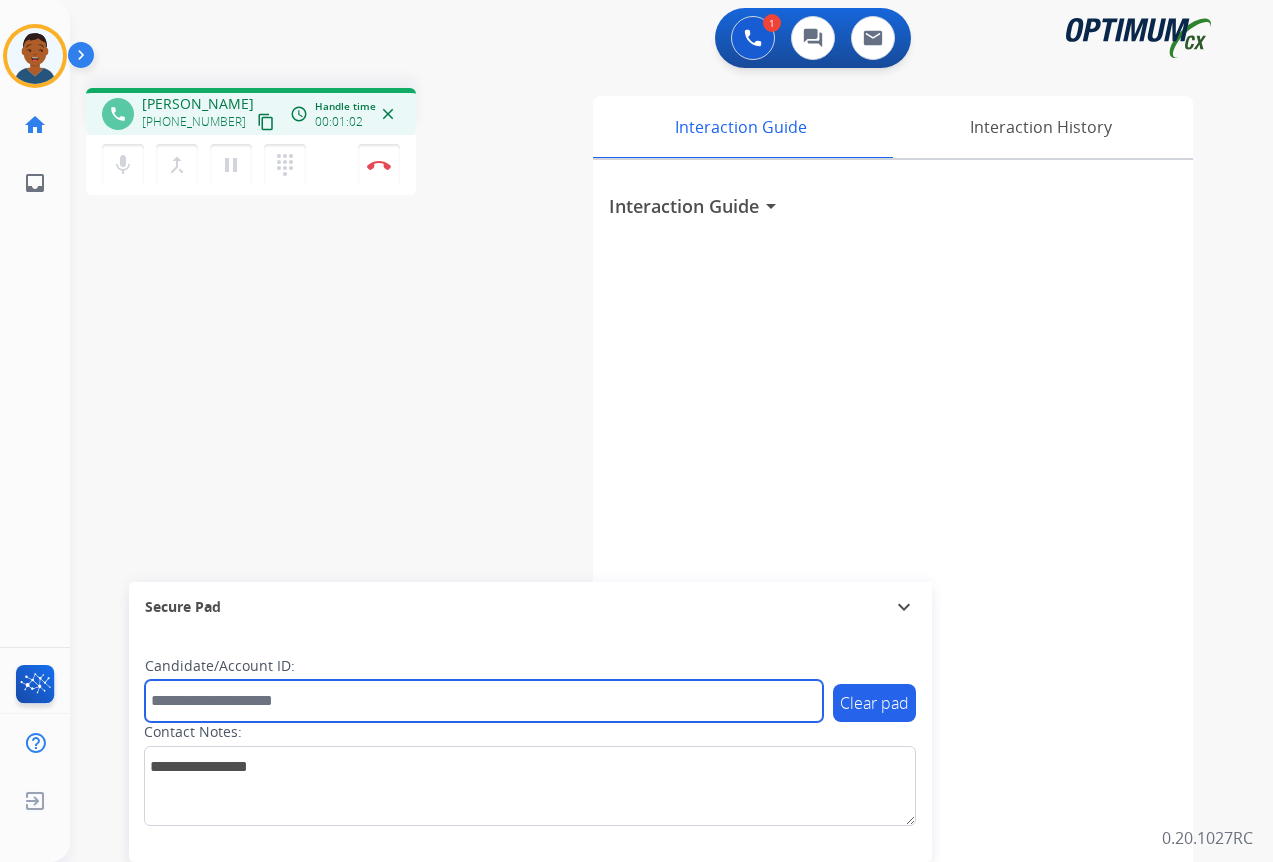click at bounding box center [484, 701] 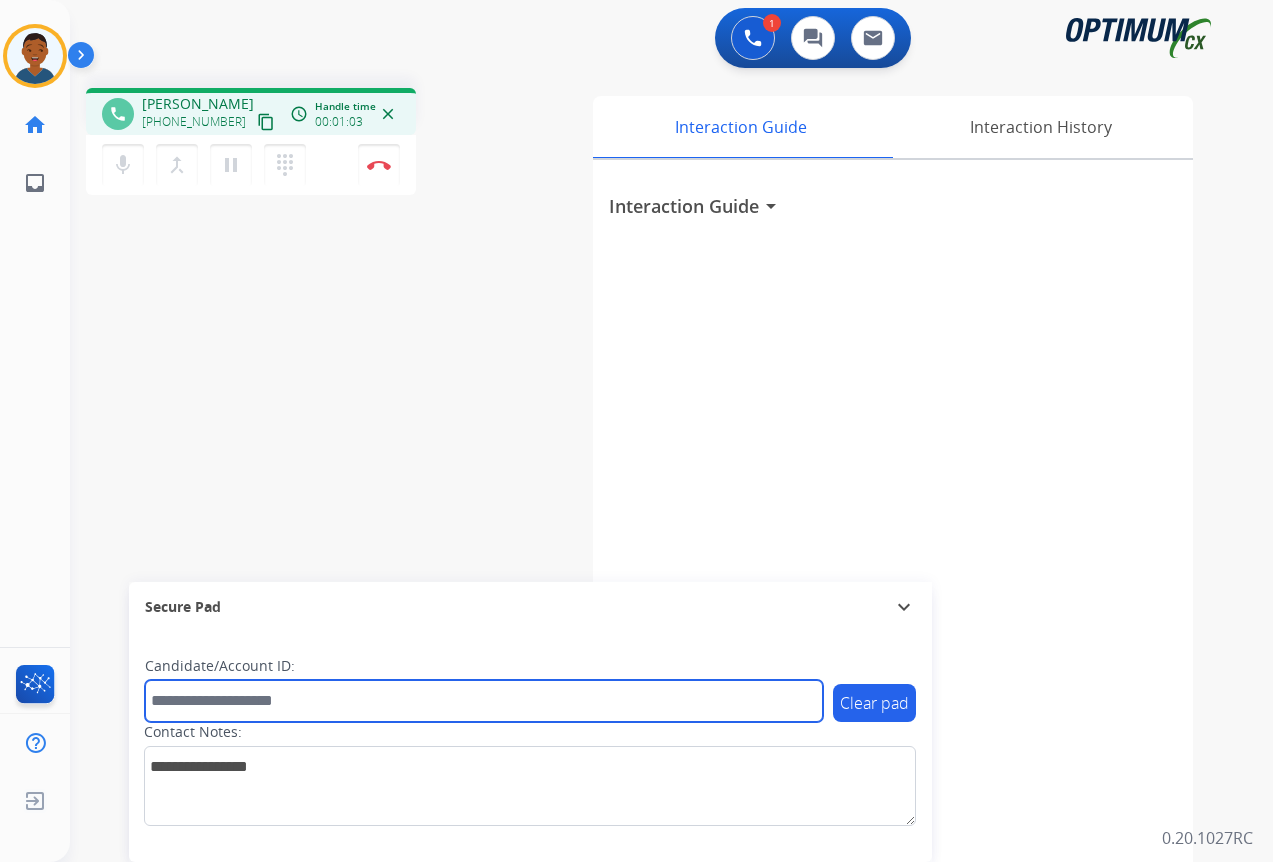 paste on "*******" 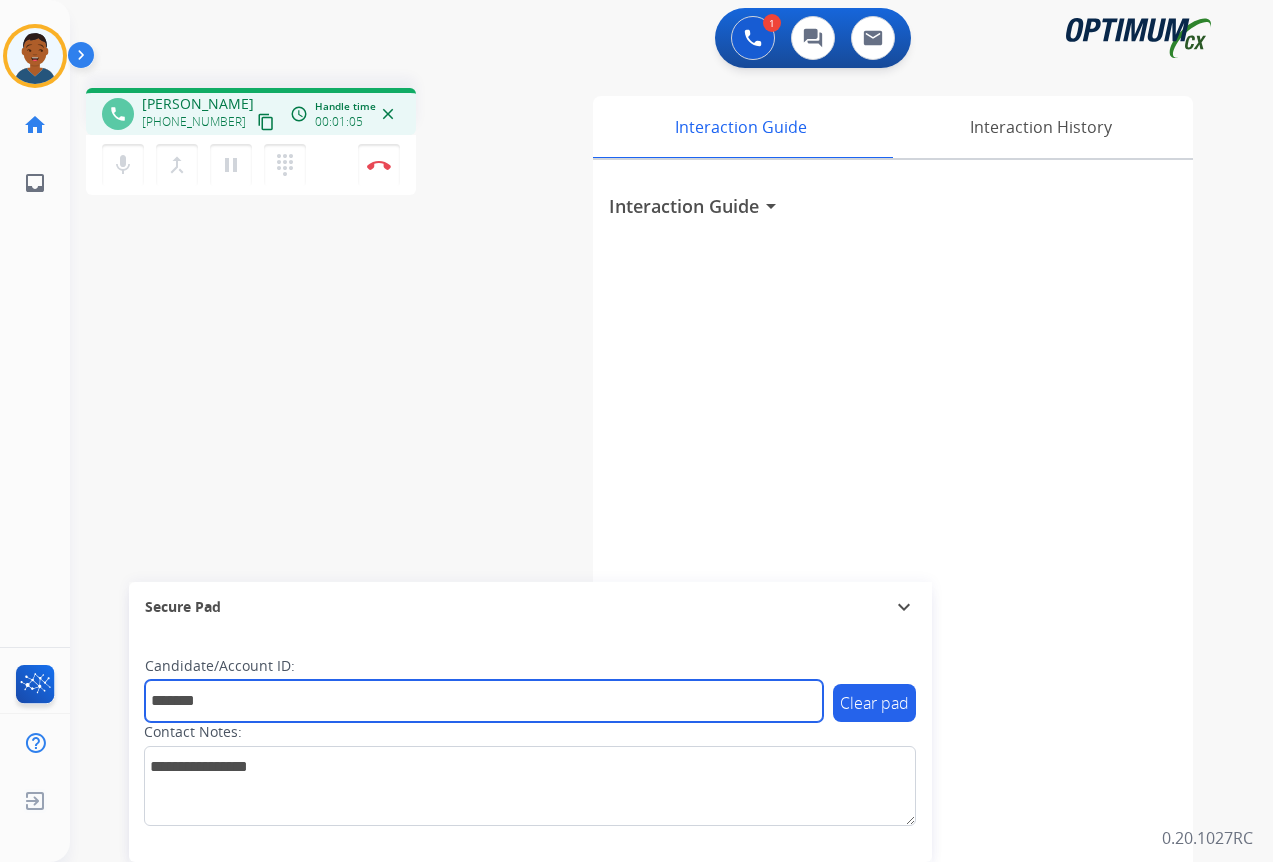 type on "*******" 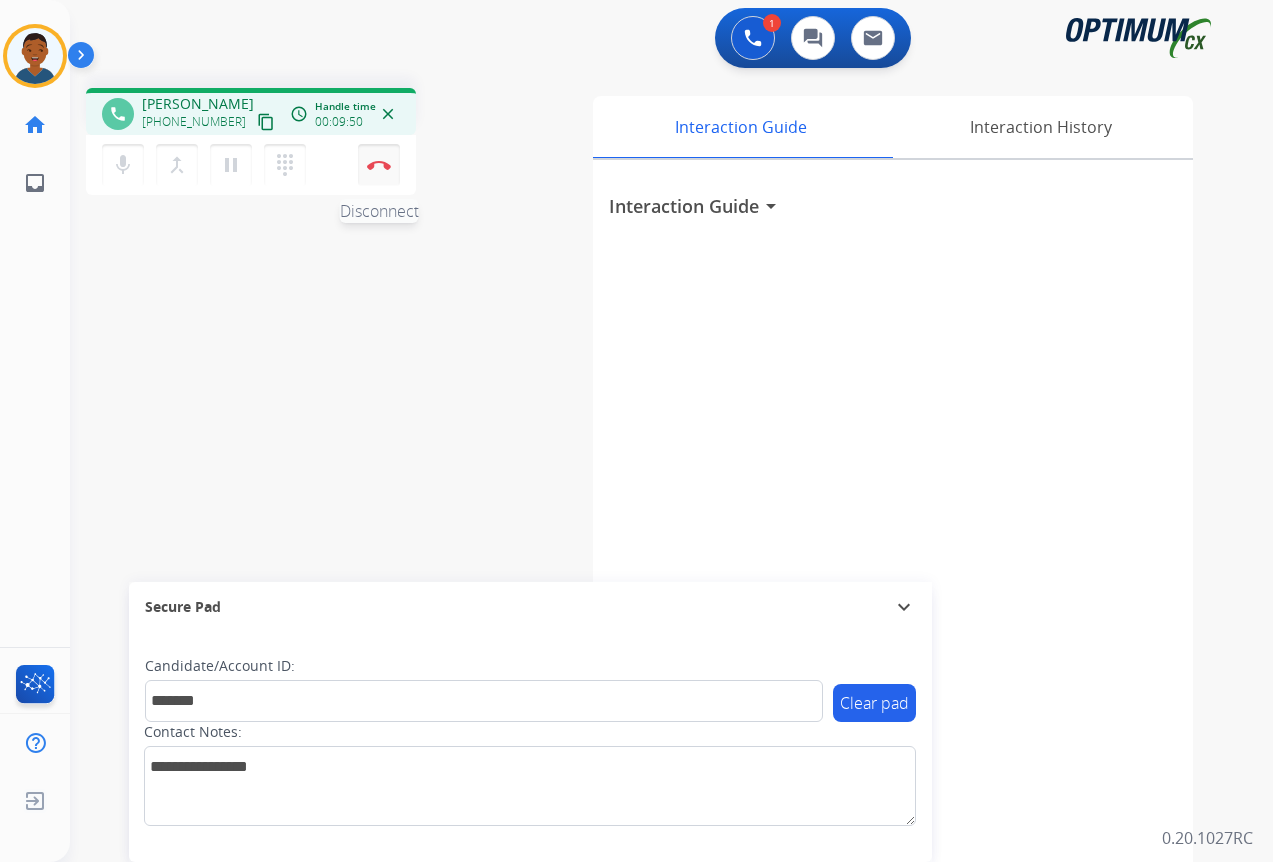 click at bounding box center [379, 165] 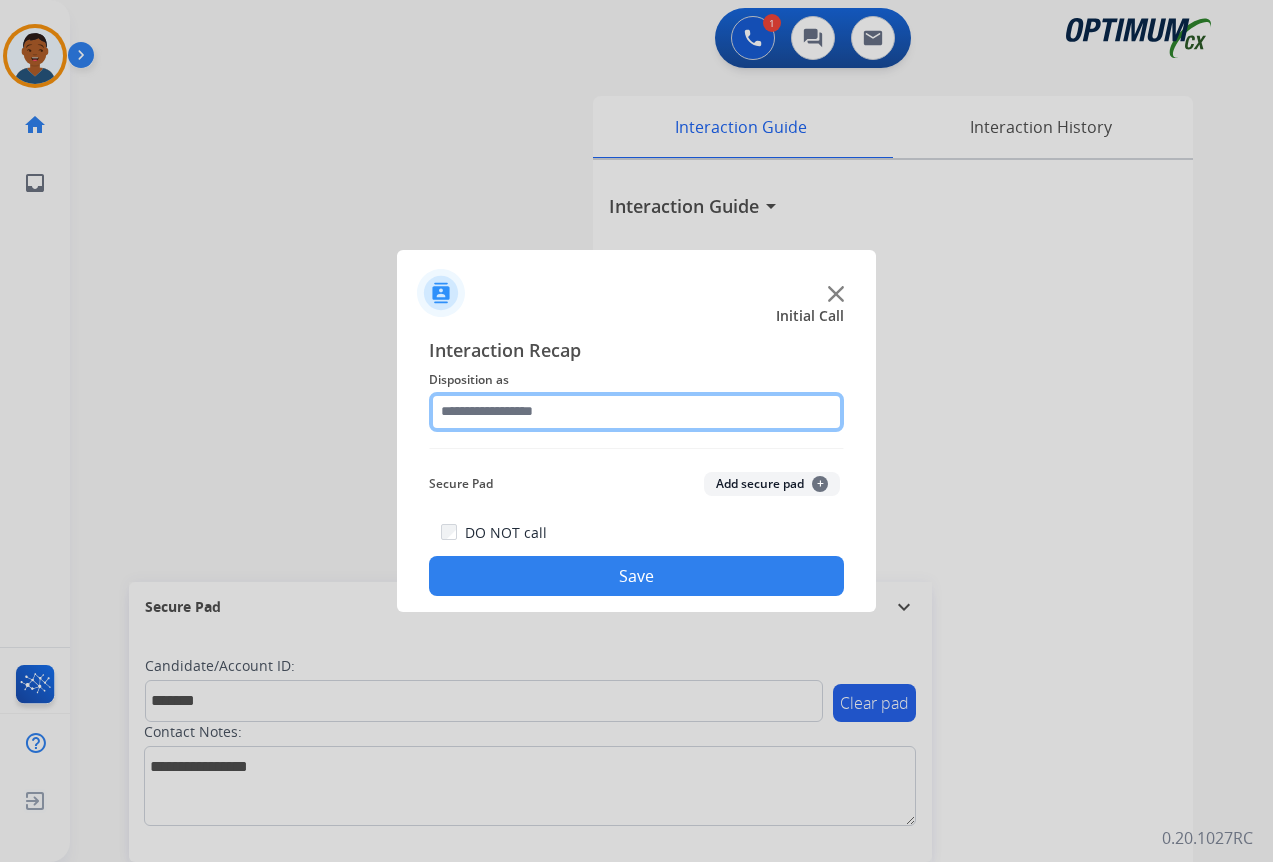 click 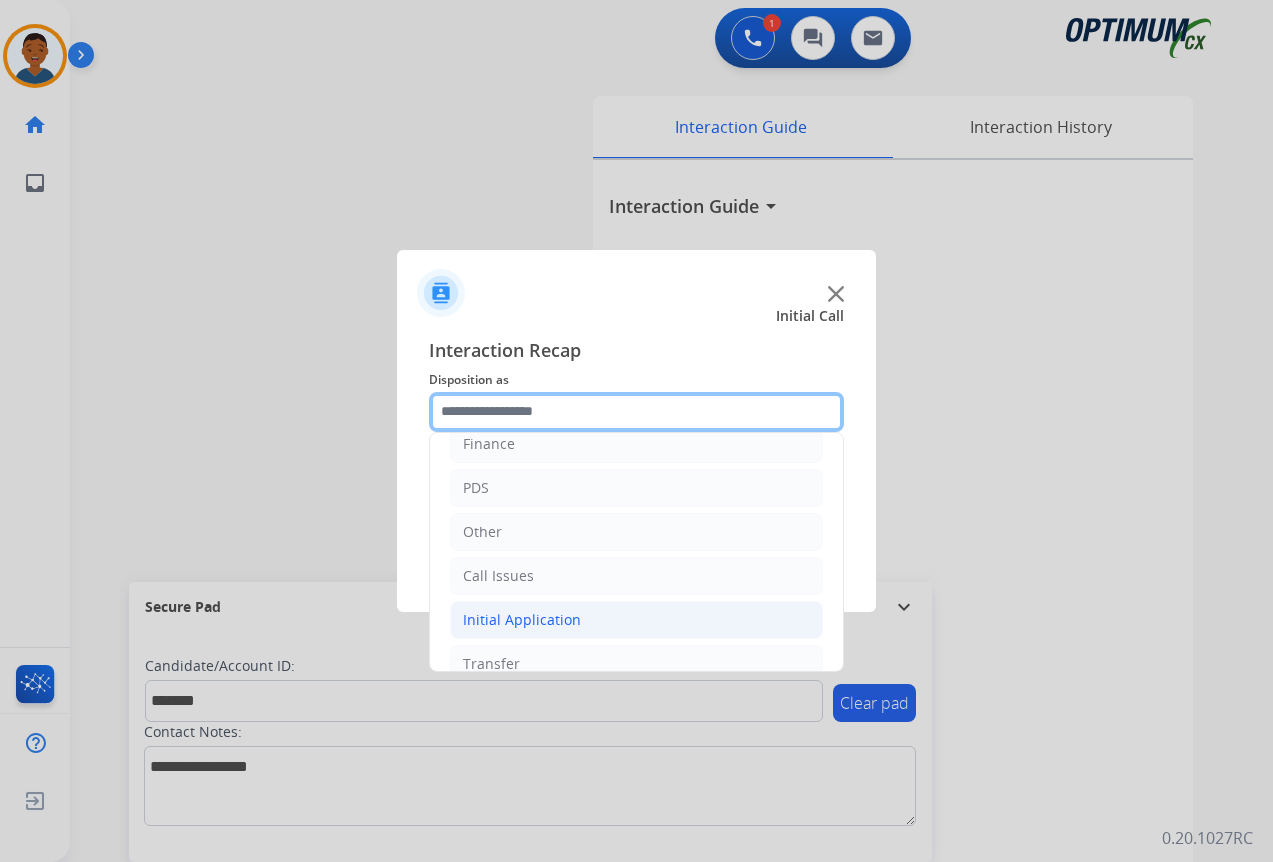scroll, scrollTop: 136, scrollLeft: 0, axis: vertical 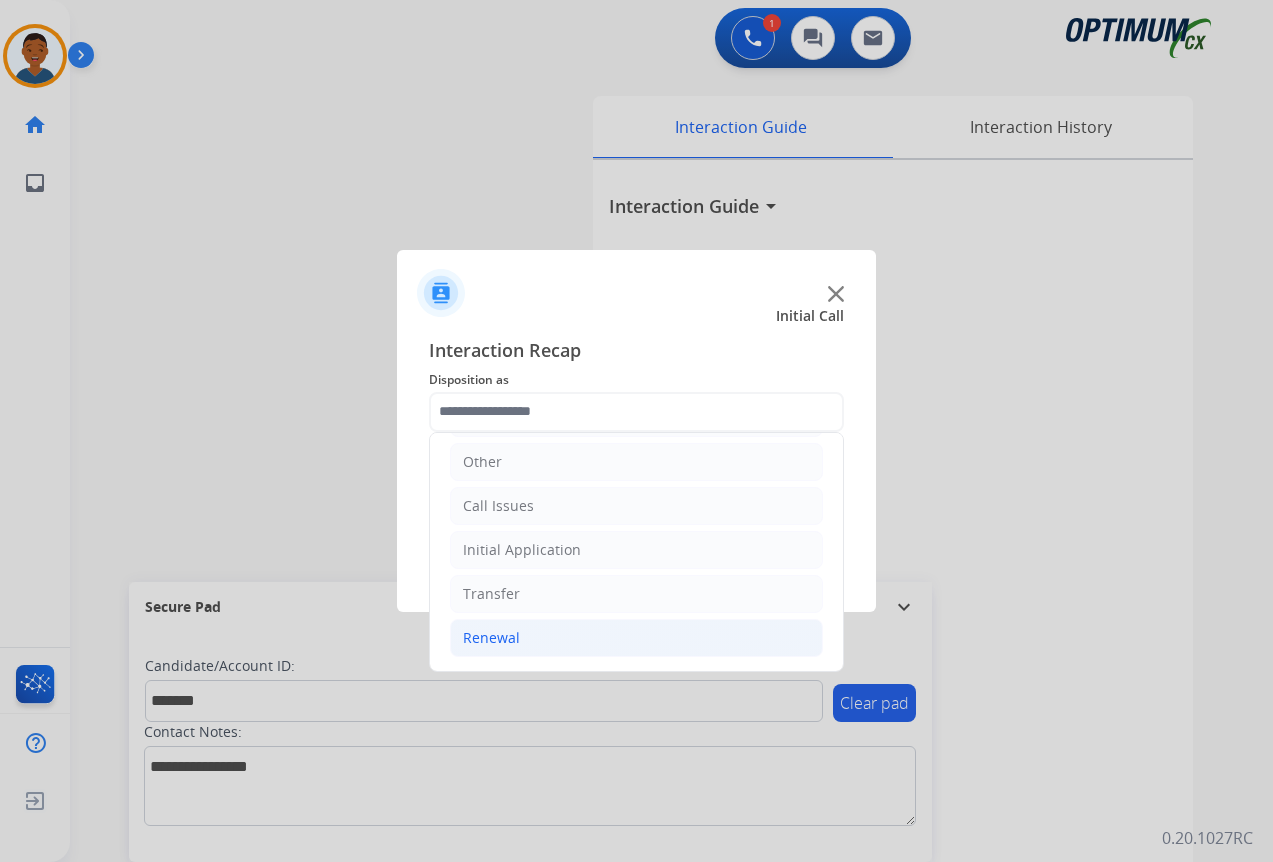 click on "Renewal" 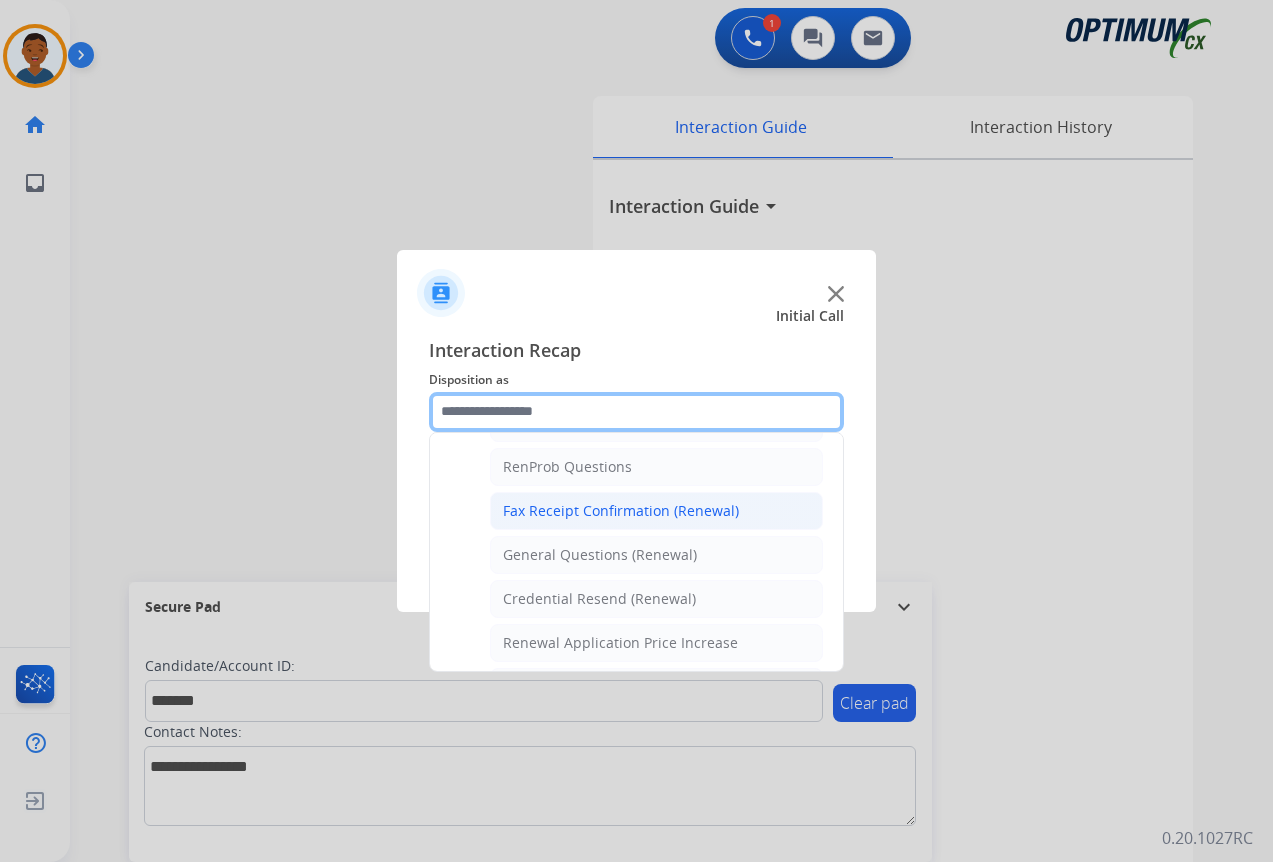 scroll, scrollTop: 536, scrollLeft: 0, axis: vertical 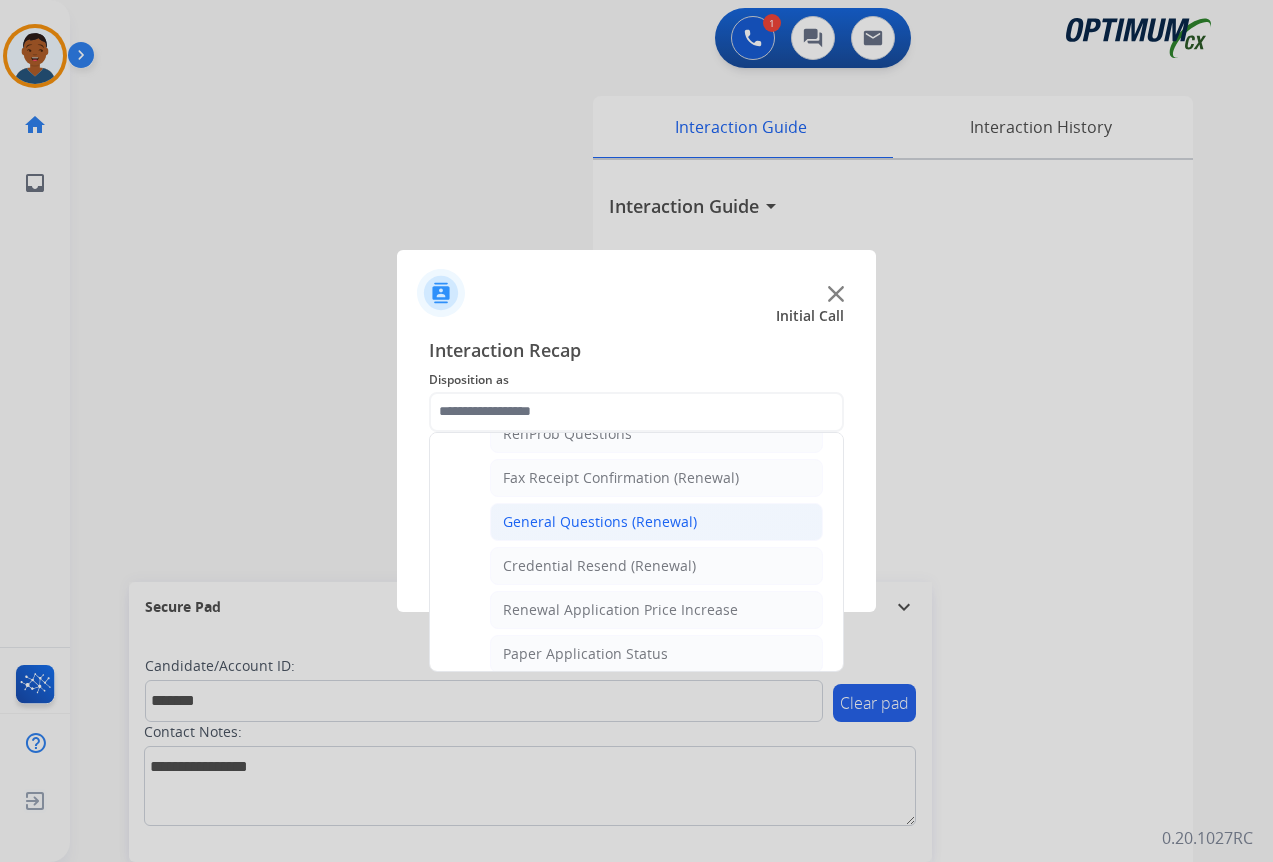 click on "General Questions (Renewal)" 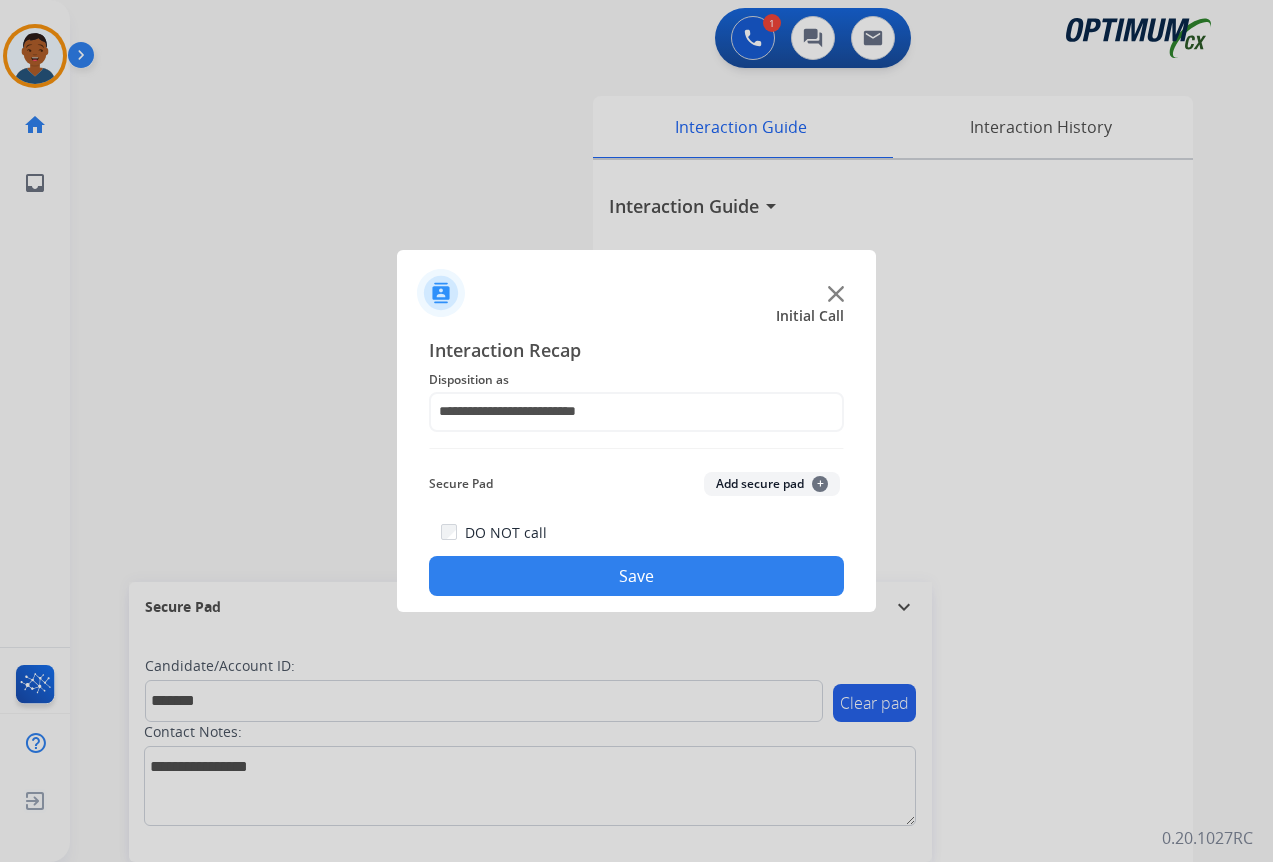 click on "Add secure pad  +" 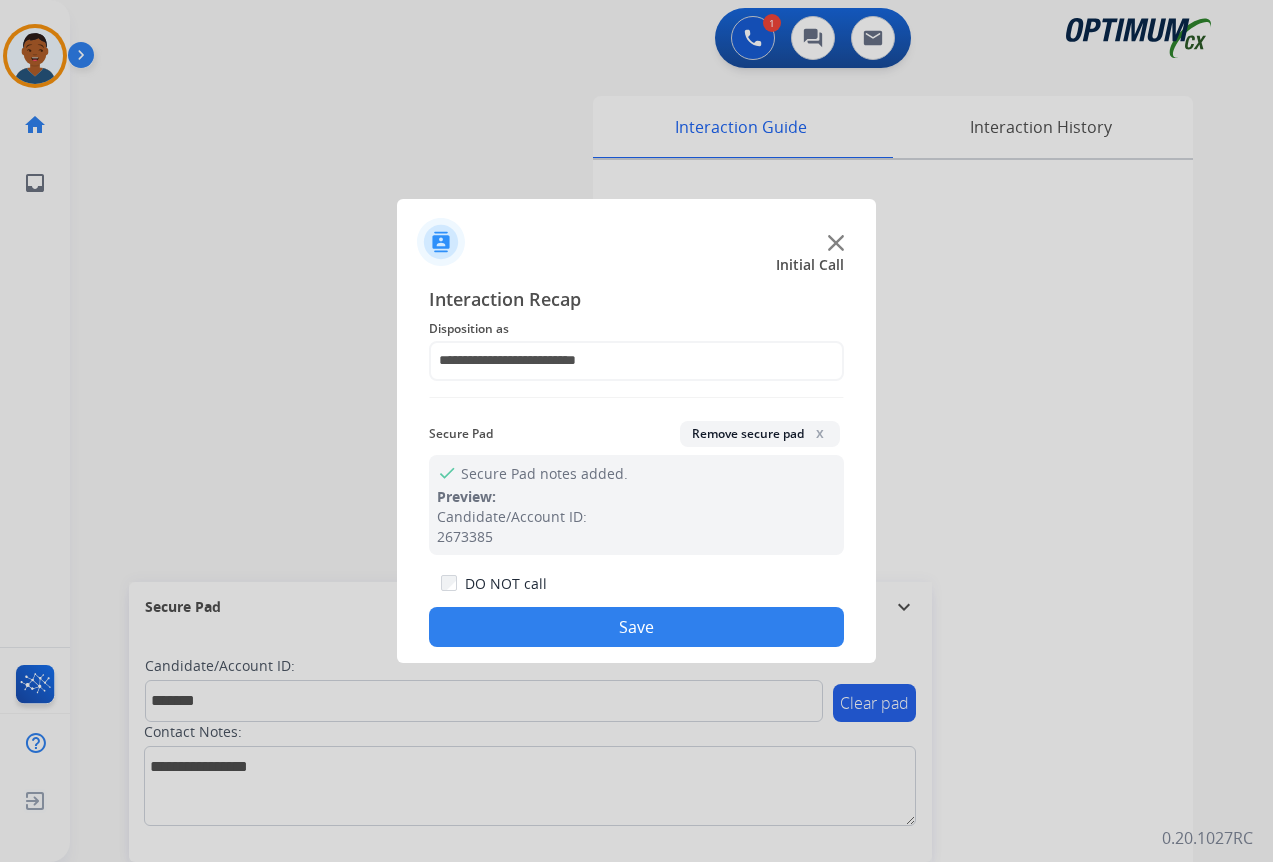click on "Save" 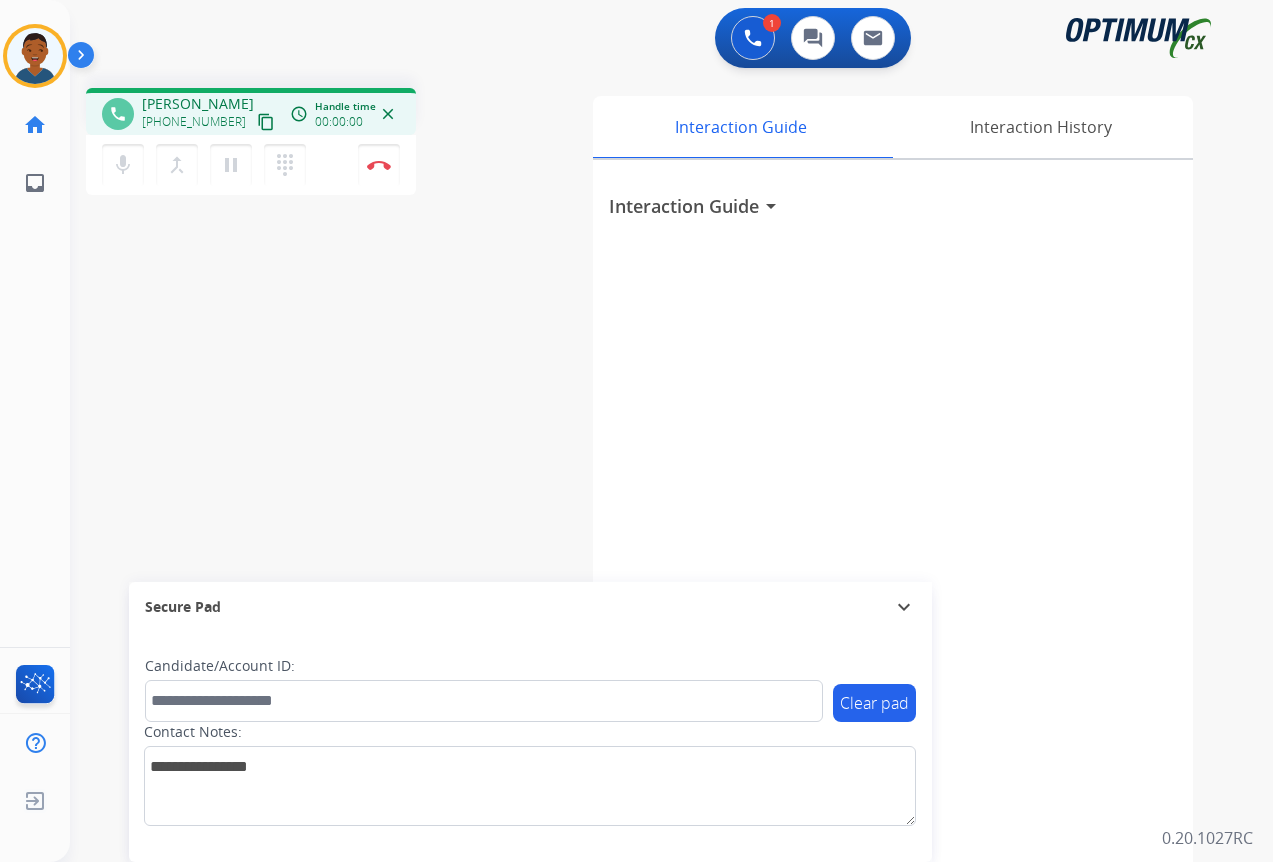 click on "content_copy" at bounding box center [266, 122] 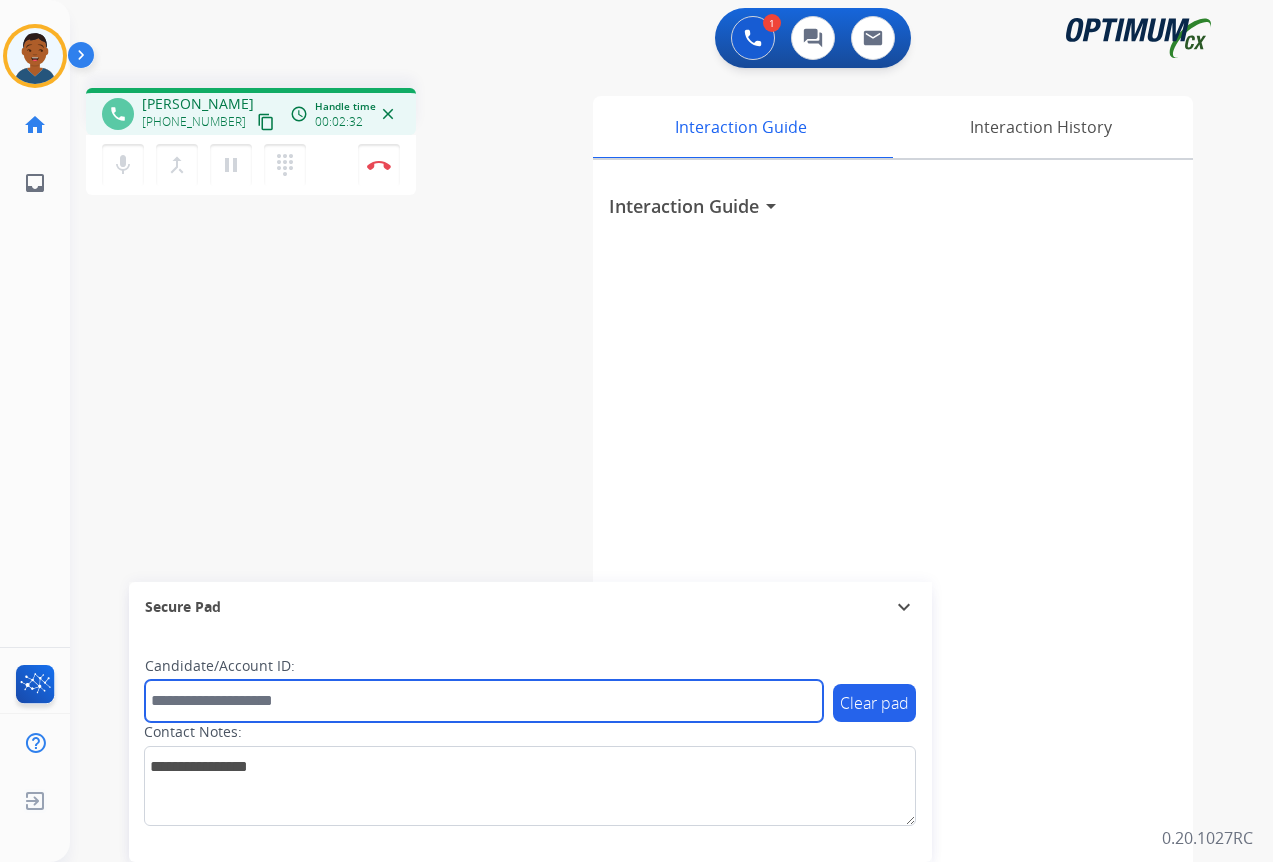 click at bounding box center [484, 701] 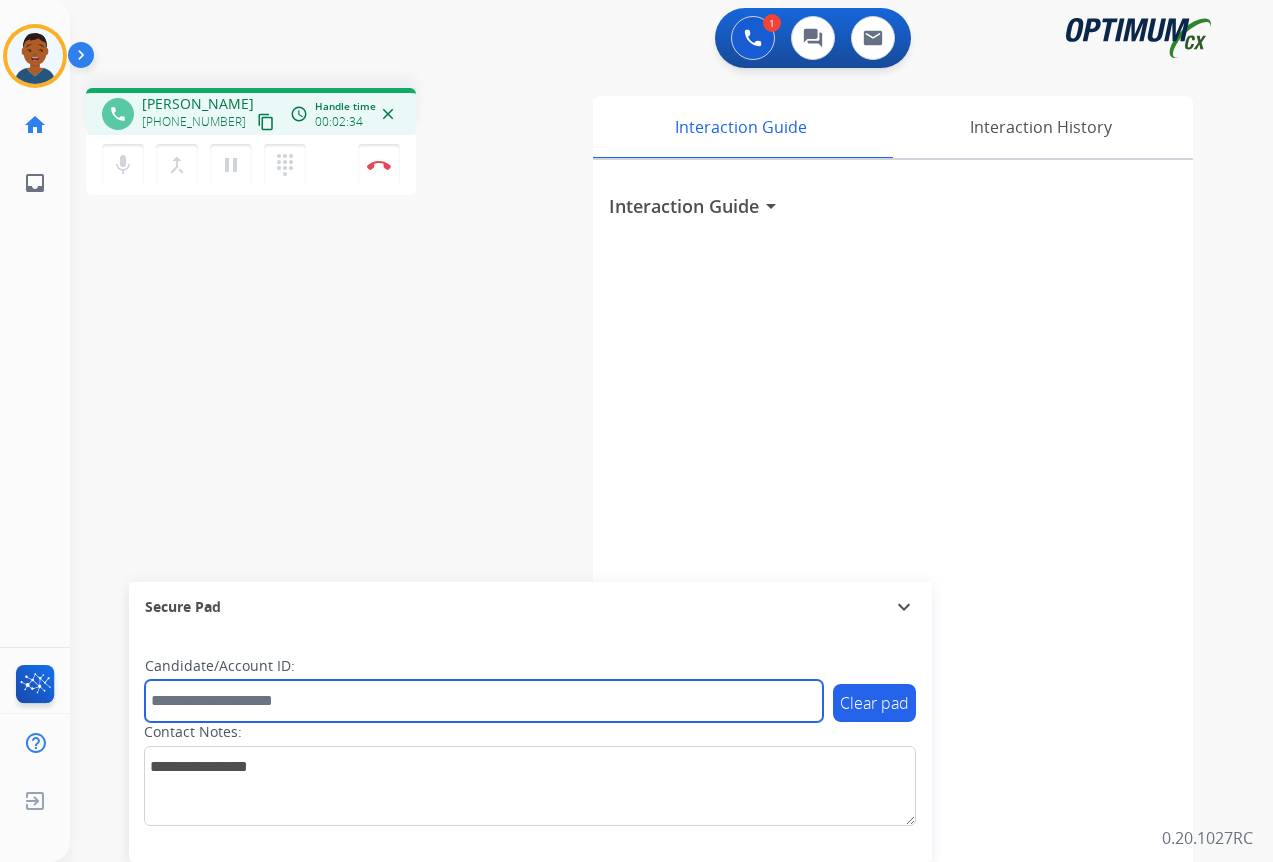 paste on "*******" 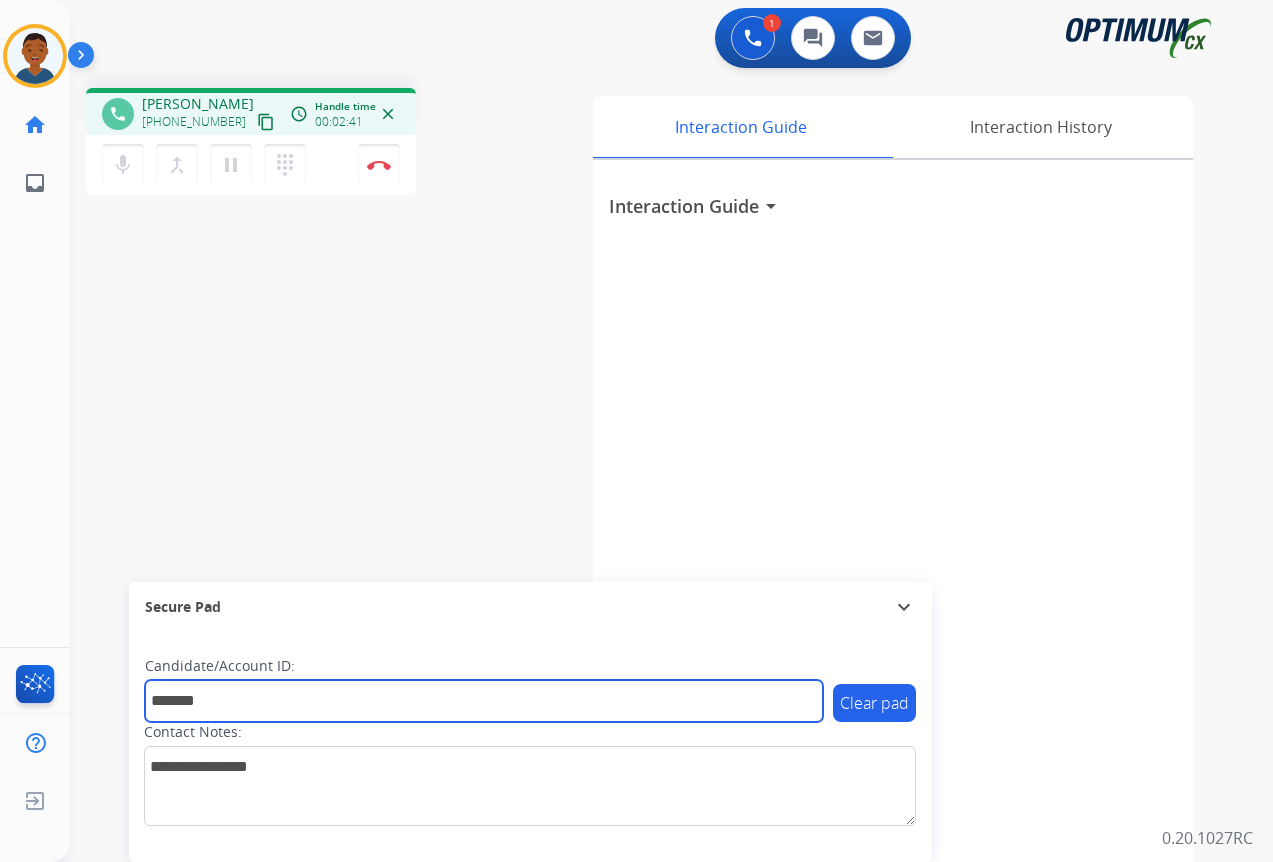 type on "*******" 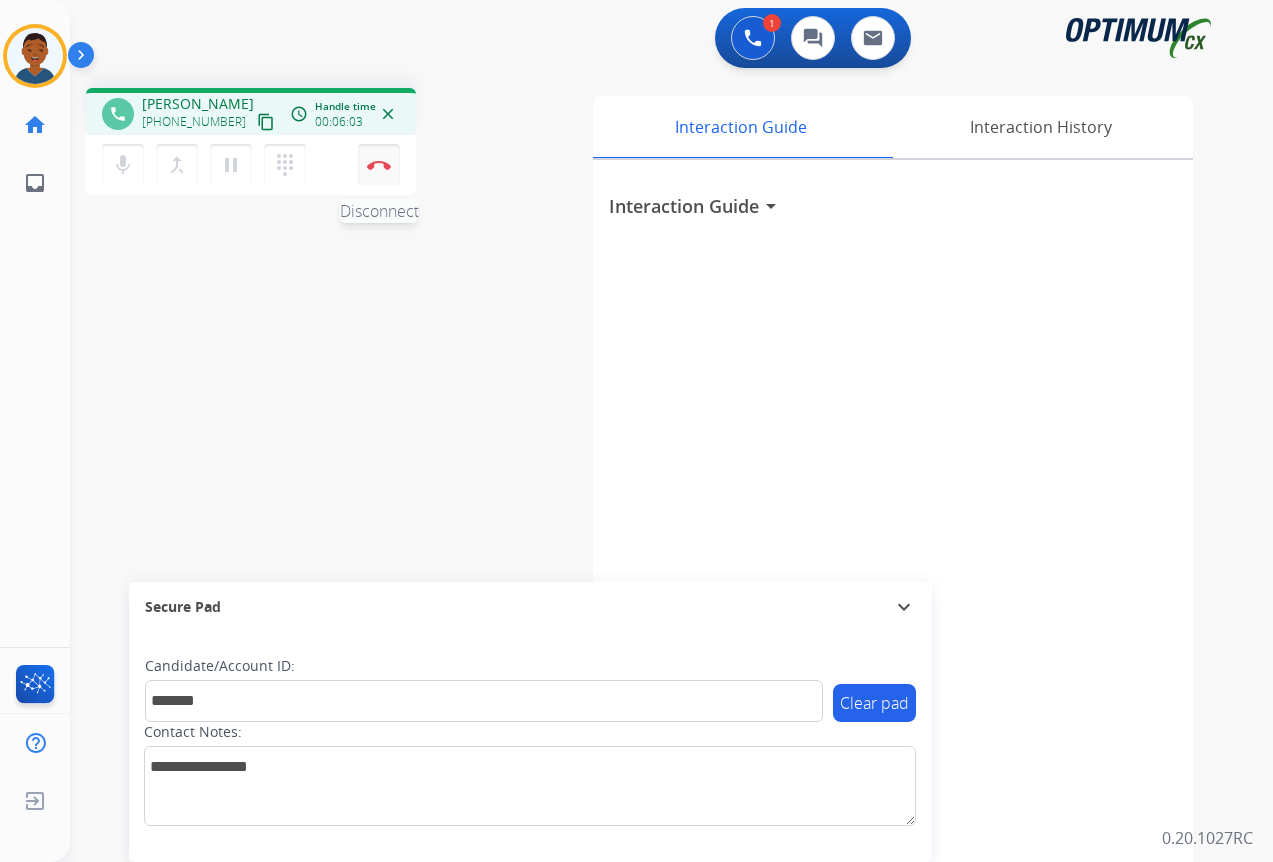 click at bounding box center (379, 165) 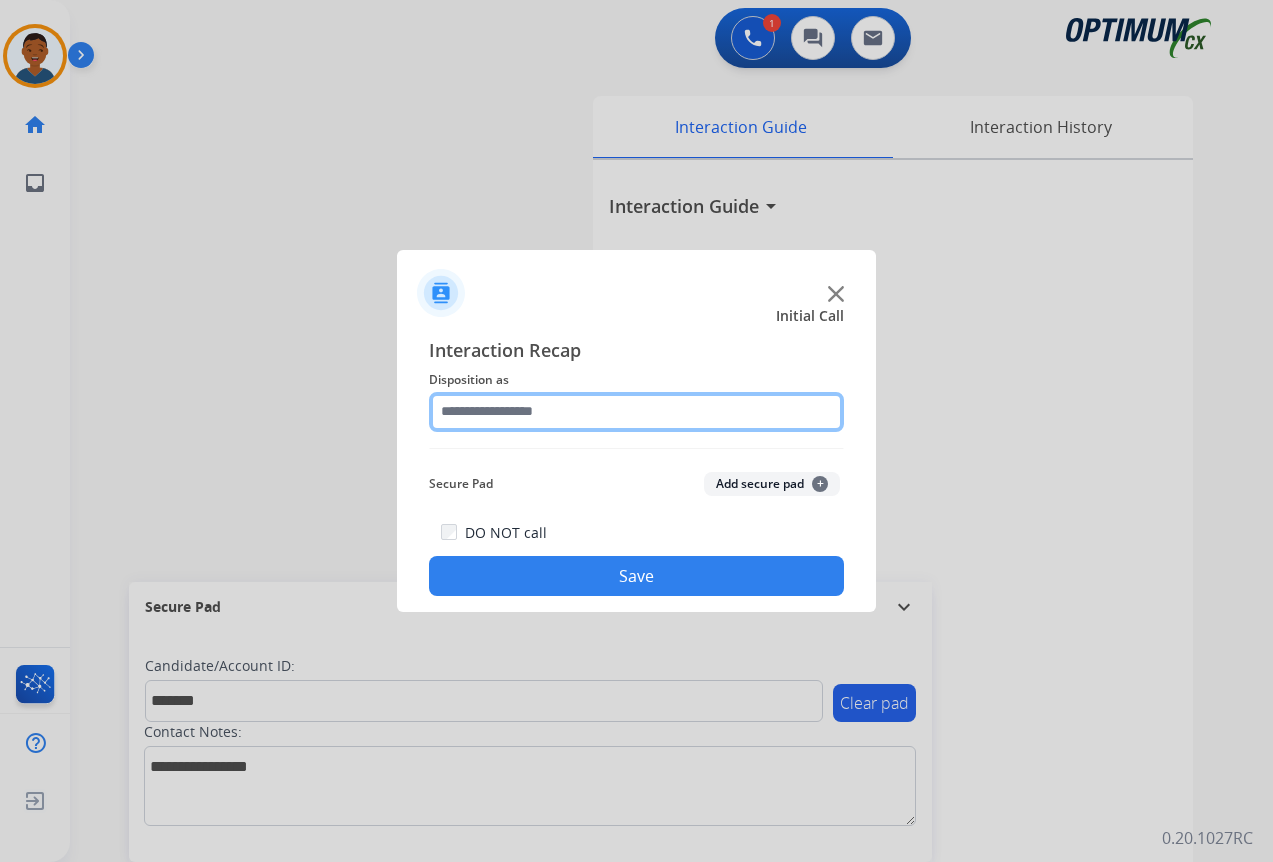click 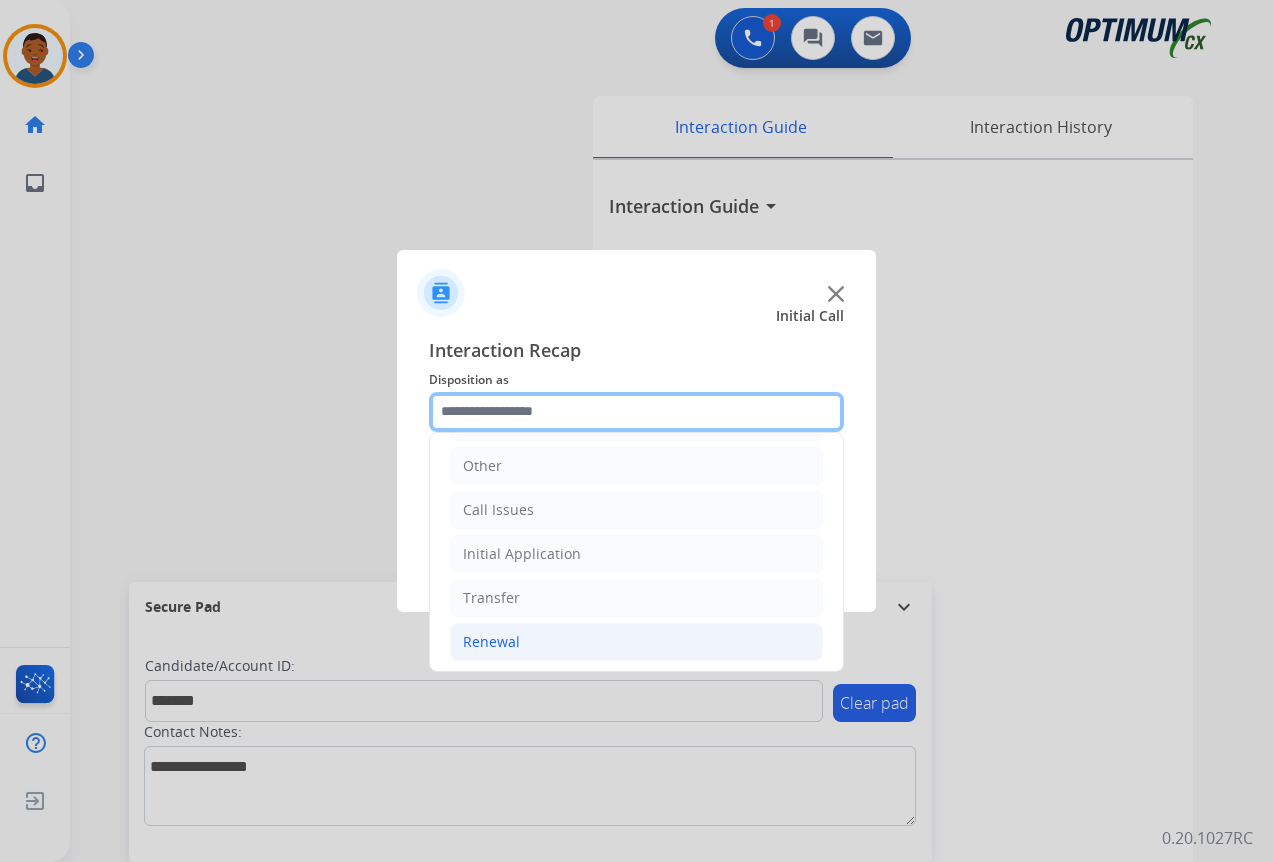 scroll, scrollTop: 136, scrollLeft: 0, axis: vertical 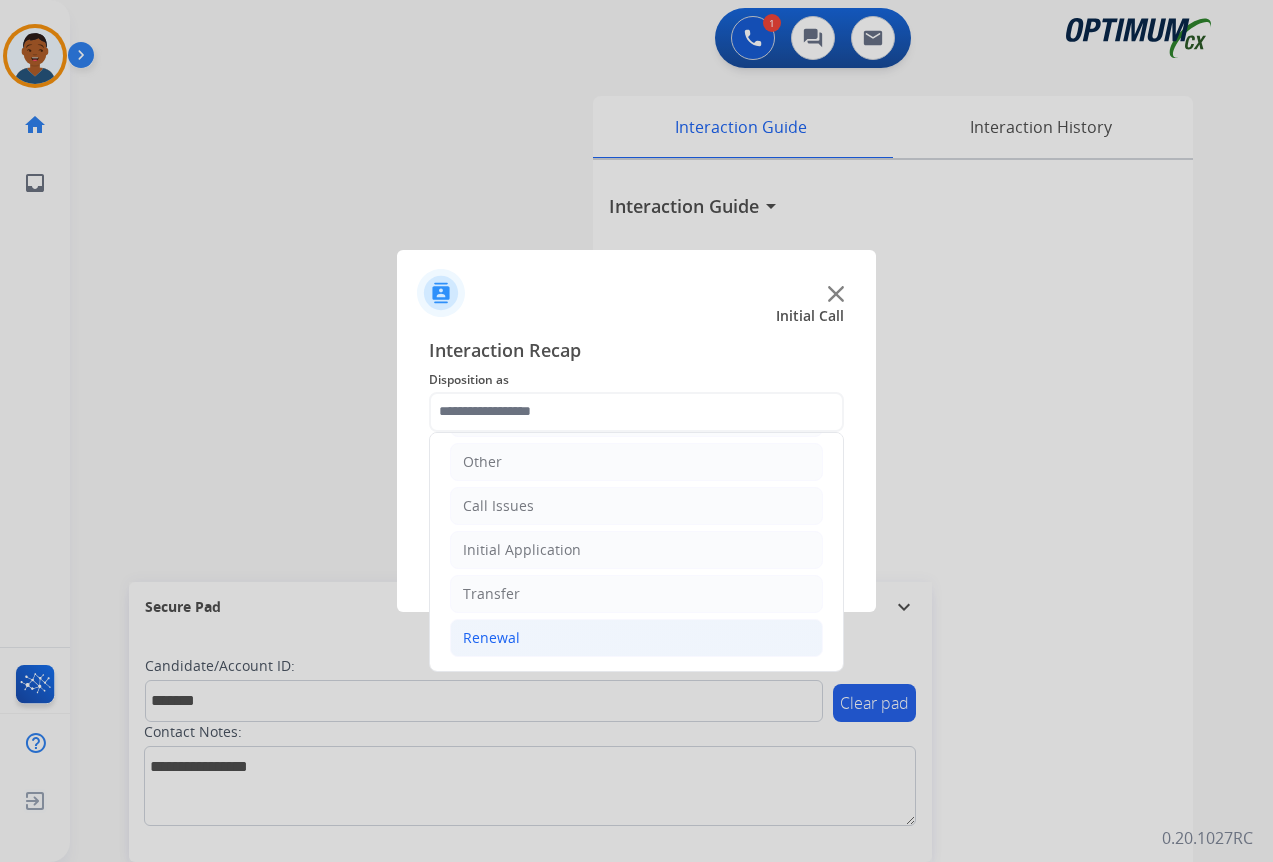 click on "Renewal" 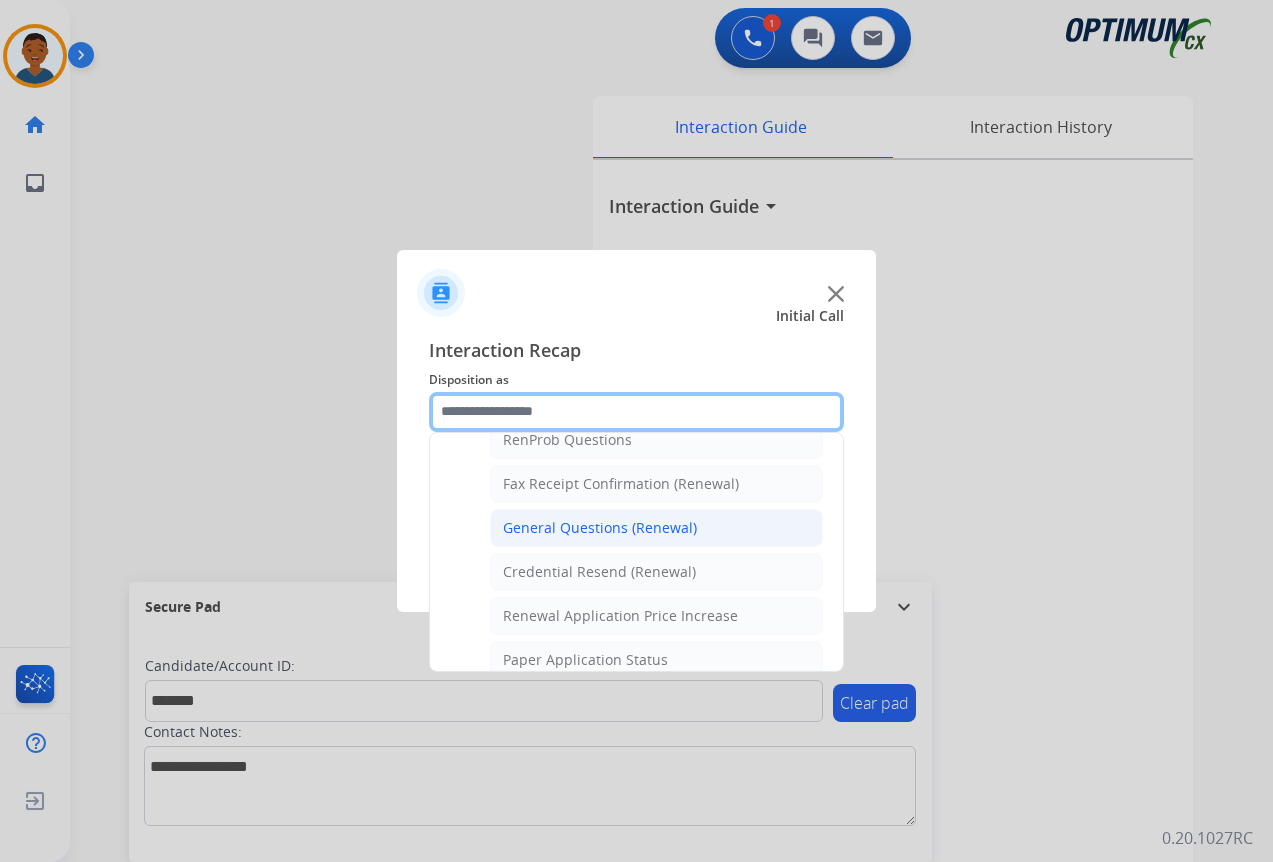scroll, scrollTop: 636, scrollLeft: 0, axis: vertical 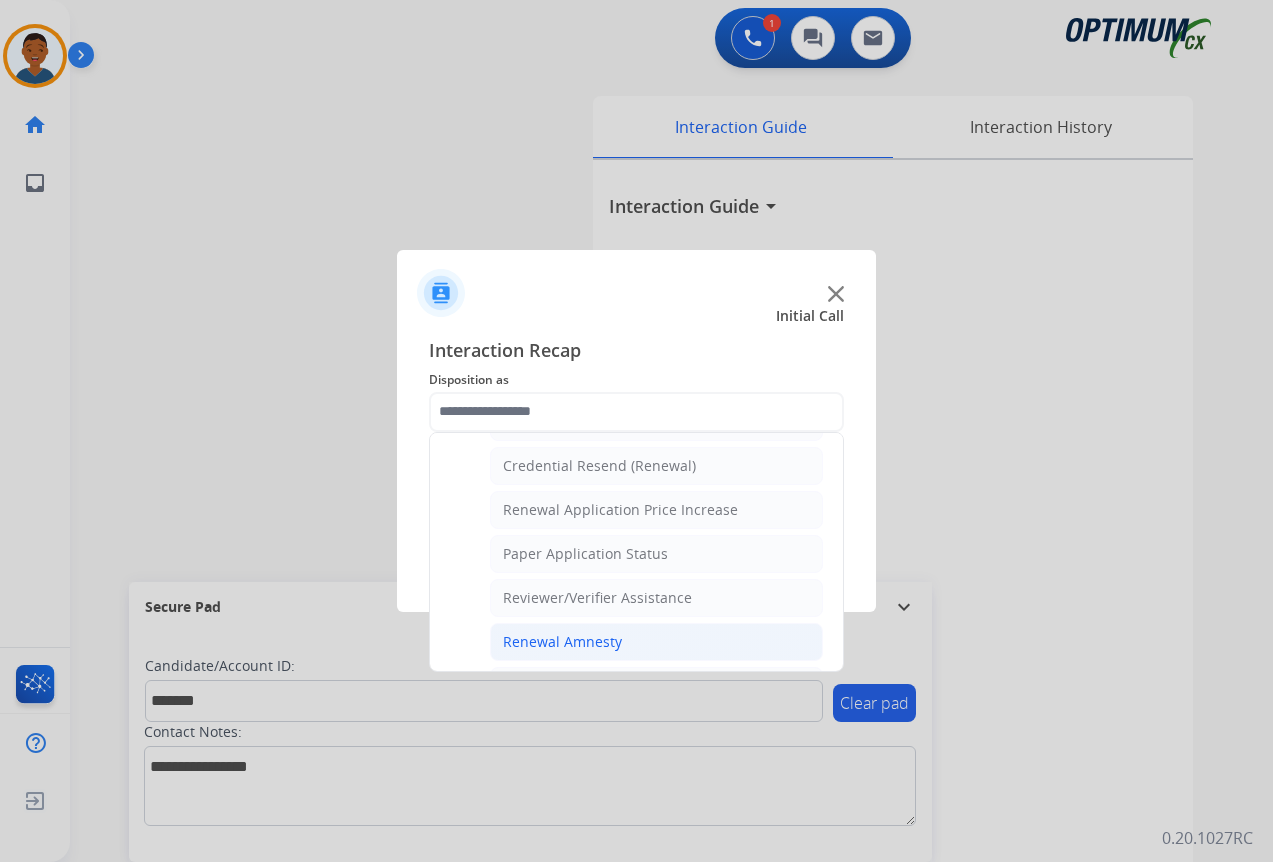 click on "Renewal Amnesty" 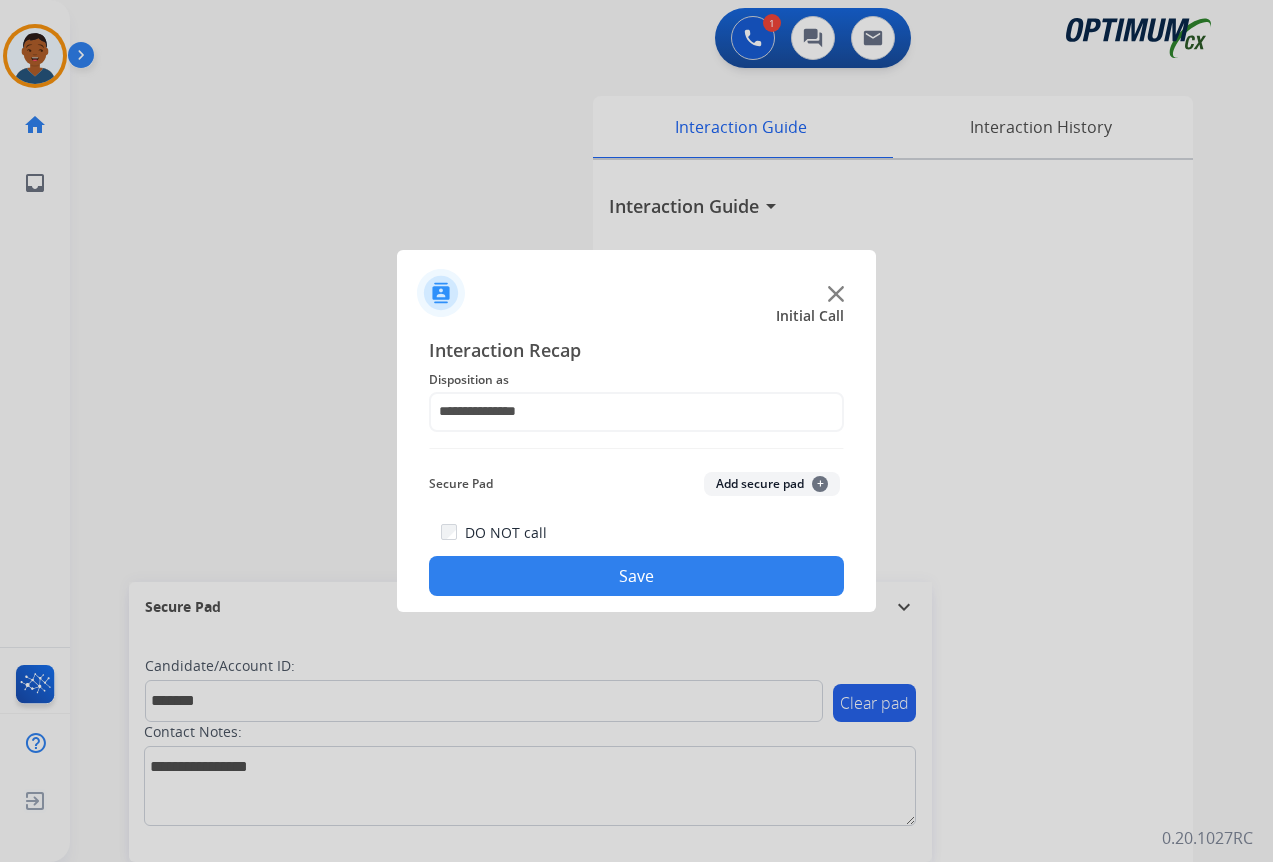 click on "Add secure pad  +" 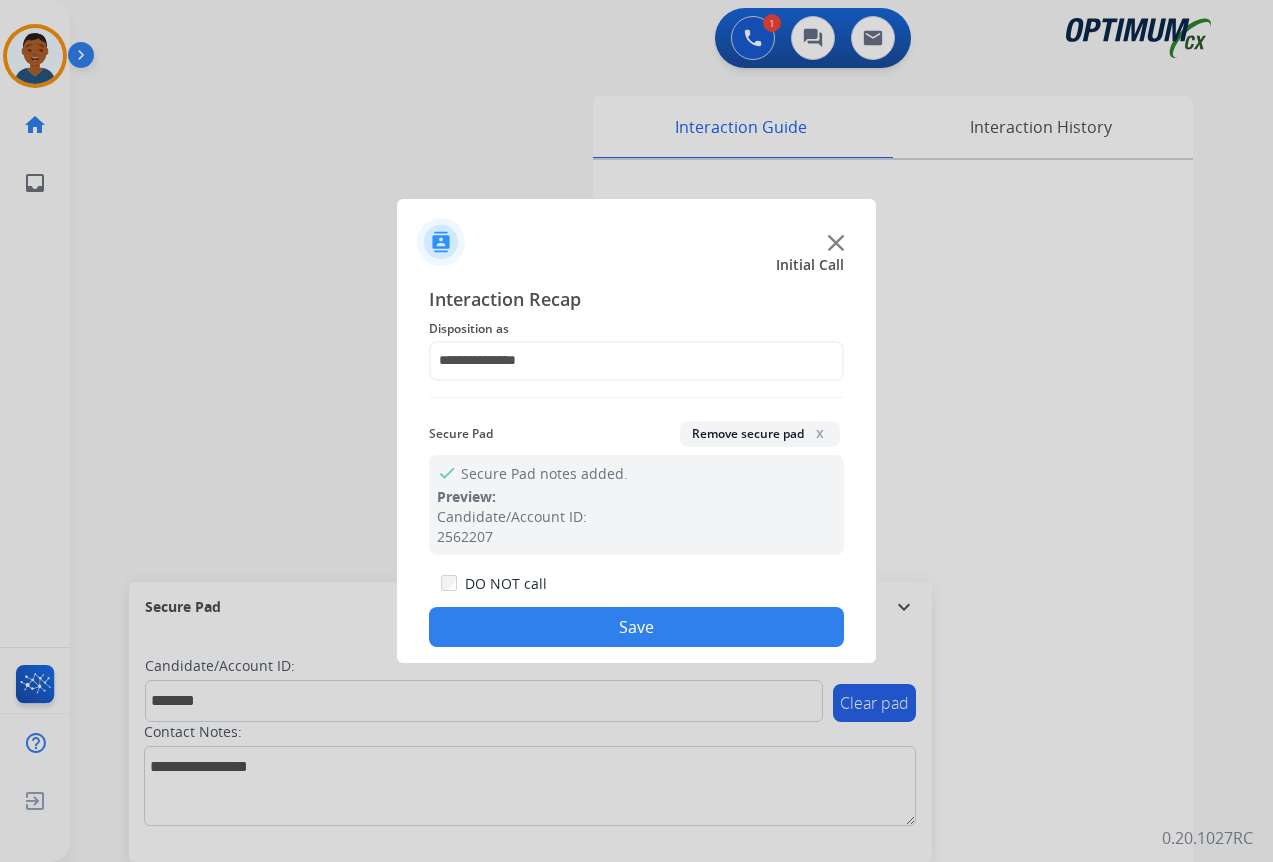 drag, startPoint x: 719, startPoint y: 621, endPoint x: 1067, endPoint y: 648, distance: 349.04584 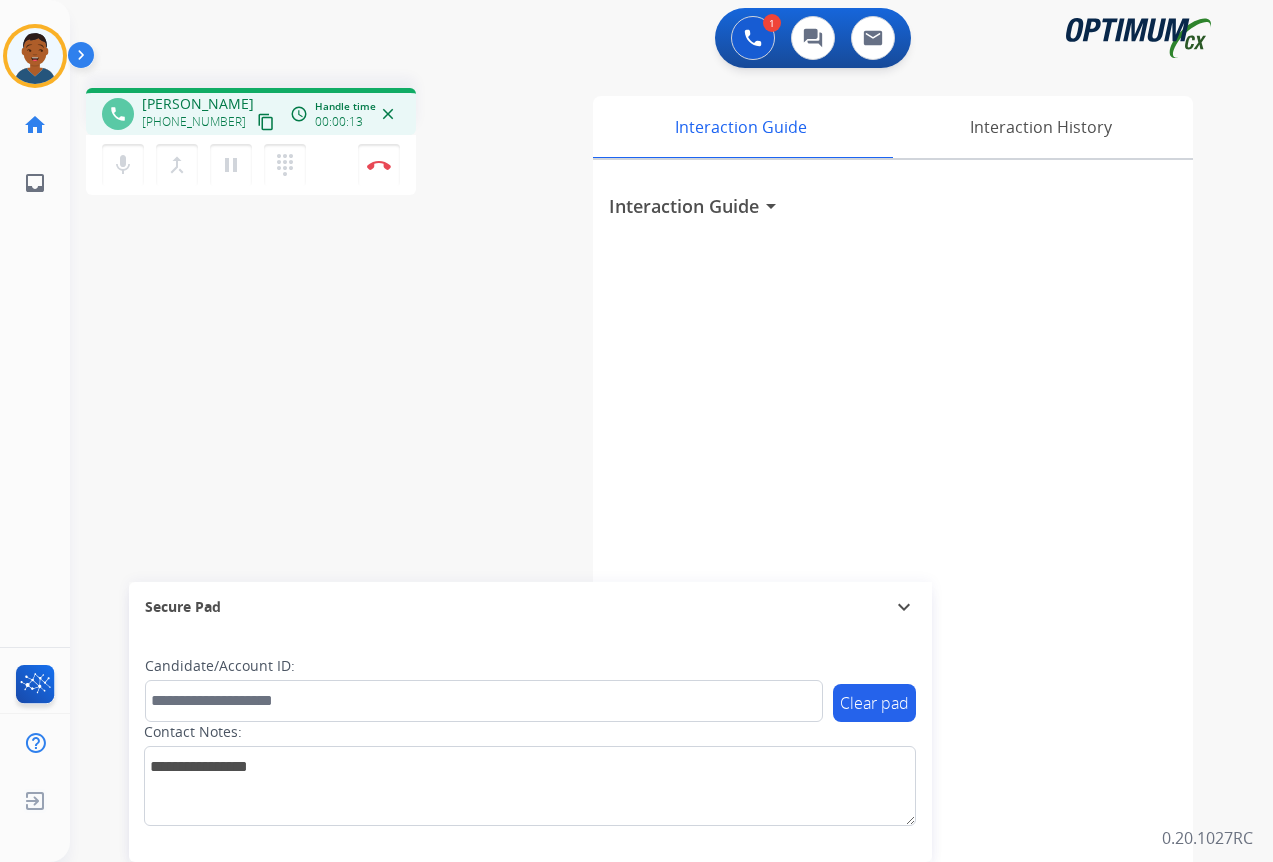 click on "content_copy" at bounding box center [266, 122] 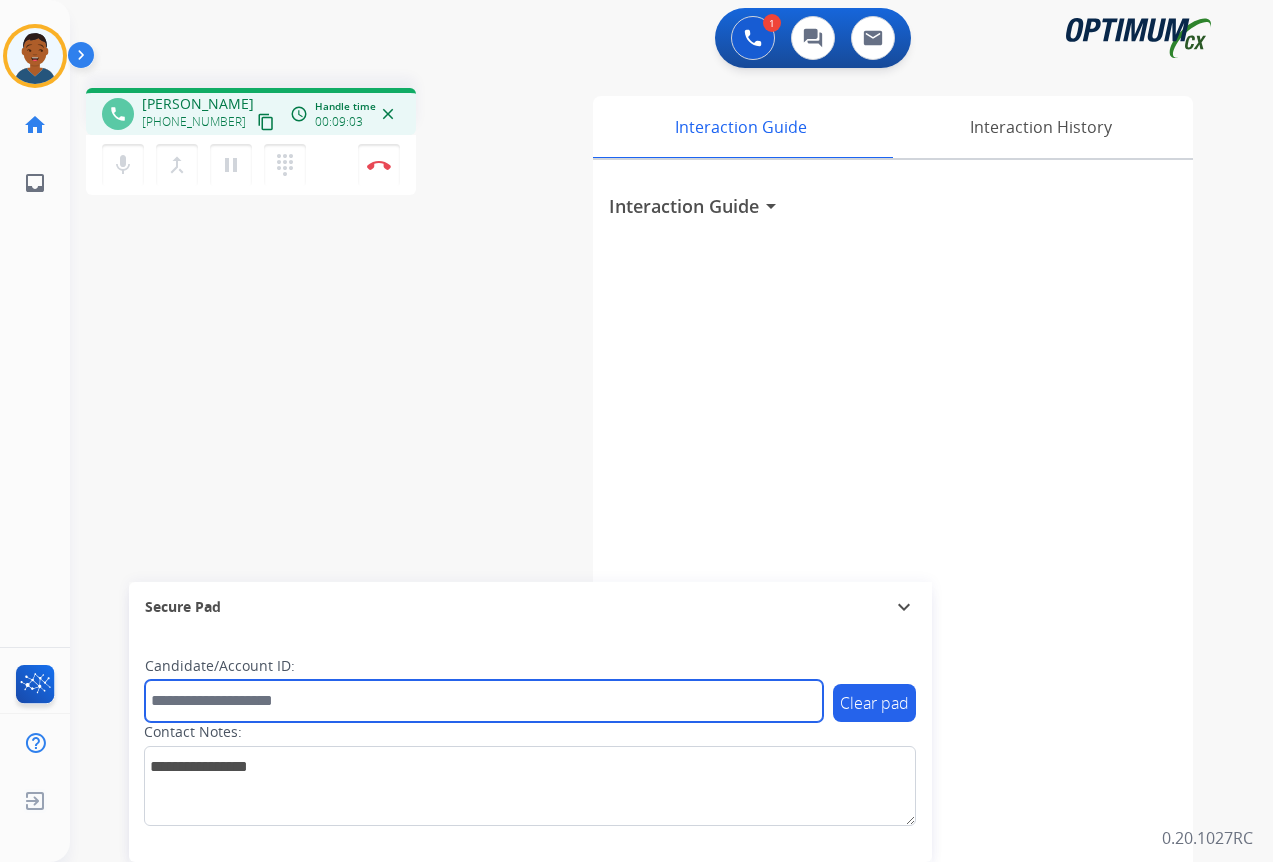 click at bounding box center [484, 701] 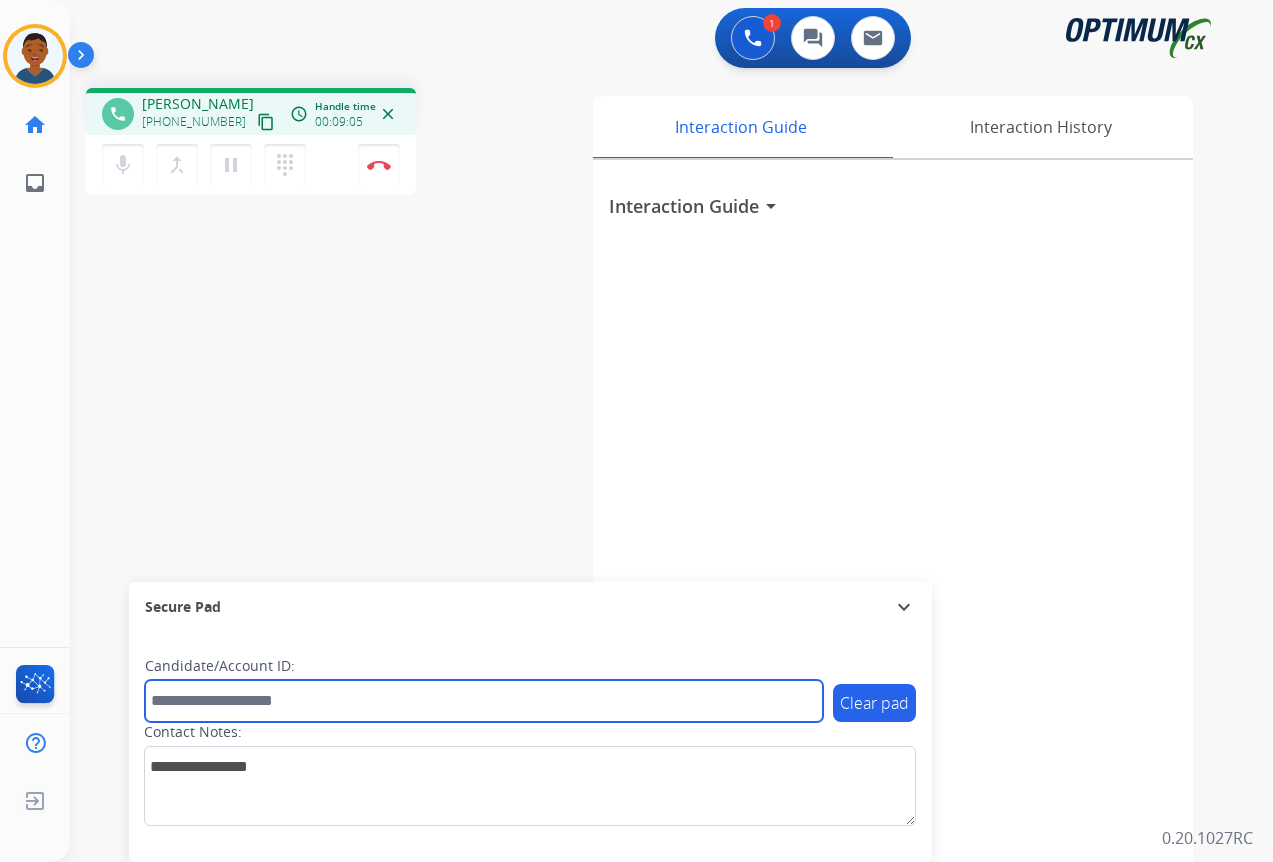paste on "*******" 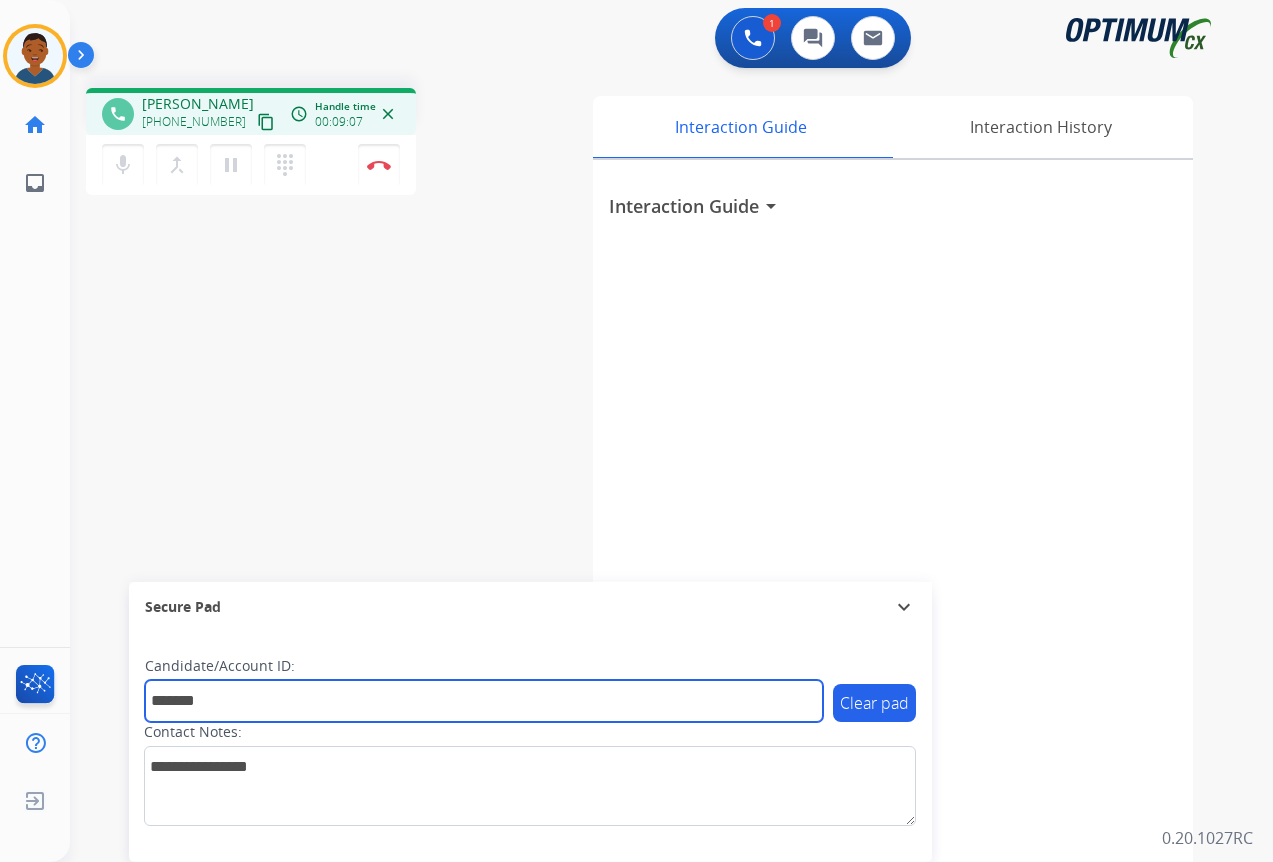 type on "*******" 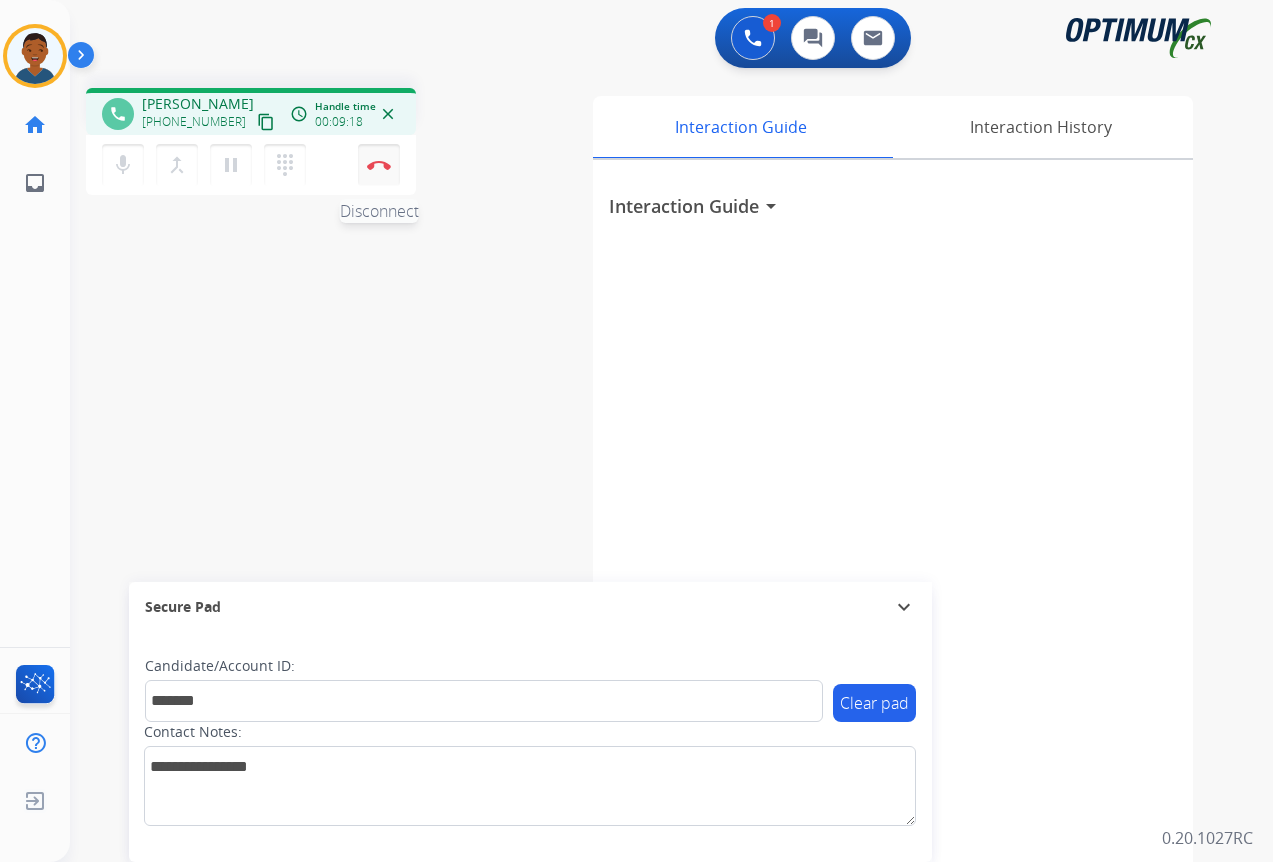 click at bounding box center (379, 165) 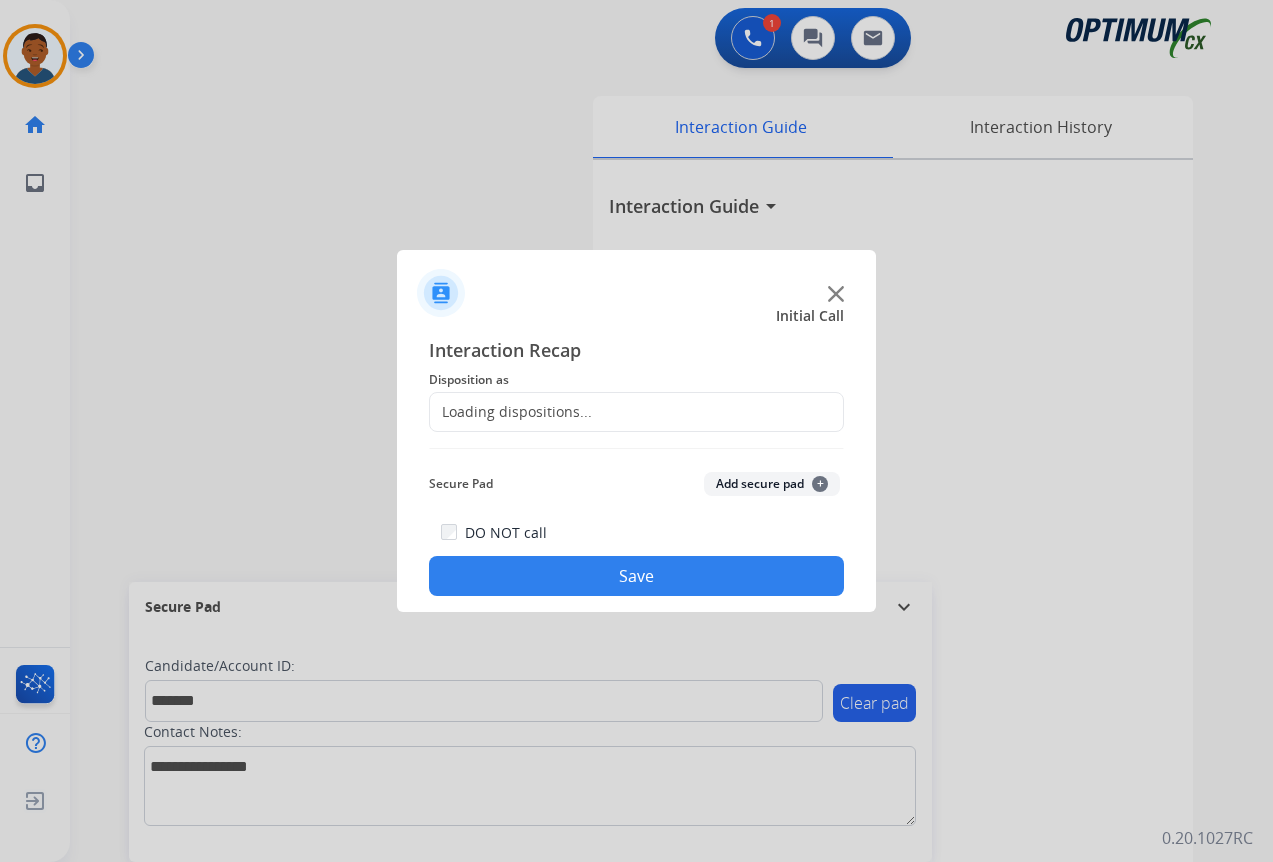 click on "Loading dispositions..." 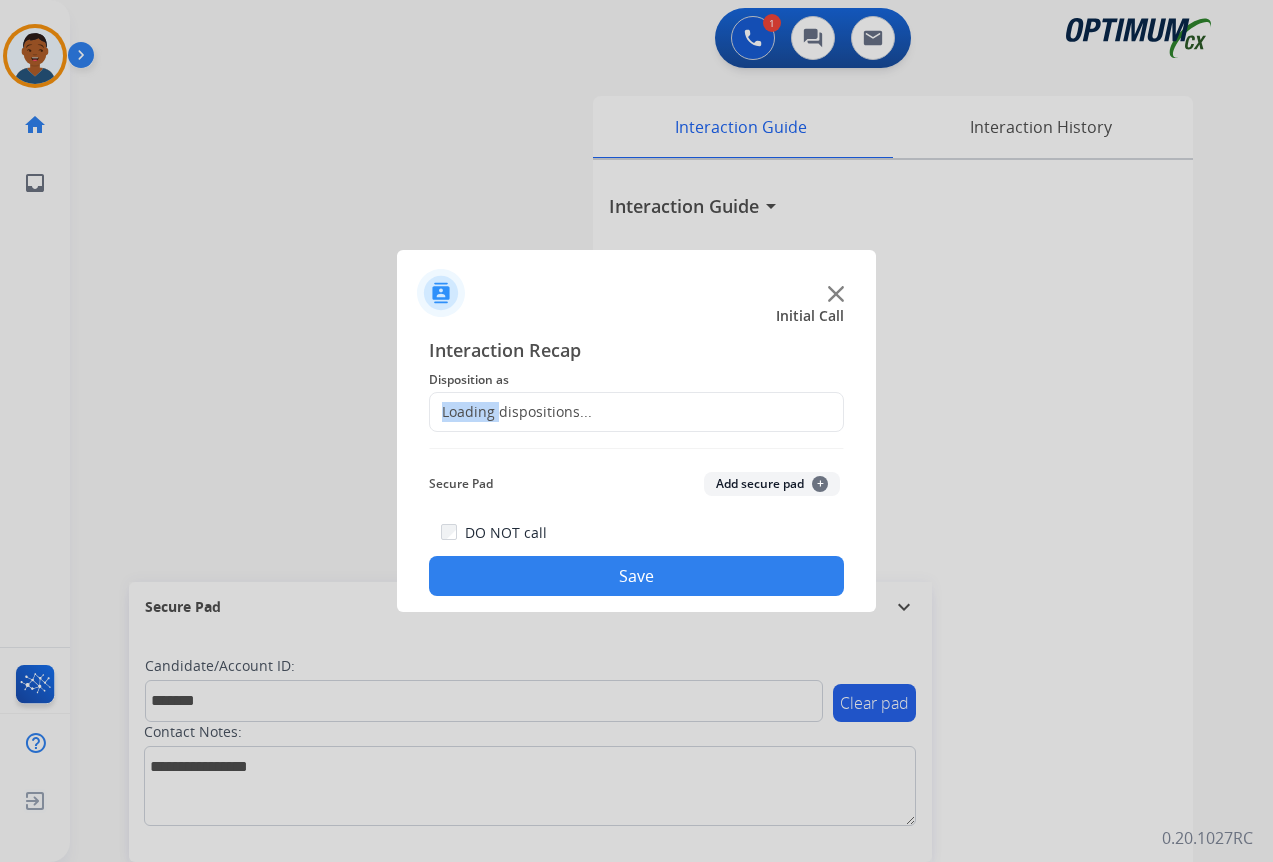click on "Loading dispositions..." 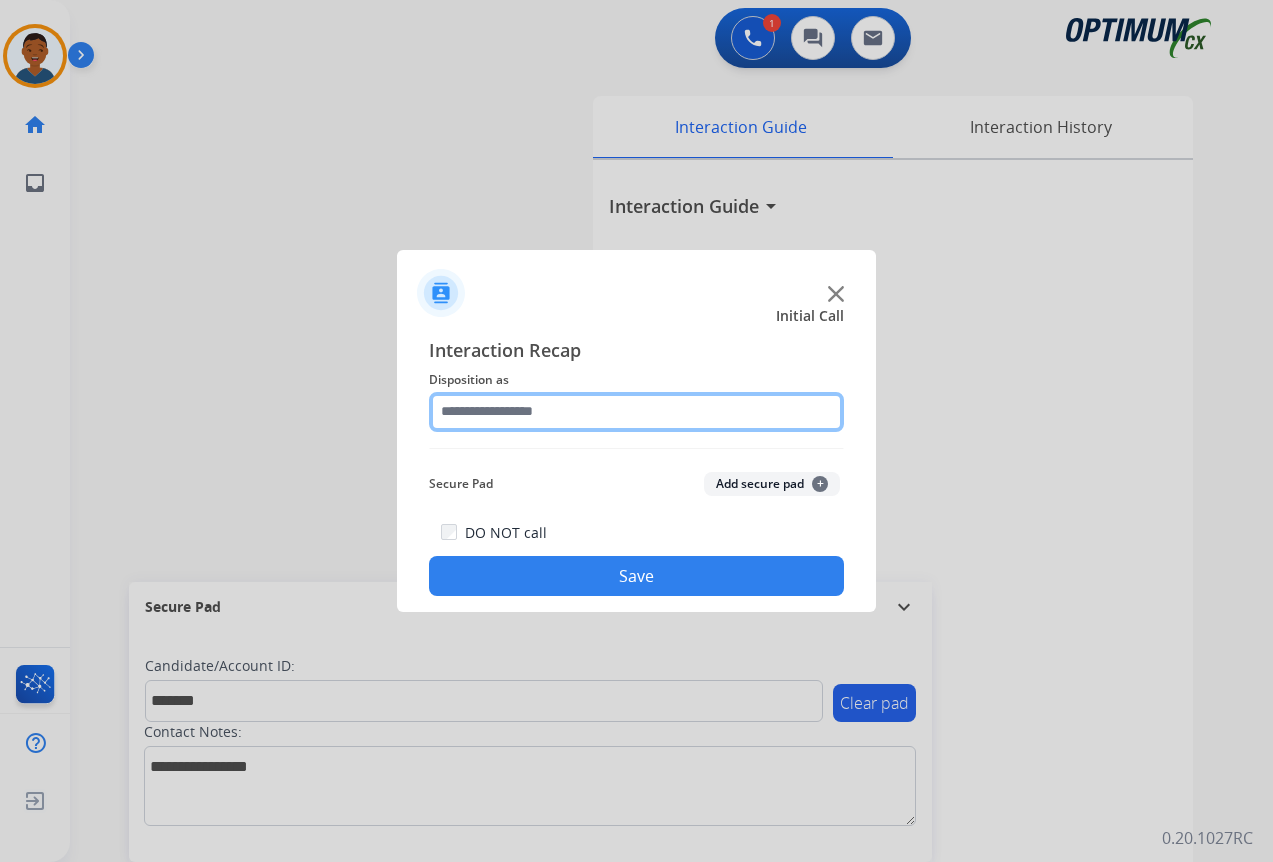click 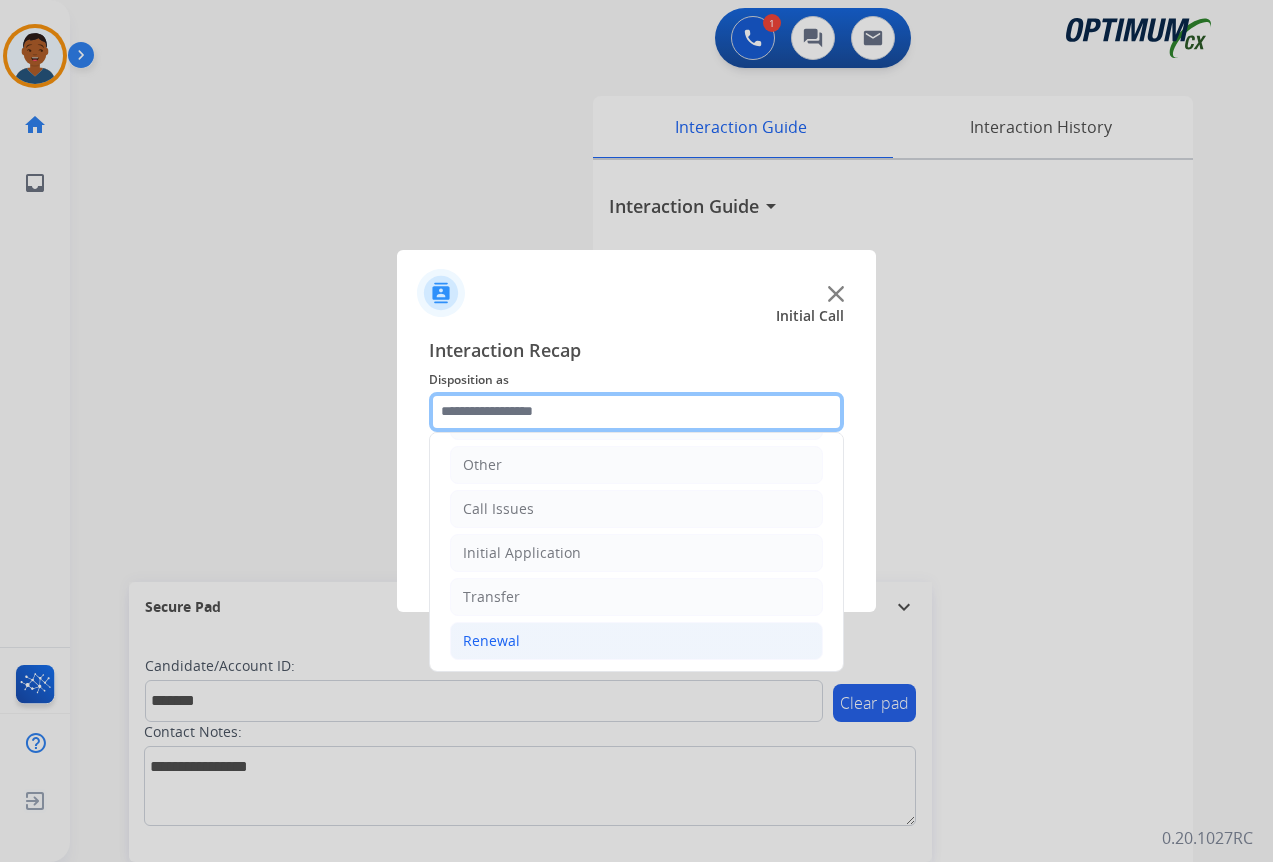 scroll, scrollTop: 136, scrollLeft: 0, axis: vertical 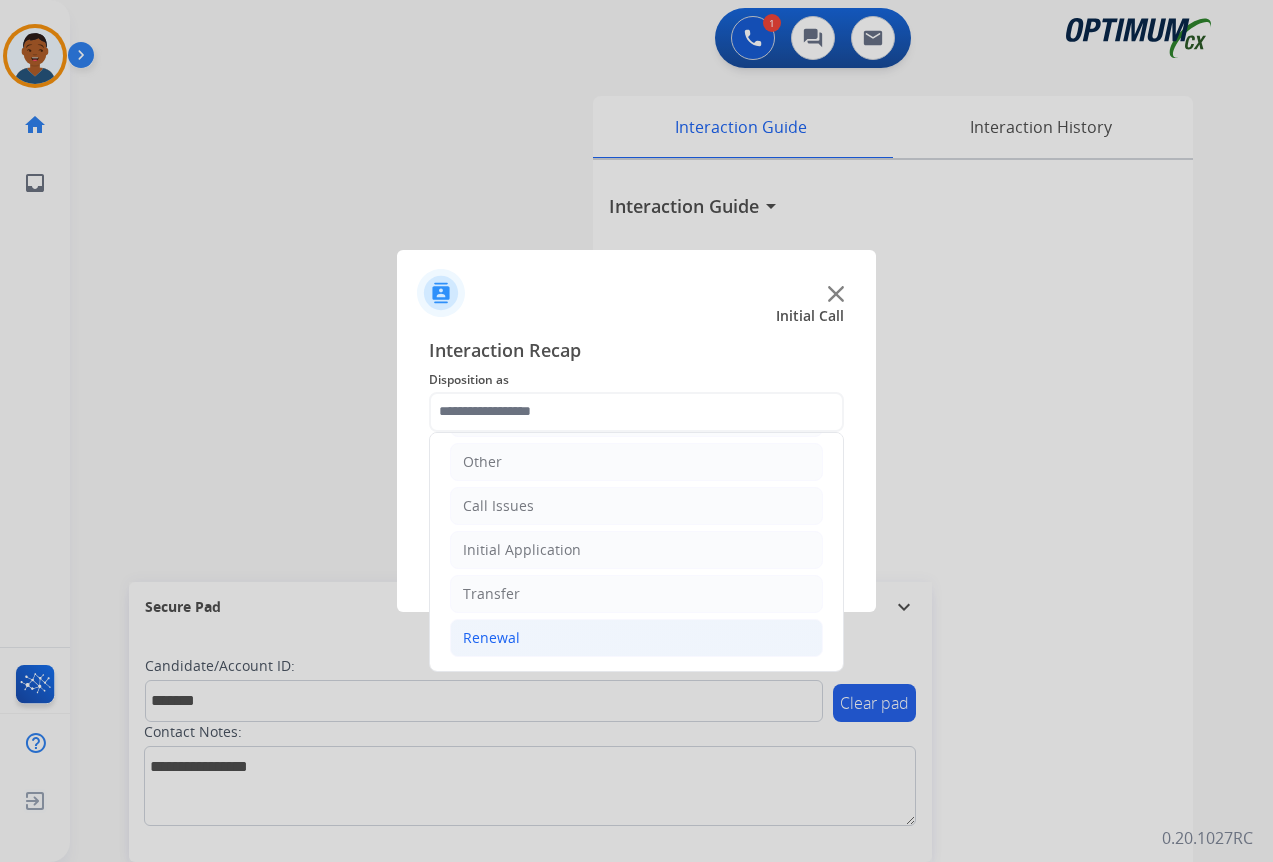 click on "Renewal" 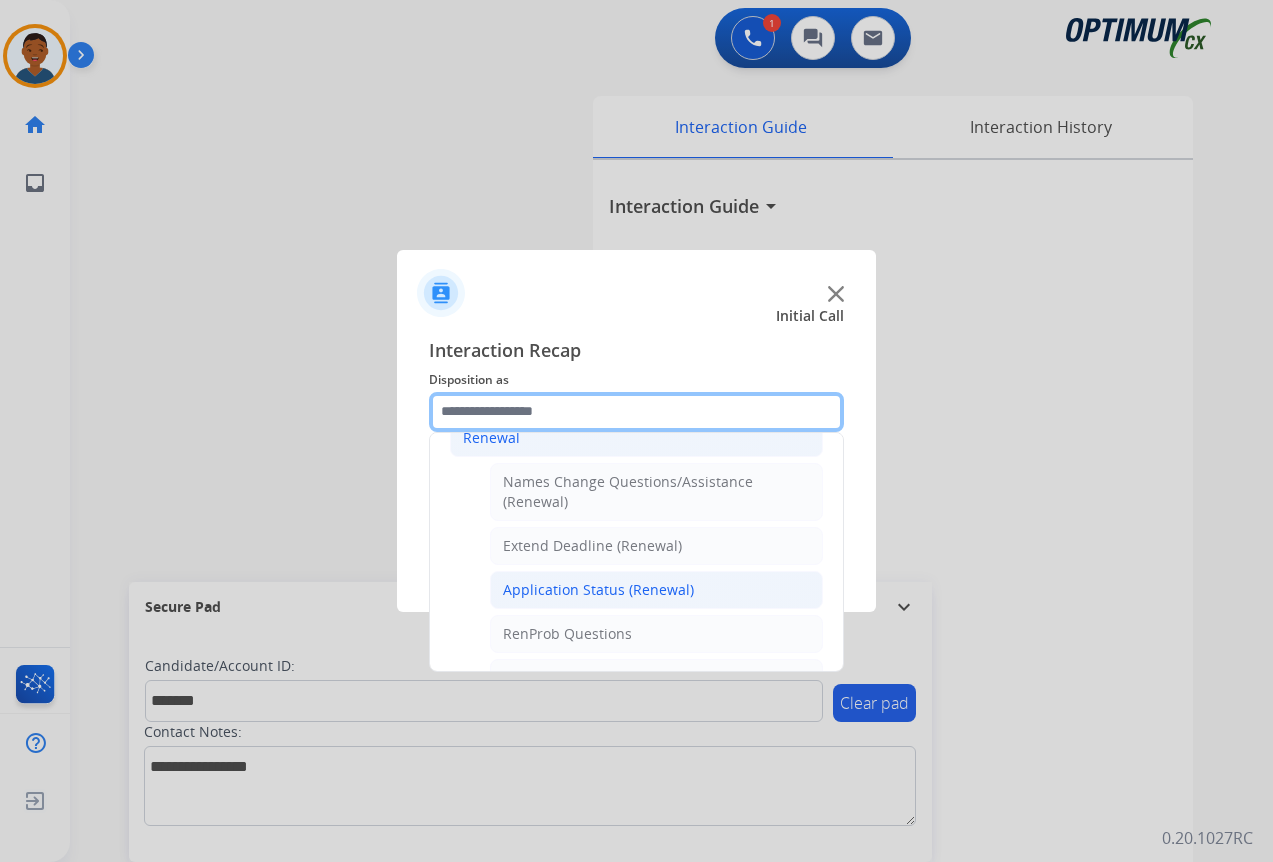 scroll, scrollTop: 536, scrollLeft: 0, axis: vertical 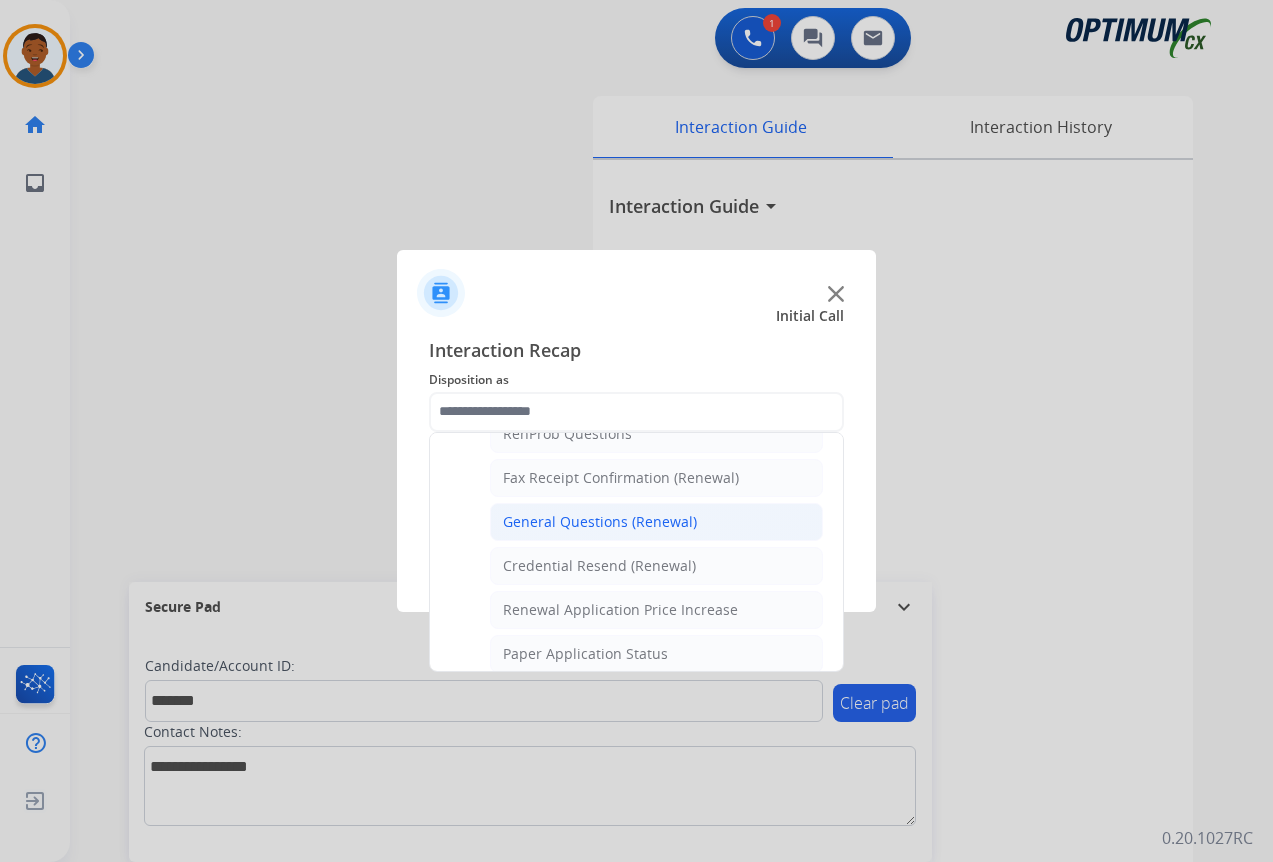 click on "General Questions (Renewal)" 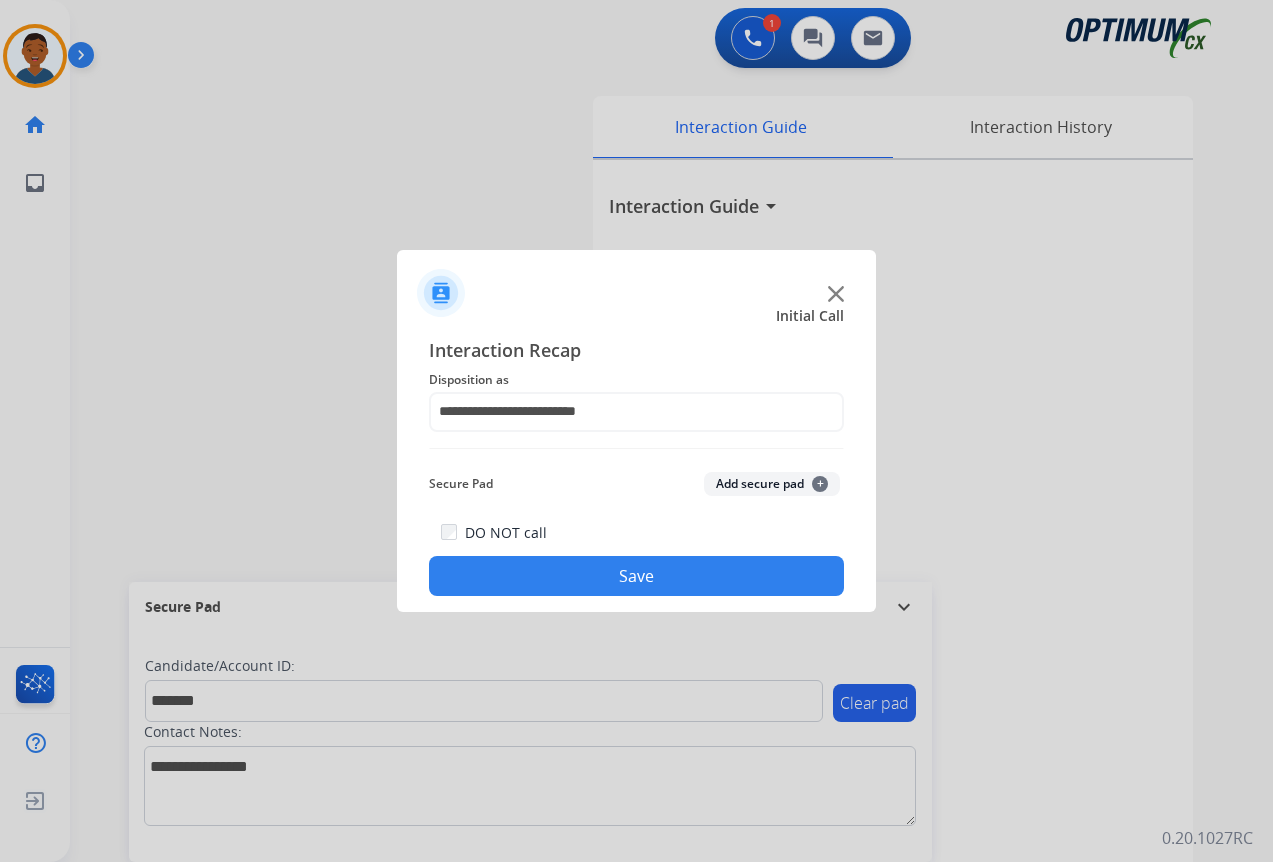 click on "Add secure pad  +" 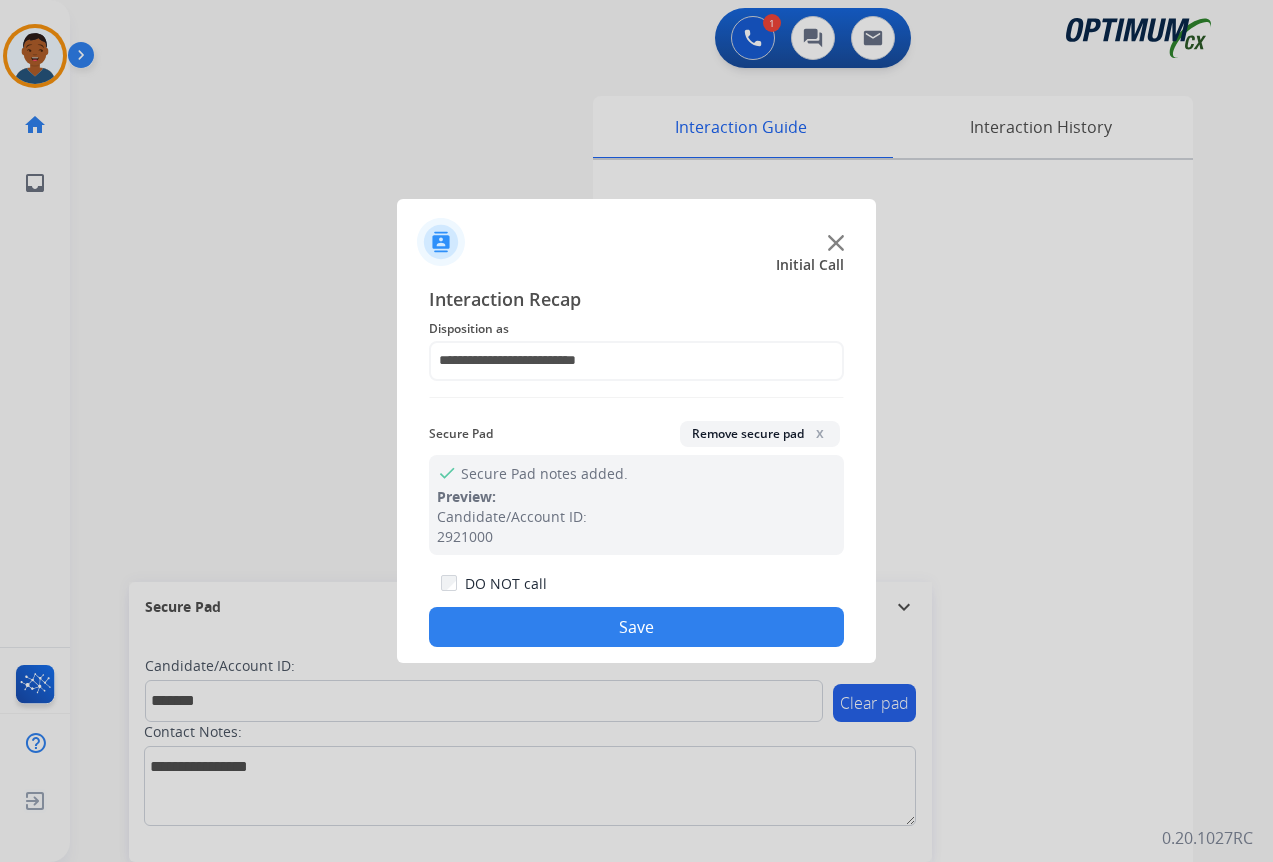 click on "Save" 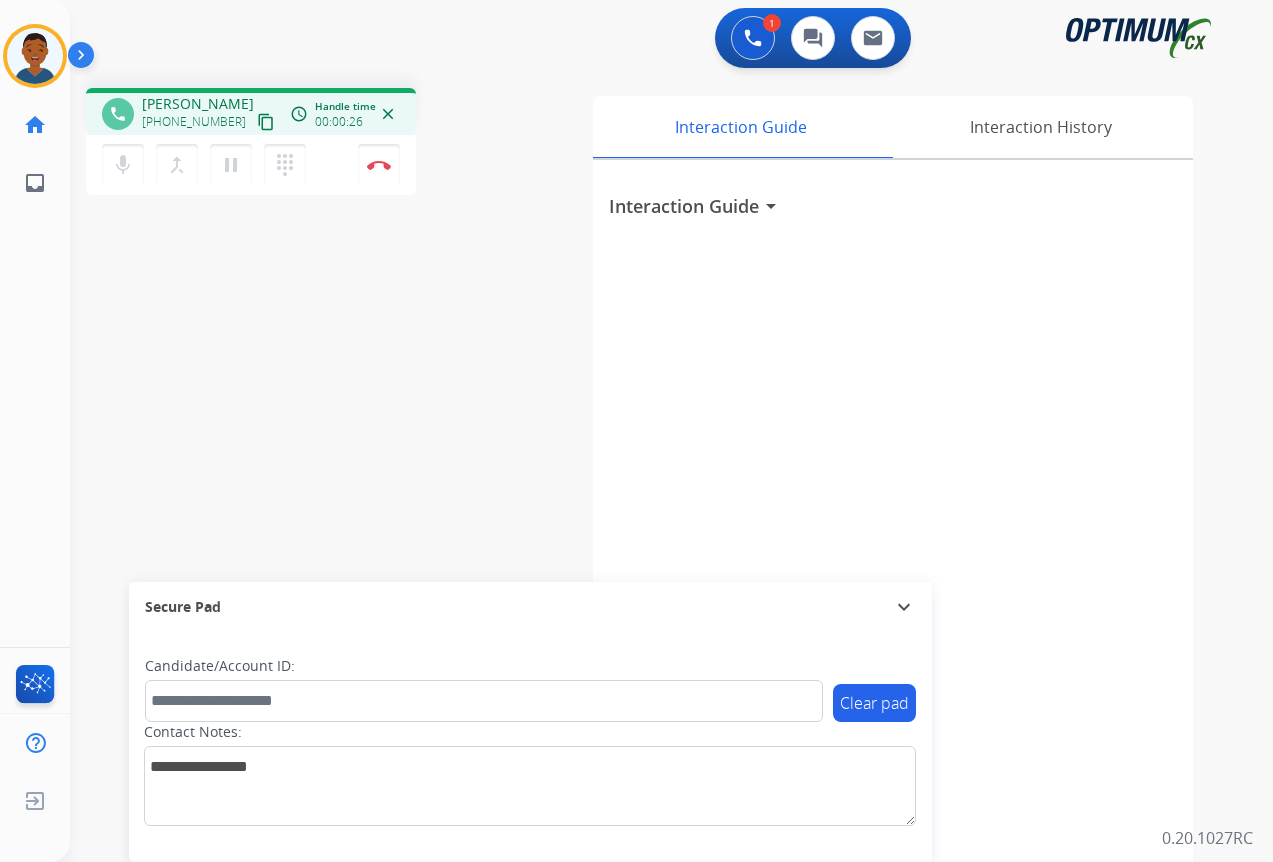 click on "content_copy" at bounding box center (266, 122) 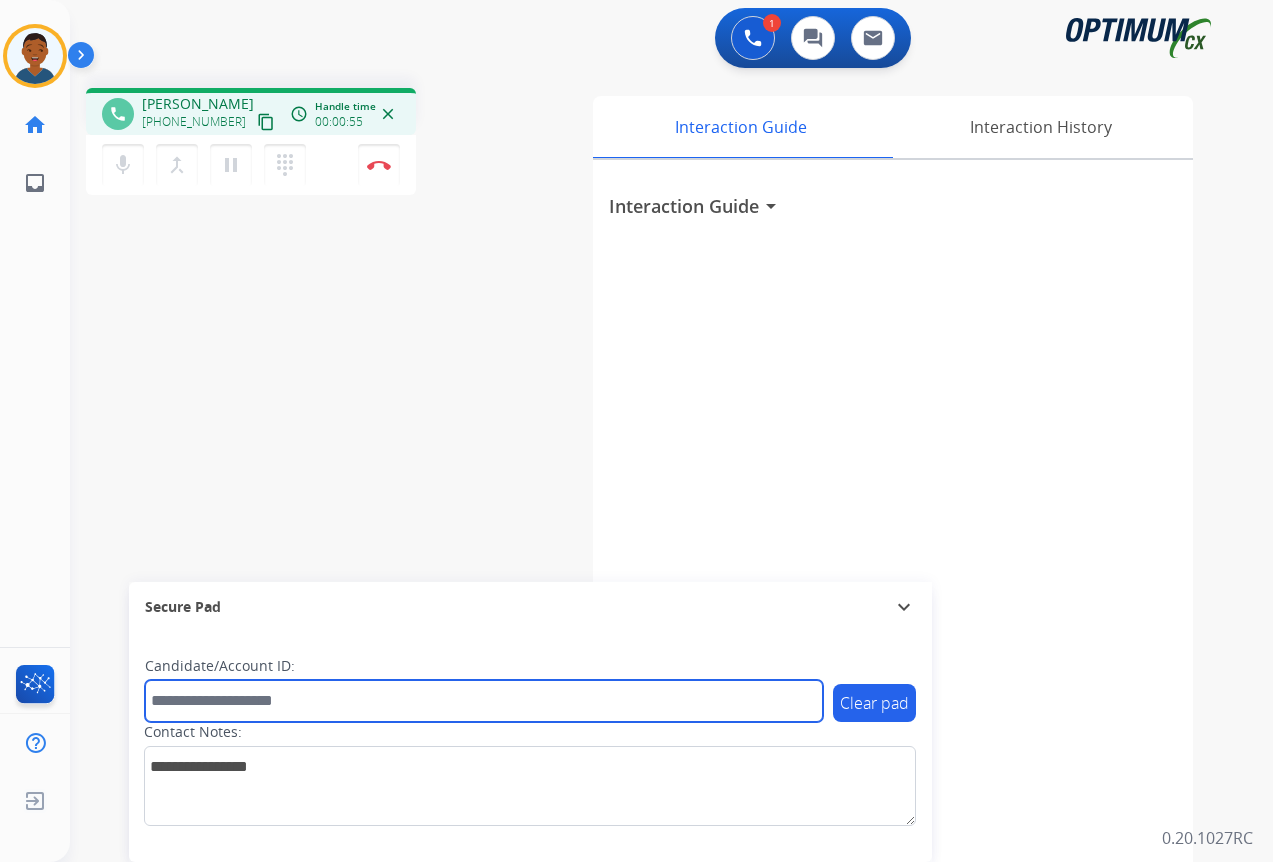 click at bounding box center (484, 701) 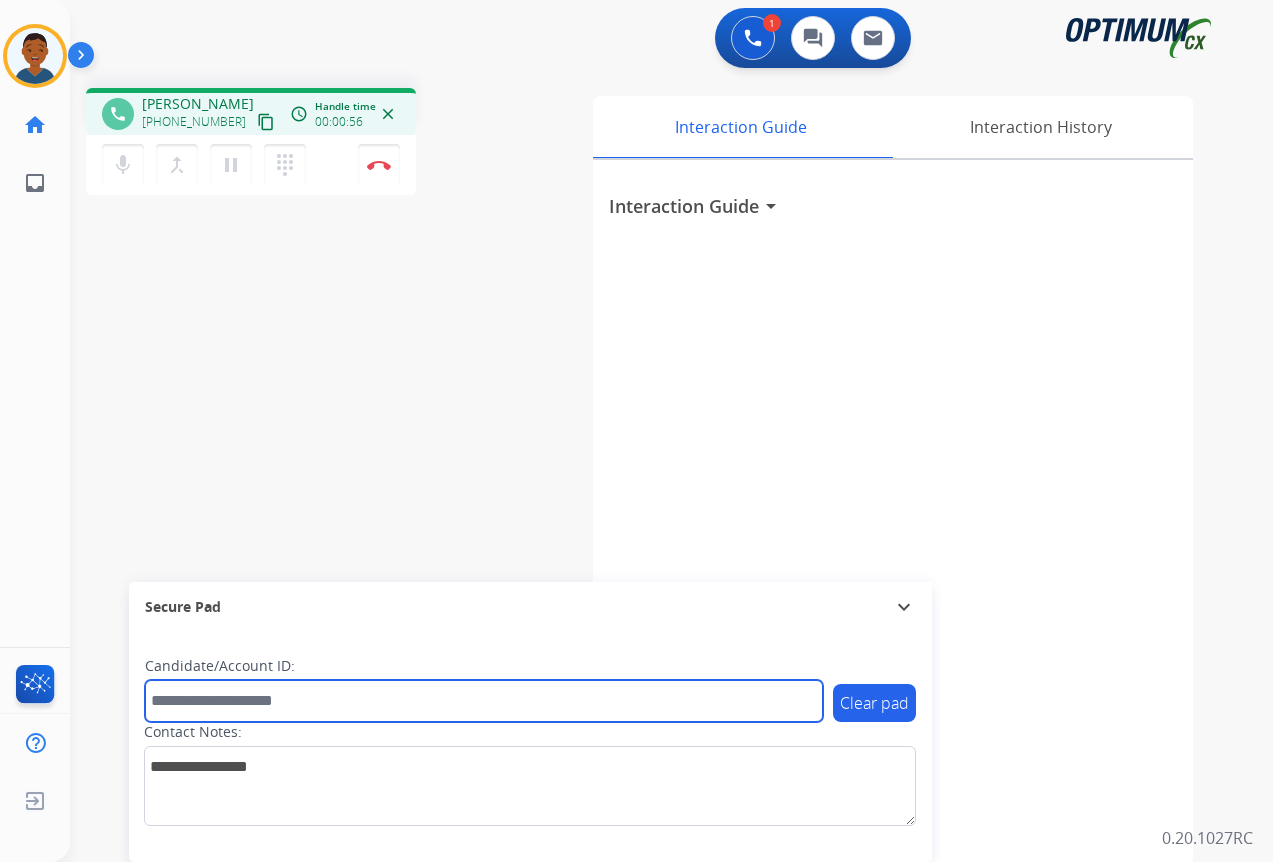paste on "*******" 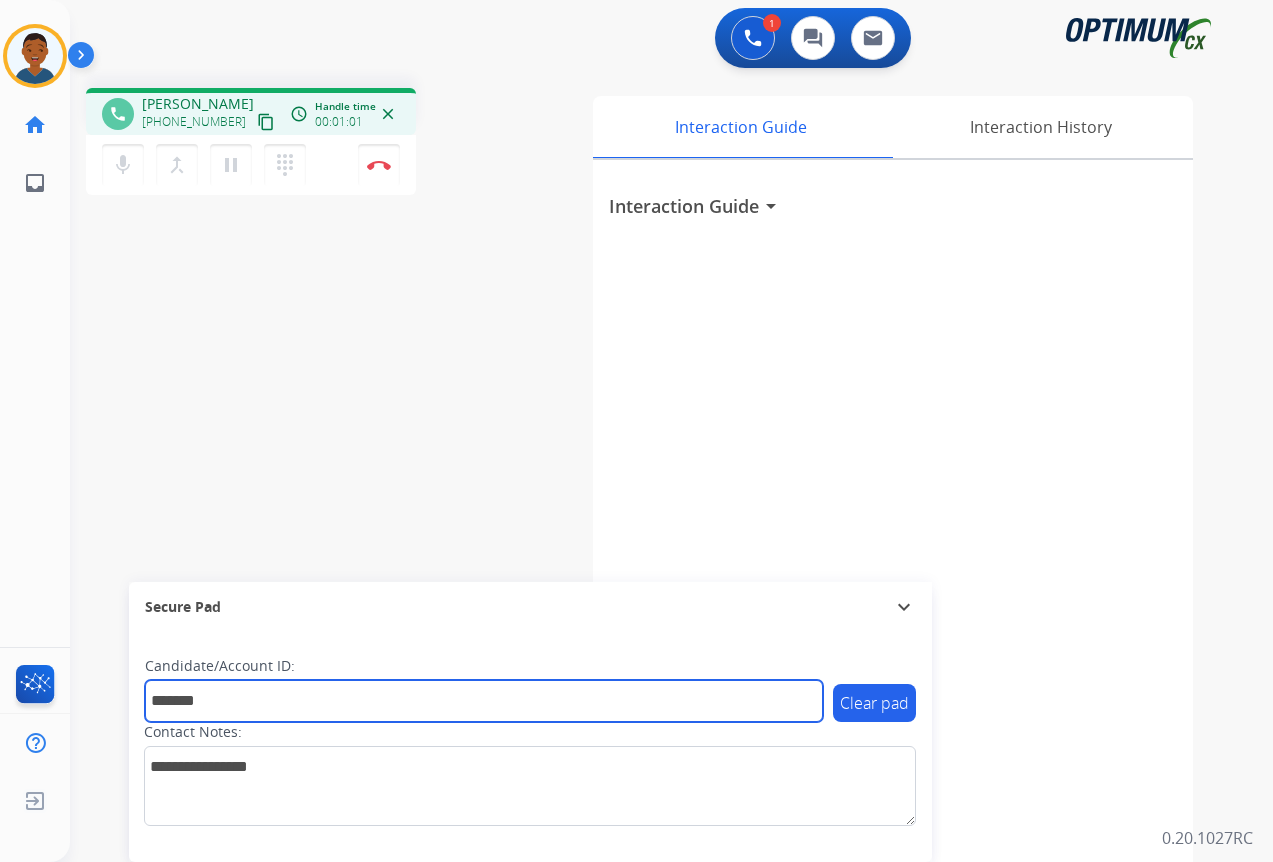 type on "*******" 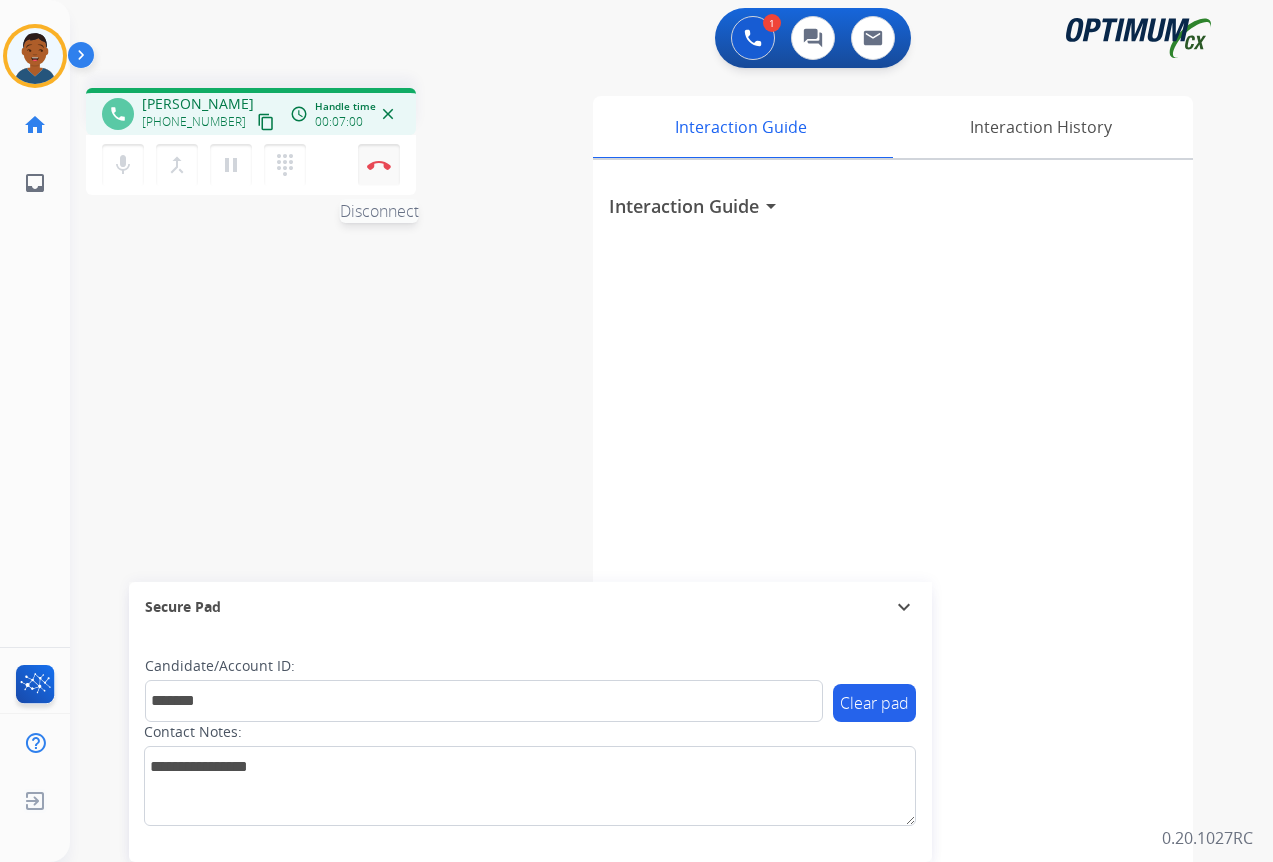 click at bounding box center [379, 165] 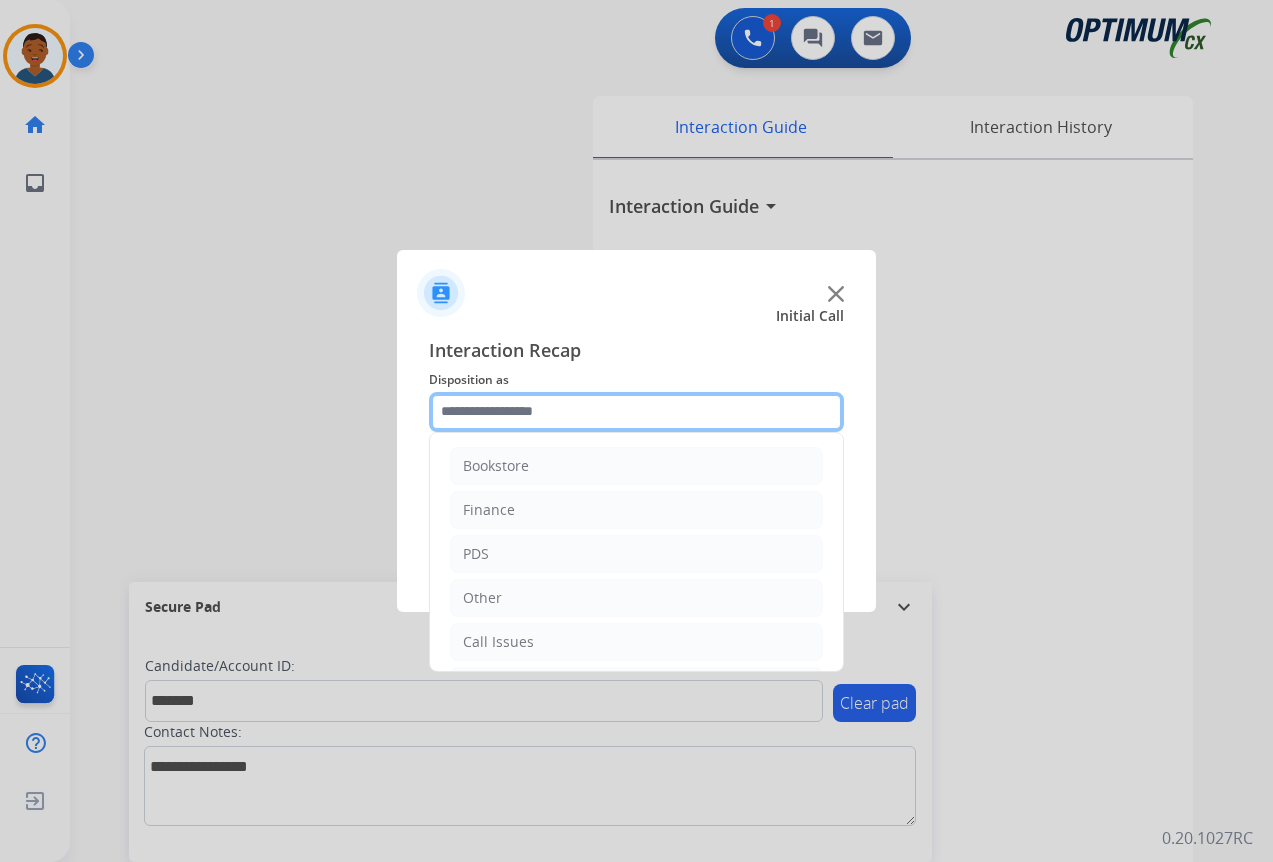 click 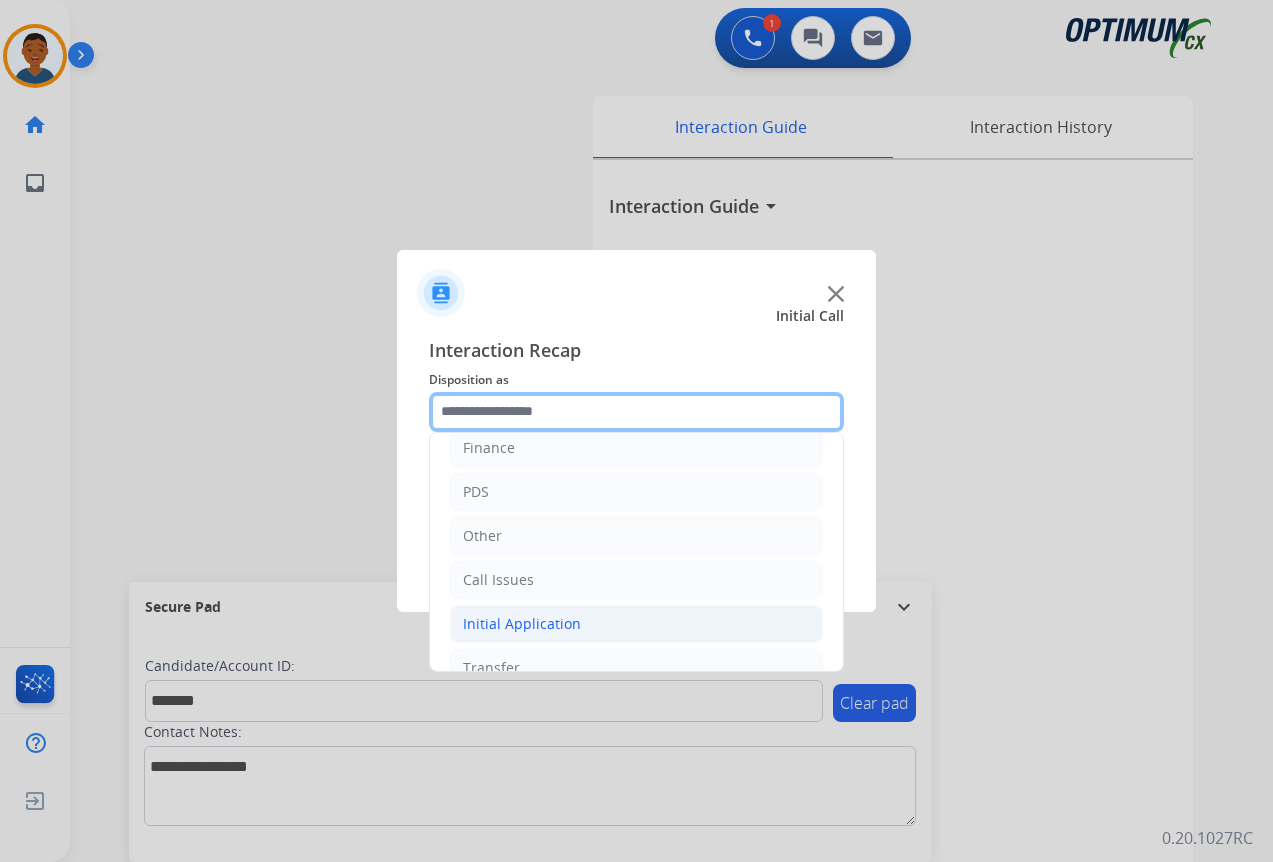 scroll, scrollTop: 136, scrollLeft: 0, axis: vertical 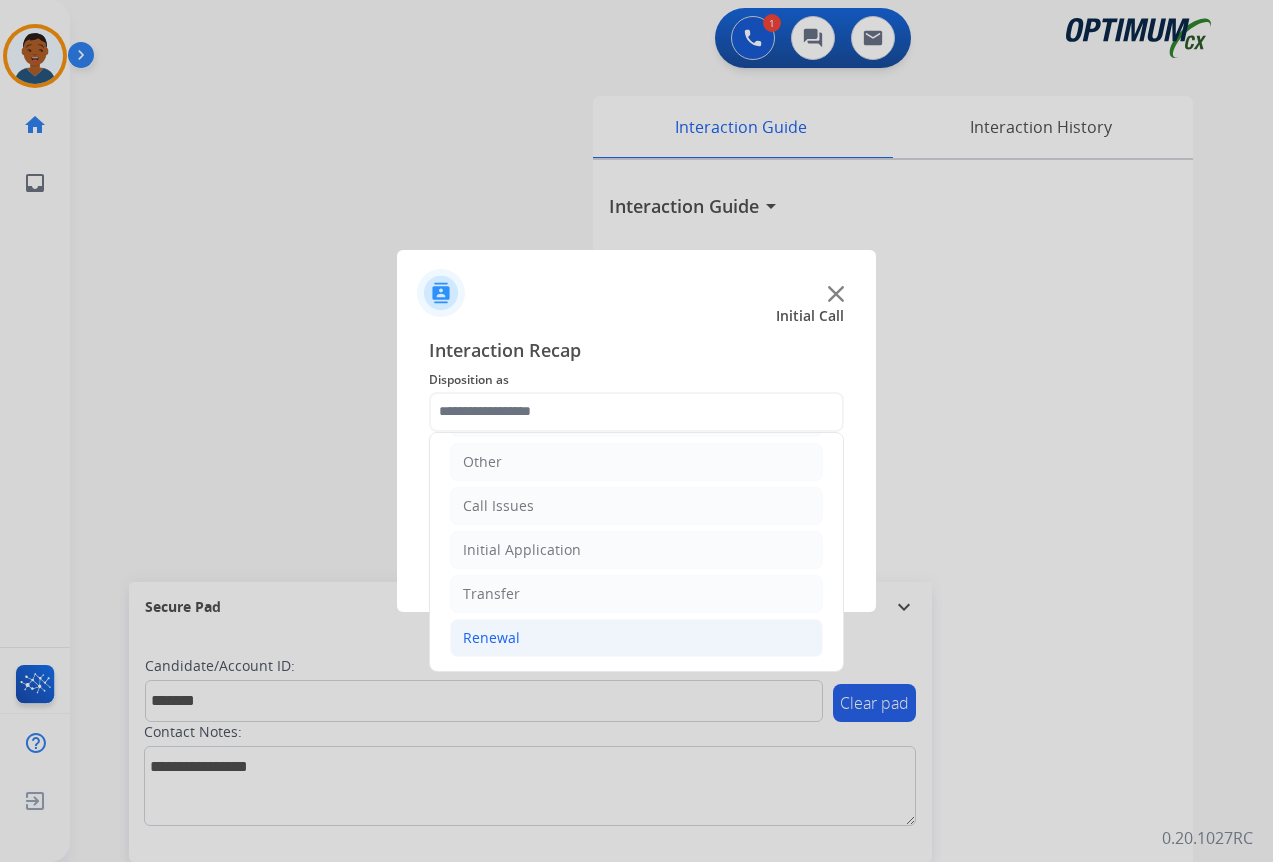 click on "Renewal" 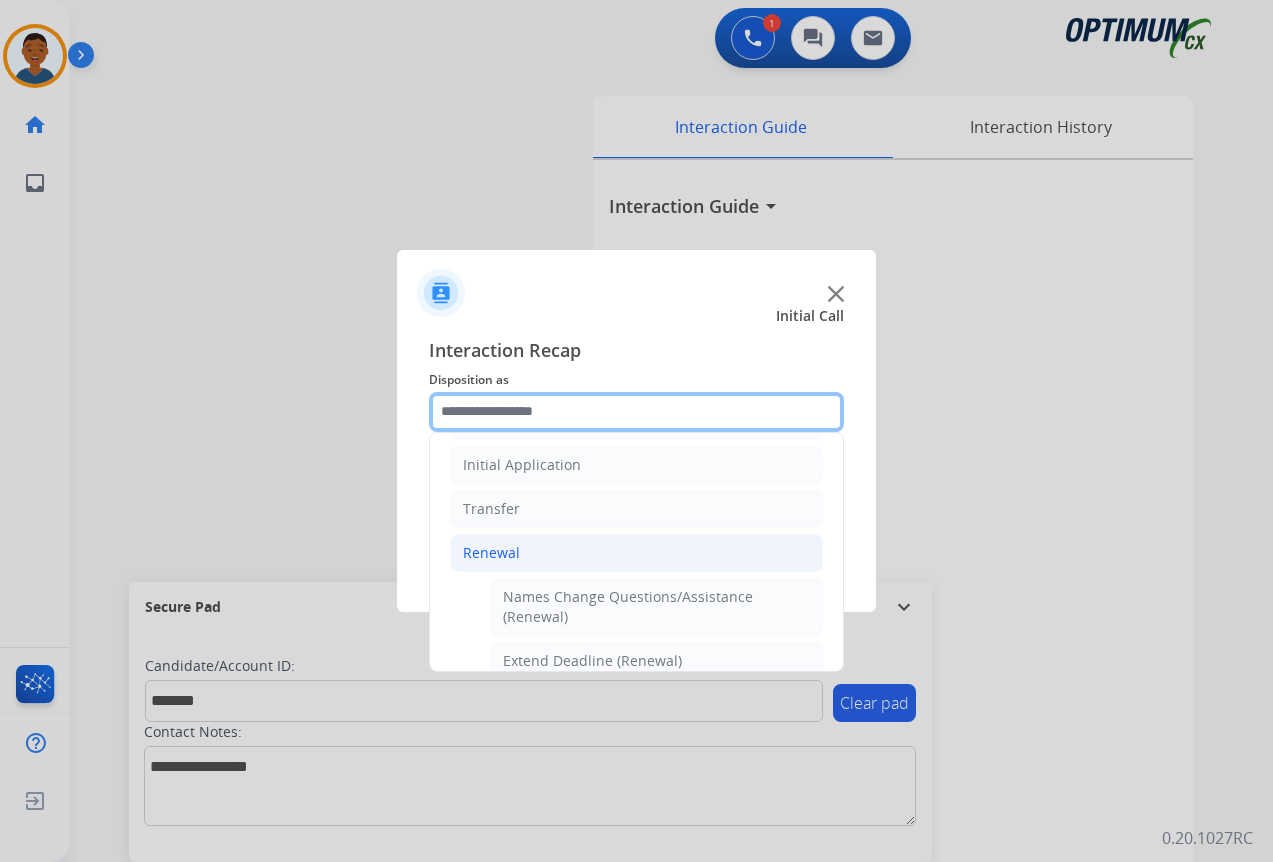 scroll, scrollTop: 336, scrollLeft: 0, axis: vertical 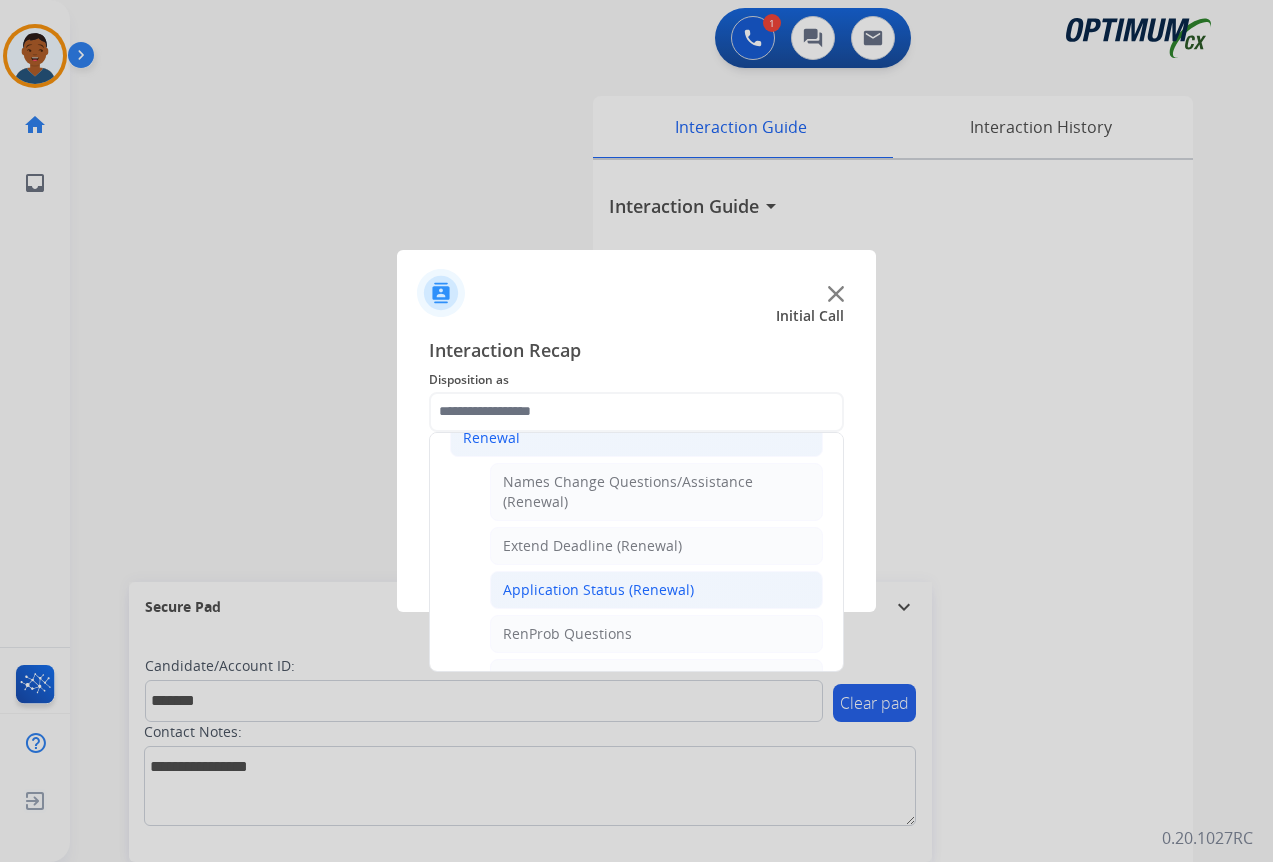 click on "Application Status (Renewal)" 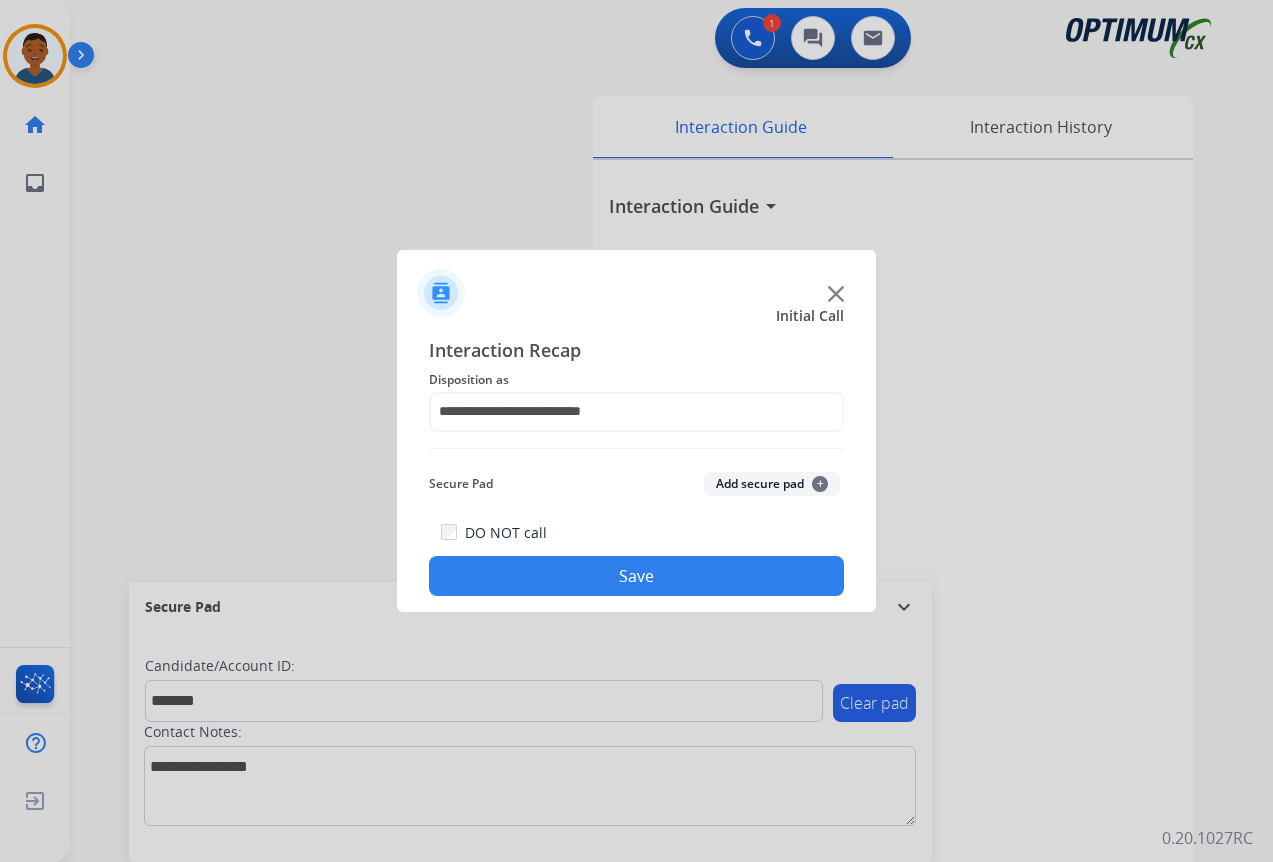 click on "Add secure pad  +" 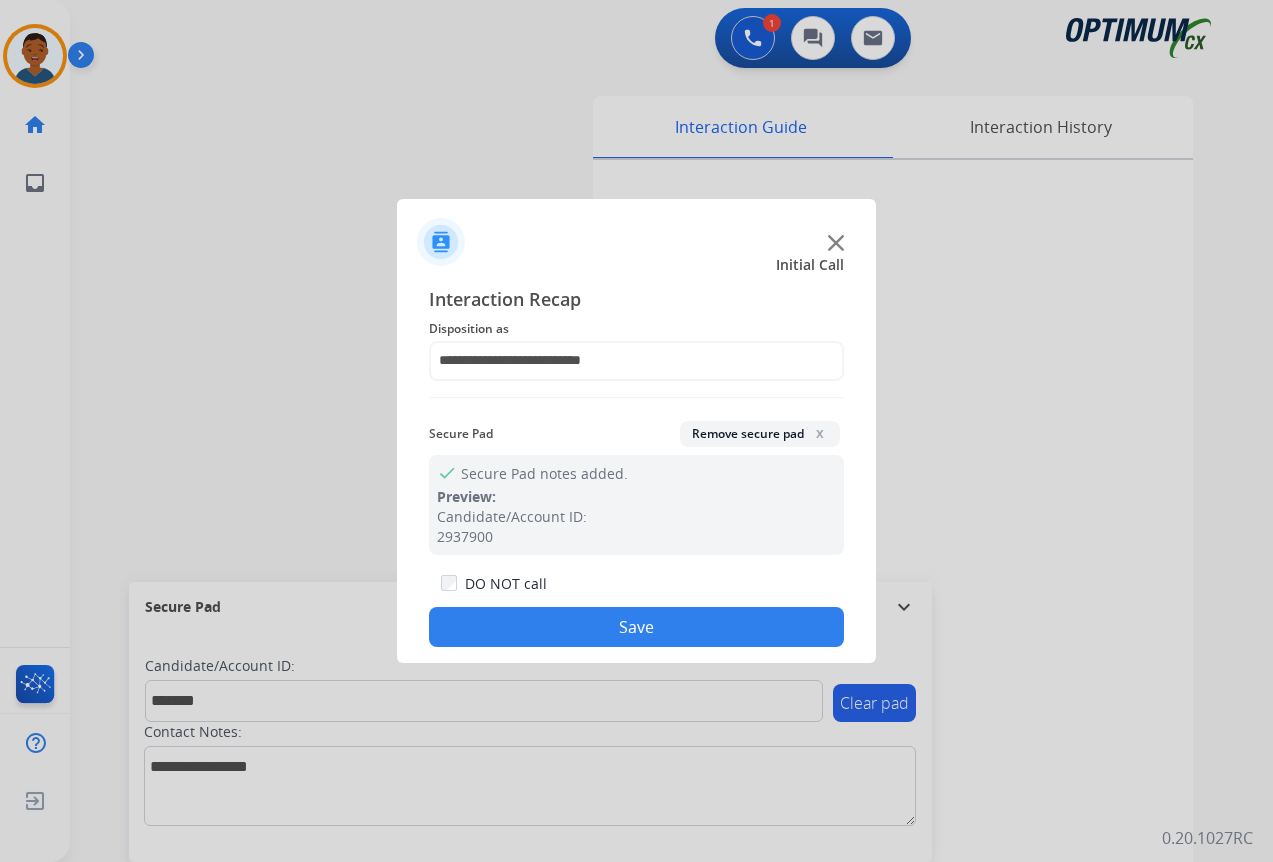 click on "Save" 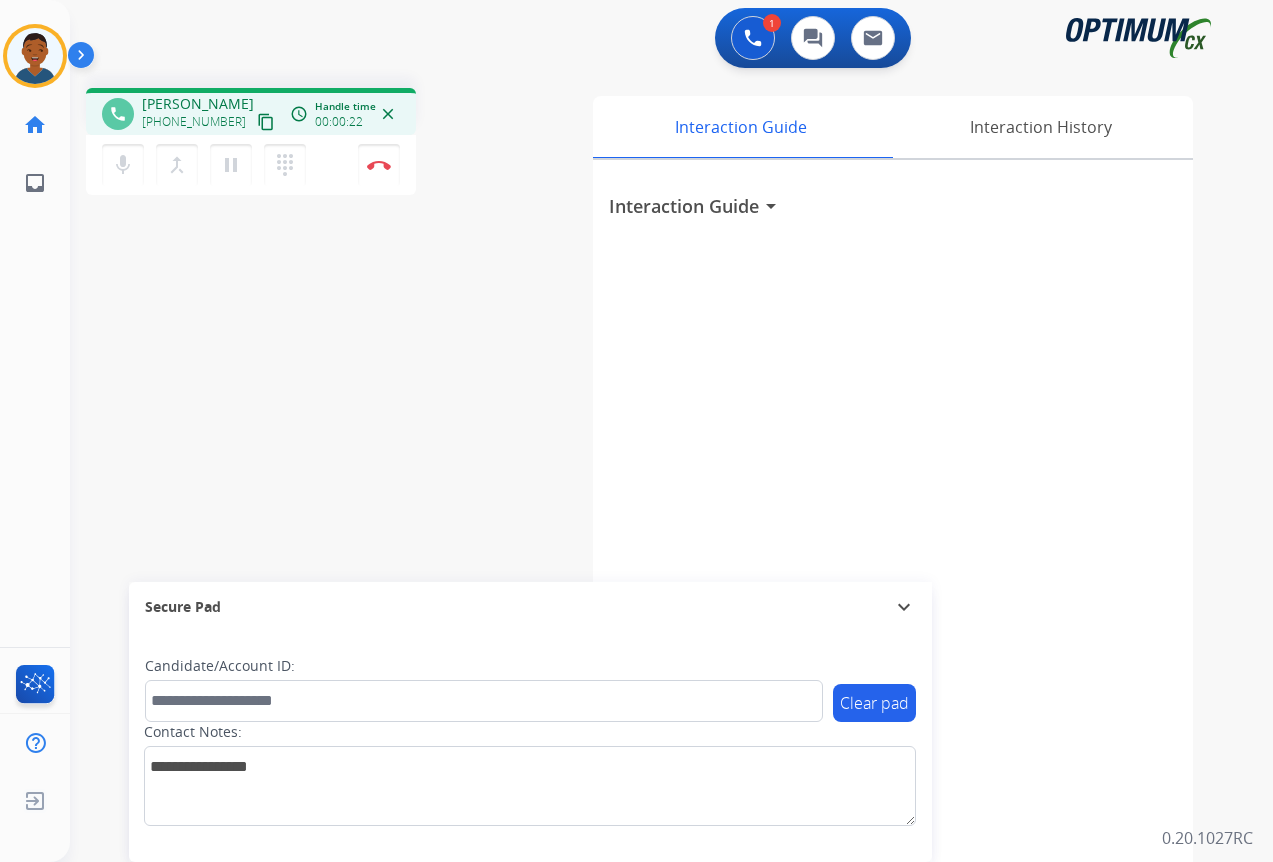 click on "content_copy" at bounding box center (266, 122) 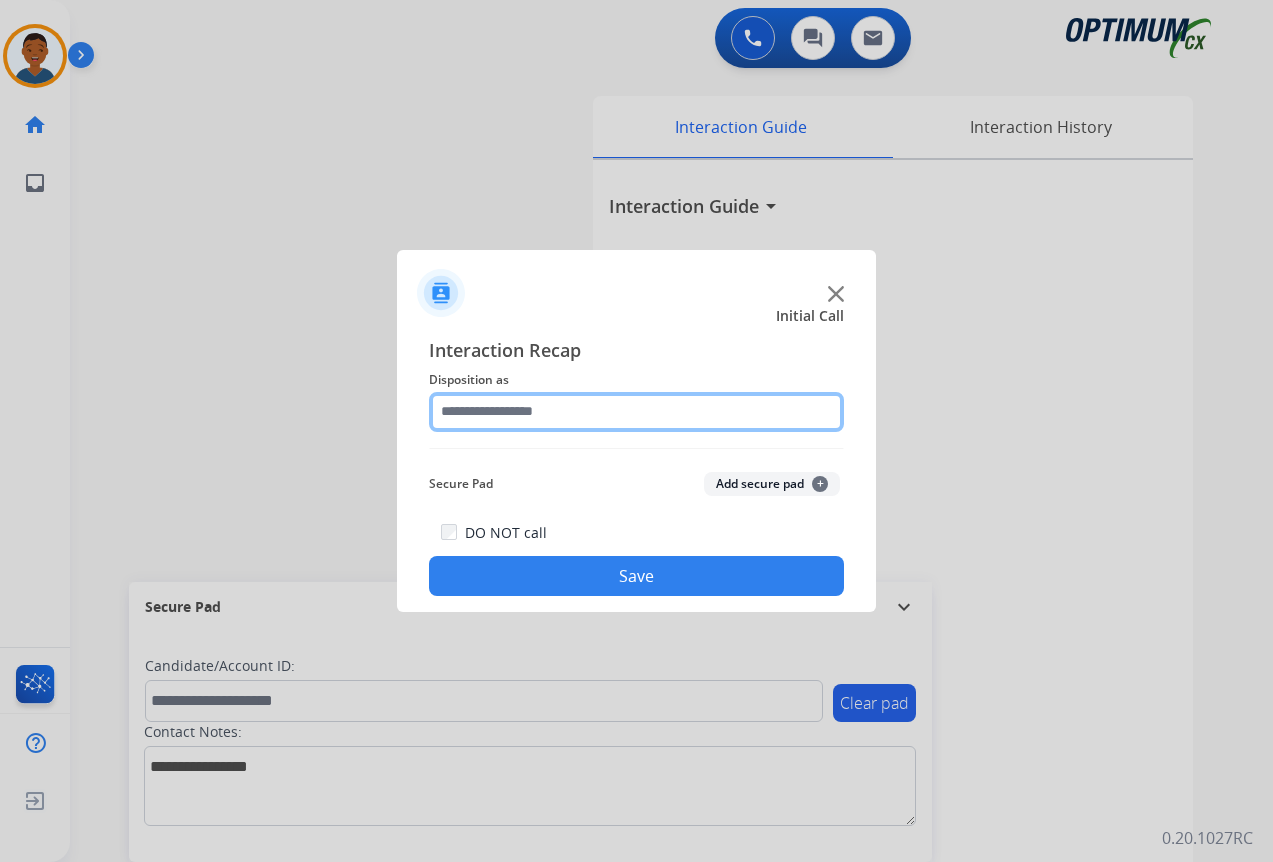 click 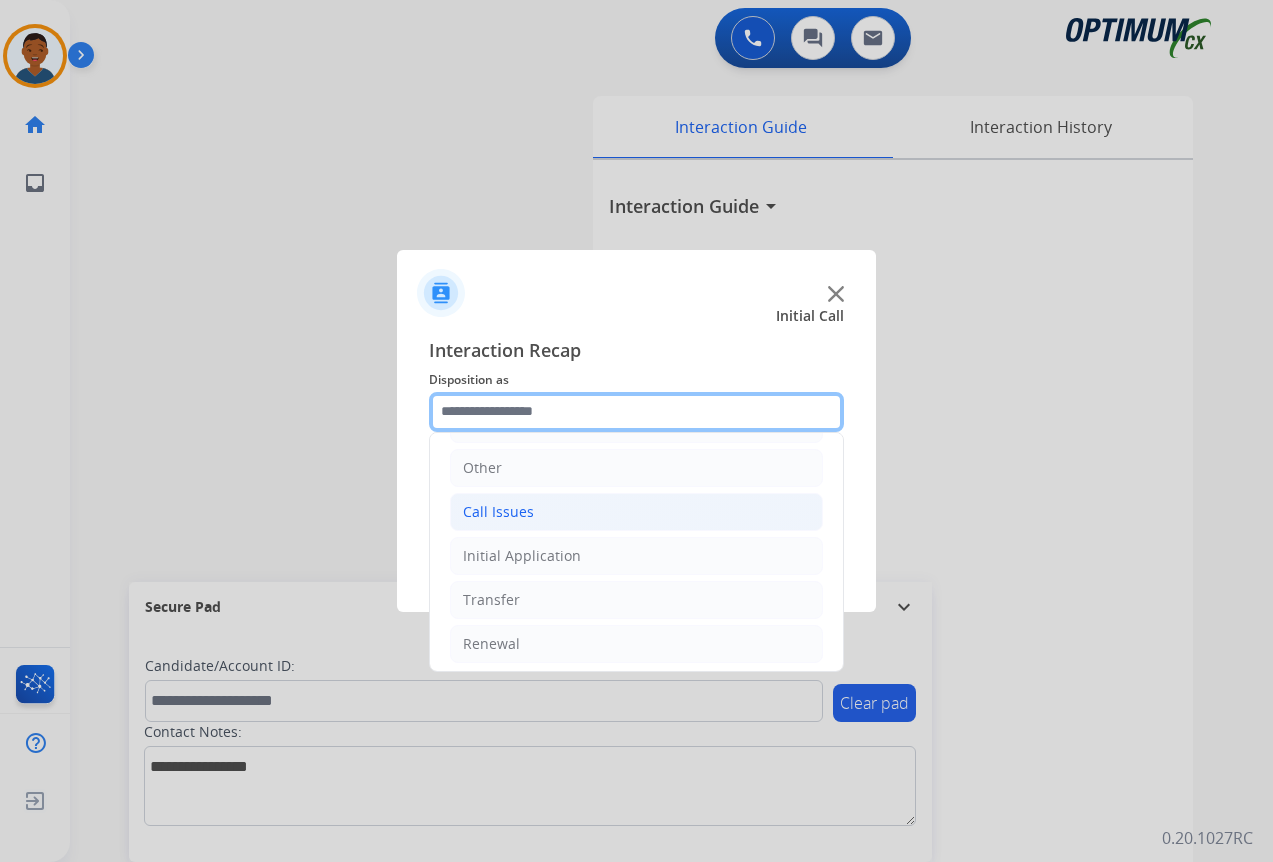 scroll, scrollTop: 136, scrollLeft: 0, axis: vertical 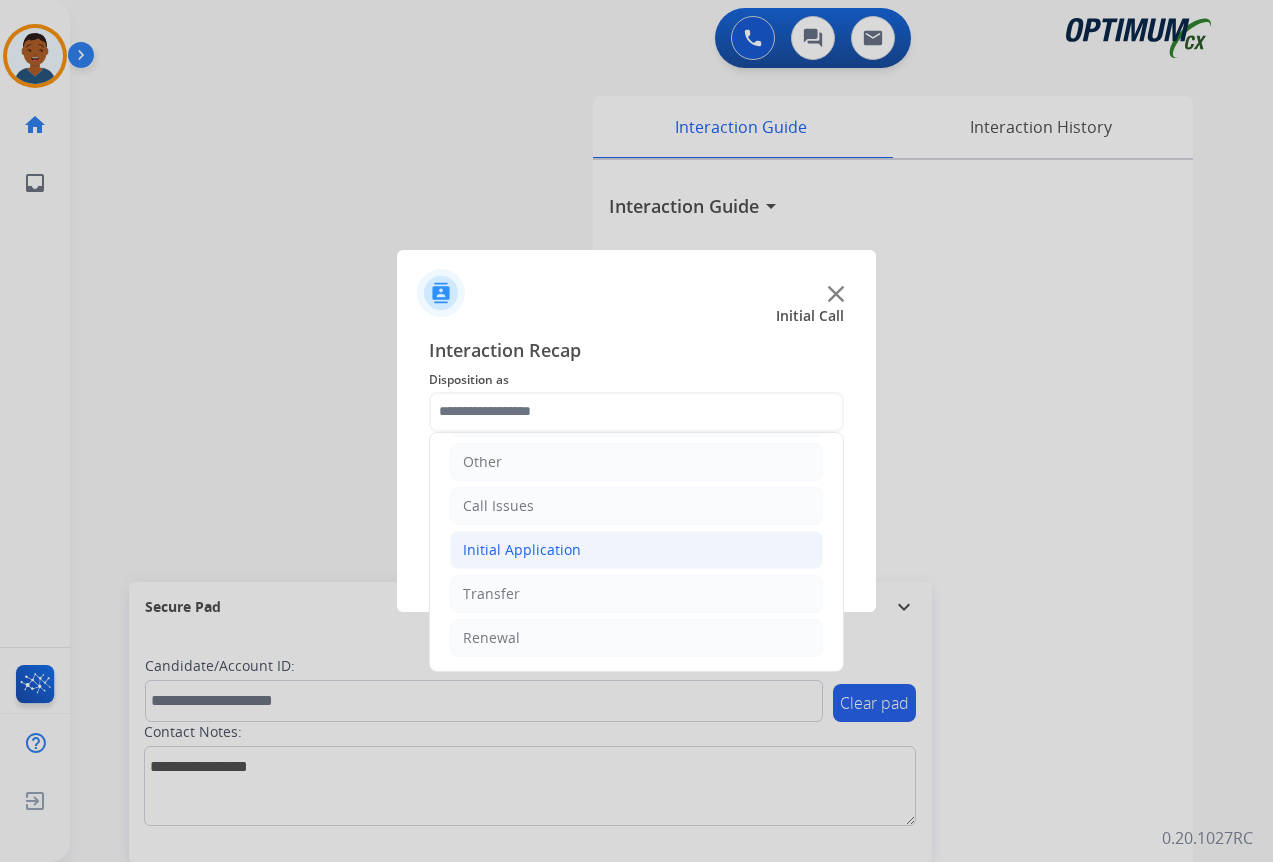 click on "Initial Application" 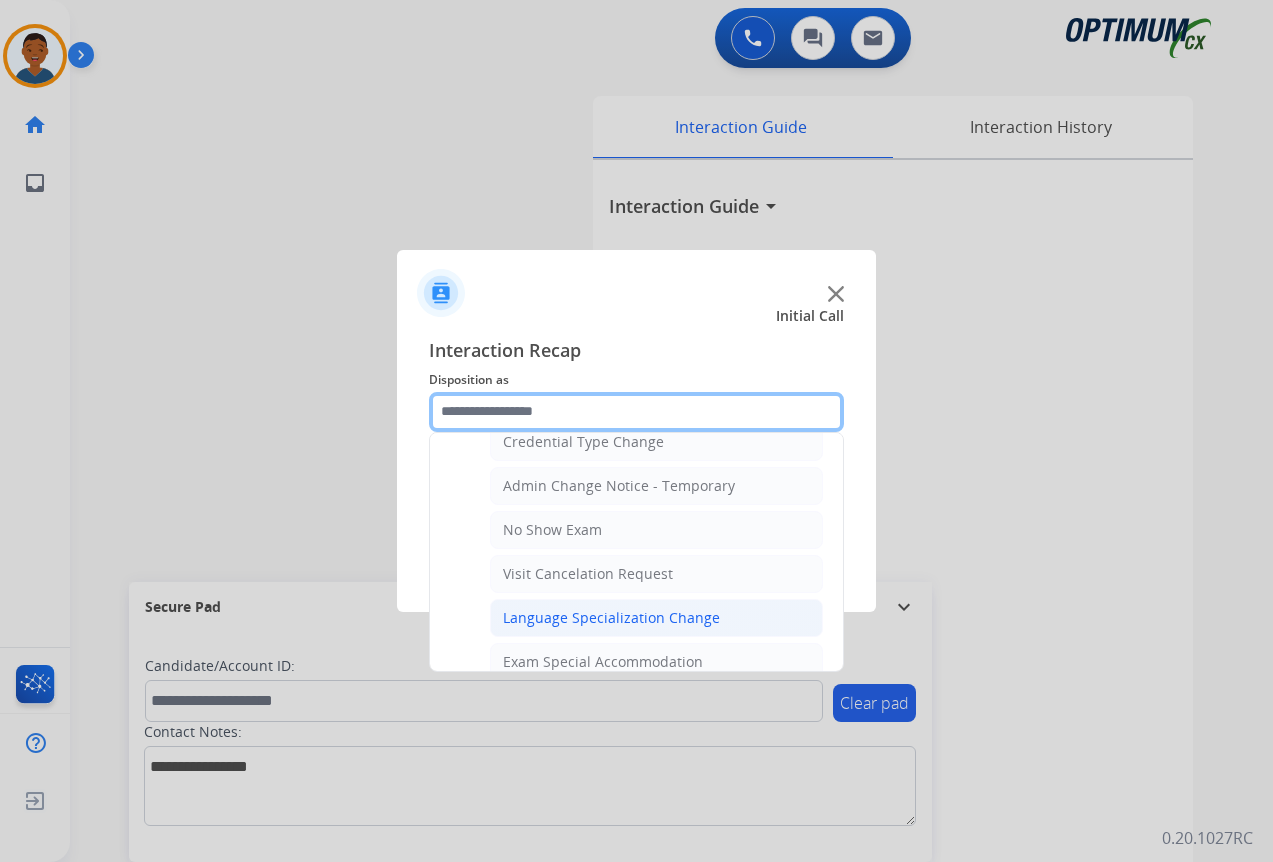 scroll, scrollTop: 1036, scrollLeft: 0, axis: vertical 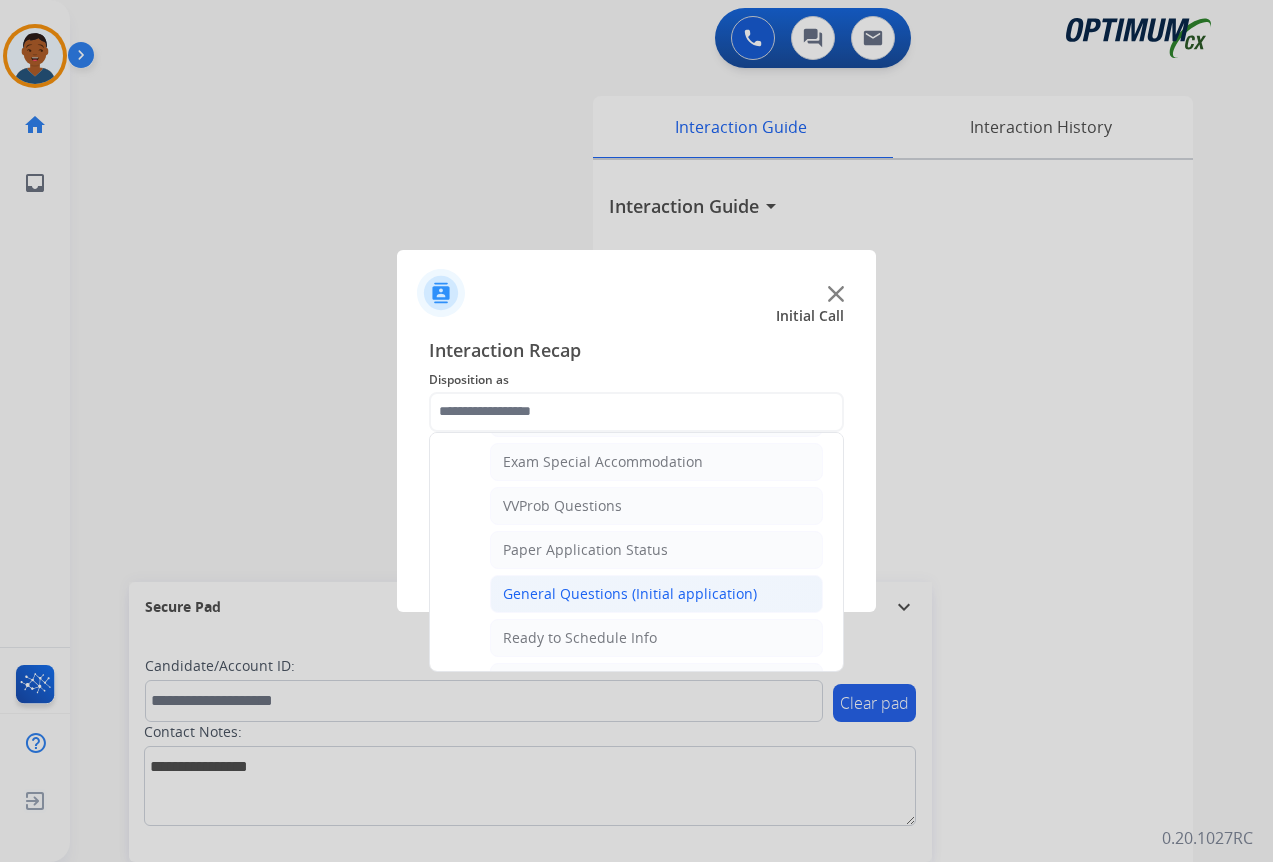 click on "General Questions (Initial application)" 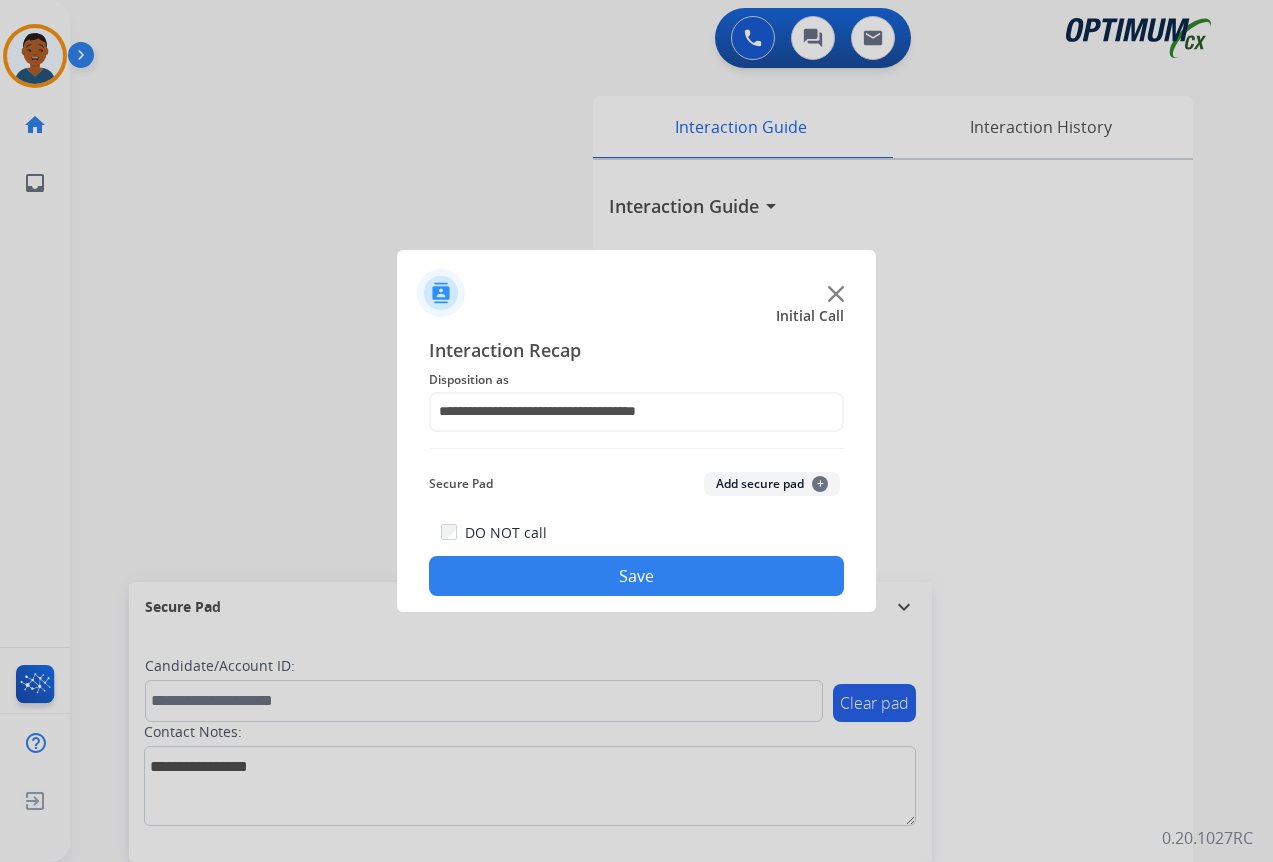 click on "Add secure pad  +" 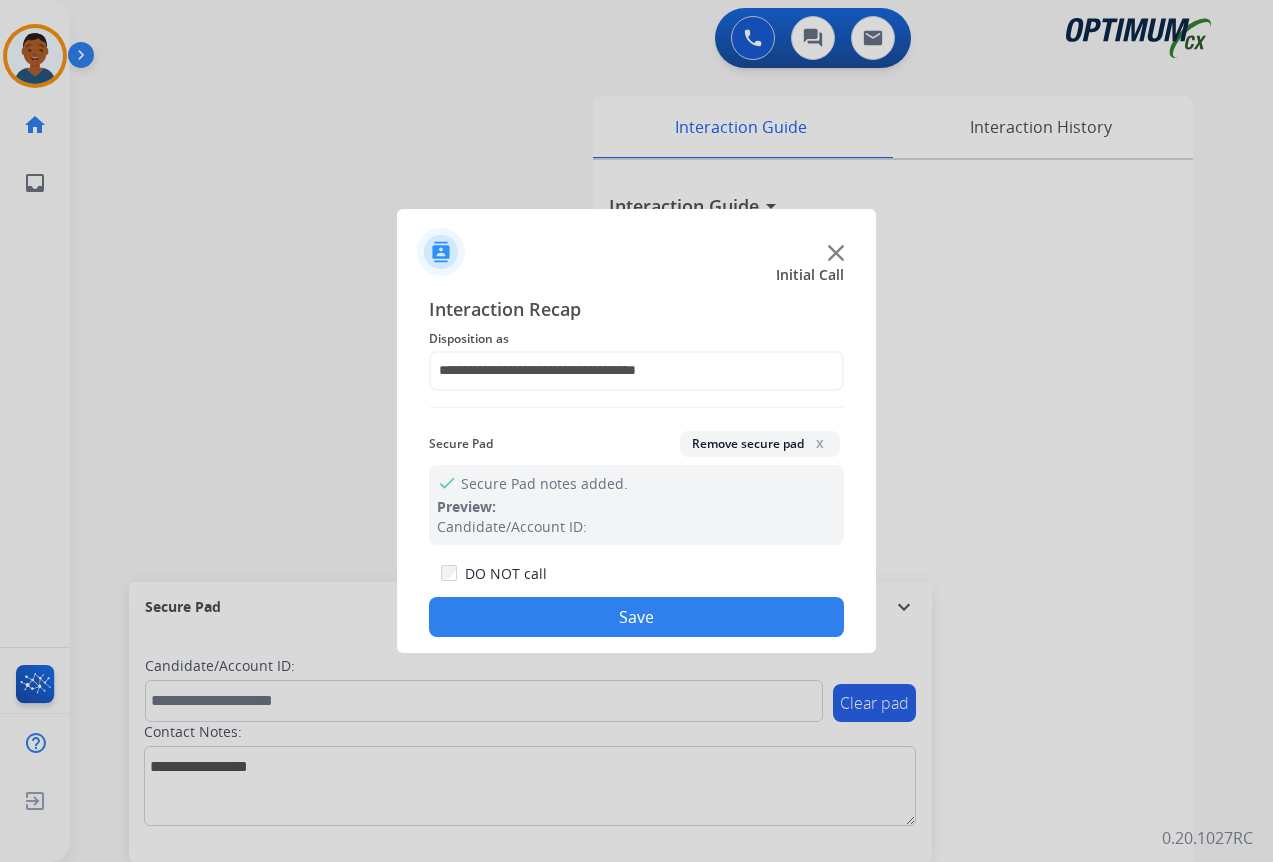 click on "x" 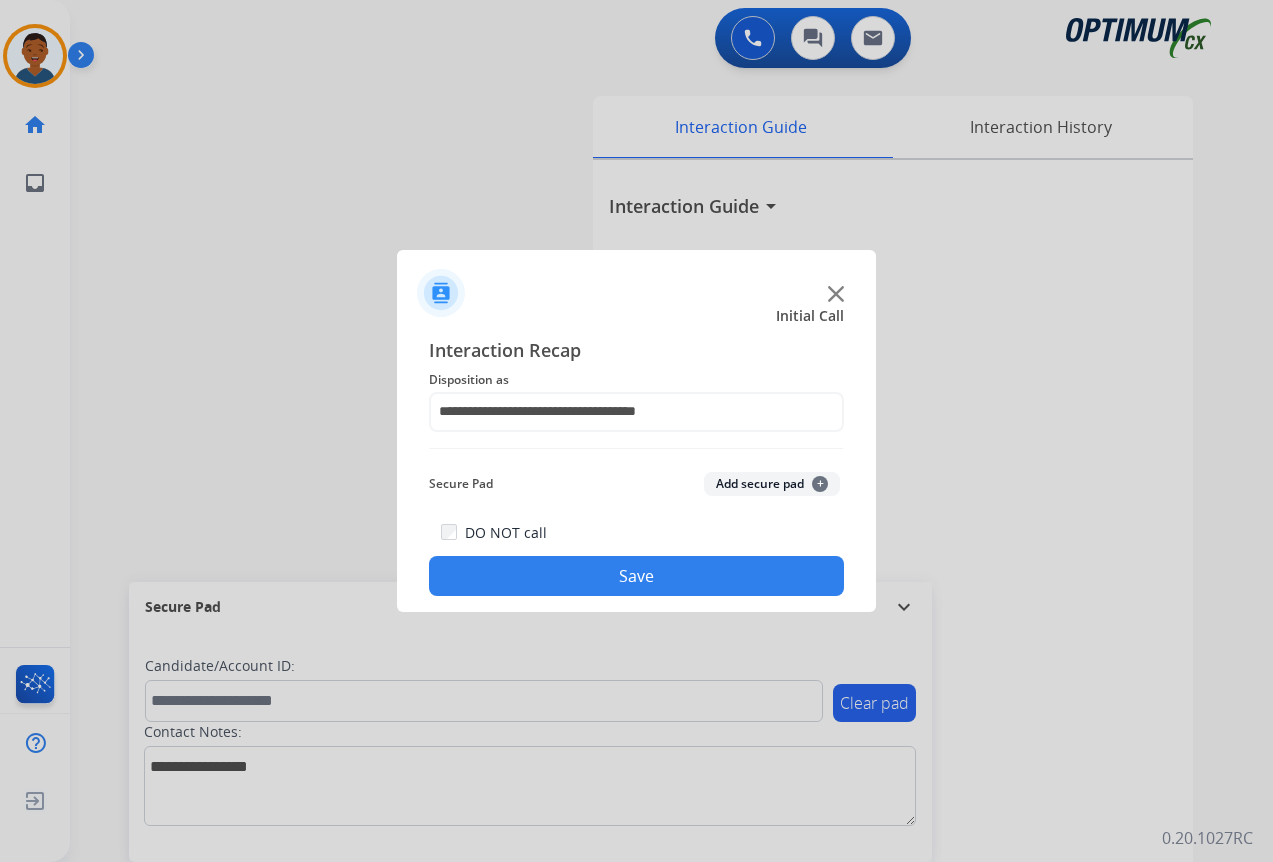 drag, startPoint x: 649, startPoint y: 569, endPoint x: 598, endPoint y: 568, distance: 51.009804 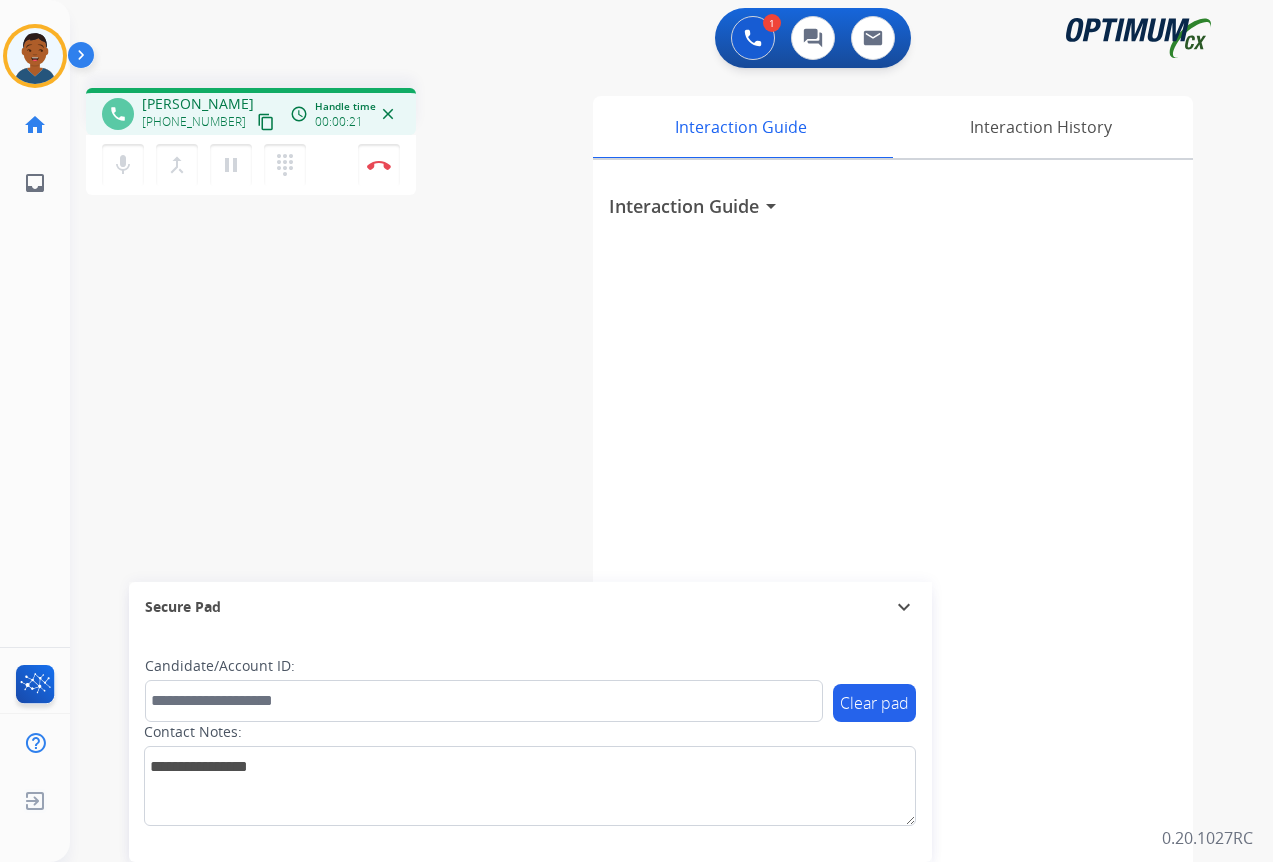 click on "content_copy" at bounding box center [266, 122] 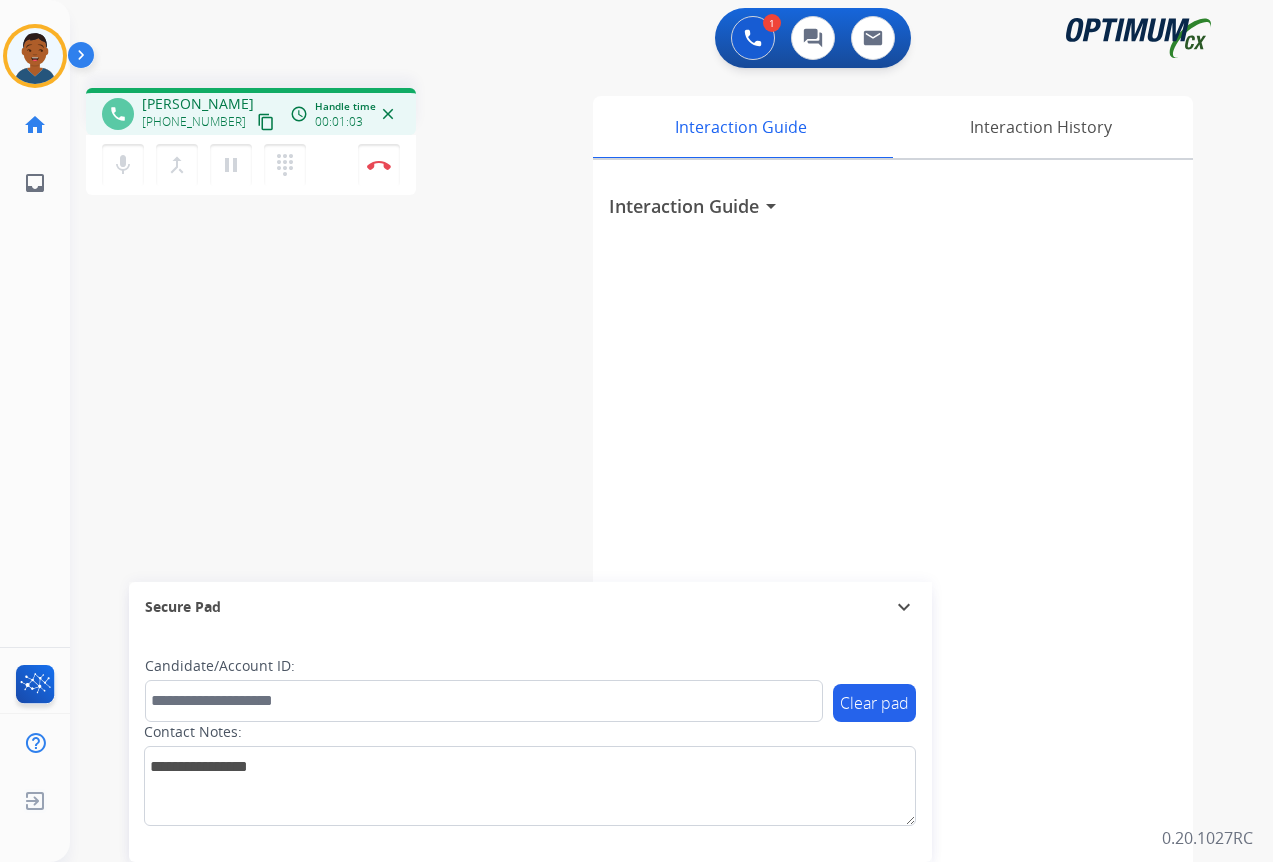 click on "content_copy" at bounding box center (266, 122) 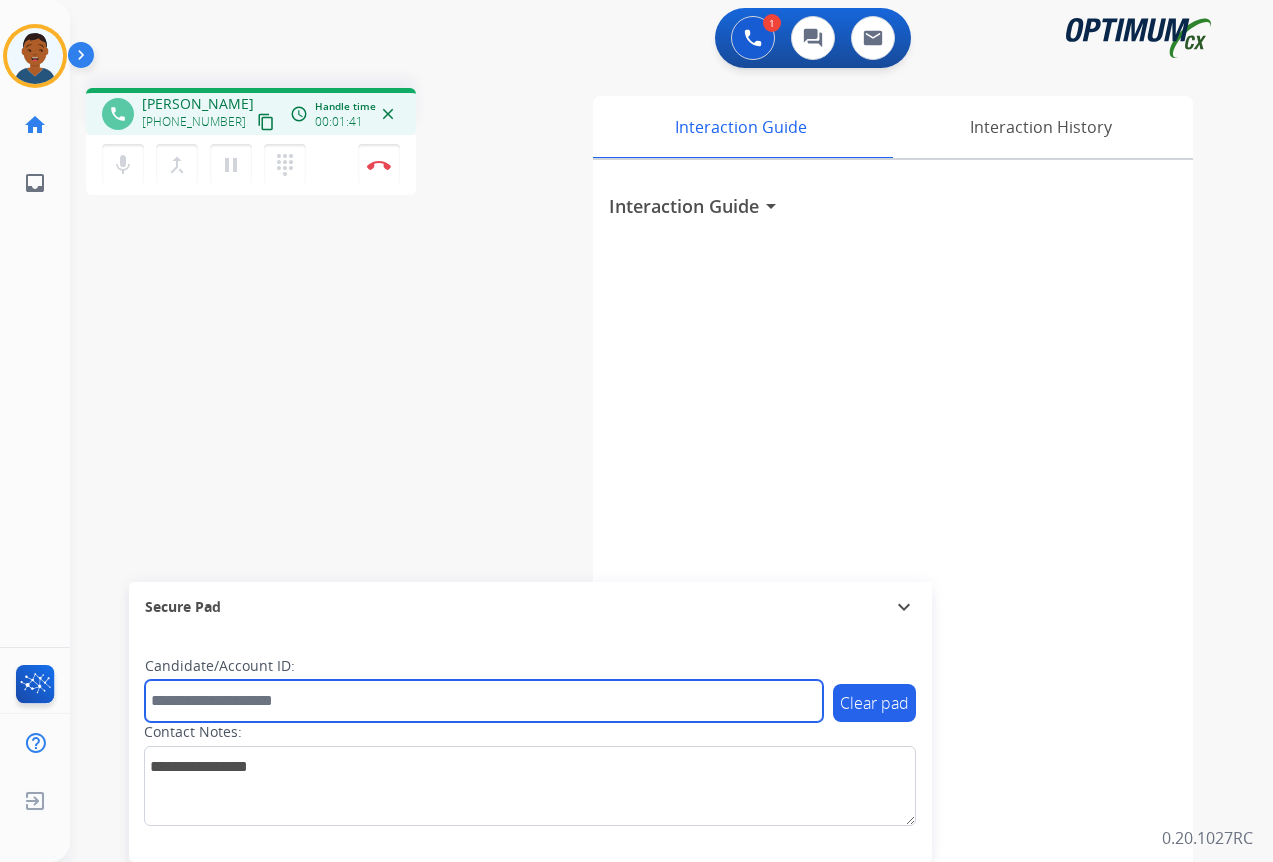 click at bounding box center [484, 701] 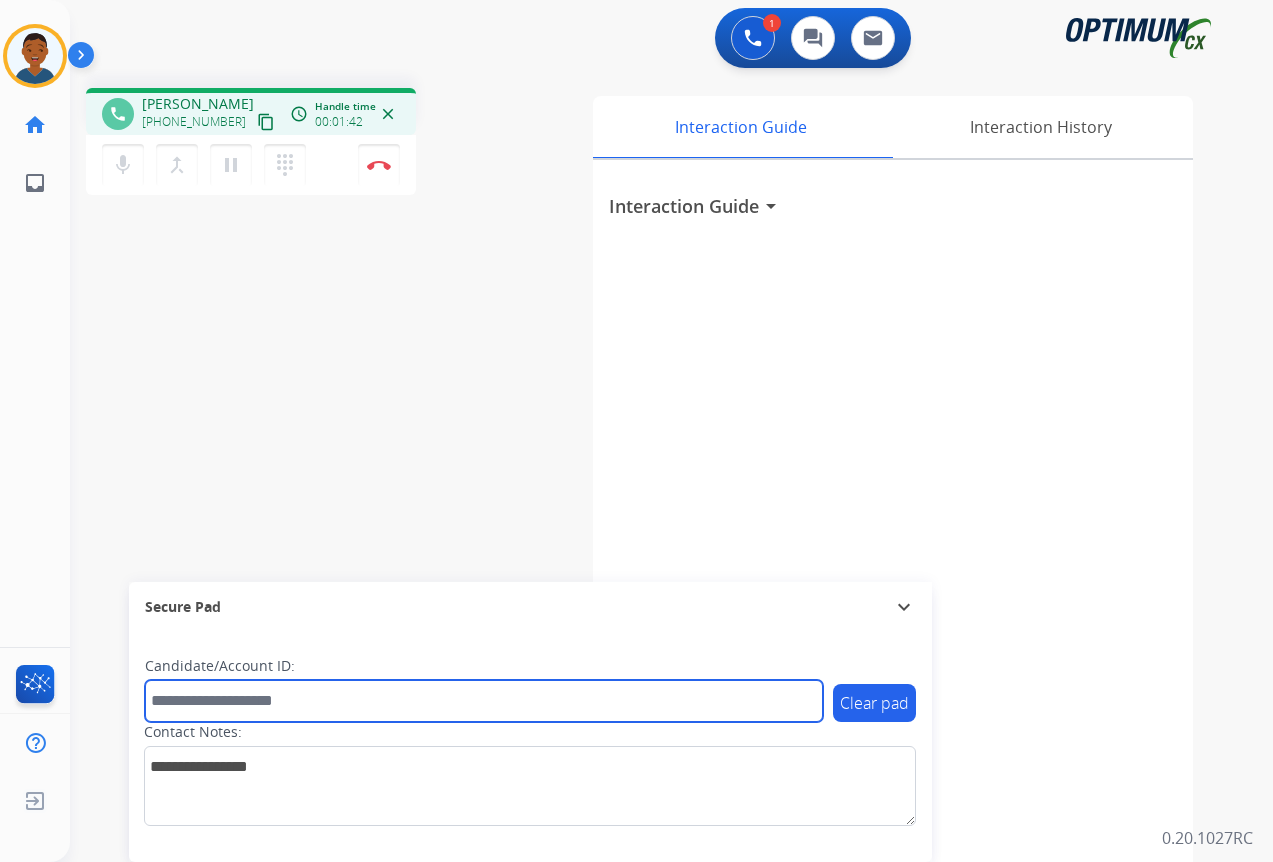 paste on "*******" 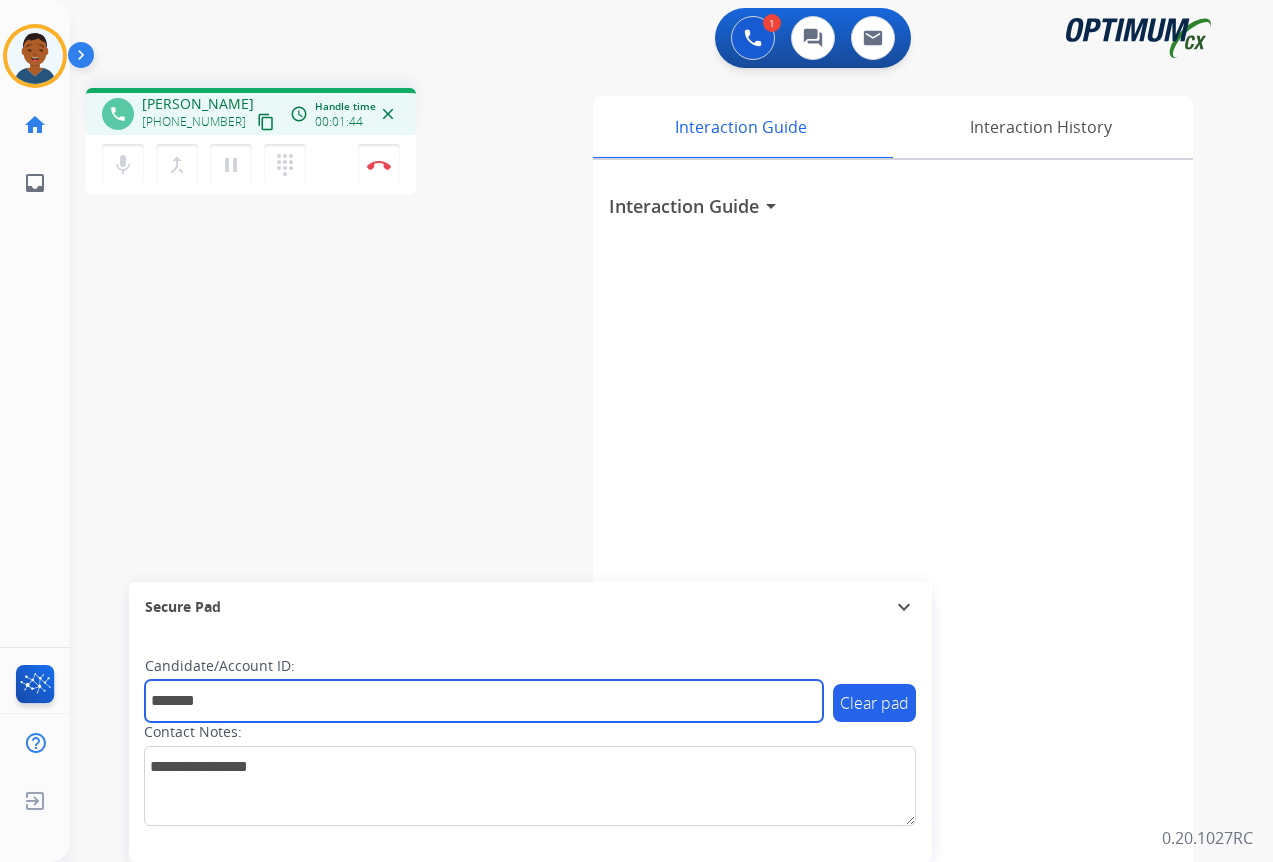 type on "*******" 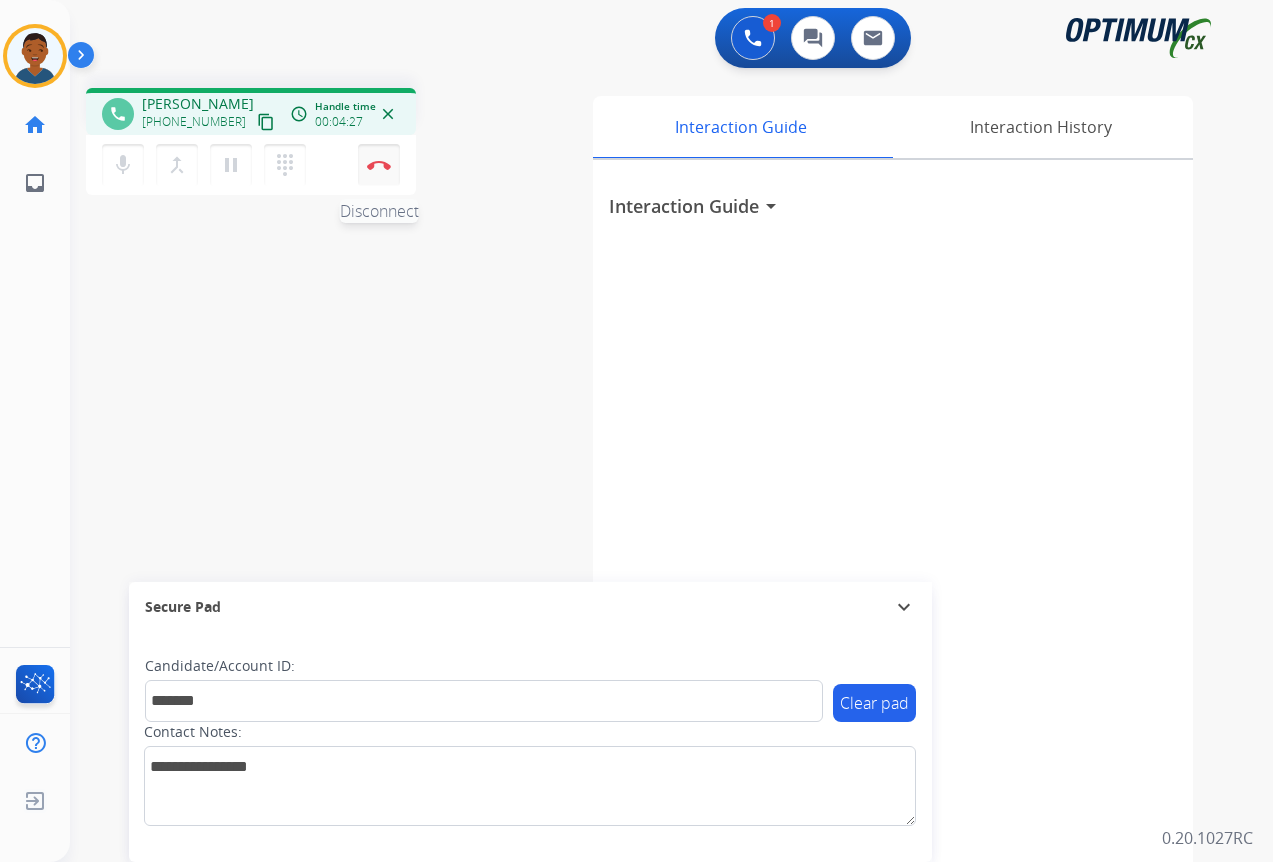 click on "Disconnect" at bounding box center [379, 165] 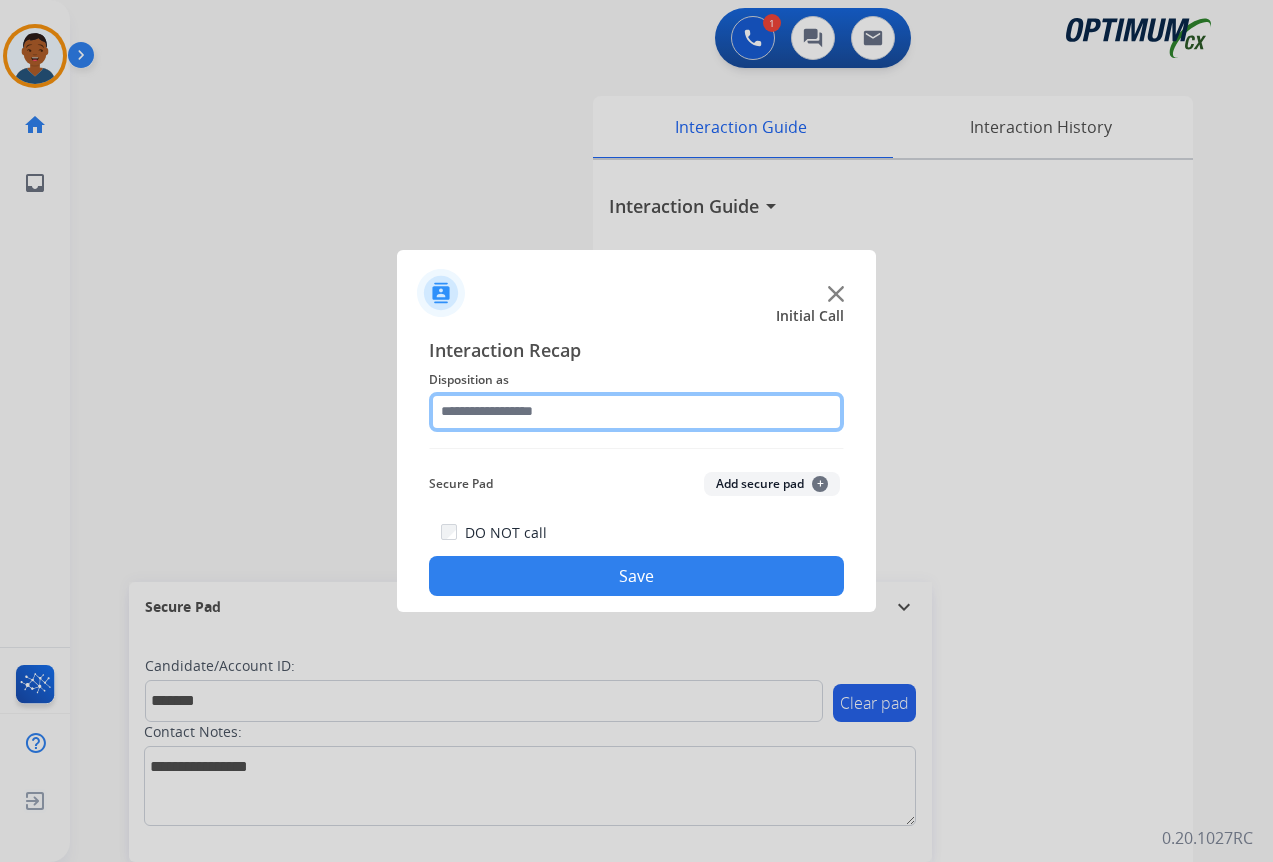 click 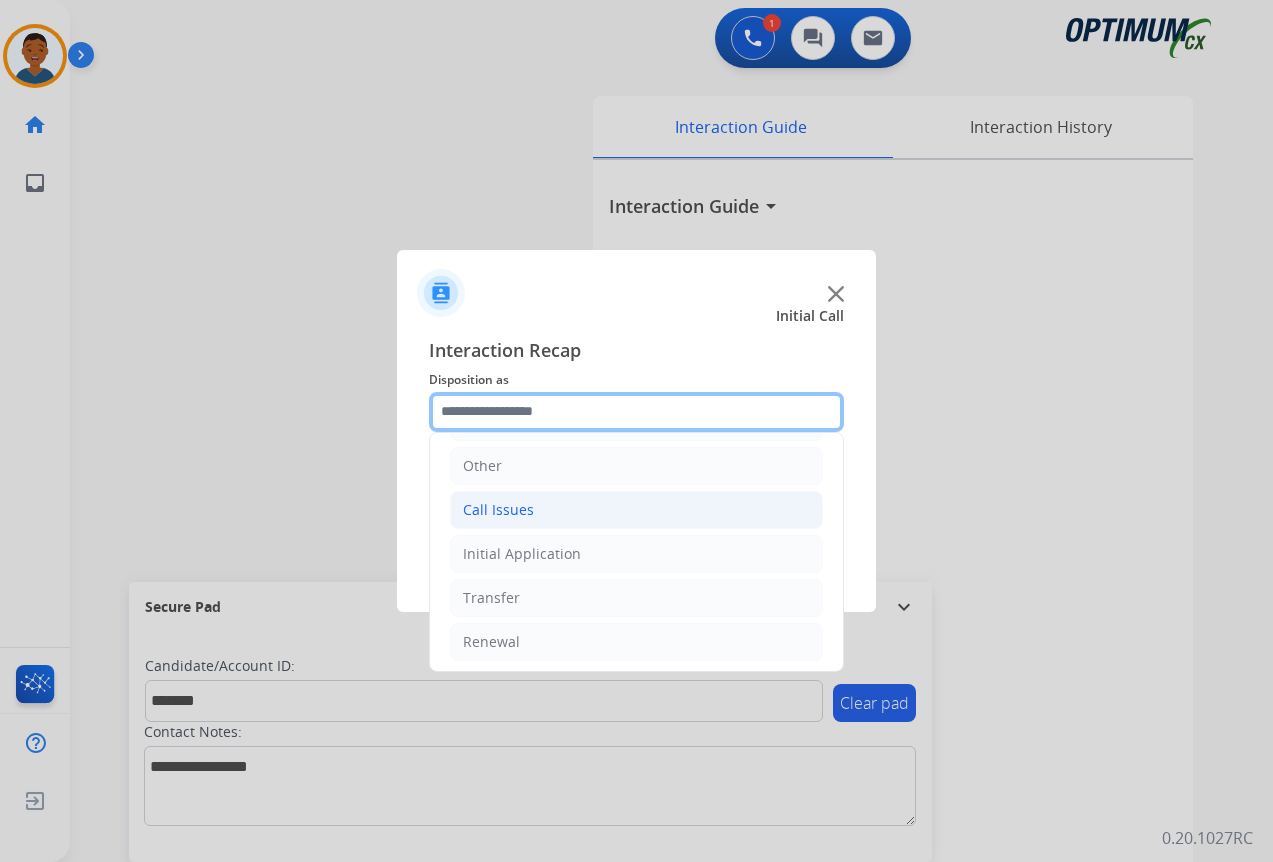 scroll, scrollTop: 136, scrollLeft: 0, axis: vertical 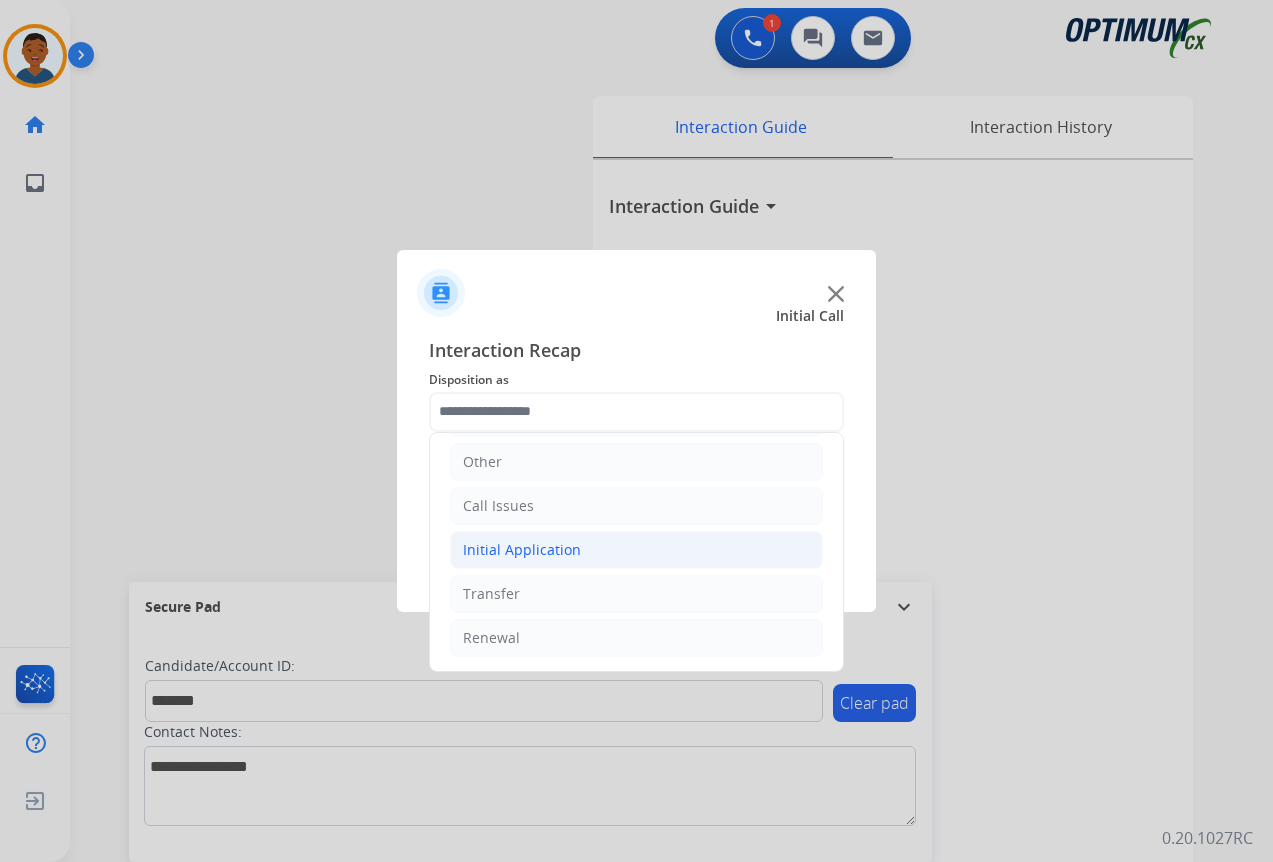 click on "Initial Application" 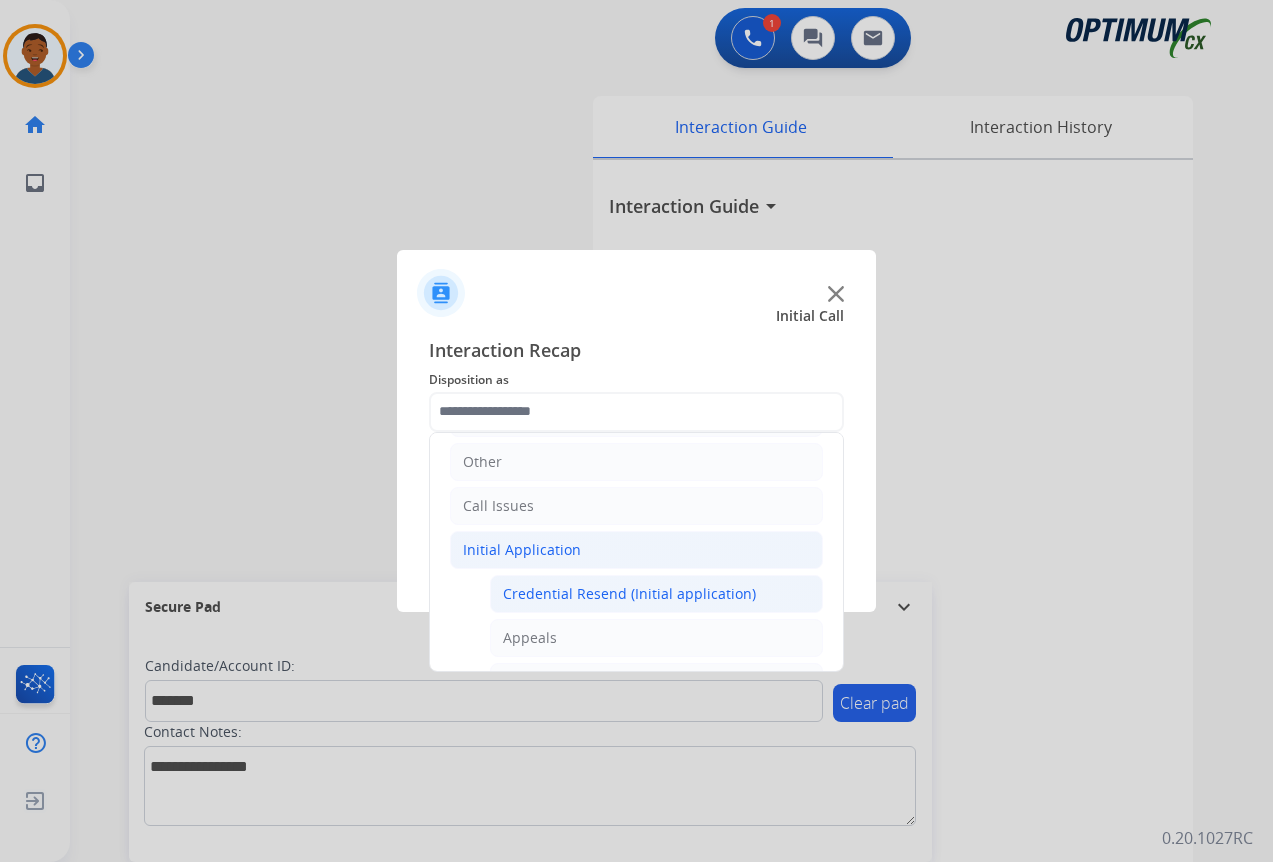 click on "Credential Resend (Initial application)" 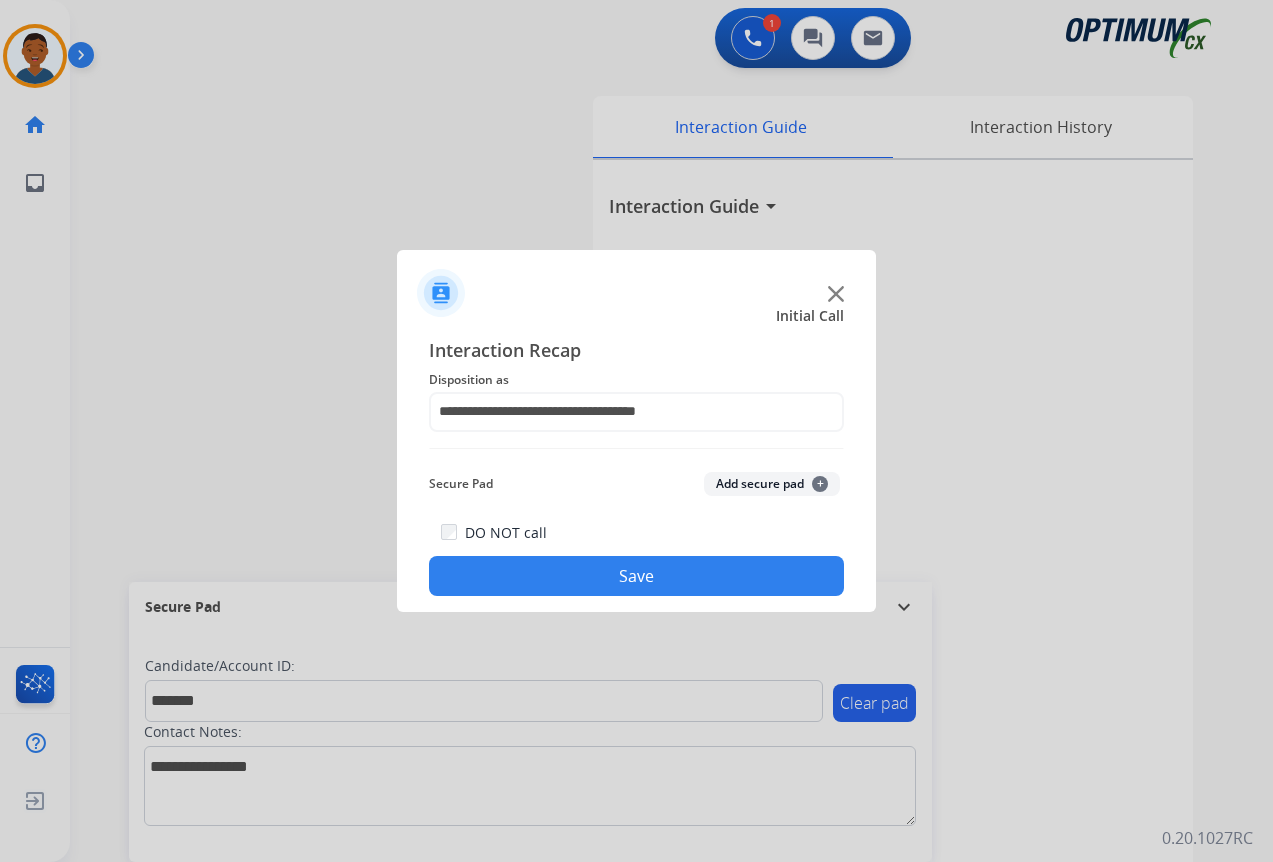 click on "Add secure pad  +" 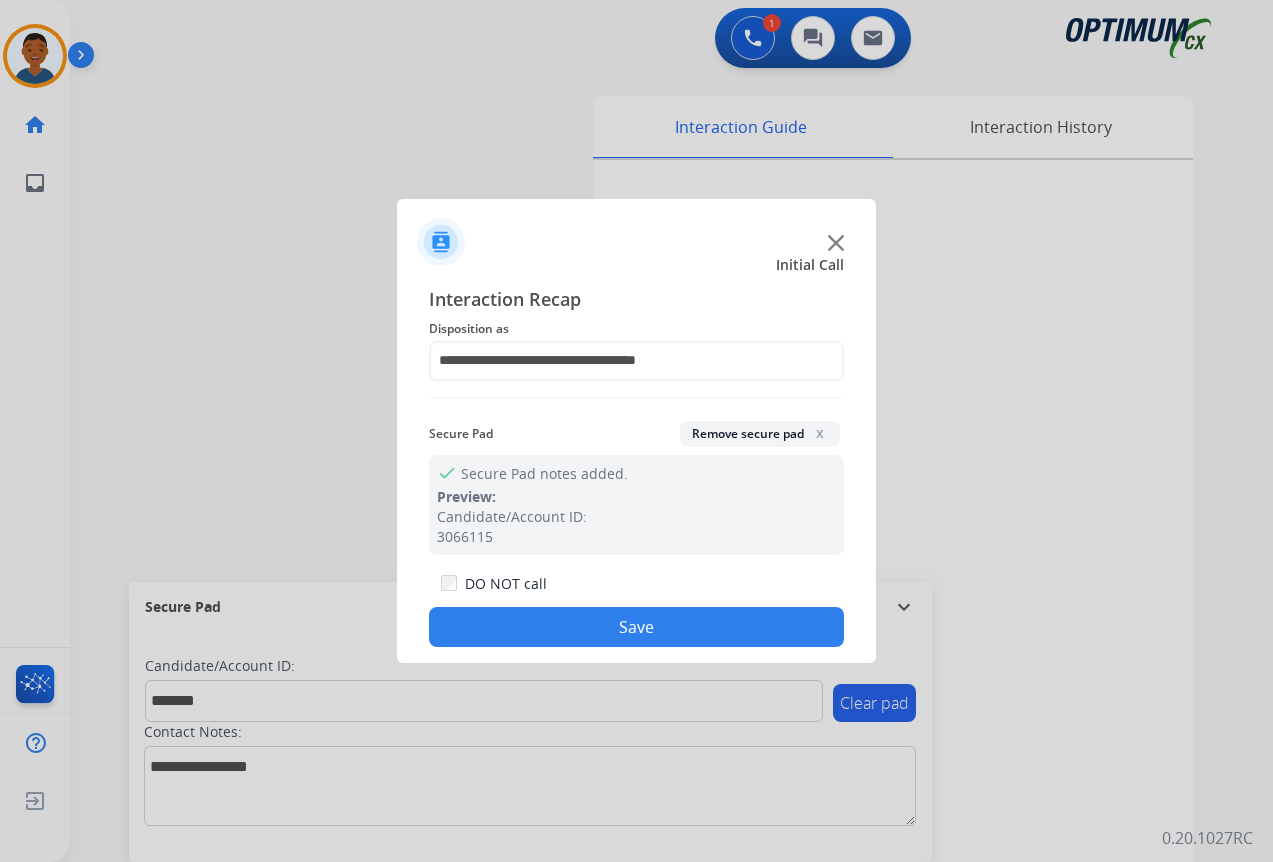 click on "Save" 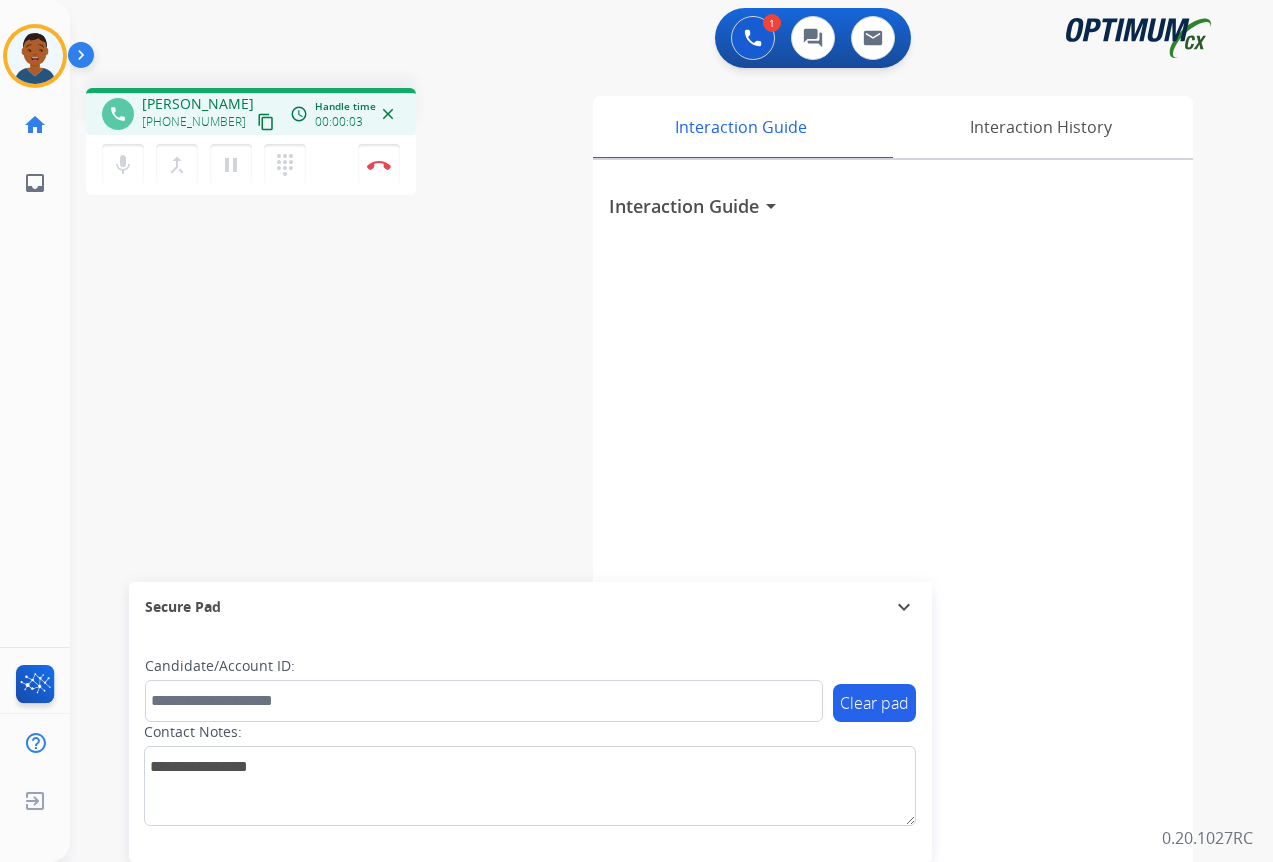 click on "content_copy" at bounding box center [266, 122] 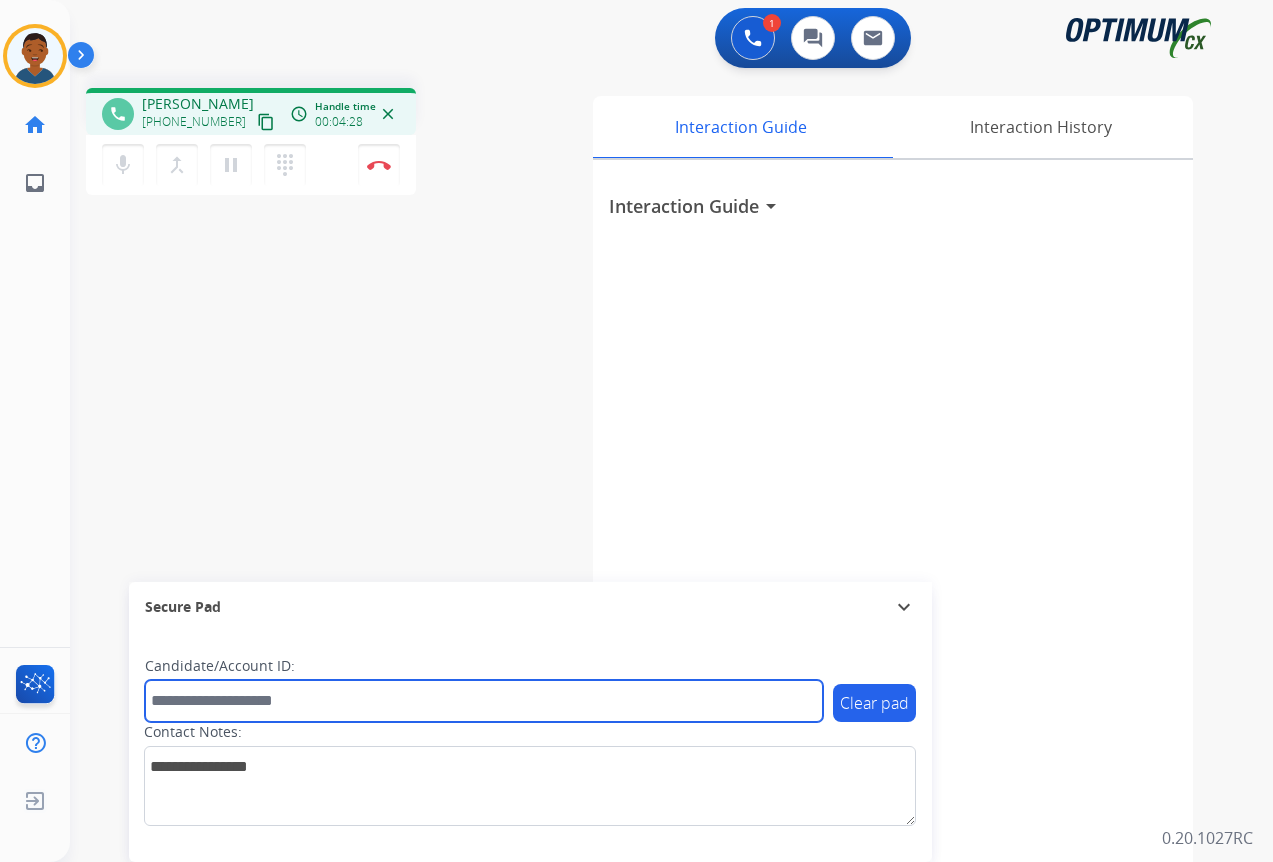click at bounding box center (484, 701) 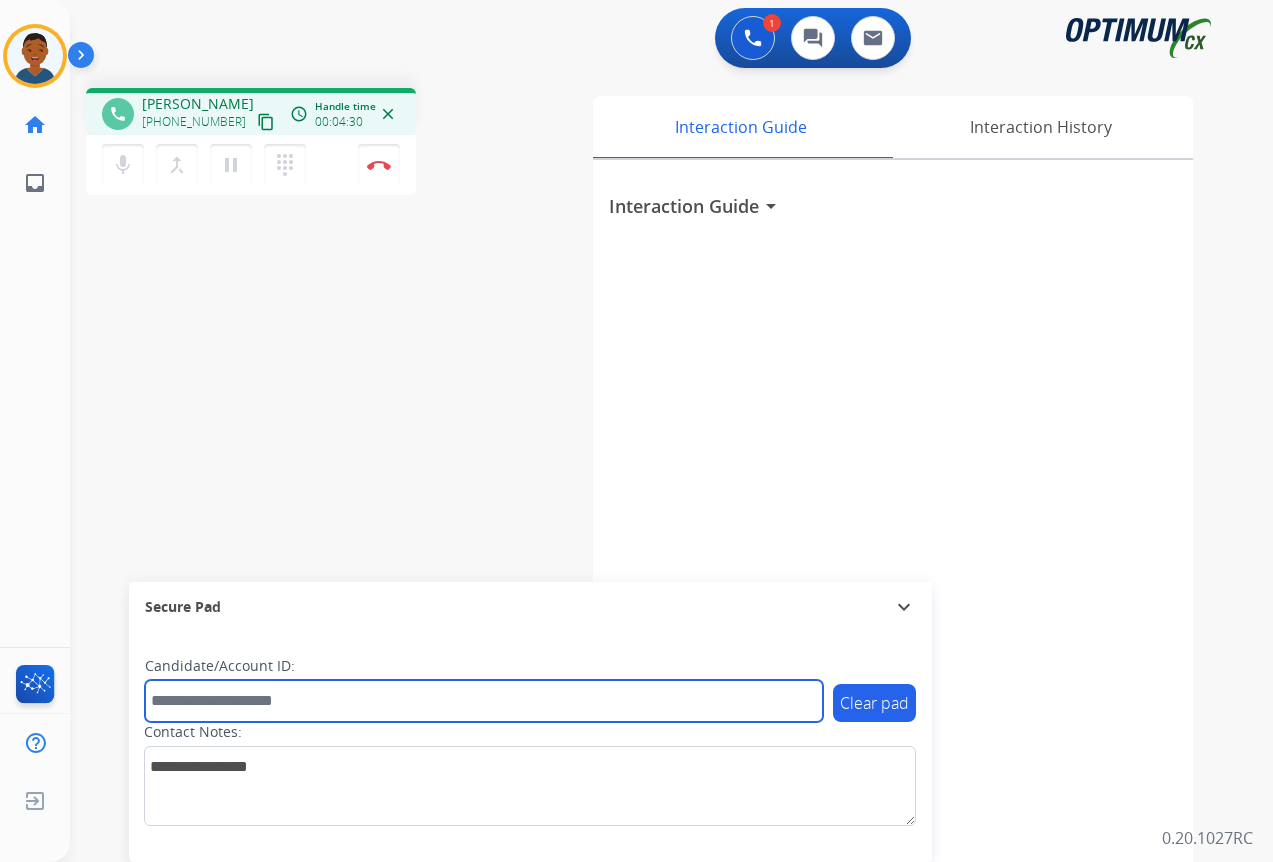 paste on "*******" 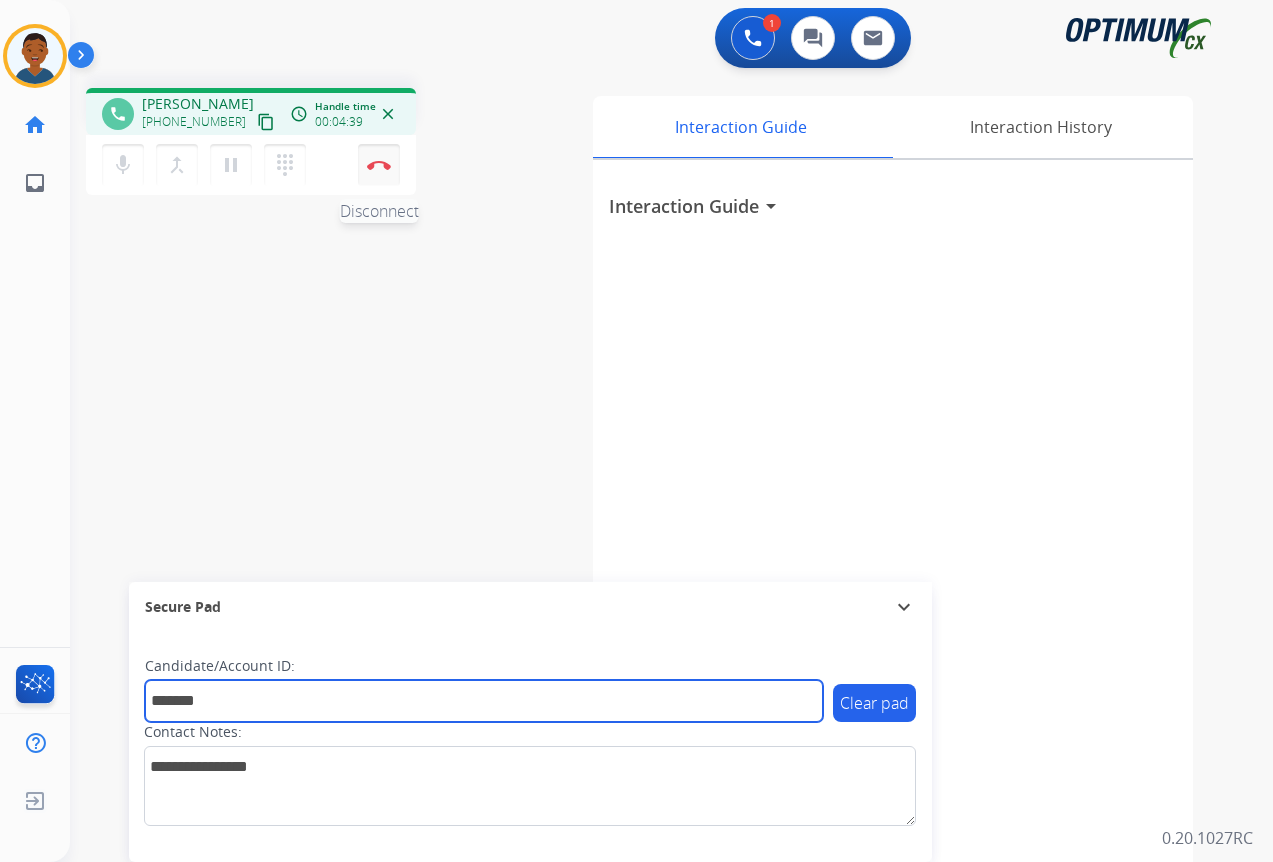 type on "*******" 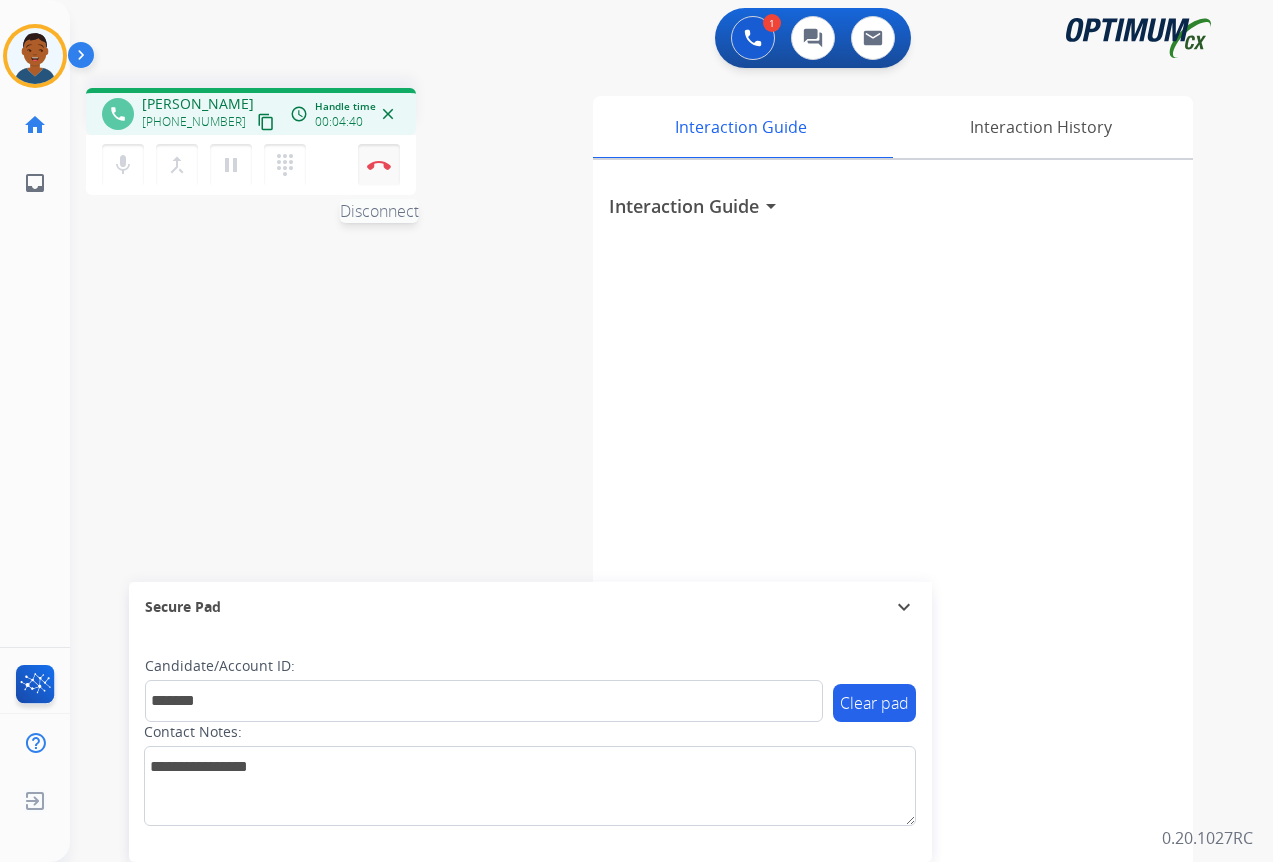 click at bounding box center [379, 165] 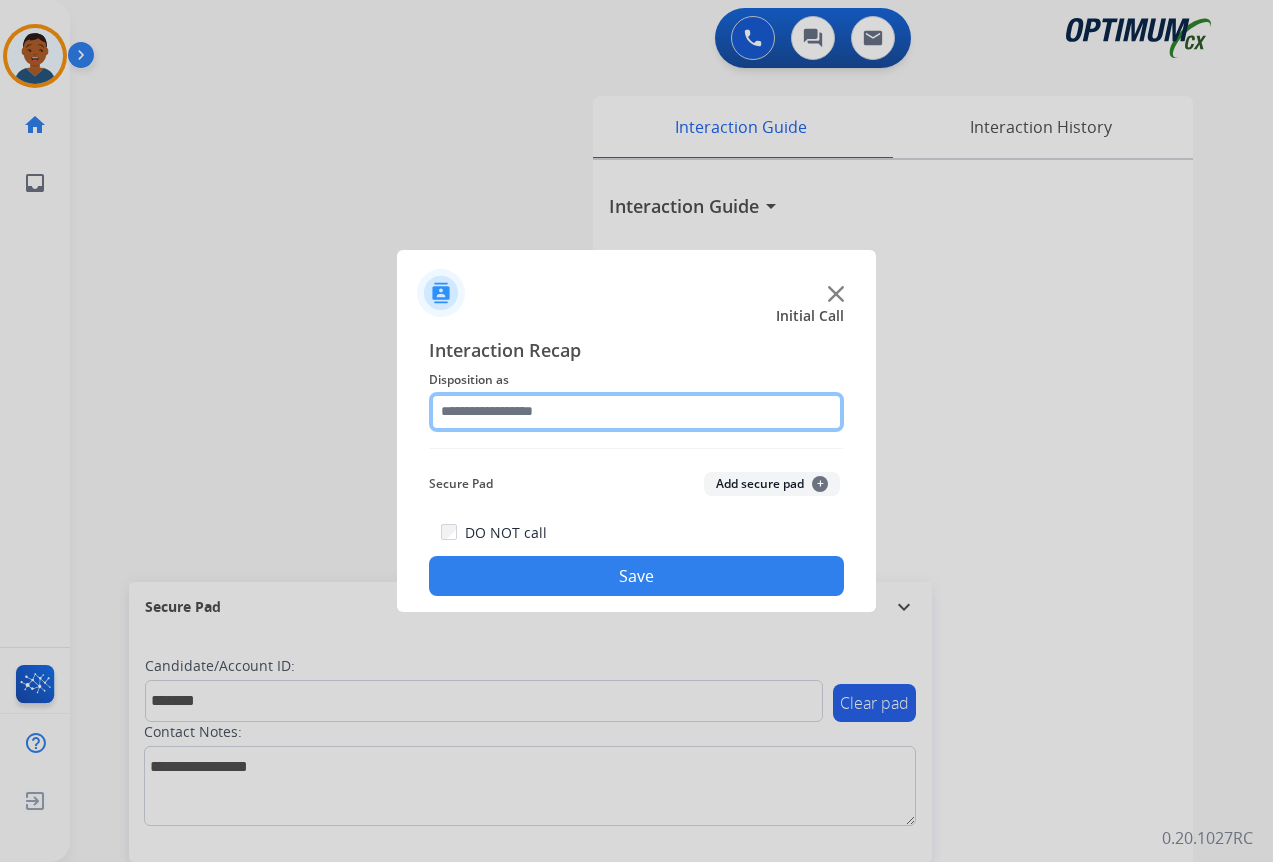click 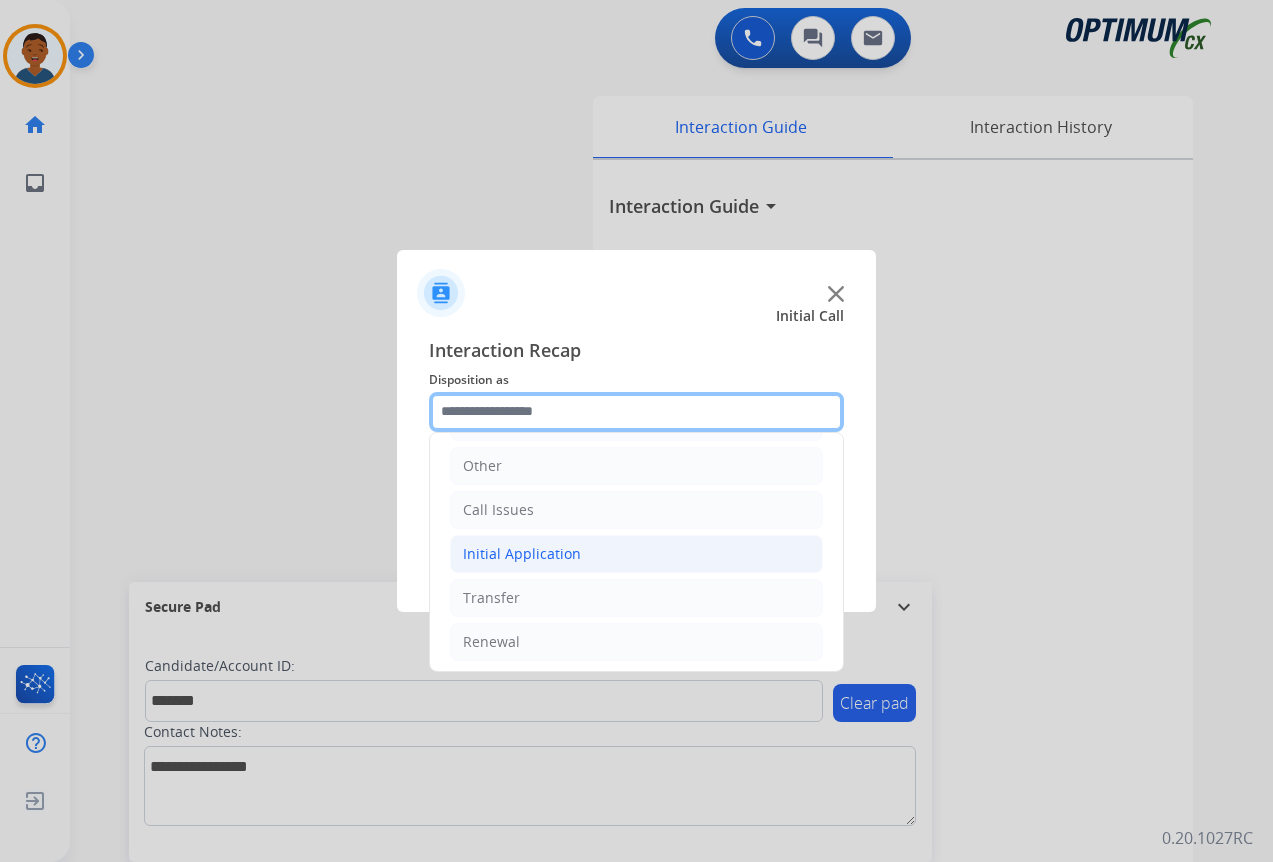 scroll, scrollTop: 136, scrollLeft: 0, axis: vertical 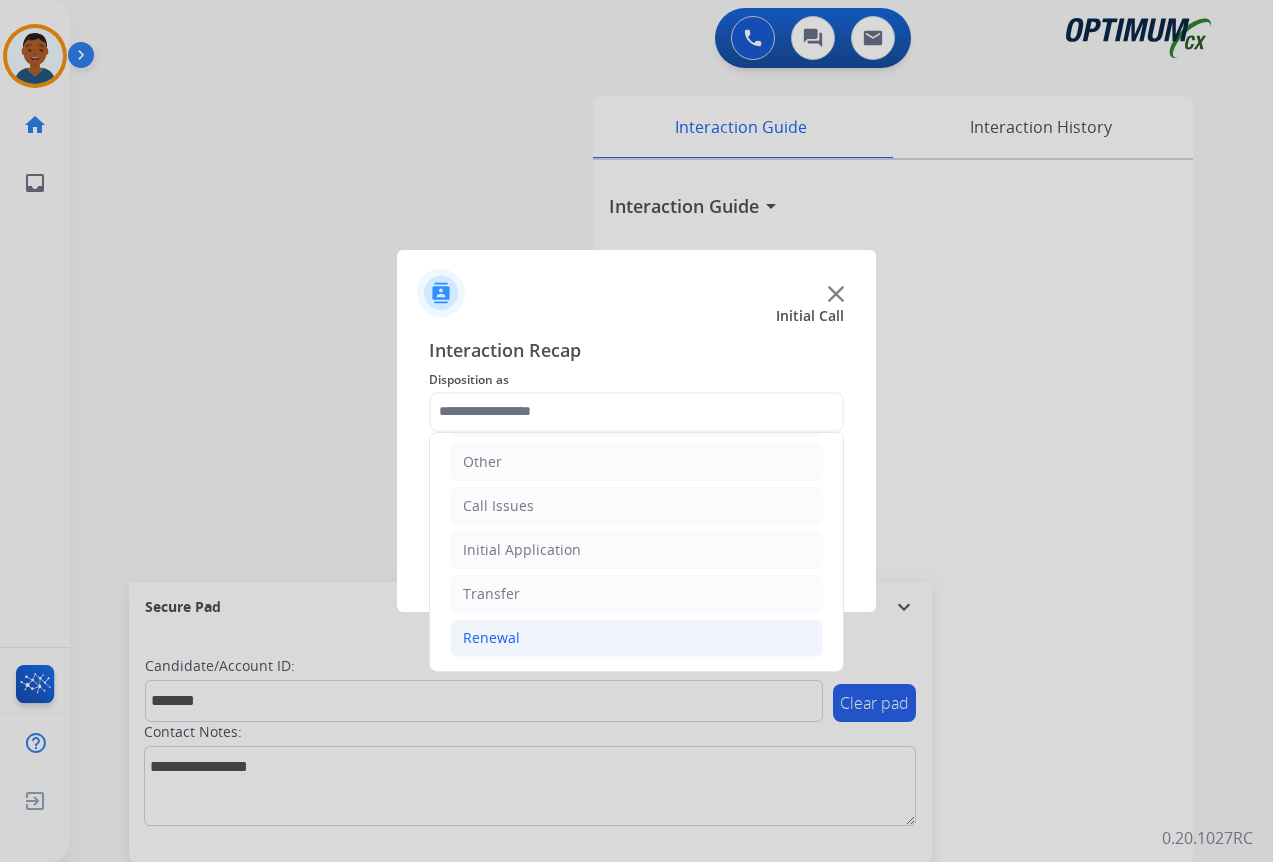 click on "Renewal" 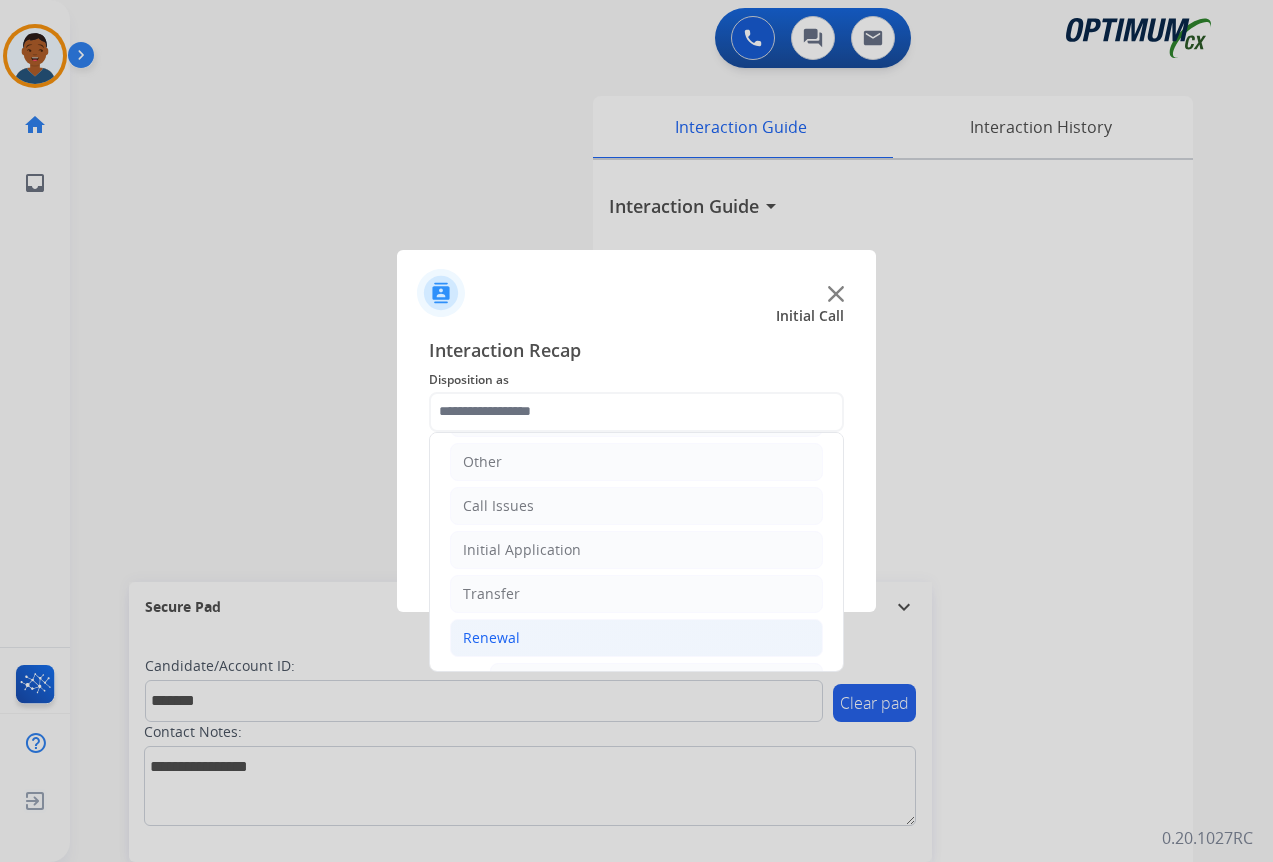 click on "Renewal" 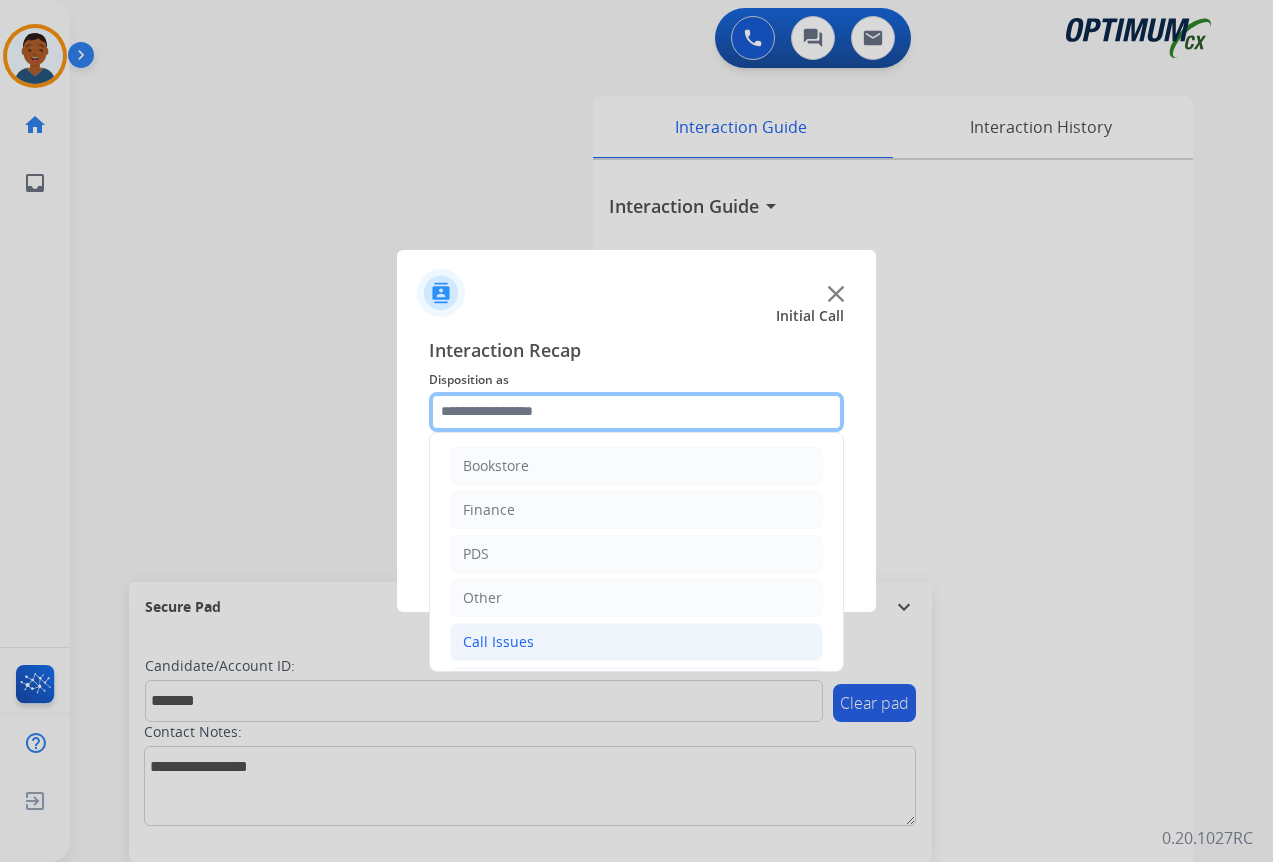 scroll, scrollTop: 136, scrollLeft: 0, axis: vertical 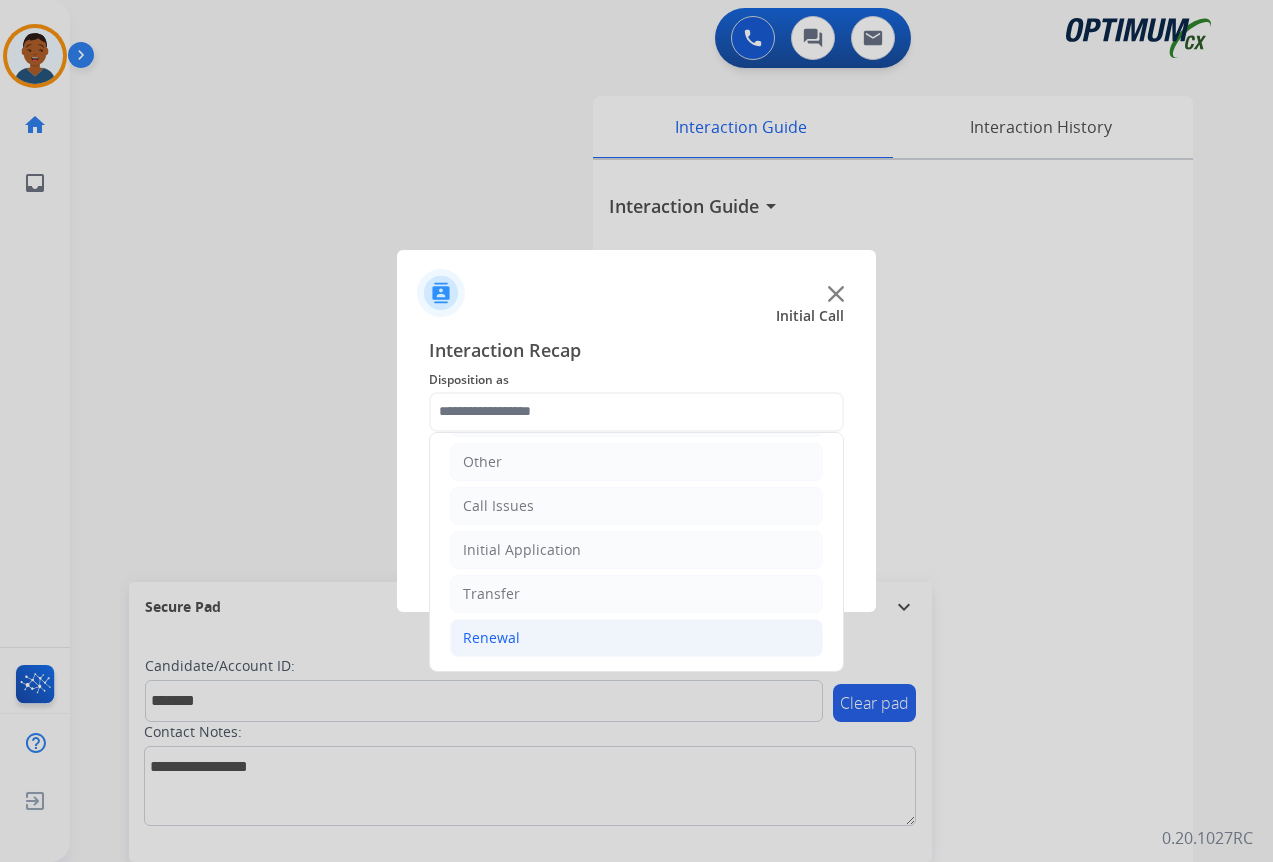 click on "Renewal" 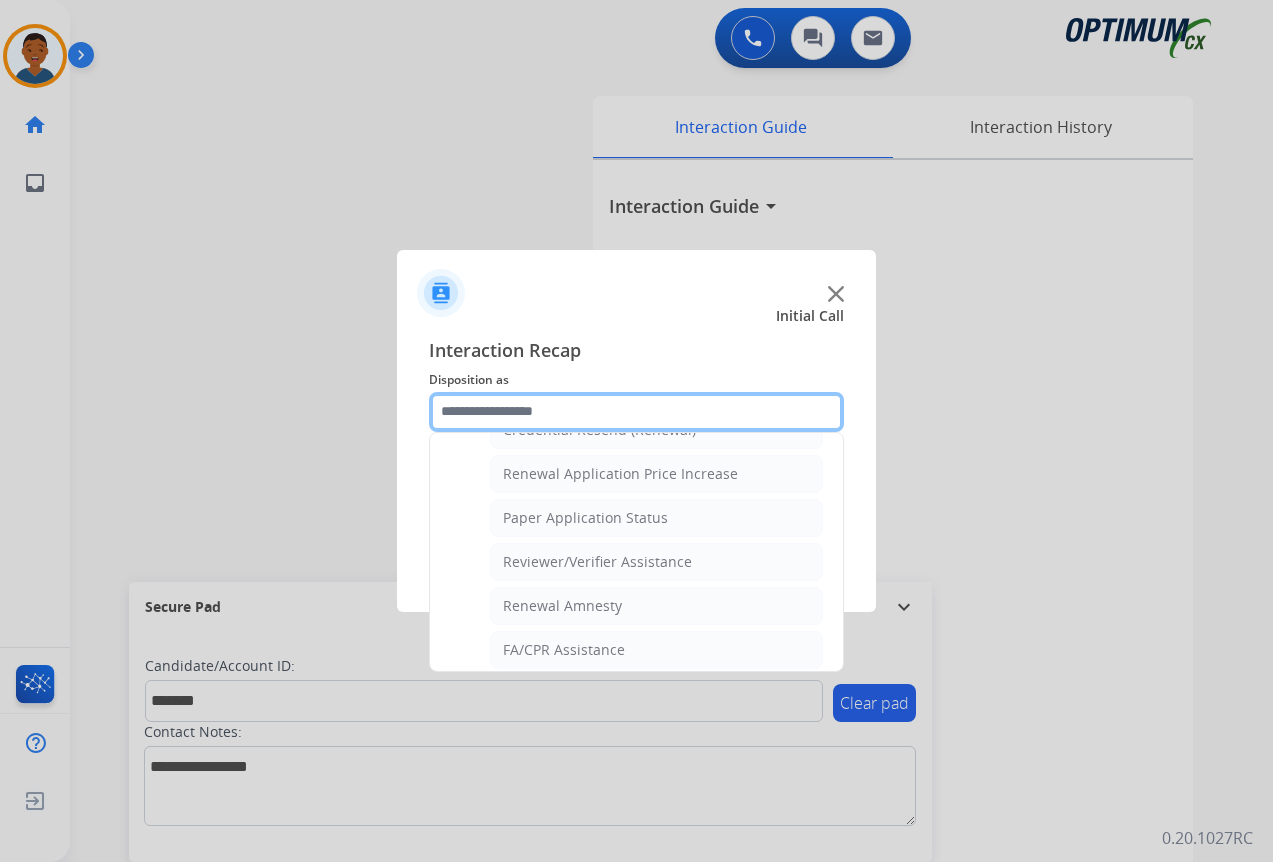 scroll, scrollTop: 572, scrollLeft: 0, axis: vertical 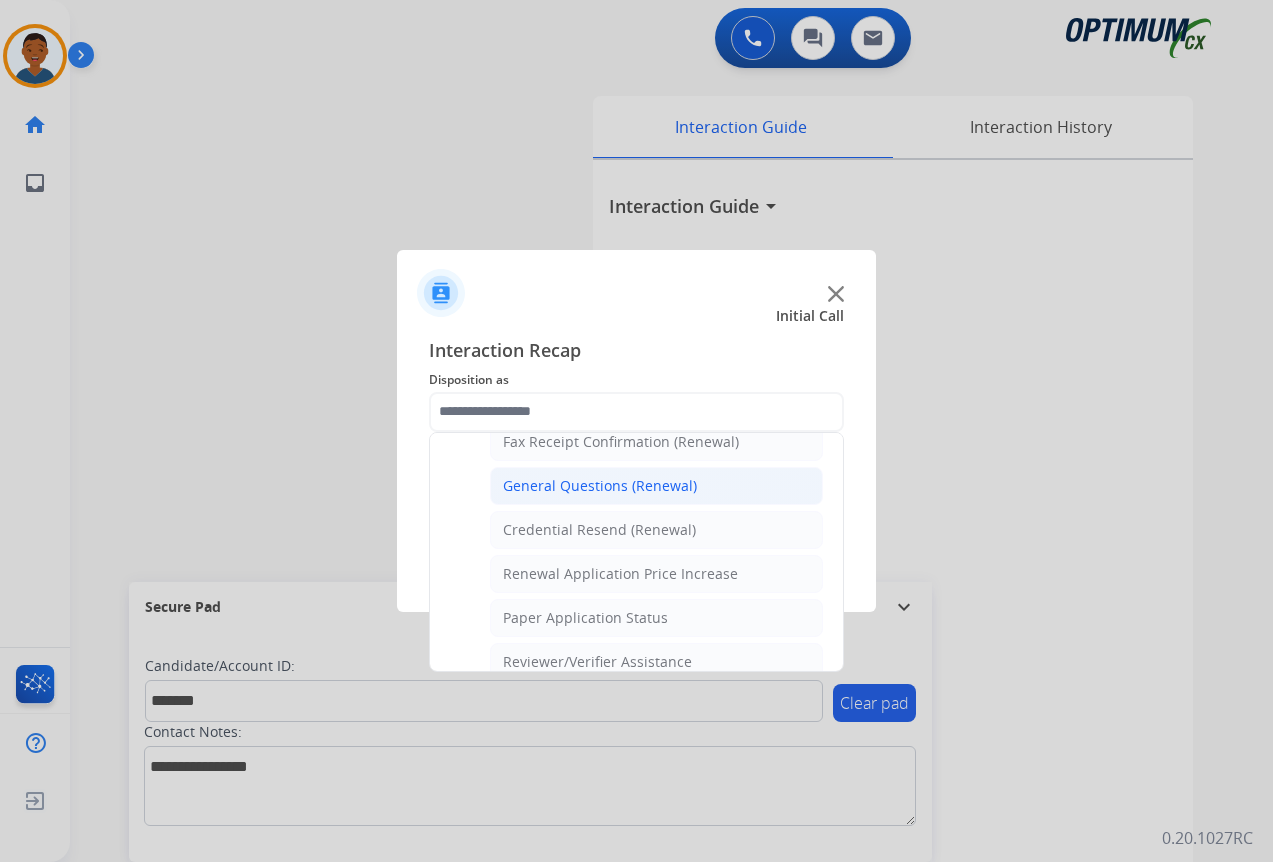 click on "General Questions (Renewal)" 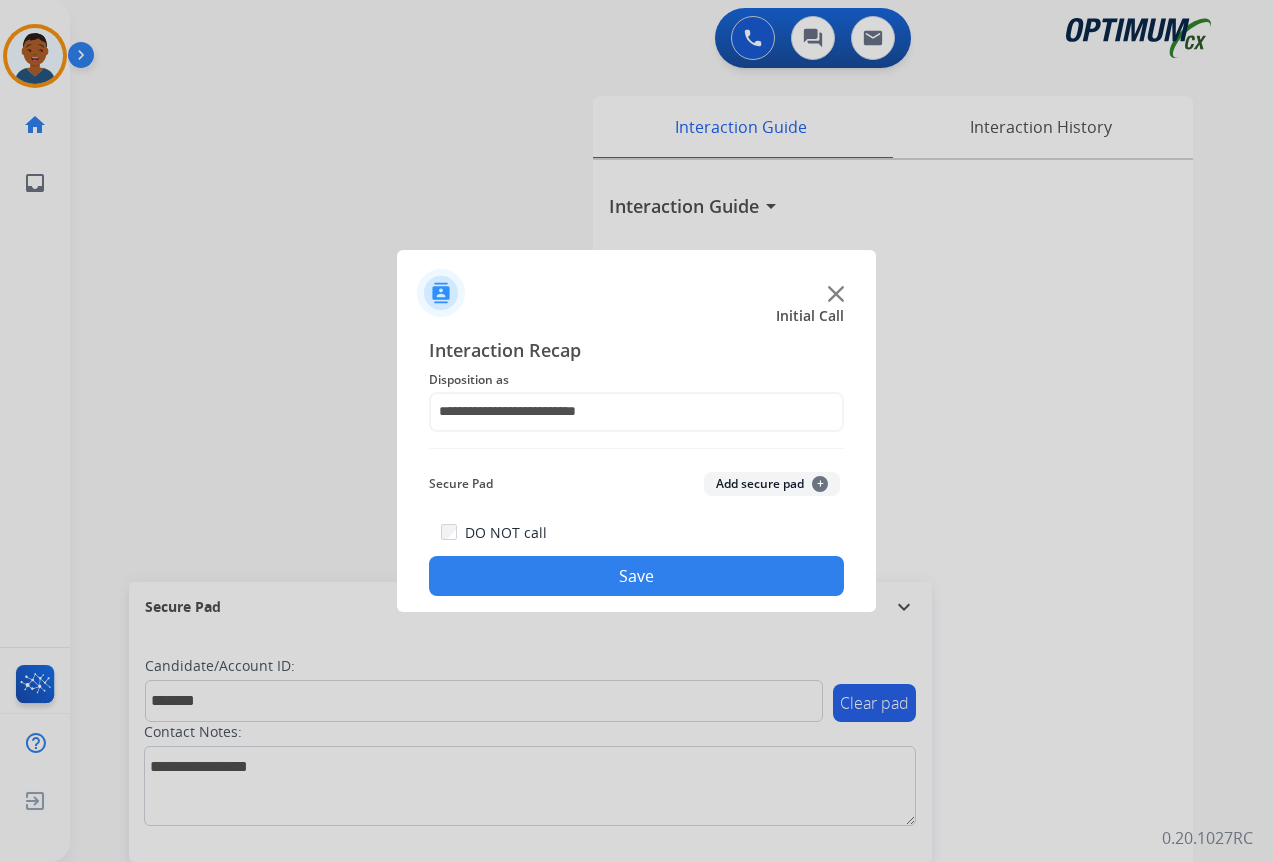click on "Add secure pad  +" 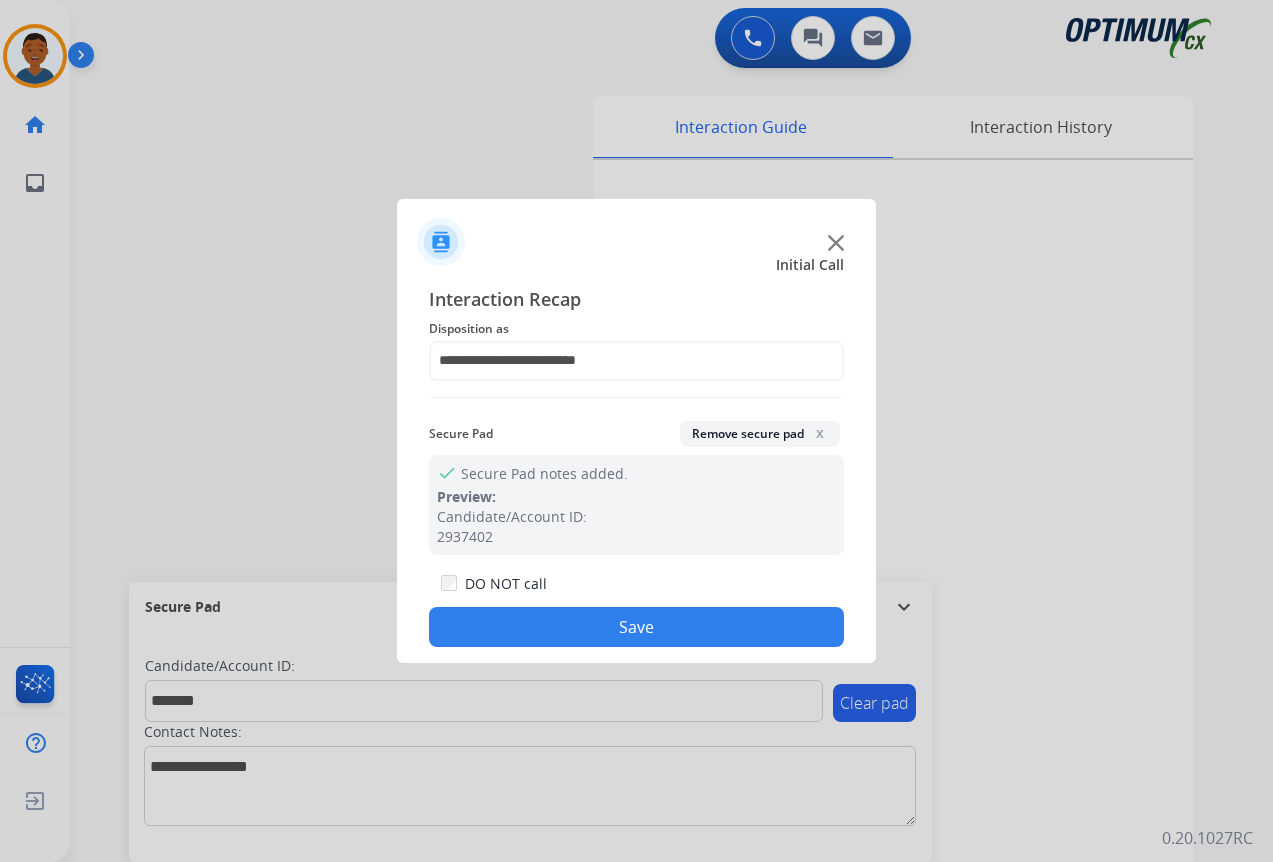 click on "Save" 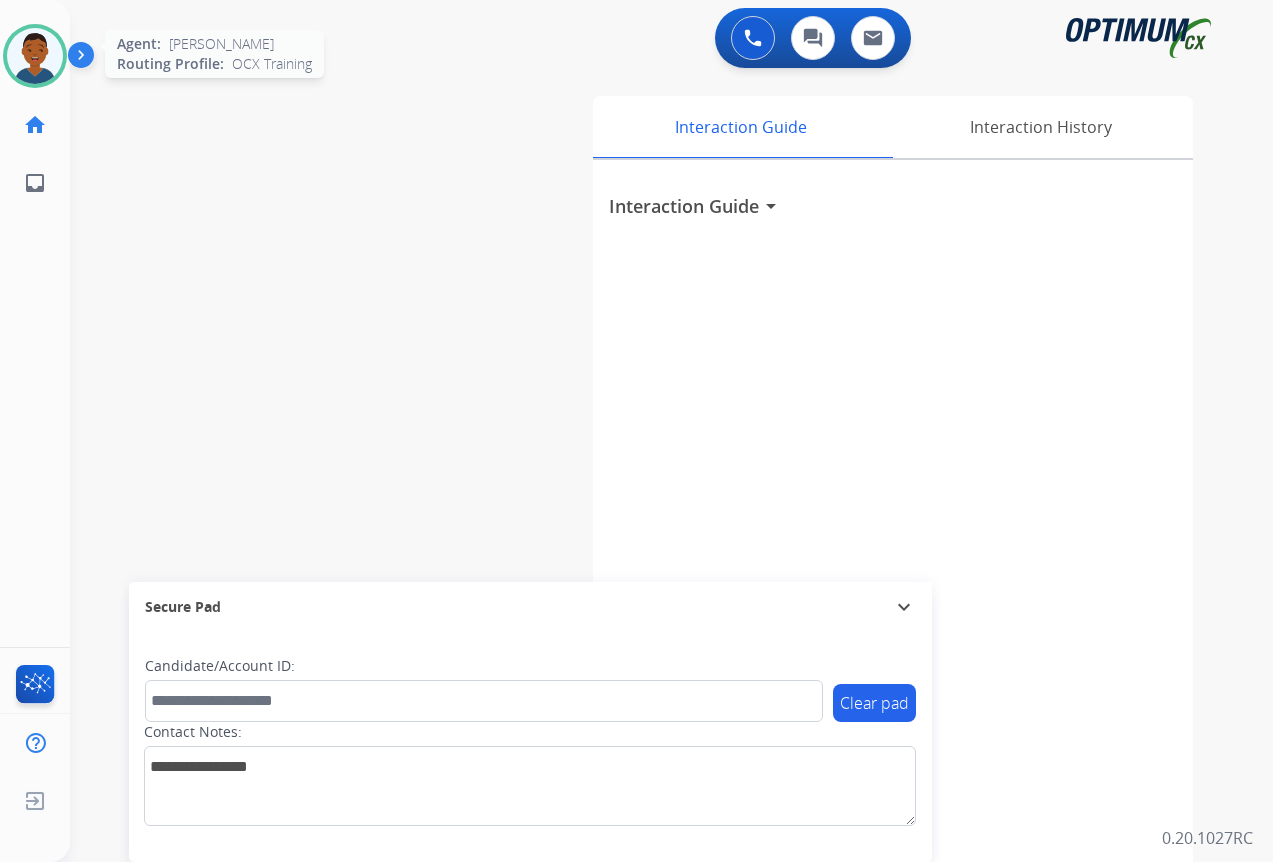 click at bounding box center [35, 56] 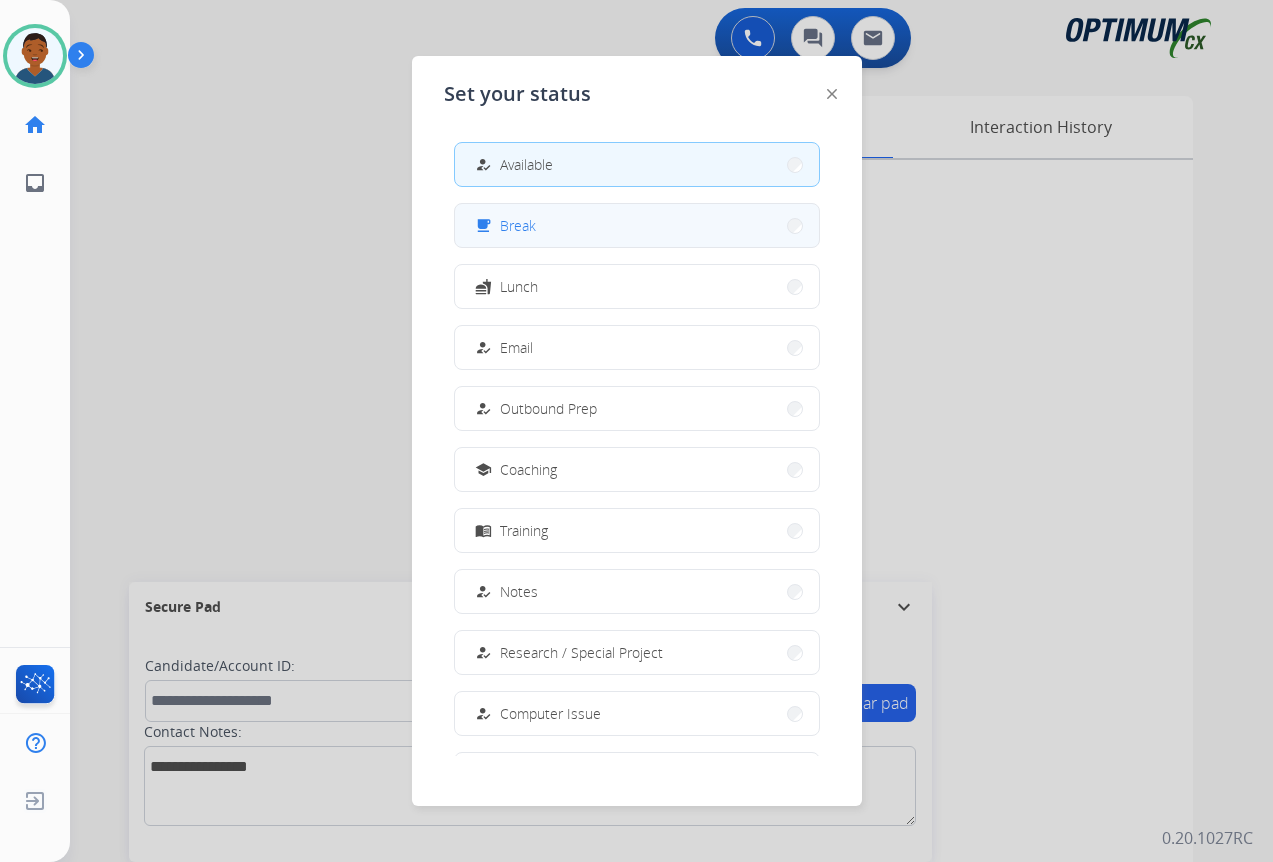 click on "Break" at bounding box center (518, 225) 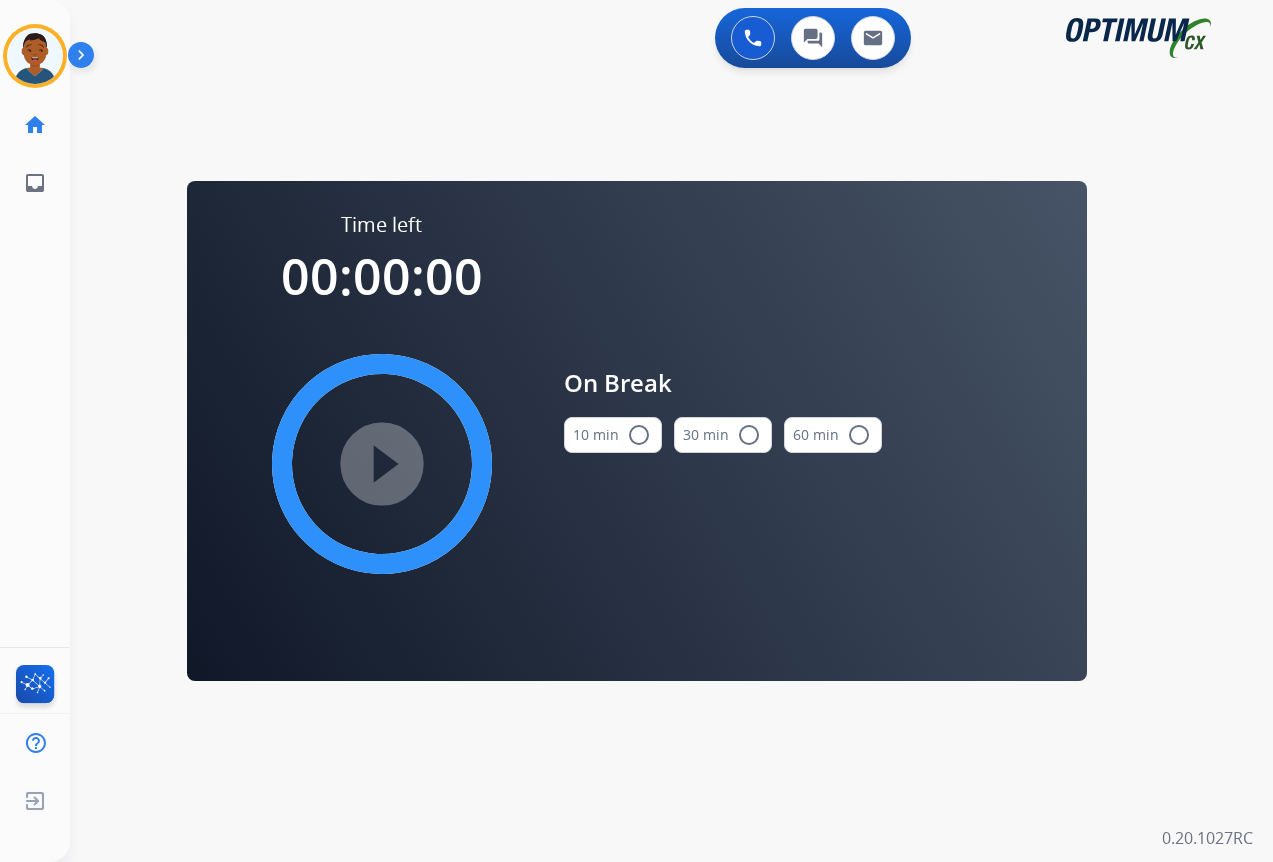 click on "radio_button_unchecked" at bounding box center (639, 435) 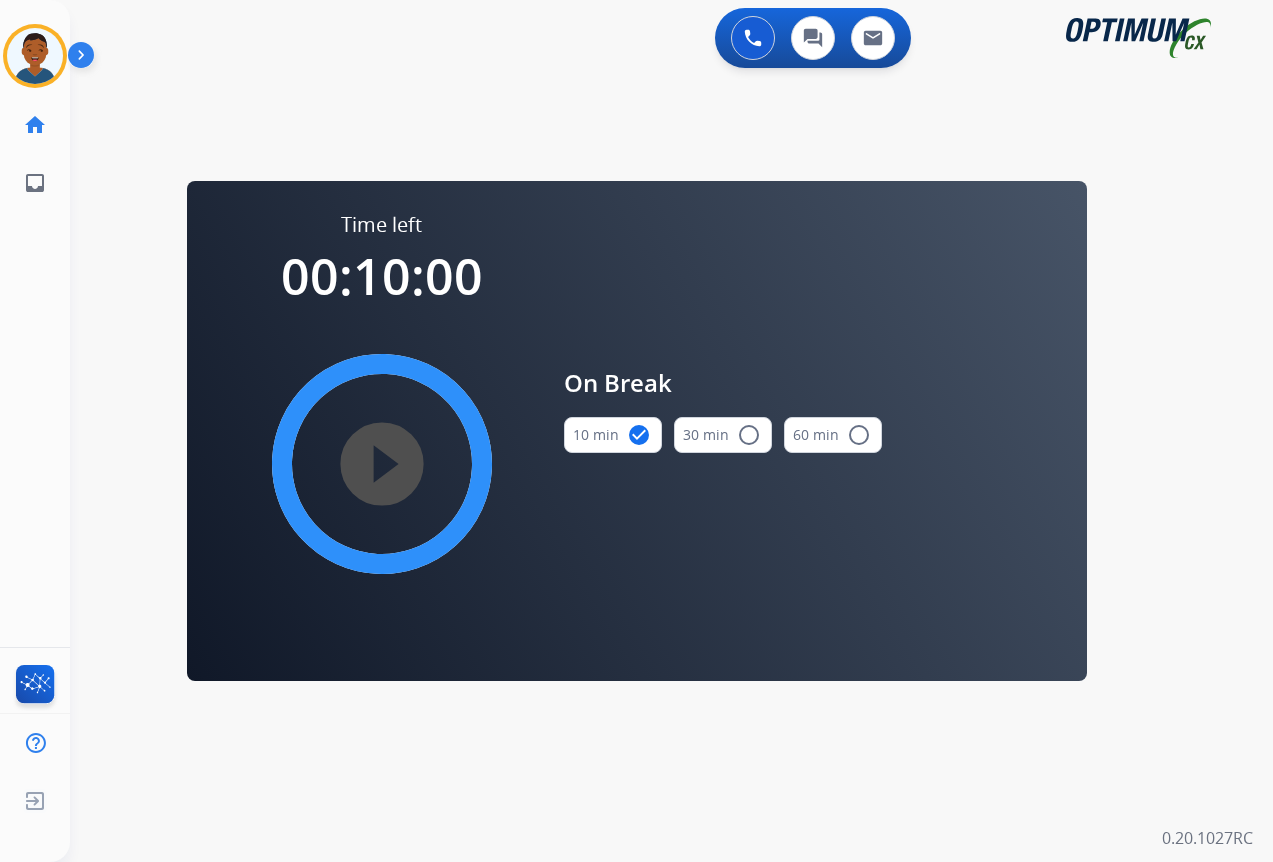click on "play_circle_filled" at bounding box center [382, 464] 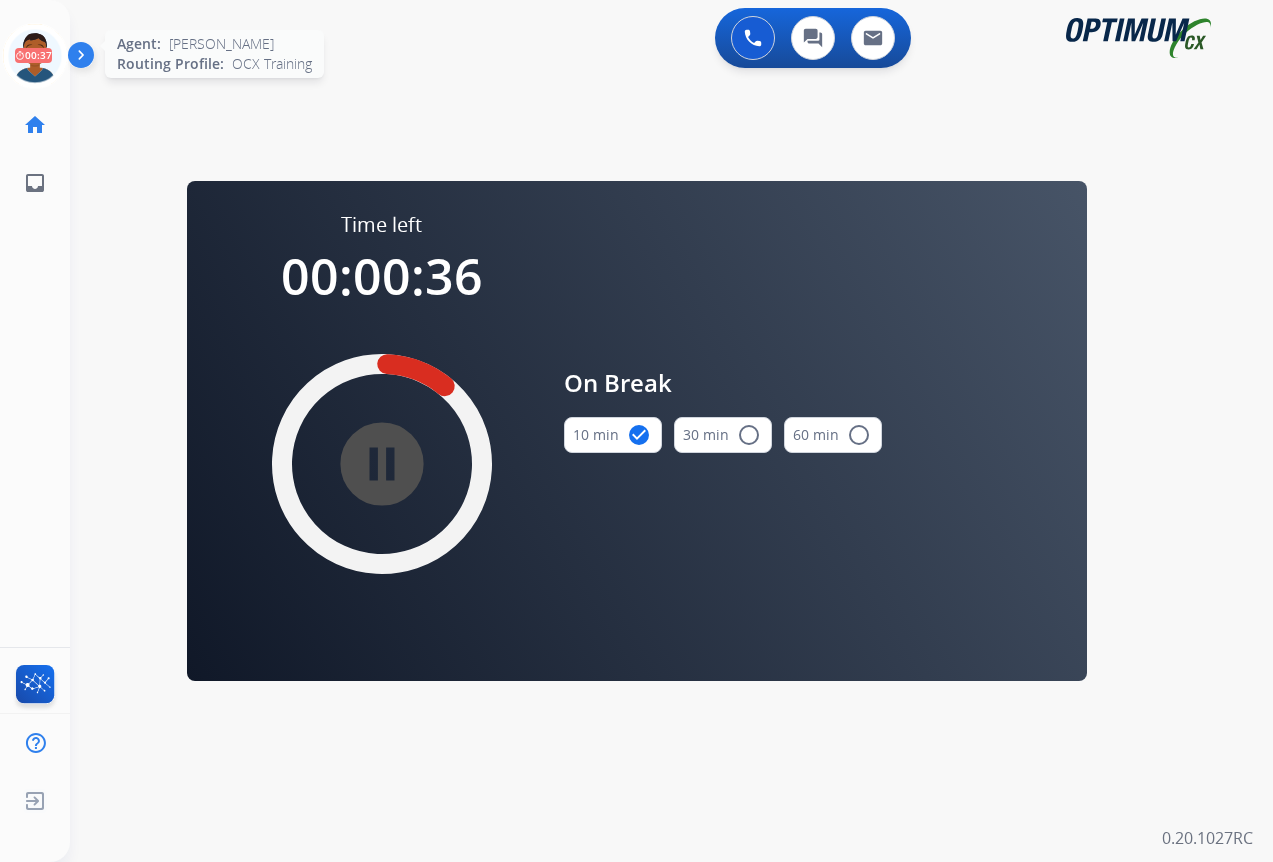 click 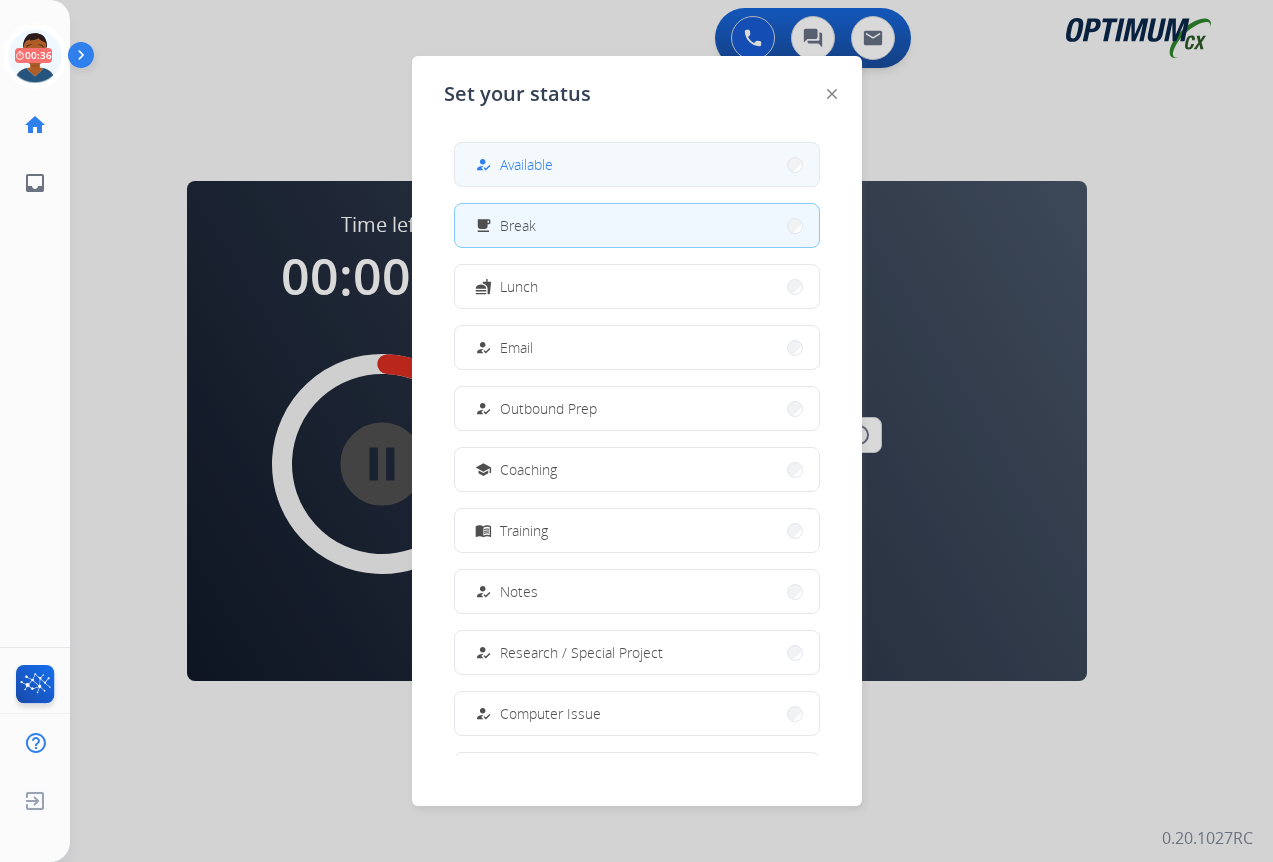 click on "how_to_reg Available" at bounding box center [637, 164] 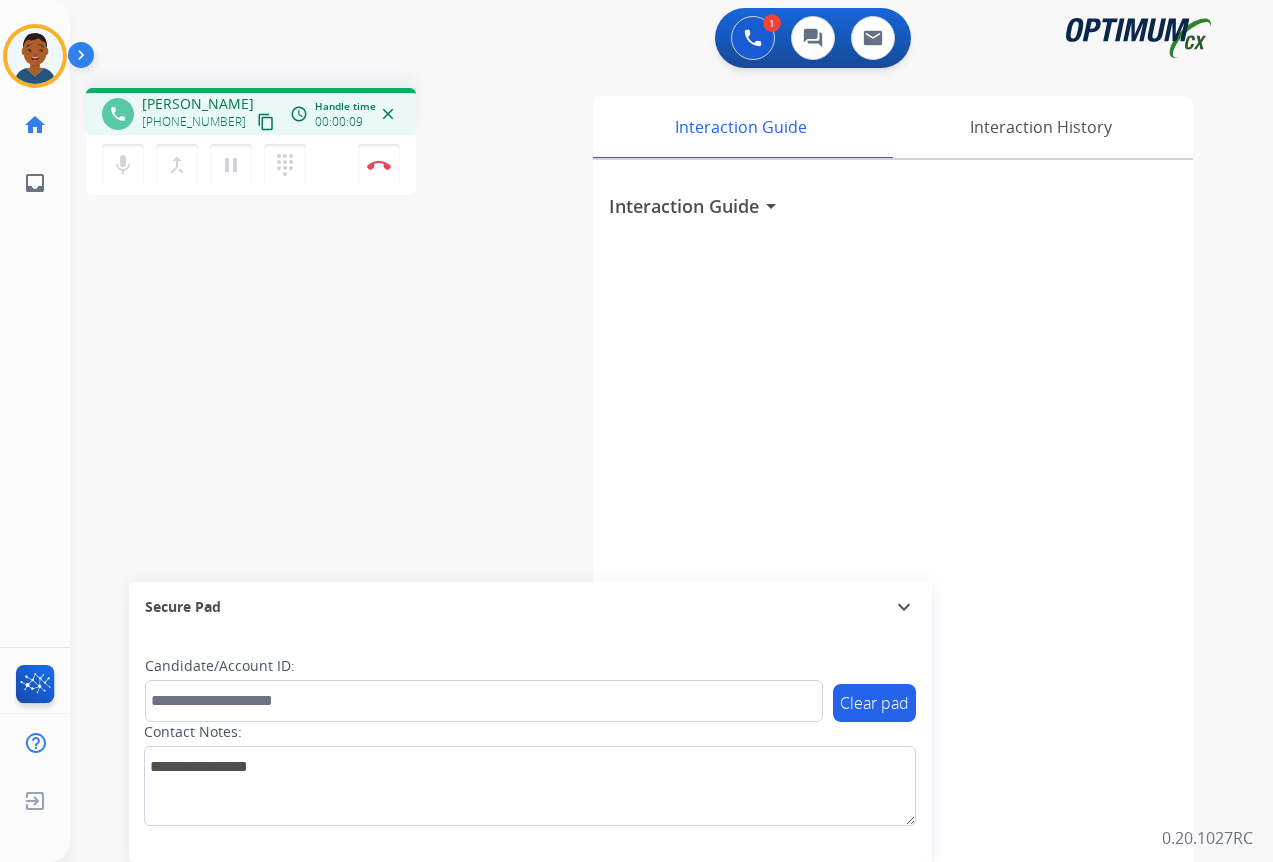 click on "content_copy" at bounding box center (266, 122) 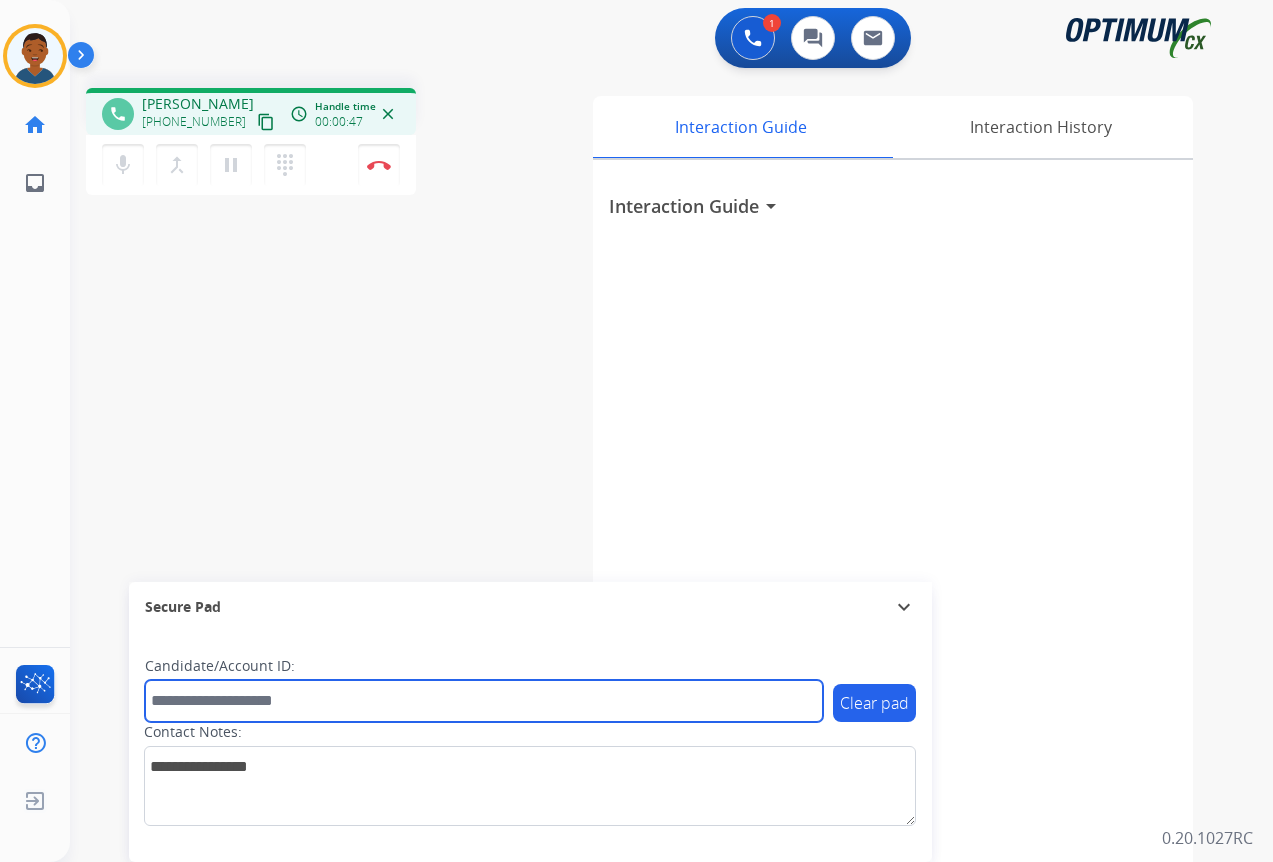 click at bounding box center (484, 701) 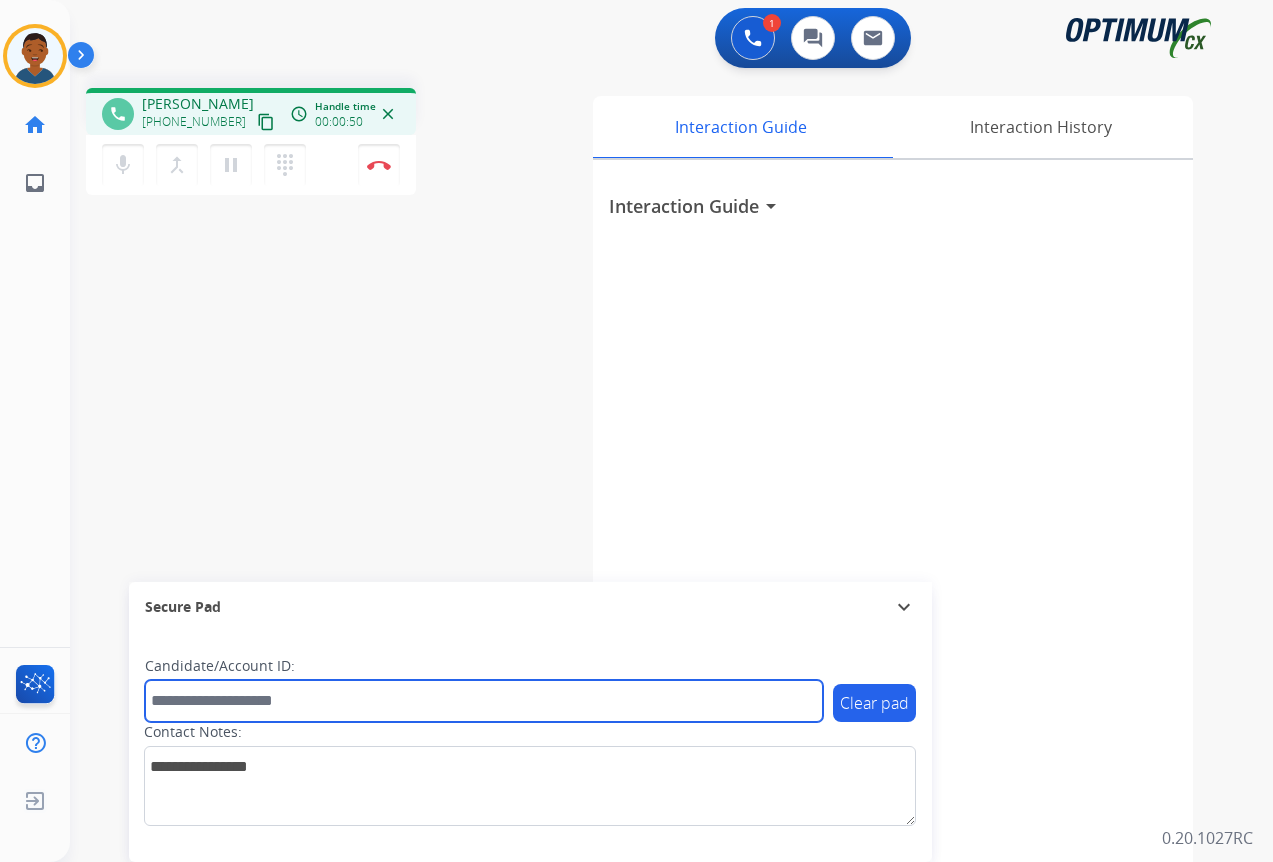 paste on "*******" 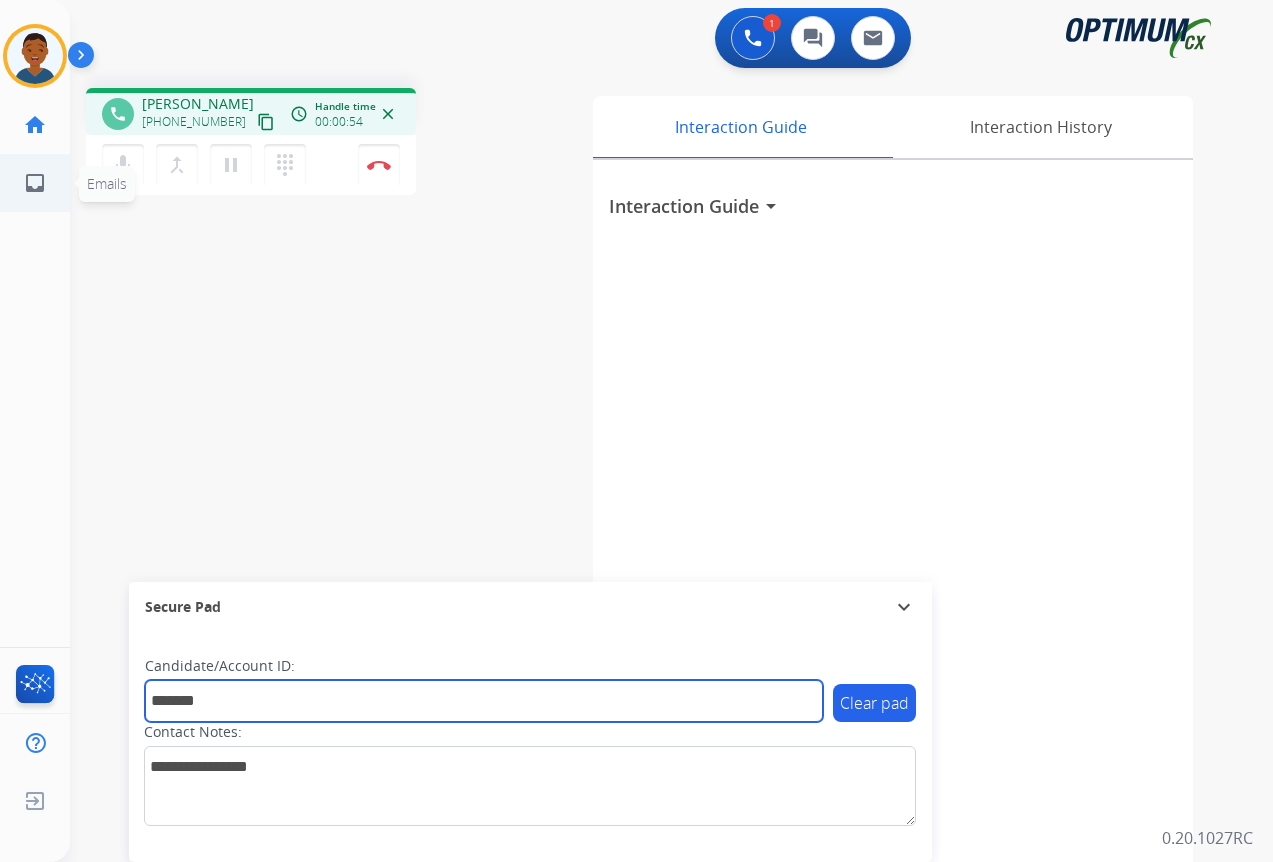 type on "*******" 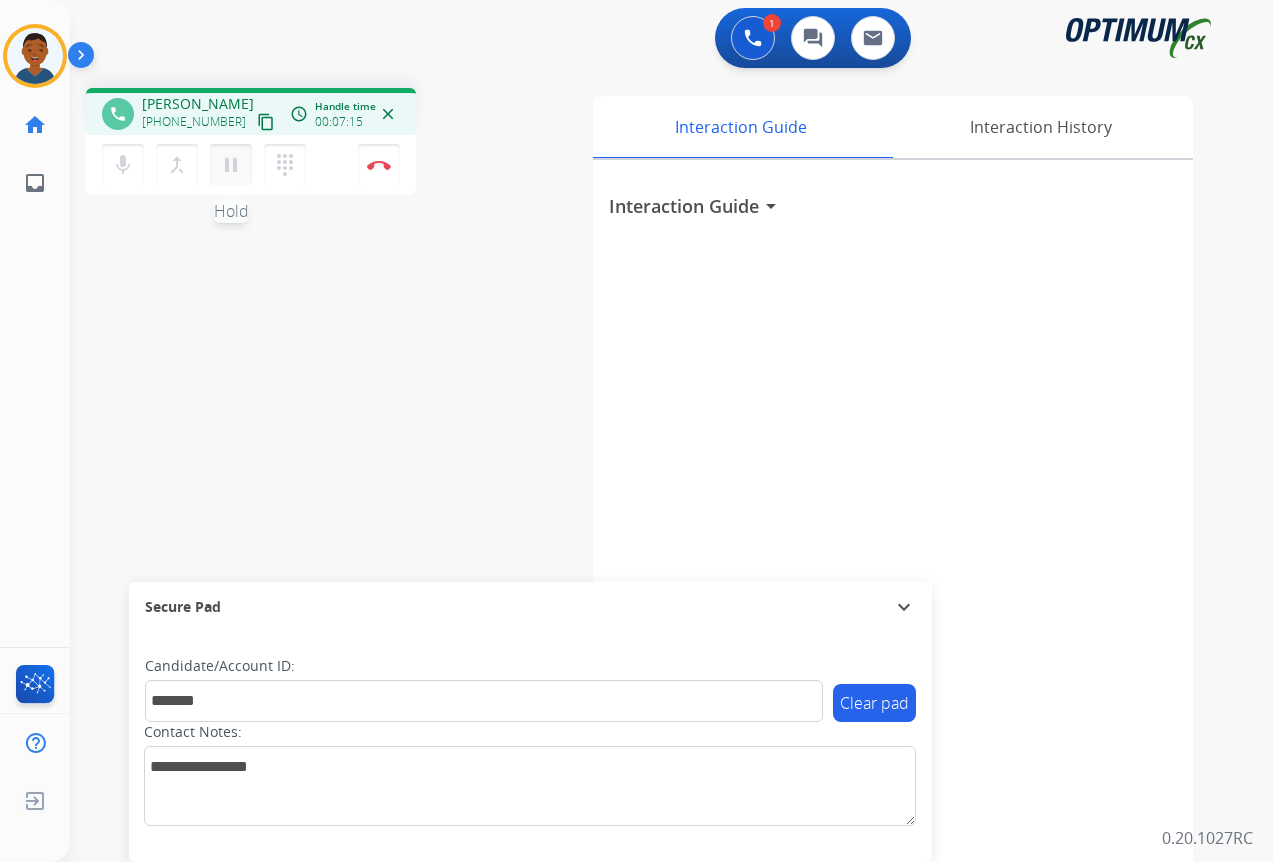 click on "pause" at bounding box center (231, 165) 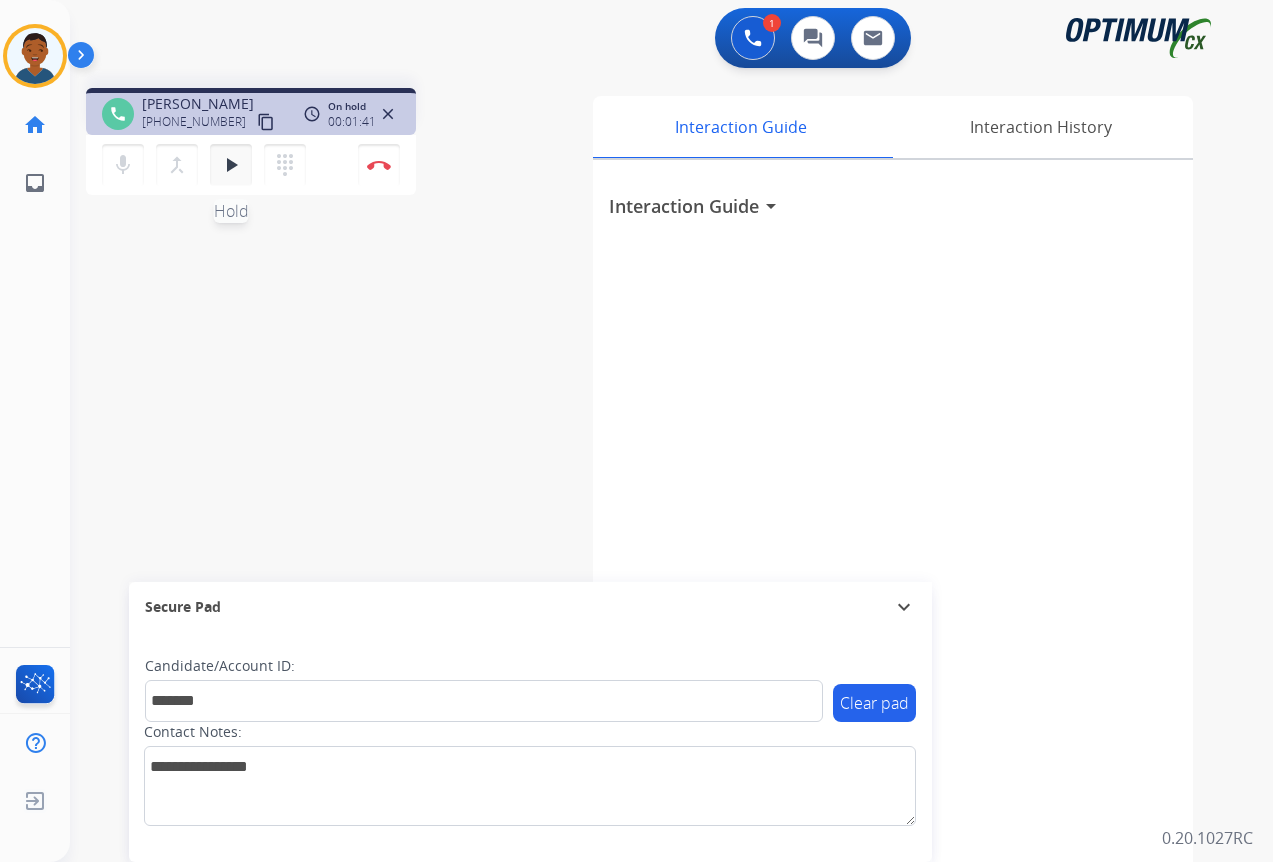 click on "play_arrow" at bounding box center [231, 165] 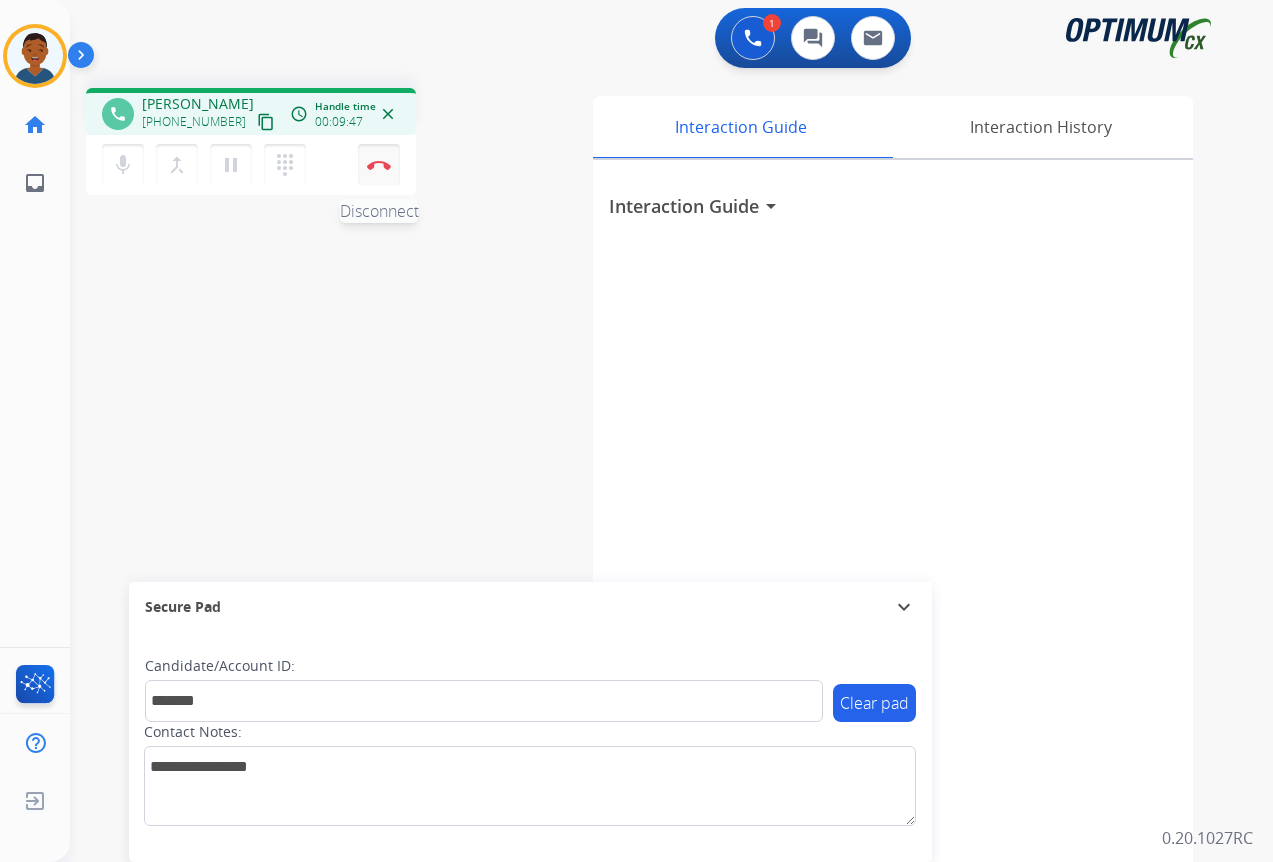 click on "Disconnect" at bounding box center [379, 165] 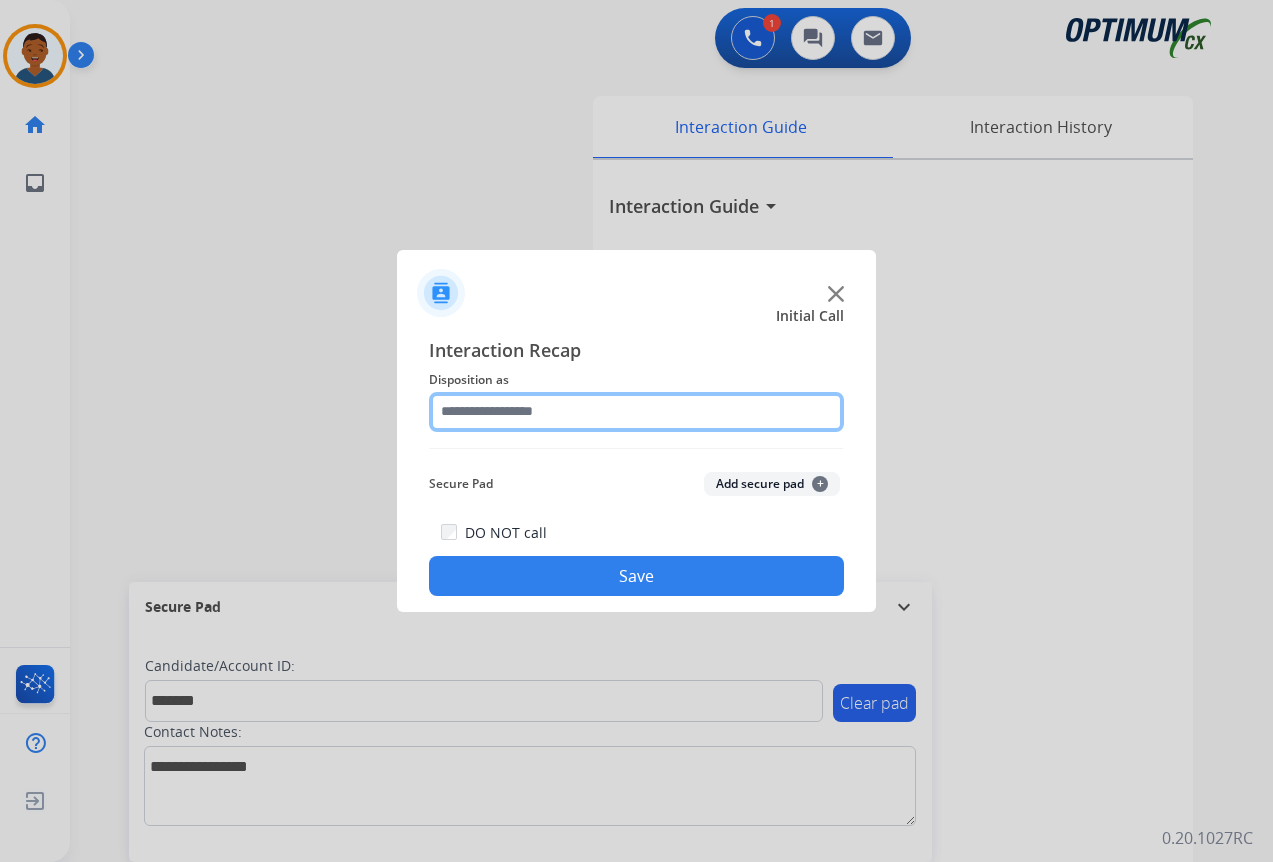 click 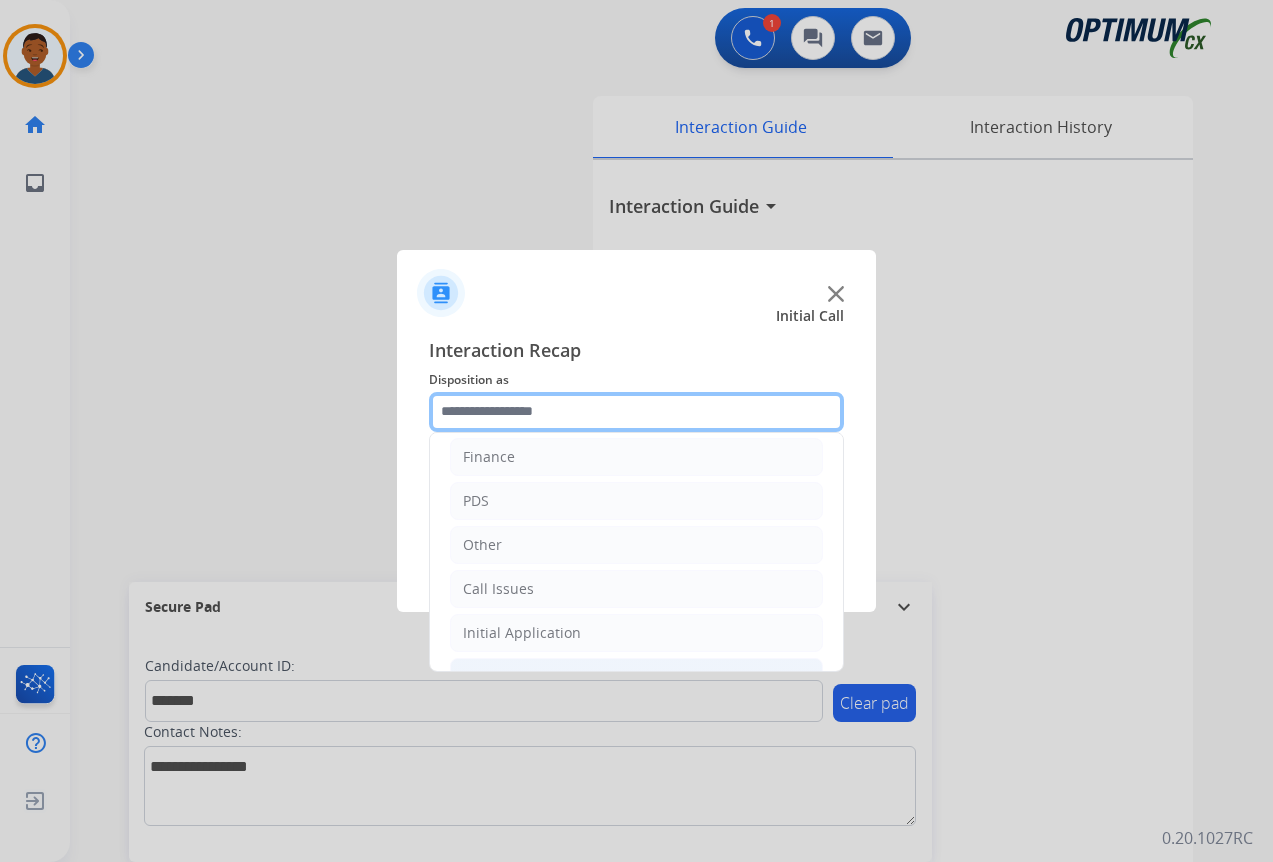 scroll, scrollTop: 136, scrollLeft: 0, axis: vertical 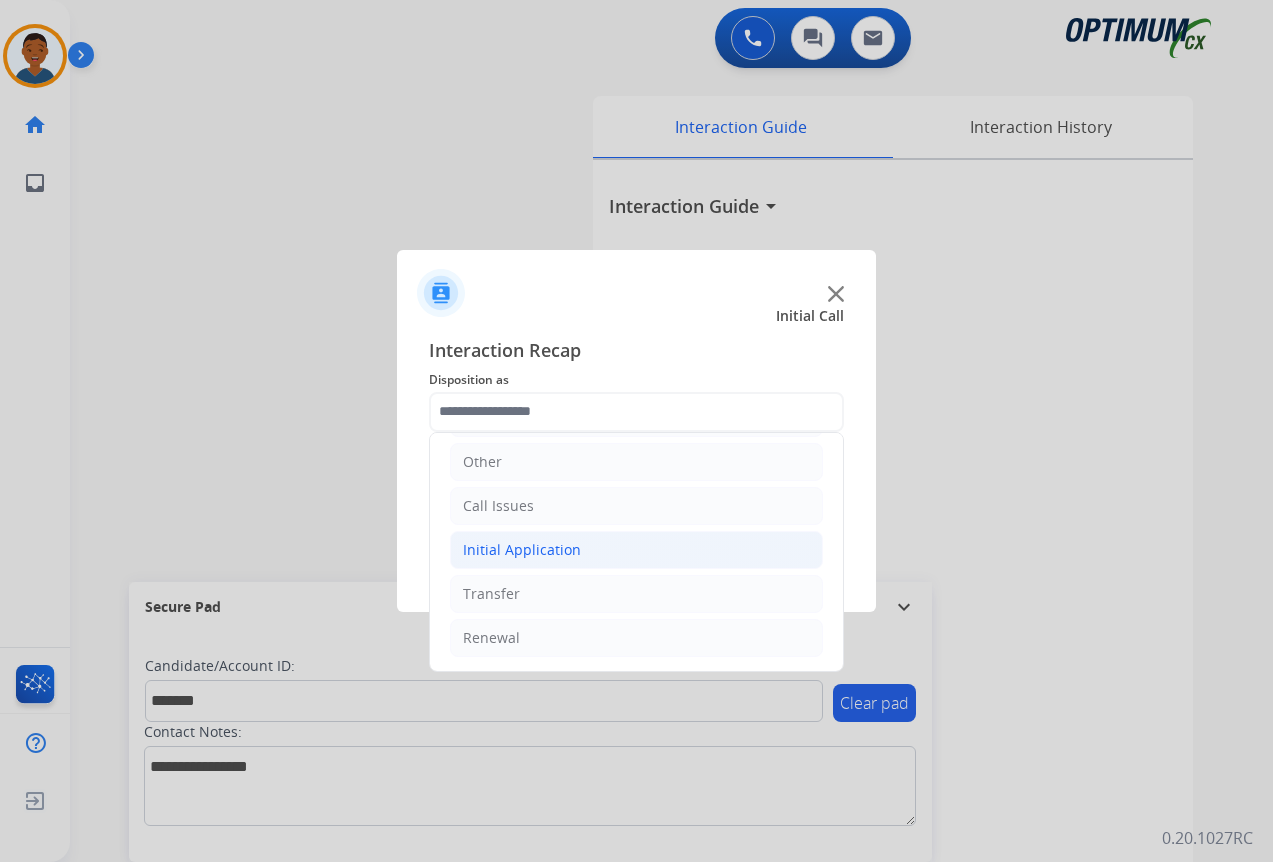 click on "Initial Application" 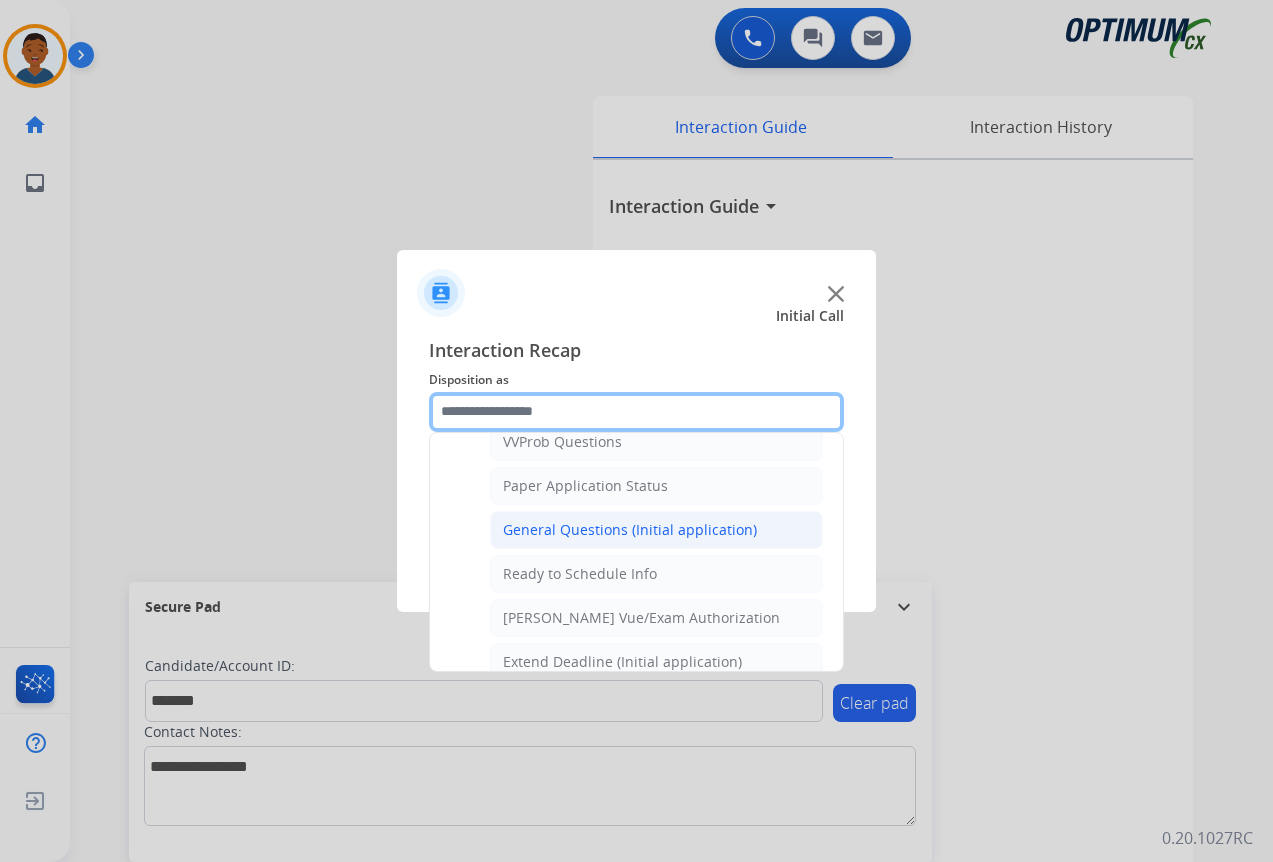 scroll, scrollTop: 1136, scrollLeft: 0, axis: vertical 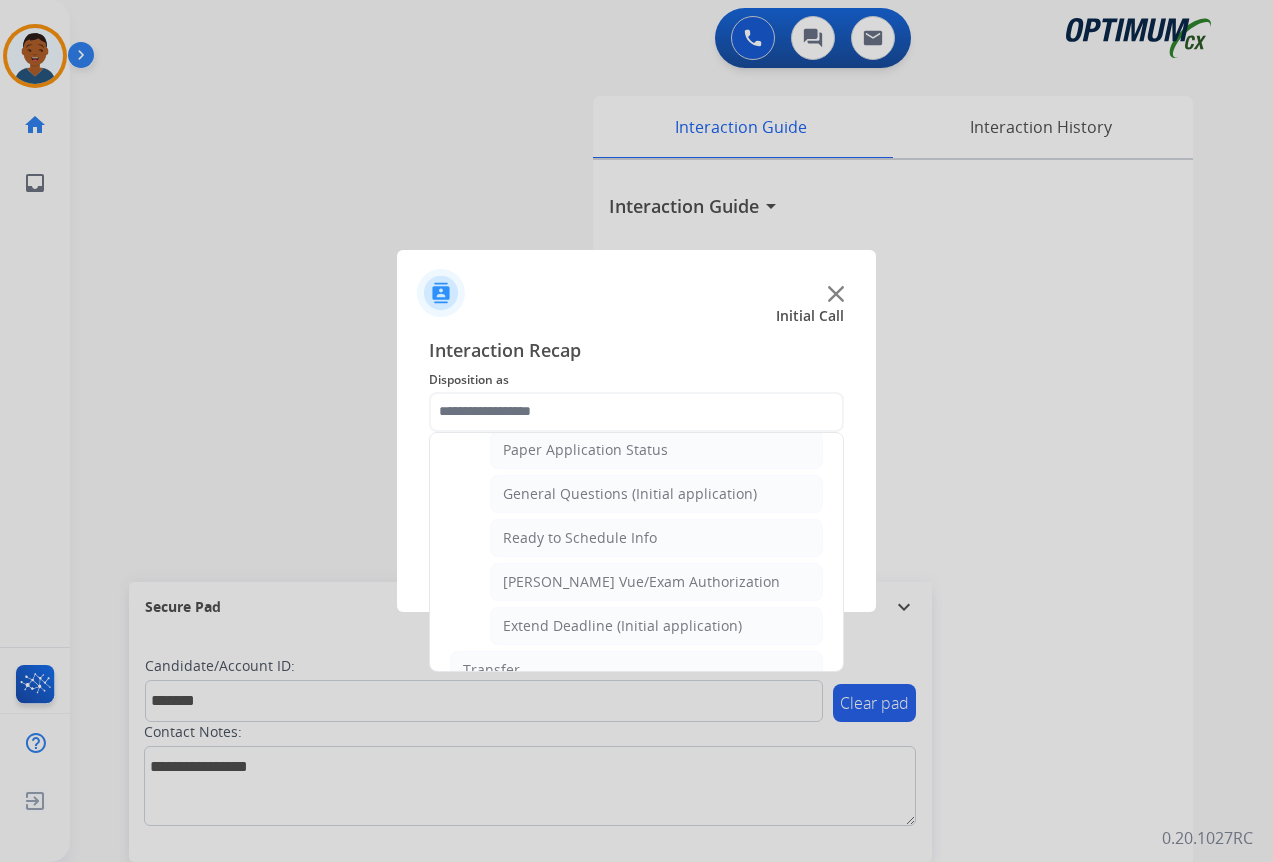 drag, startPoint x: 528, startPoint y: 498, endPoint x: 551, endPoint y: 497, distance: 23.021729 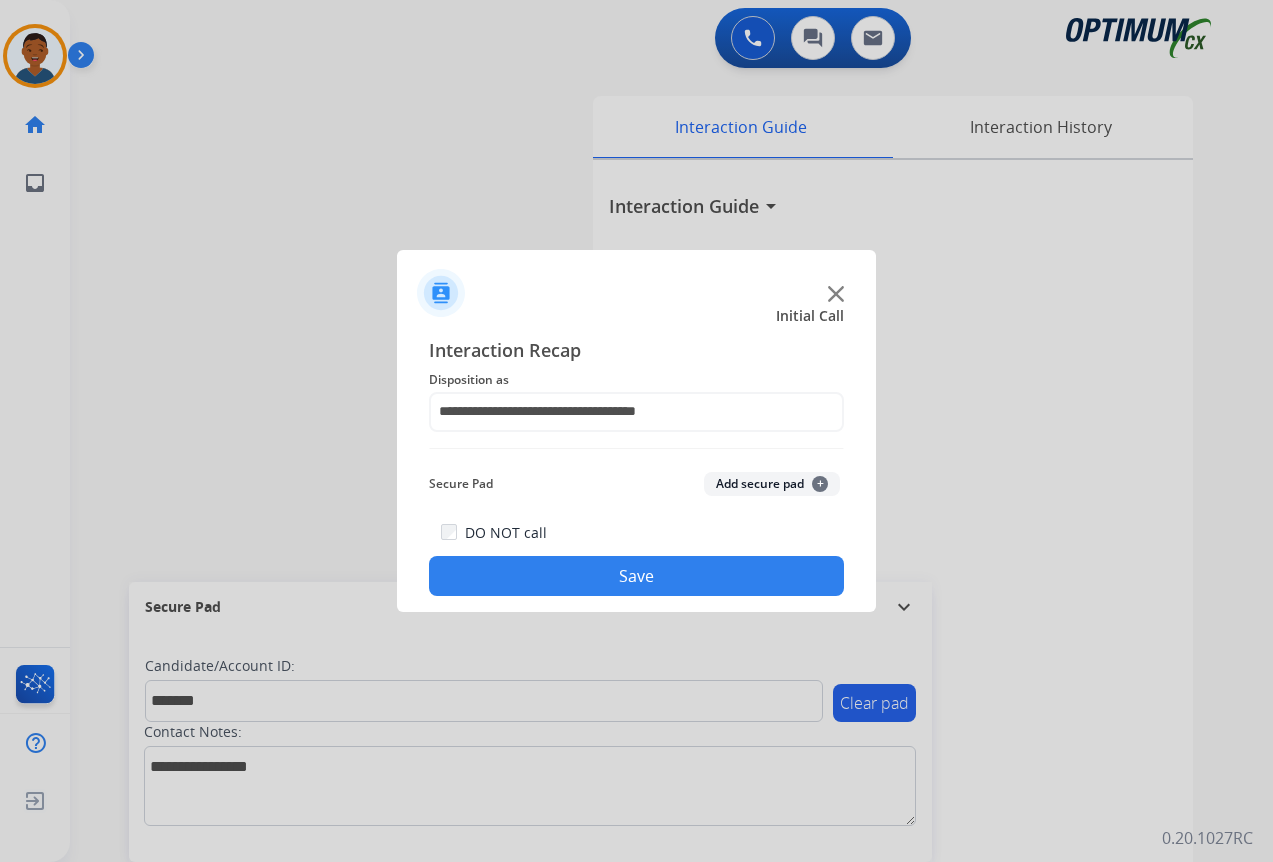 click on "Add secure pad  +" 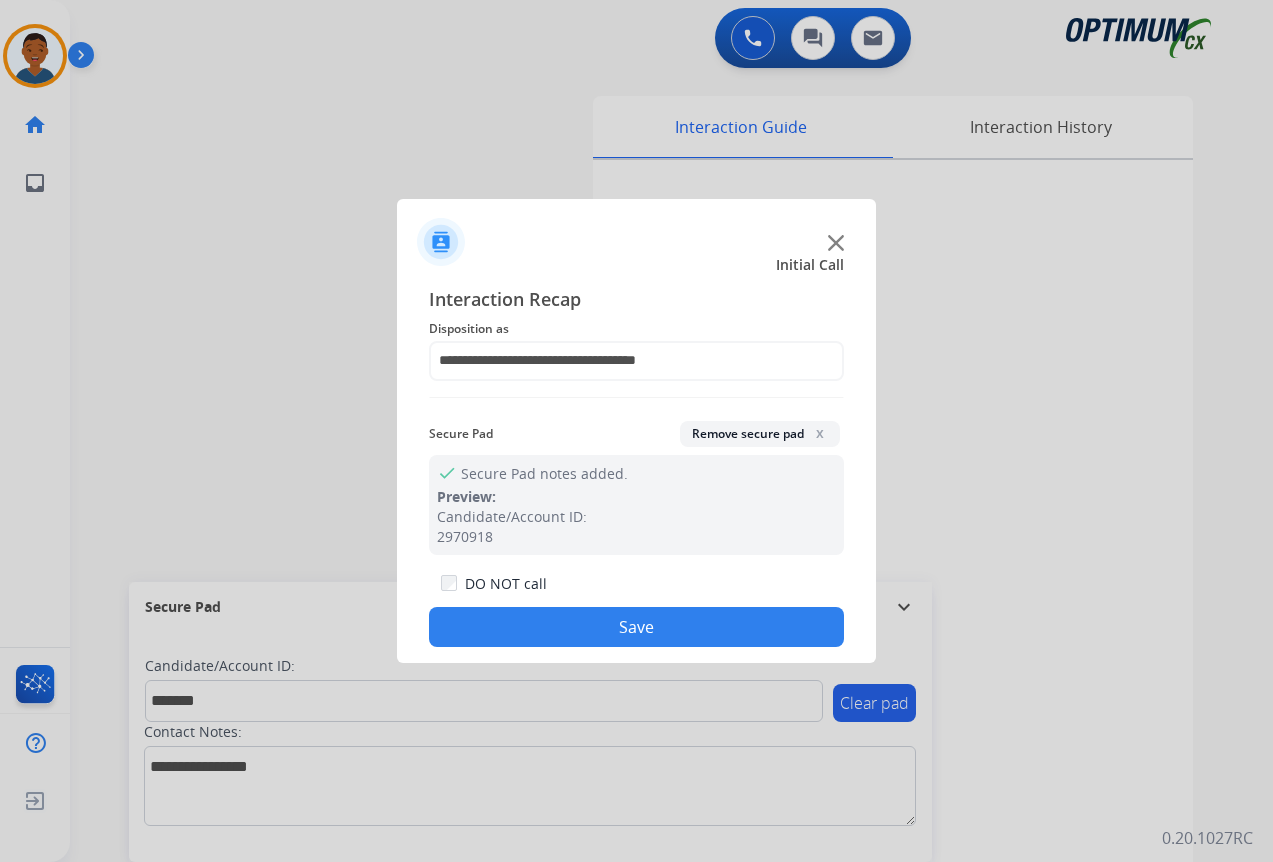 click on "Save" 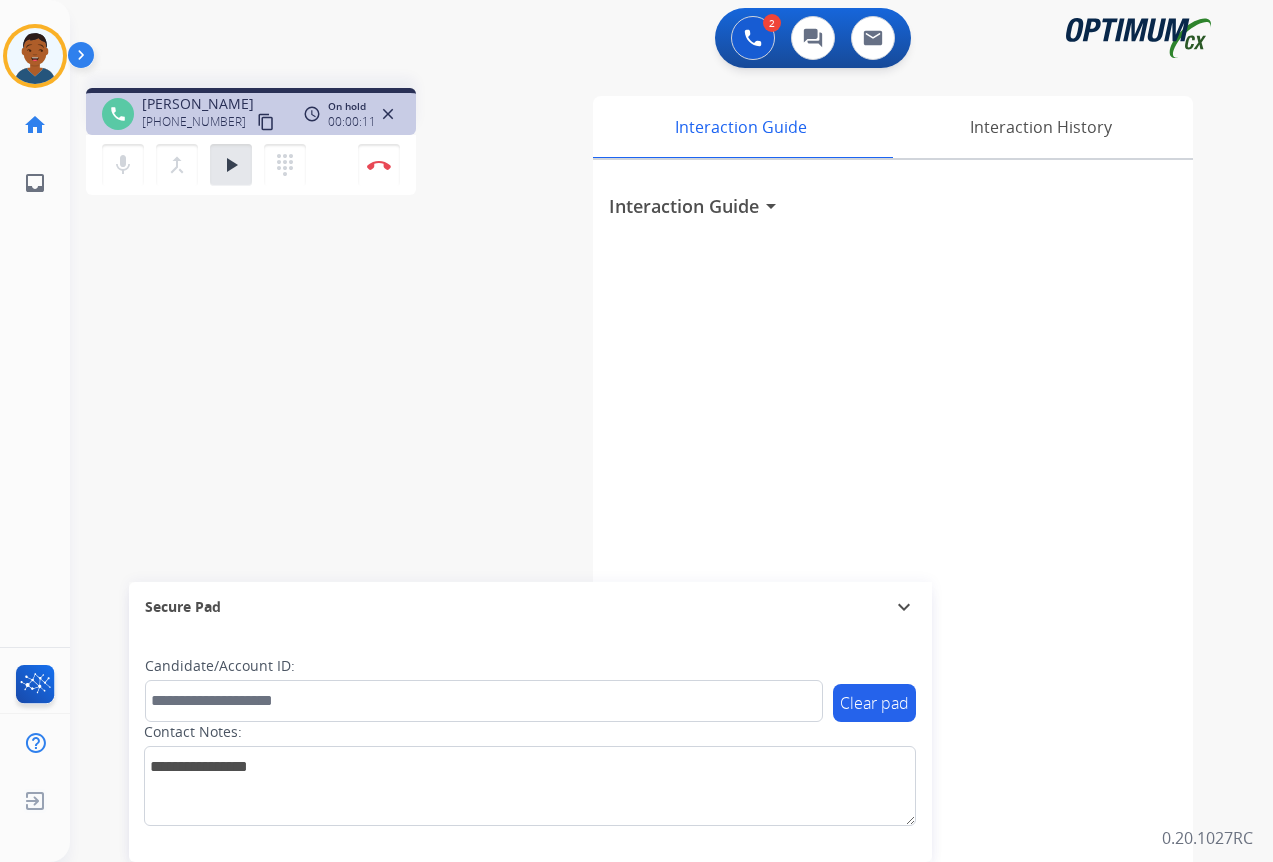 click on "content_copy" at bounding box center [266, 122] 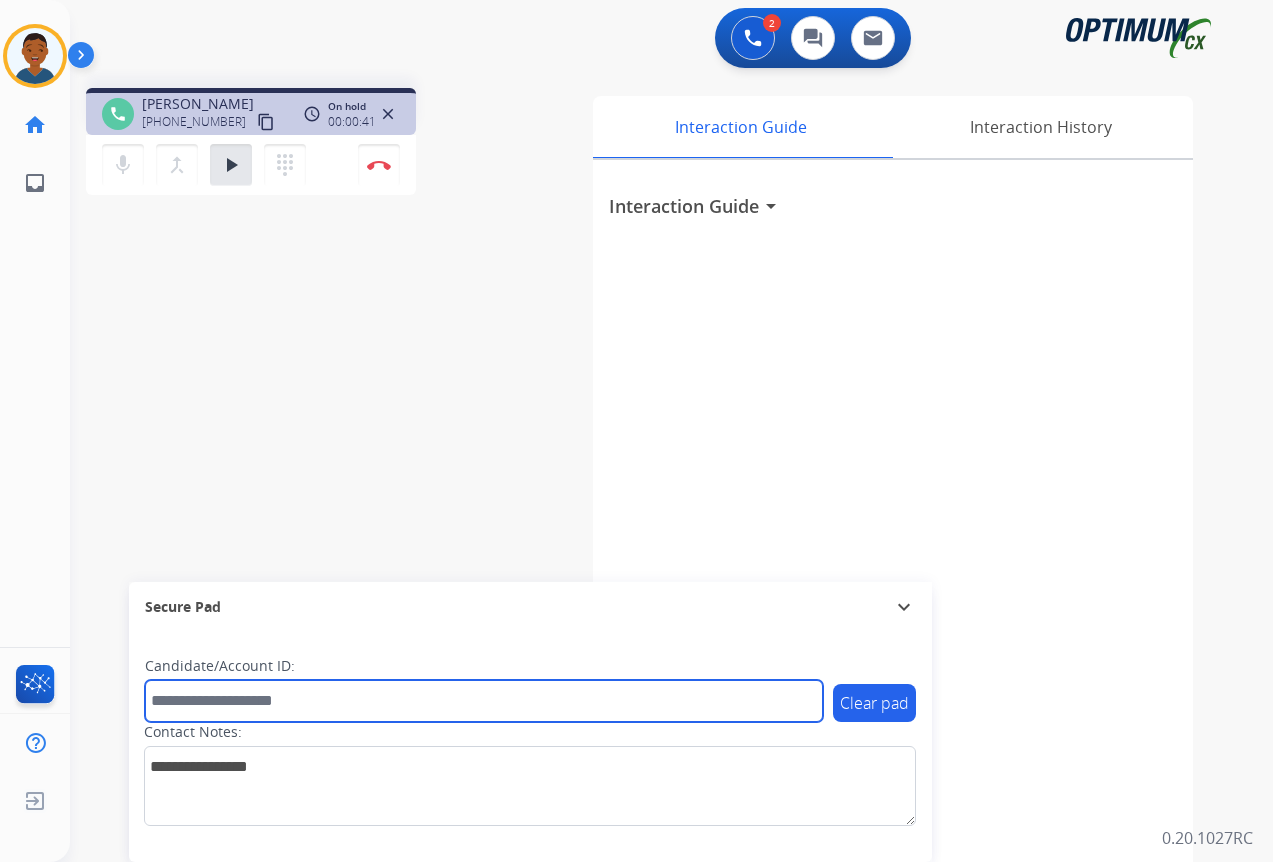 click at bounding box center [484, 701] 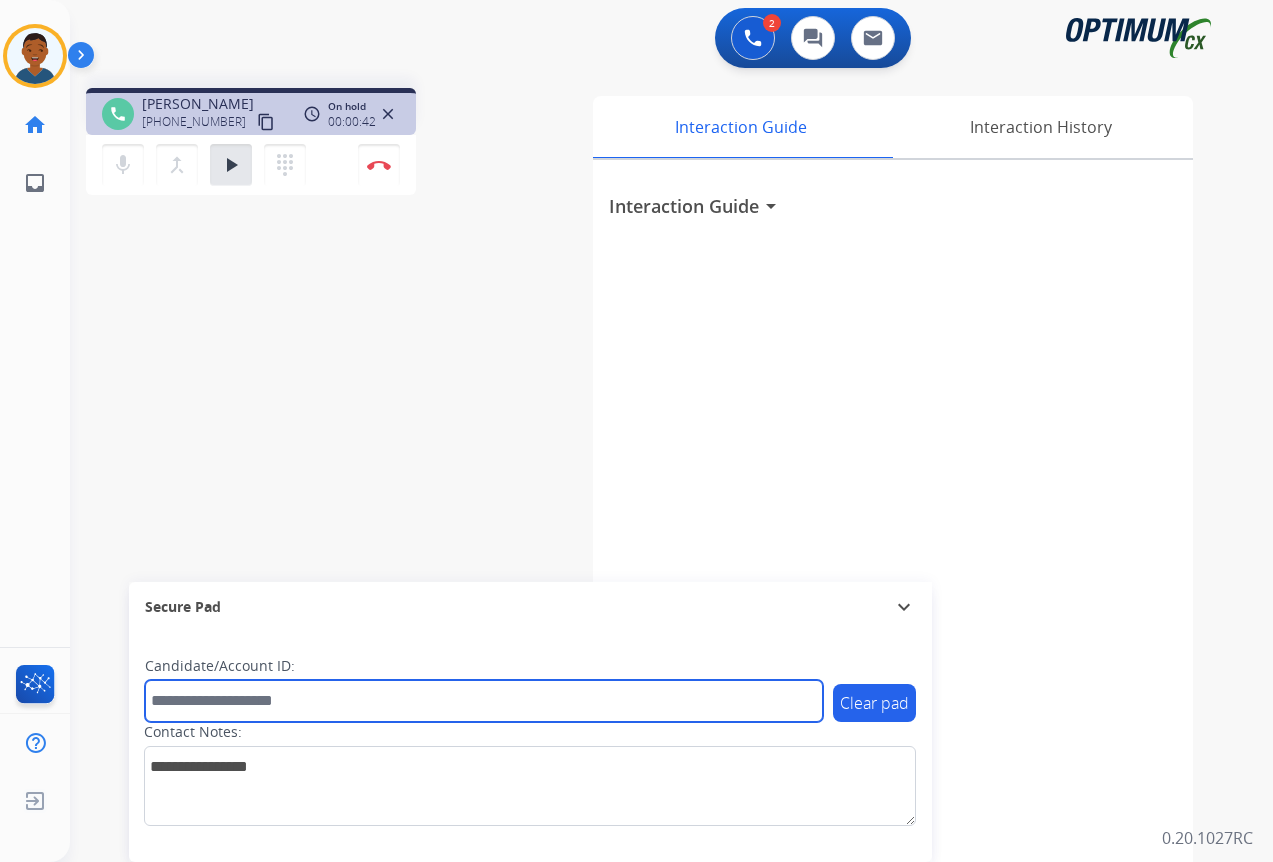 paste on "*********" 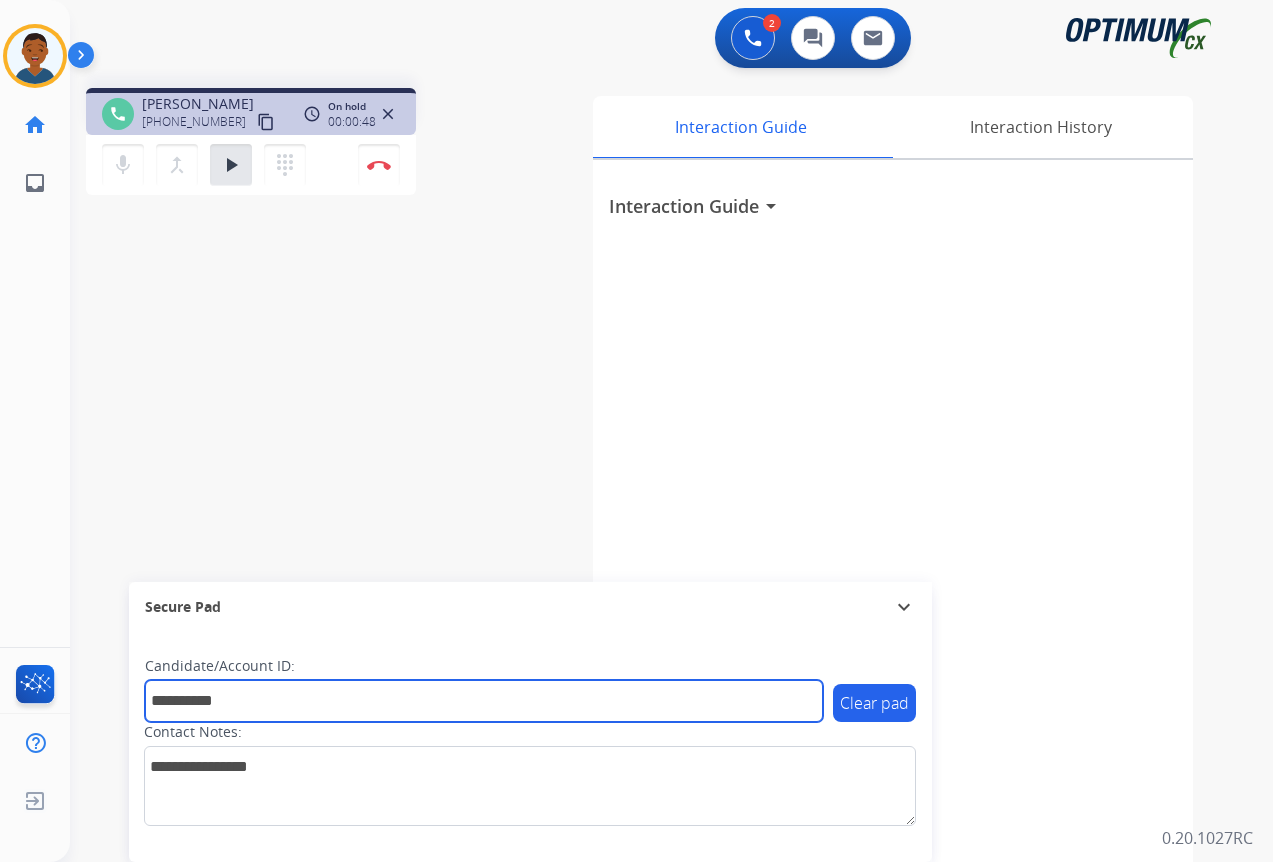 type on "*********" 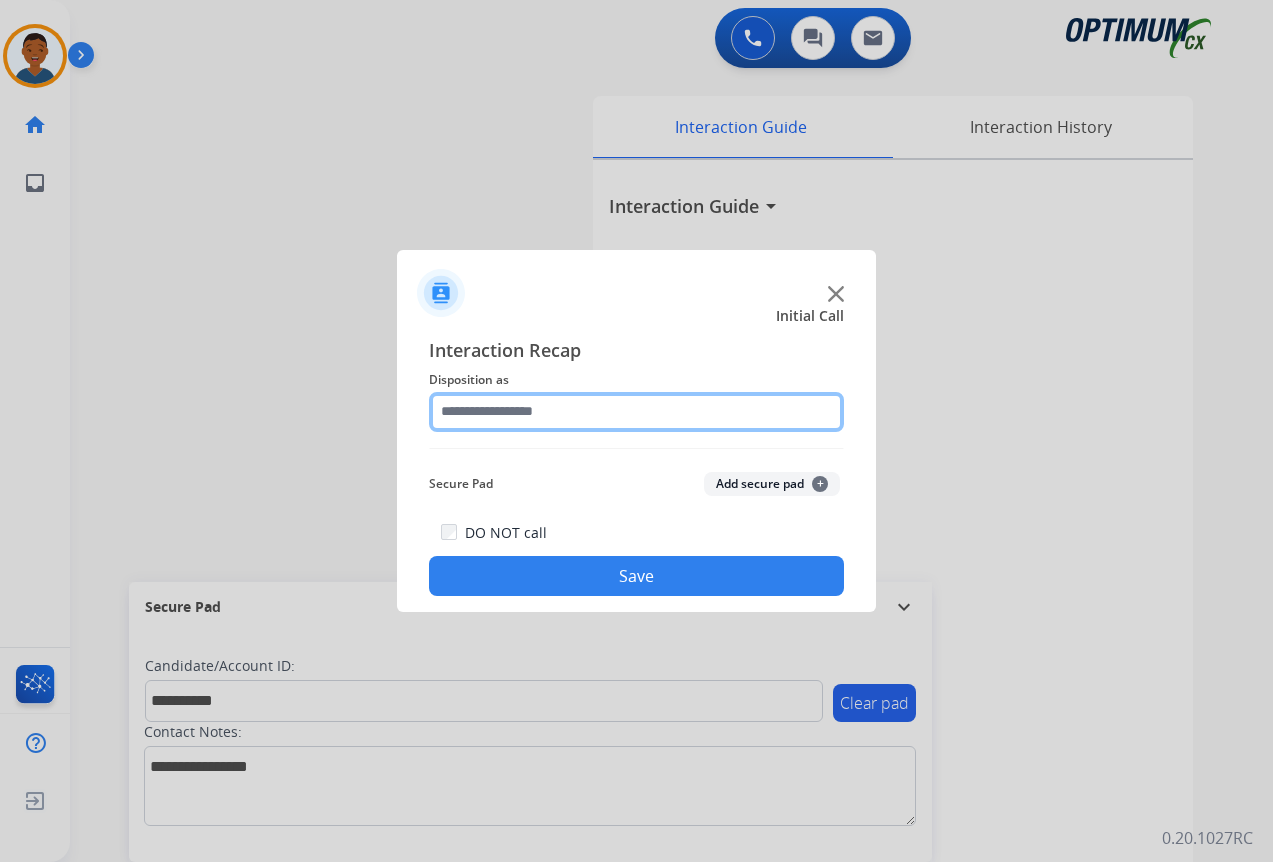click 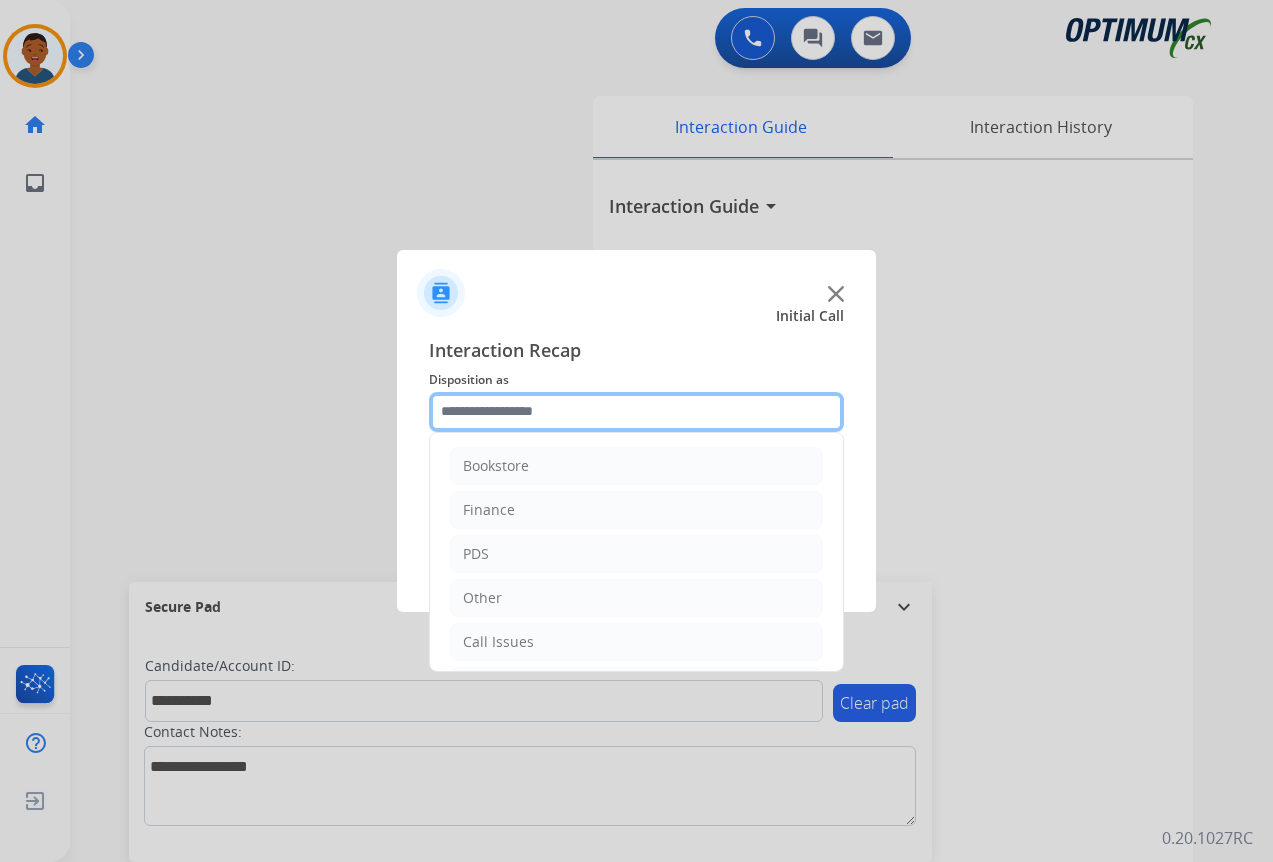 drag, startPoint x: 497, startPoint y: 402, endPoint x: 475, endPoint y: 413, distance: 24.596748 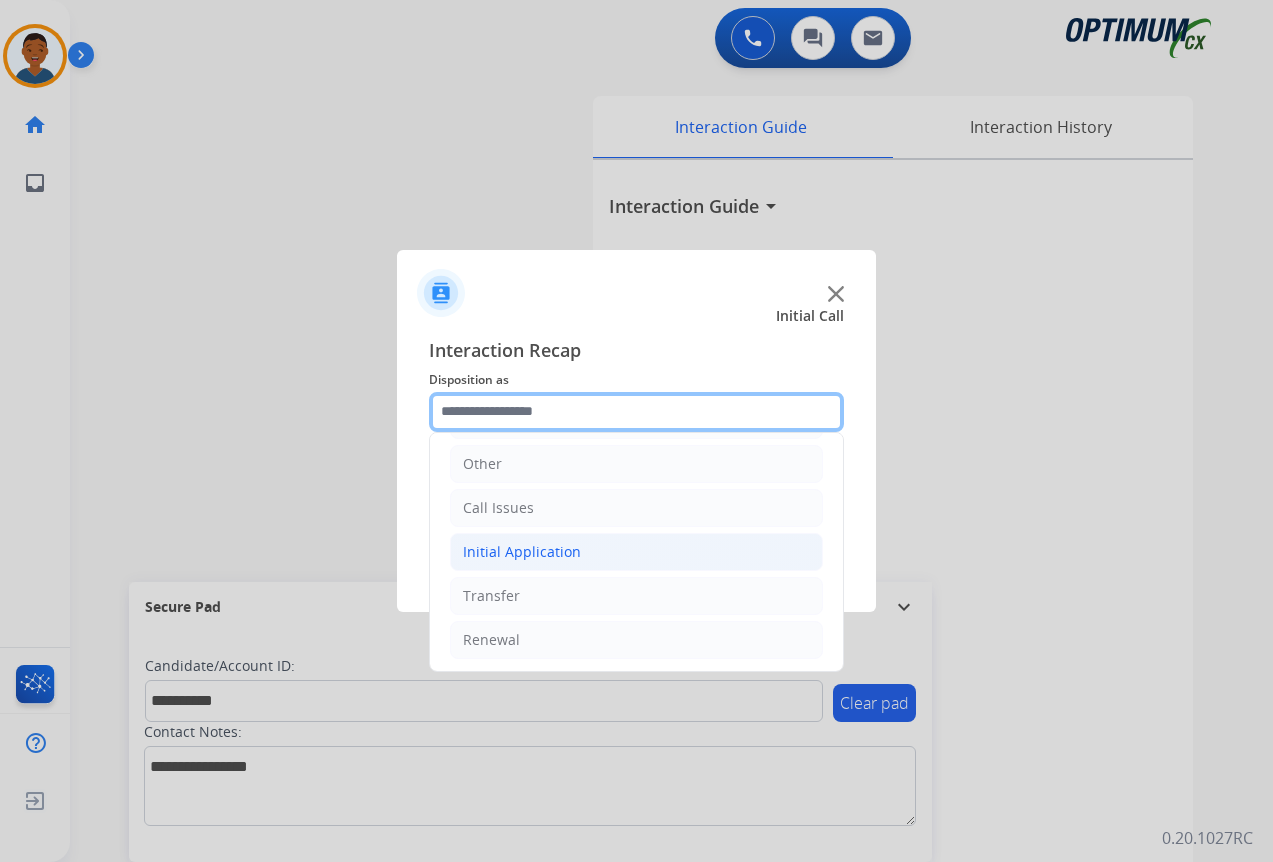 scroll, scrollTop: 136, scrollLeft: 0, axis: vertical 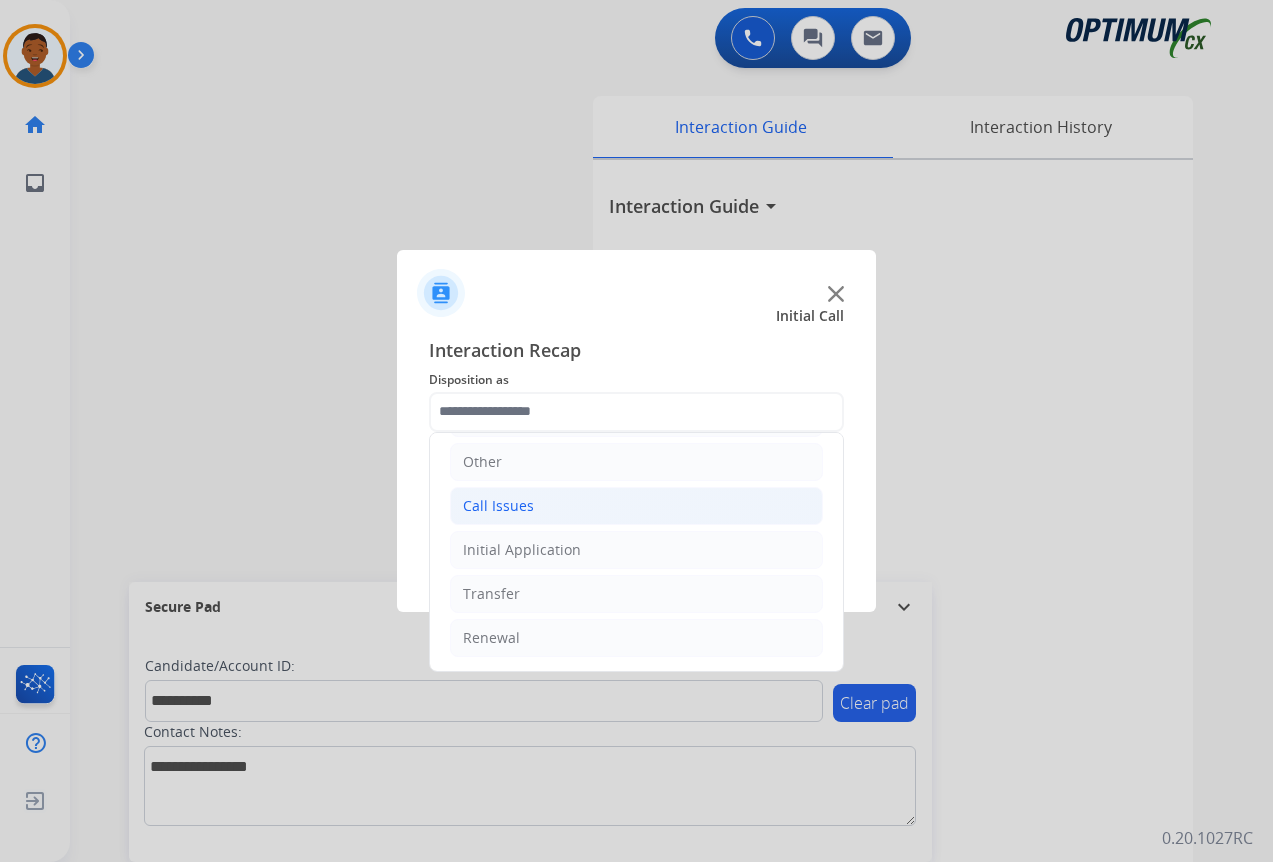 click on "Call Issues" 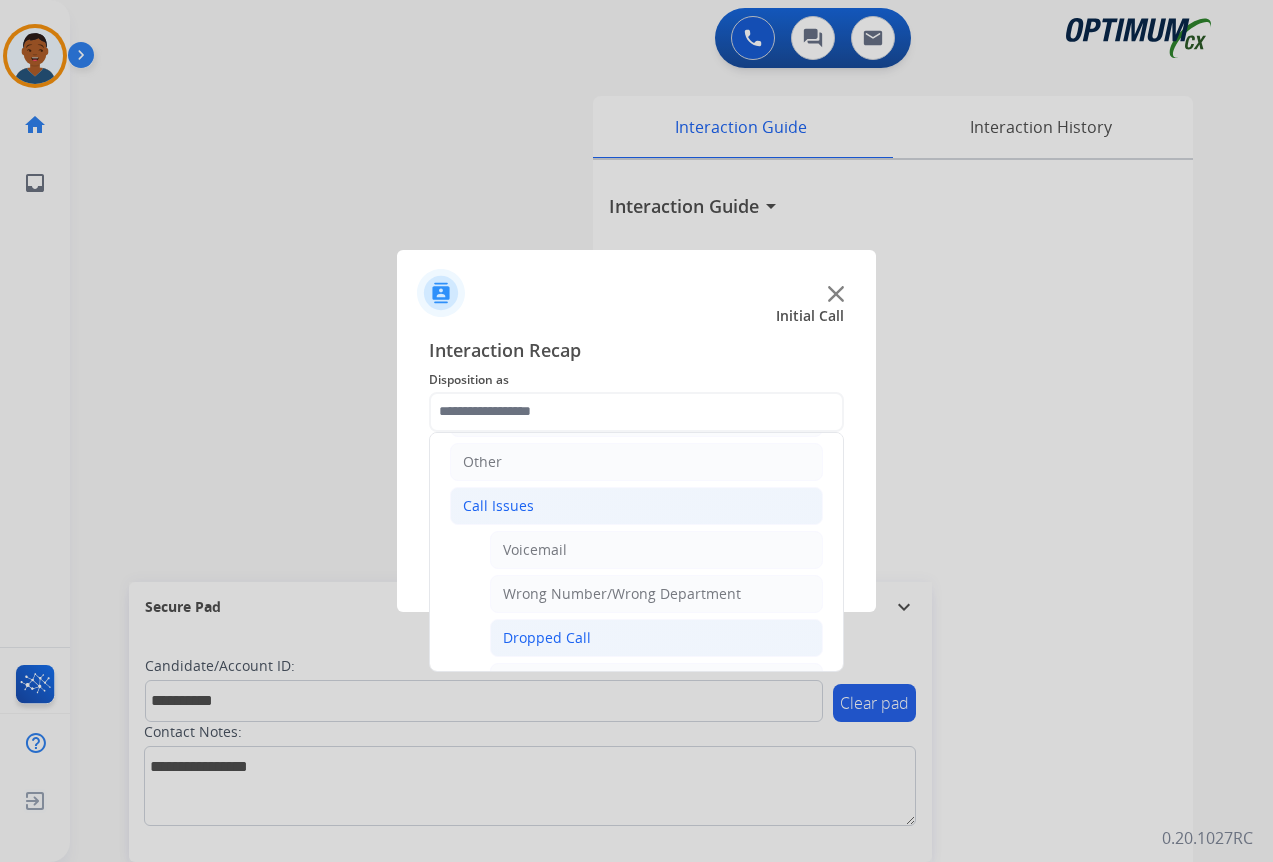 click on "Dropped Call" 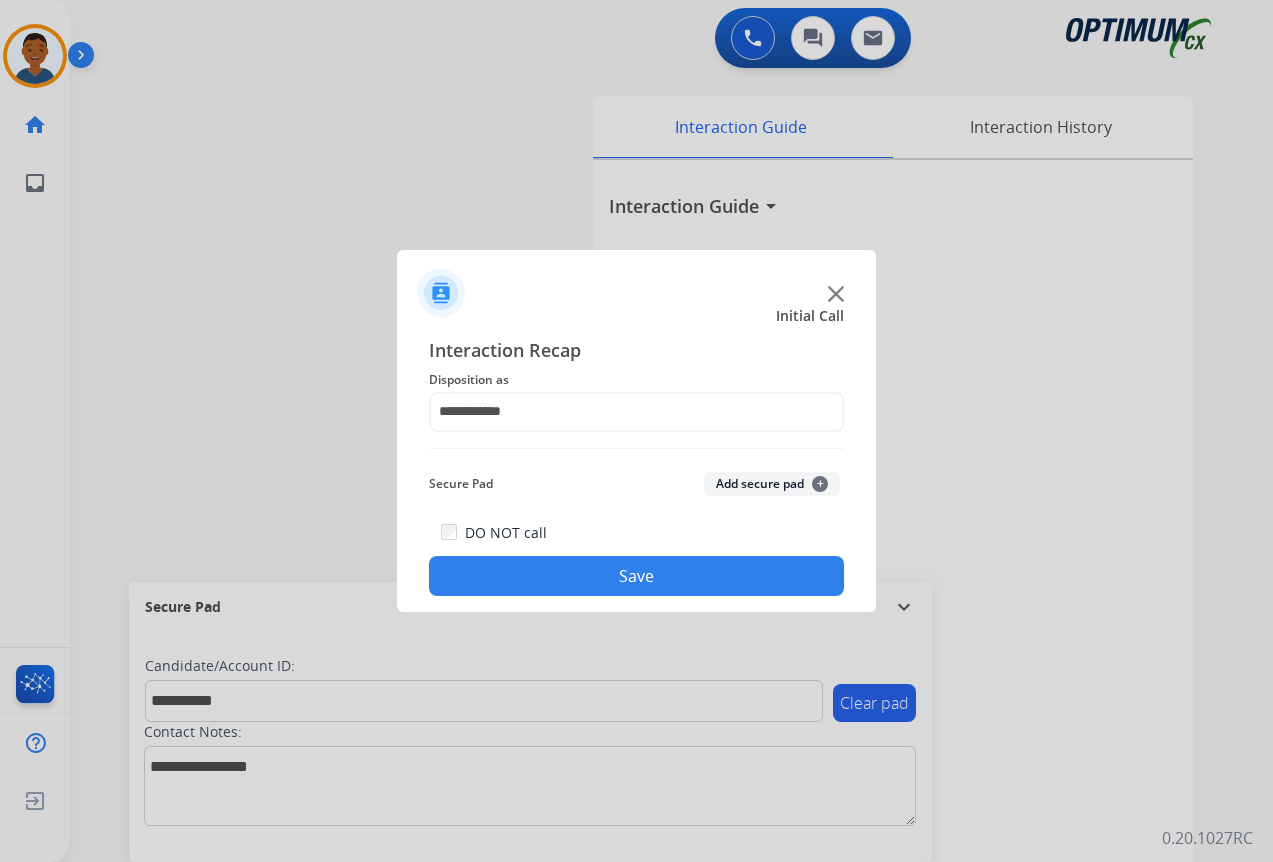 click on "Add secure pad  +" 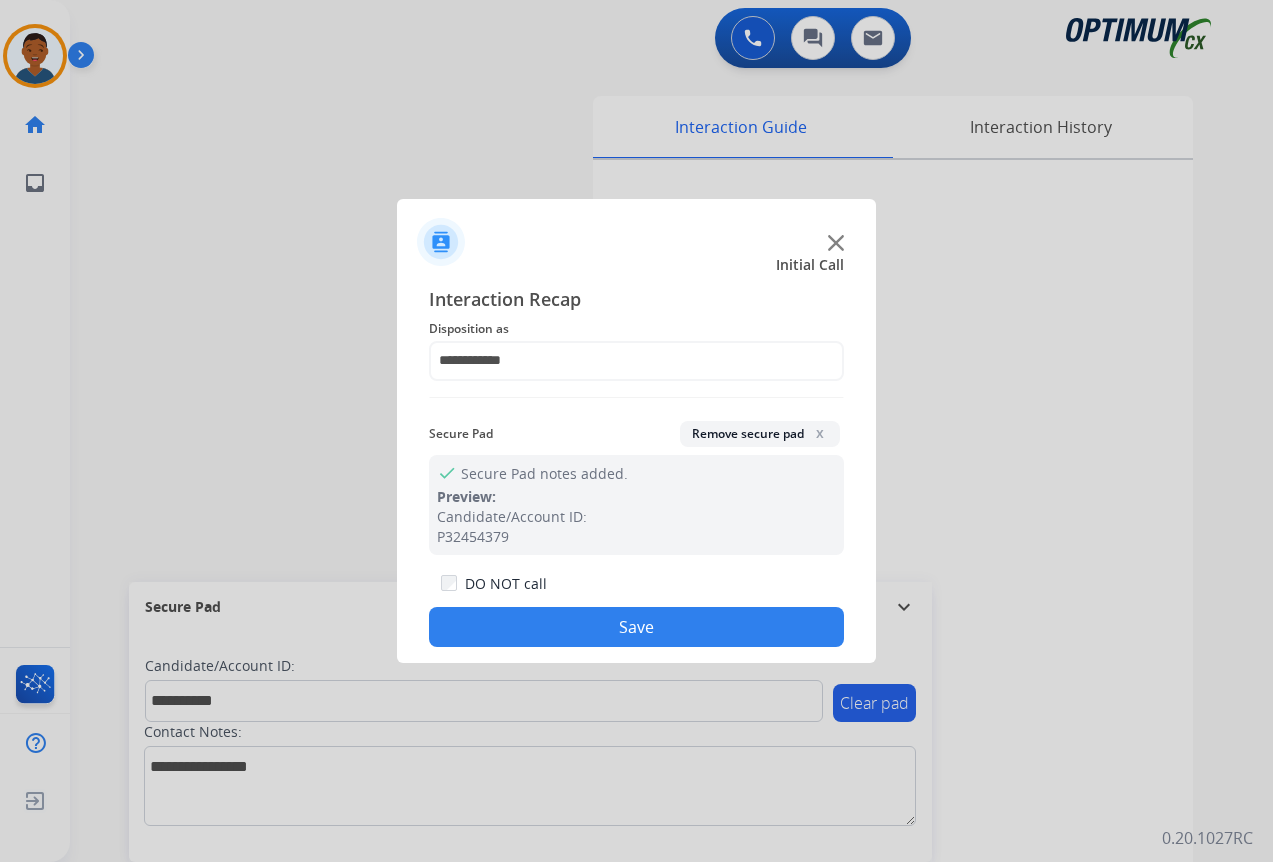 click on "Save" 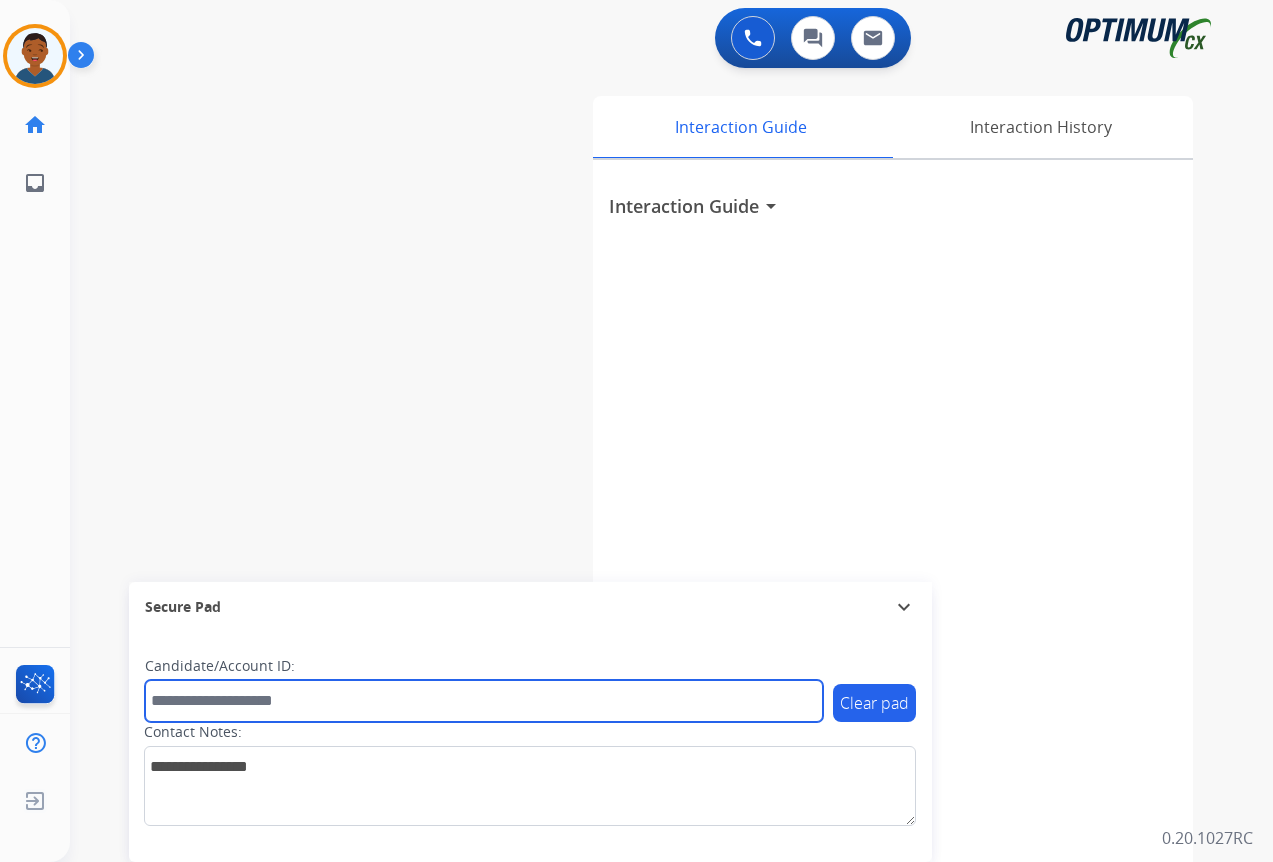 click at bounding box center (484, 701) 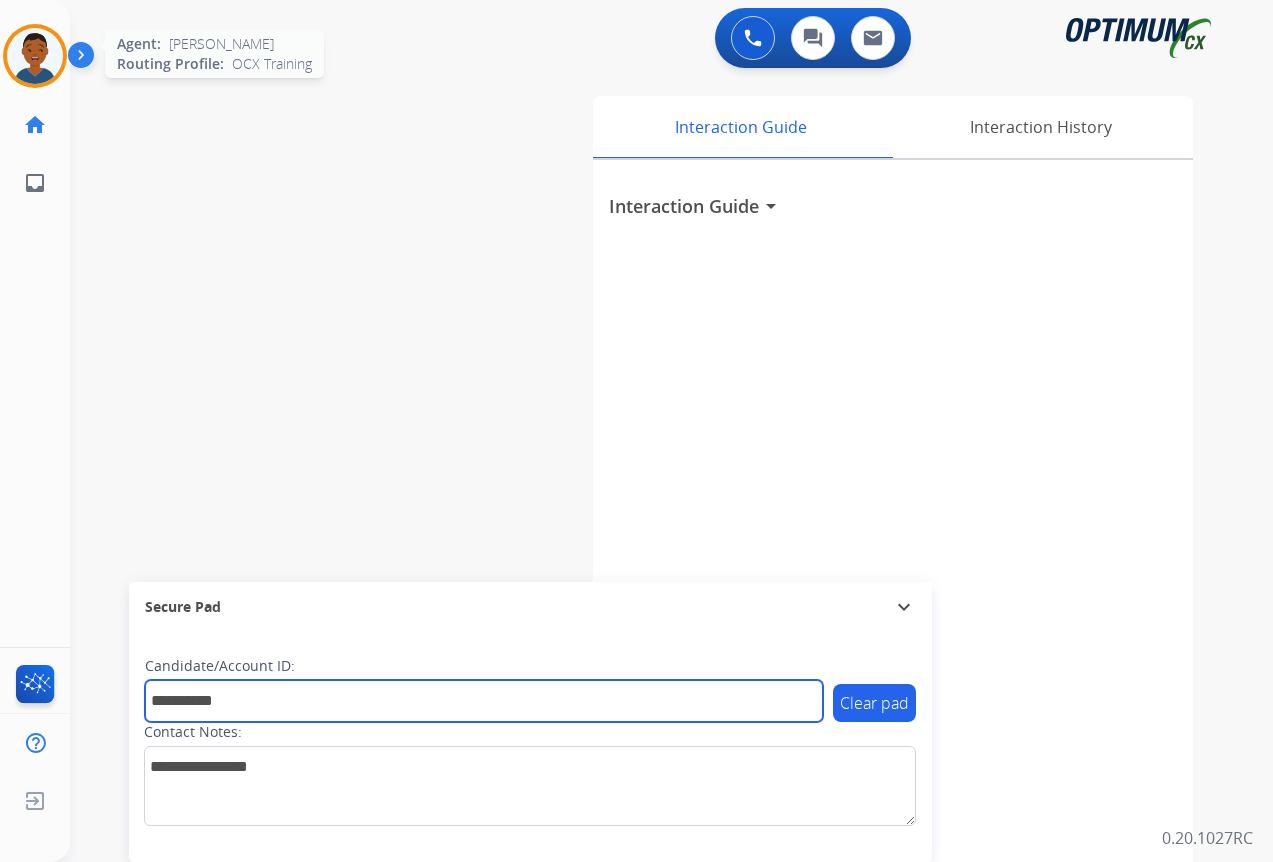 type on "*********" 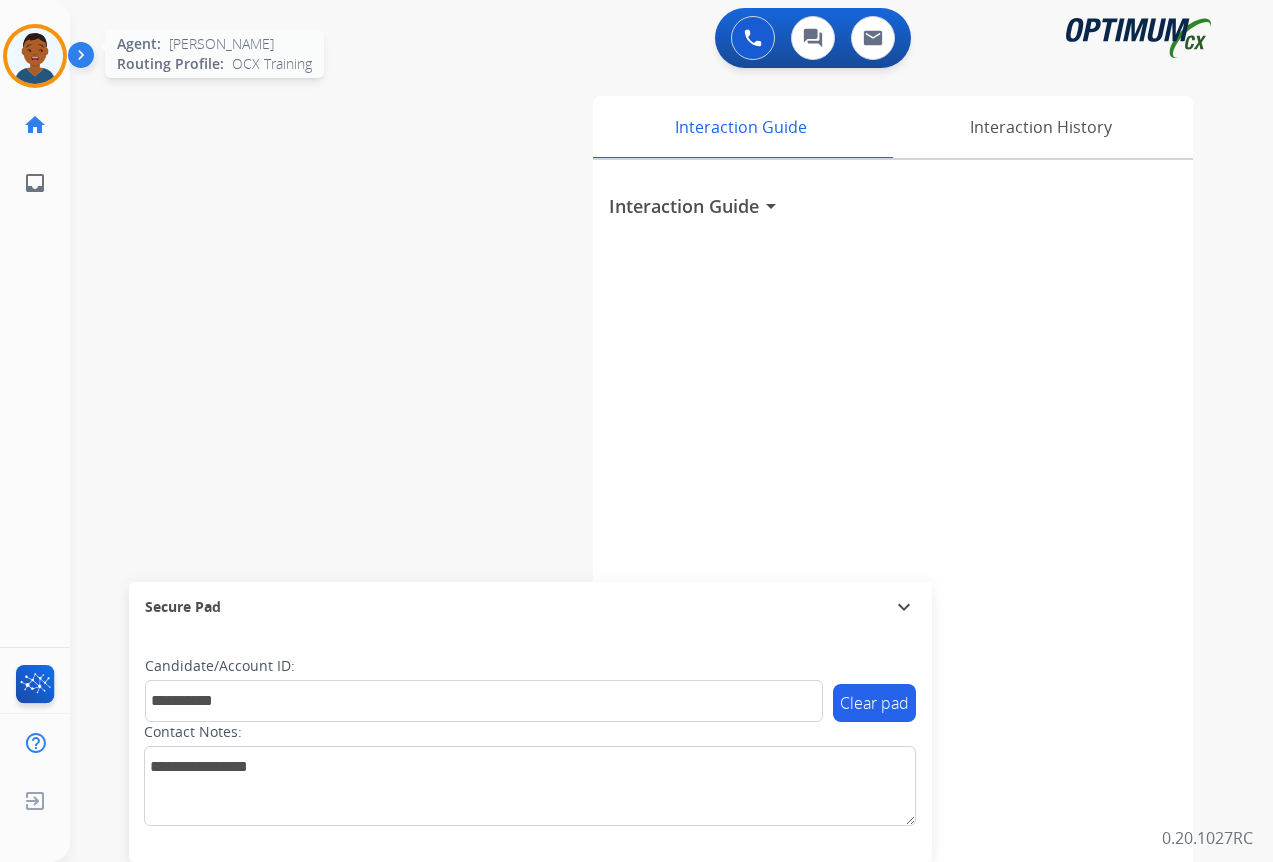 drag, startPoint x: 37, startPoint y: 58, endPoint x: 59, endPoint y: 80, distance: 31.112698 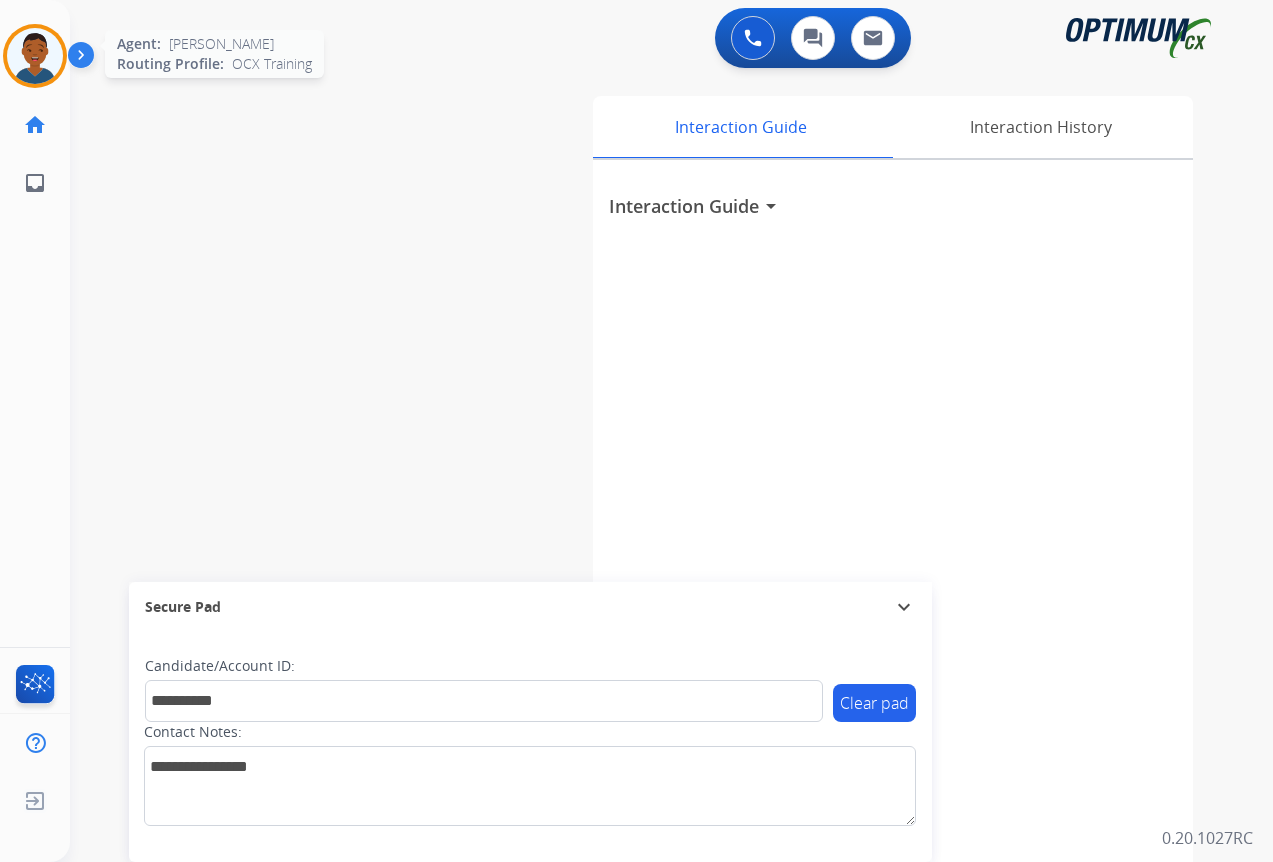 click at bounding box center (35, 56) 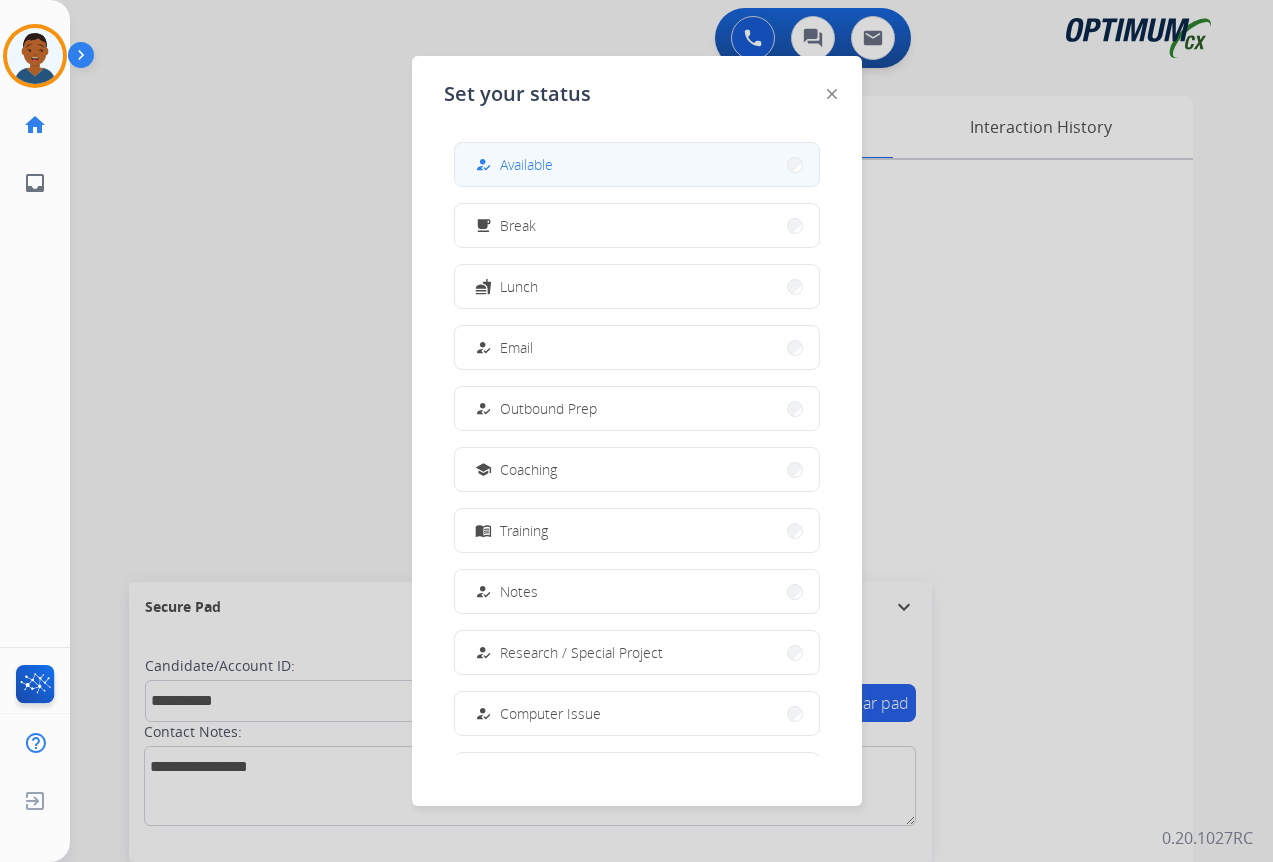 click on "how_to_reg Available" at bounding box center (512, 165) 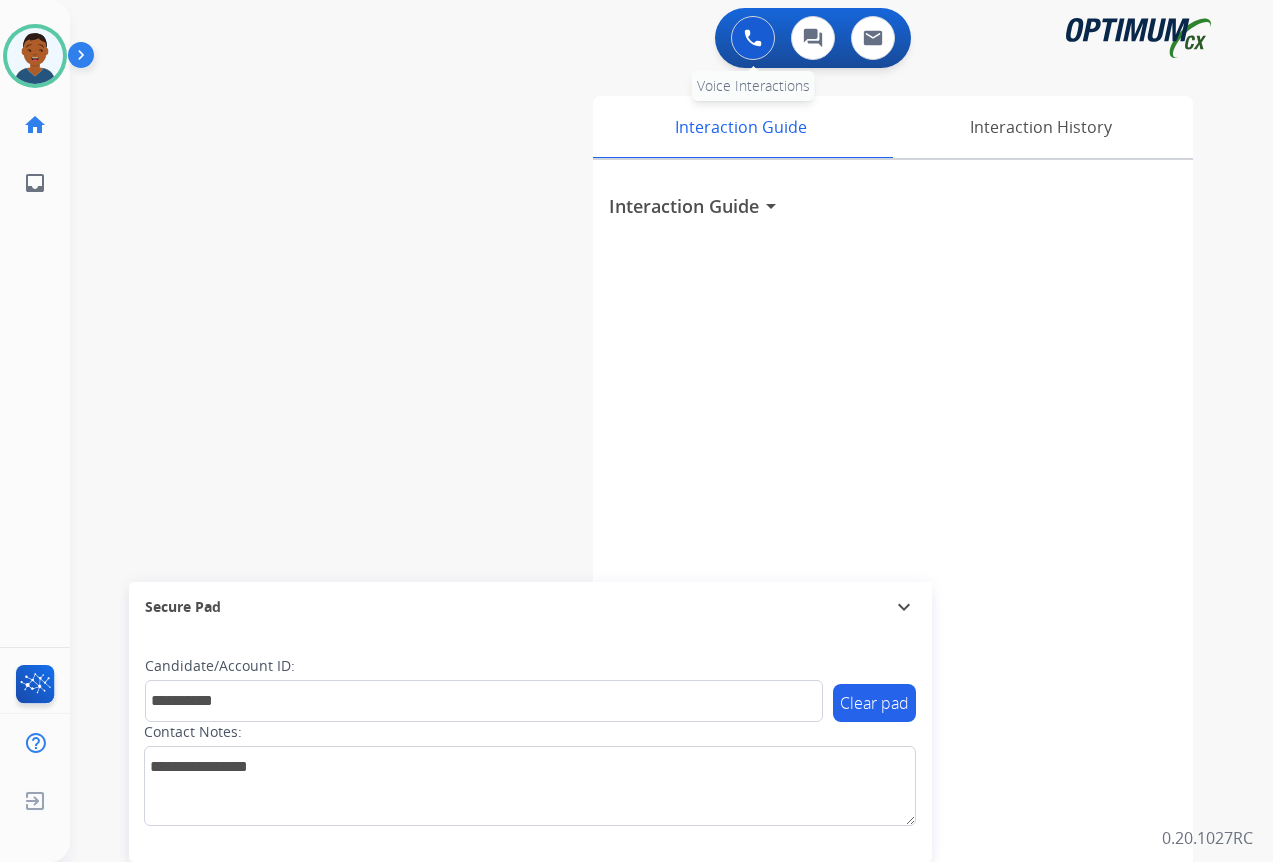 click at bounding box center (753, 38) 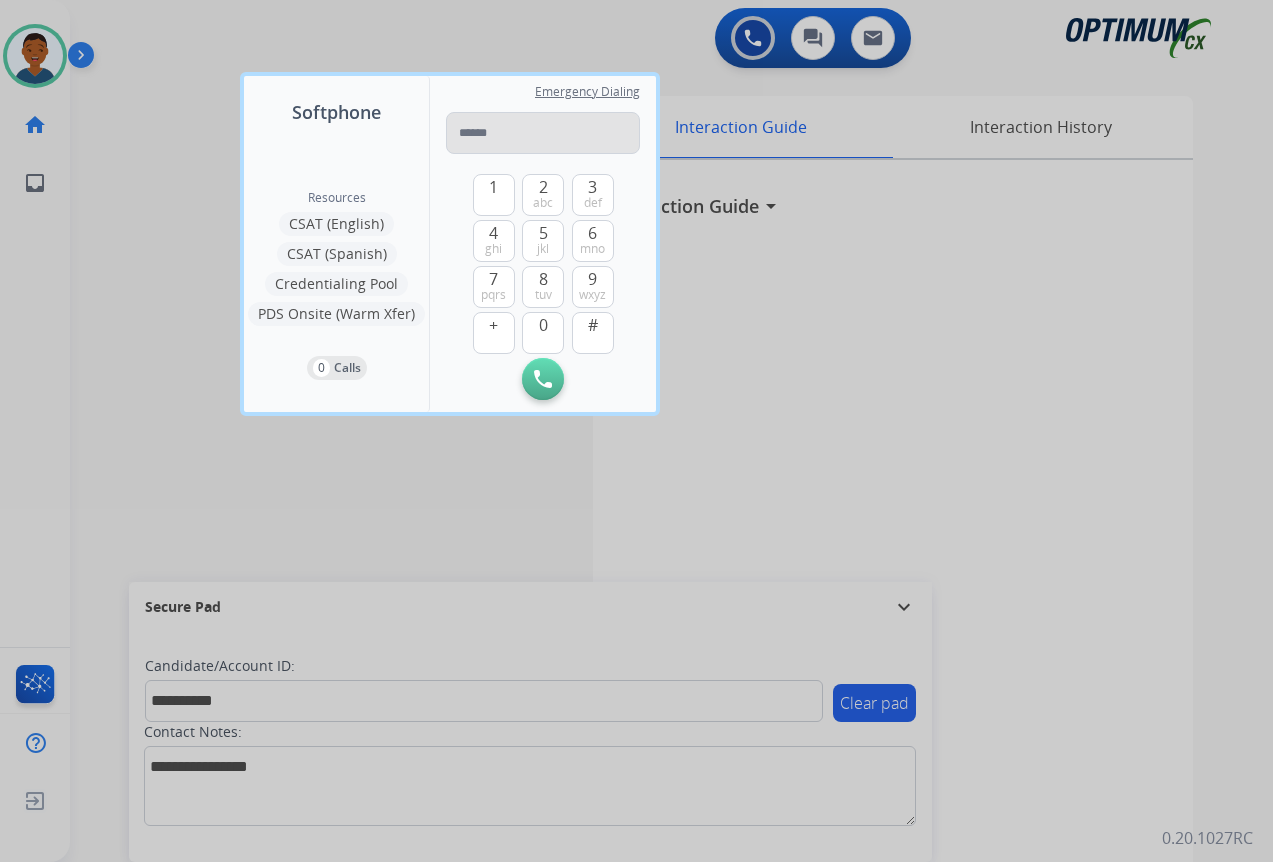 click at bounding box center (543, 133) 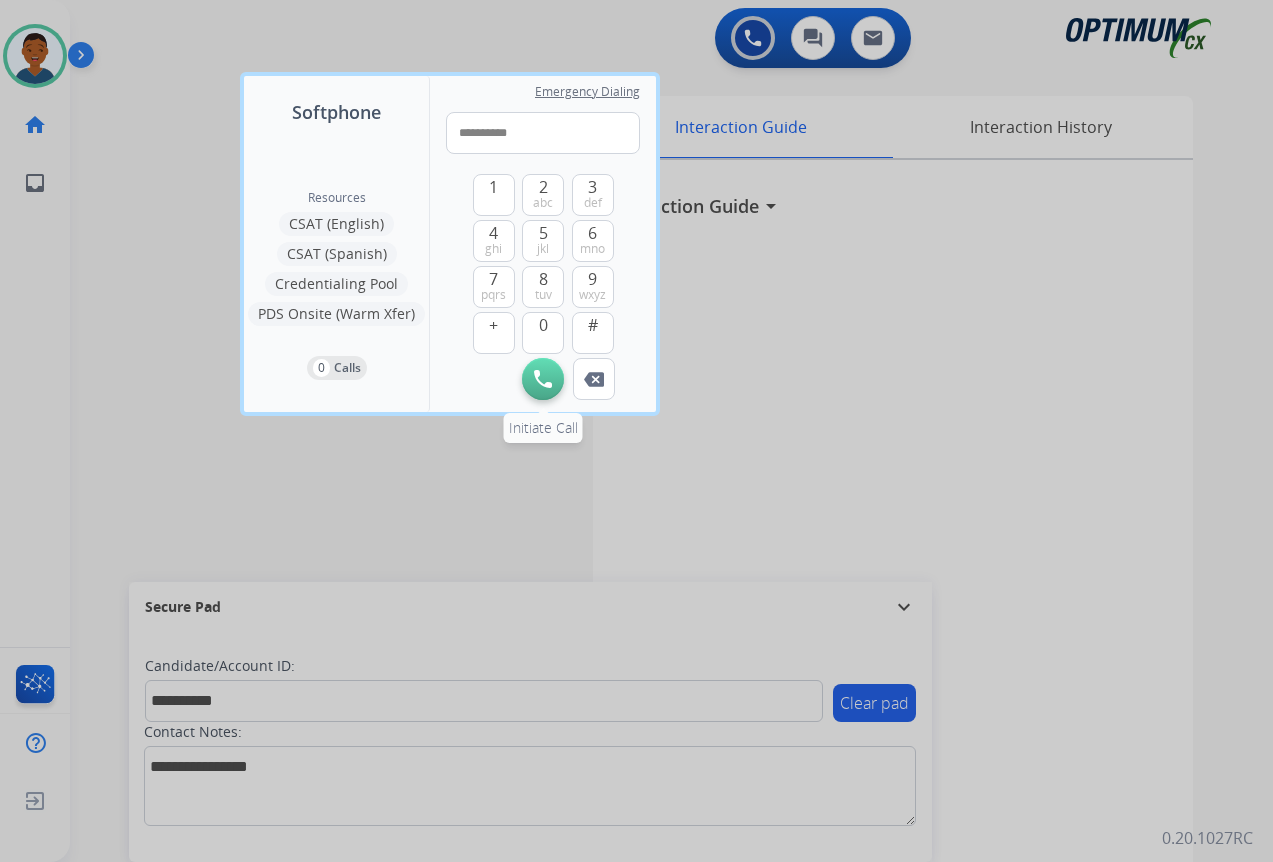 type on "**********" 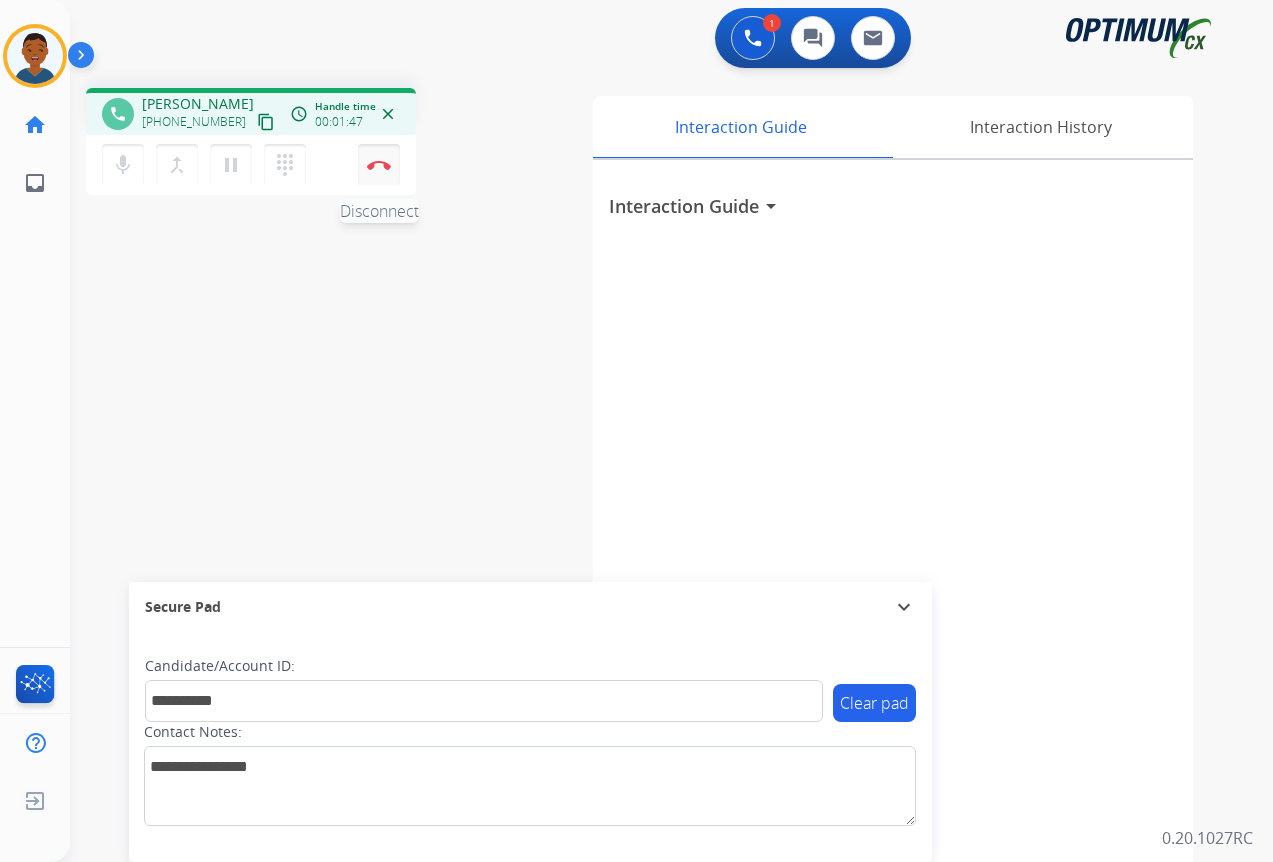 click on "Disconnect" at bounding box center [379, 165] 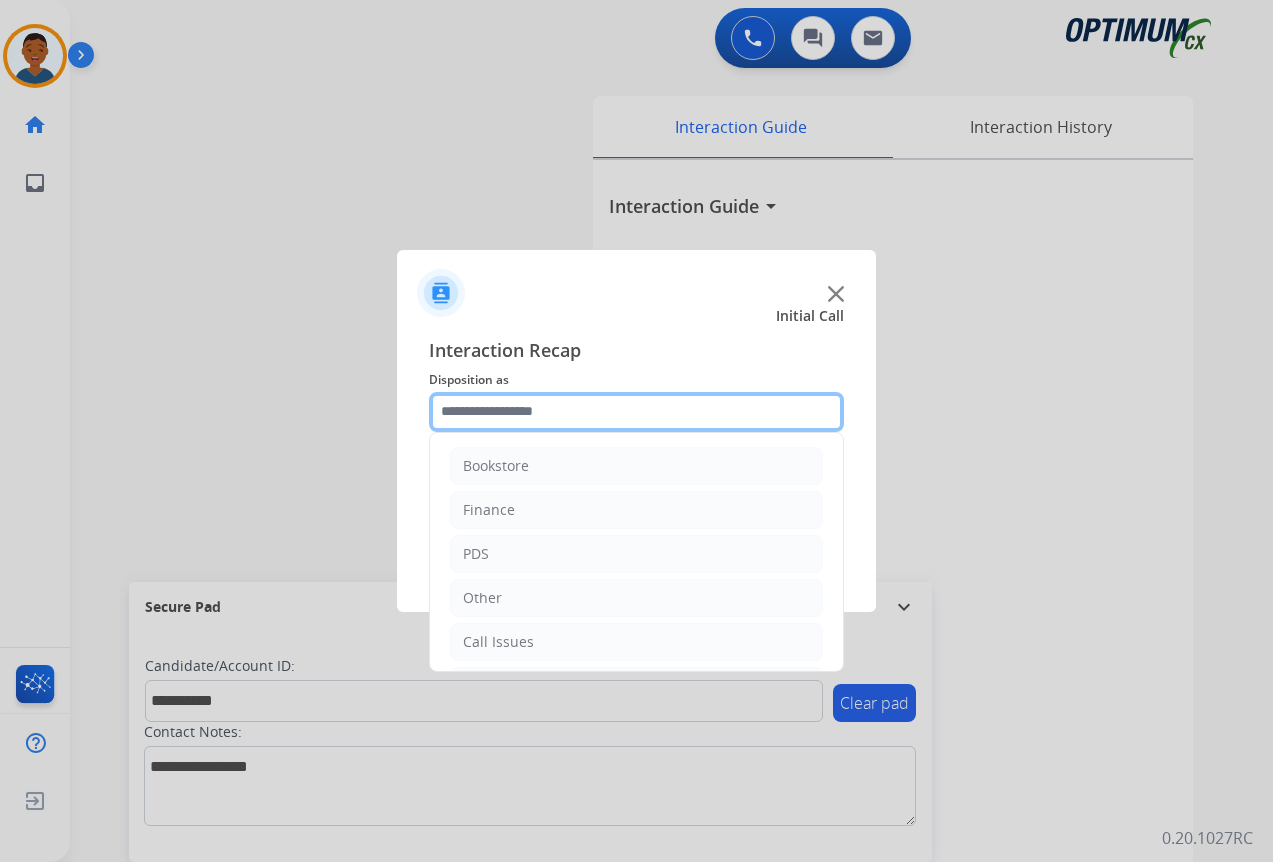 click 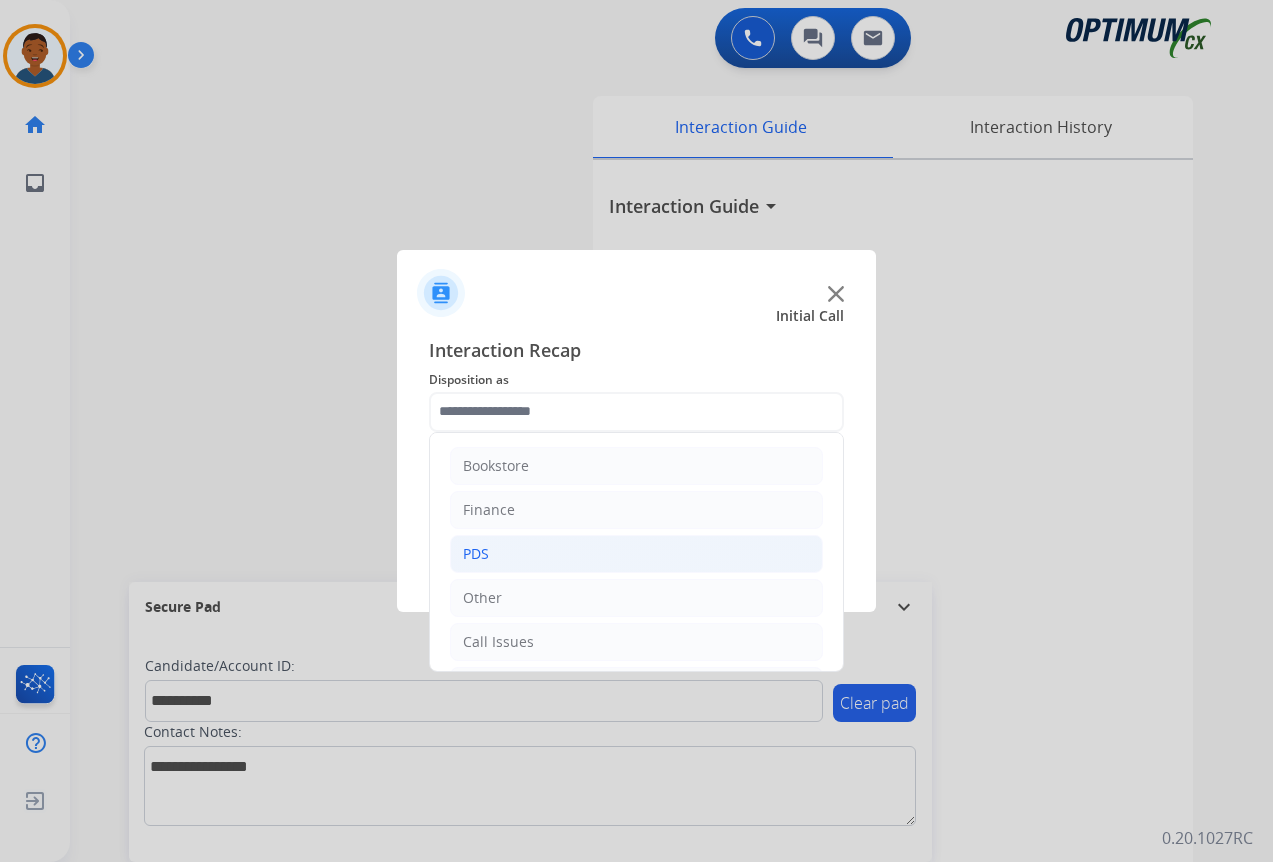 click on "PDS" 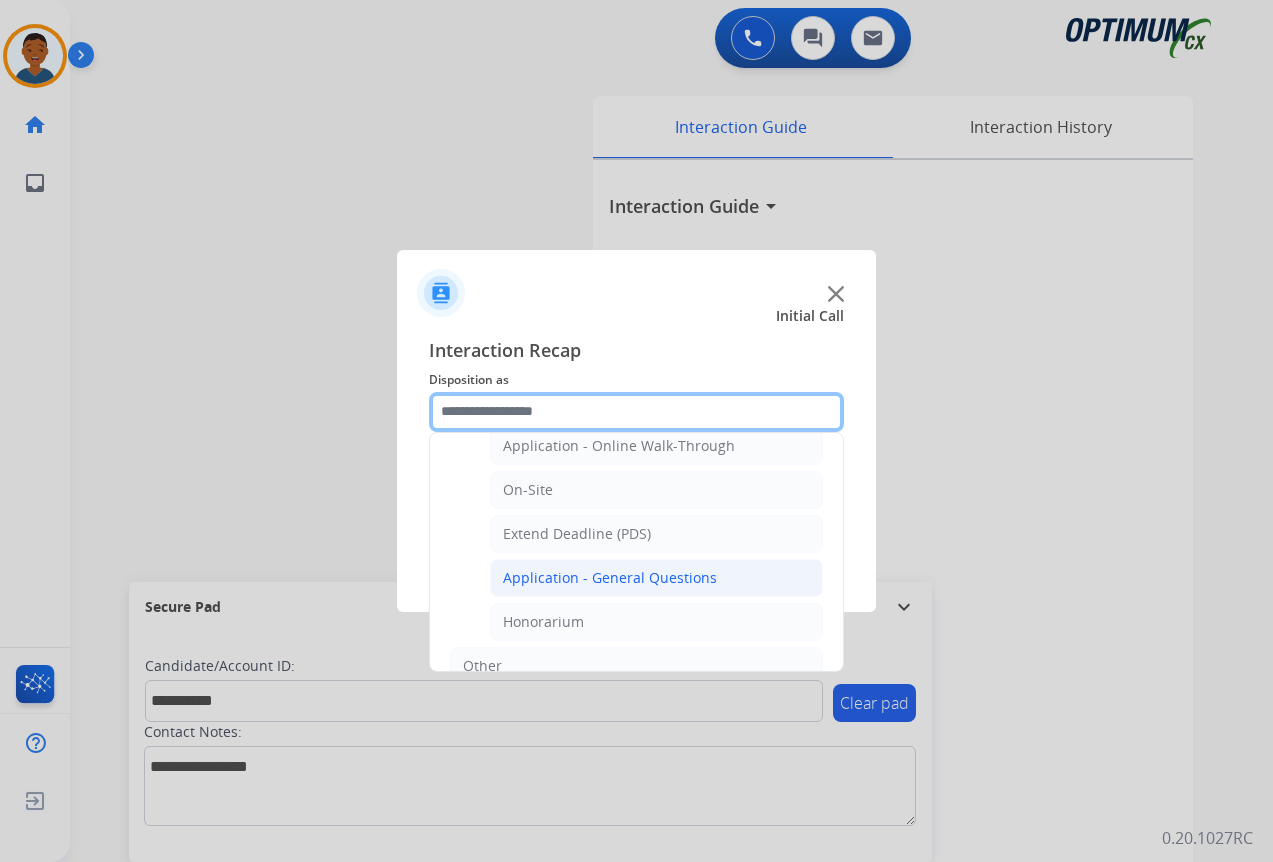 scroll, scrollTop: 600, scrollLeft: 0, axis: vertical 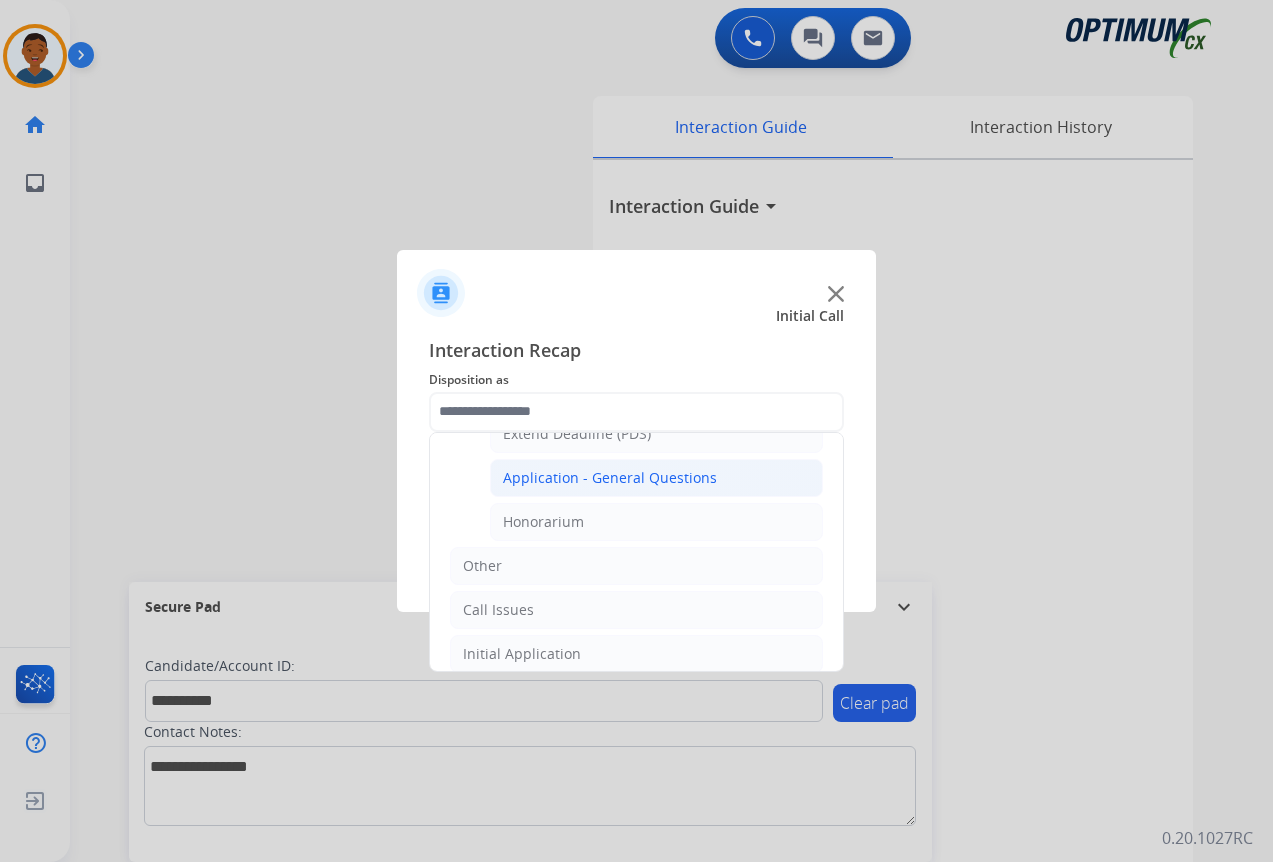 click on "Application - General Questions" 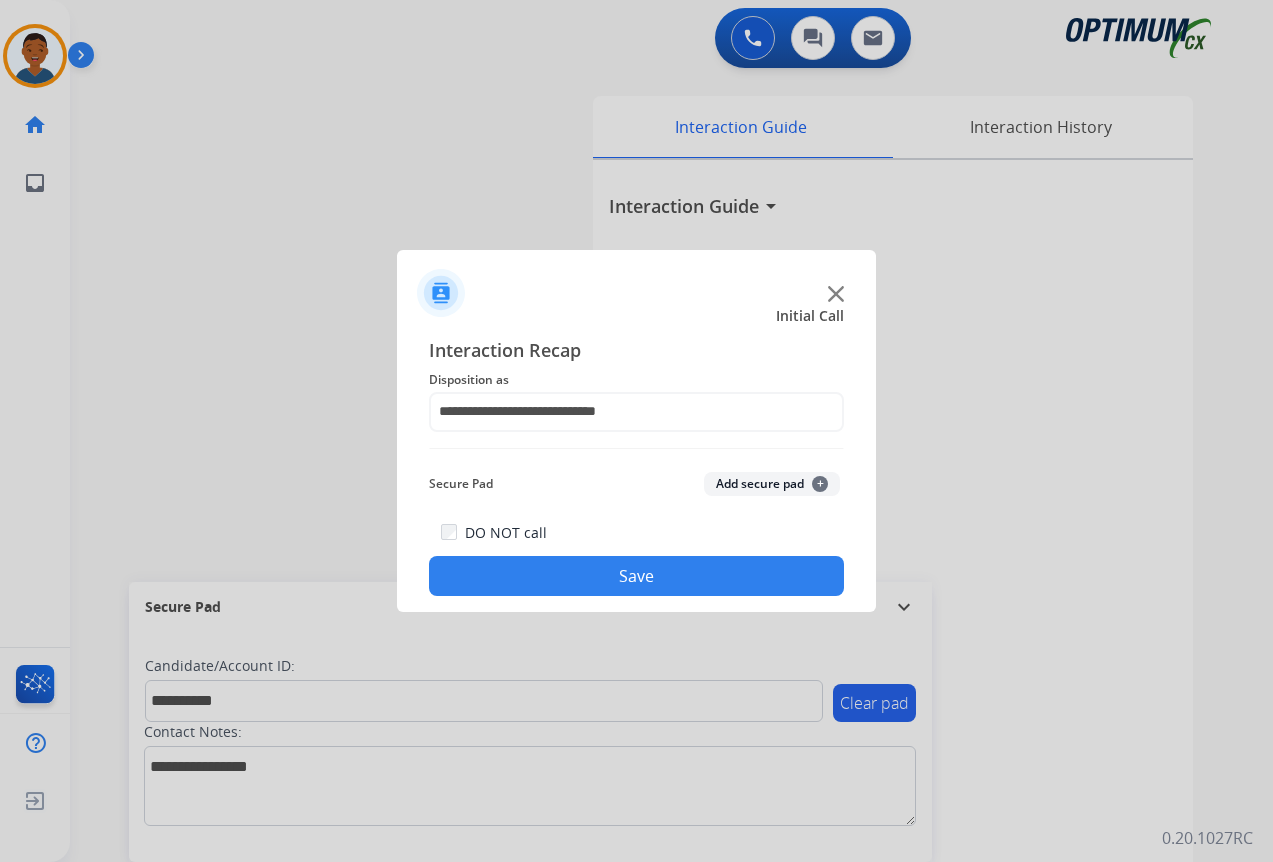 click on "Add secure pad  +" 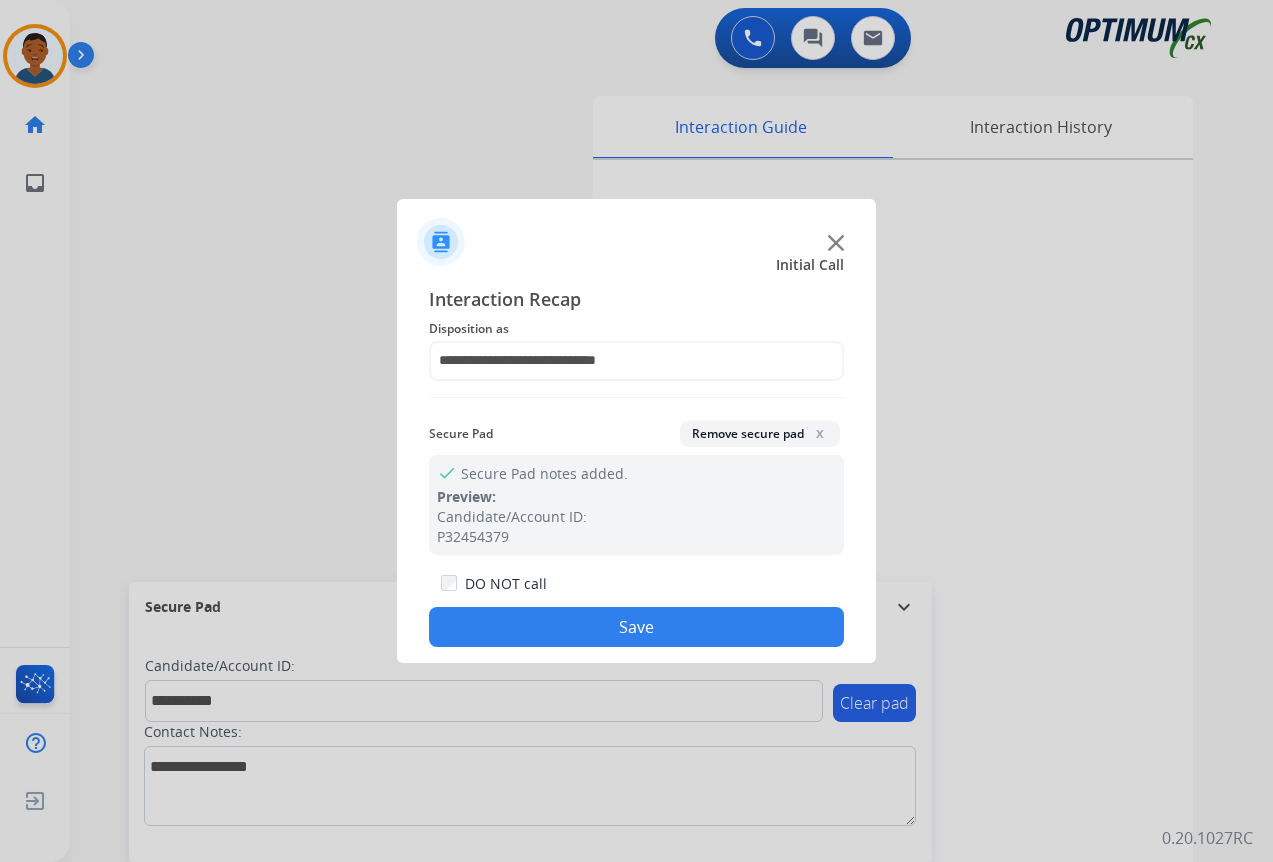 click on "Save" 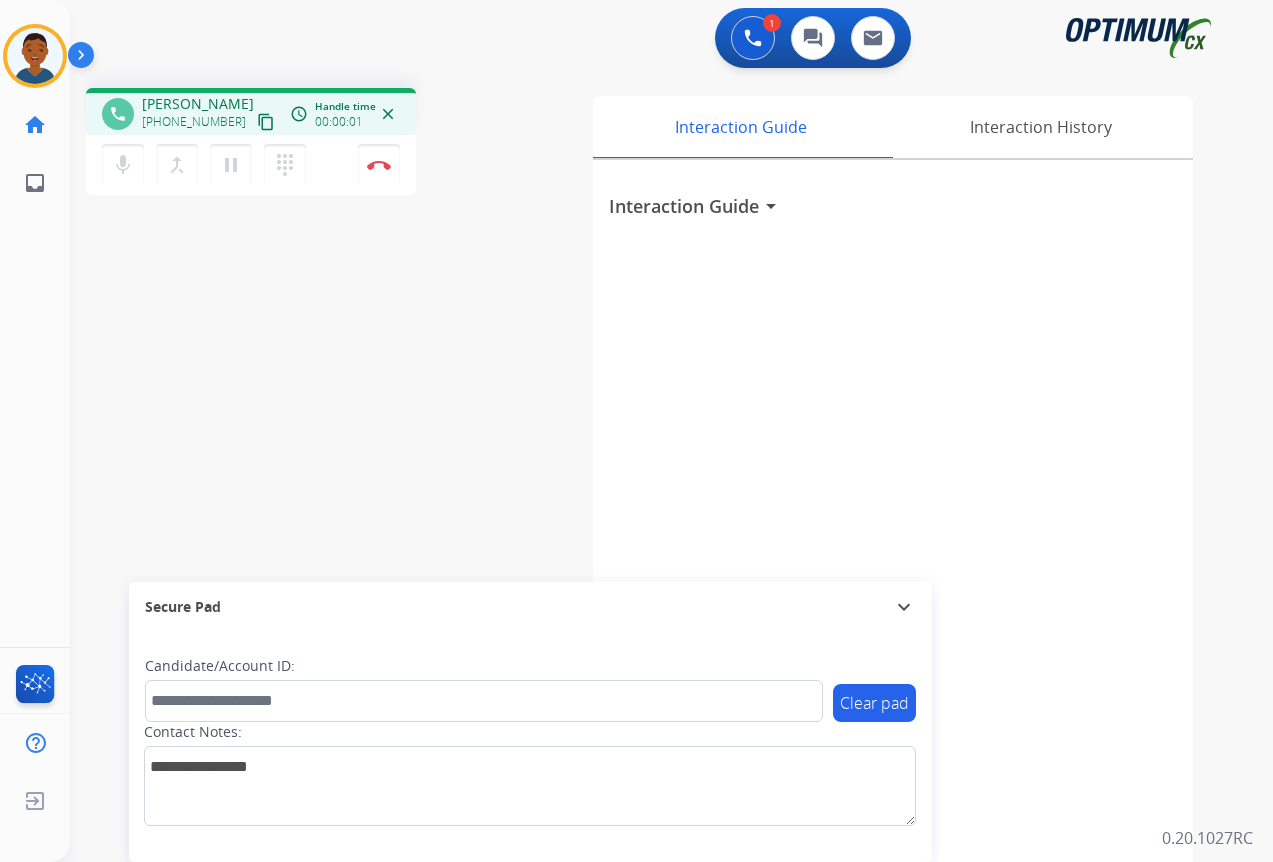 click on "content_copy" at bounding box center [266, 122] 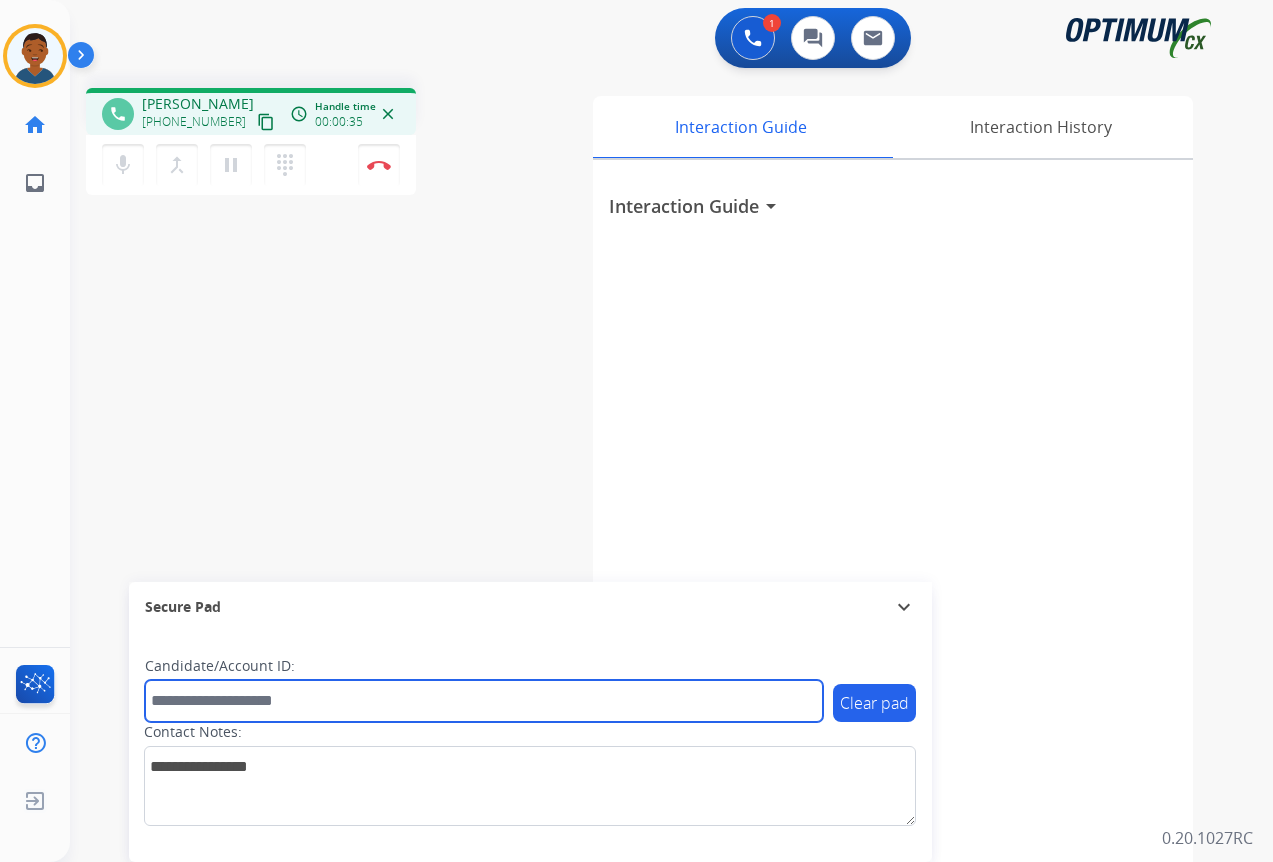 click at bounding box center [484, 701] 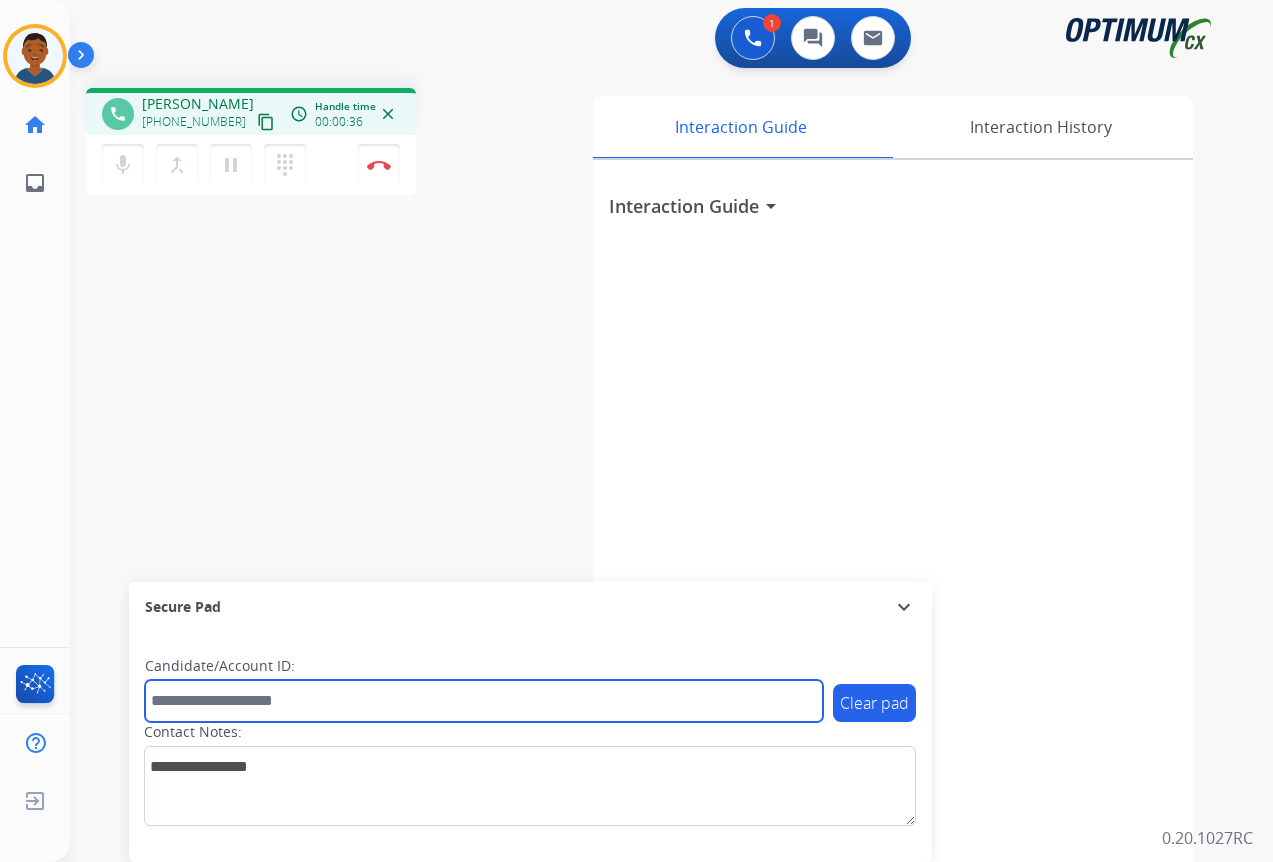 paste on "*******" 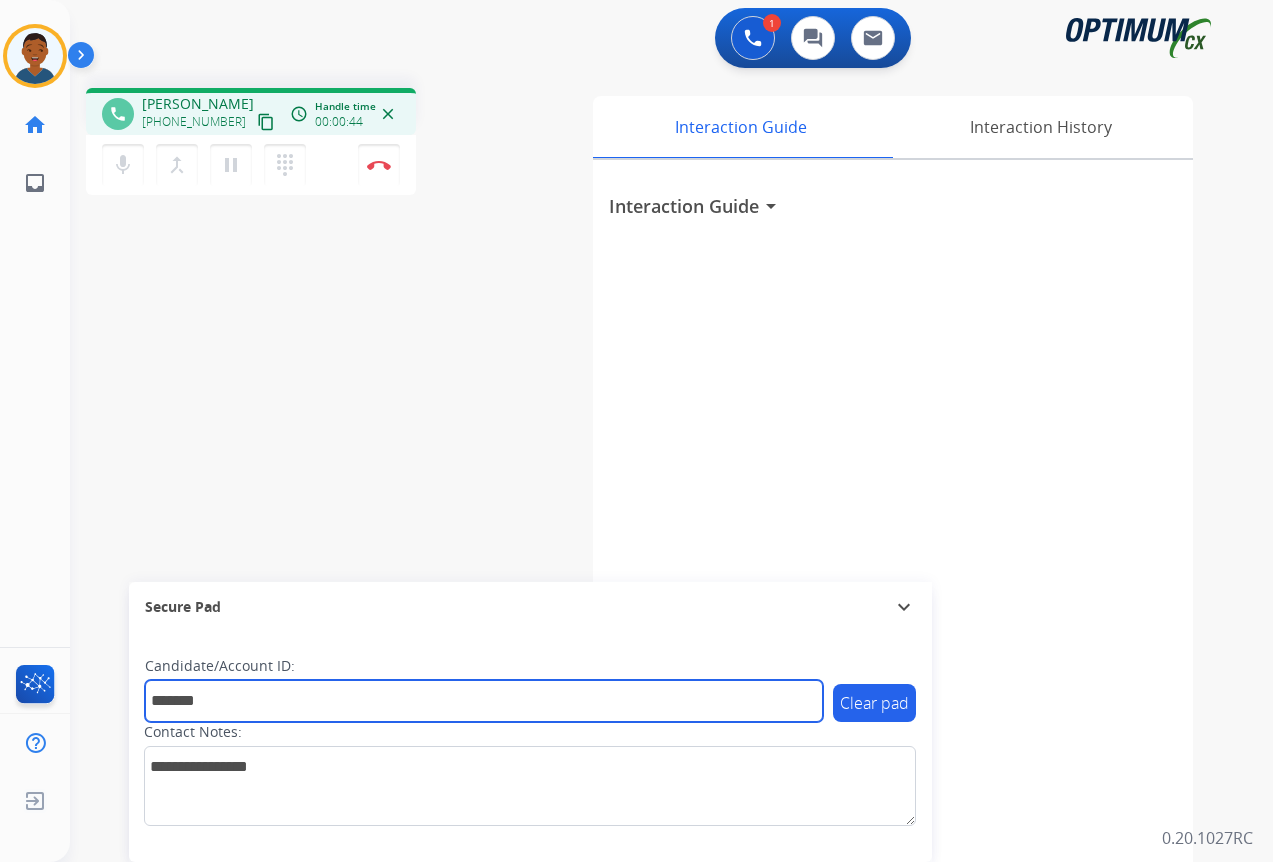 type on "*******" 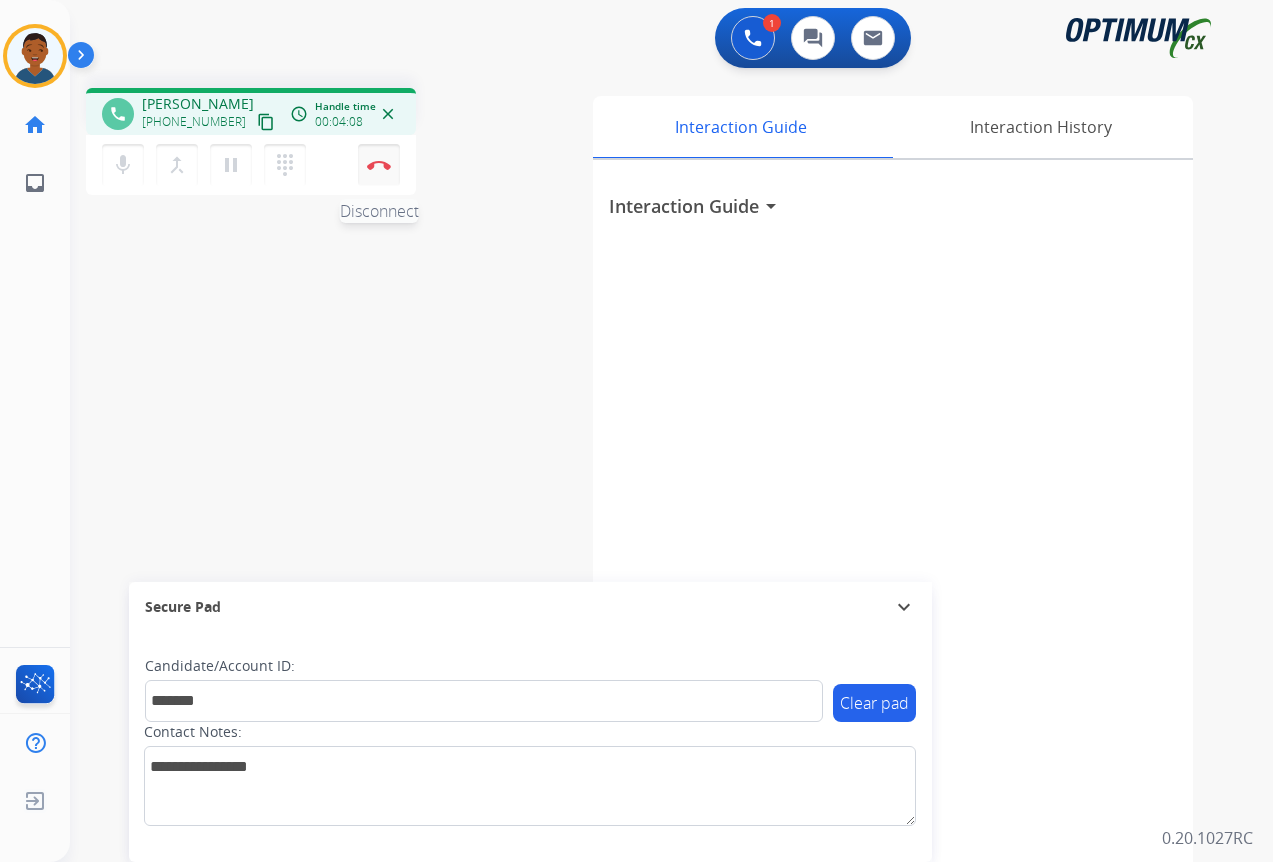 click at bounding box center (379, 165) 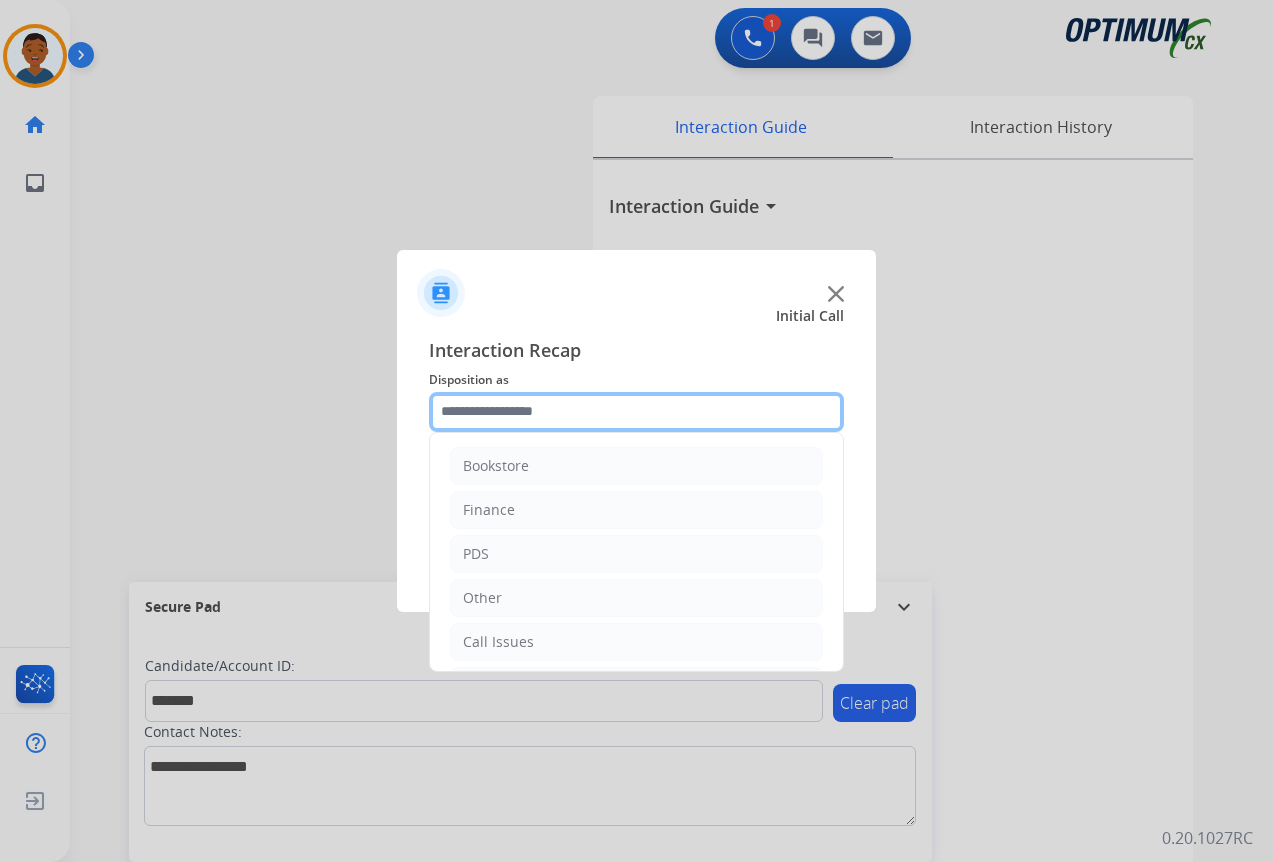 click 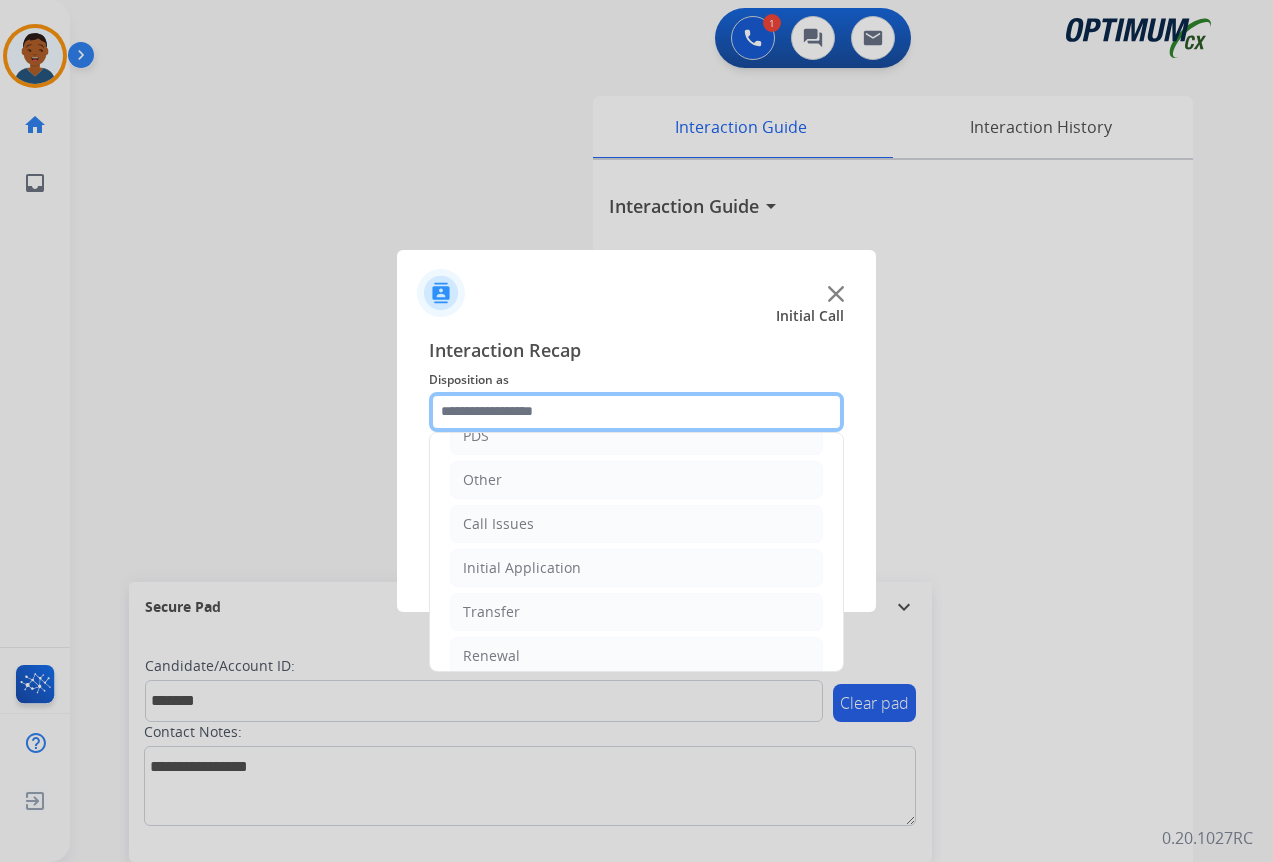 scroll, scrollTop: 136, scrollLeft: 0, axis: vertical 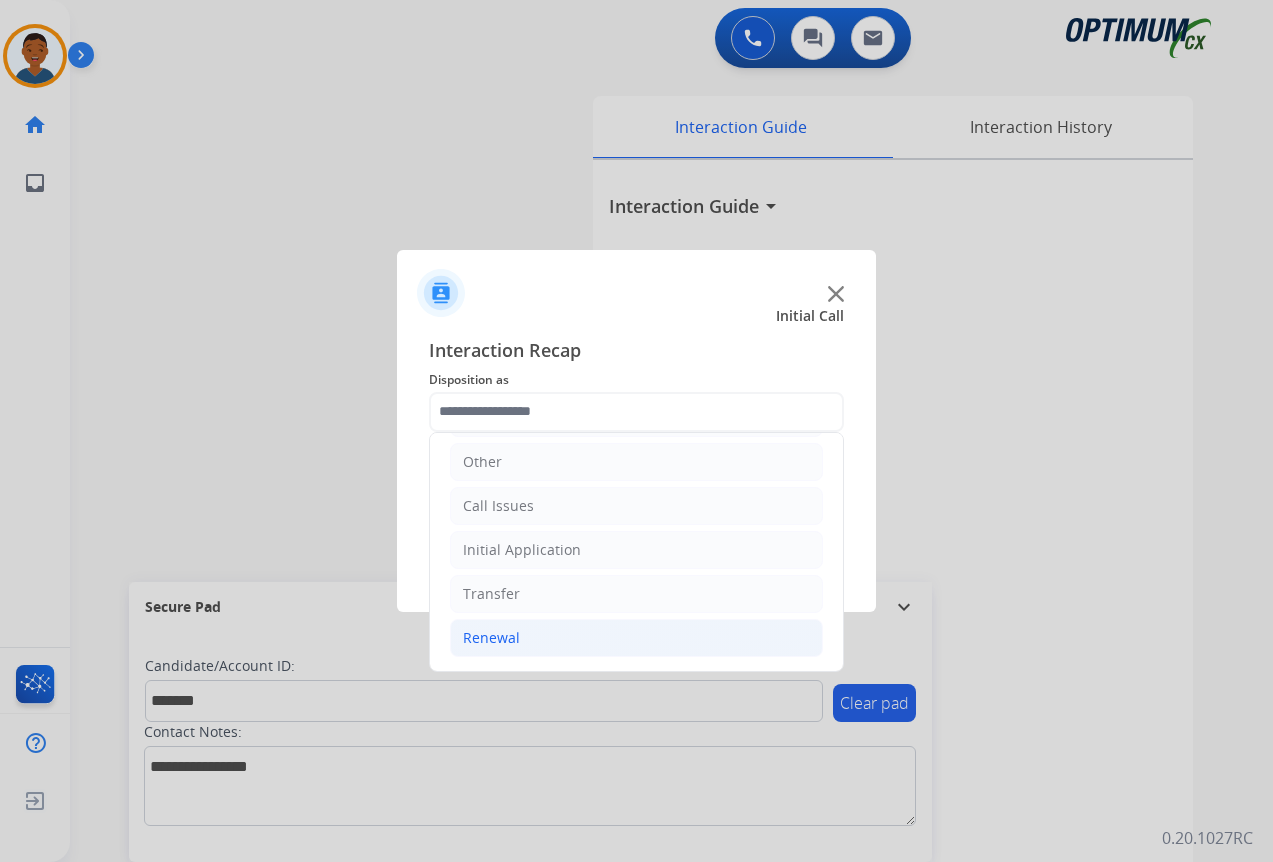 click on "Renewal" 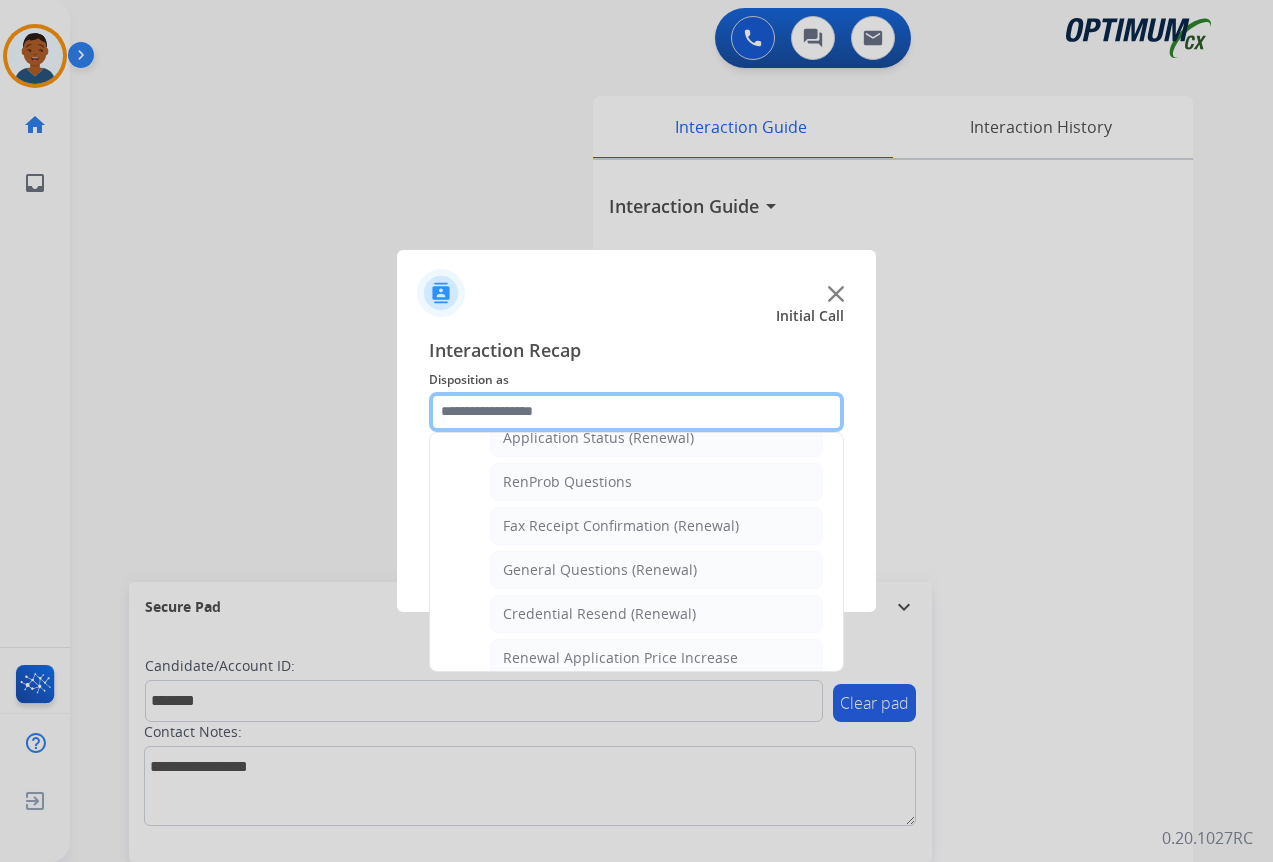scroll, scrollTop: 536, scrollLeft: 0, axis: vertical 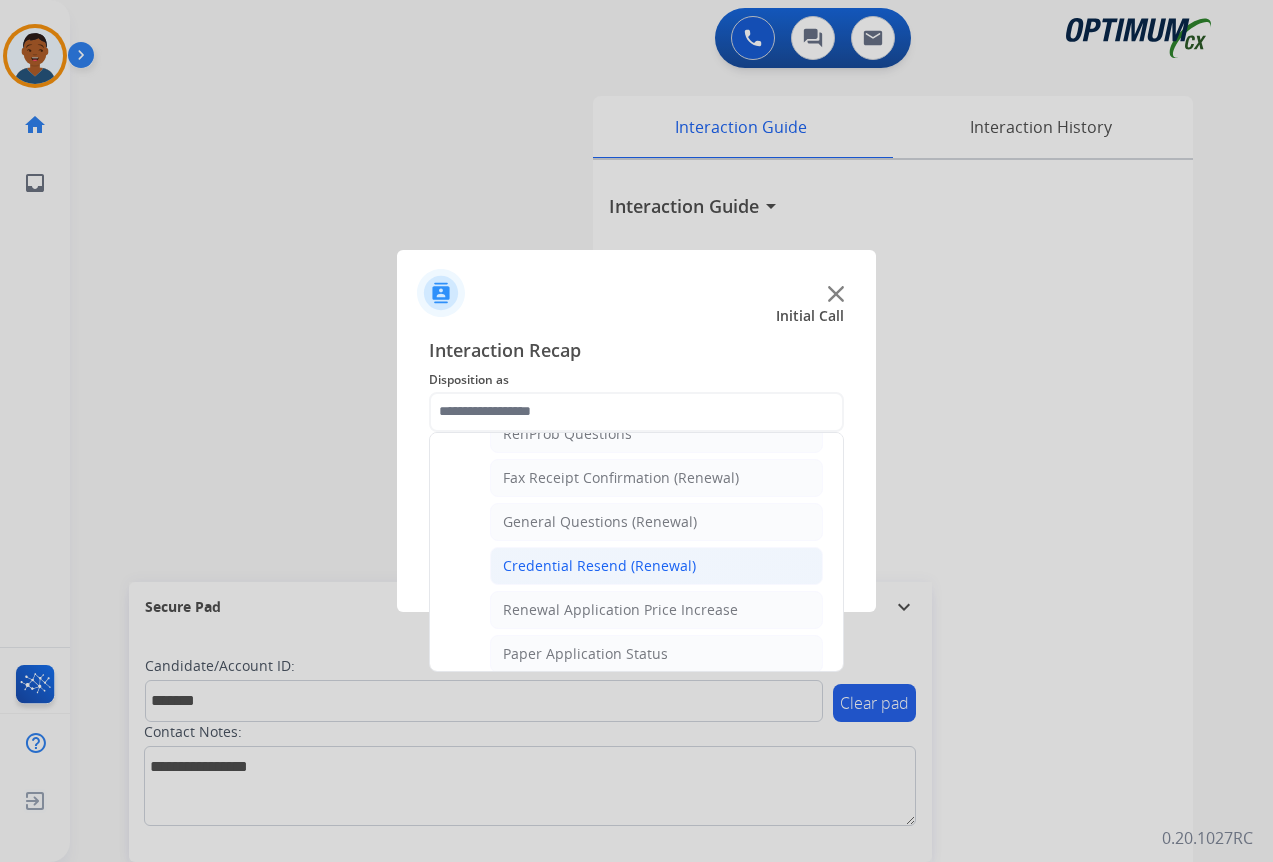 click on "Credential Resend (Renewal)" 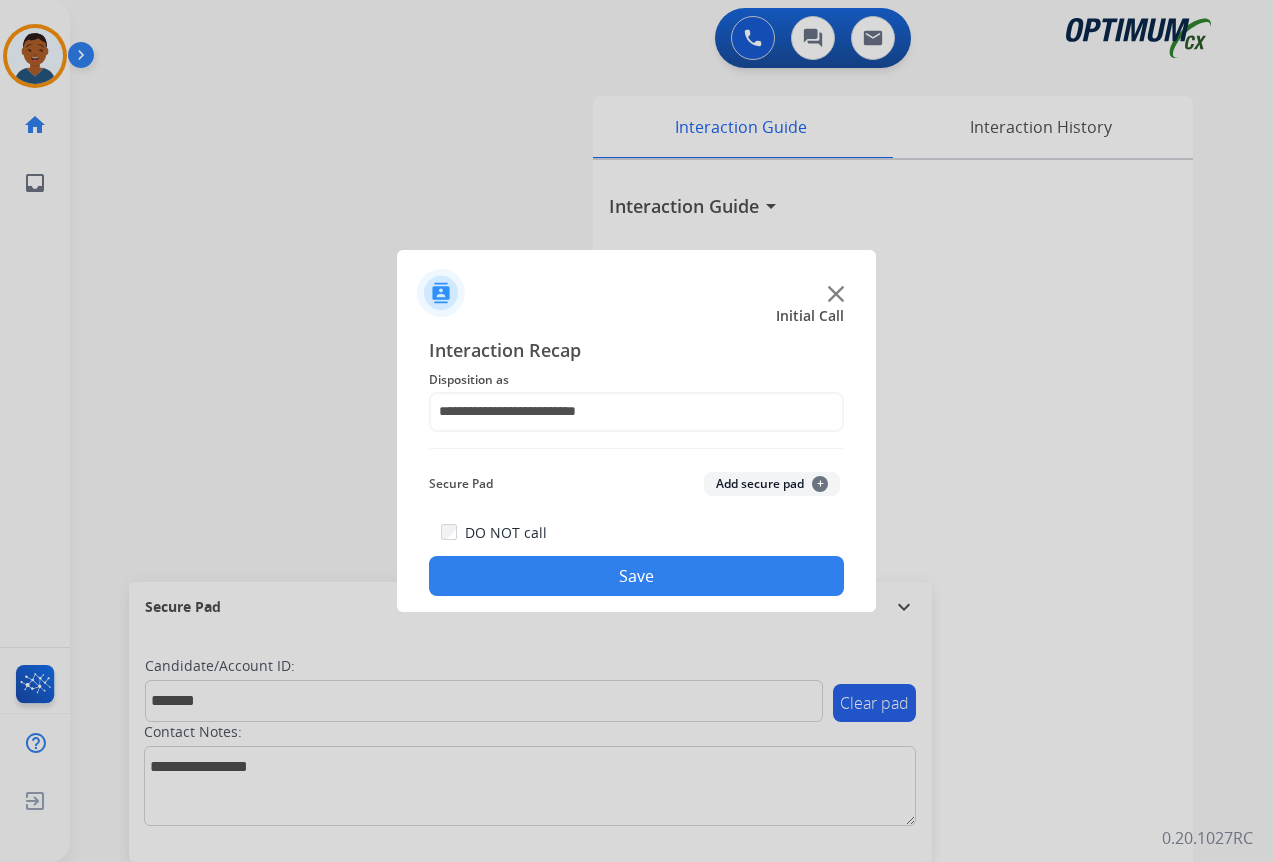 click on "Add secure pad  +" 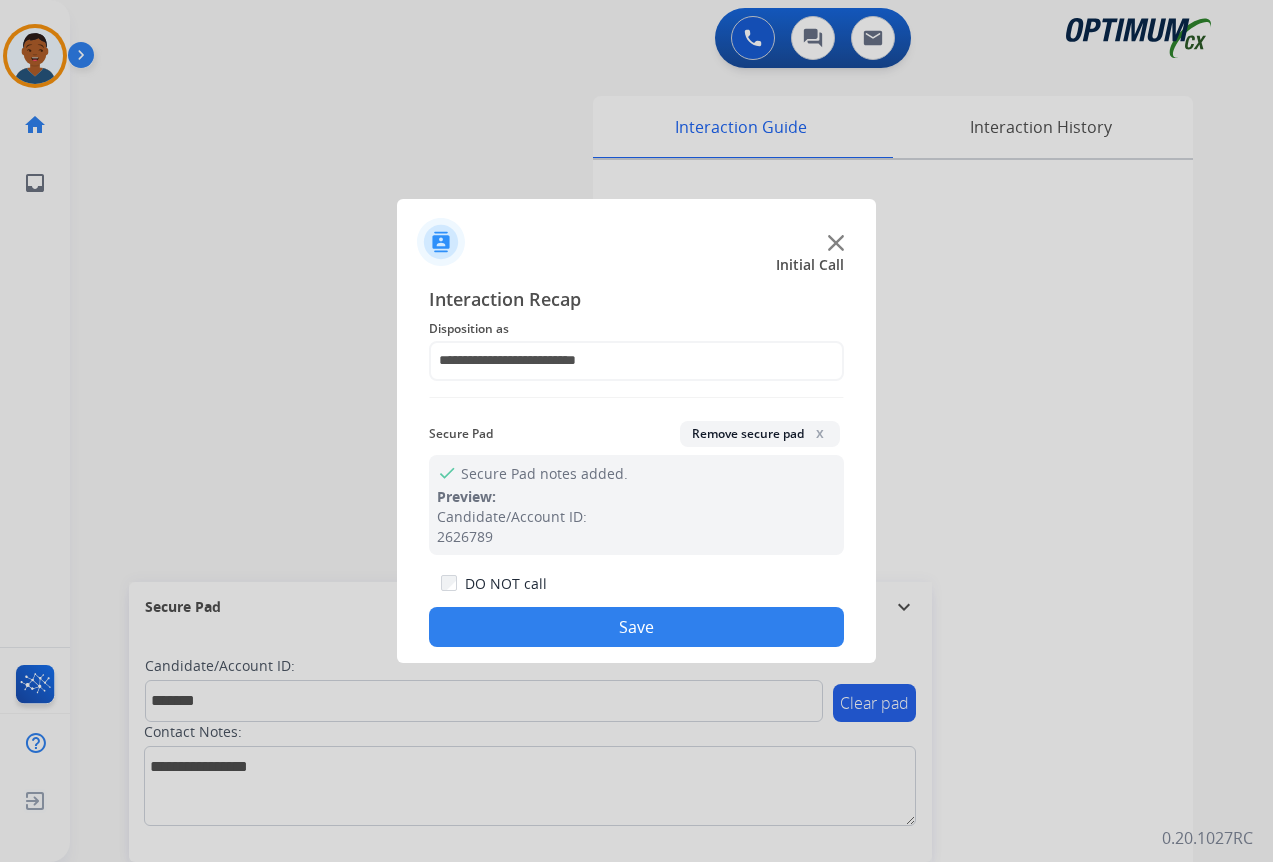 drag, startPoint x: 696, startPoint y: 631, endPoint x: 737, endPoint y: 629, distance: 41.04875 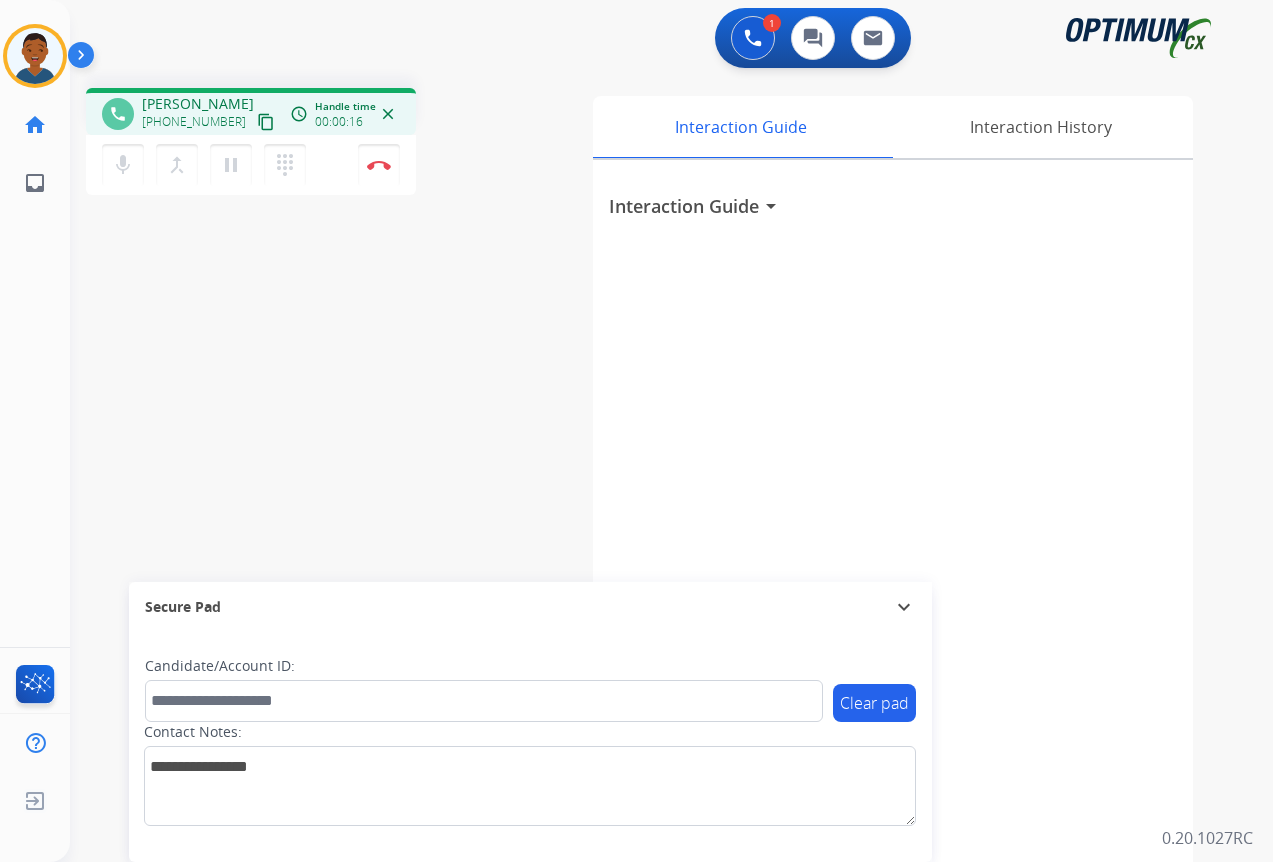 click on "content_copy" at bounding box center [266, 122] 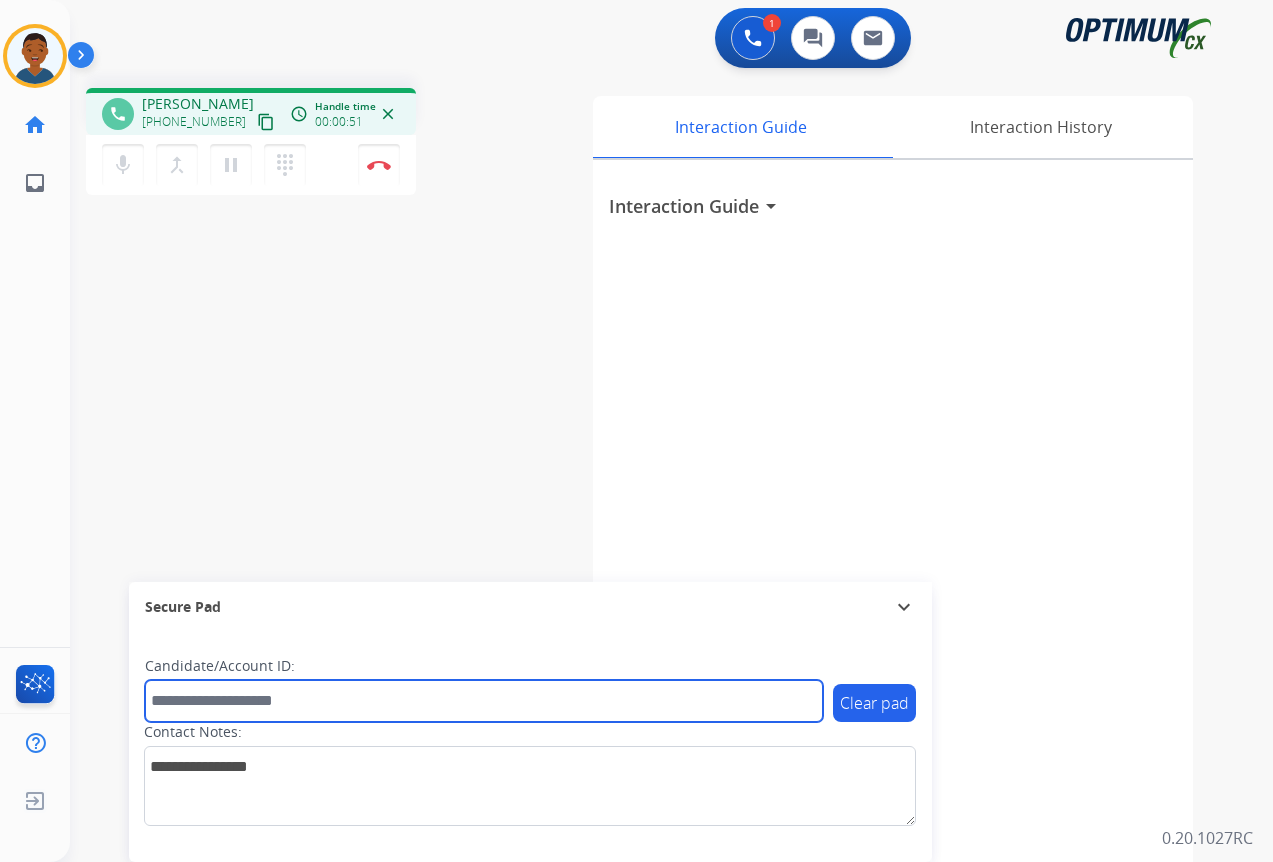 click at bounding box center (484, 701) 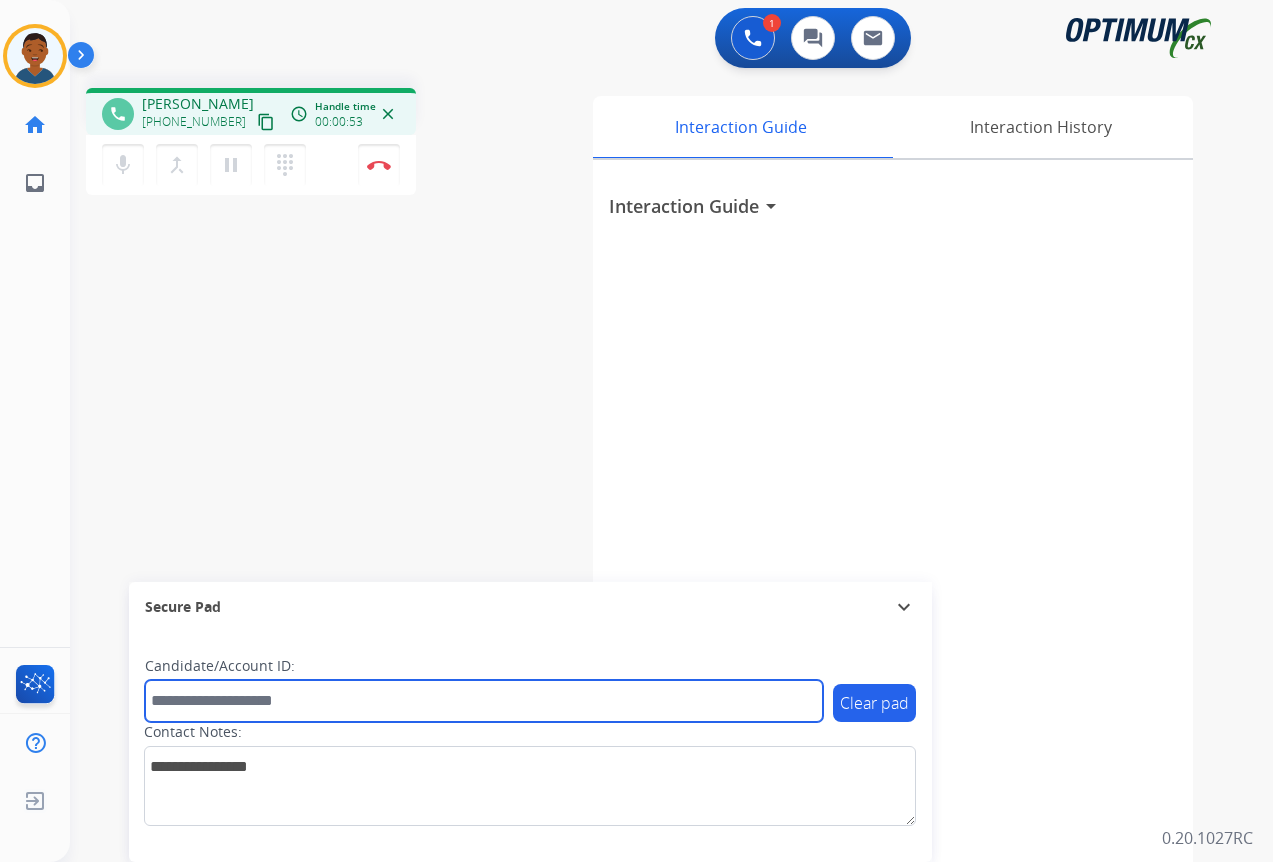 paste on "*******" 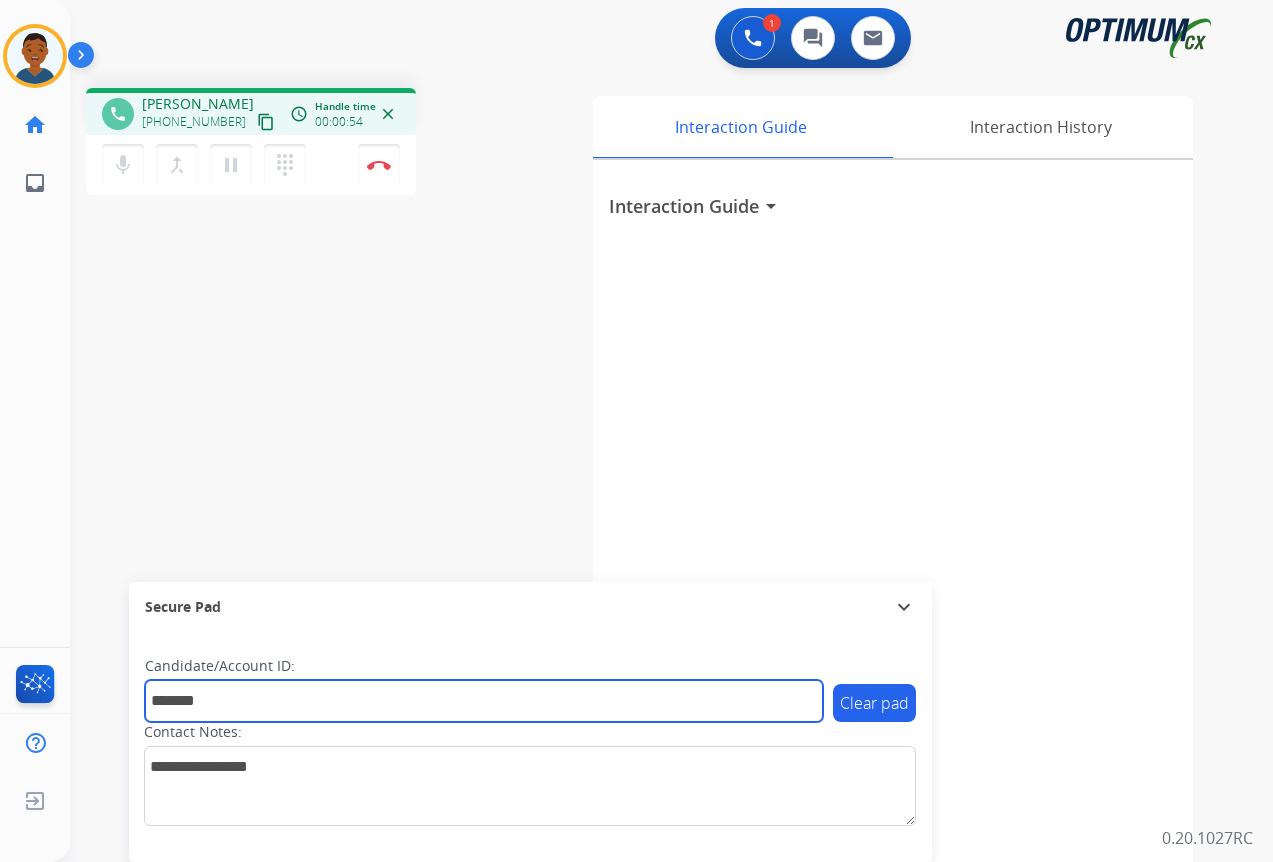 type on "*******" 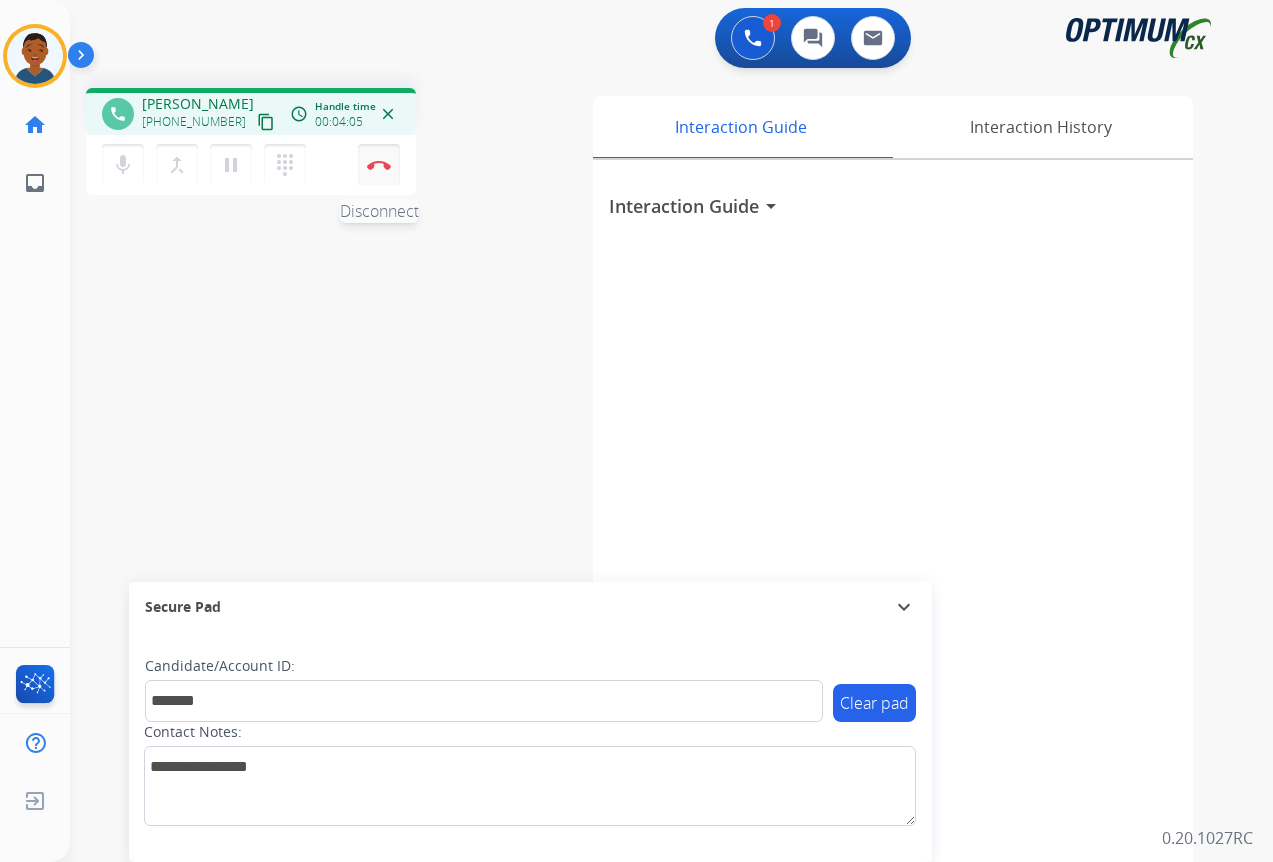 click at bounding box center (379, 165) 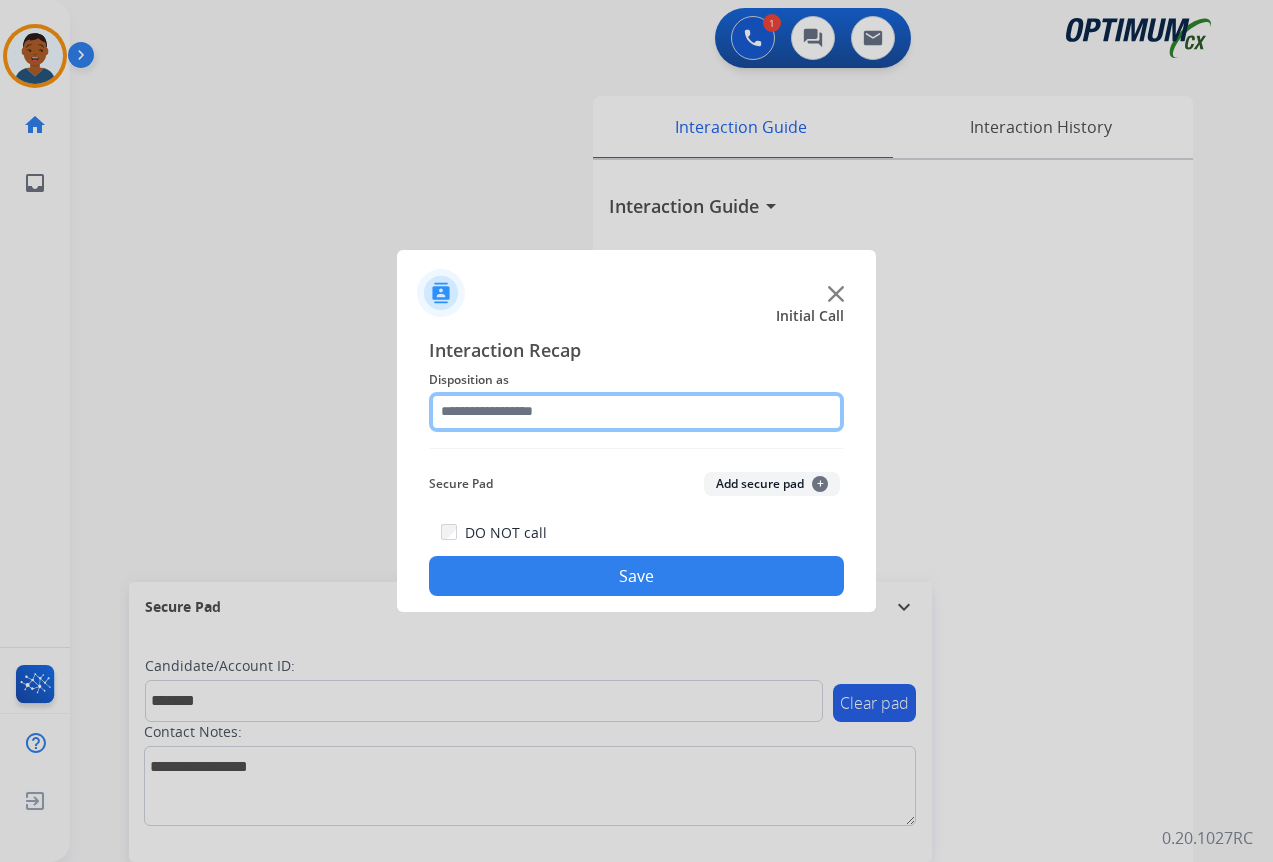 click 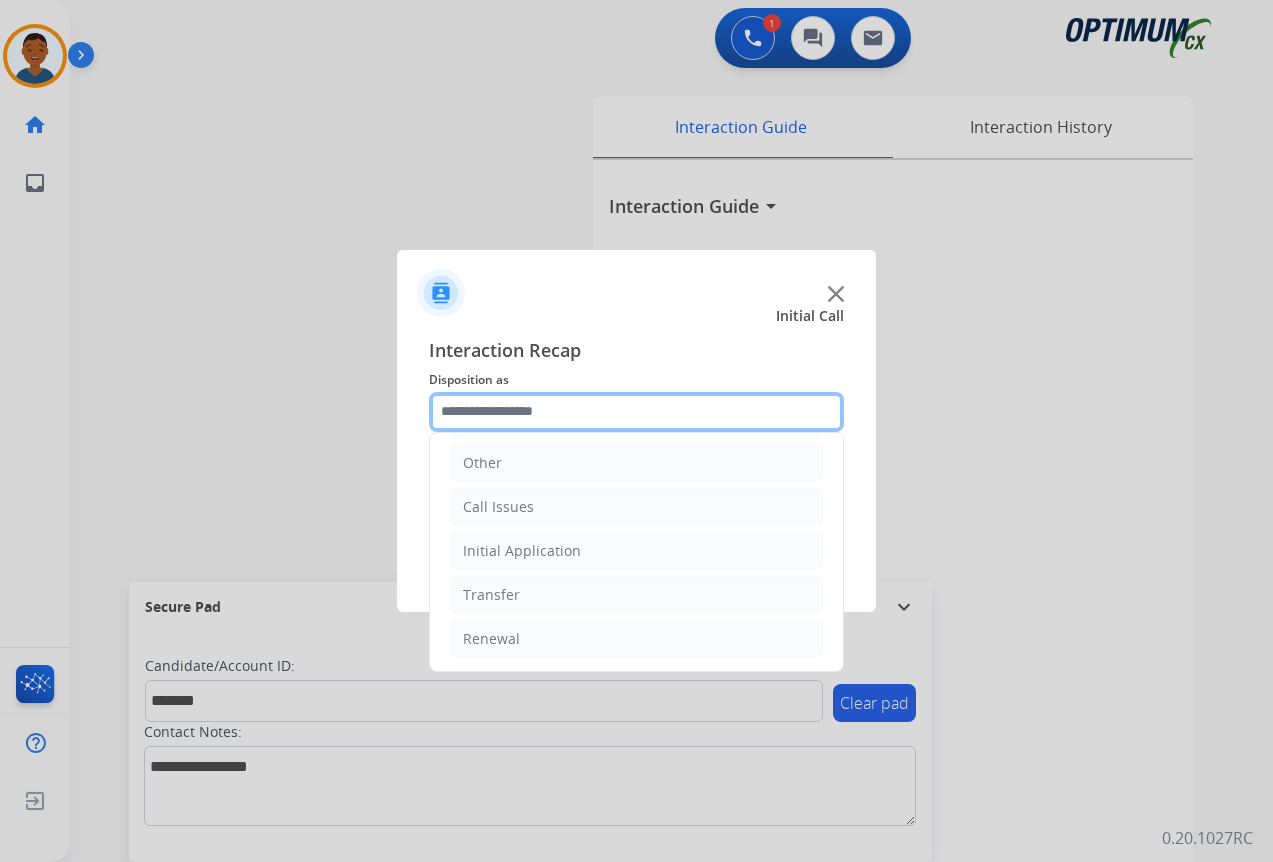 scroll, scrollTop: 136, scrollLeft: 0, axis: vertical 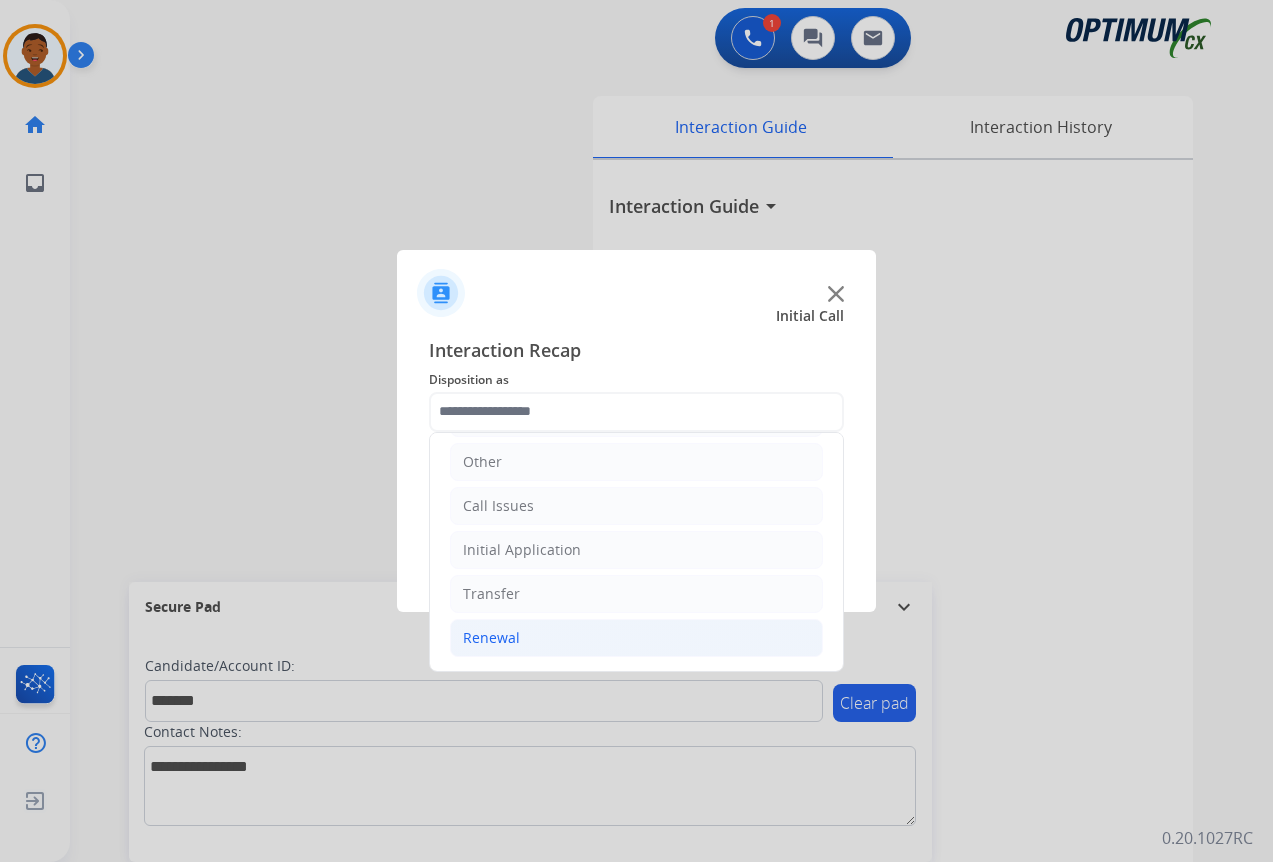 click on "Renewal" 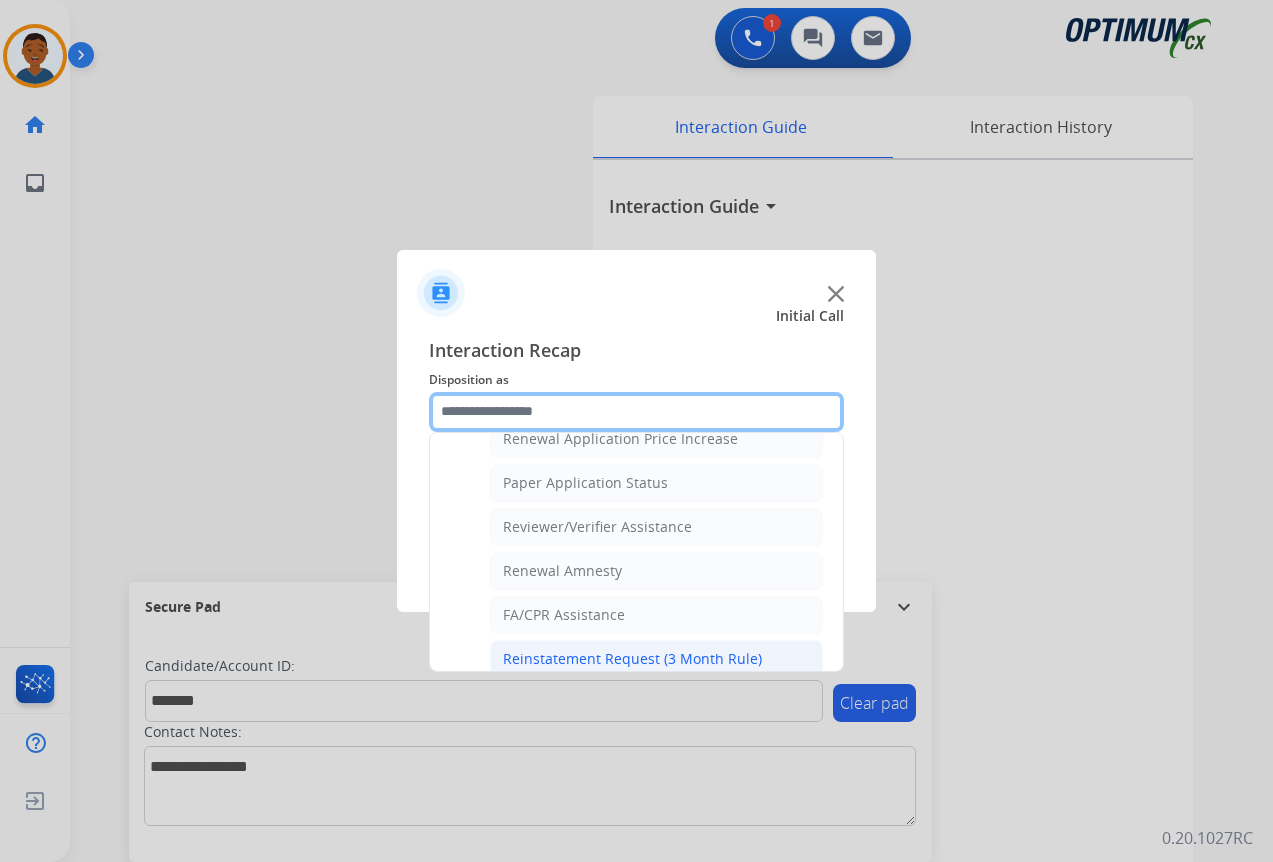 scroll, scrollTop: 672, scrollLeft: 0, axis: vertical 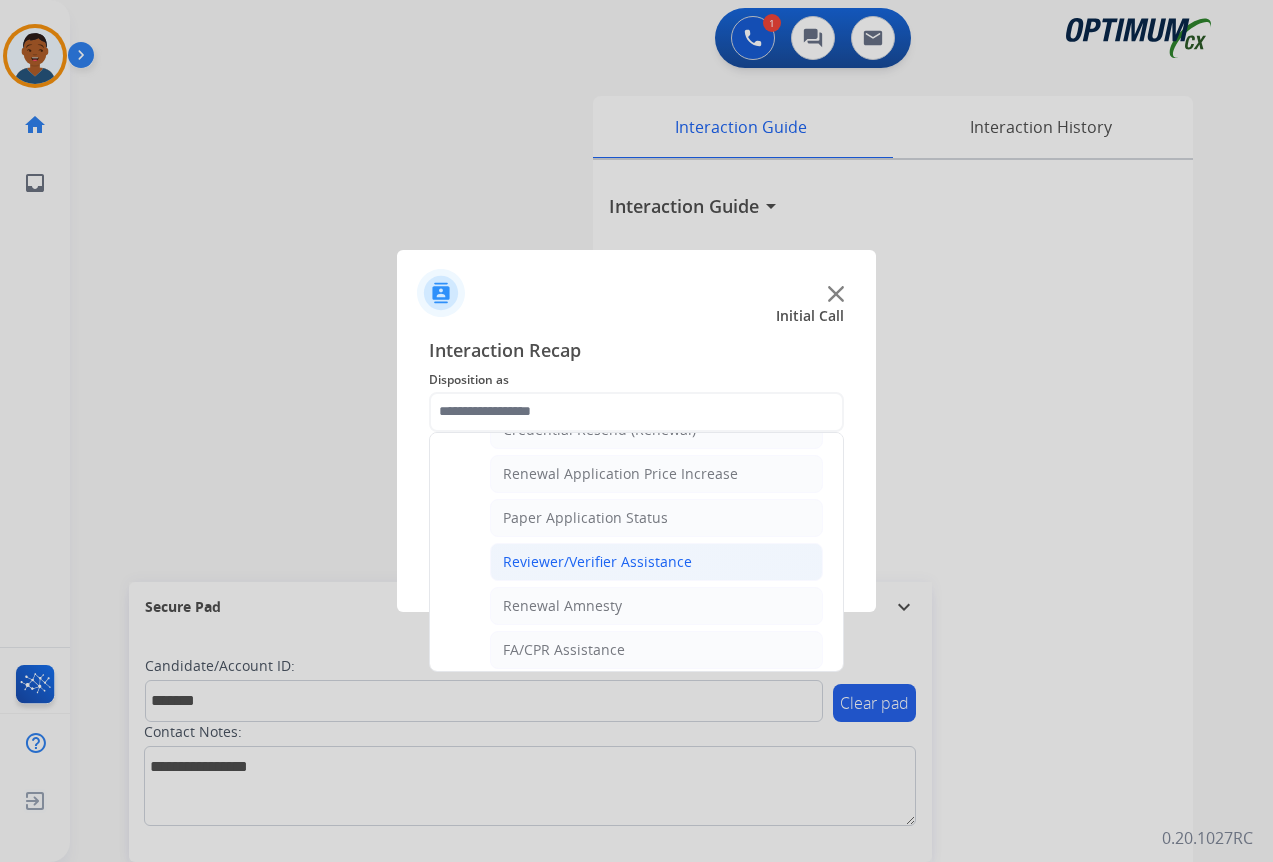 click on "Reviewer/Verifier Assistance" 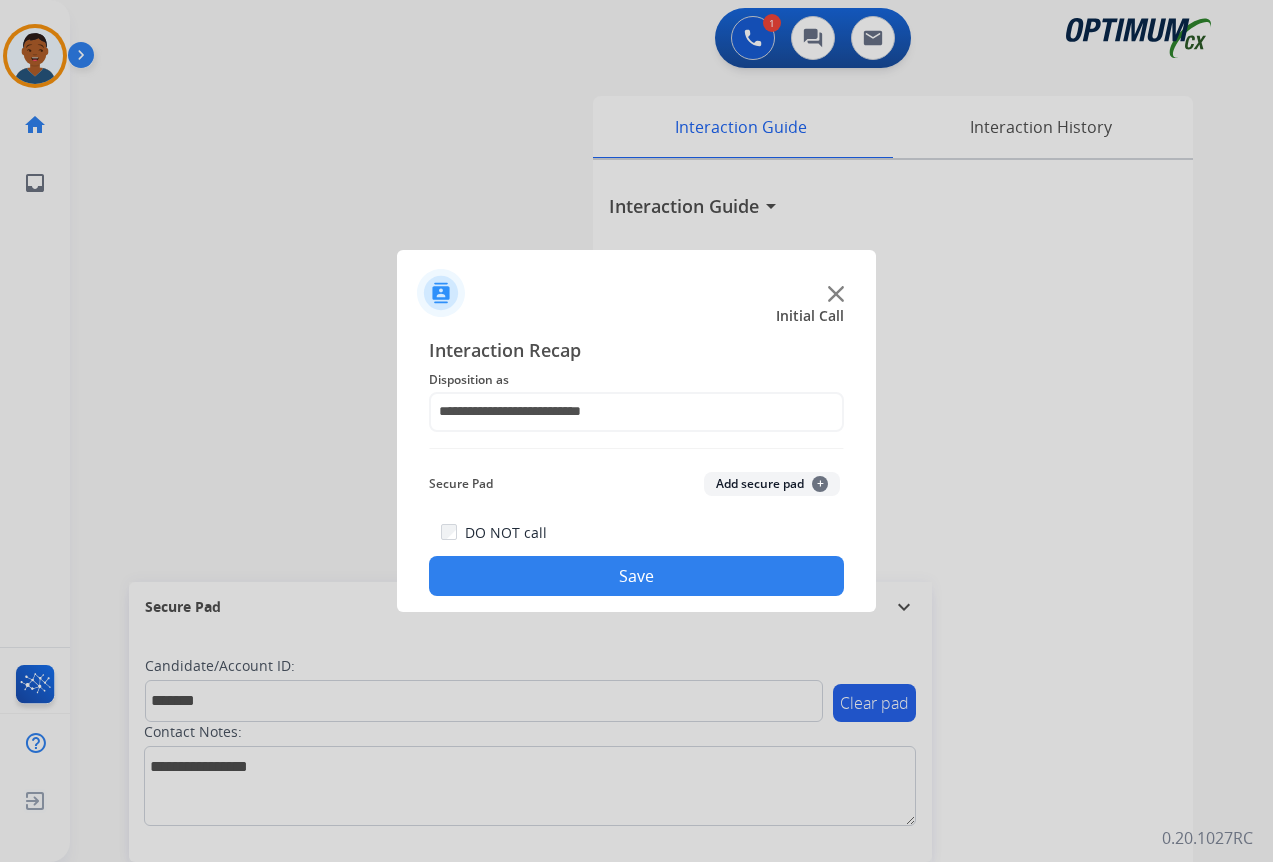 click on "Add secure pad  +" 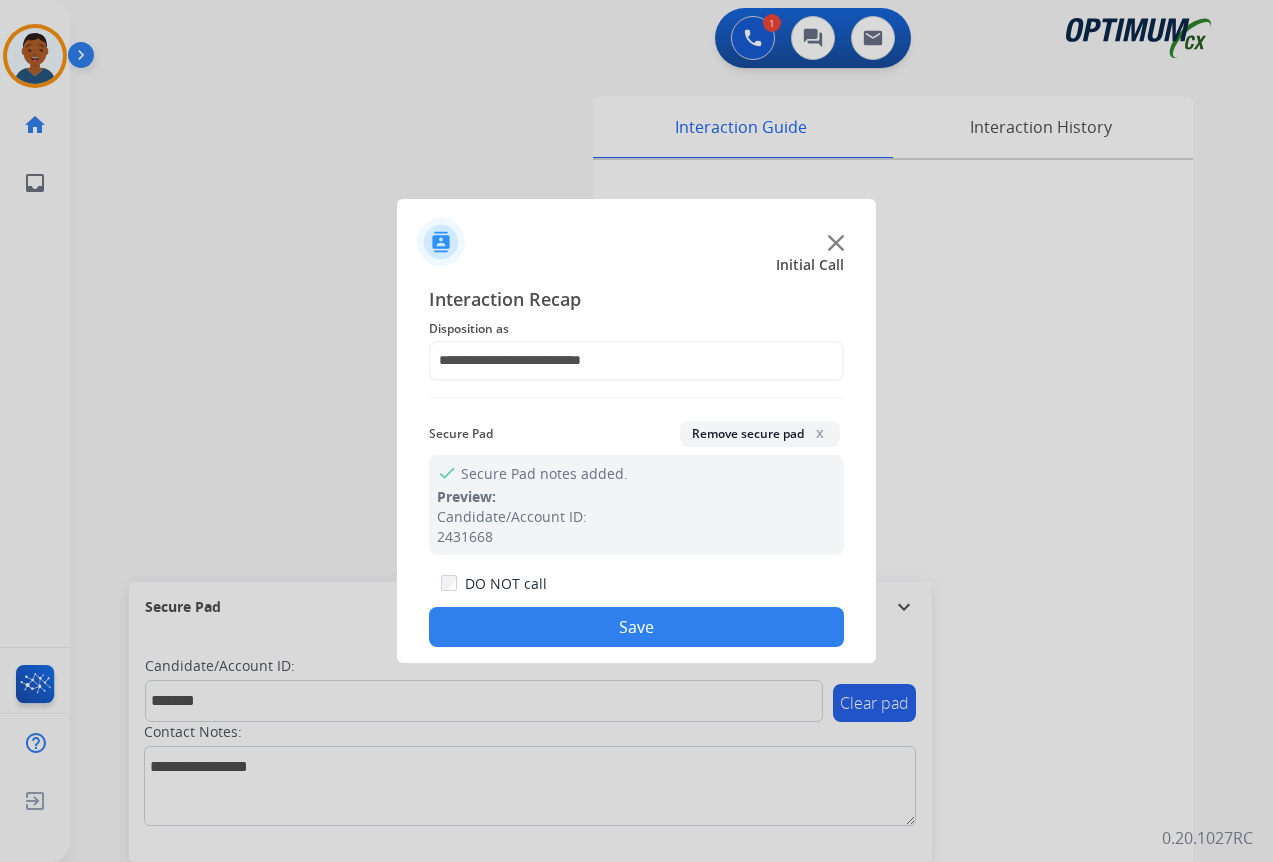 click on "Save" 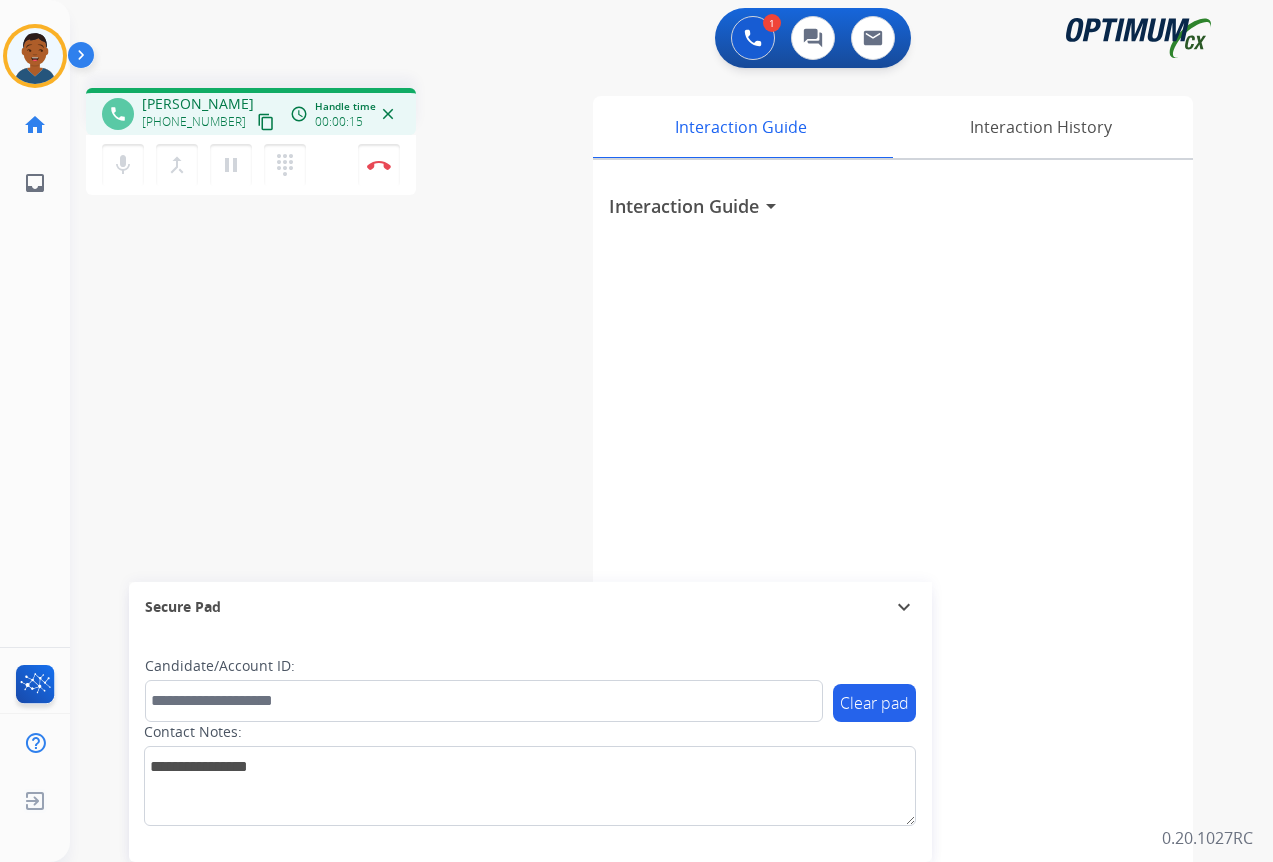 click on "content_copy" at bounding box center [266, 122] 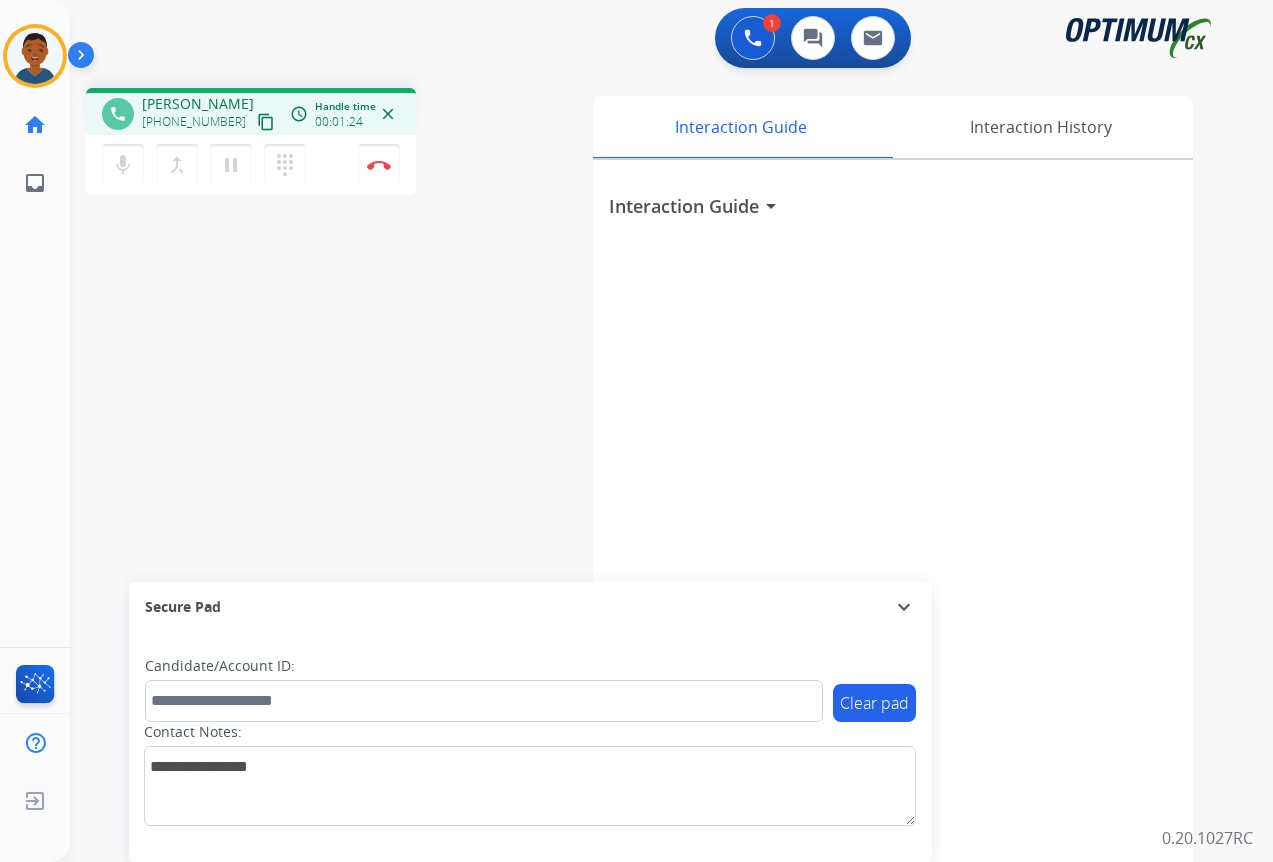 click on "content_copy" at bounding box center [266, 122] 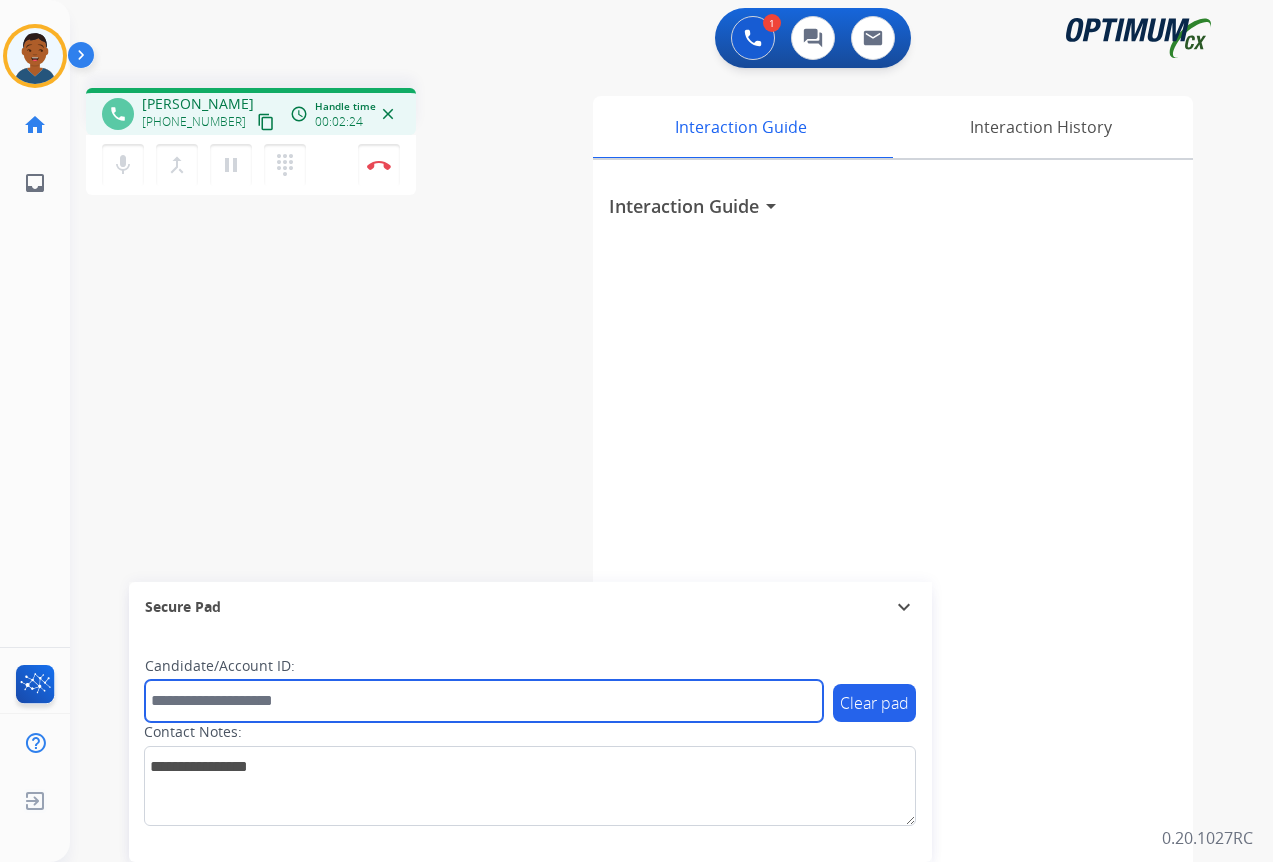 click at bounding box center (484, 701) 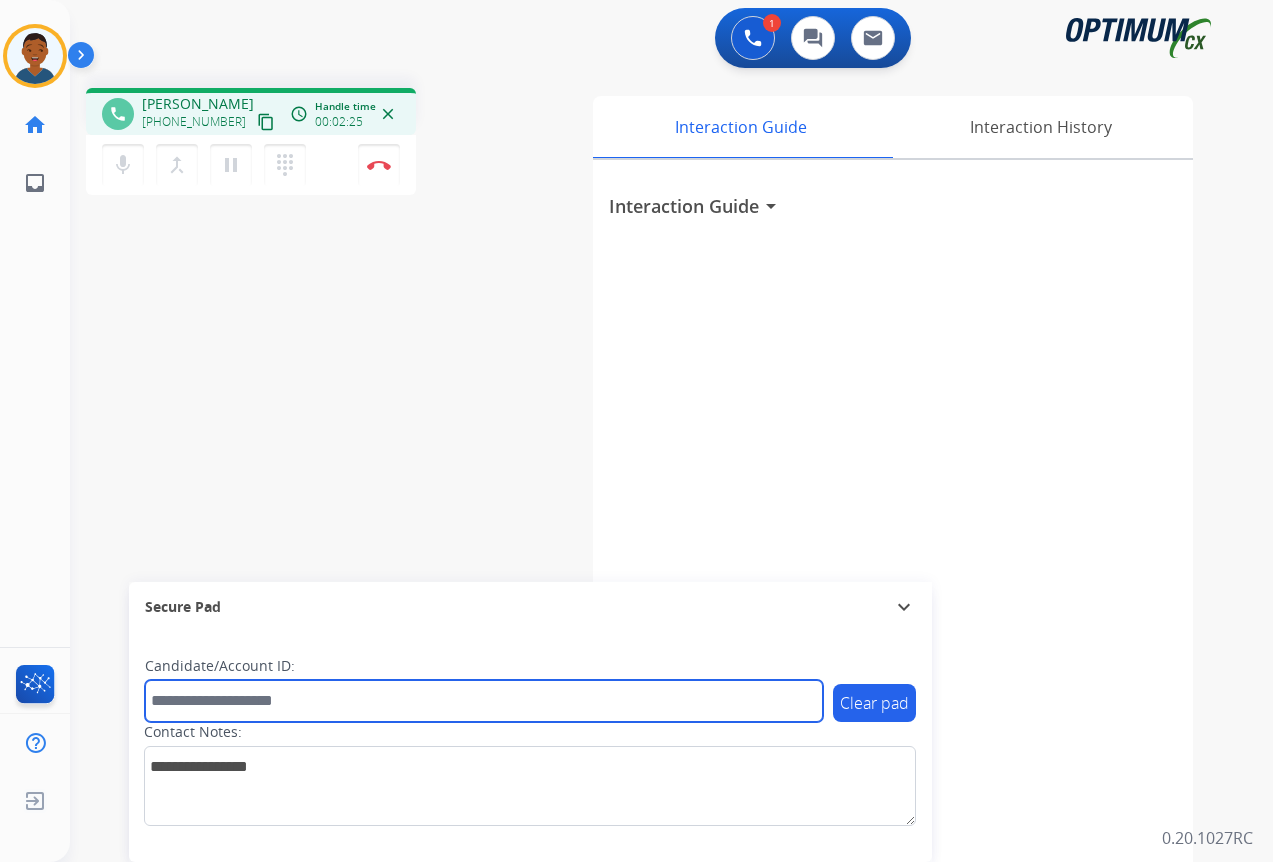 paste on "*******" 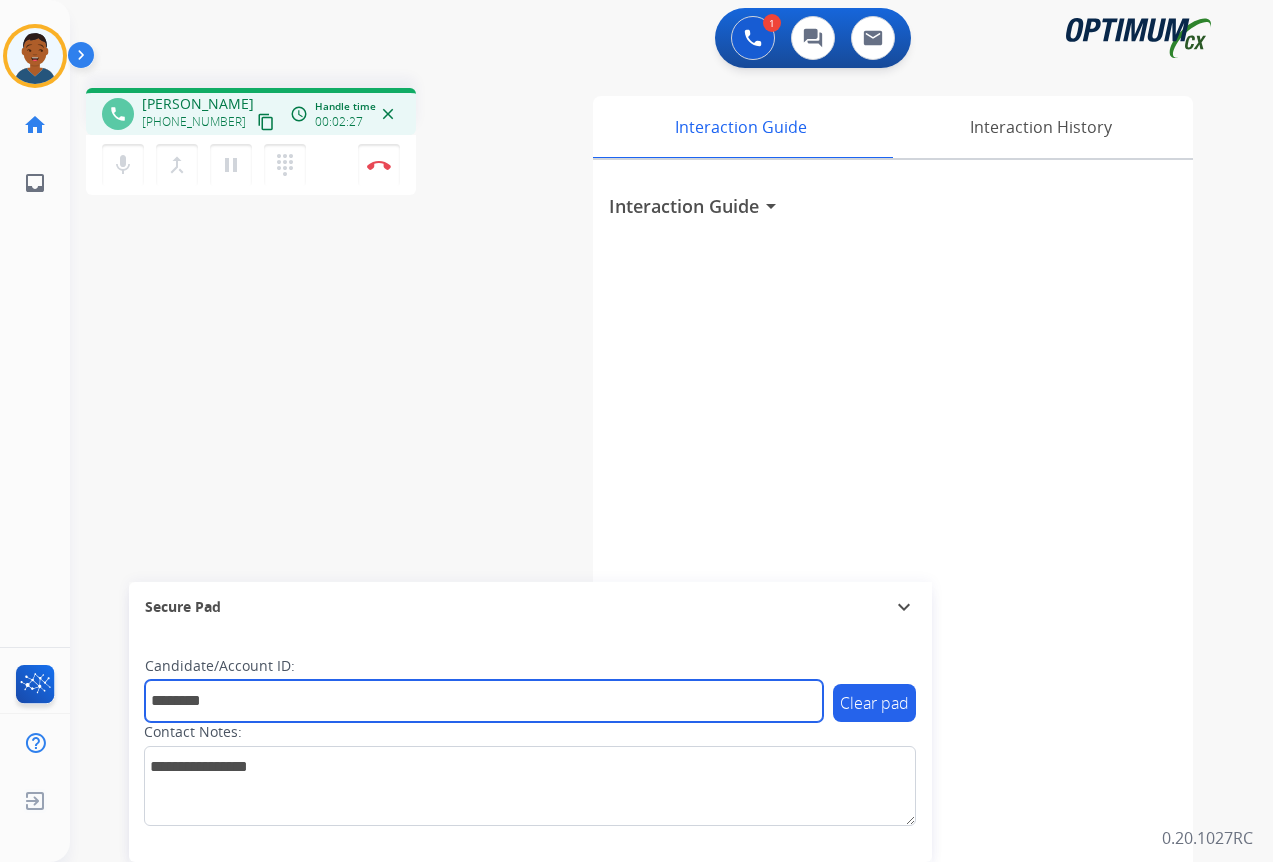 type on "*******" 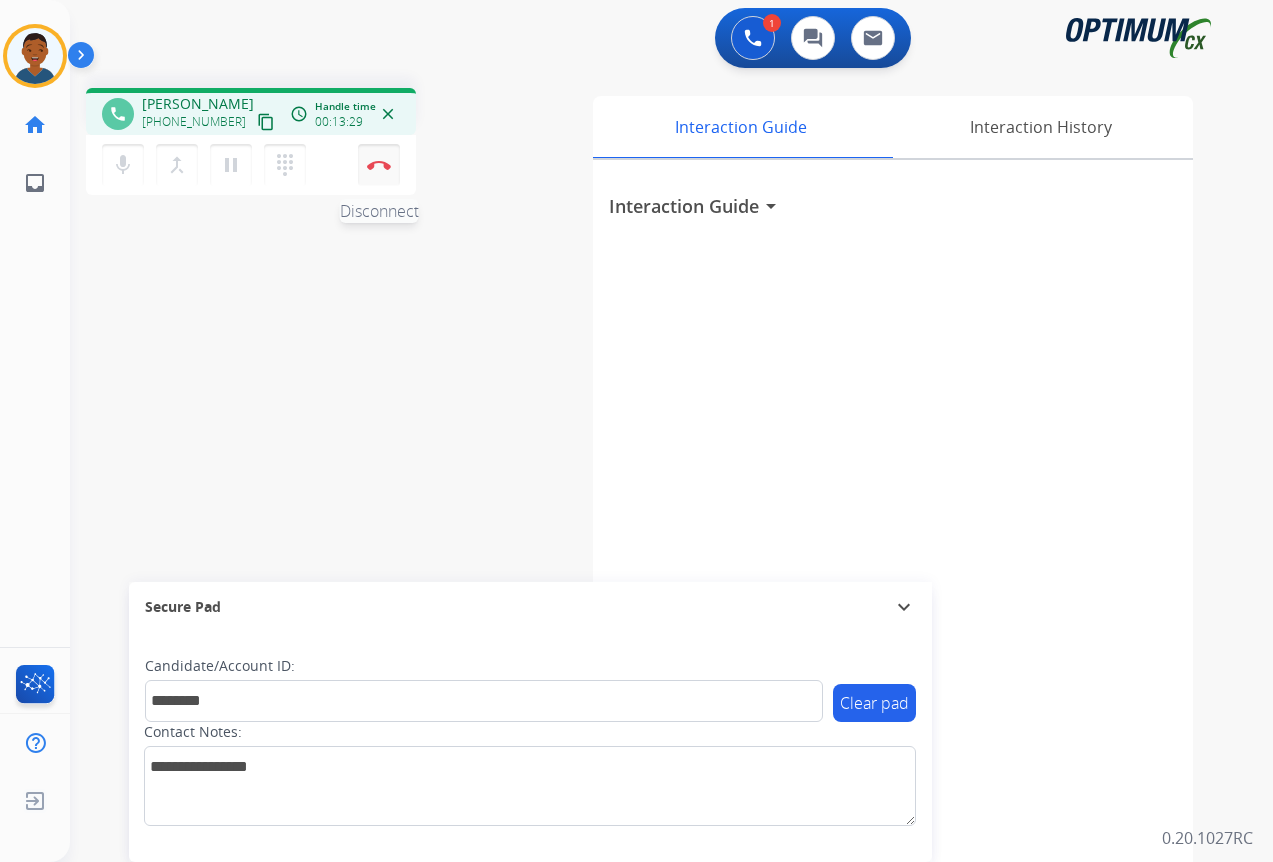 click at bounding box center [379, 165] 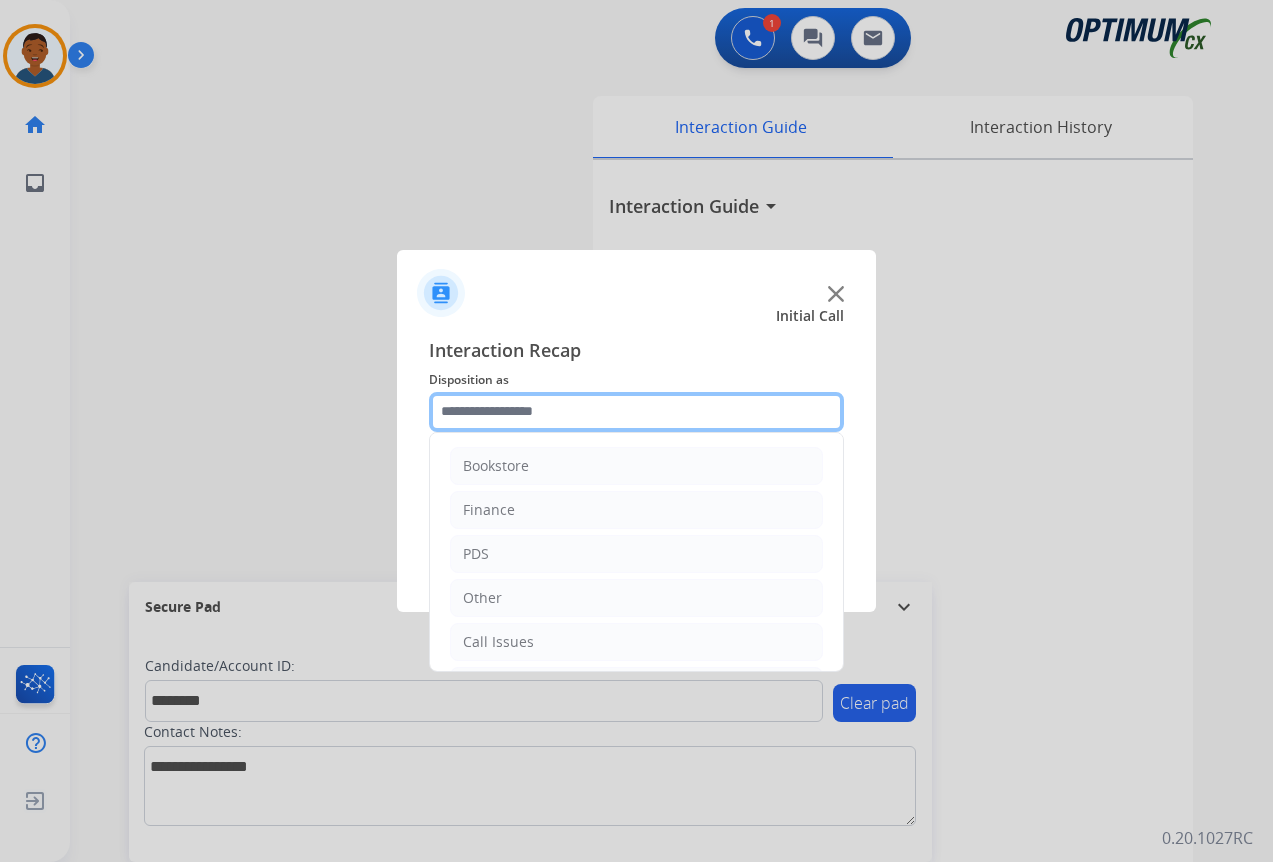 click 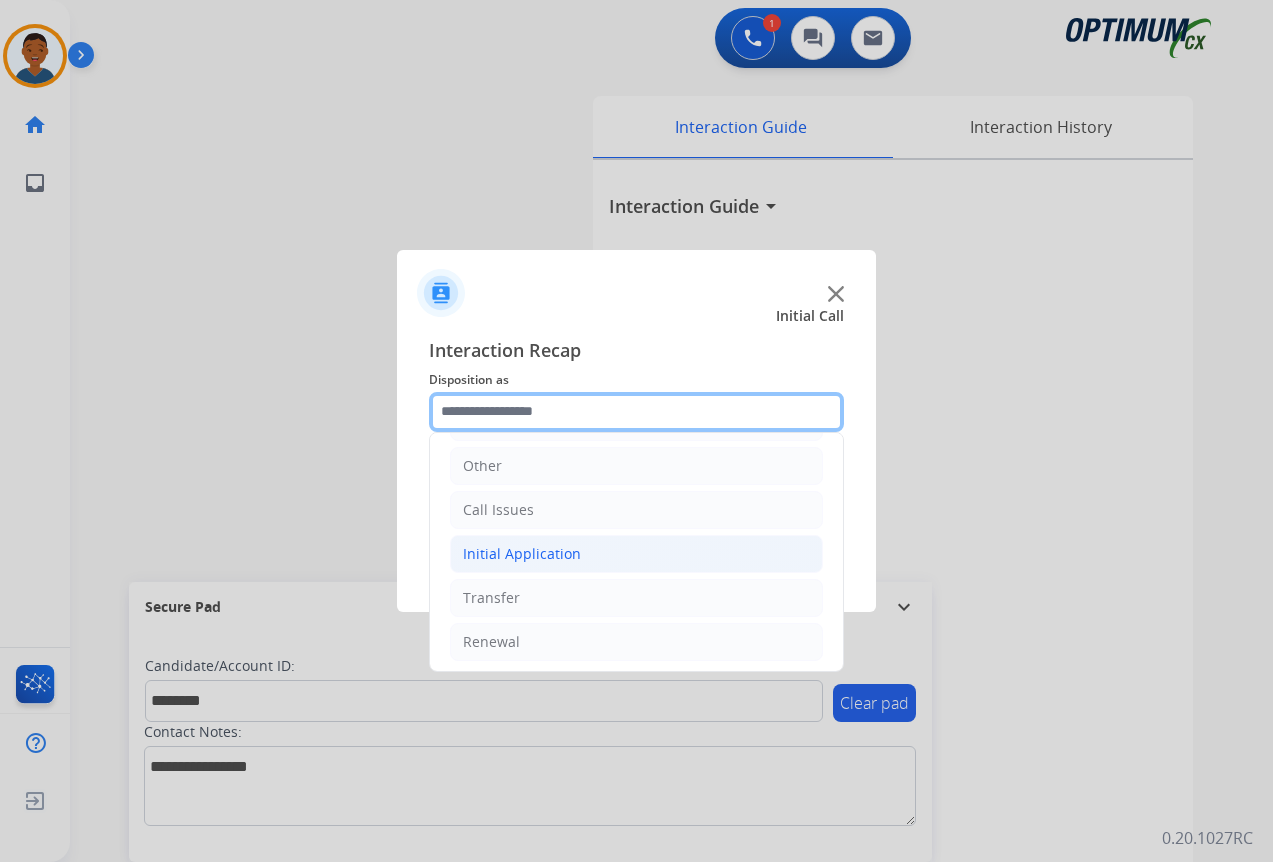 scroll, scrollTop: 136, scrollLeft: 0, axis: vertical 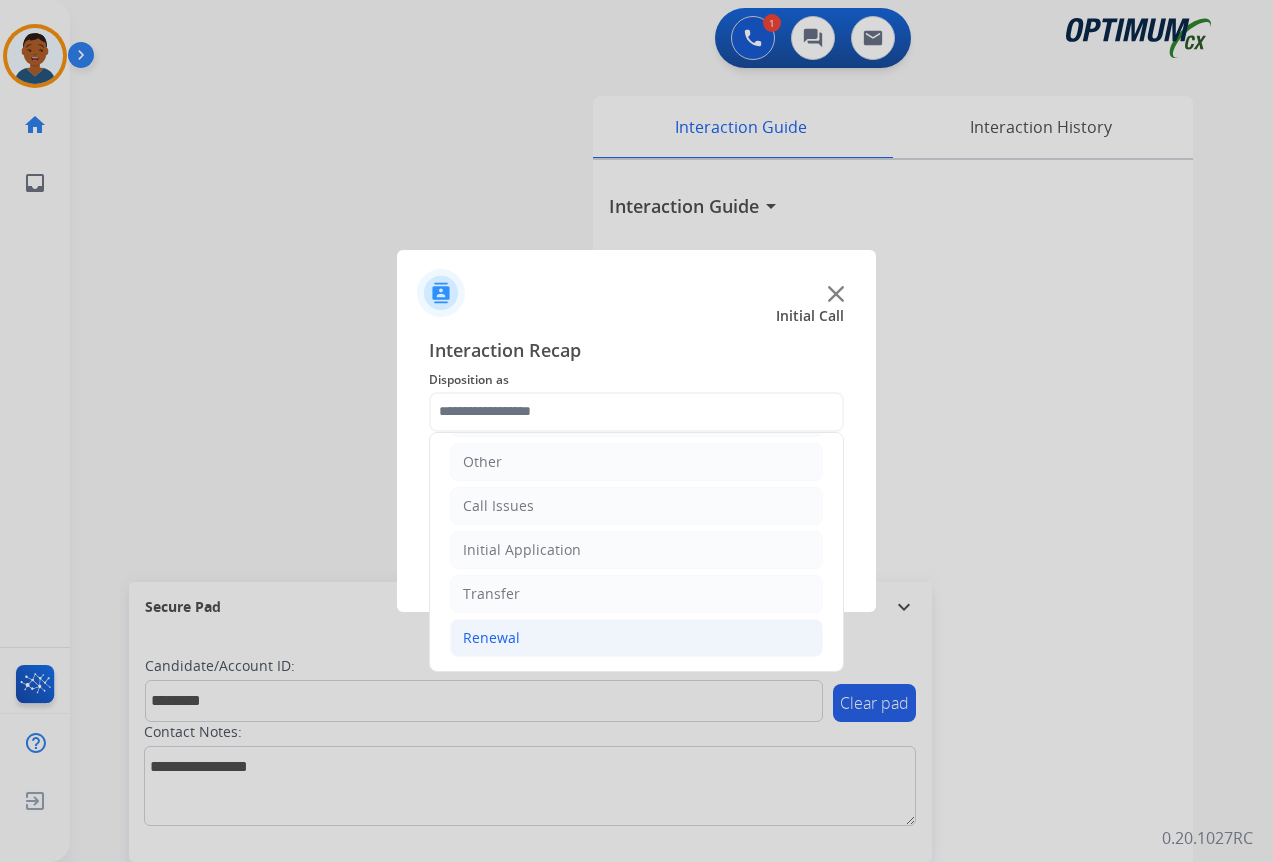 click on "Renewal" 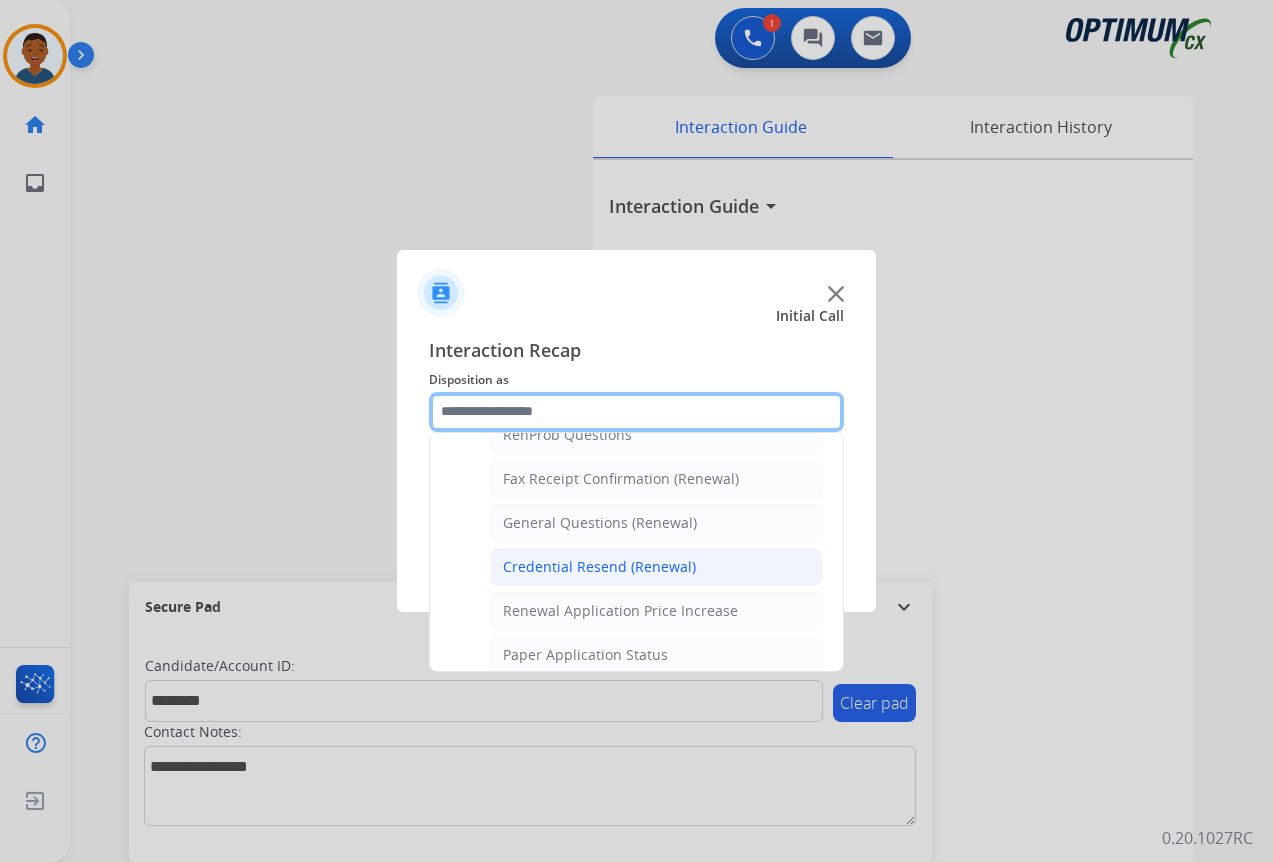 scroll, scrollTop: 536, scrollLeft: 0, axis: vertical 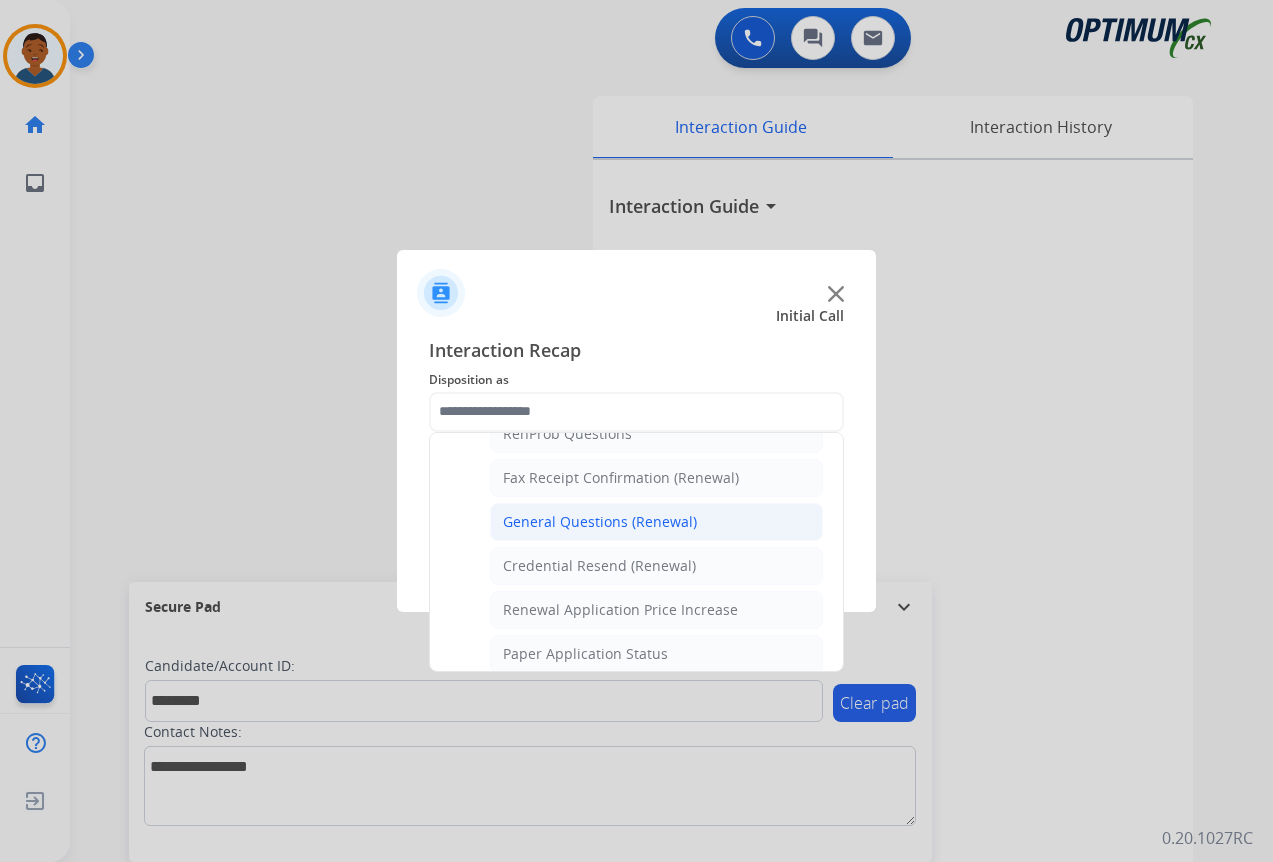 click on "General Questions (Renewal)" 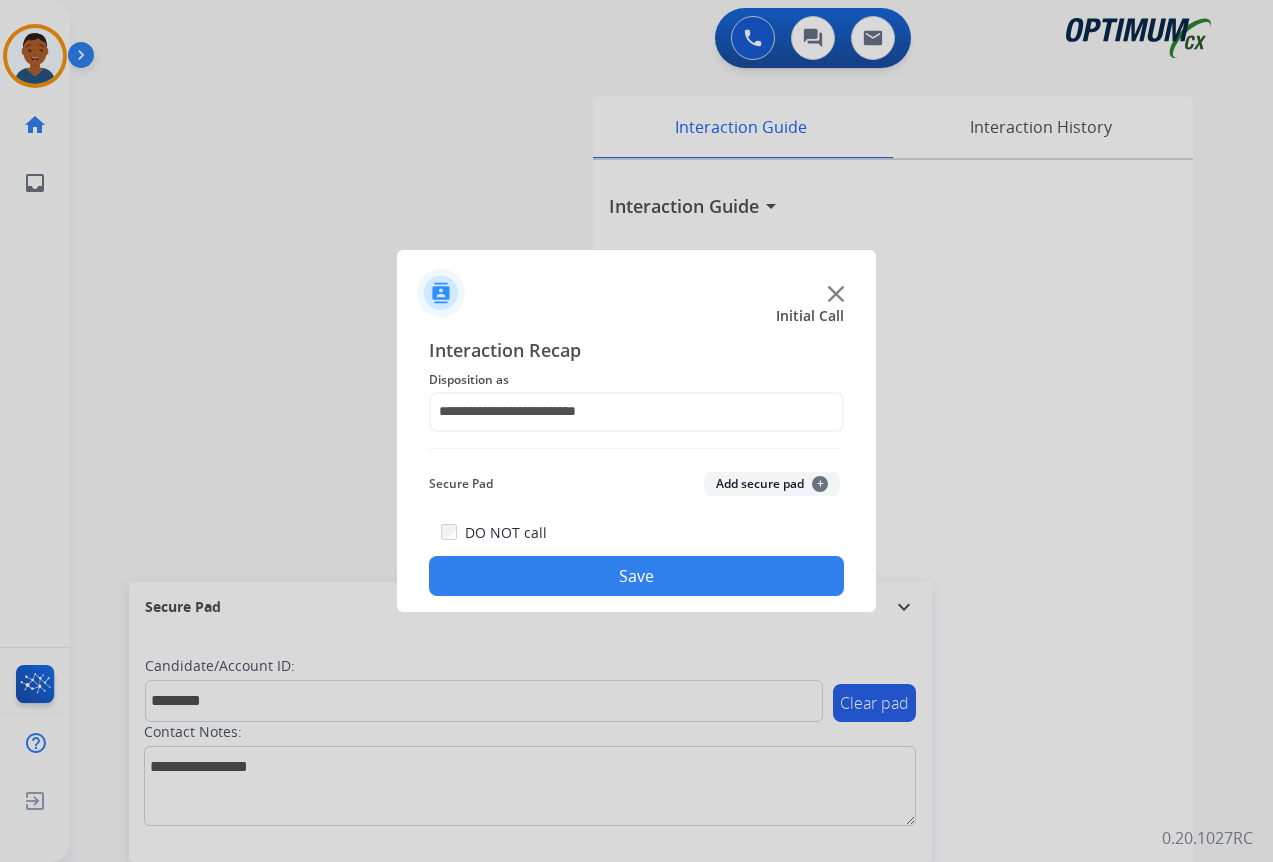 click on "Add secure pad  +" 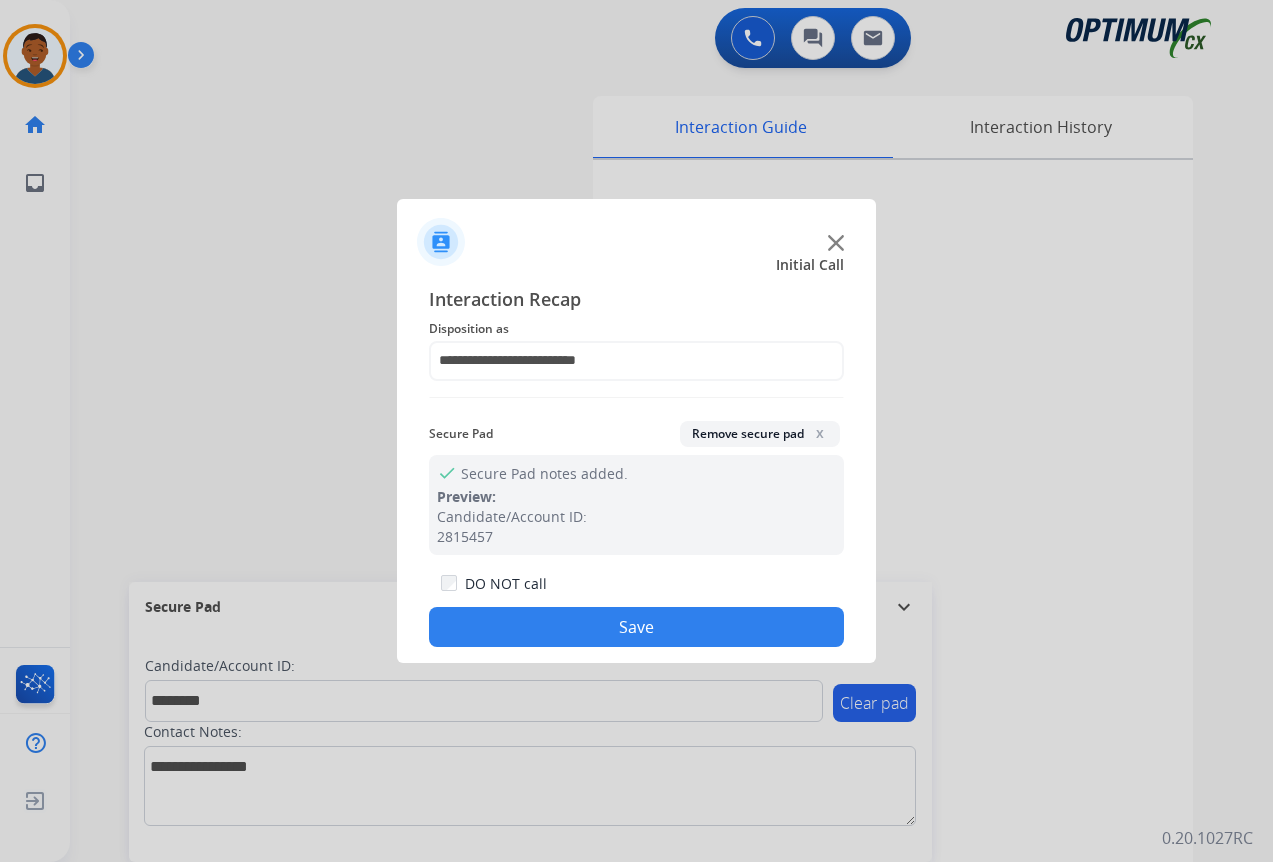 drag, startPoint x: 658, startPoint y: 623, endPoint x: 933, endPoint y: 615, distance: 275.11633 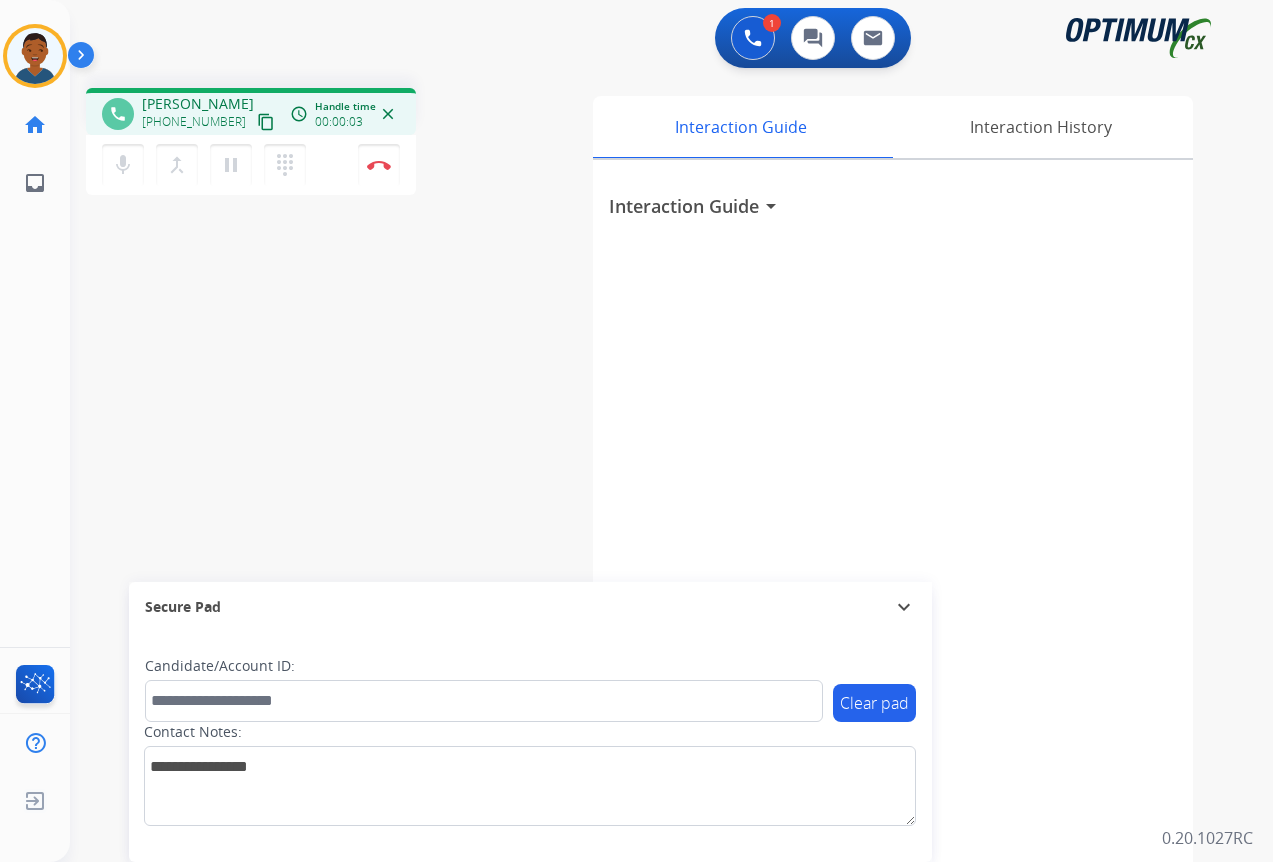 click on "content_copy" at bounding box center [266, 122] 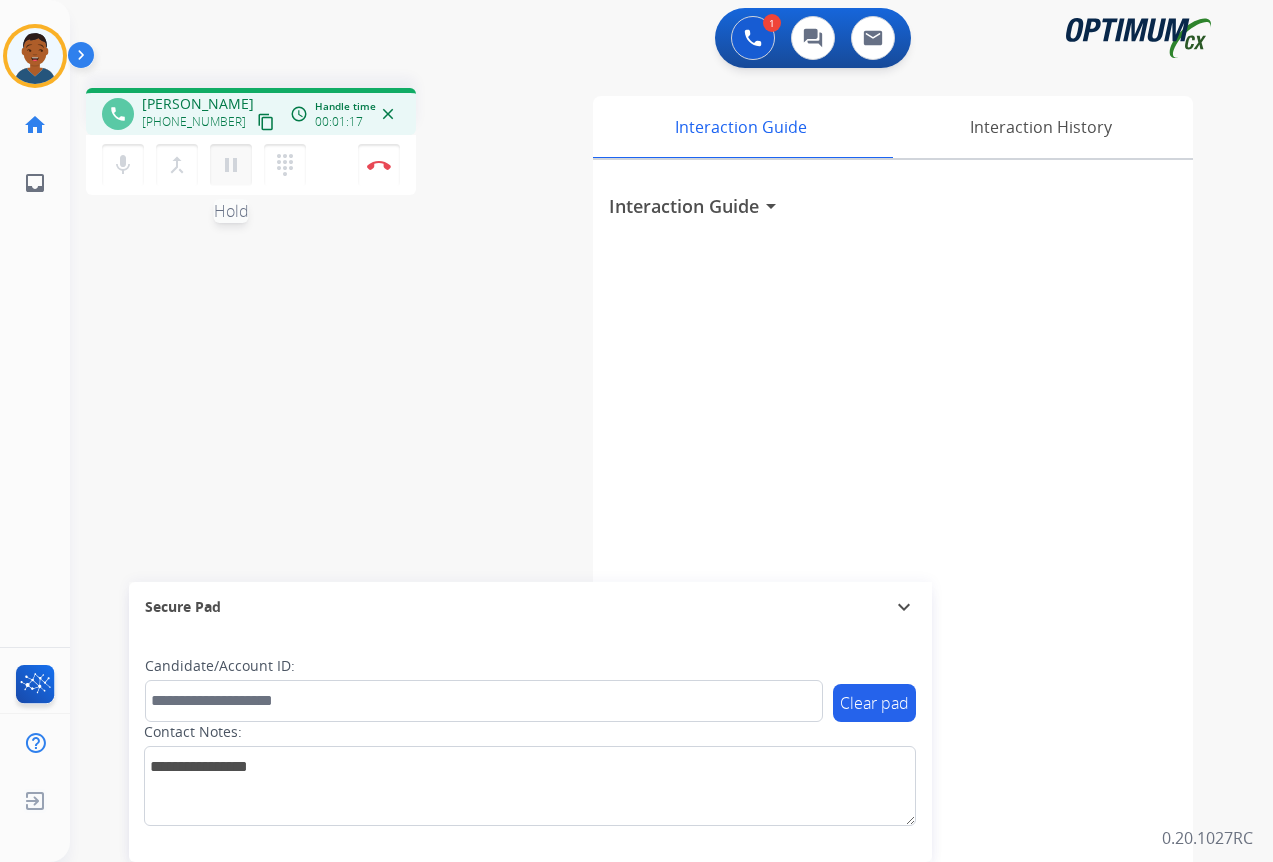 click on "pause" at bounding box center (231, 165) 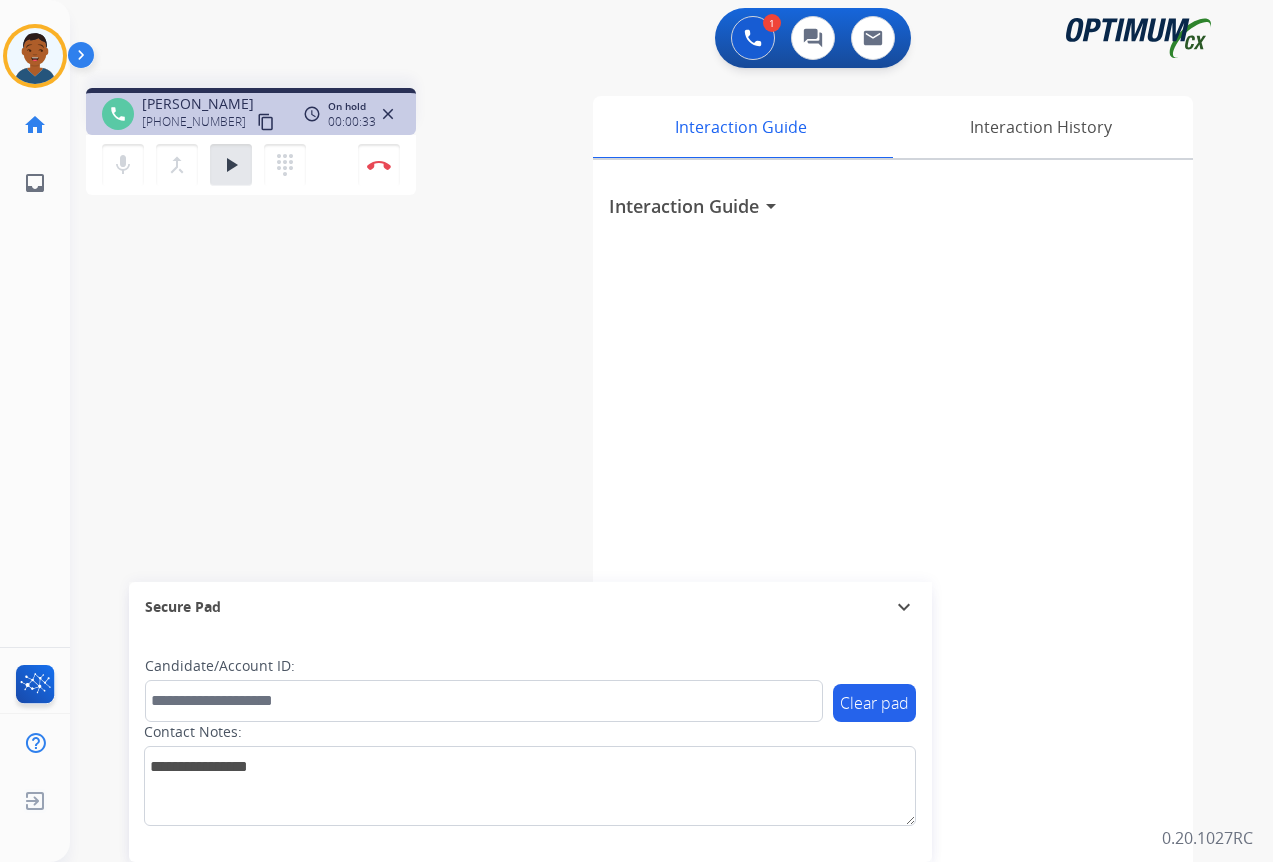 click on "content_copy" at bounding box center (266, 122) 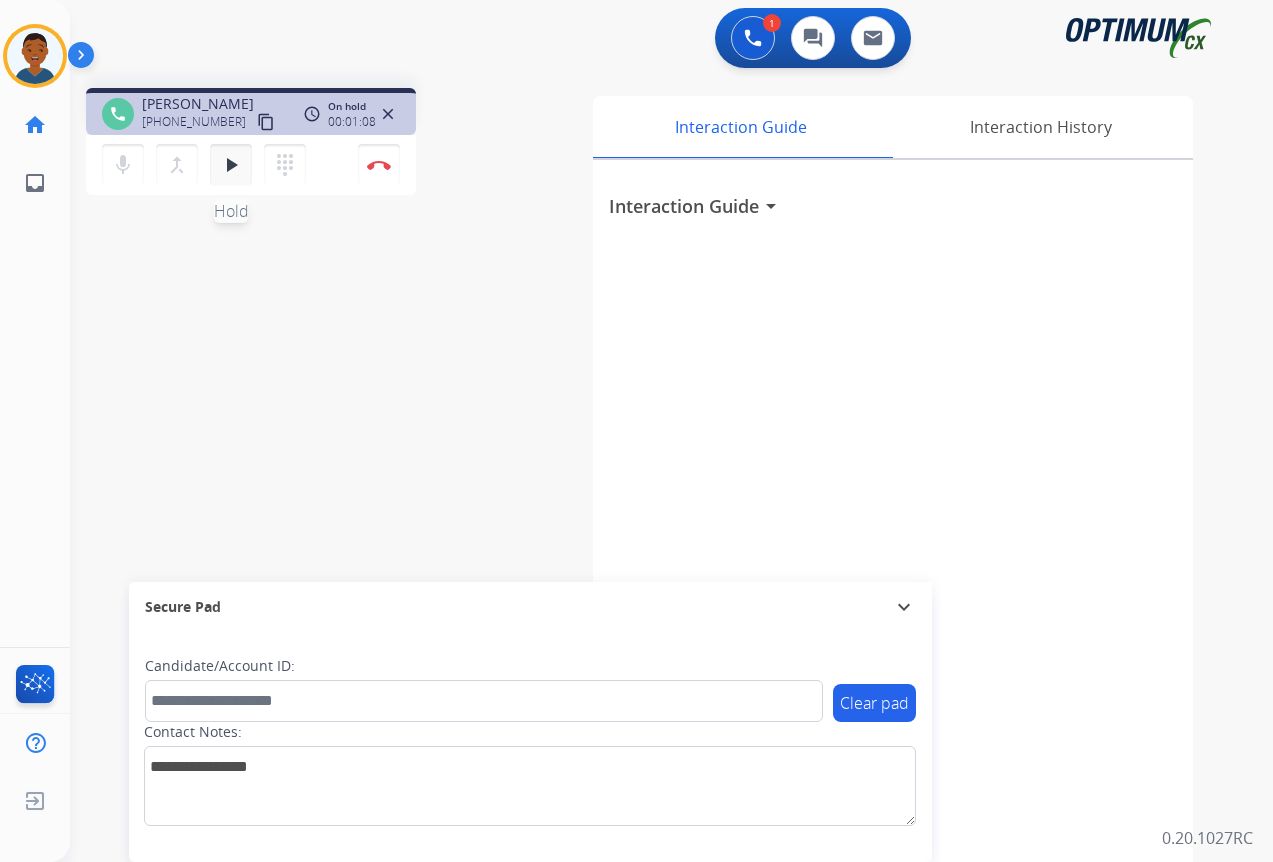 click on "play_arrow" at bounding box center [231, 165] 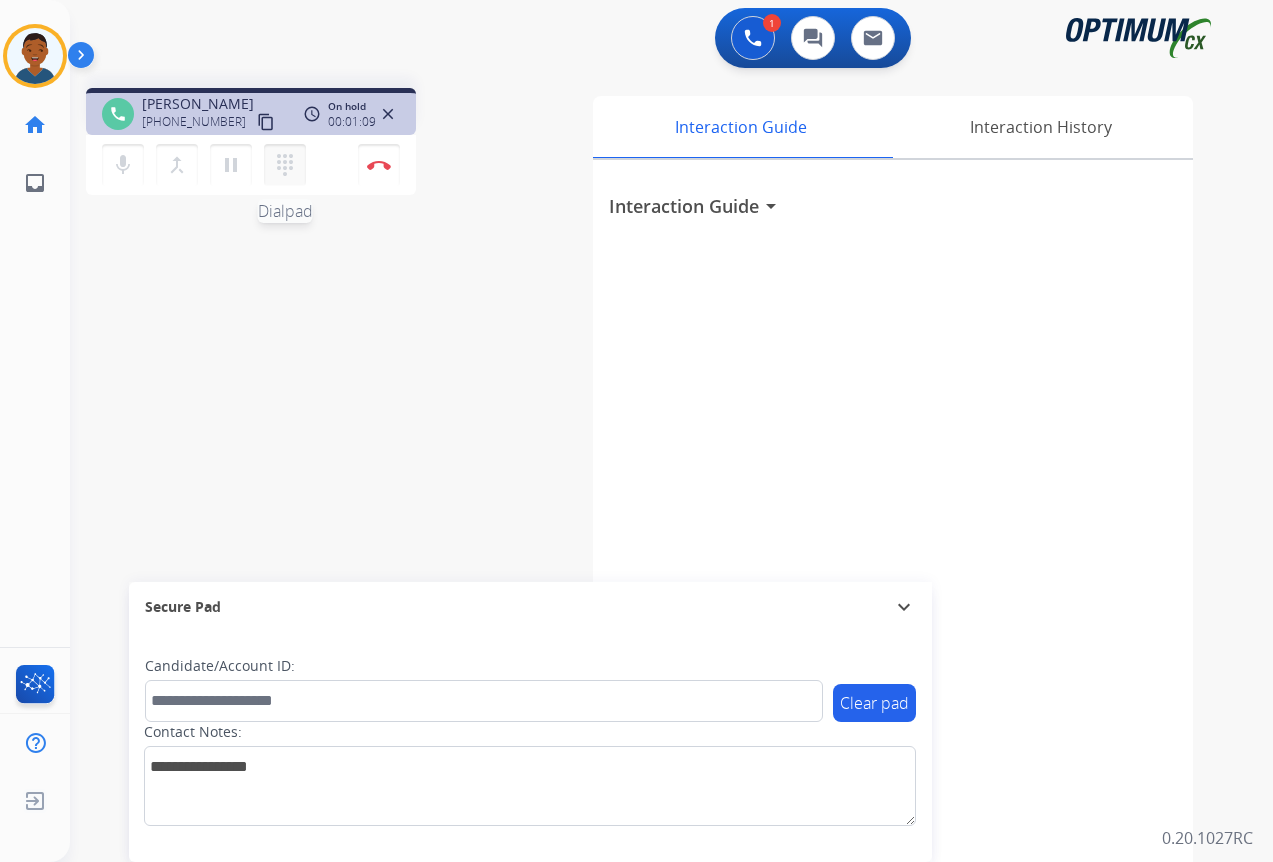 click on "dialpad" at bounding box center (285, 165) 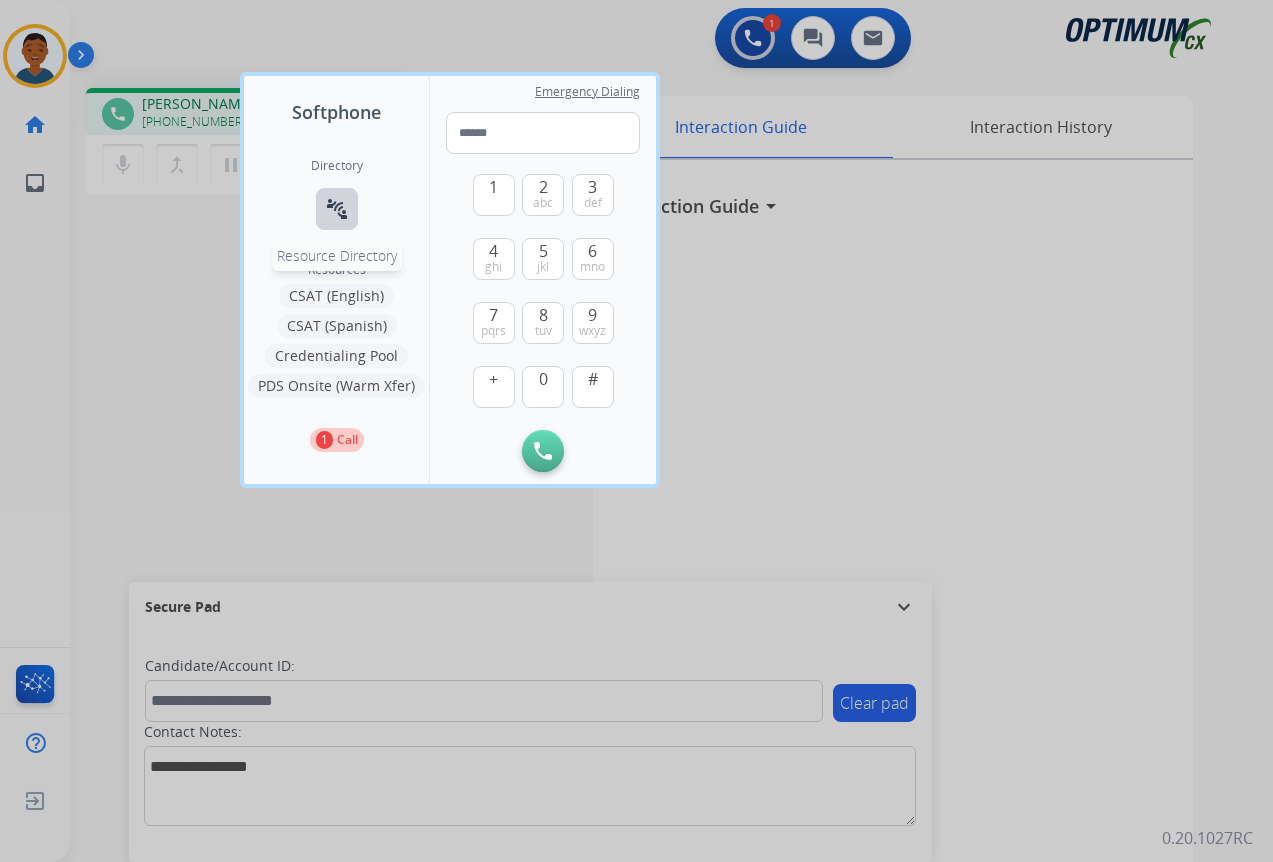 click on "connect_without_contact" at bounding box center [337, 209] 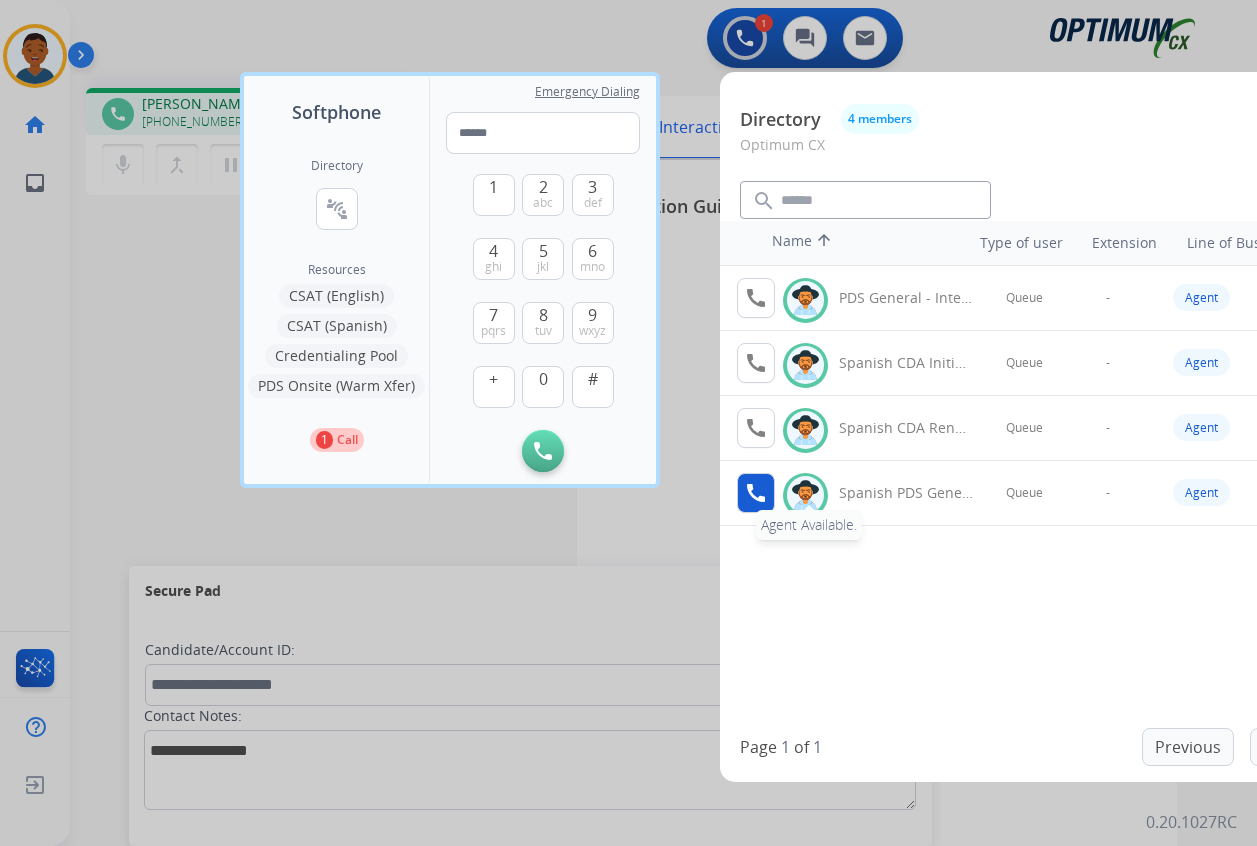 click on "call" at bounding box center [756, 493] 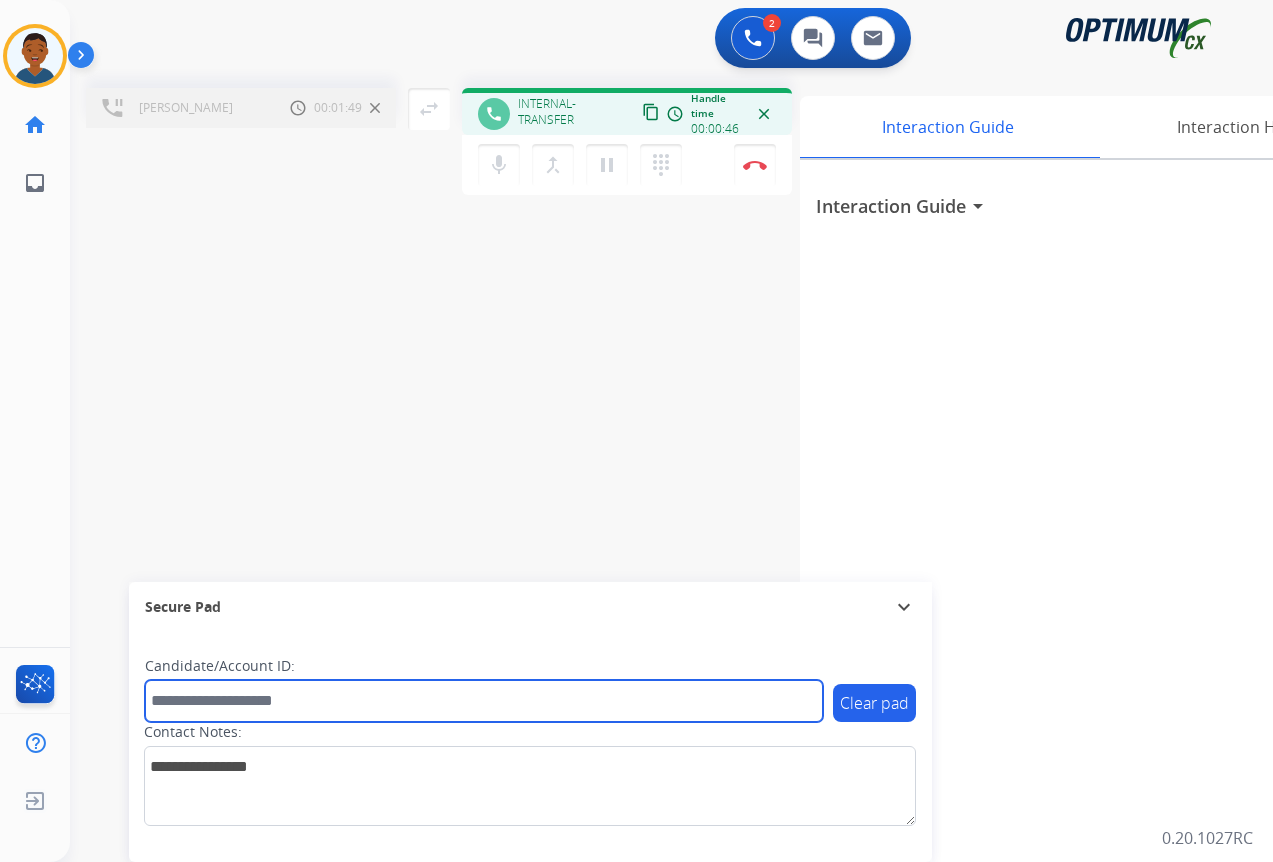 click at bounding box center [484, 701] 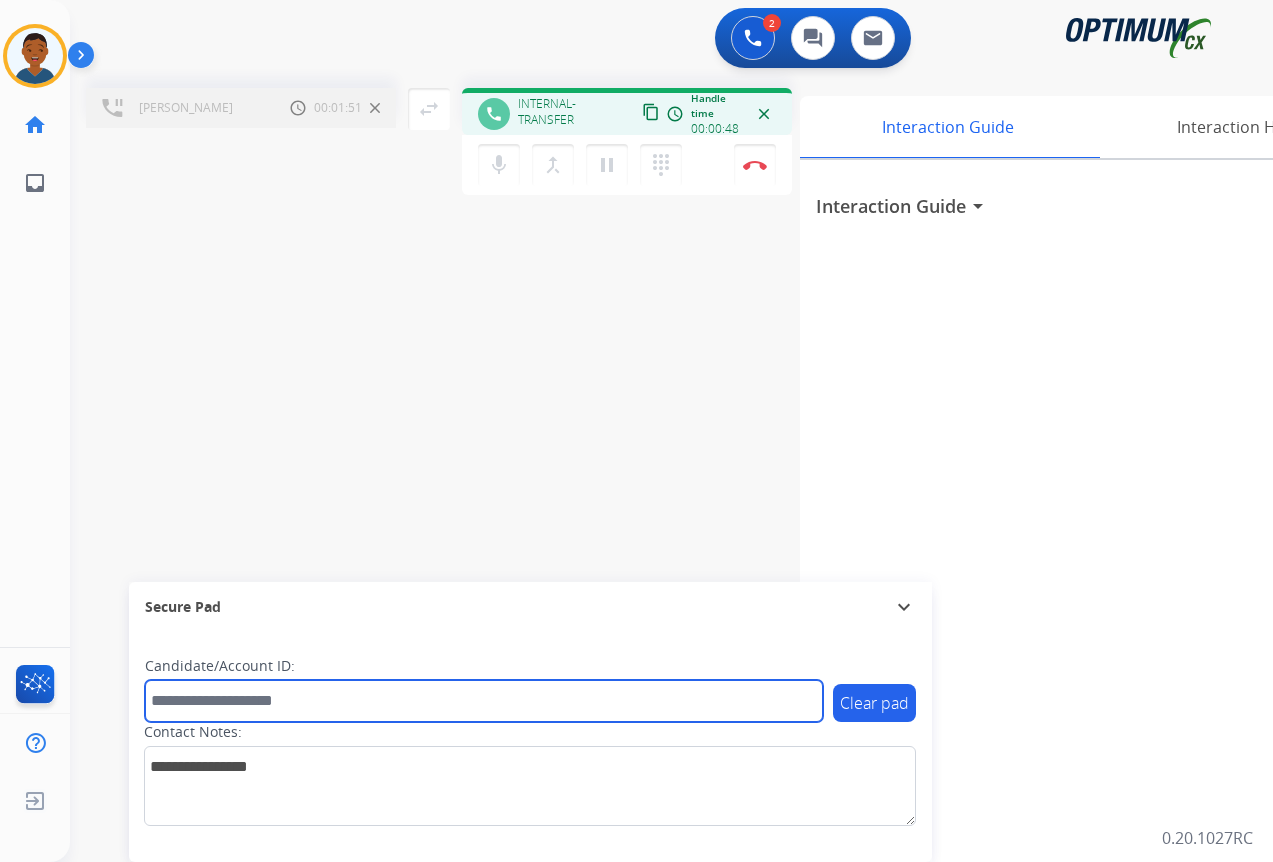 paste on "*********" 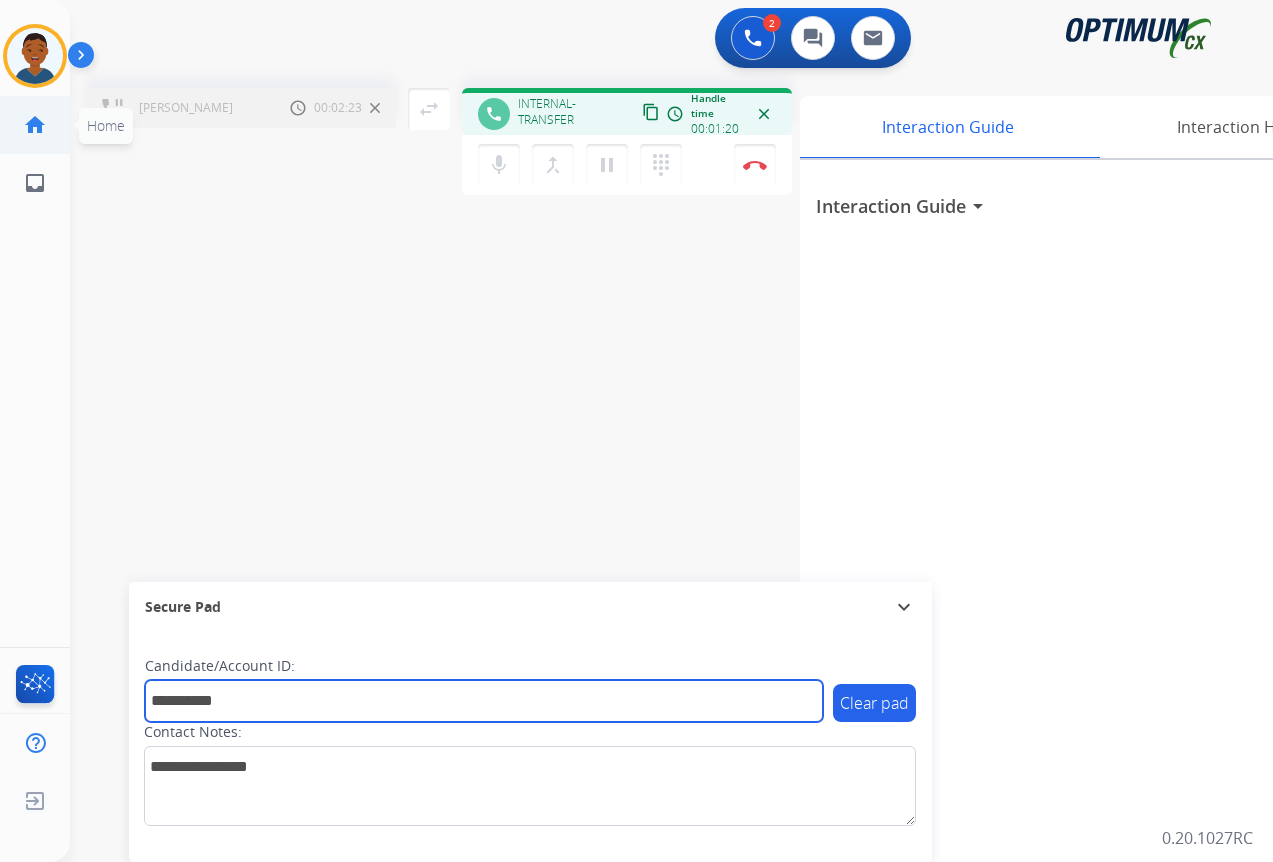 type on "*********" 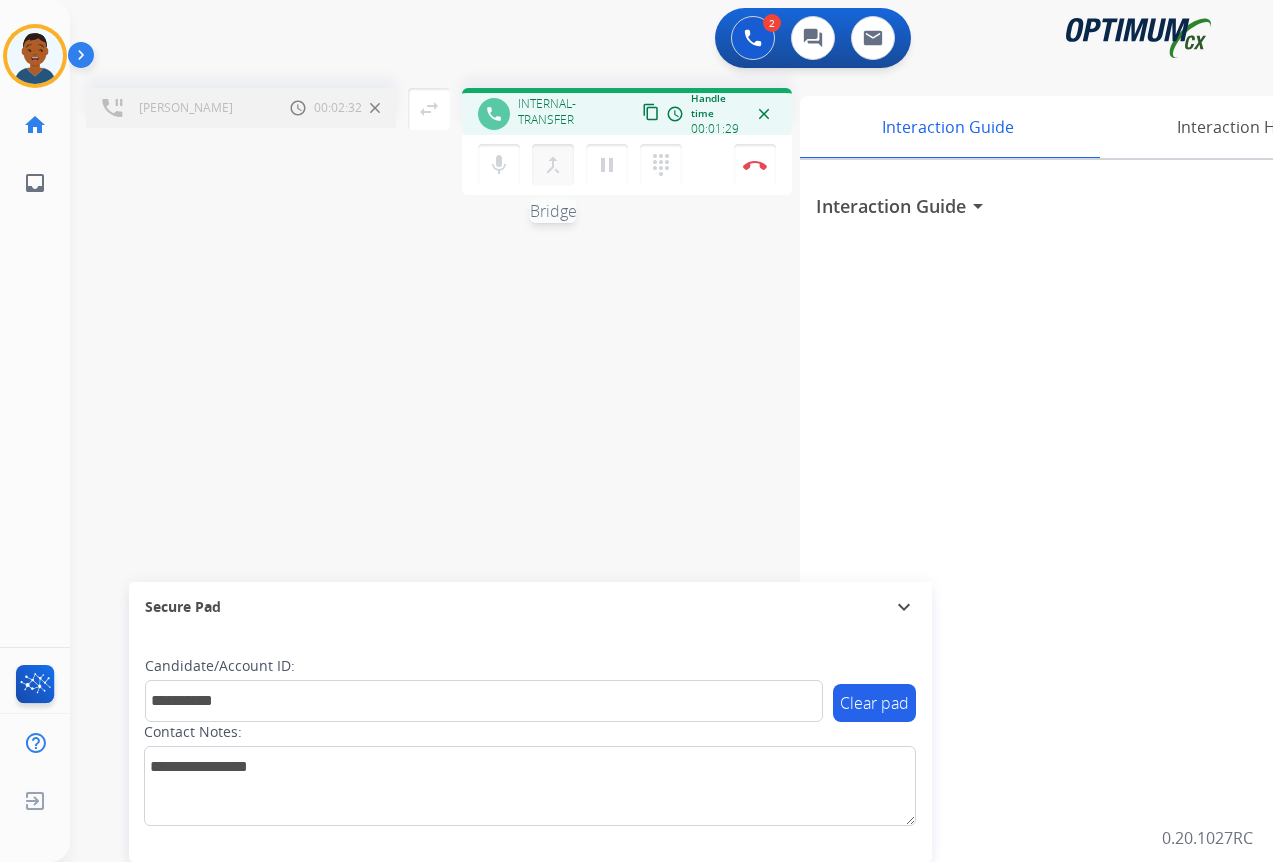 click on "merge_type" at bounding box center (553, 165) 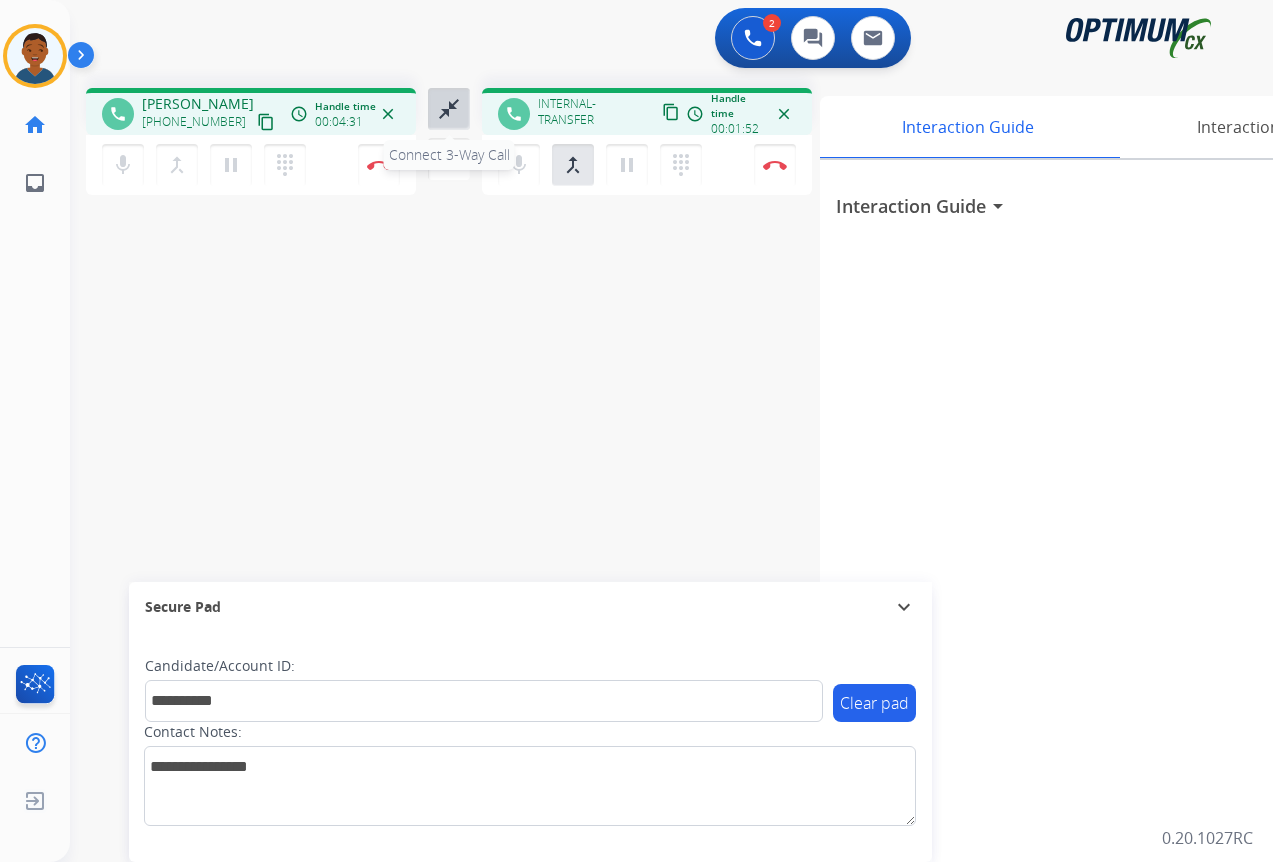 click on "close_fullscreen" at bounding box center (449, 109) 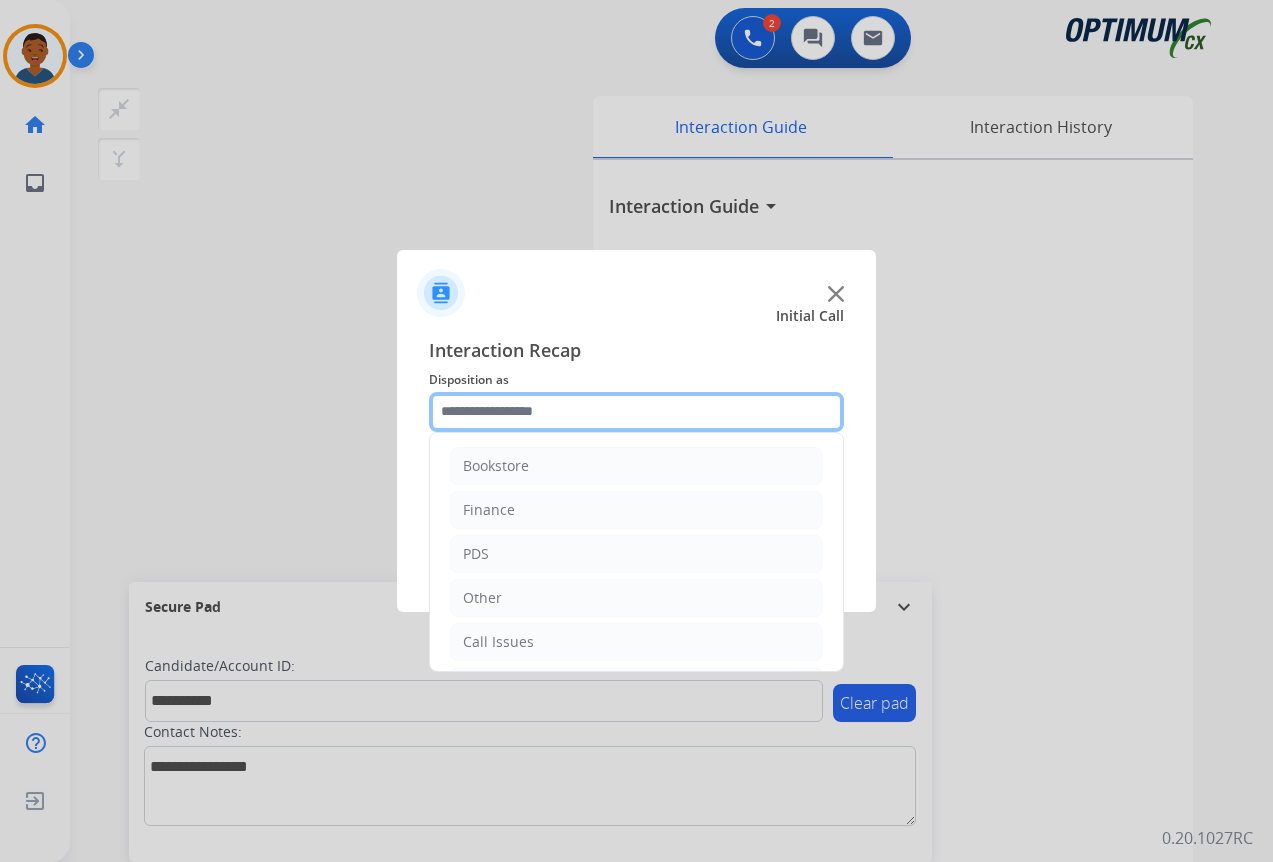 click 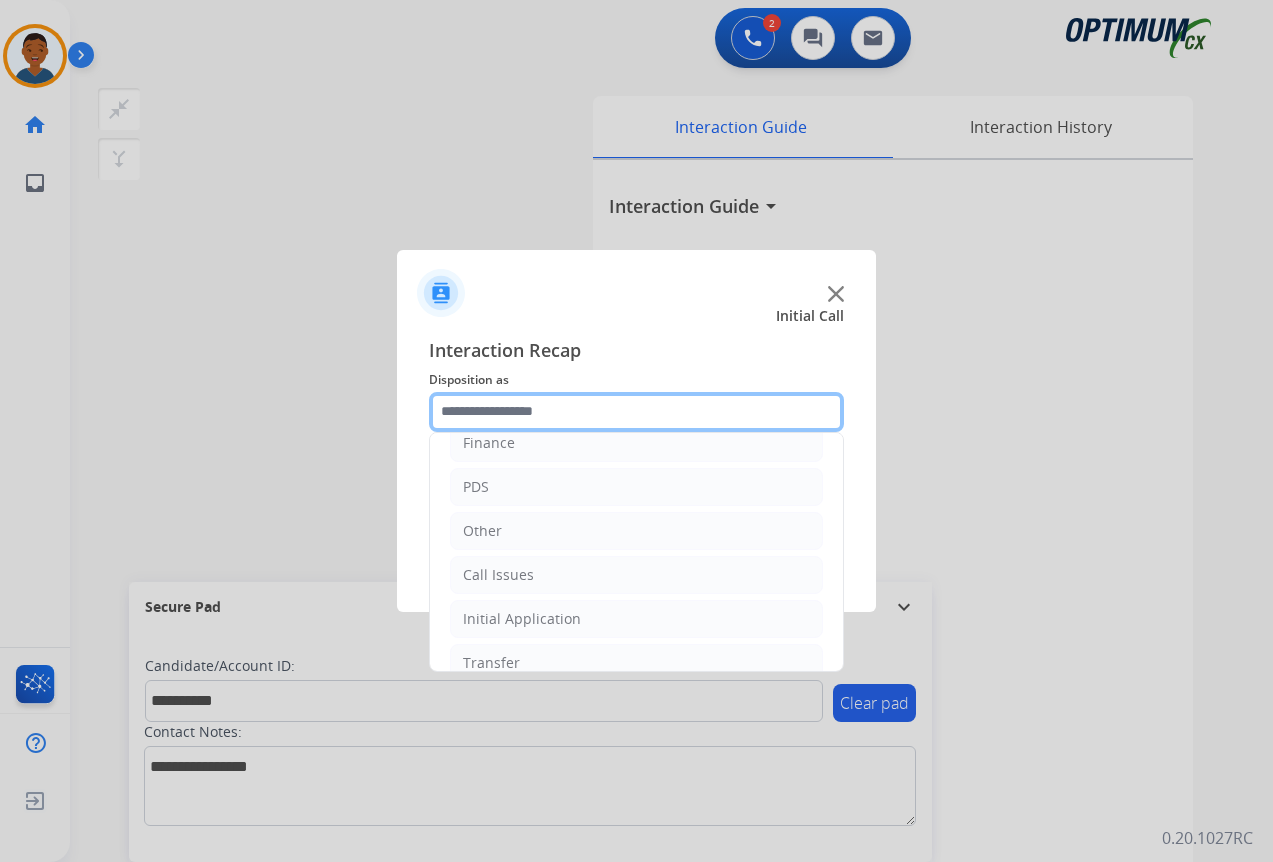 scroll, scrollTop: 136, scrollLeft: 0, axis: vertical 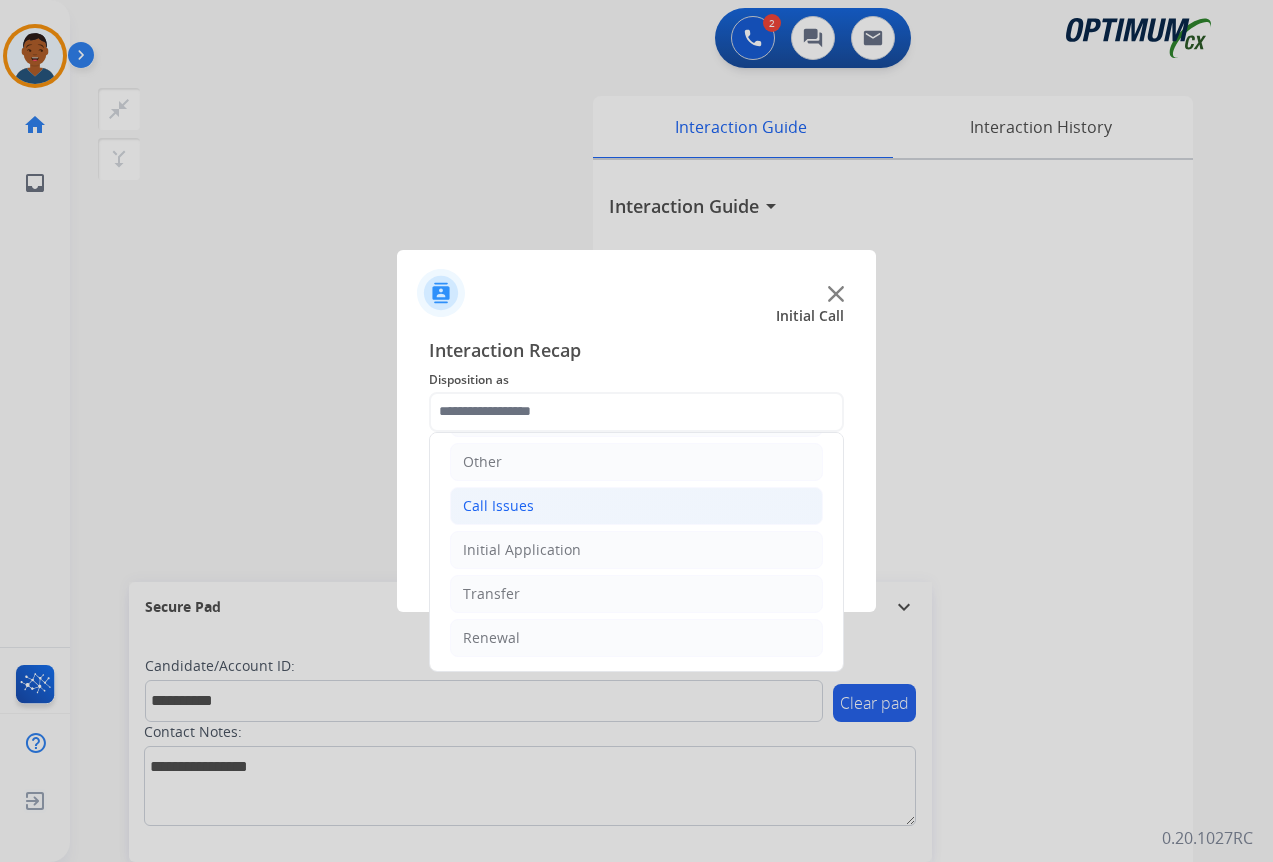 click on "Call Issues" 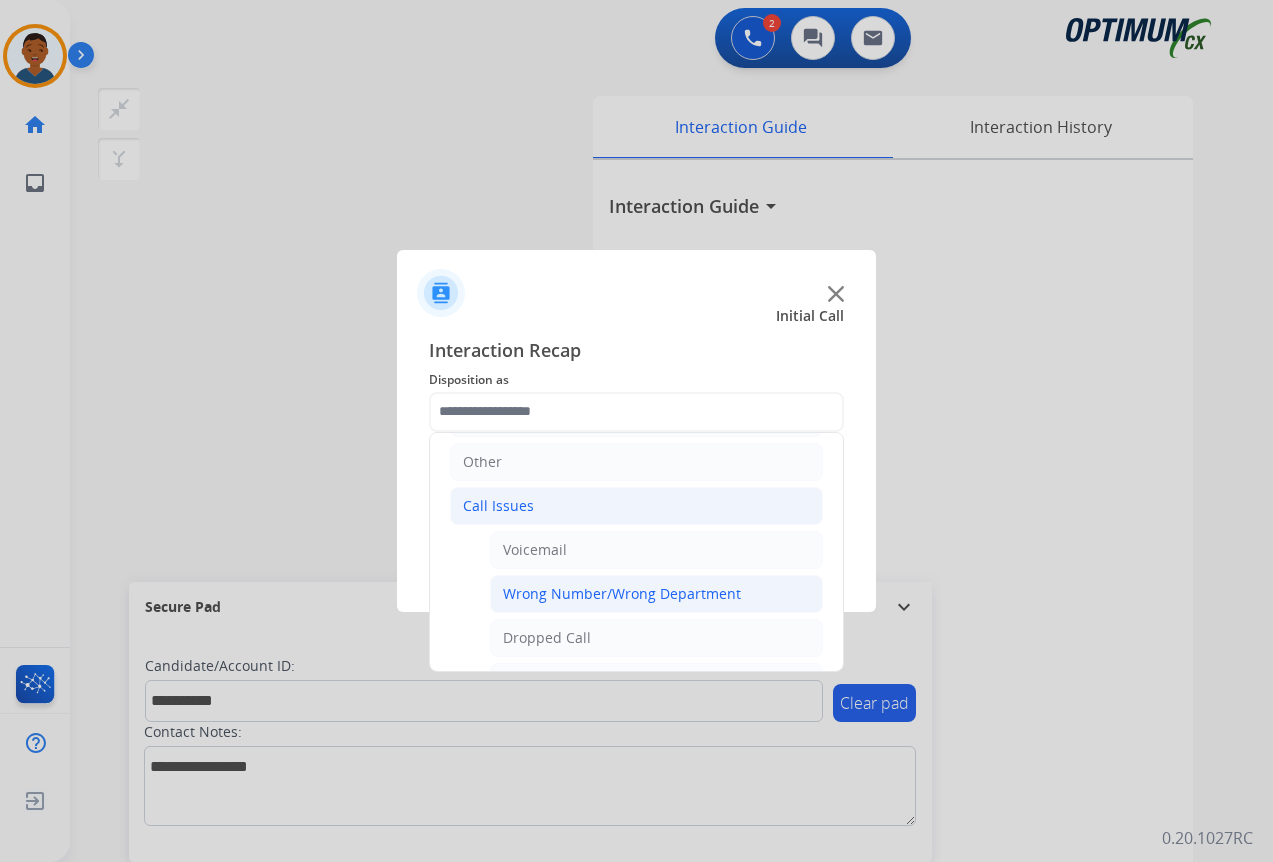 click on "Wrong Number/Wrong Department" 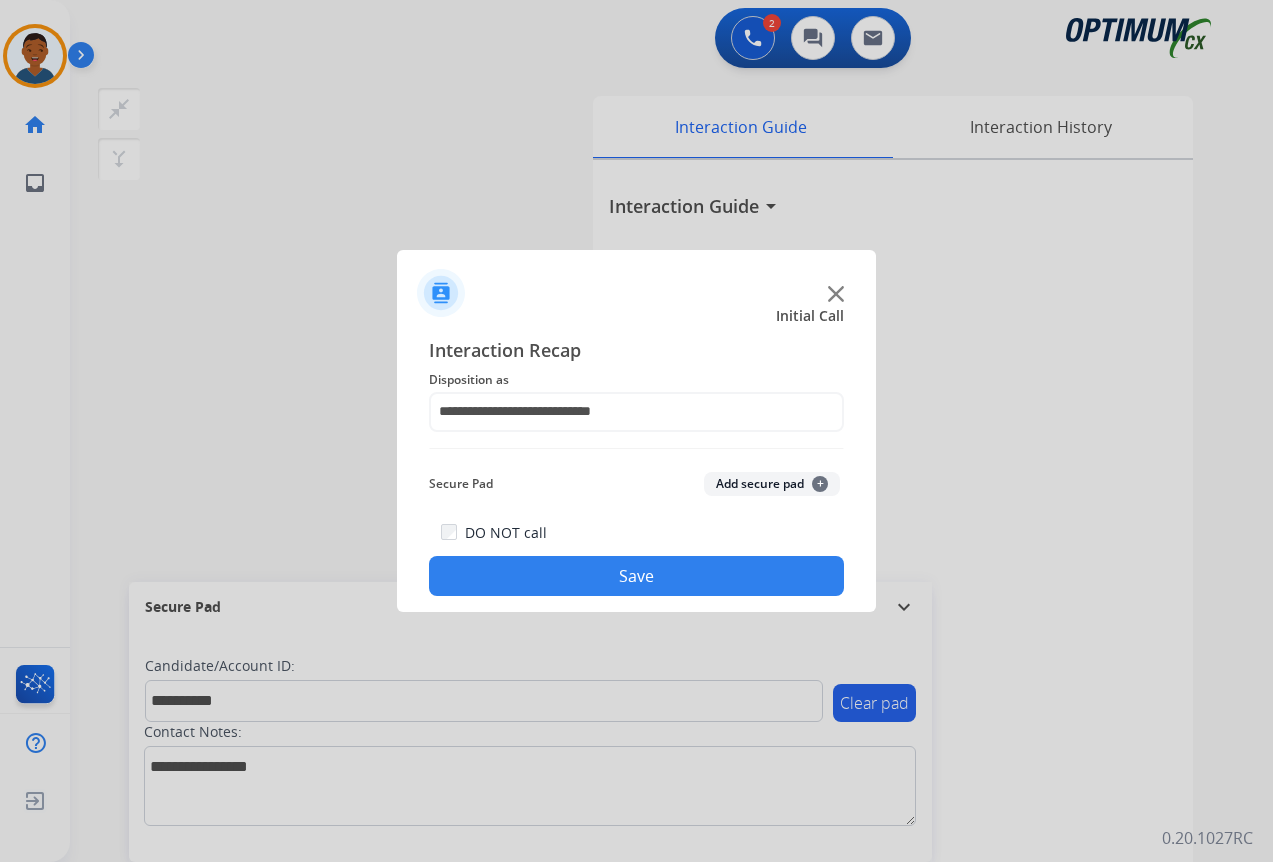 click on "Add secure pad  +" 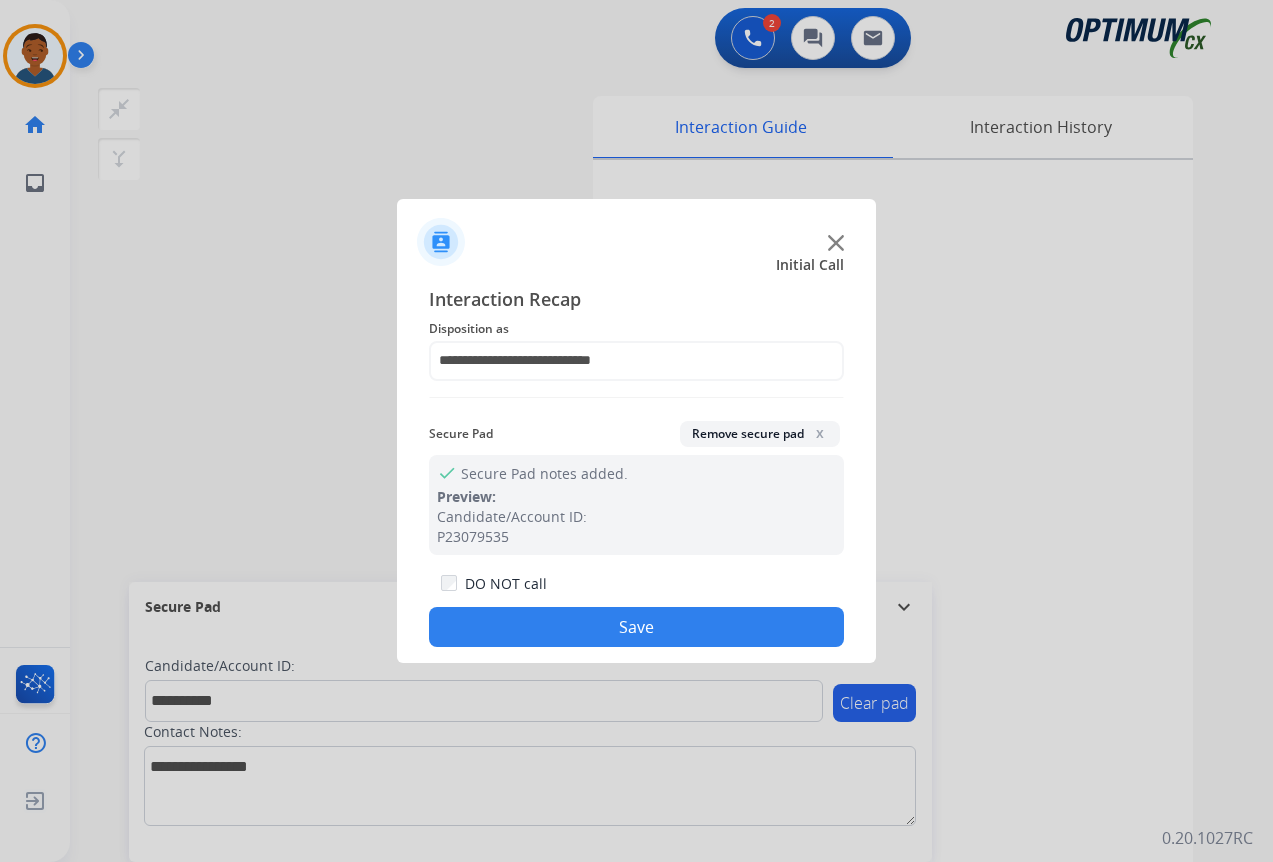 click on "Save" 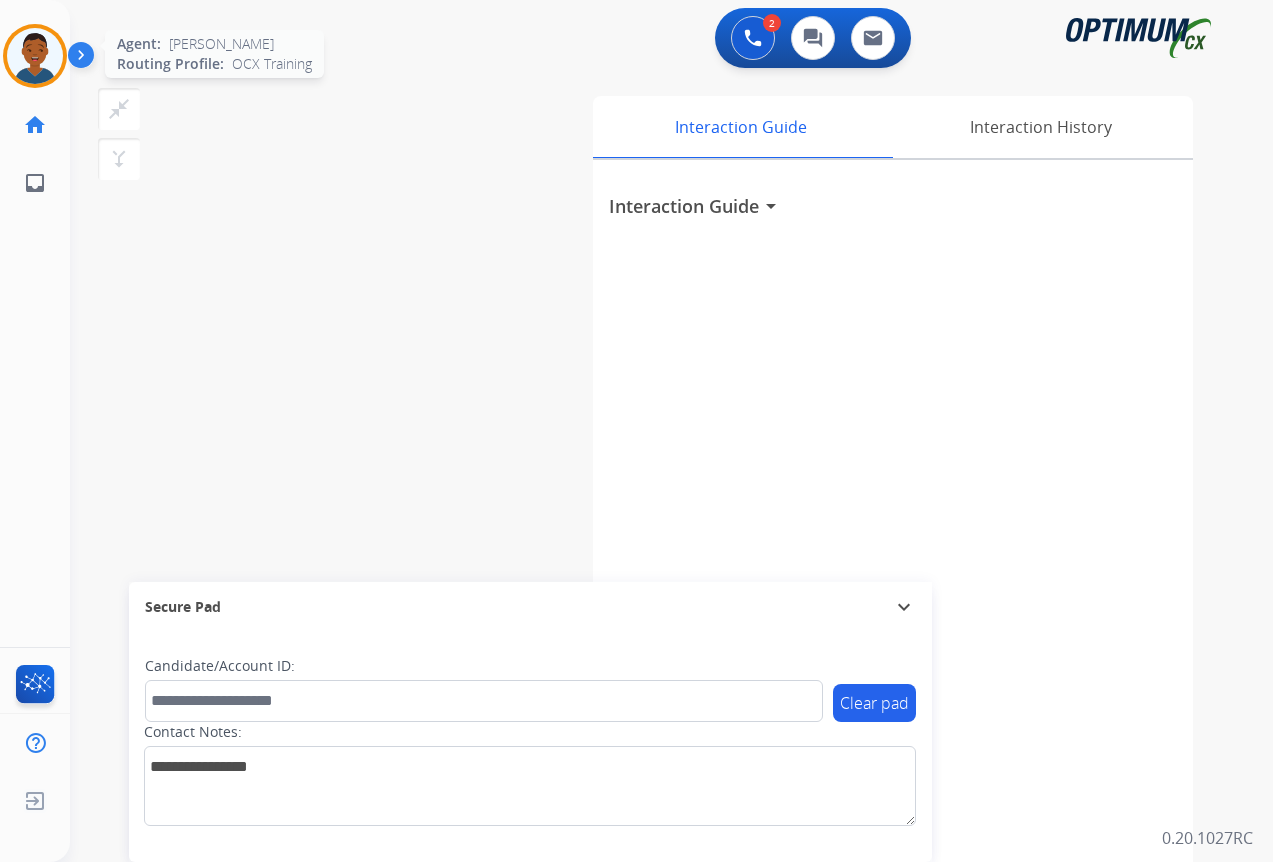 click at bounding box center (35, 56) 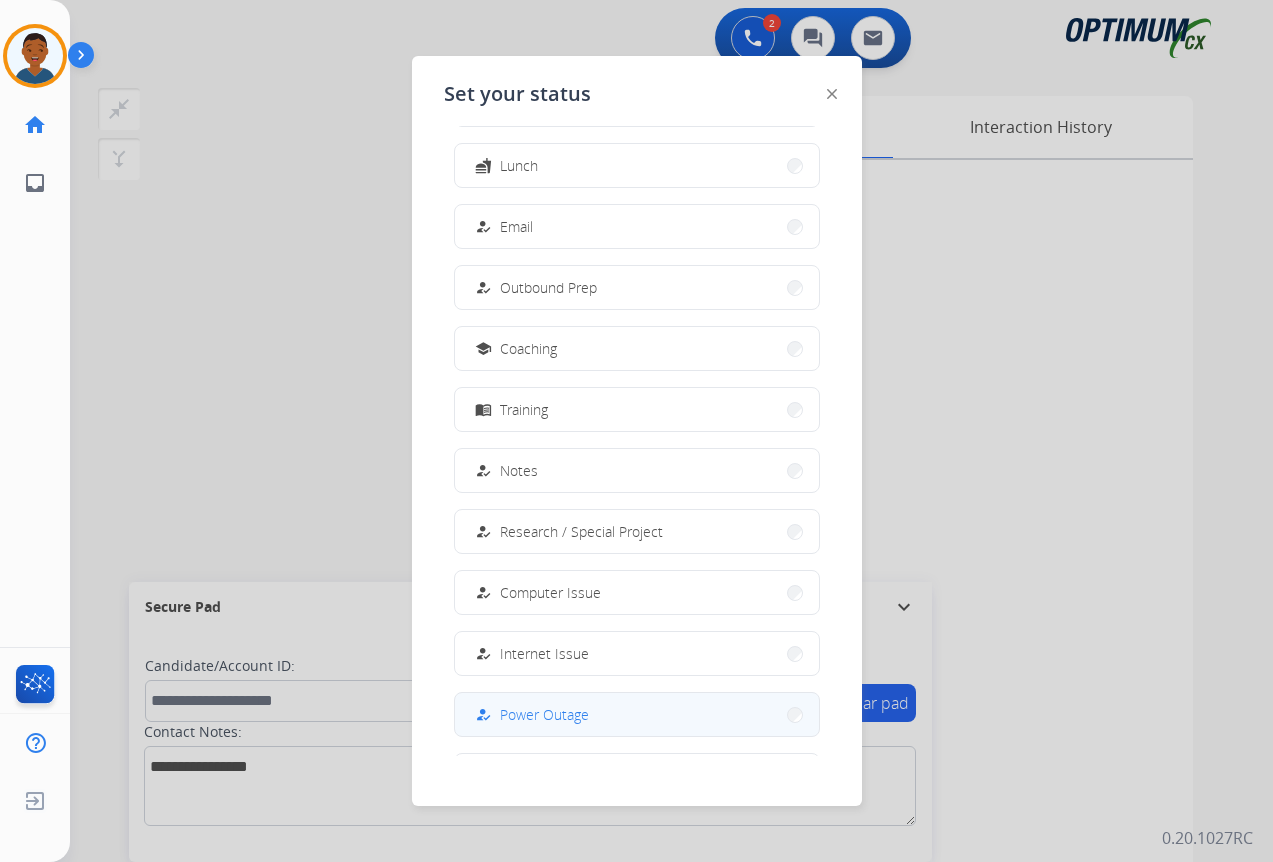 scroll, scrollTop: 189, scrollLeft: 0, axis: vertical 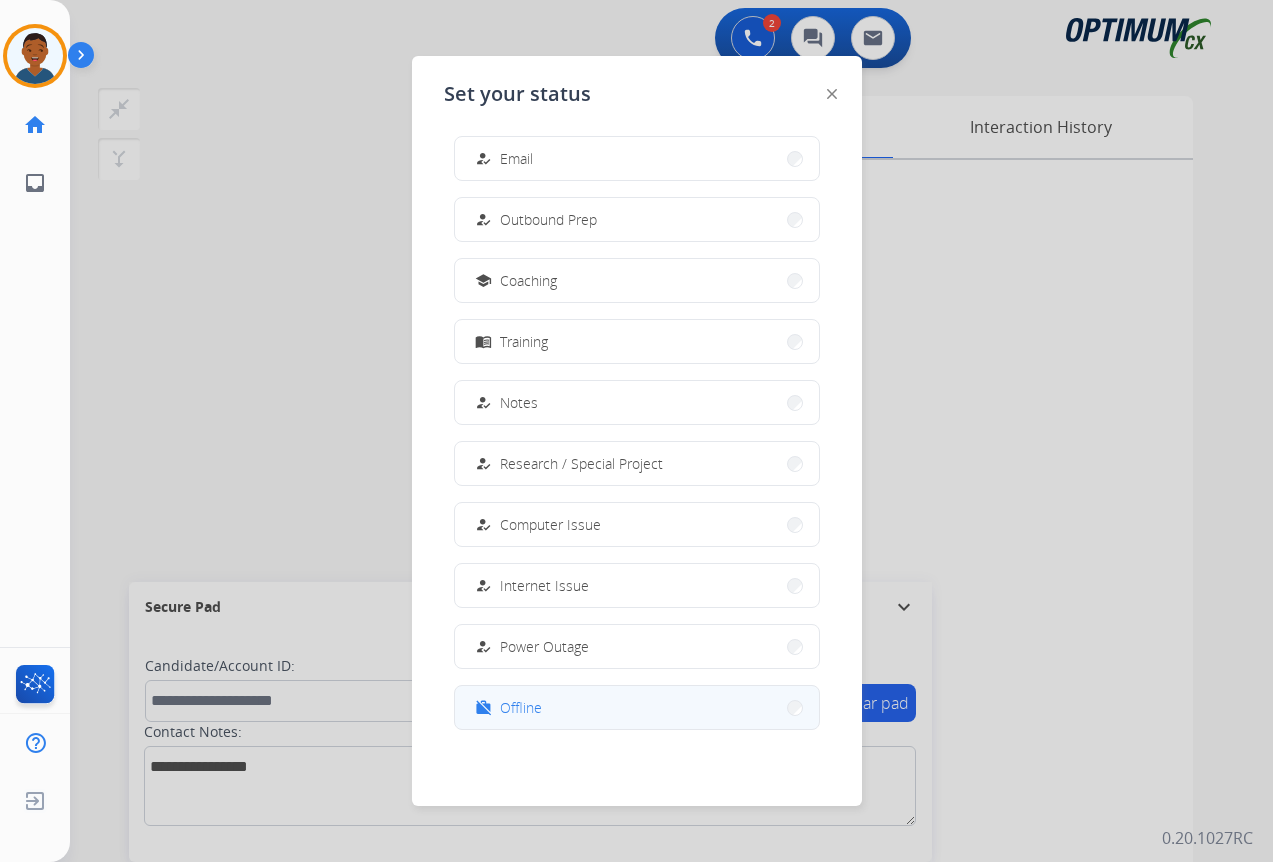 click on "Offline" at bounding box center [521, 707] 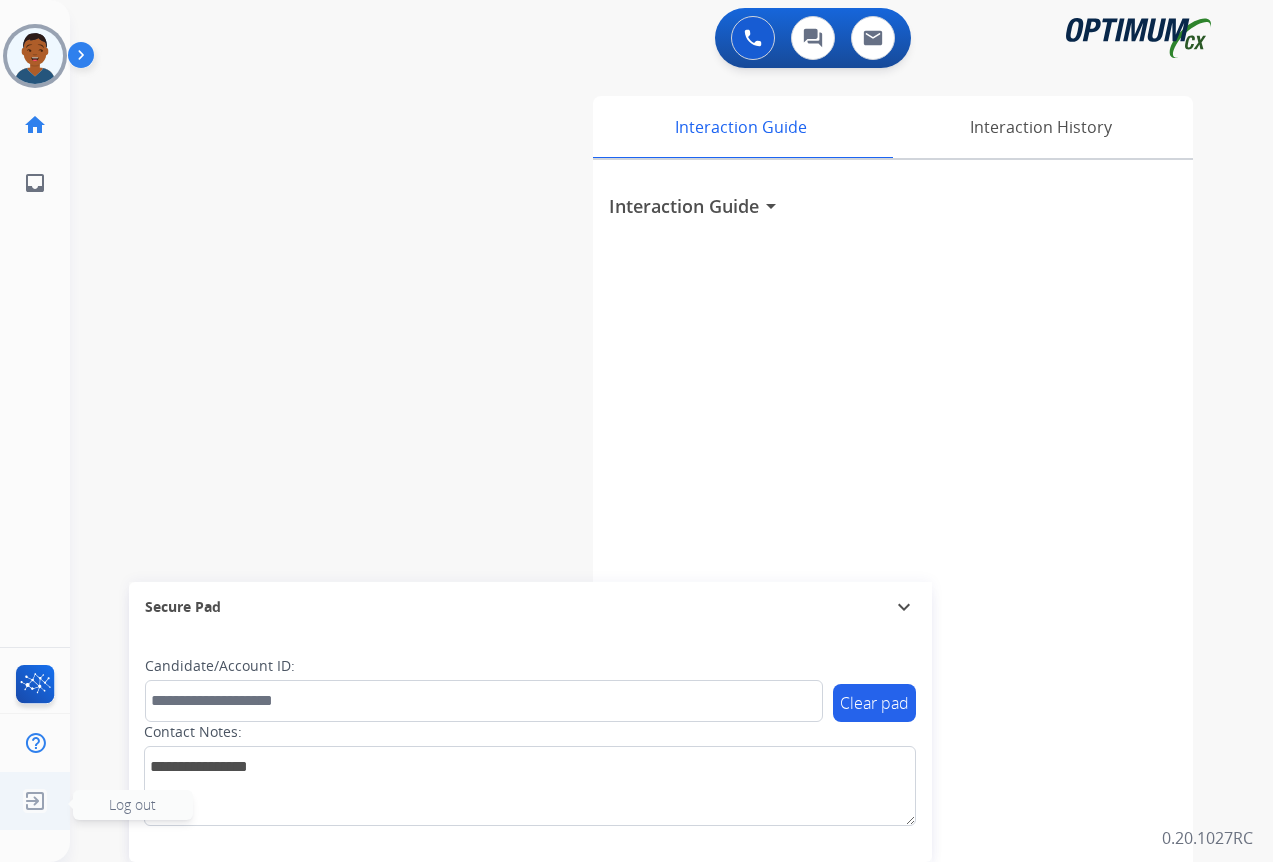 click on "Log out" 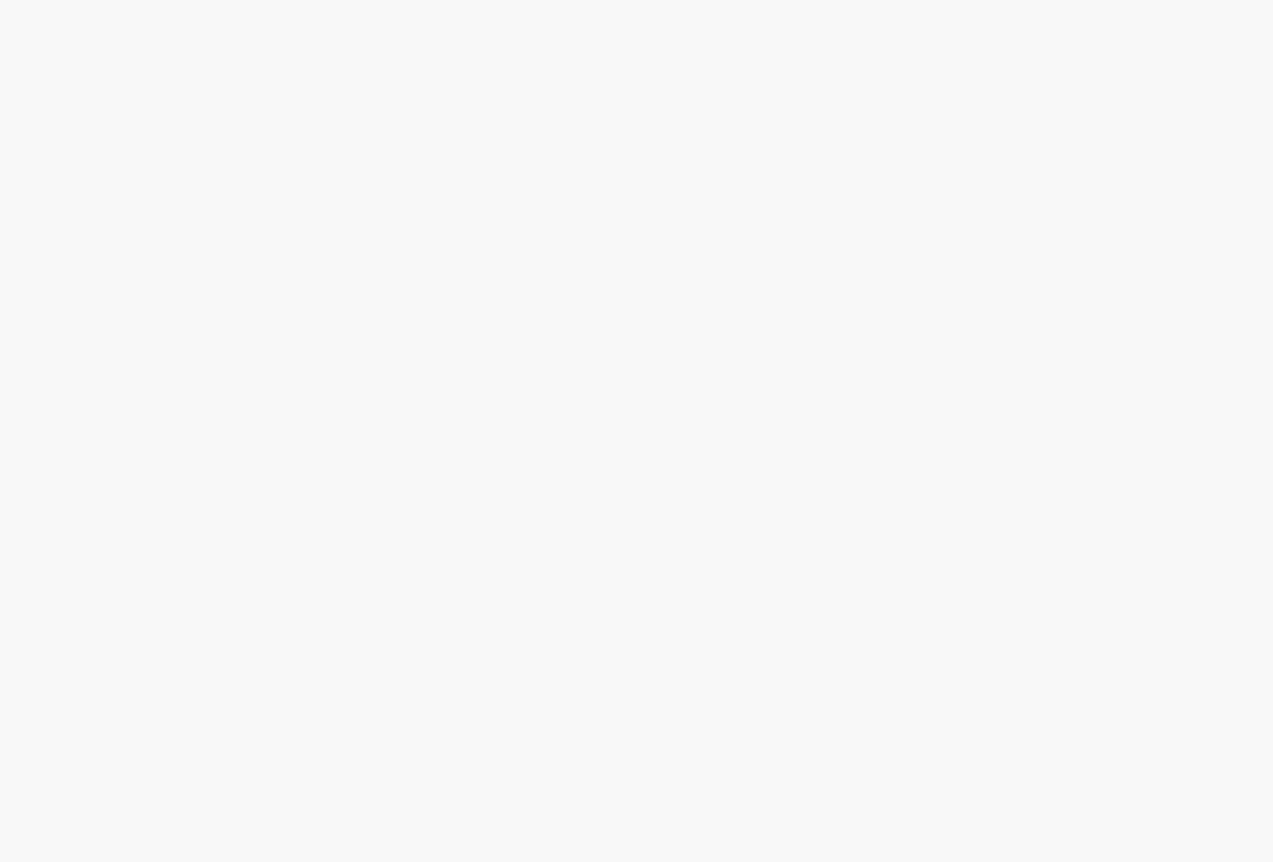 scroll, scrollTop: 0, scrollLeft: 0, axis: both 